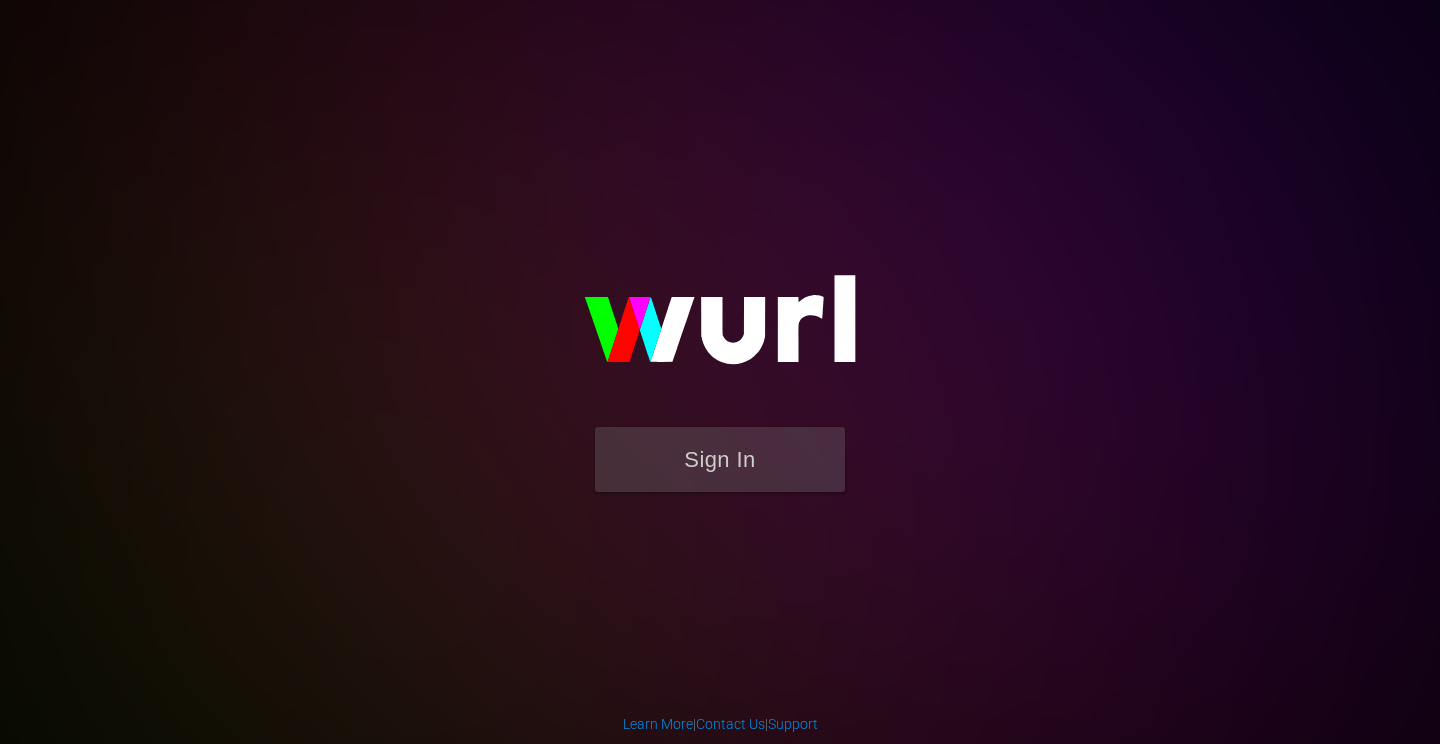 scroll, scrollTop: 0, scrollLeft: 0, axis: both 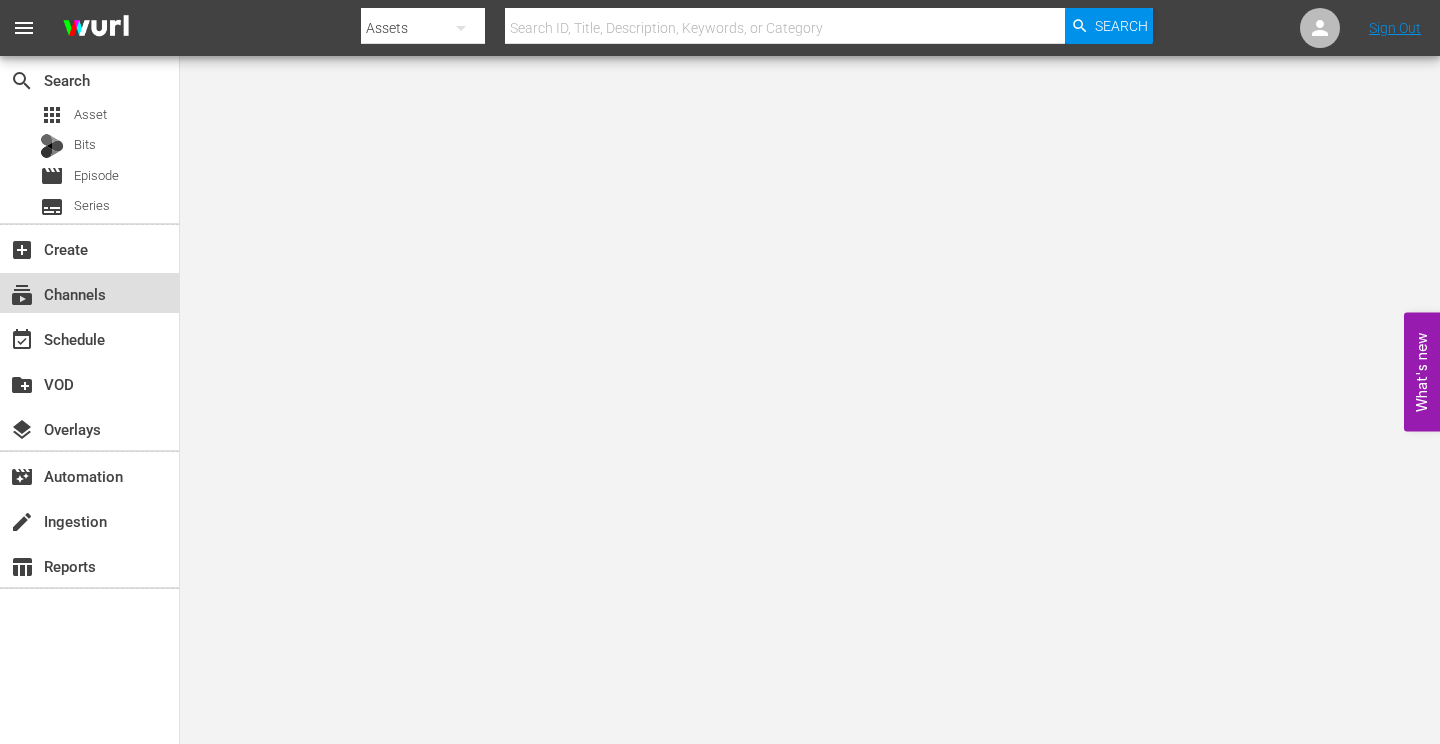 click on "subscriptions   Channels" at bounding box center [56, 291] 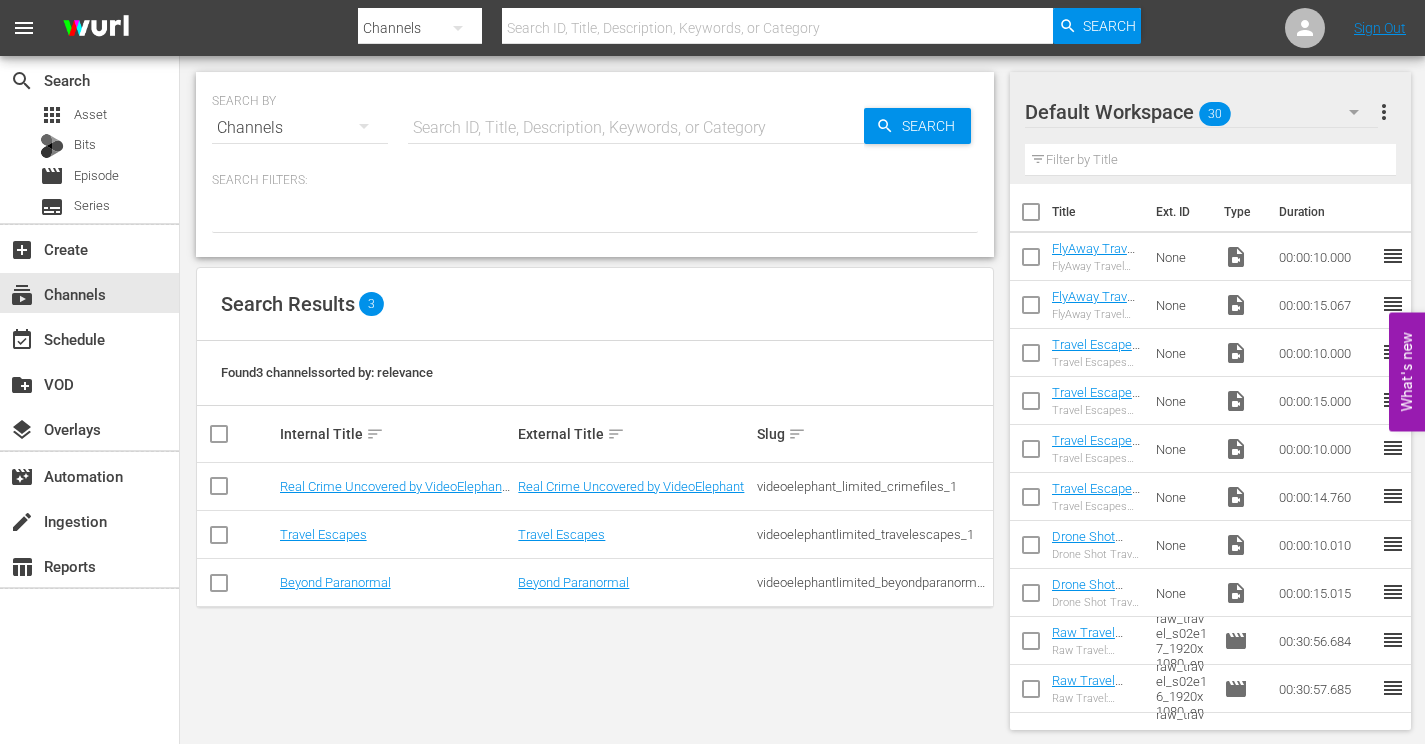 click at bounding box center (219, 539) 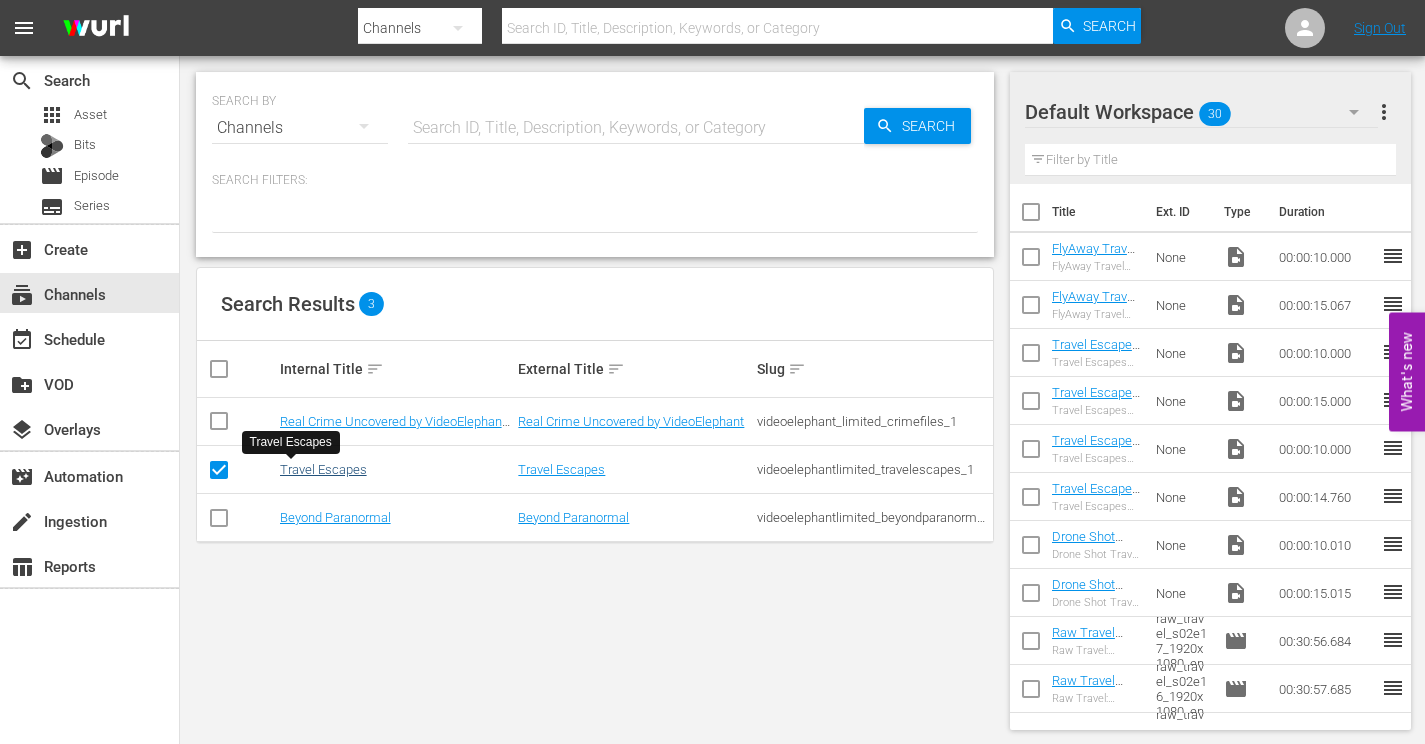 click on "Travel Escapes" at bounding box center (323, 469) 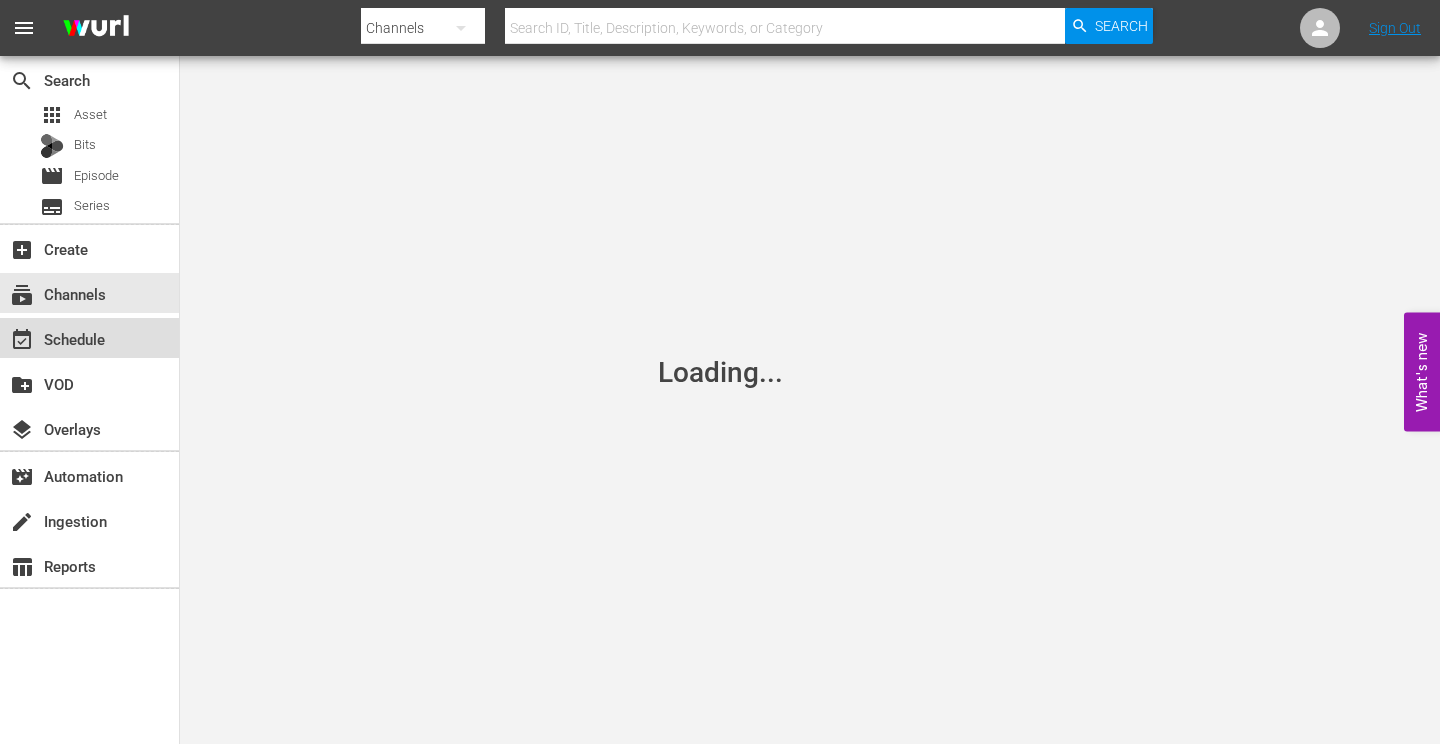 click on "event_available   Schedule" at bounding box center [56, 336] 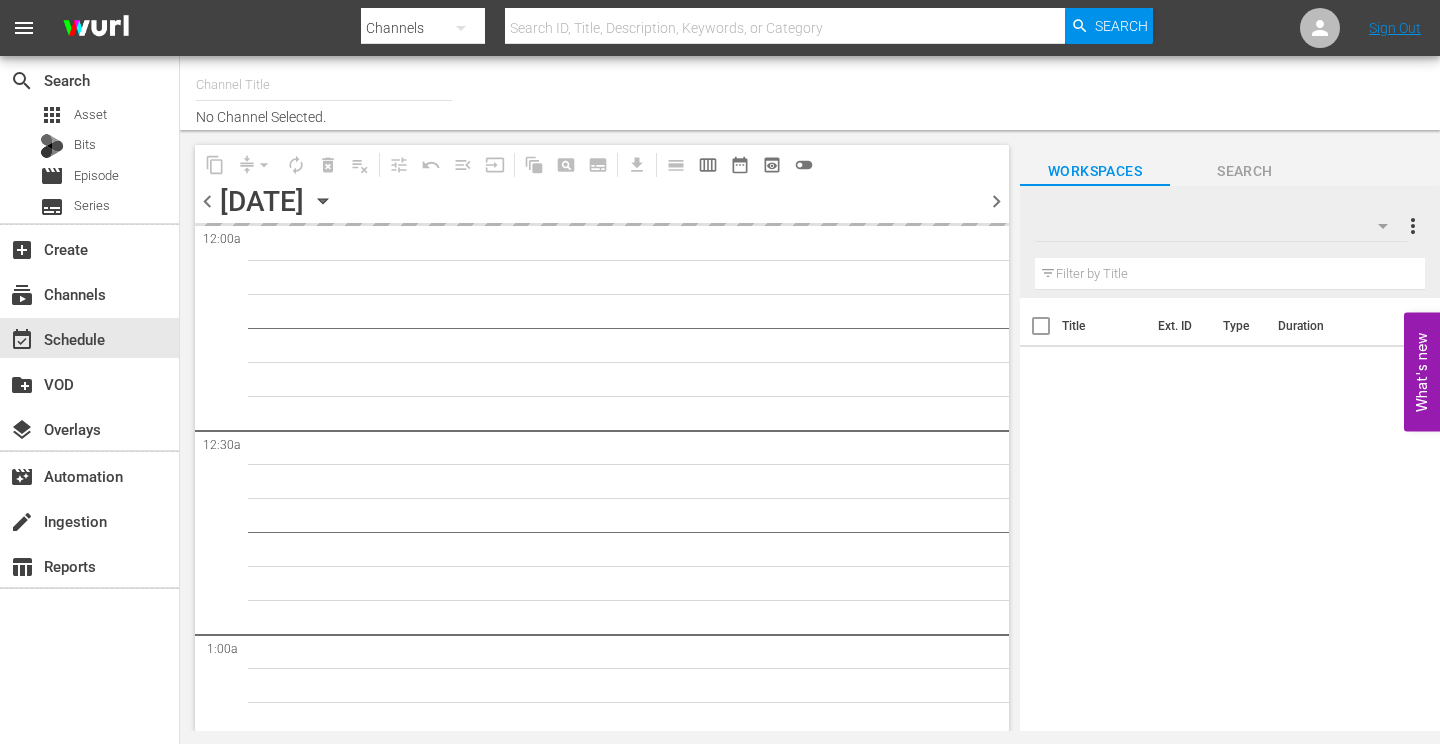 type on "Travel Escapes (1550)" 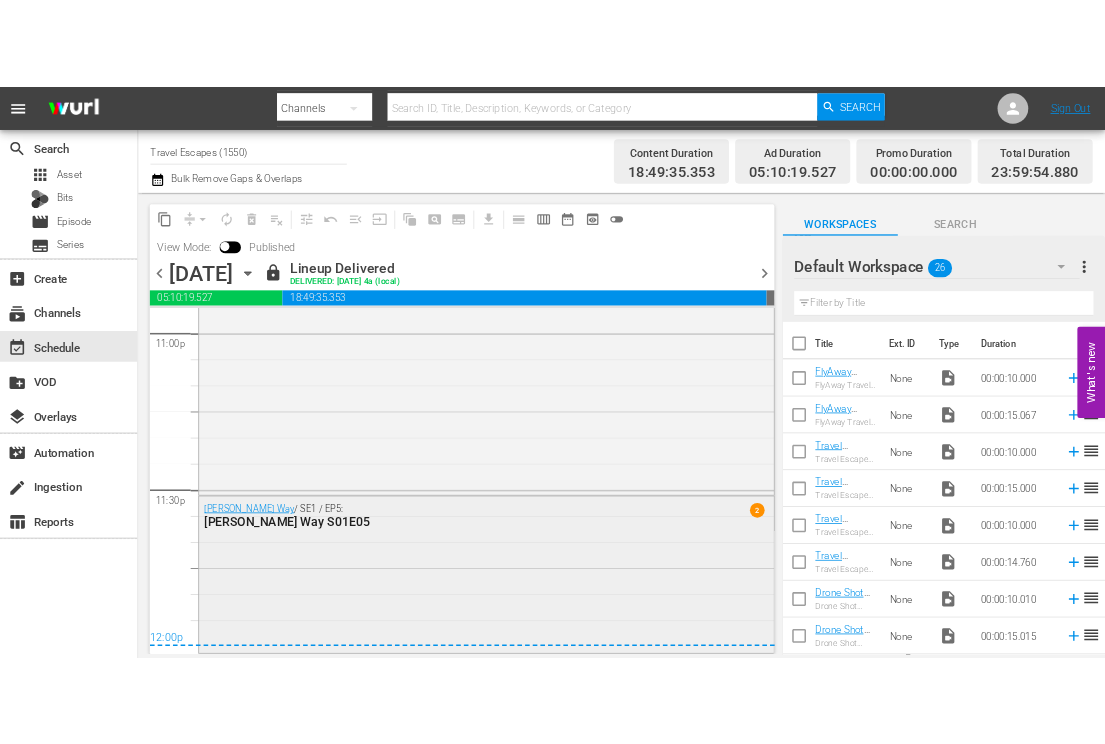 scroll, scrollTop: 9351, scrollLeft: 0, axis: vertical 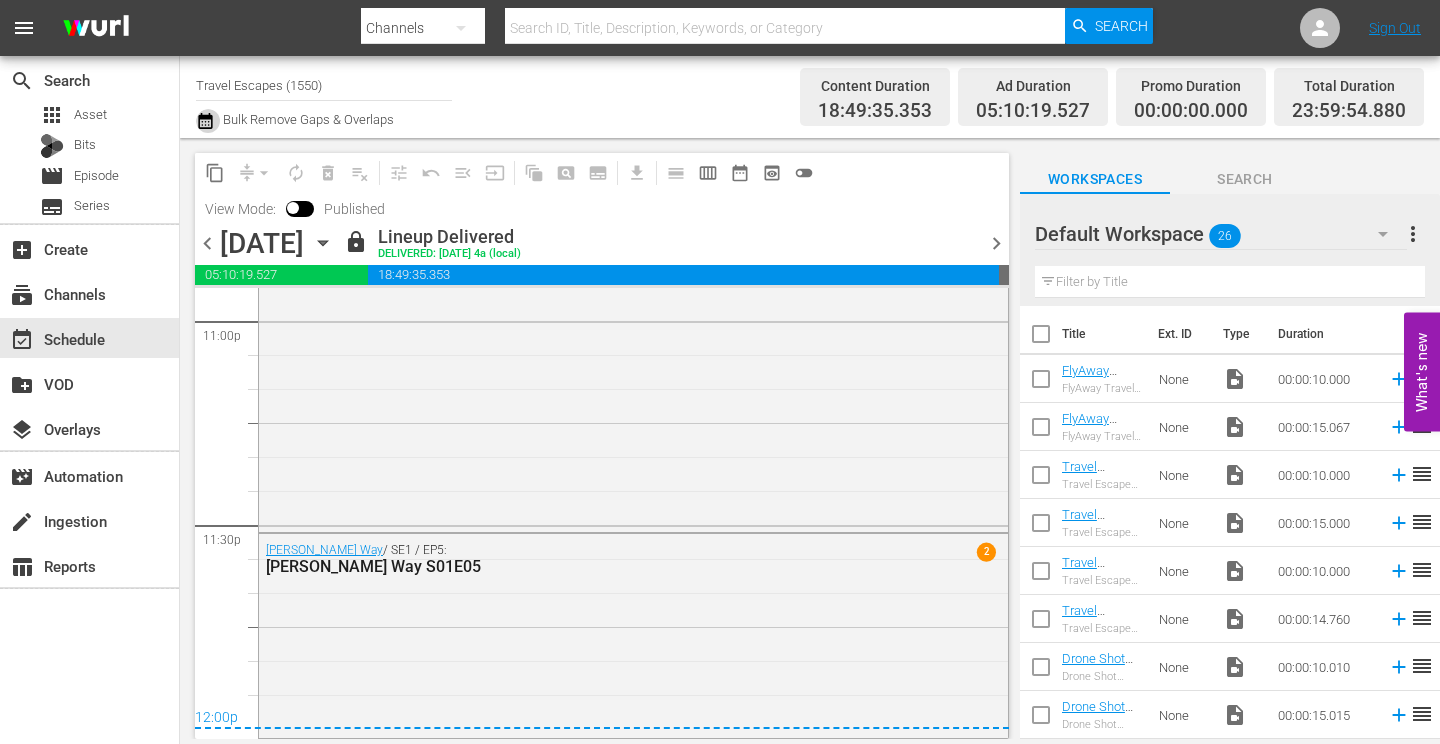 click 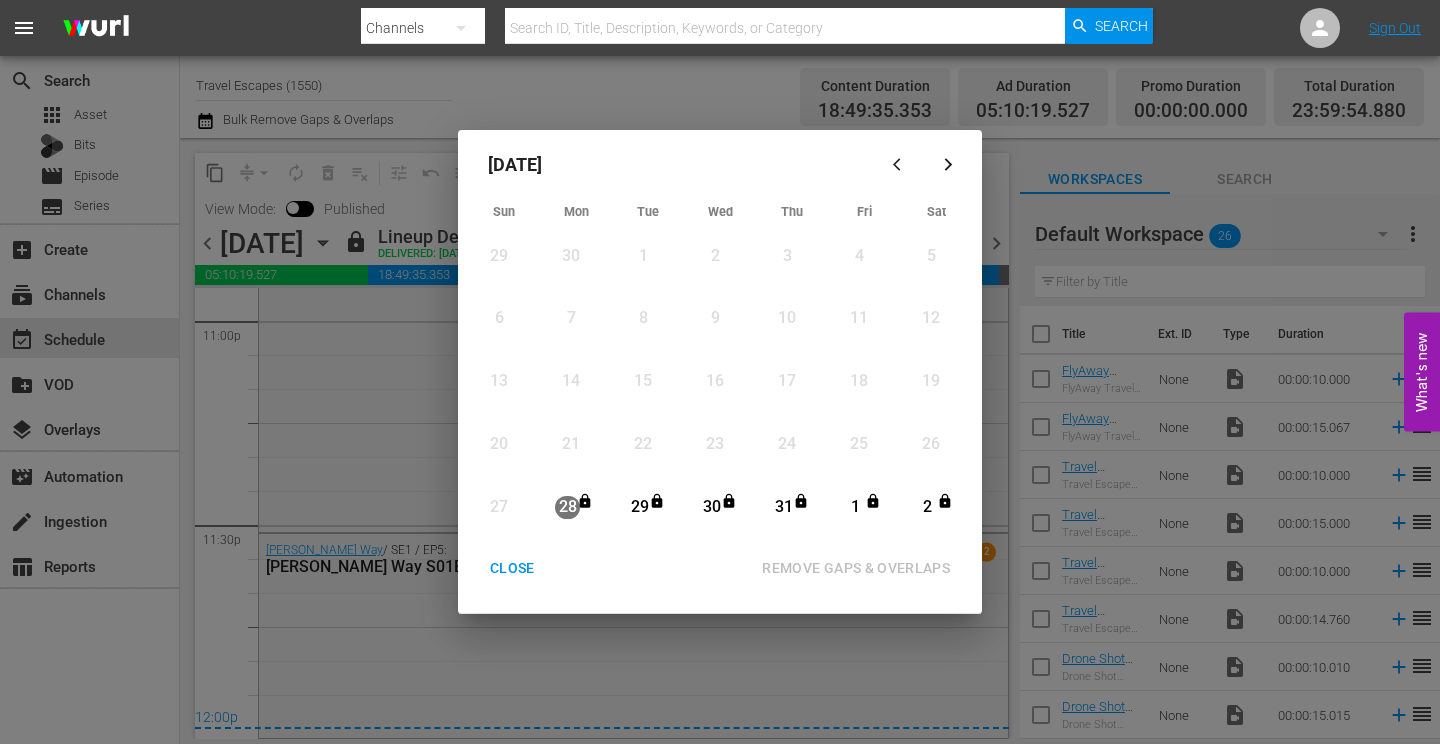 click 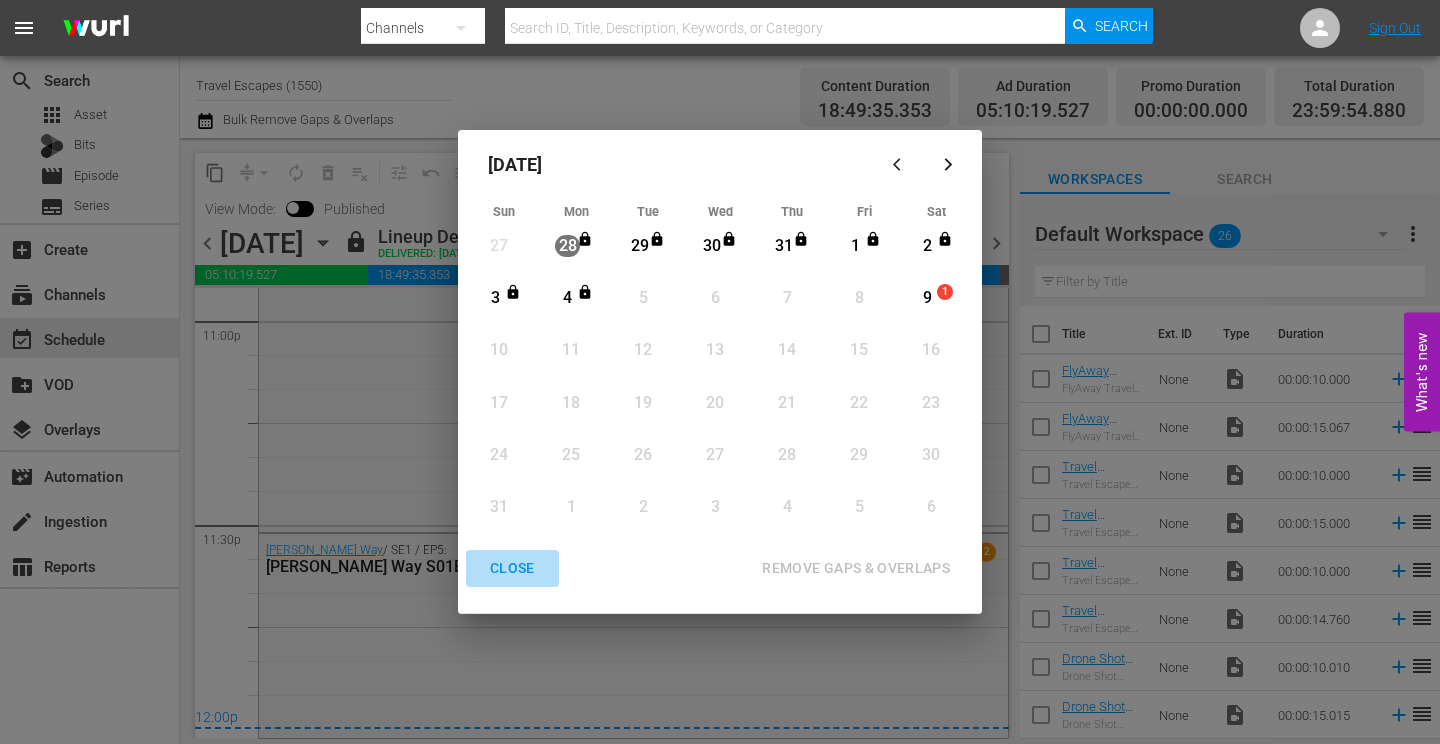click on "CLOSE" at bounding box center (512, 568) 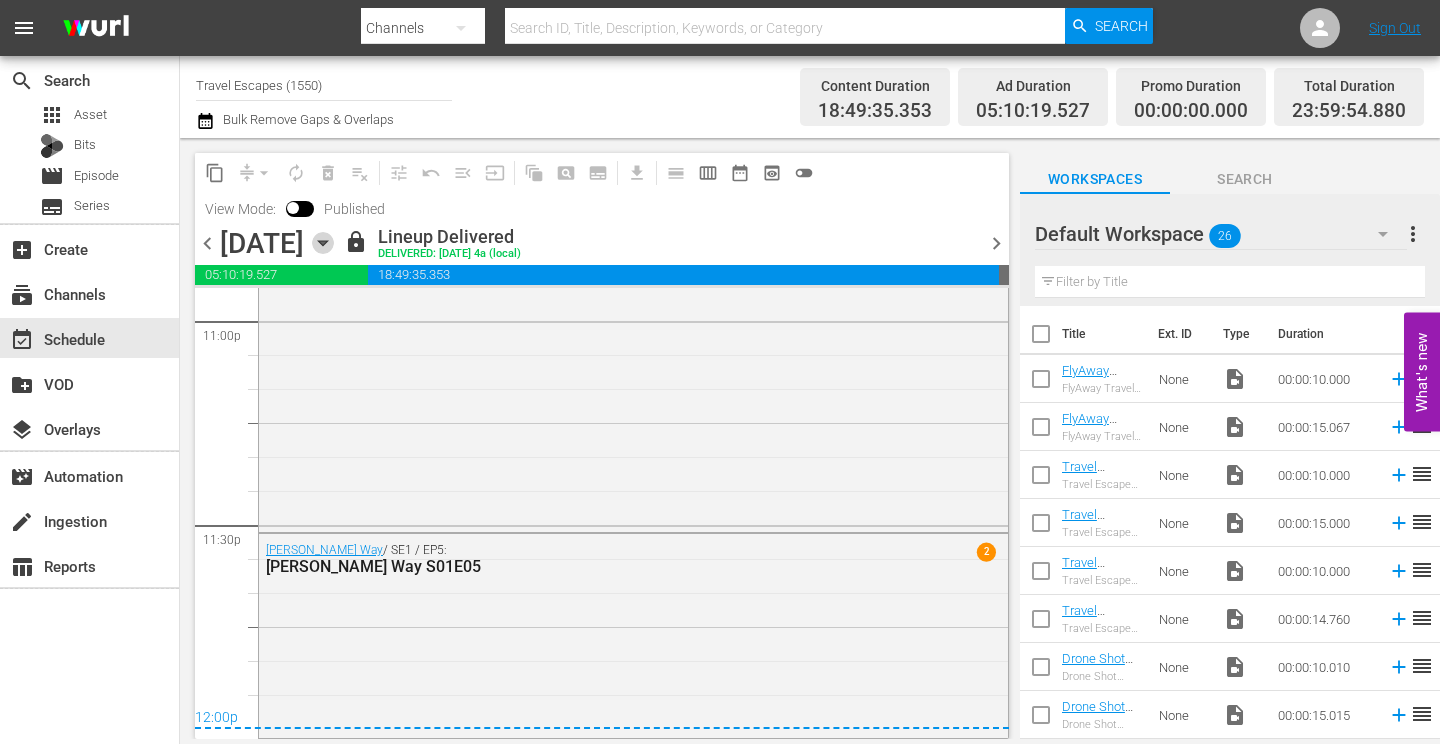 click 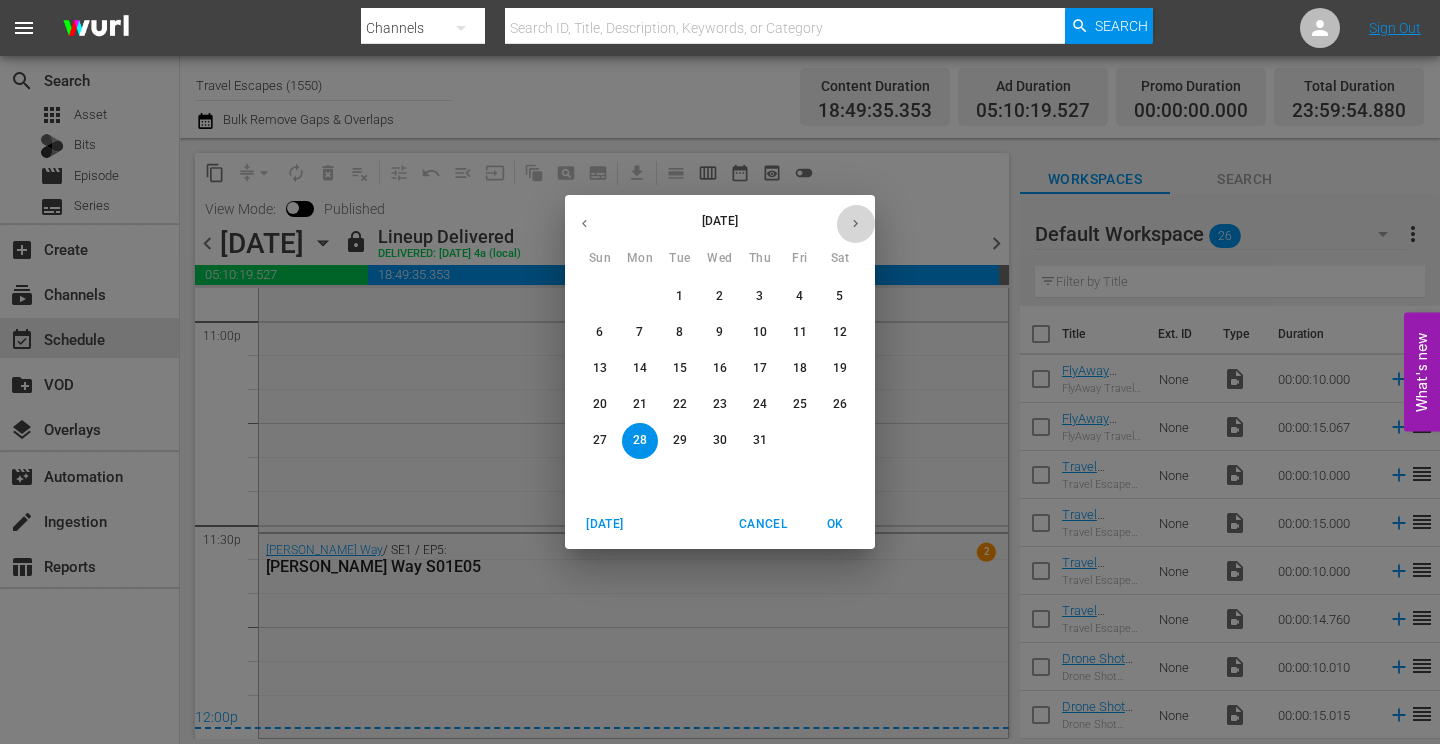 click 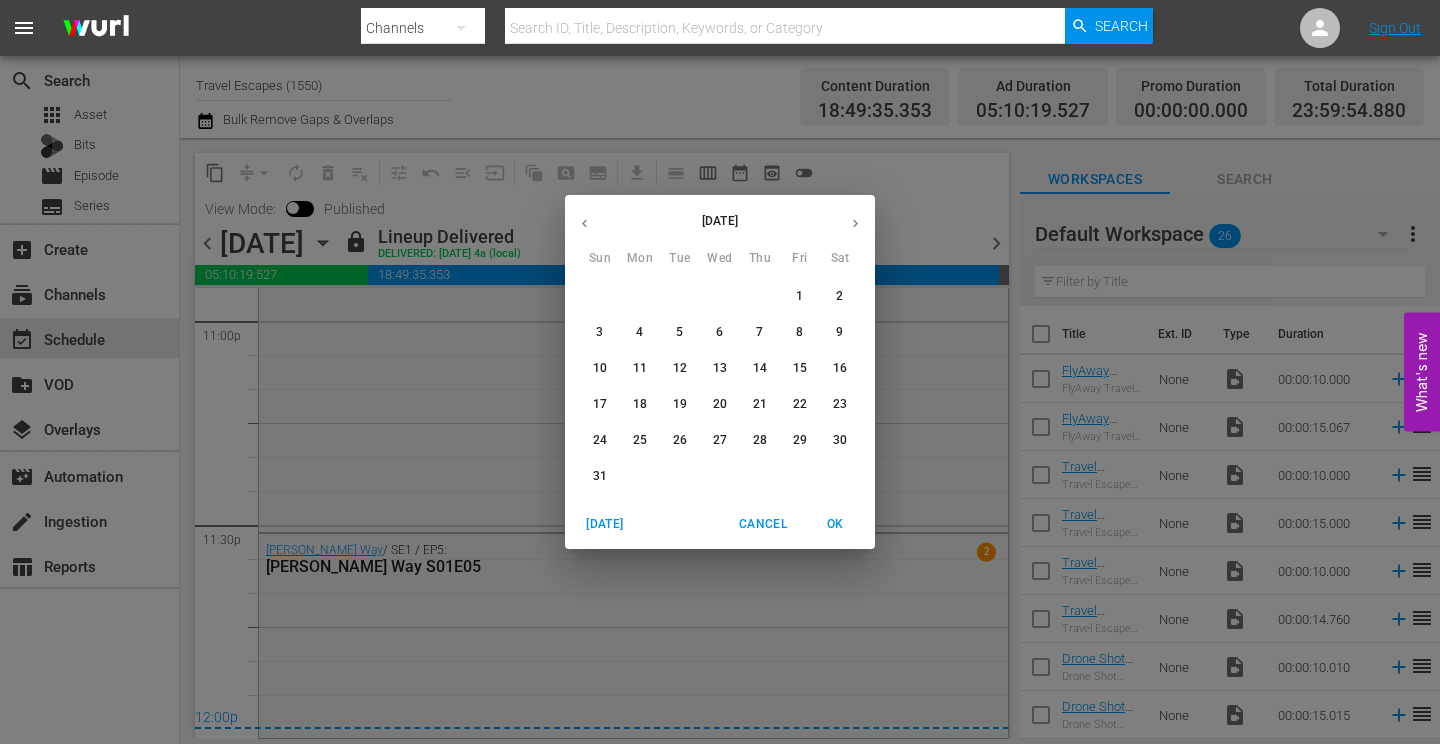 click on "5" at bounding box center (680, 332) 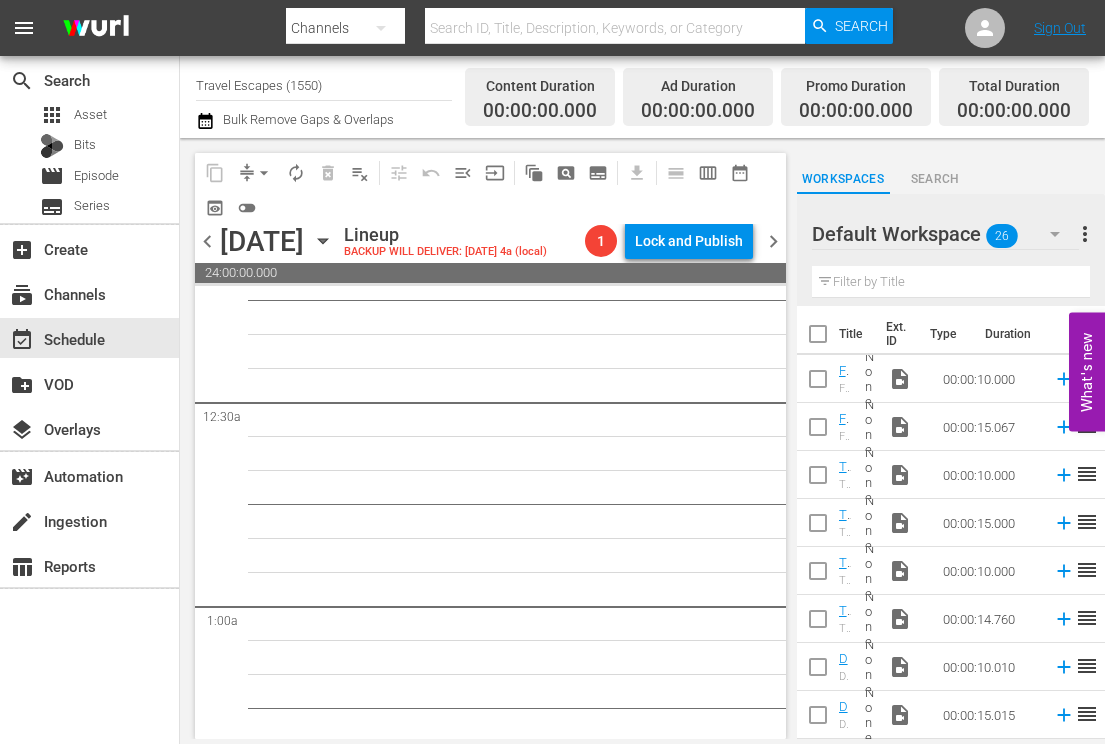 scroll, scrollTop: 0, scrollLeft: 0, axis: both 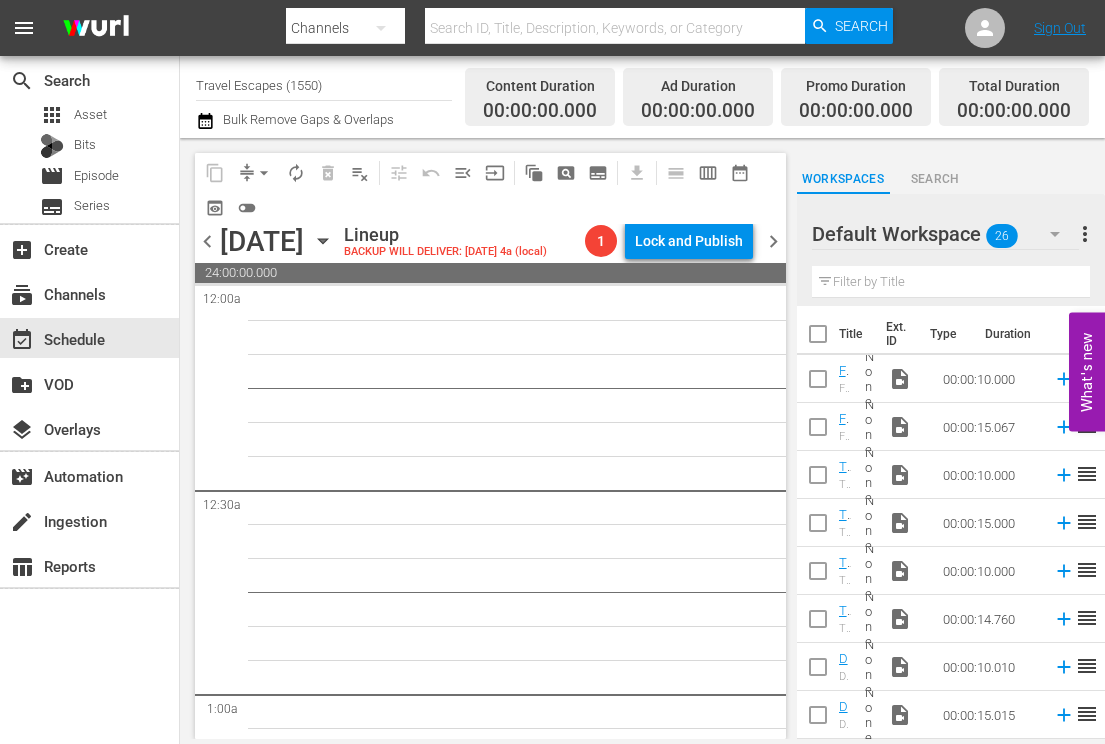 click on "chevron_left" at bounding box center (207, 241) 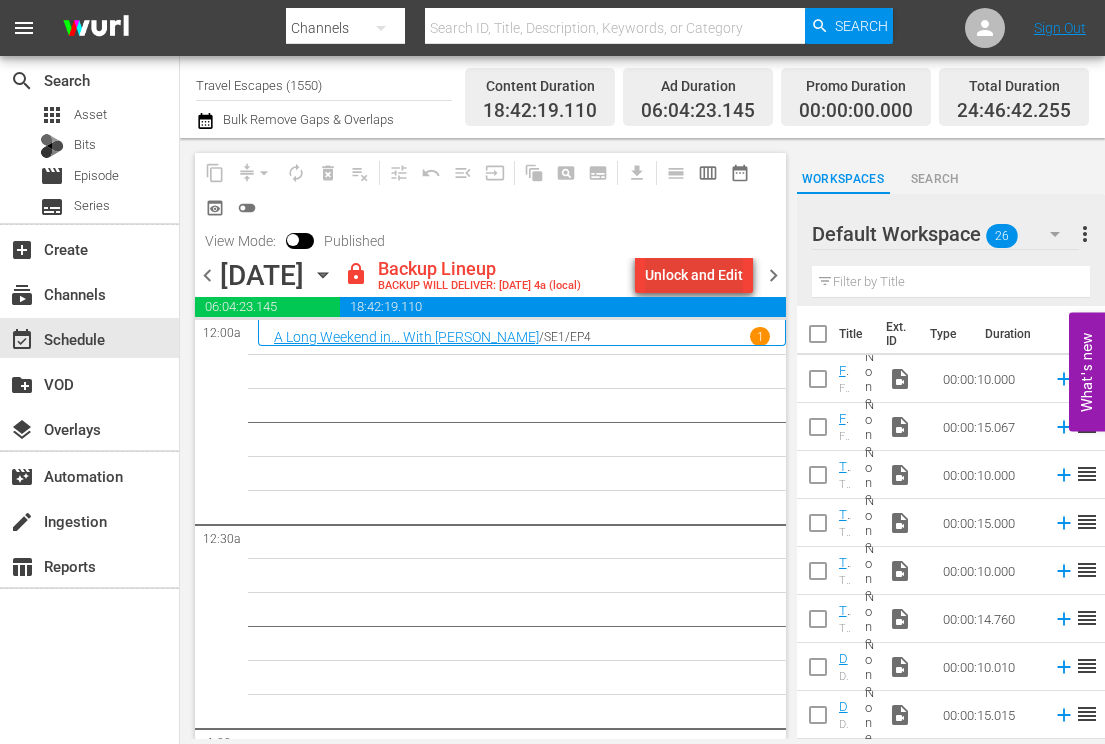 click on "Unlock and Edit" at bounding box center [694, 275] 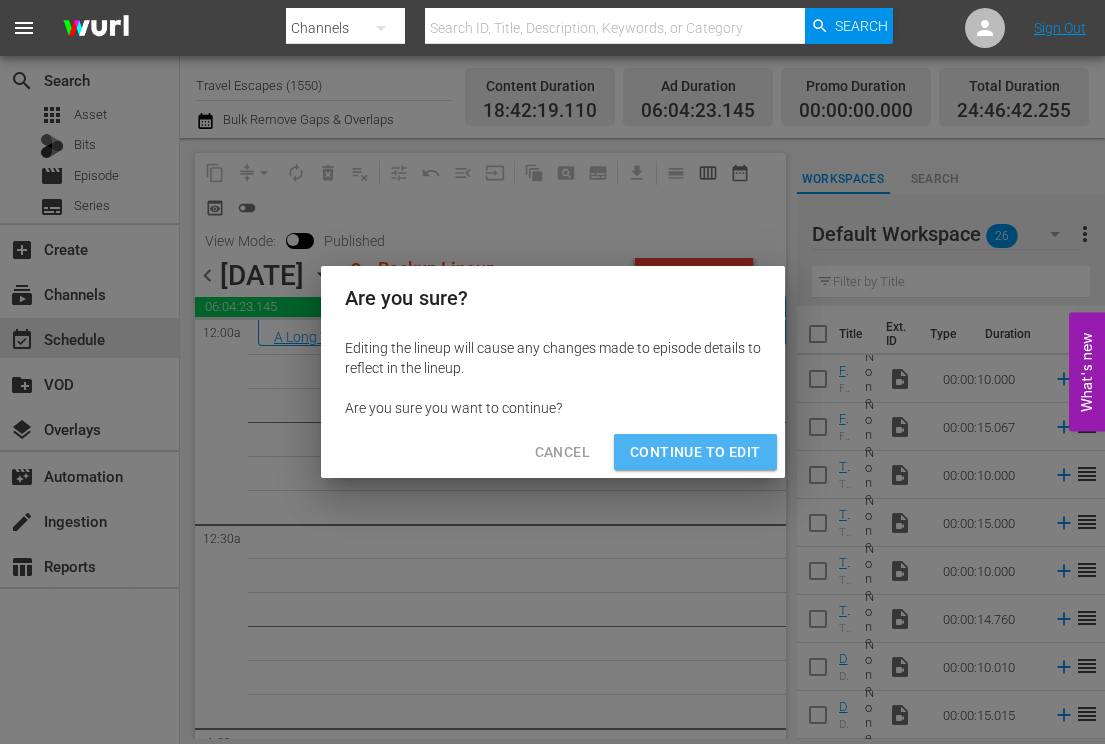 click on "Continue to Edit" at bounding box center [695, 452] 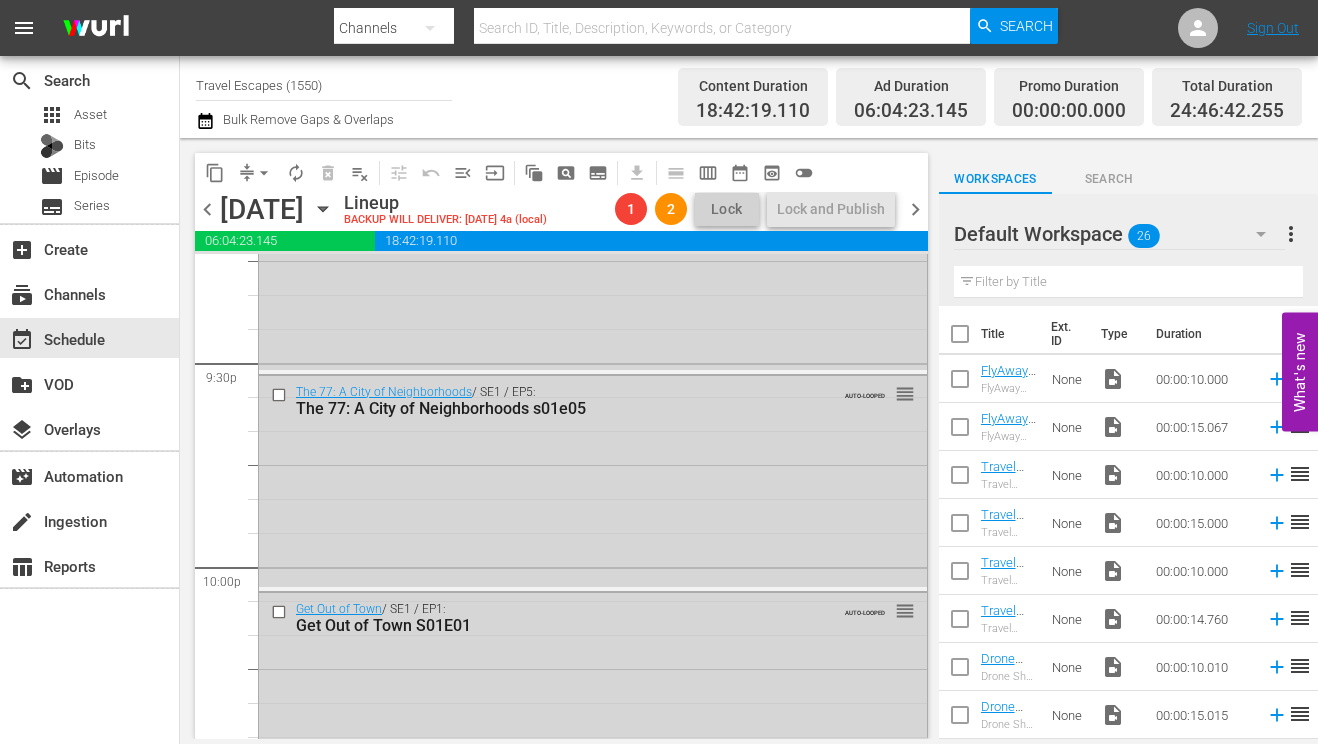 scroll, scrollTop: 8045, scrollLeft: 0, axis: vertical 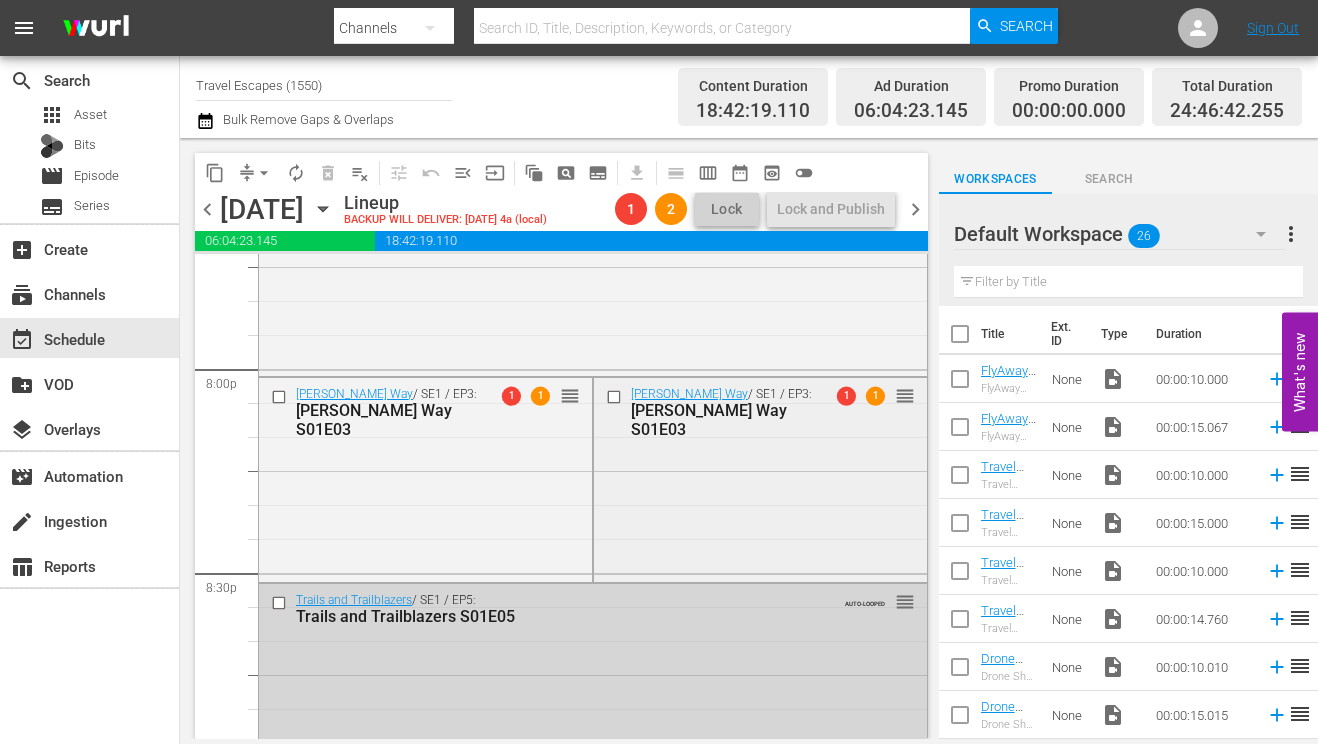 click at bounding box center [615, 397] 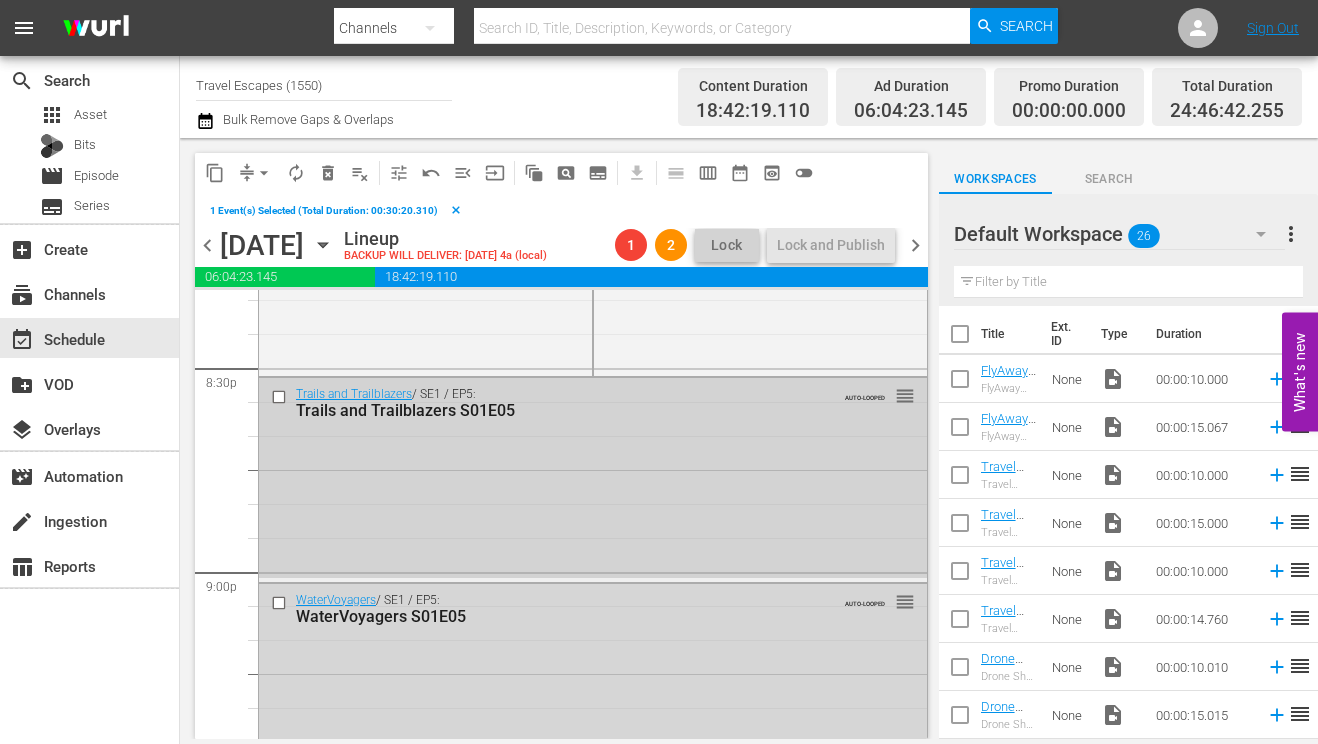 scroll, scrollTop: 8282, scrollLeft: 0, axis: vertical 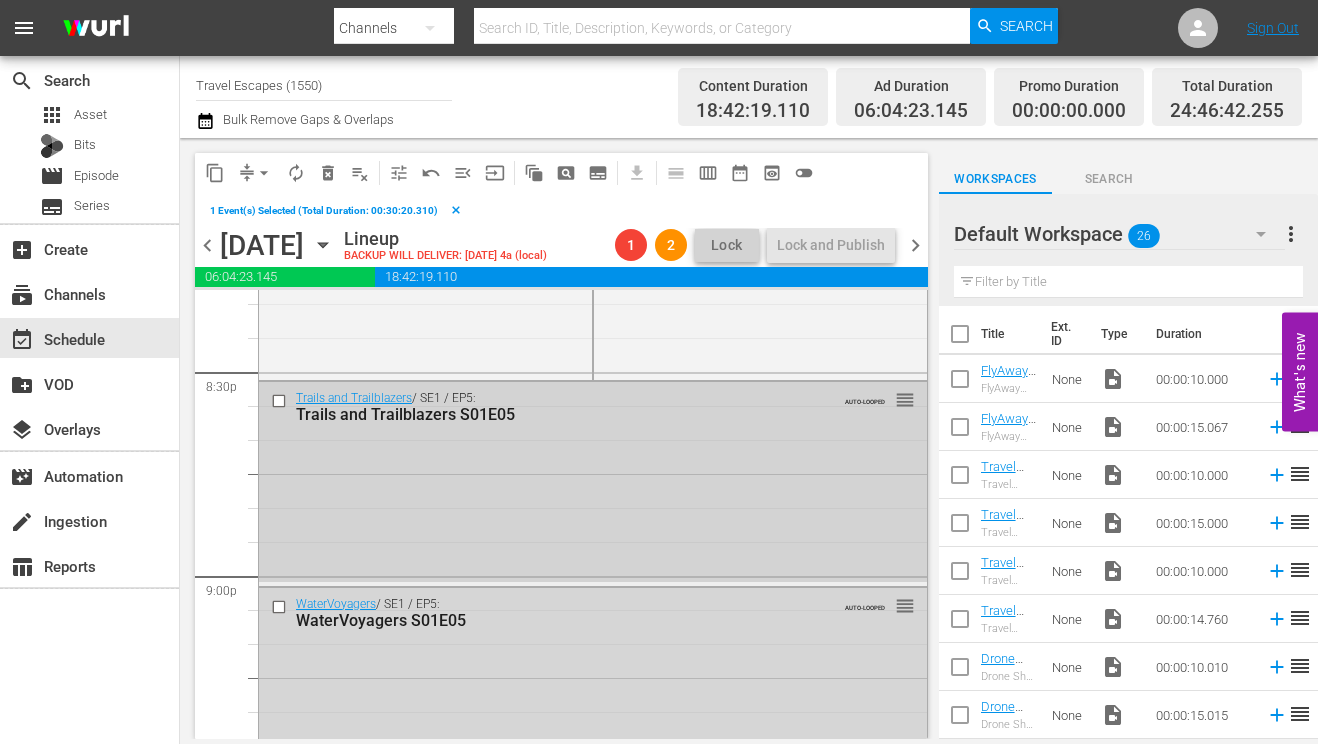 click at bounding box center [281, 401] 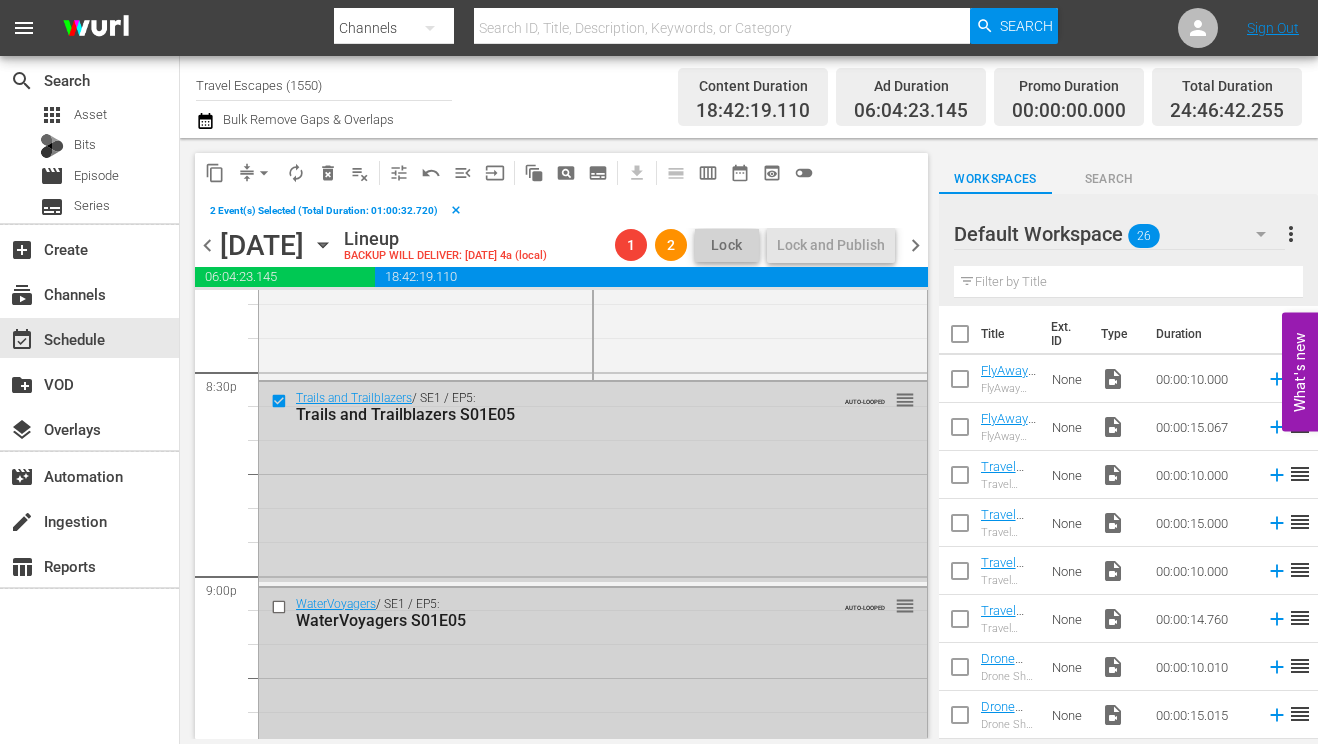click at bounding box center (281, 607) 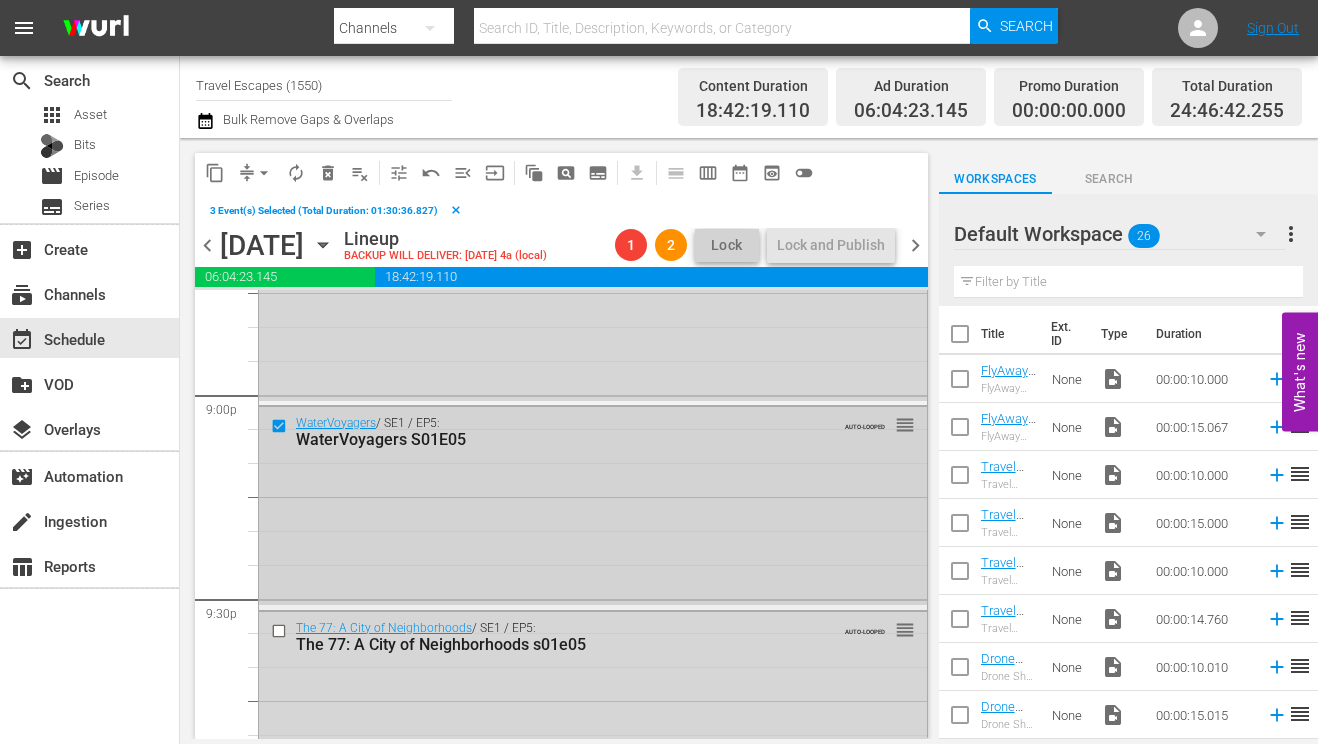 scroll, scrollTop: 8627, scrollLeft: 0, axis: vertical 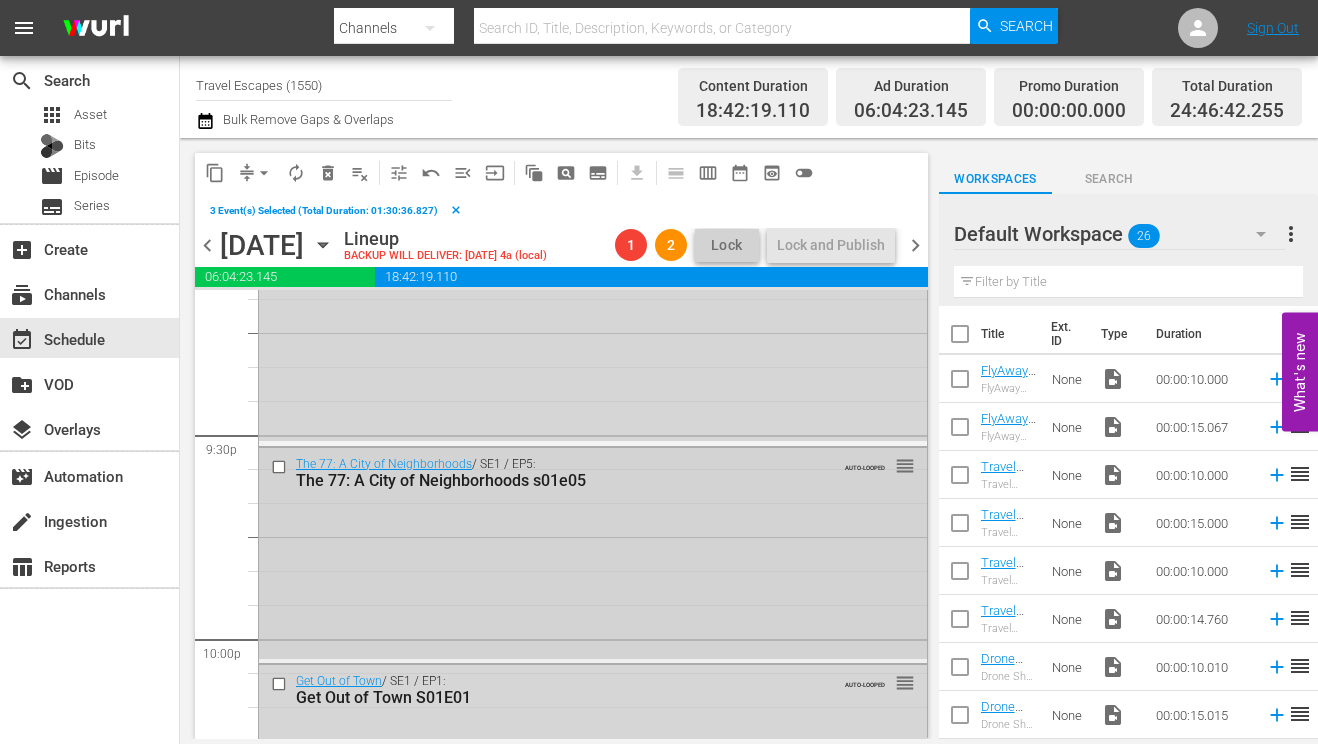 click at bounding box center (281, 466) 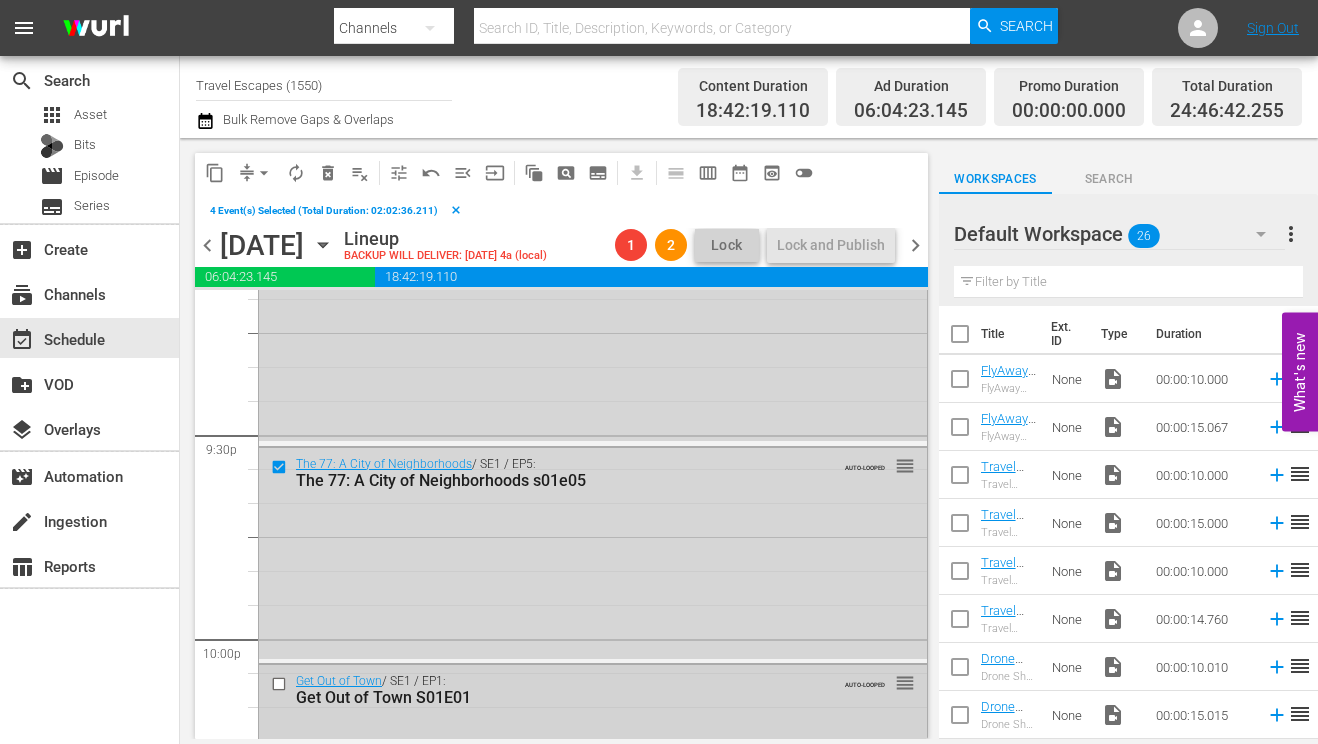 click at bounding box center (281, 684) 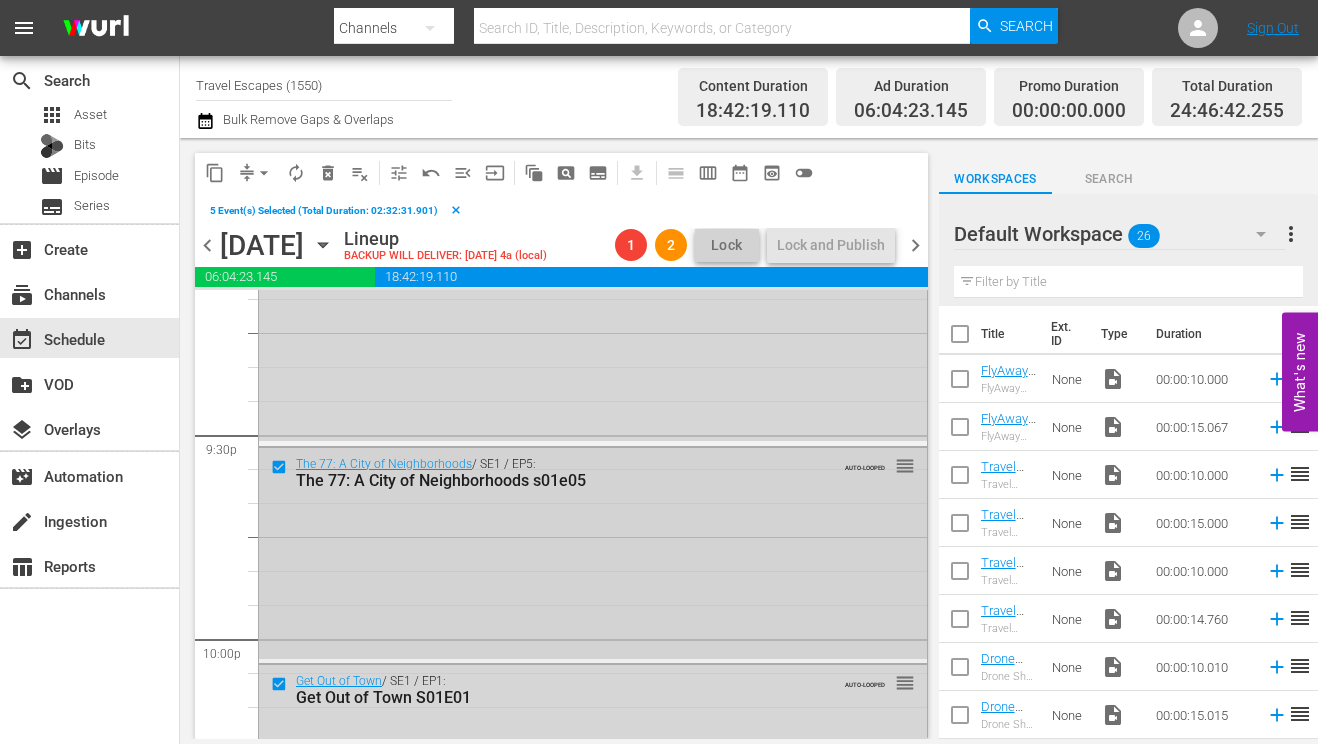 scroll, scrollTop: 9041, scrollLeft: 0, axis: vertical 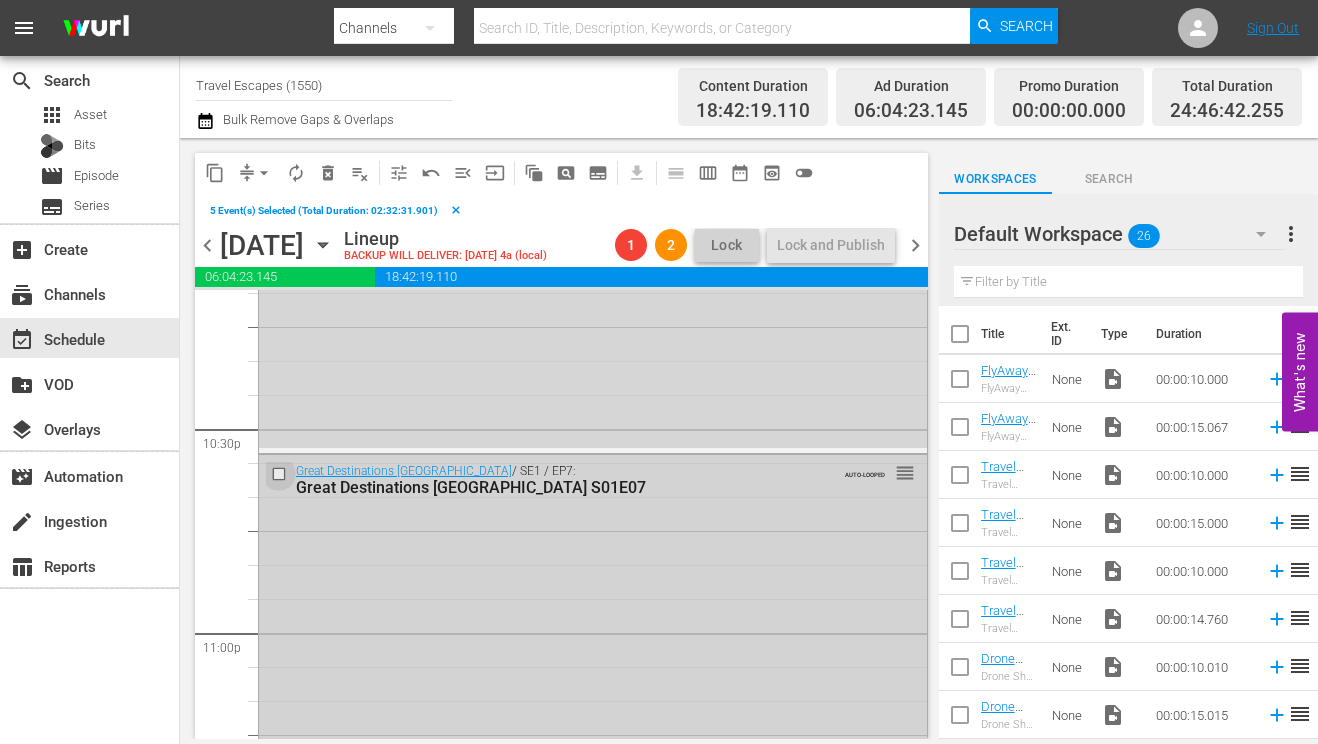 click at bounding box center (281, 473) 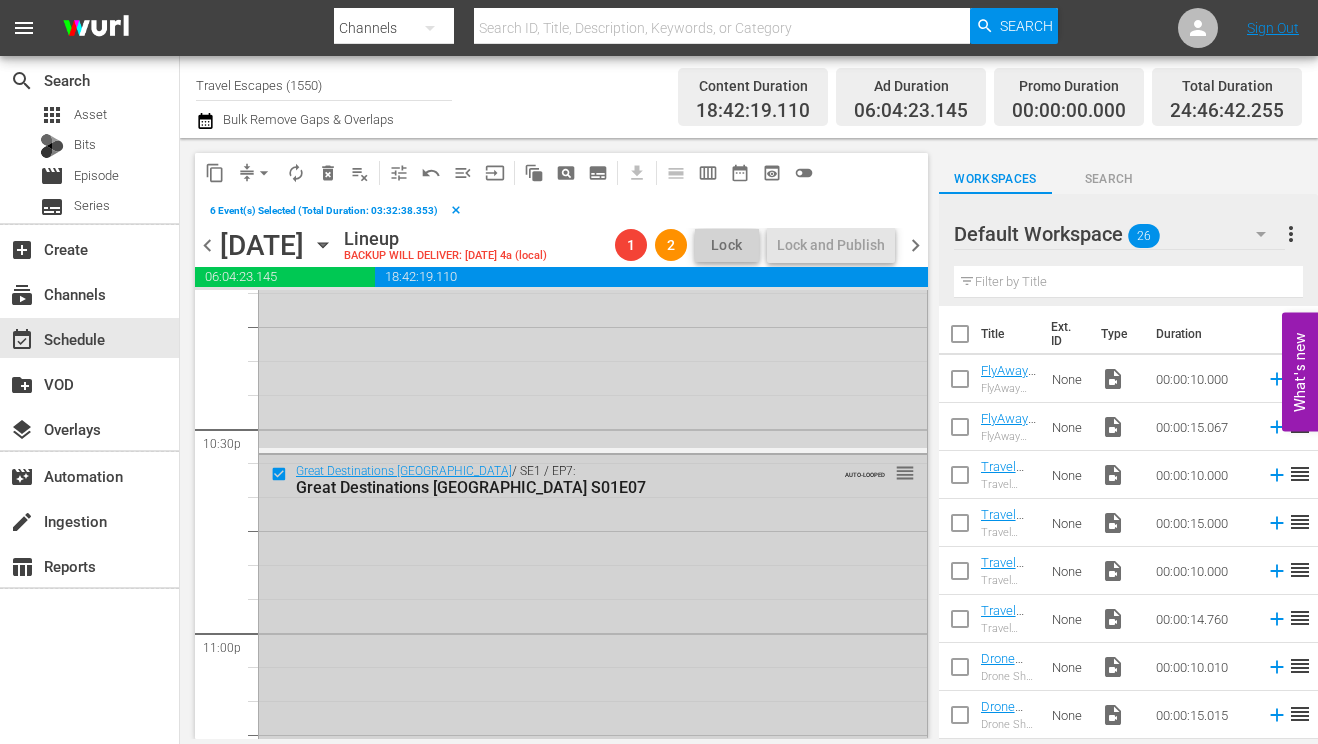 scroll, scrollTop: 9370, scrollLeft: 0, axis: vertical 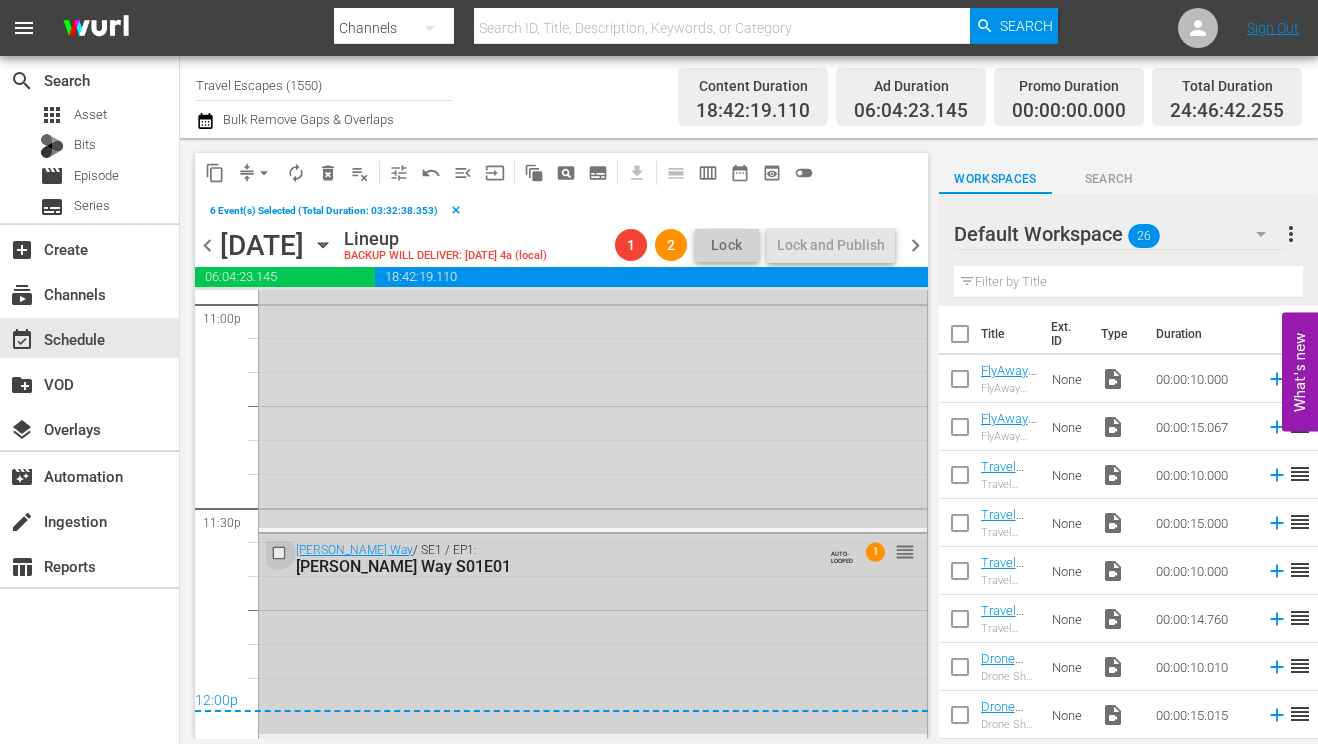 click at bounding box center (281, 553) 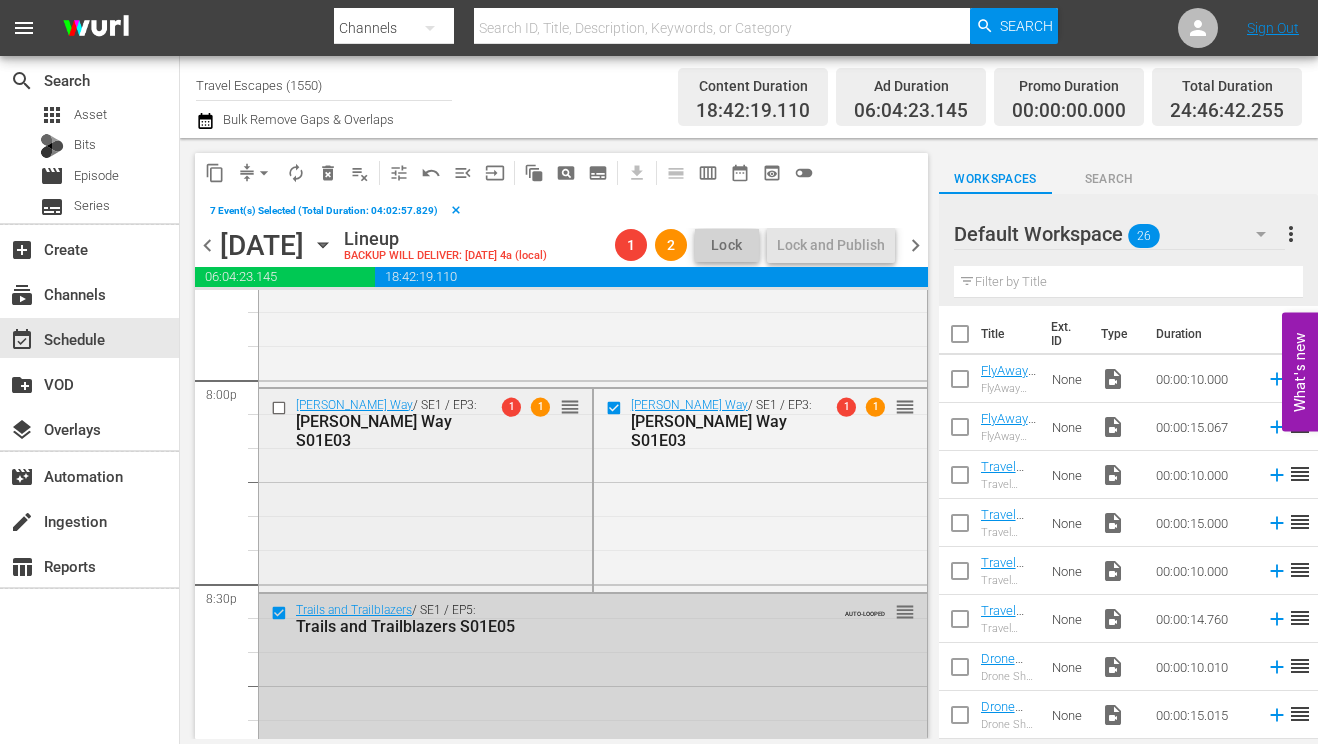 scroll, scrollTop: 8066, scrollLeft: 0, axis: vertical 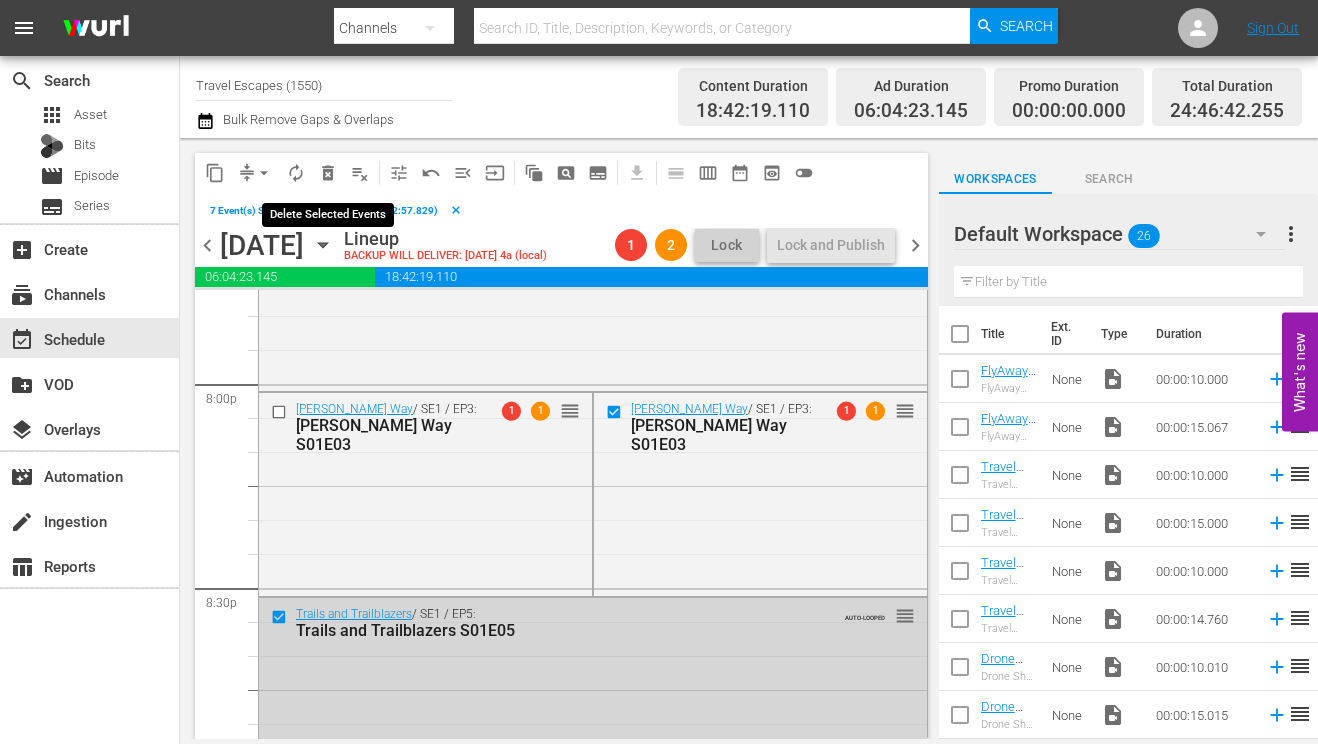 click on "delete_forever_outlined" at bounding box center [328, 173] 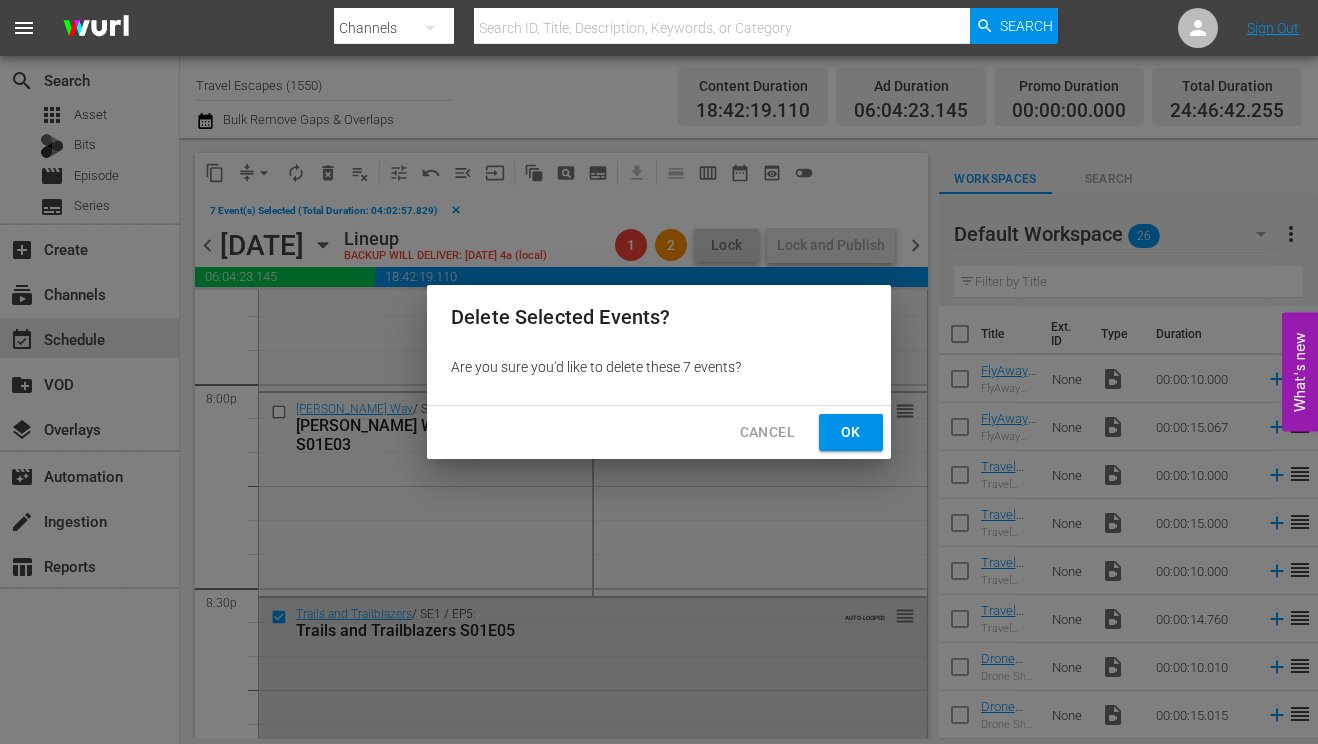 click on "Ok" at bounding box center (851, 432) 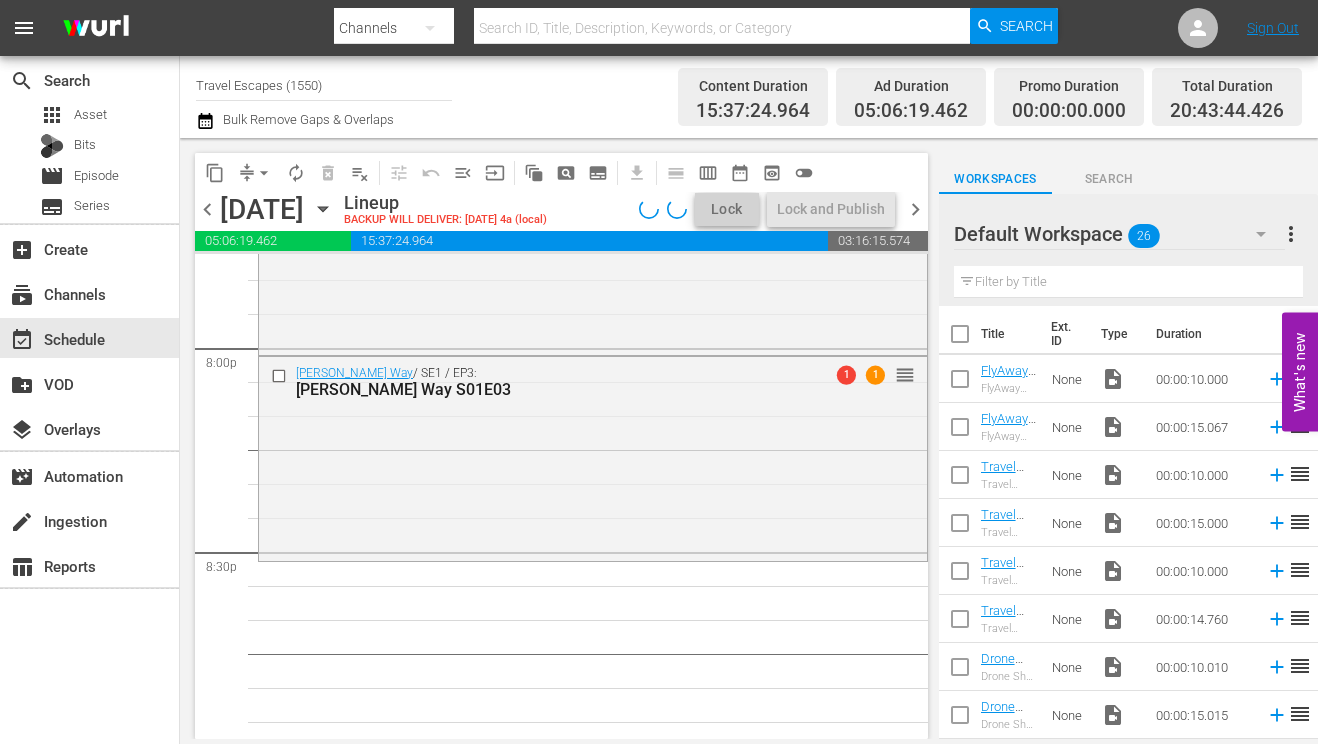 click on "Search" at bounding box center (1109, 174) 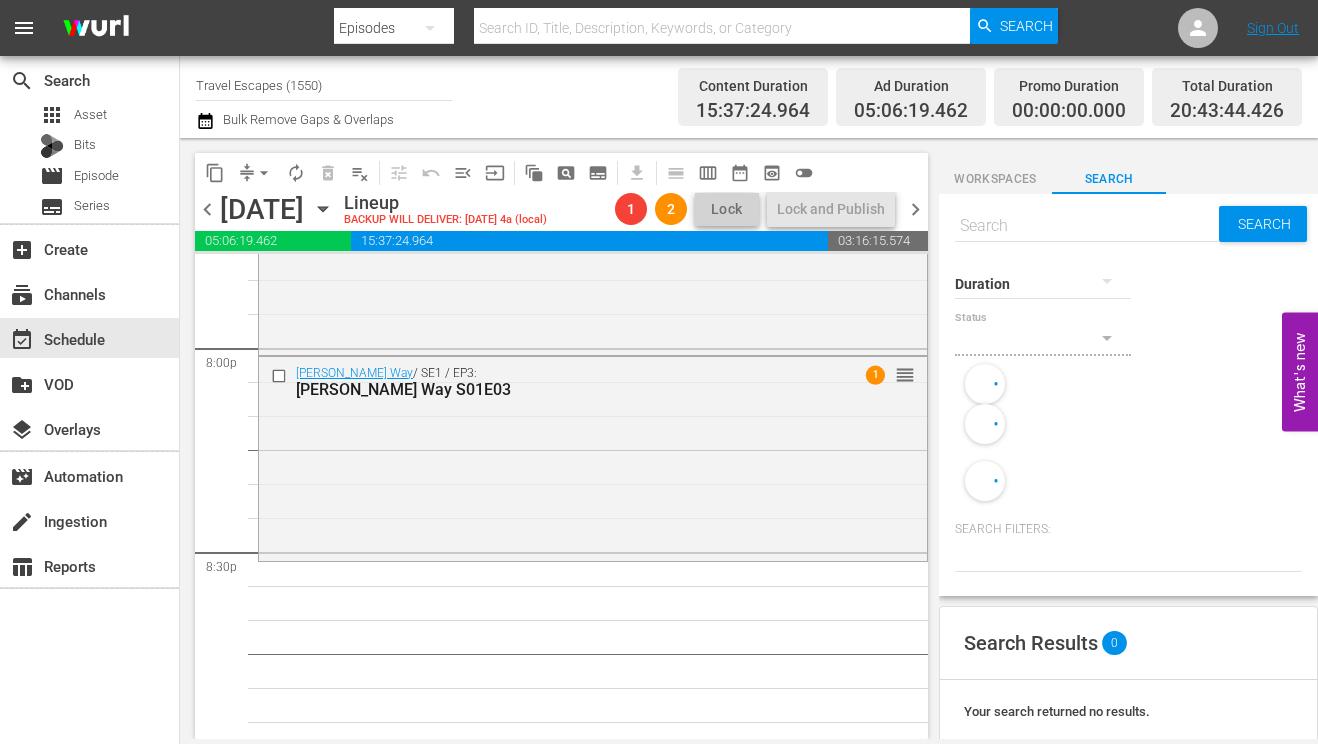 click at bounding box center [1087, 226] 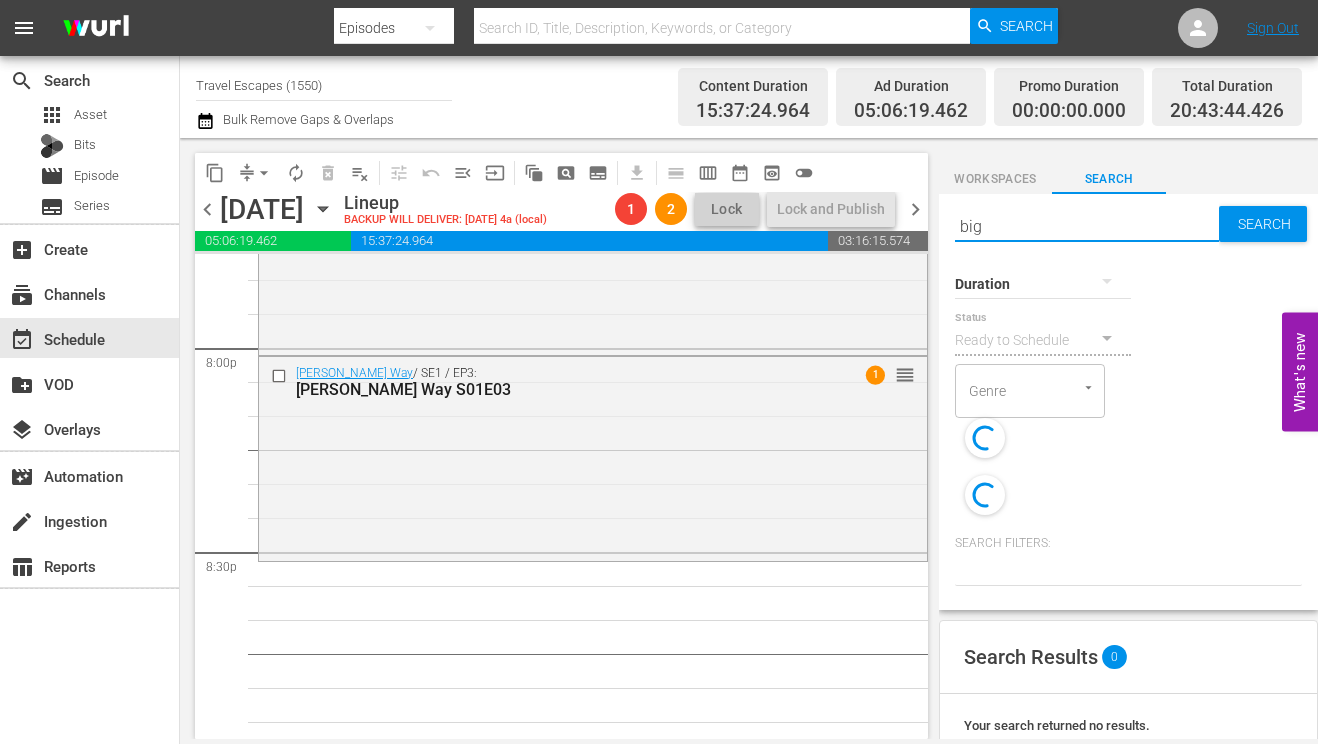 type on "big" 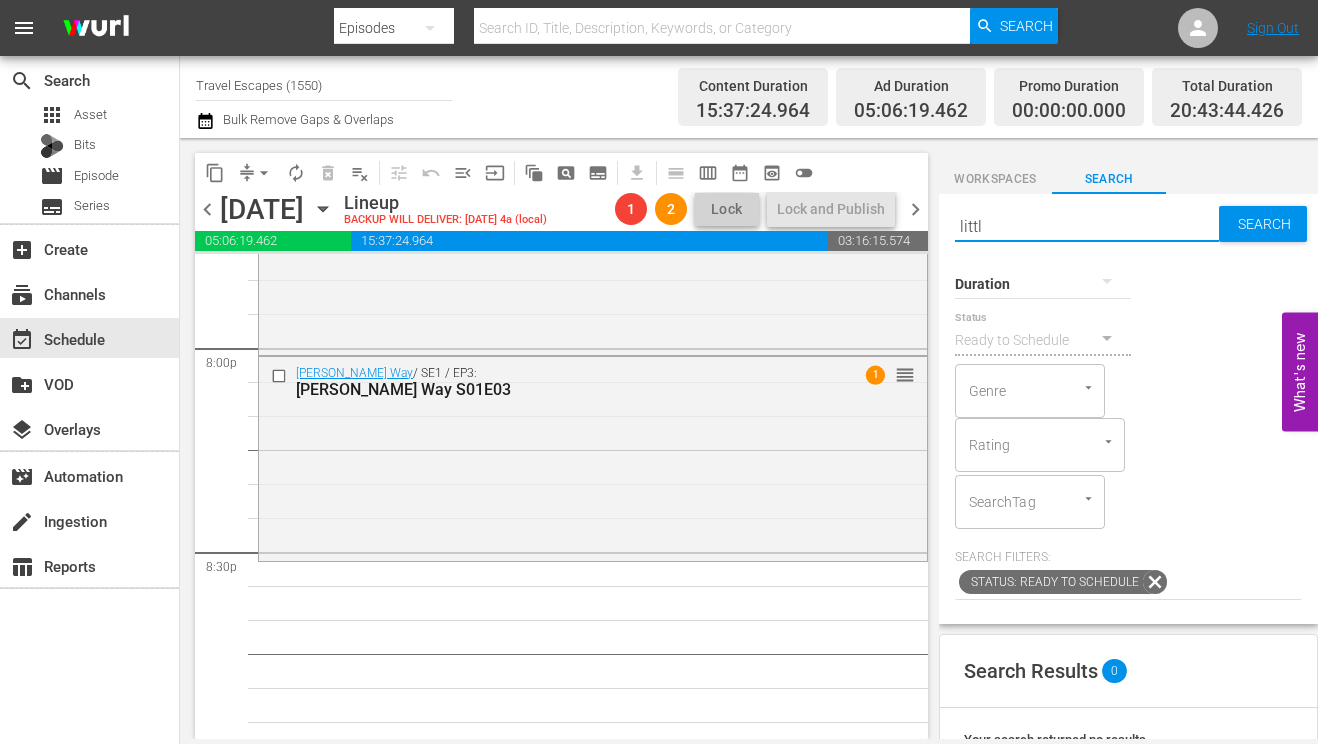 type on "little" 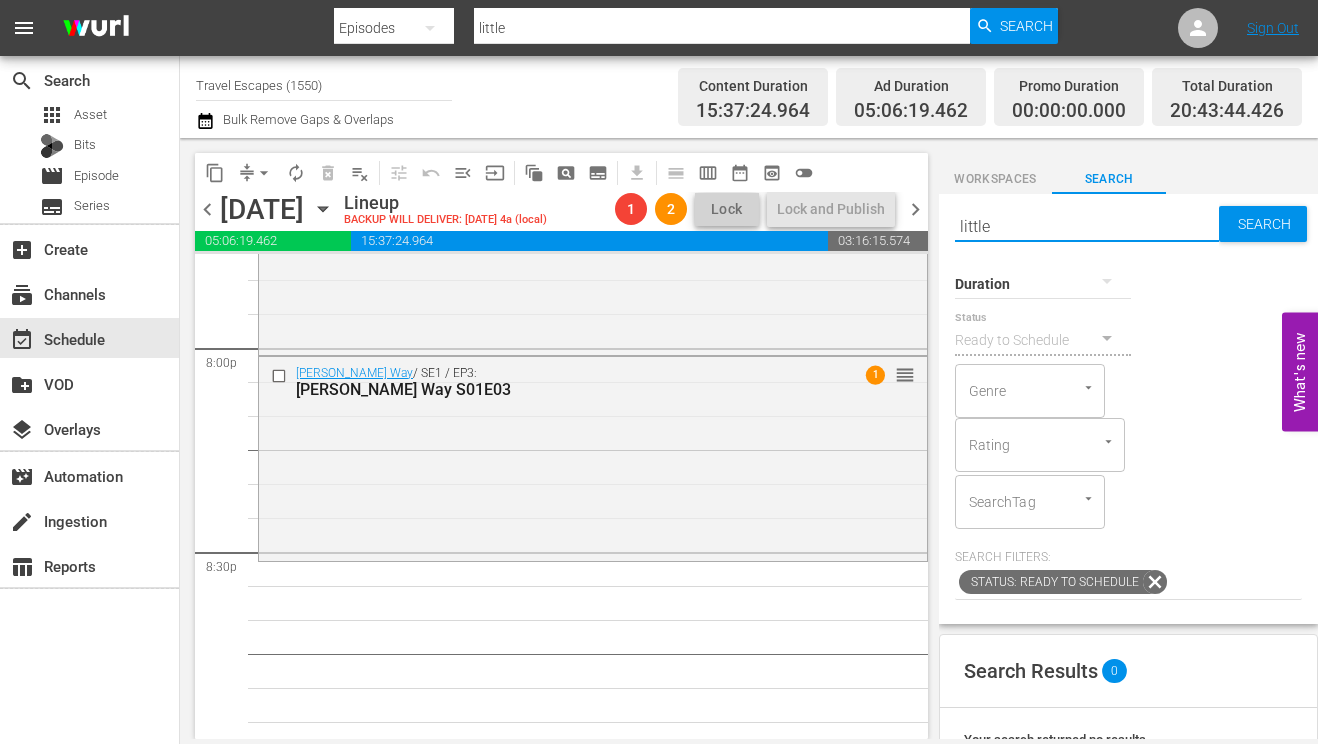 type on "little" 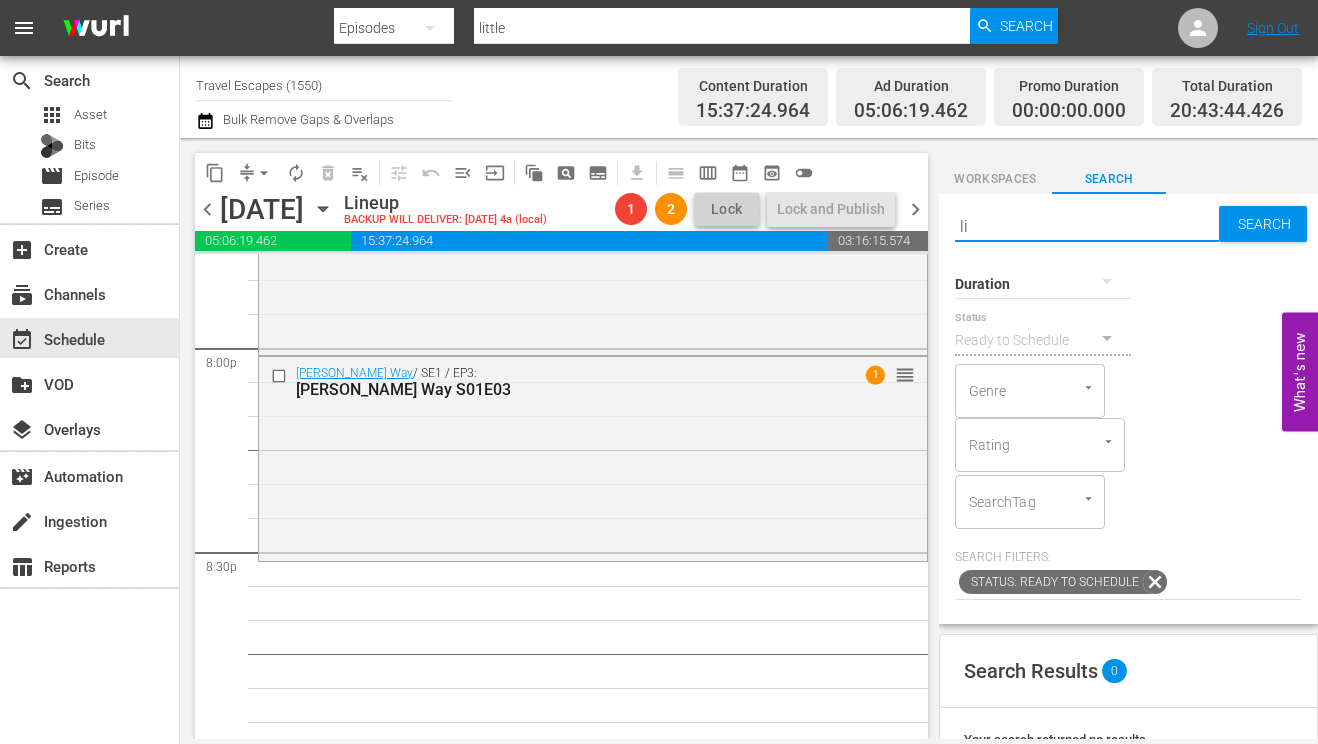 type on "l" 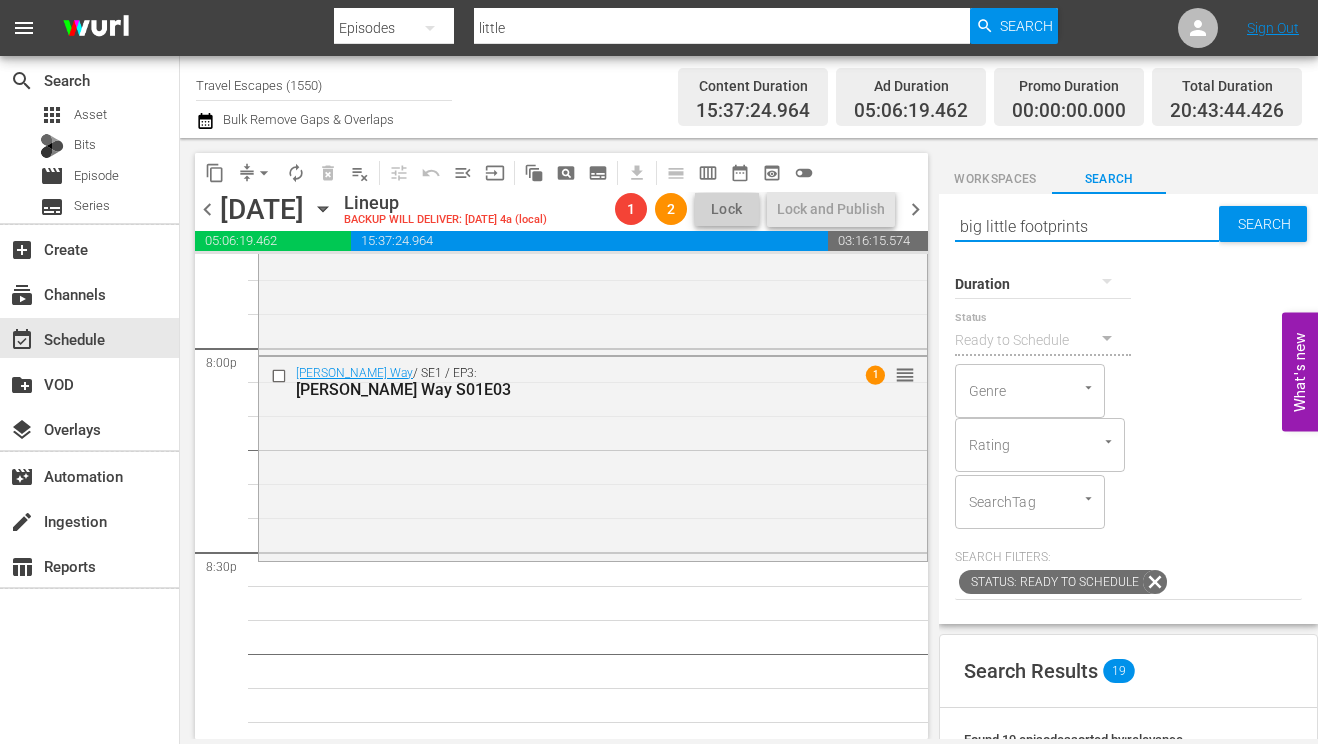 type on "big little footprints" 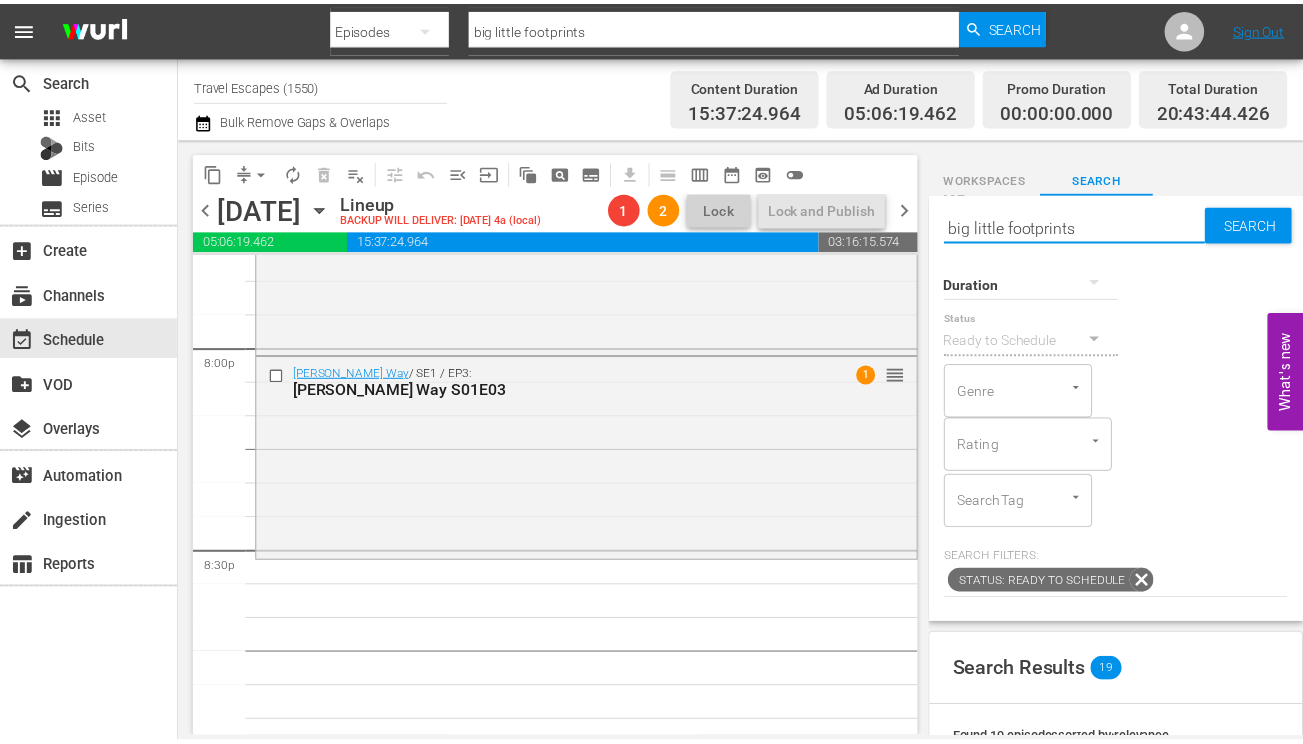 scroll, scrollTop: 440, scrollLeft: 0, axis: vertical 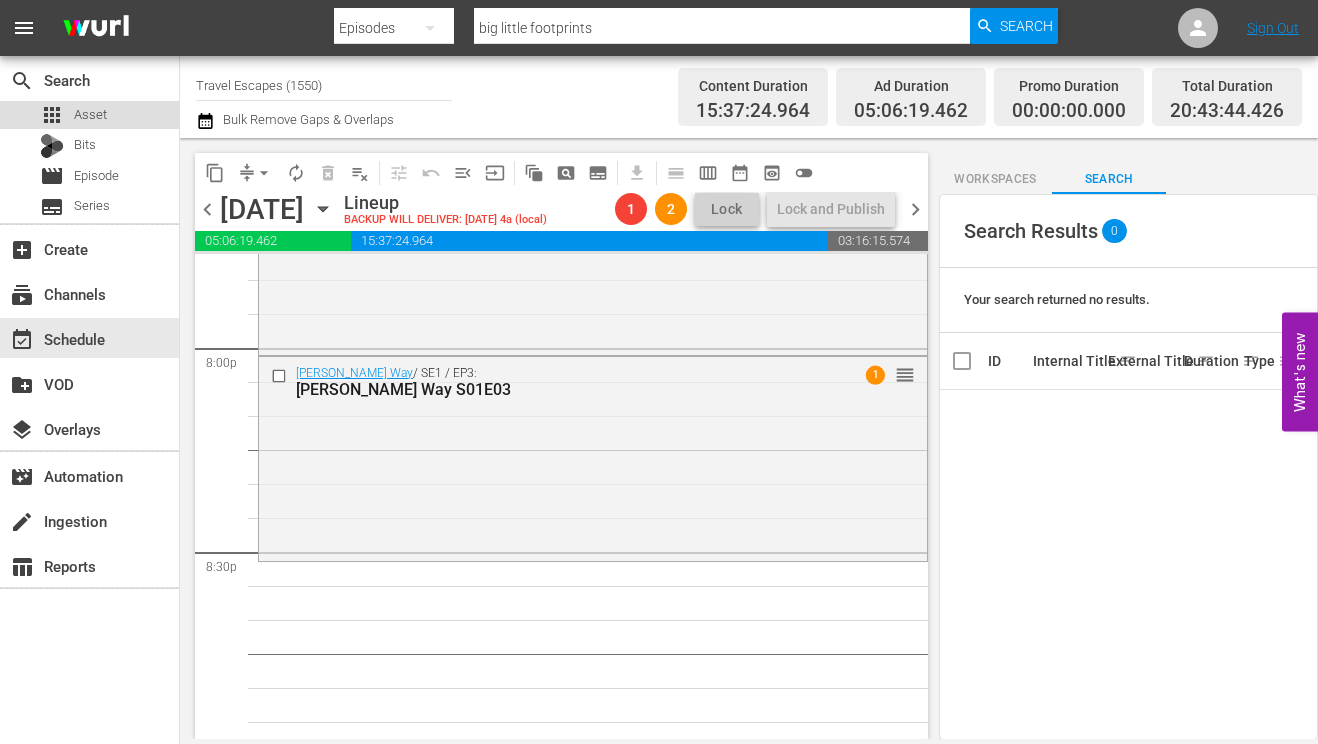 click on "apps Asset" at bounding box center (89, 115) 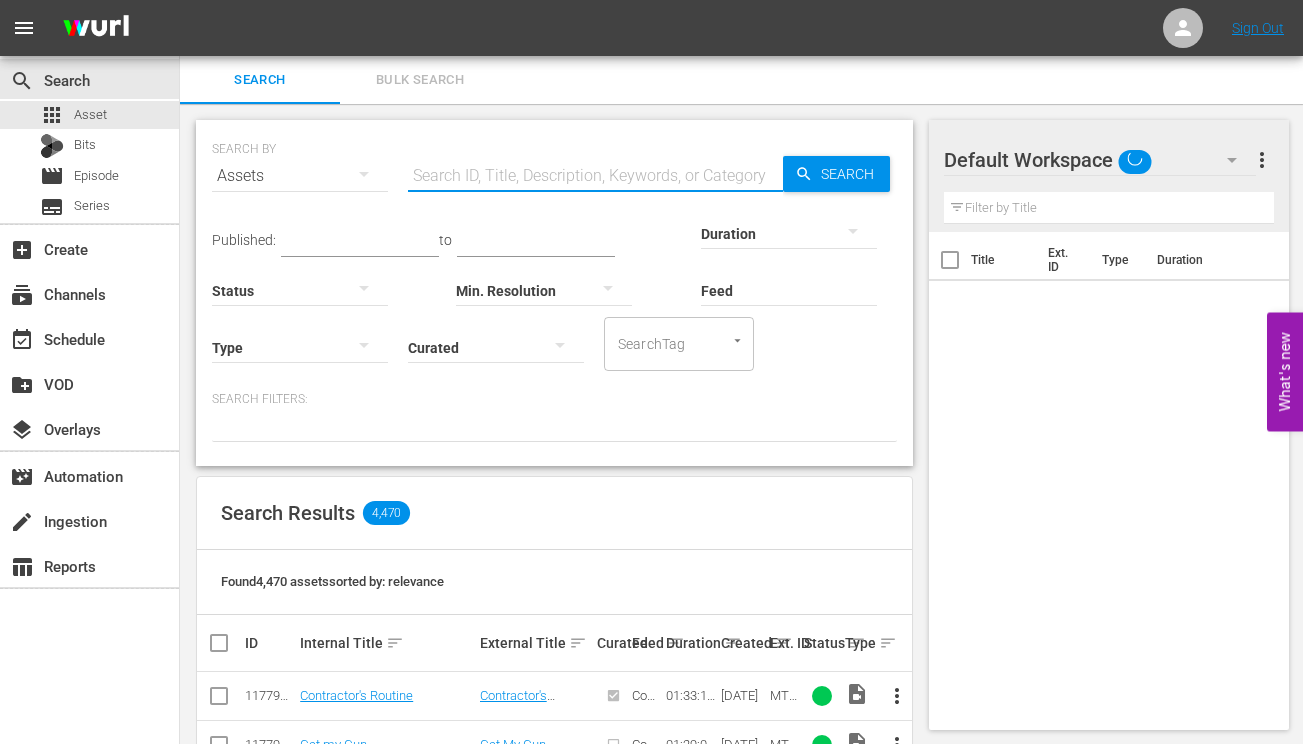 click at bounding box center [595, 176] 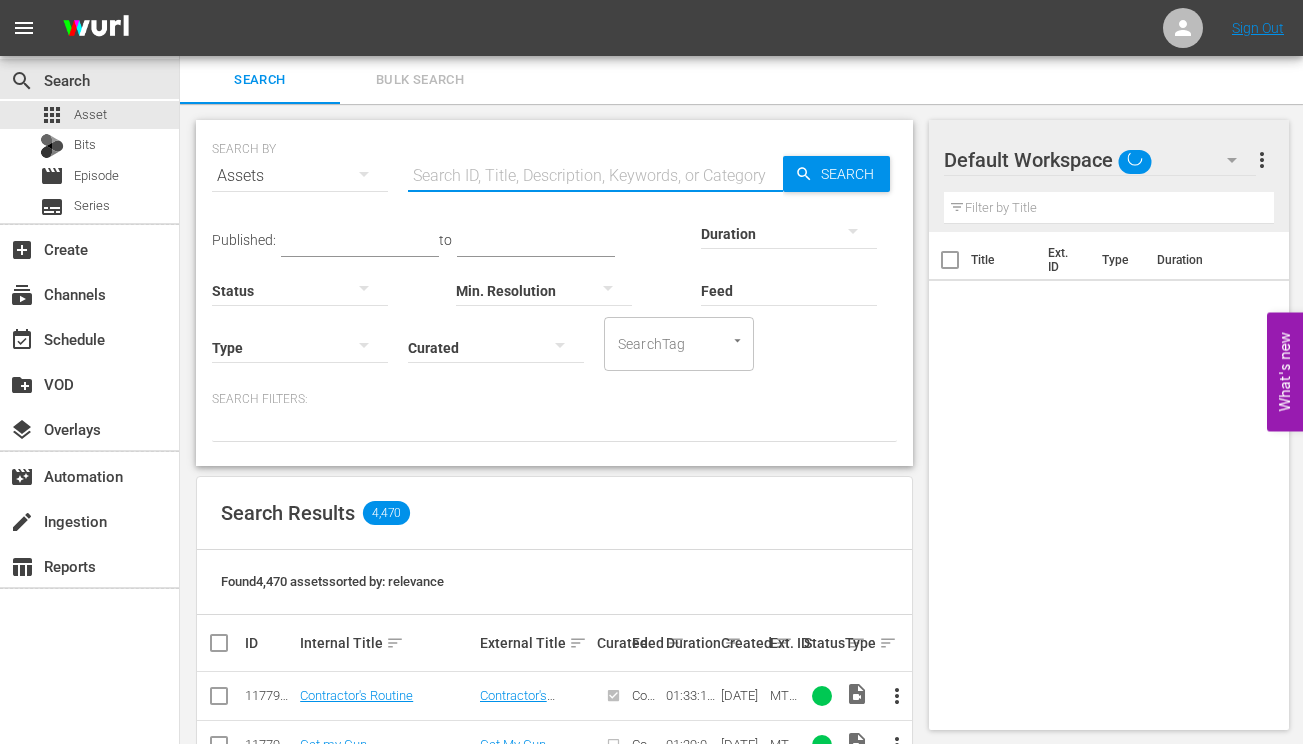 paste on "Big Little Footprints S01E01" 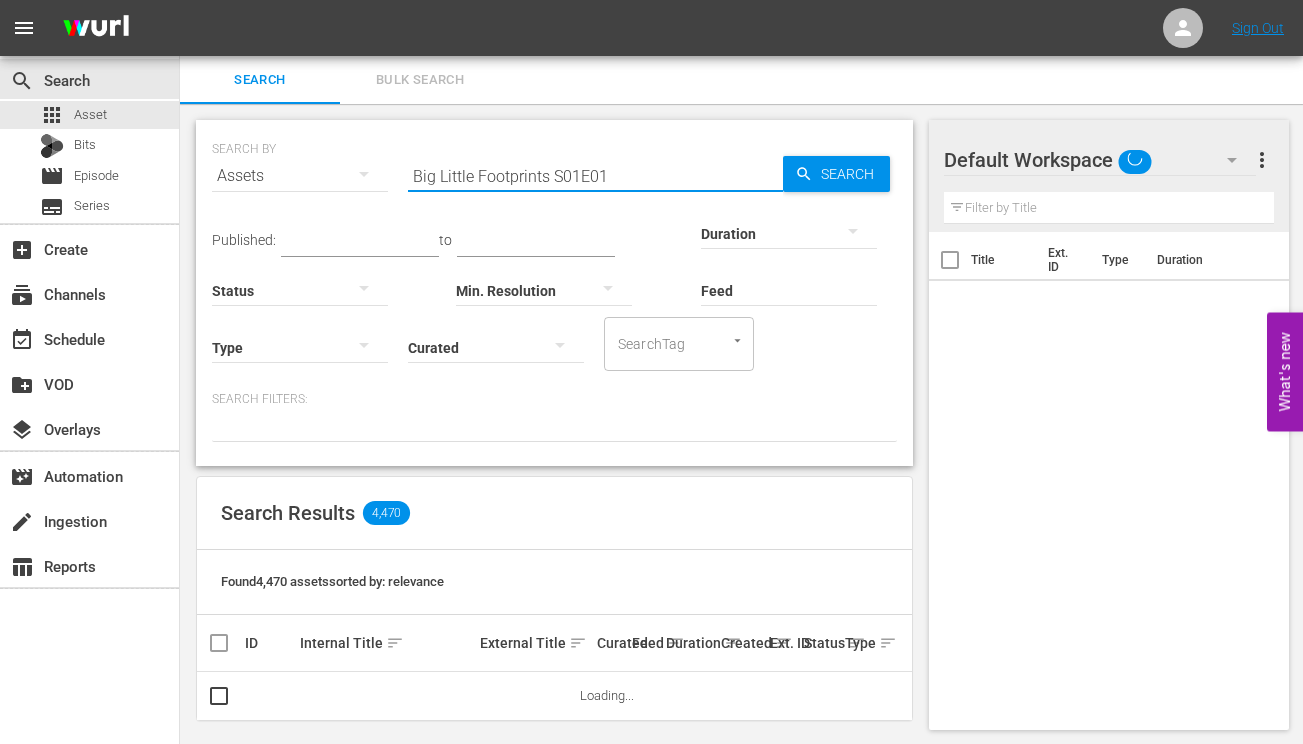 scroll, scrollTop: 13, scrollLeft: 0, axis: vertical 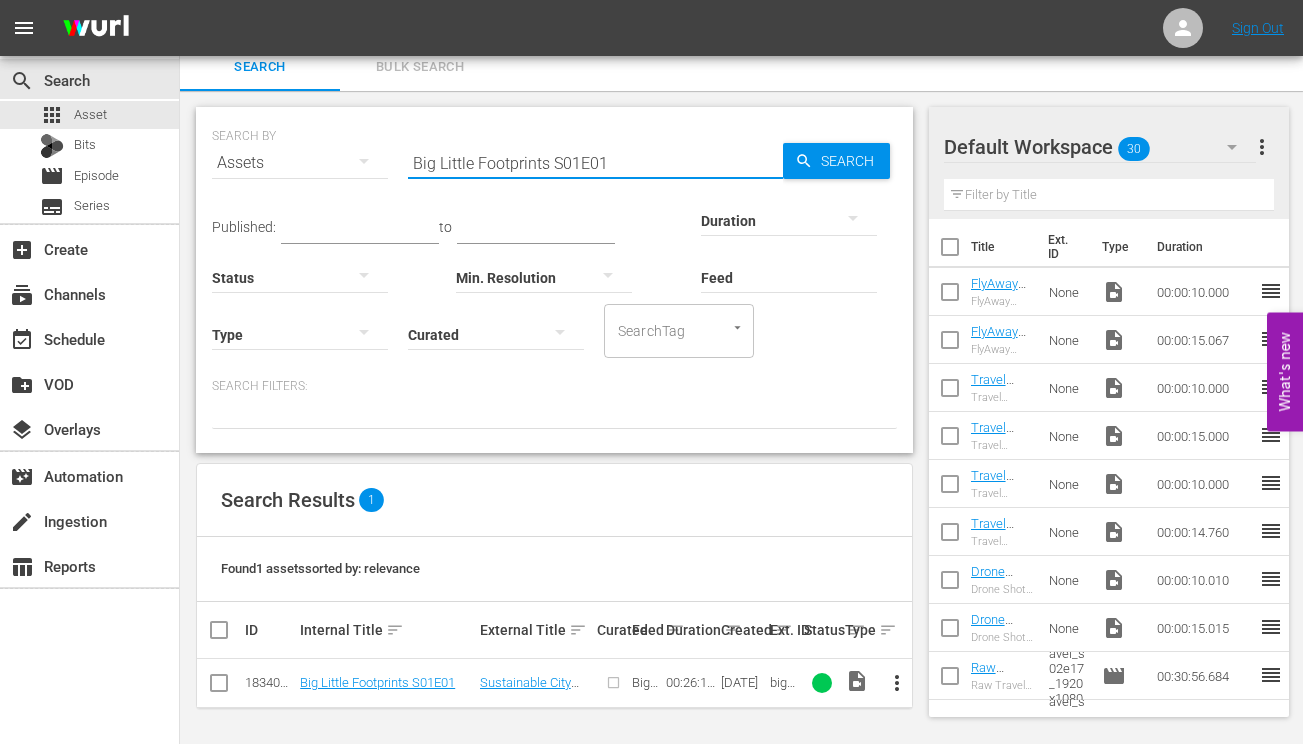drag, startPoint x: 550, startPoint y: 163, endPoint x: 691, endPoint y: 181, distance: 142.14429 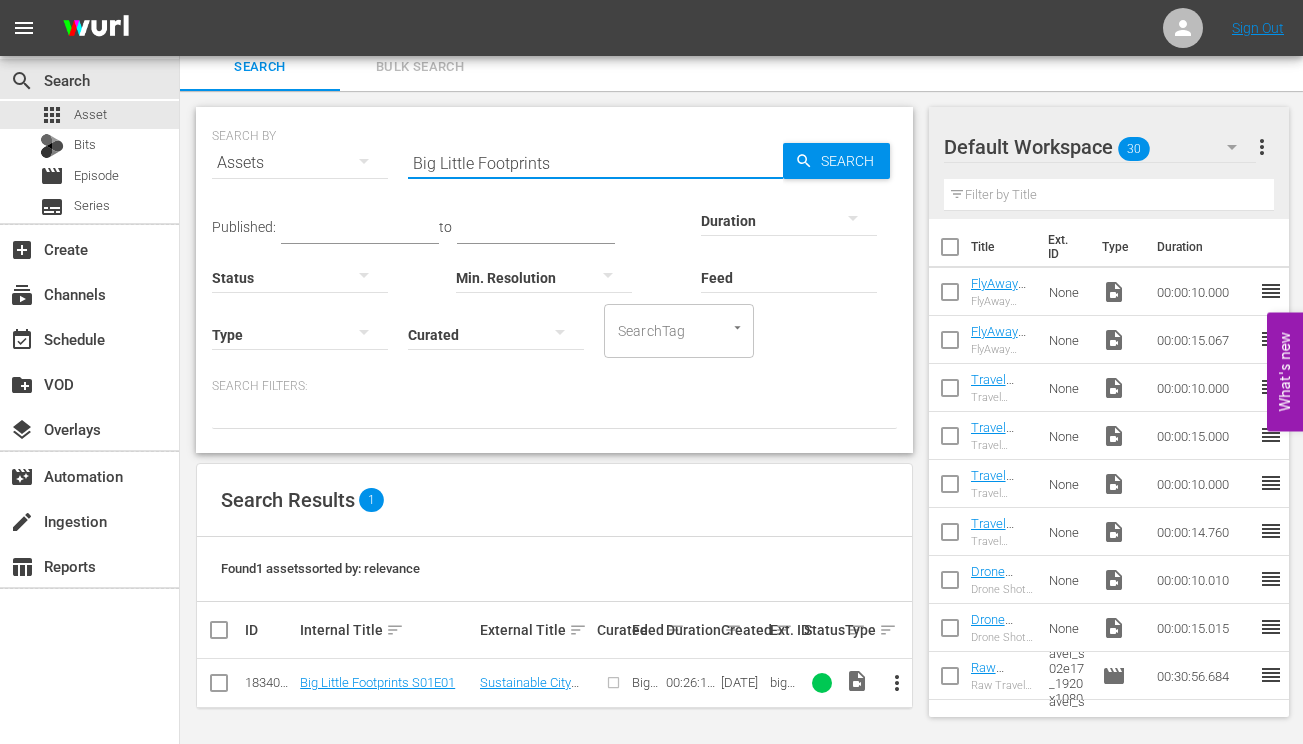 type on "Big Little Footprints" 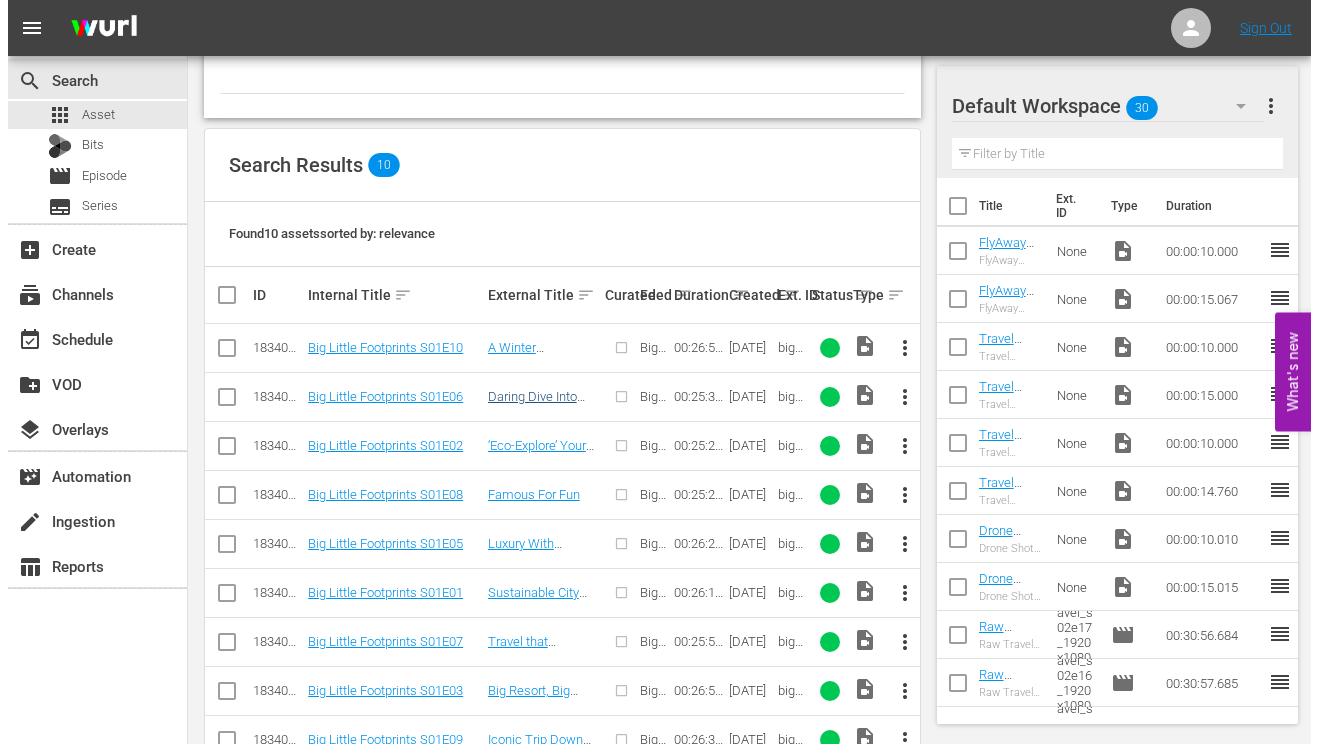 scroll, scrollTop: 445, scrollLeft: 0, axis: vertical 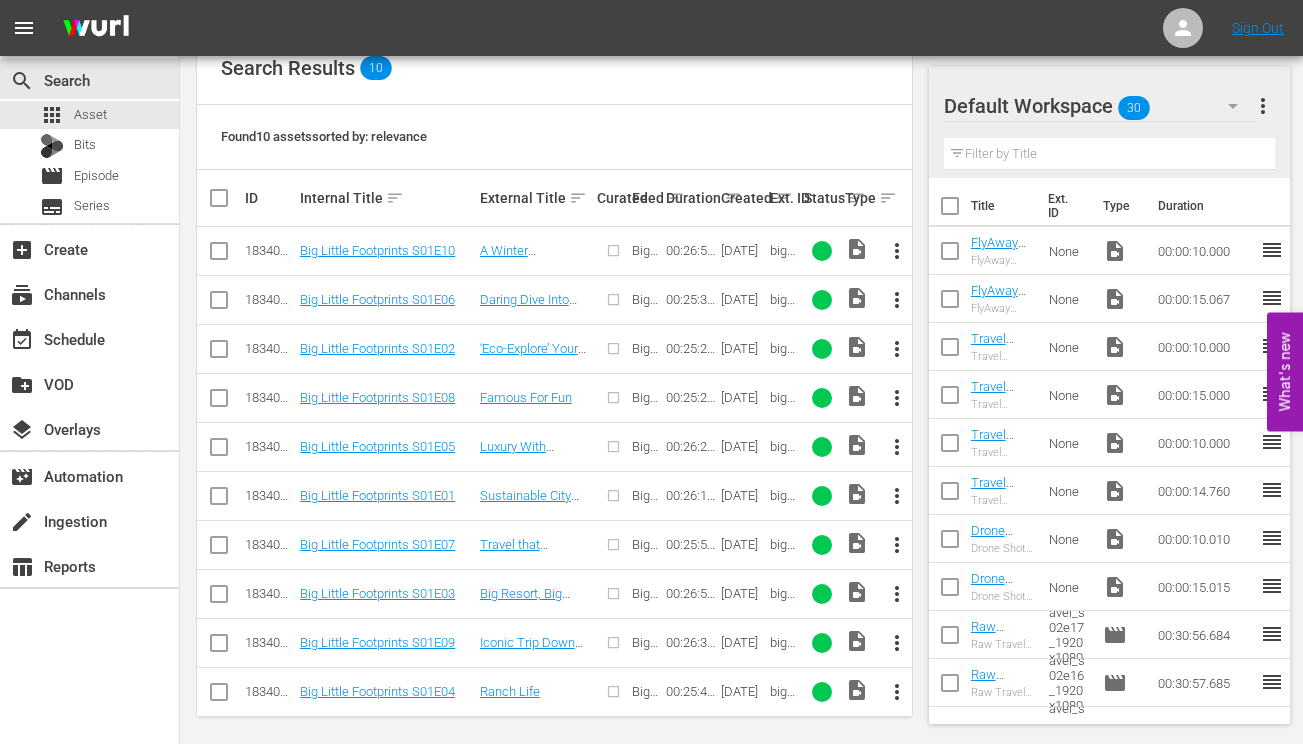 click at bounding box center (219, 500) 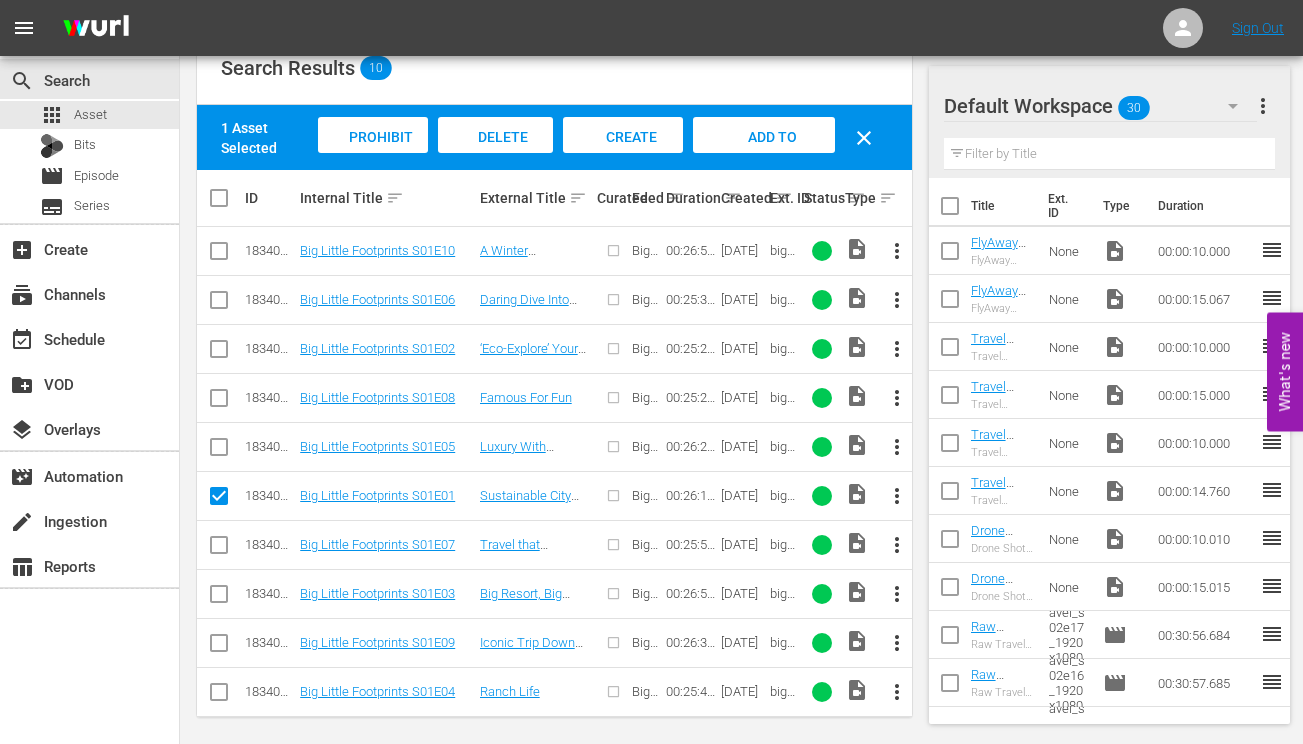 click at bounding box center (219, 353) 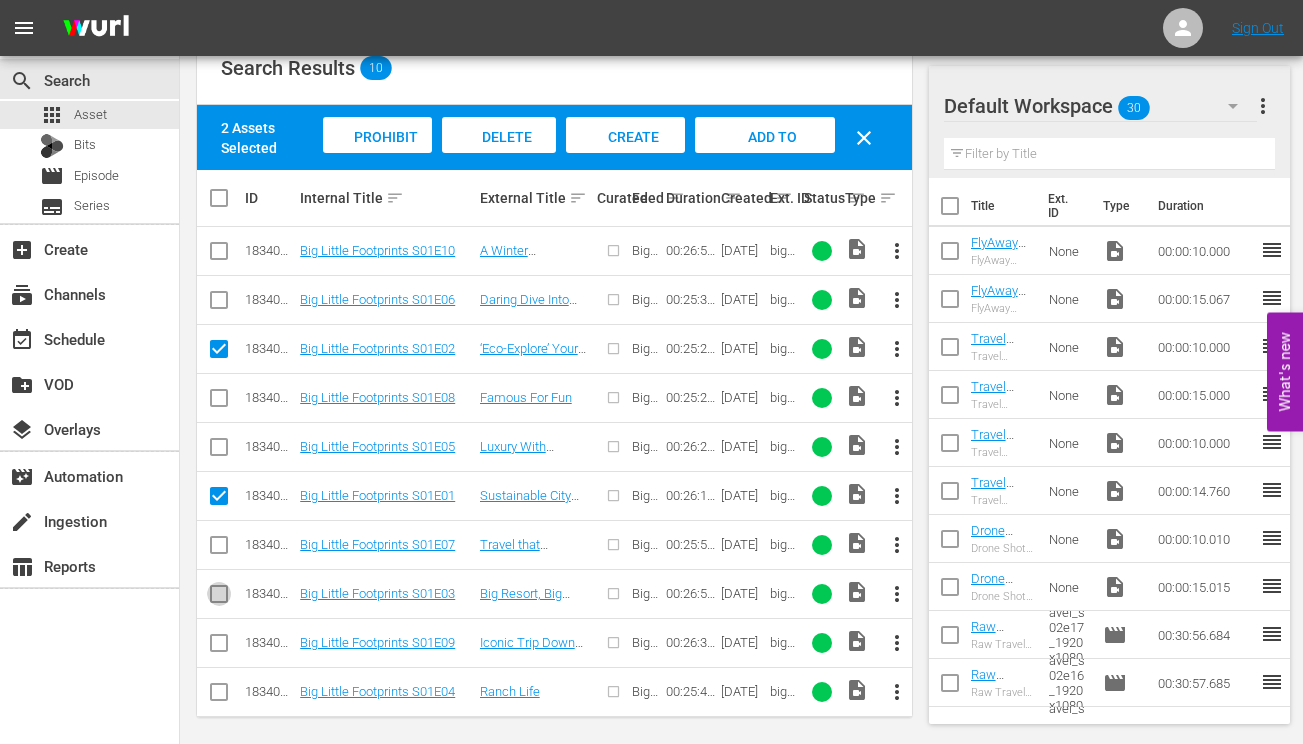 click at bounding box center (219, 598) 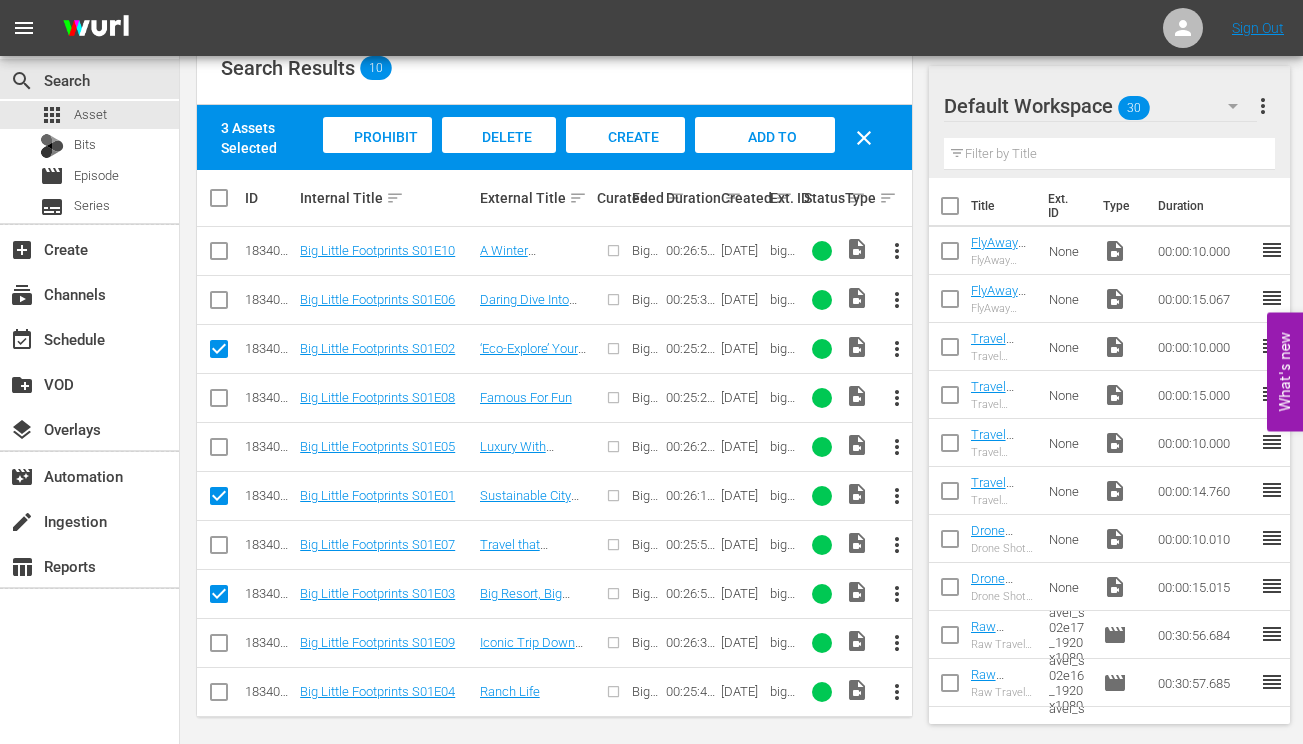 click at bounding box center [219, 696] 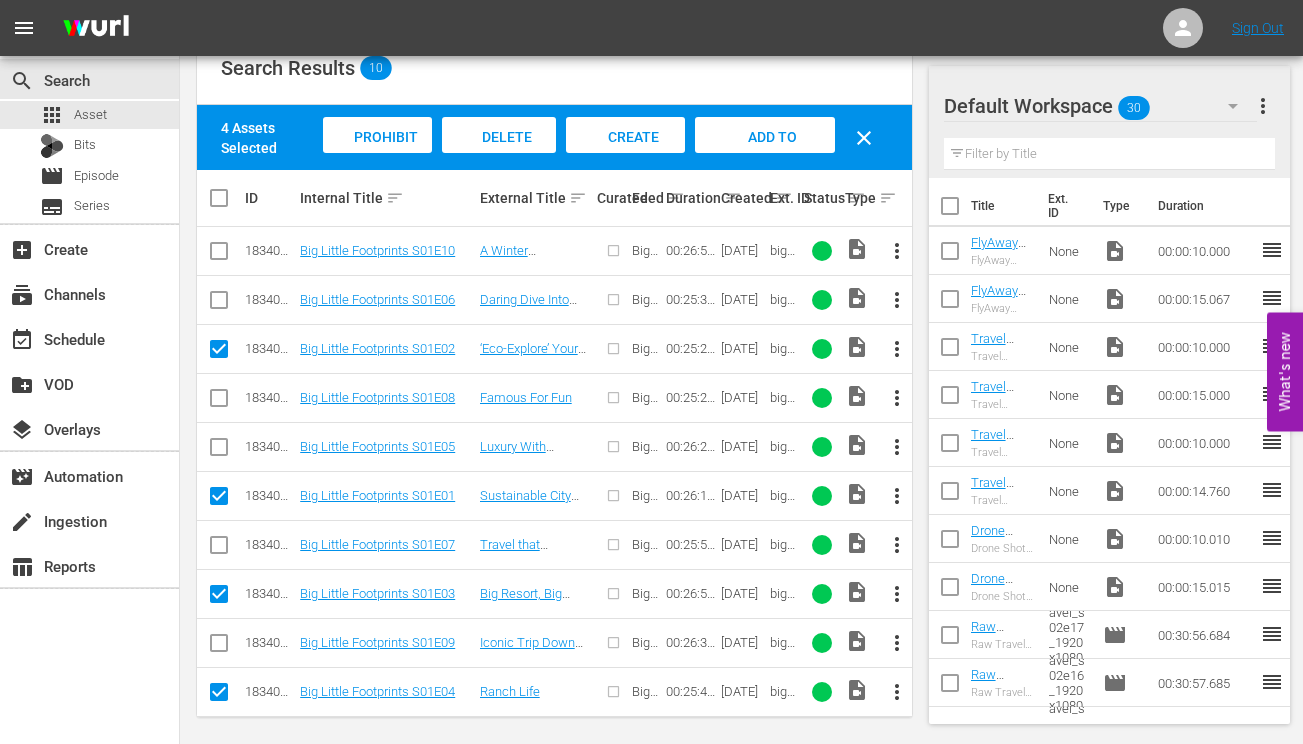 click at bounding box center [219, 451] 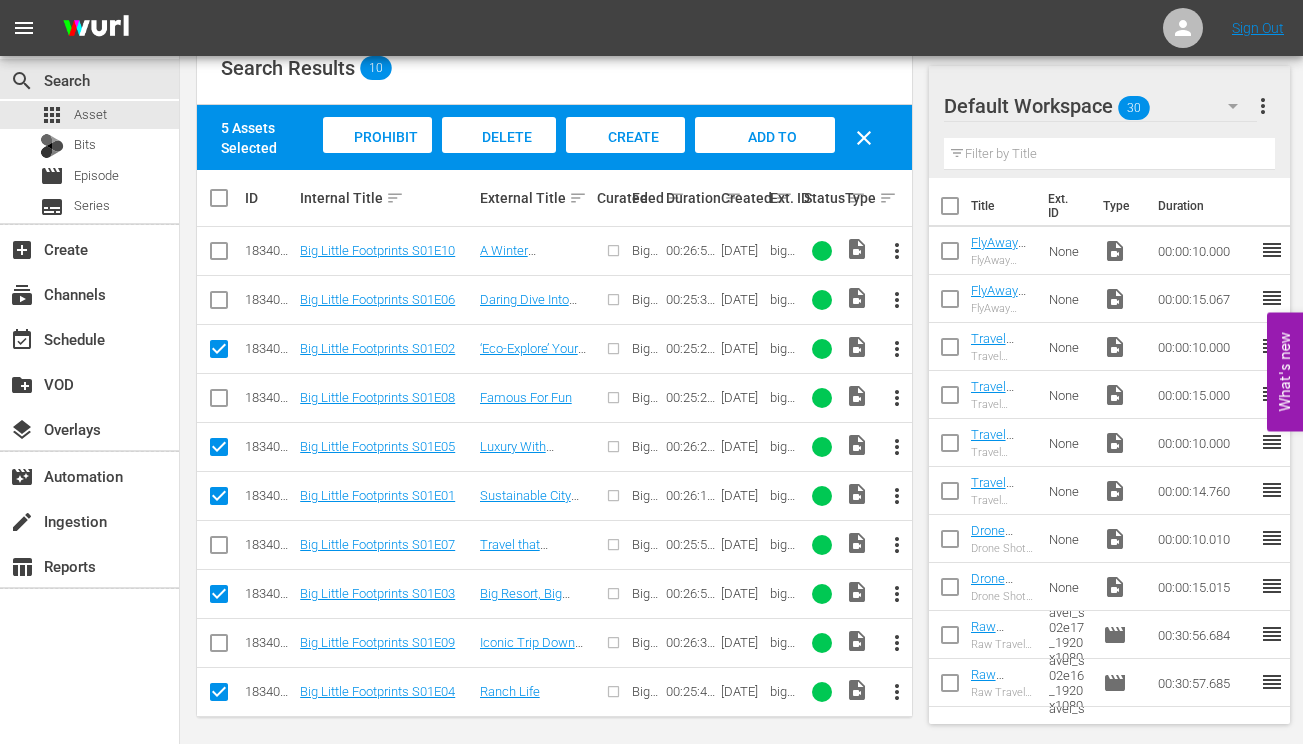 click at bounding box center (219, 304) 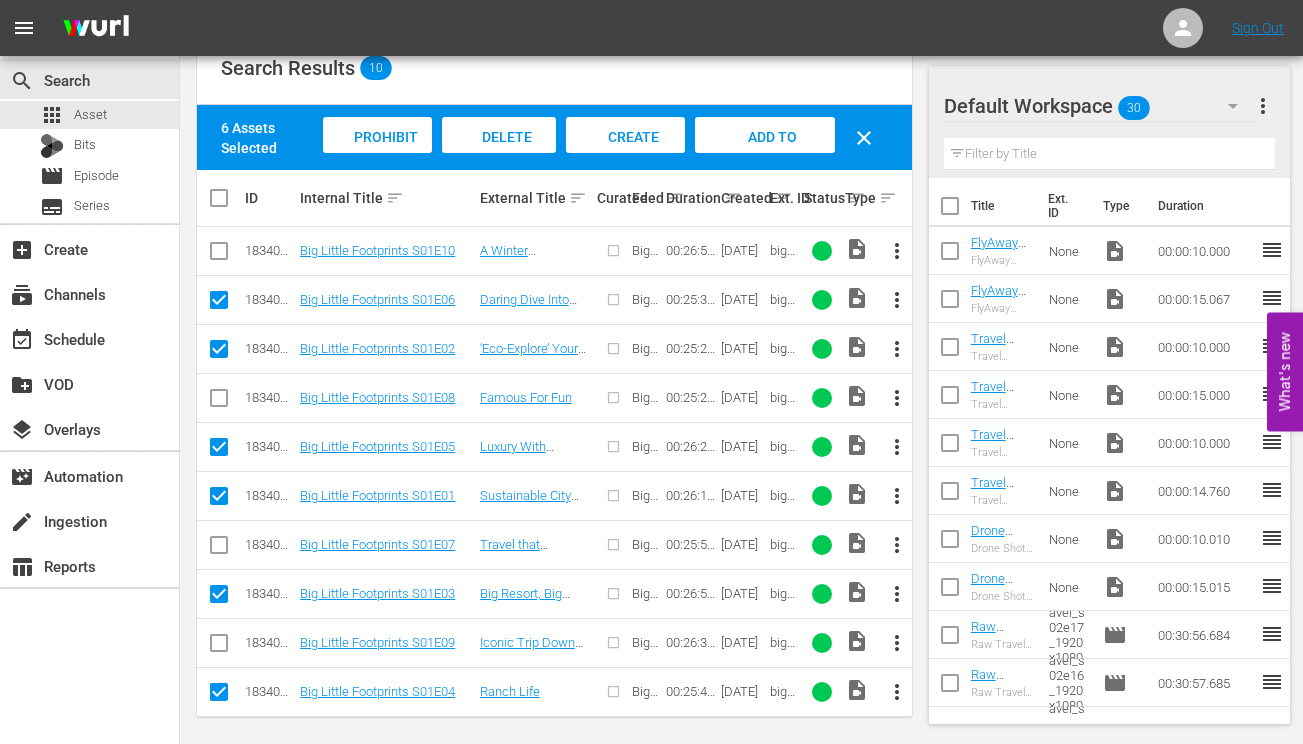 click at bounding box center [219, 549] 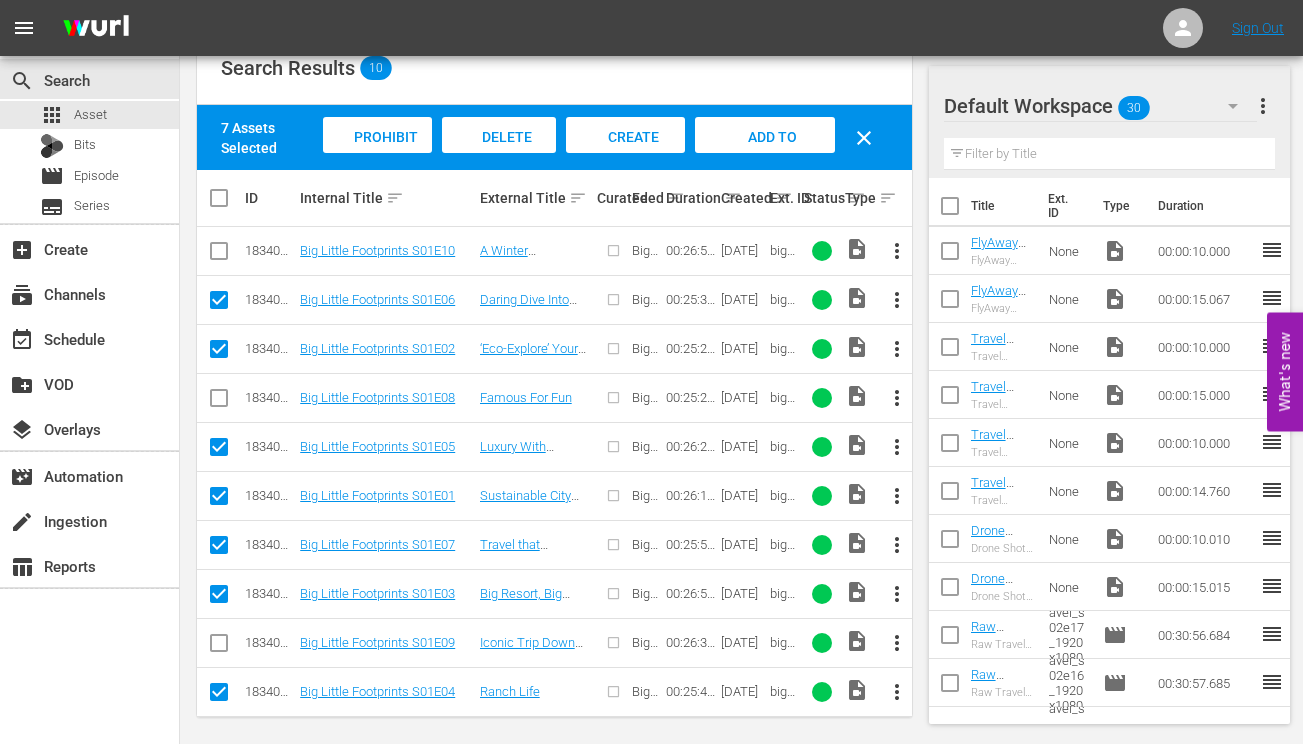 click at bounding box center [219, 402] 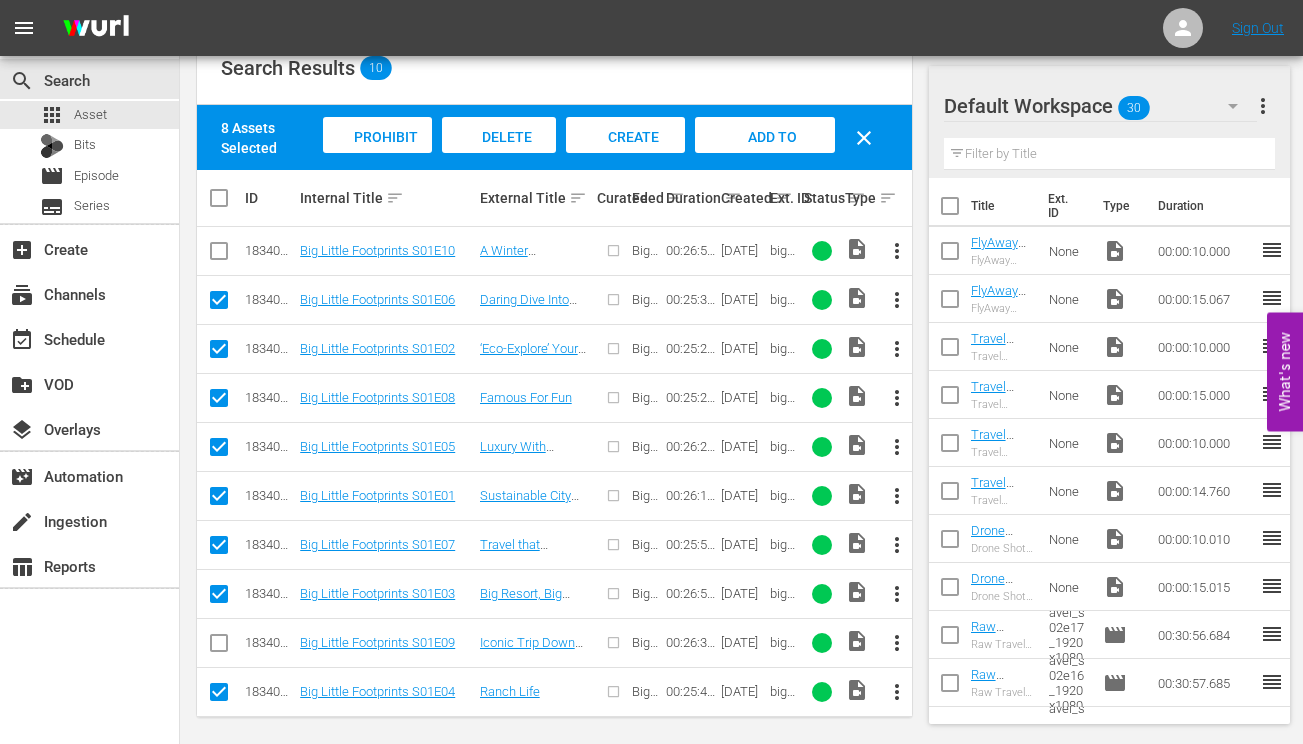 click at bounding box center [219, 647] 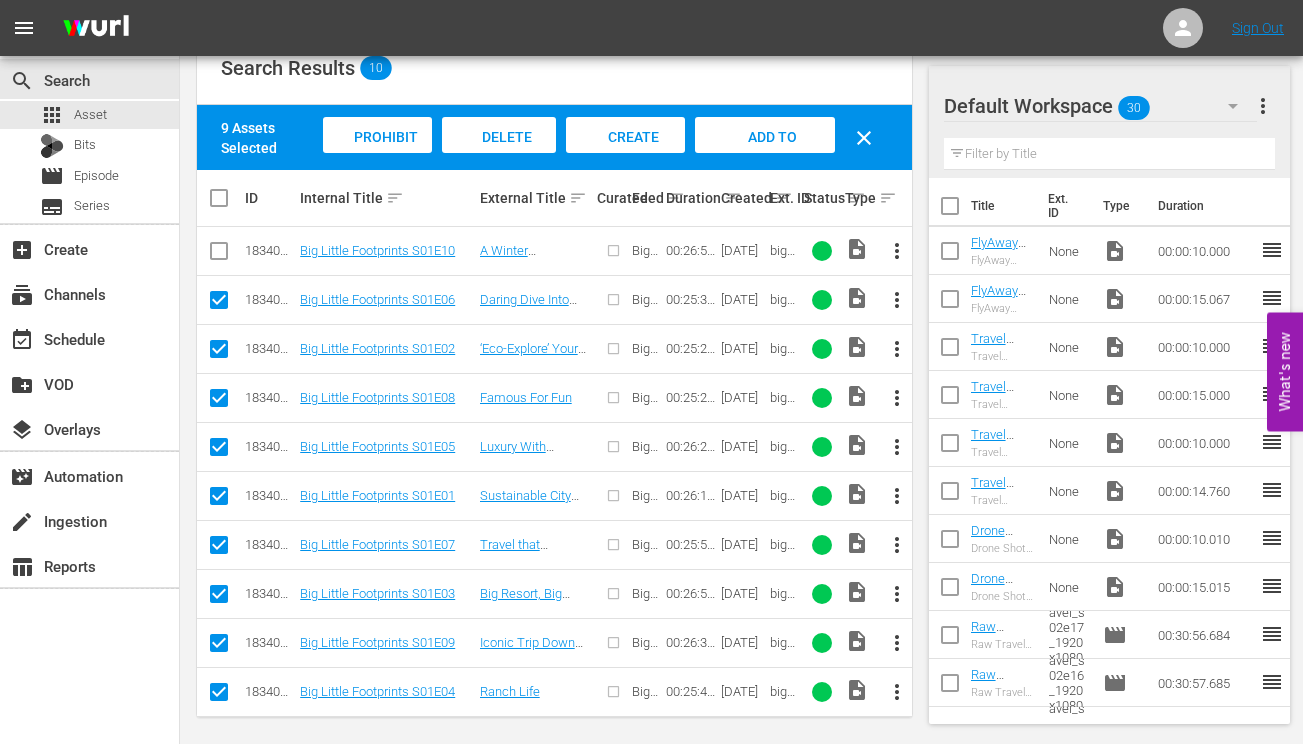 click at bounding box center [219, 255] 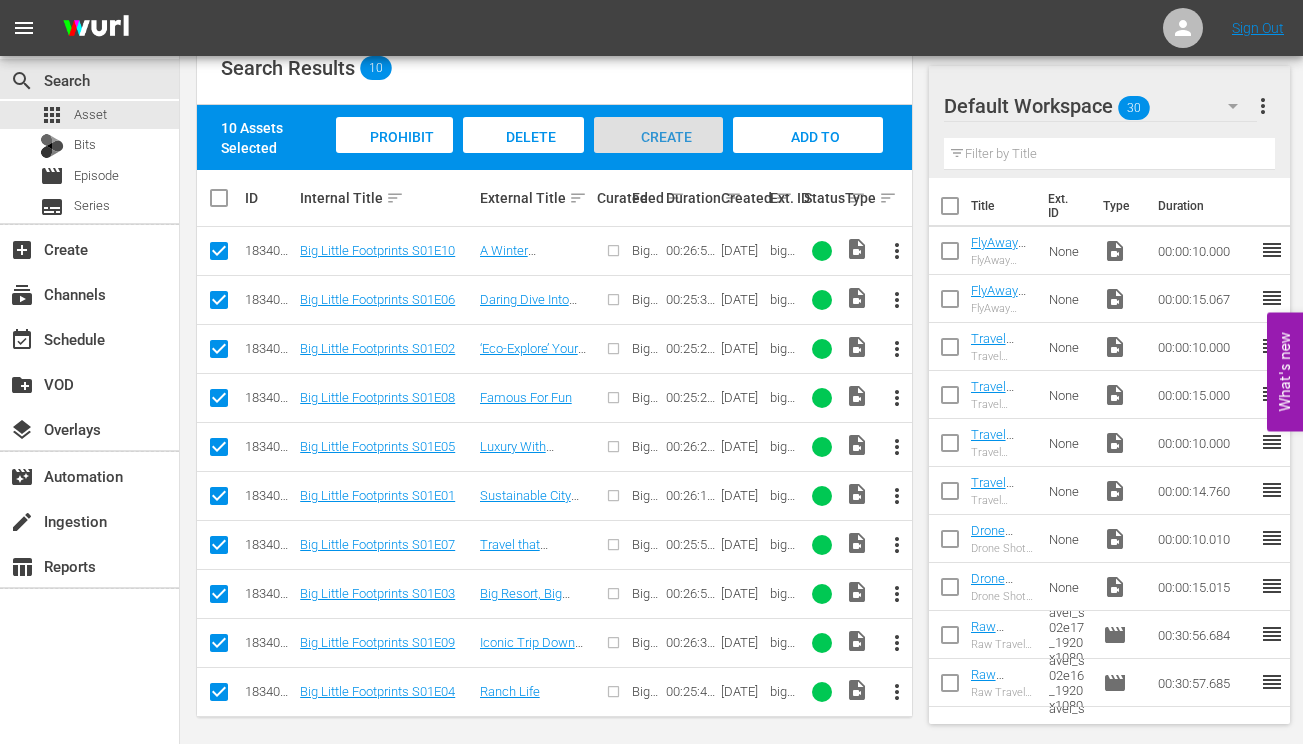 click on "Create Episode" at bounding box center [659, 156] 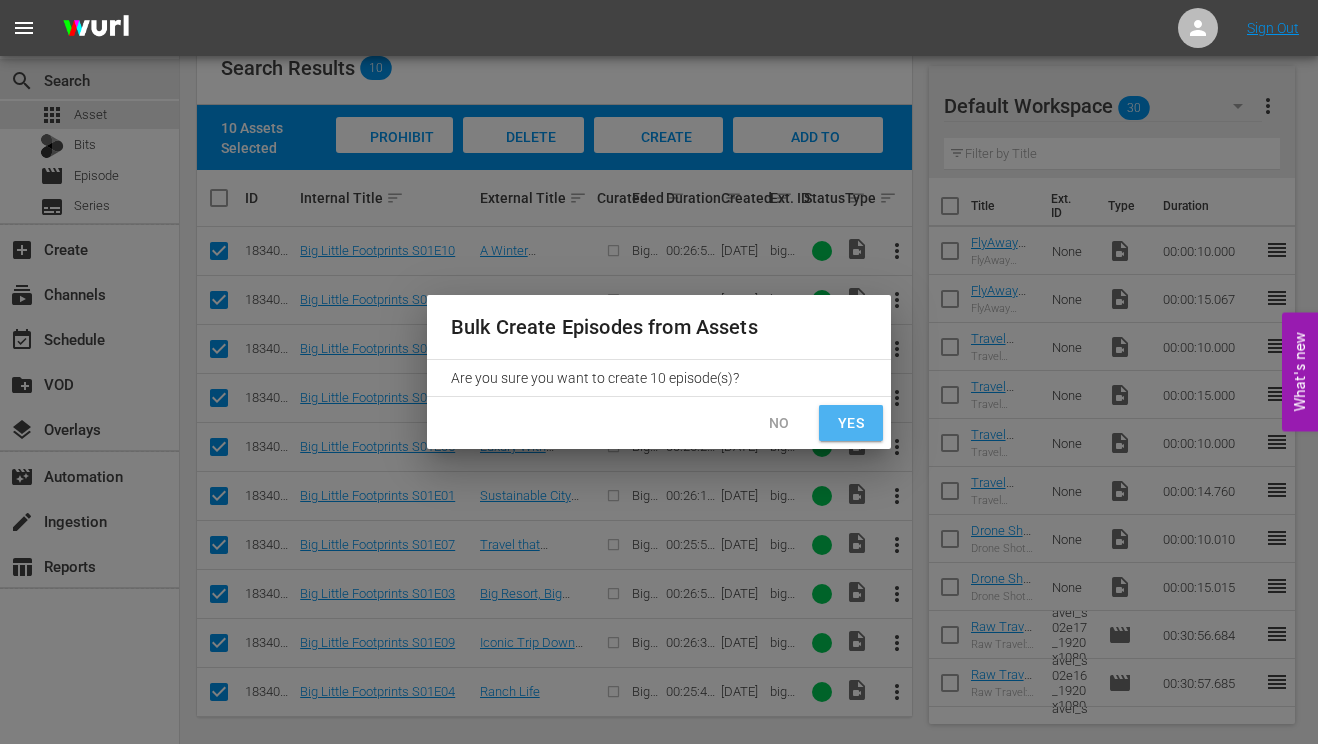 click on "Yes" at bounding box center (851, 423) 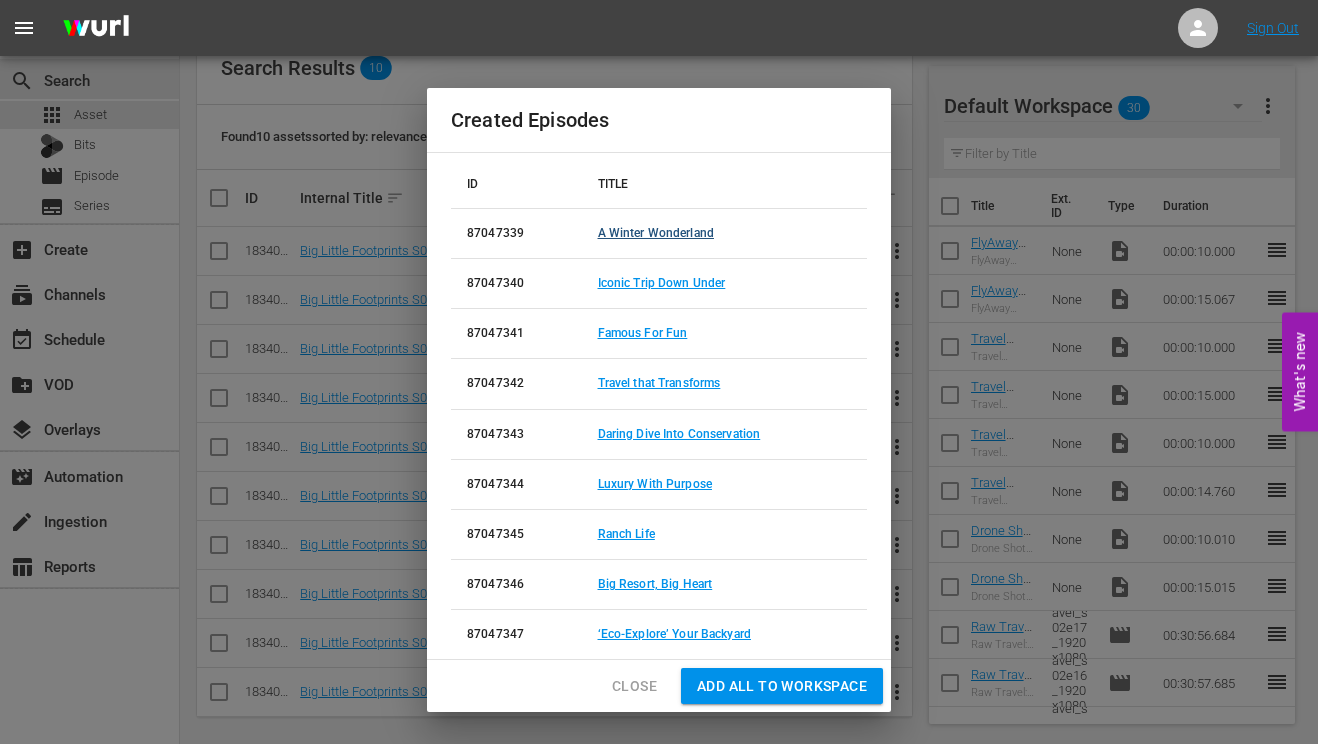 click on "A Winter Wonderland" at bounding box center (656, 233) 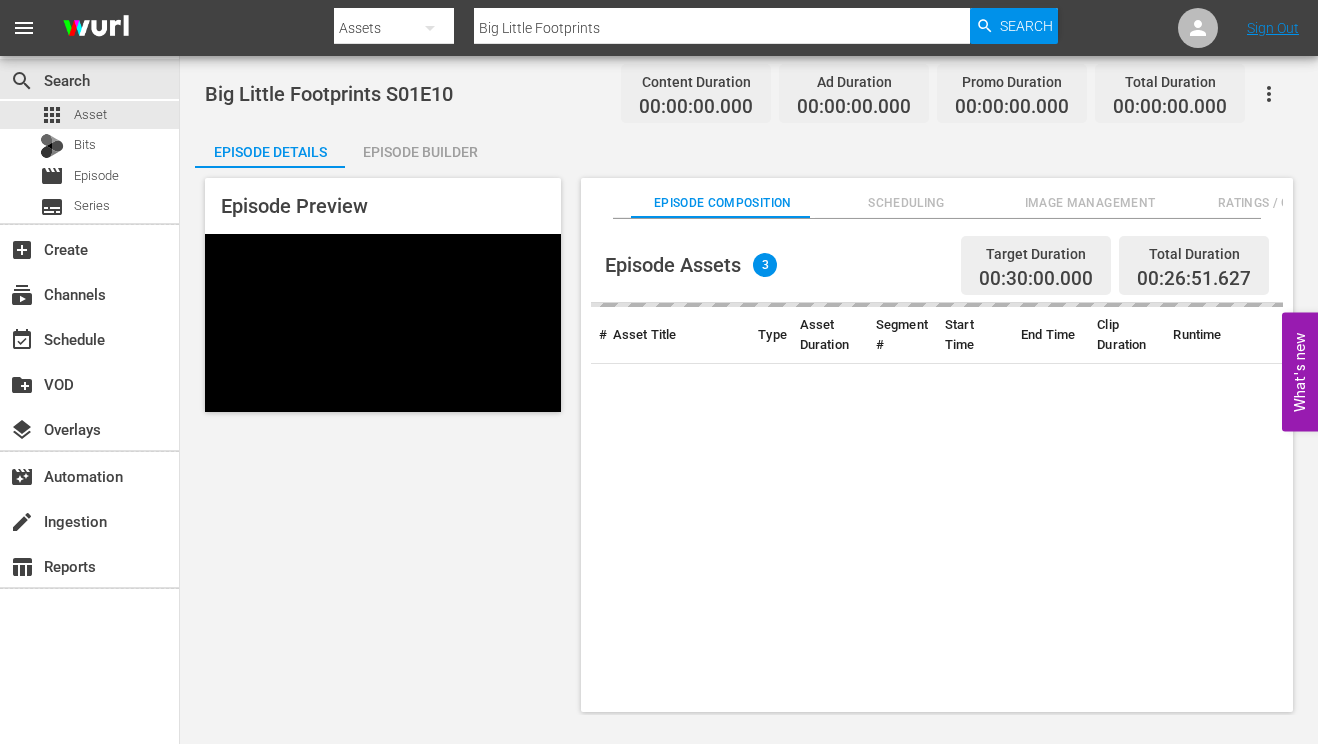click on "Episode Builder" at bounding box center (420, 152) 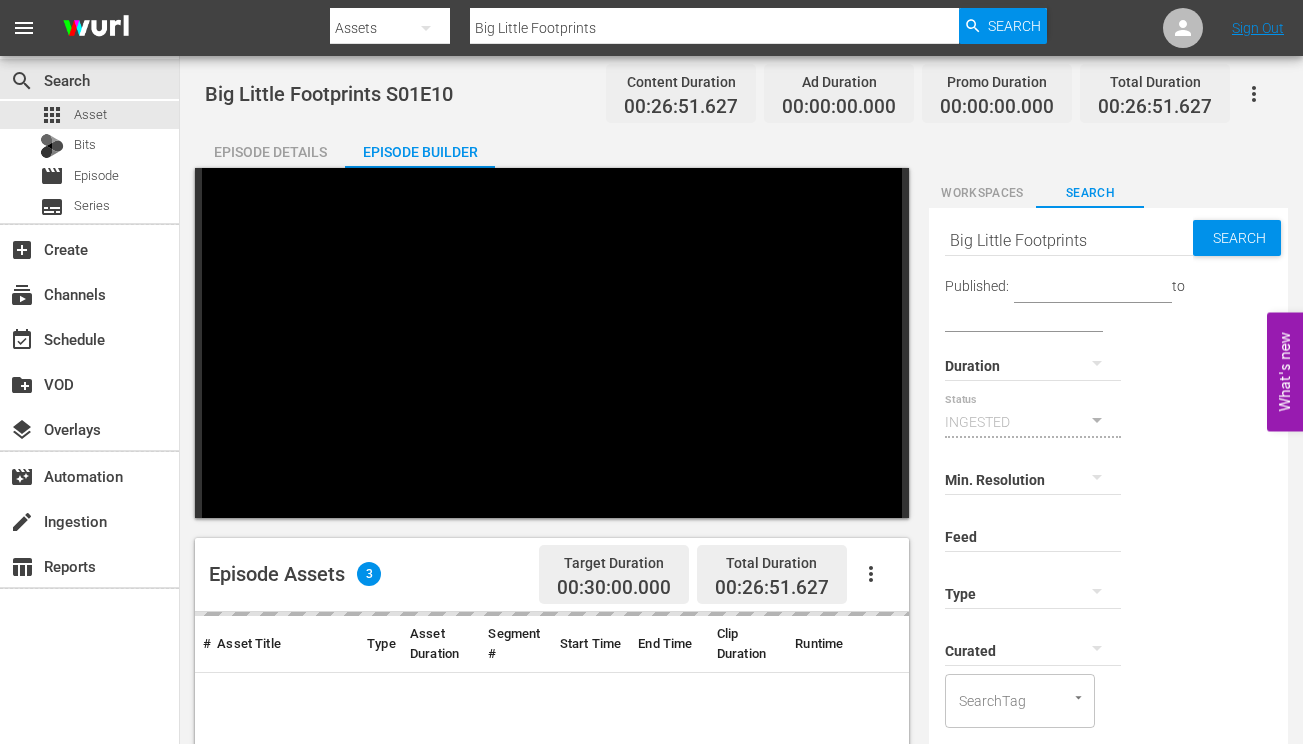 click on "Episode Assets   3 Target Duration 00:30:00.000 Total Duration 00:26:51.627 # Asset Title   Type Asset Duration Segment # Start Time End Time Clip Duration Runtime" at bounding box center (557, 687) 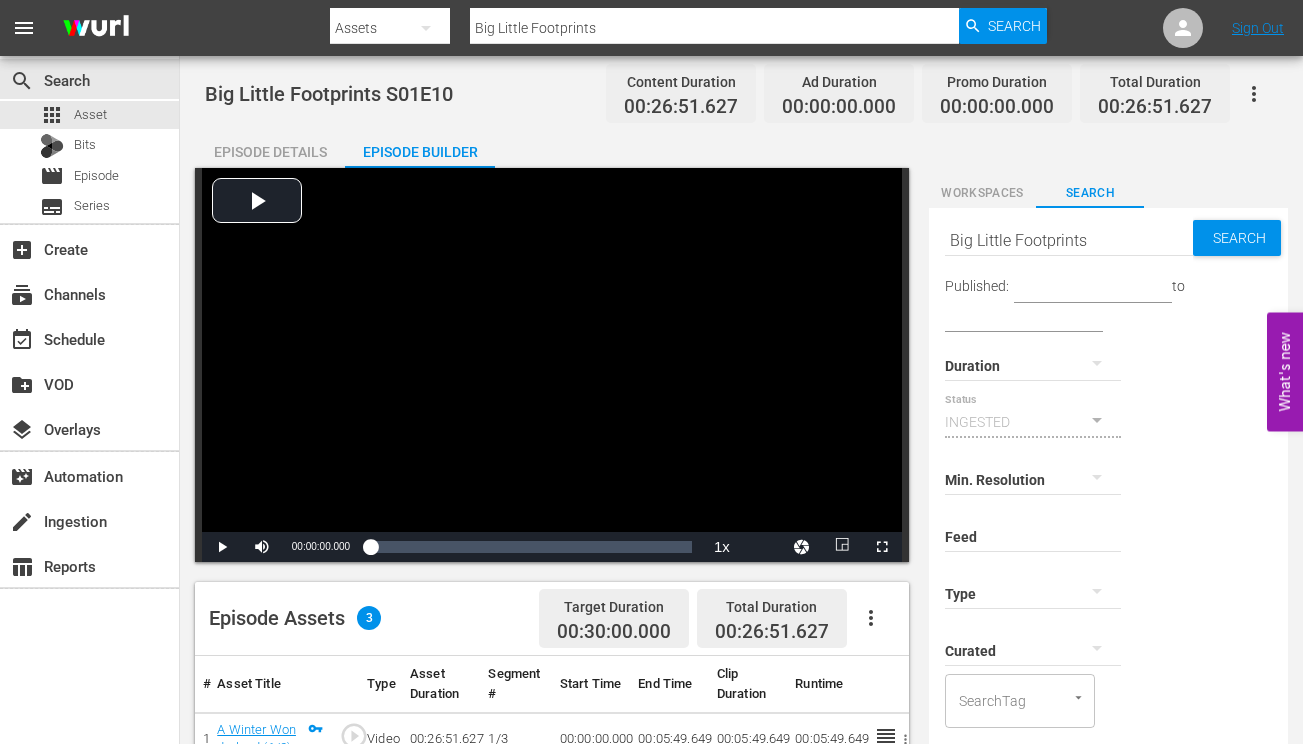 click 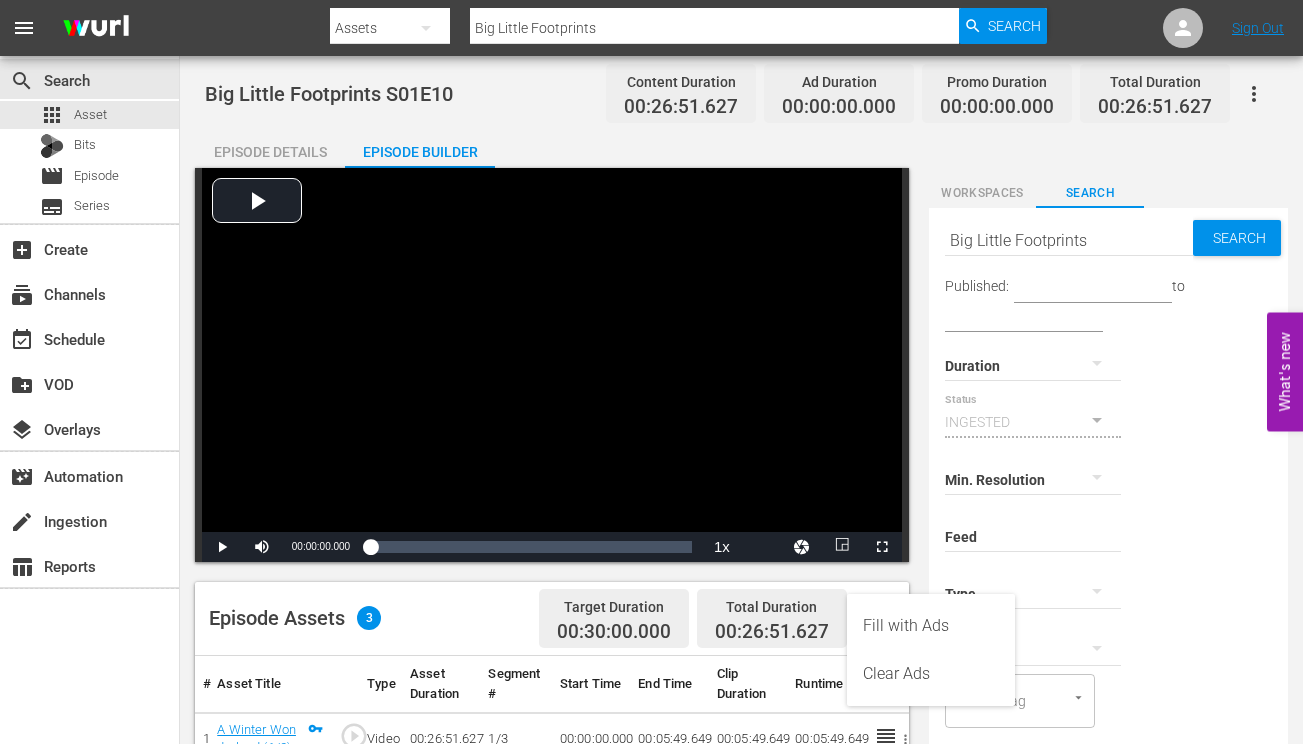 click on "Fill with Ads" at bounding box center [931, 626] 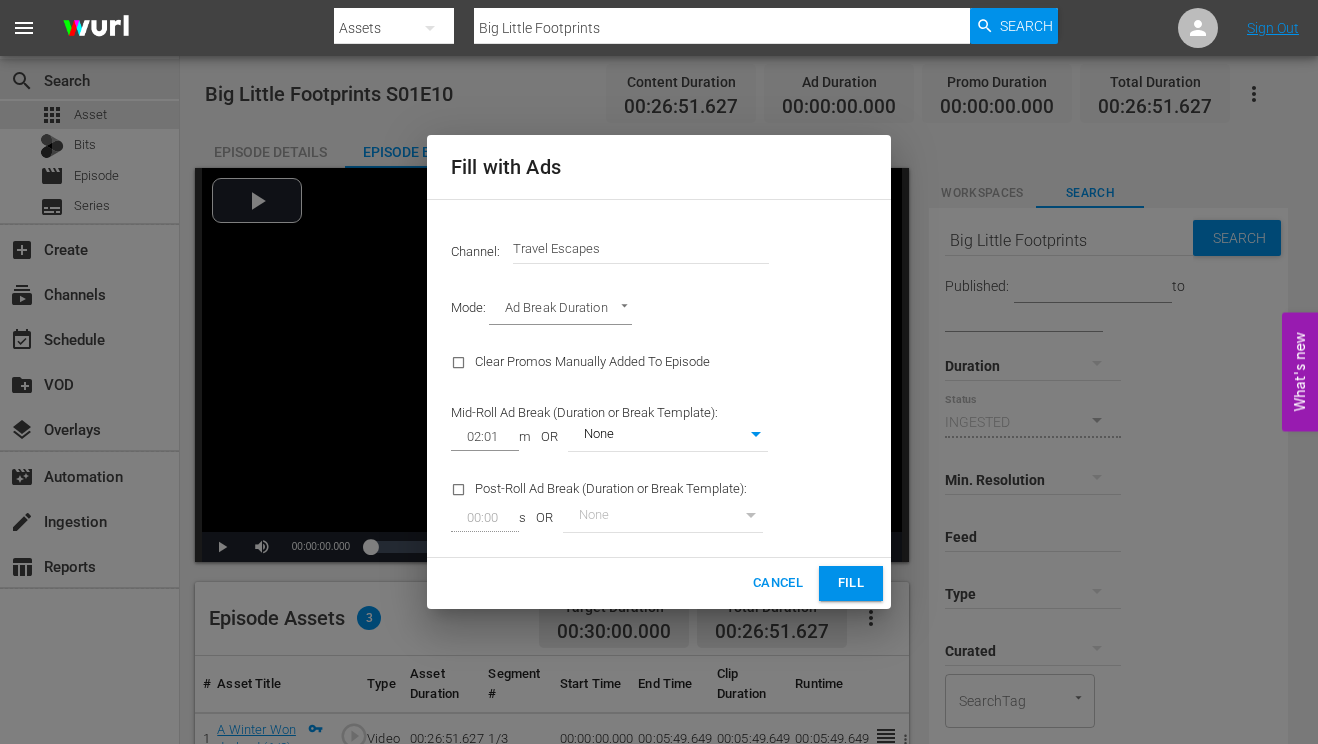 click on "Fill" at bounding box center (851, 583) 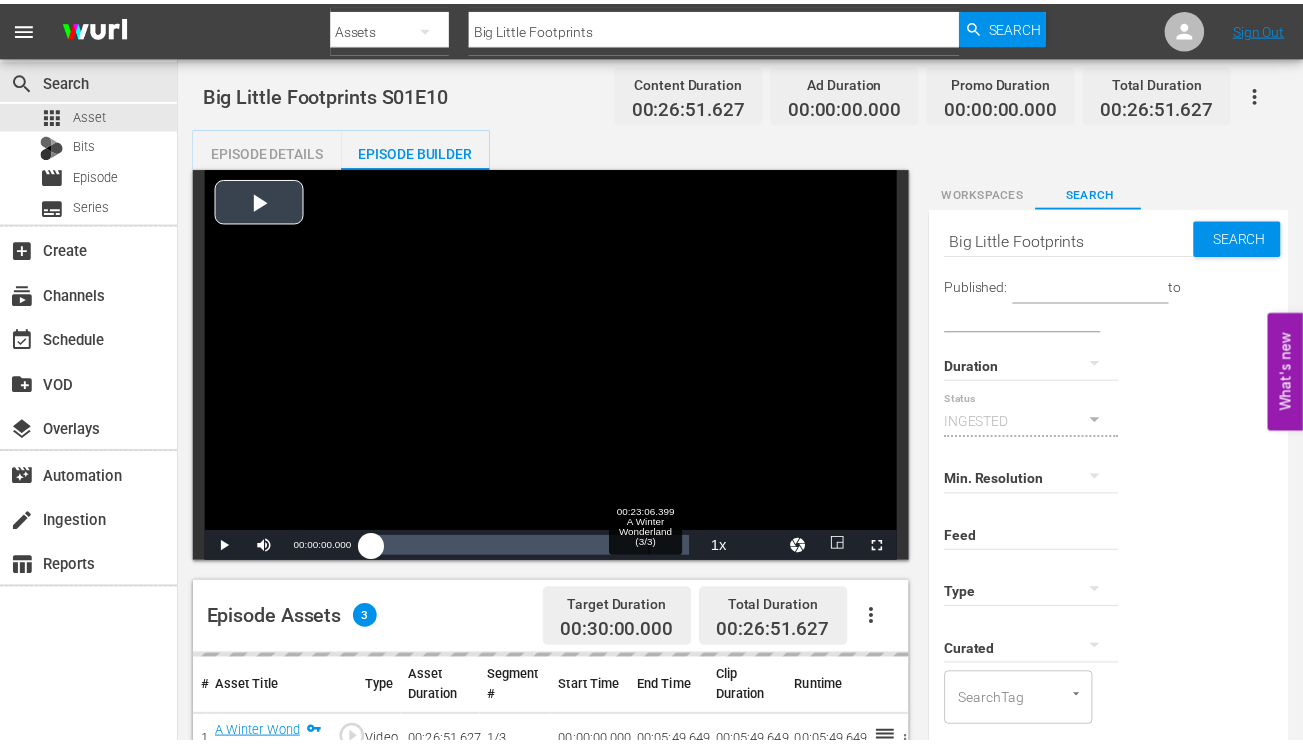 scroll, scrollTop: 267, scrollLeft: 0, axis: vertical 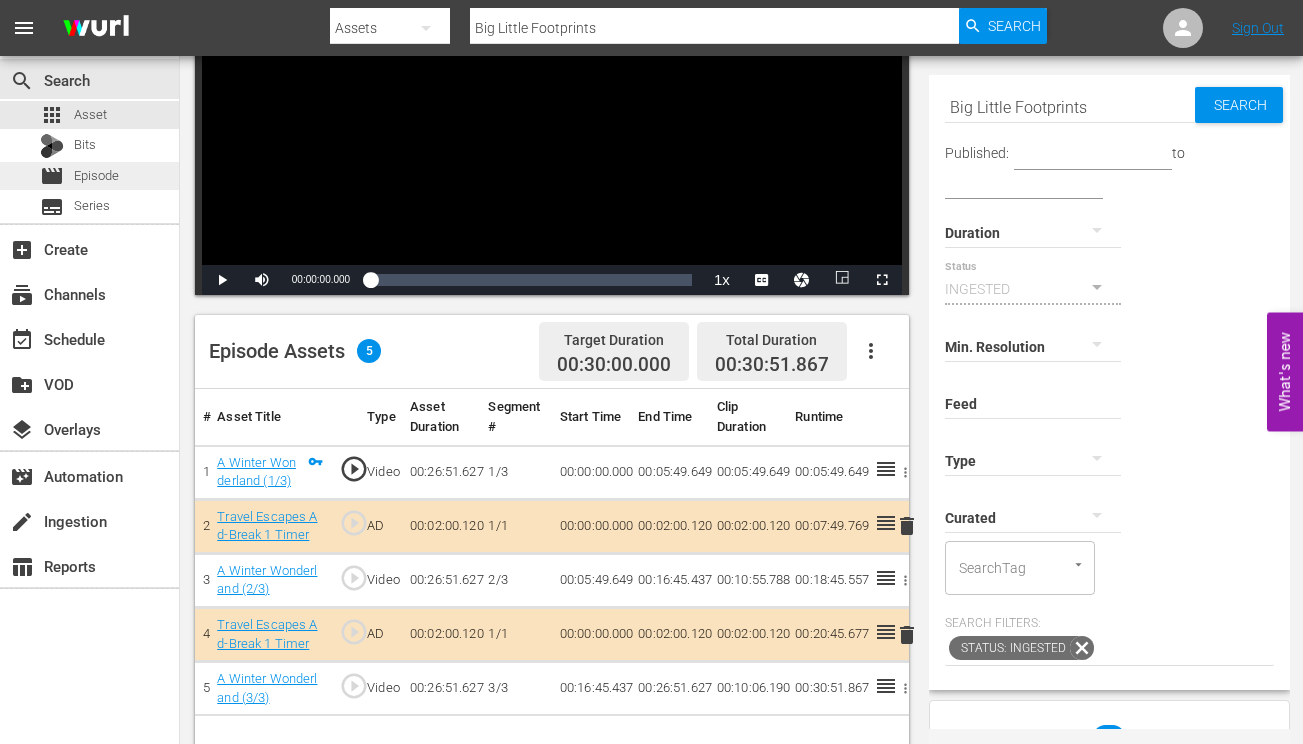 click on "Episode" at bounding box center (96, 176) 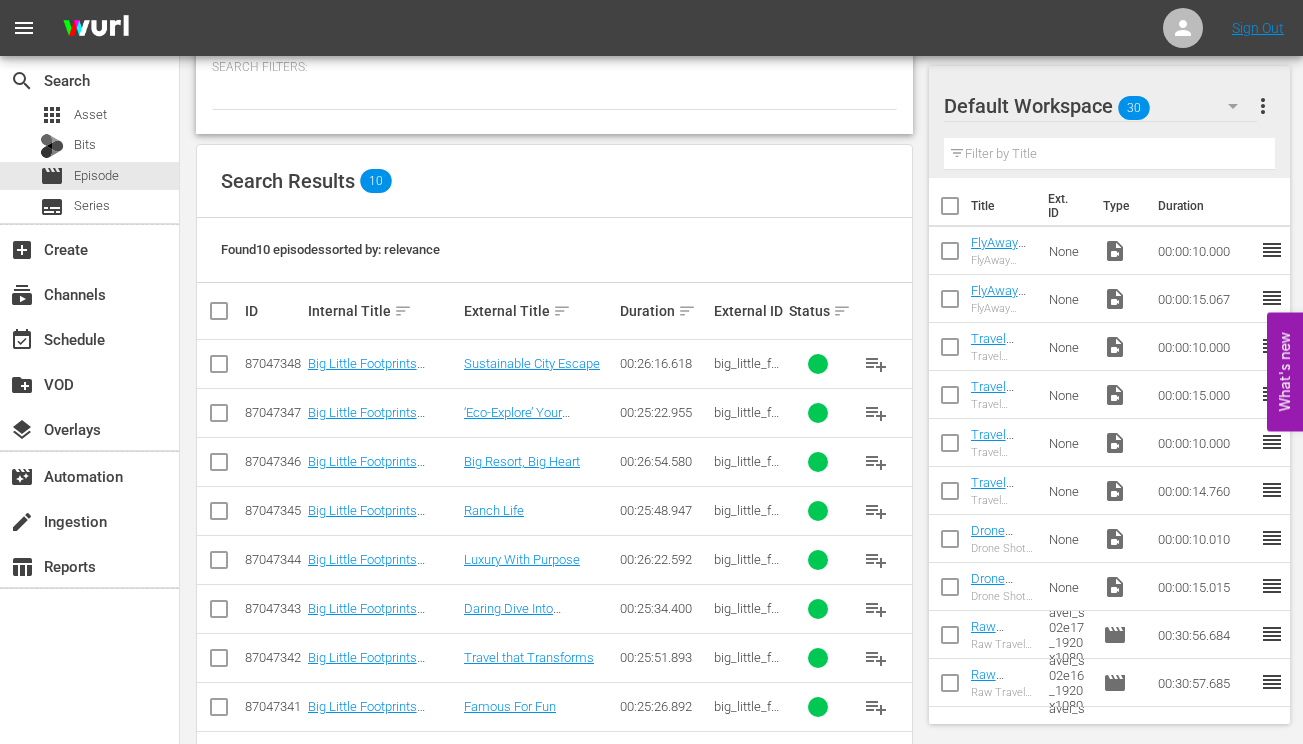 scroll, scrollTop: 388, scrollLeft: 0, axis: vertical 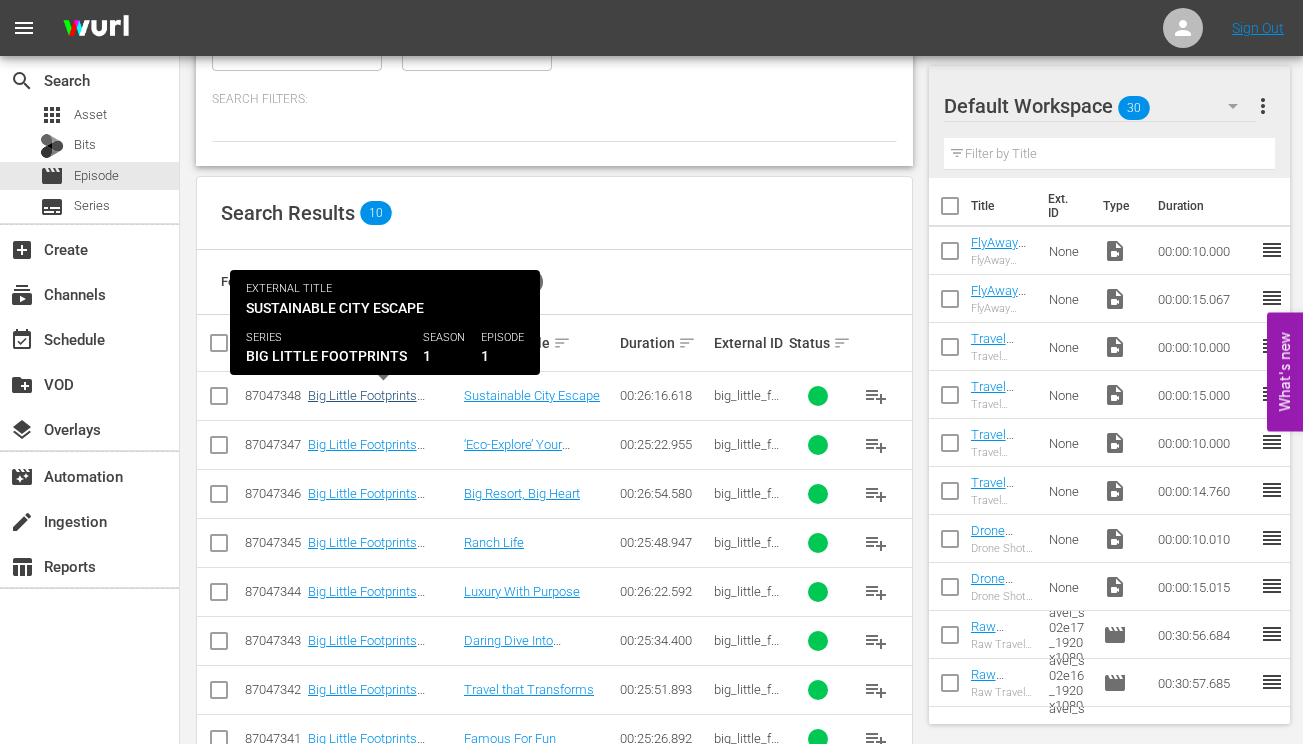 click on "Big Little Footprints S01E01" at bounding box center (366, 403) 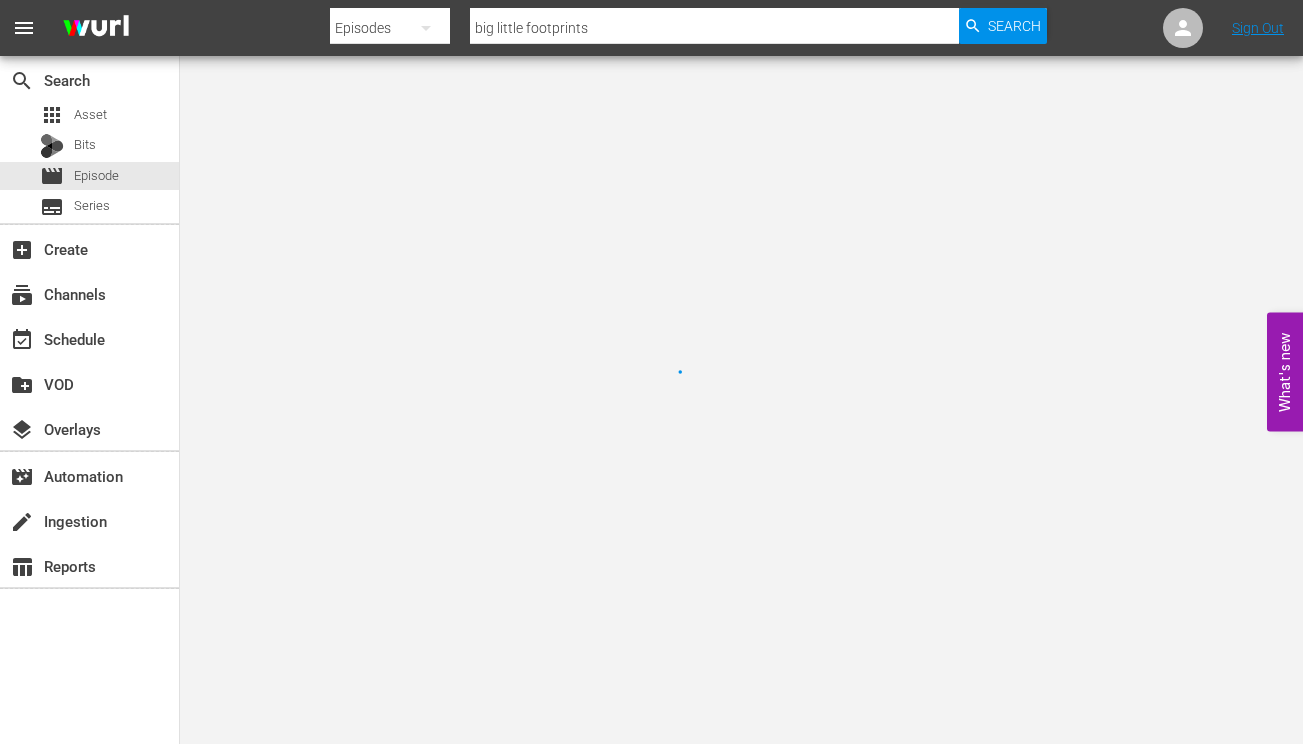 scroll, scrollTop: 0, scrollLeft: 0, axis: both 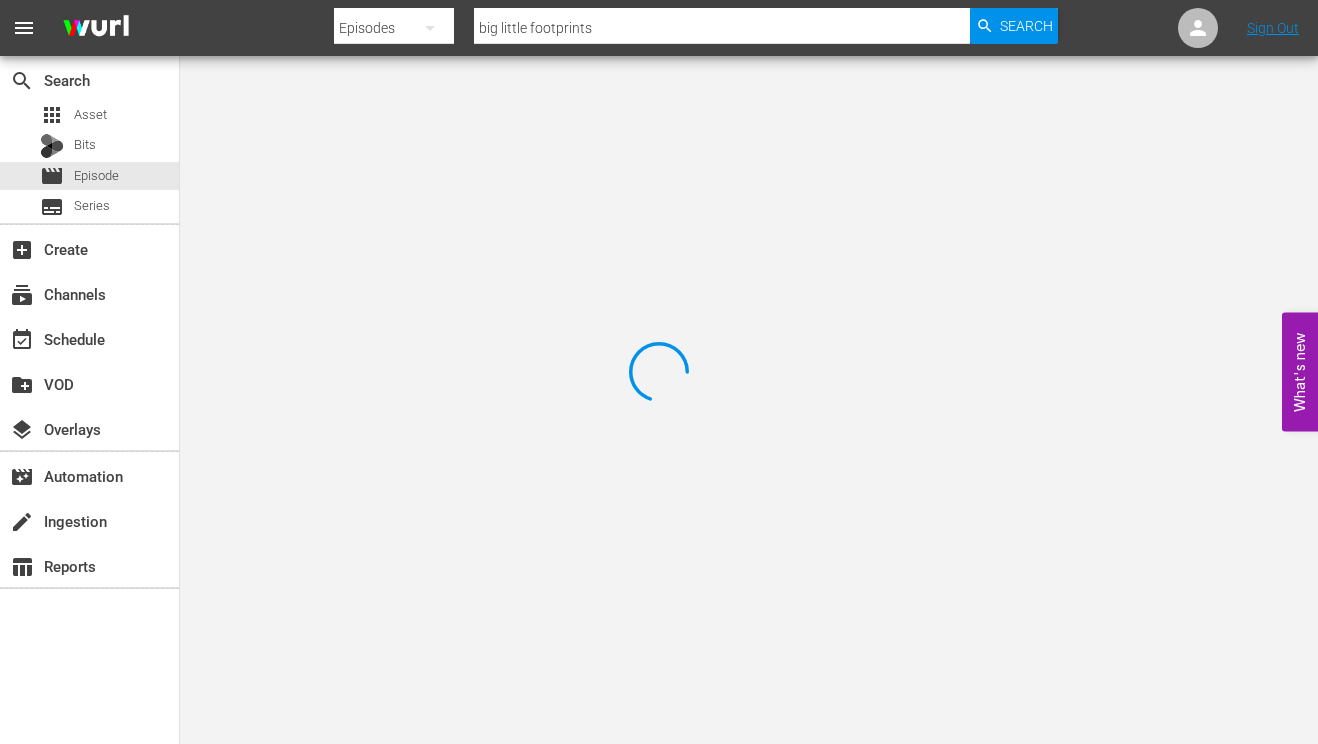 type on "Big Little Footprints" 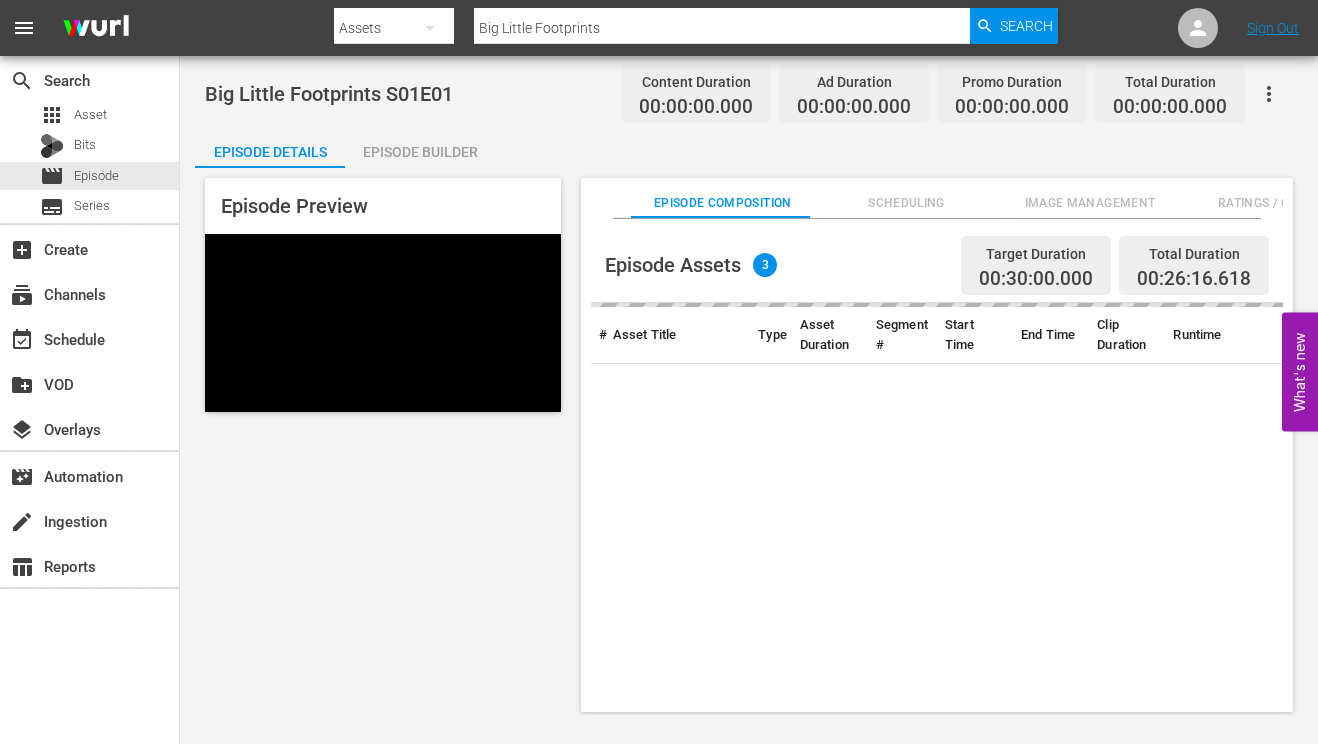 click on "Episode Builder" at bounding box center [420, 152] 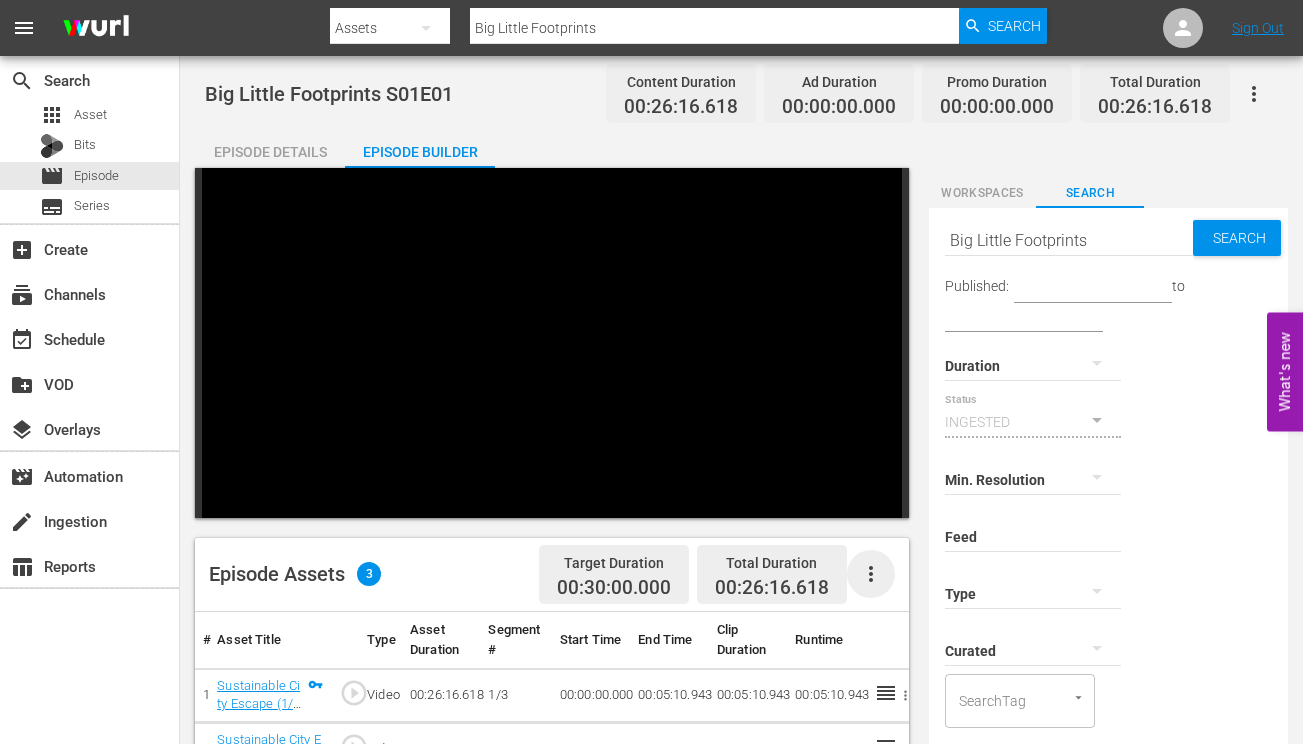 click 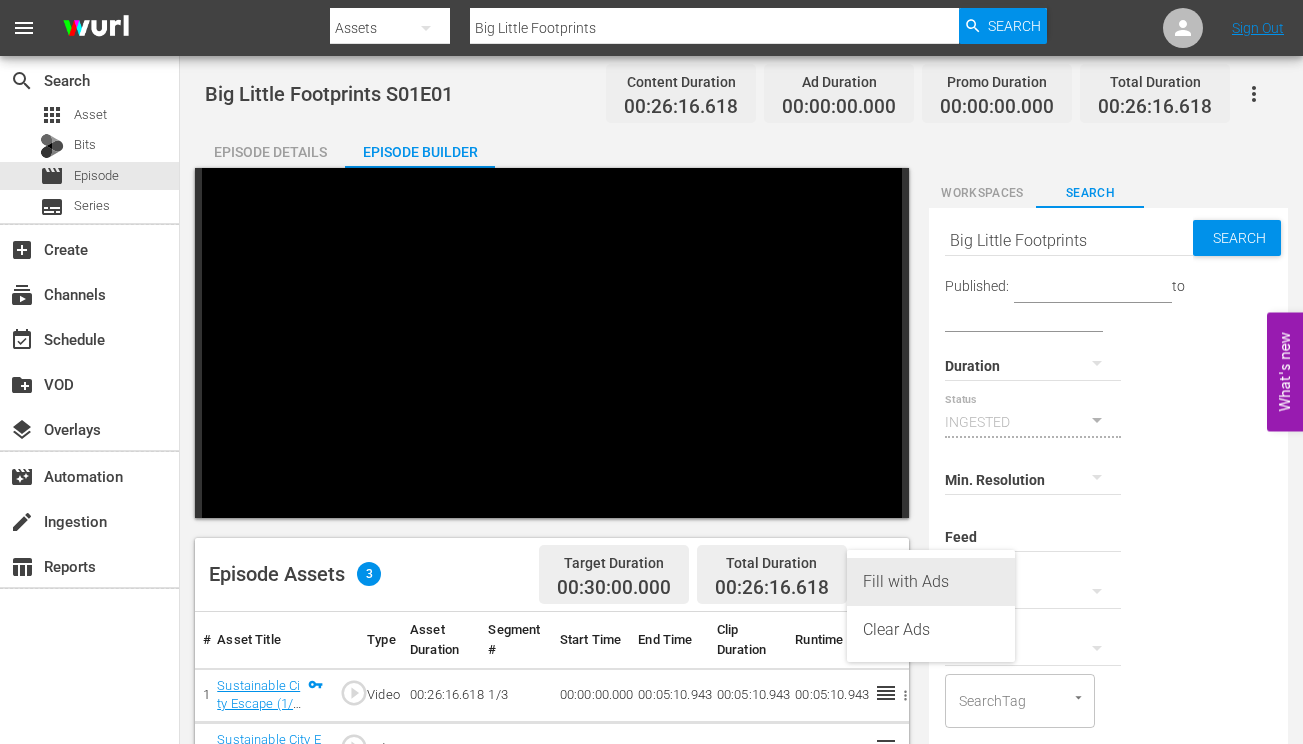 click on "Fill with Ads" at bounding box center (931, 582) 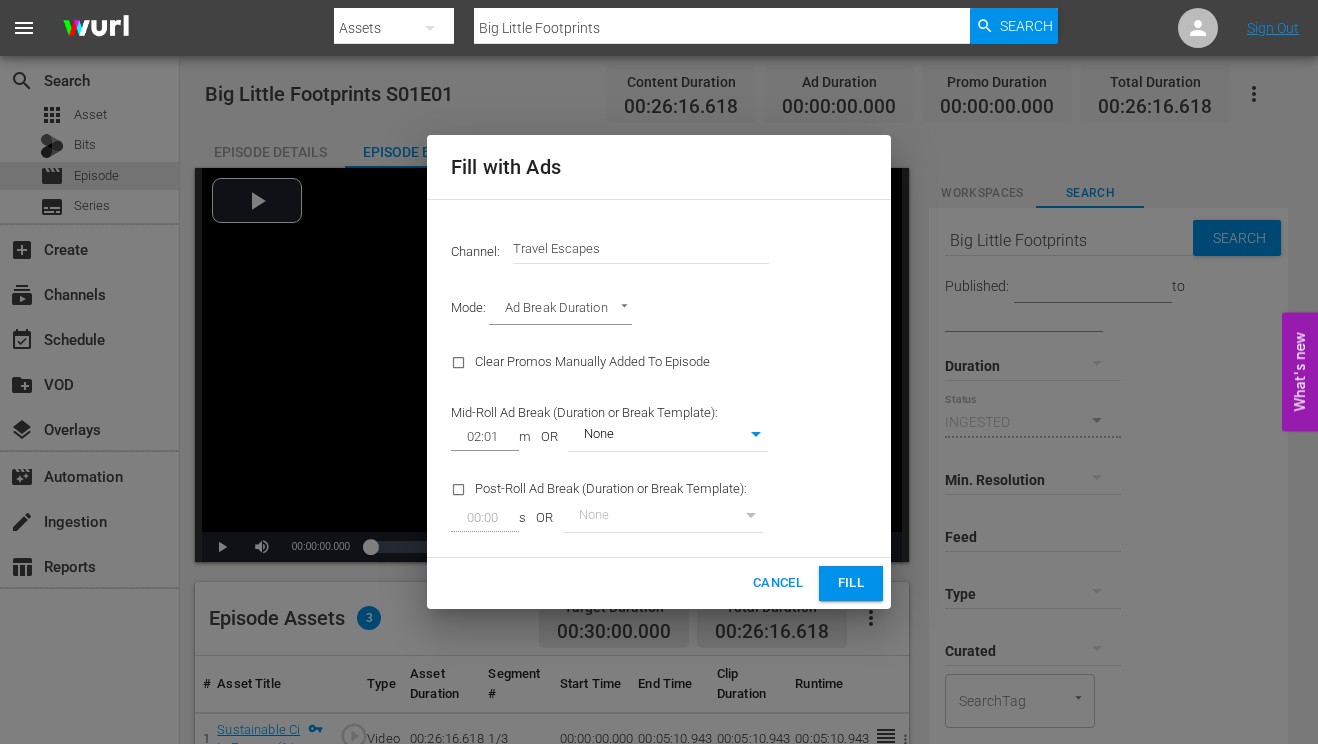 click on "Fill" at bounding box center (851, 583) 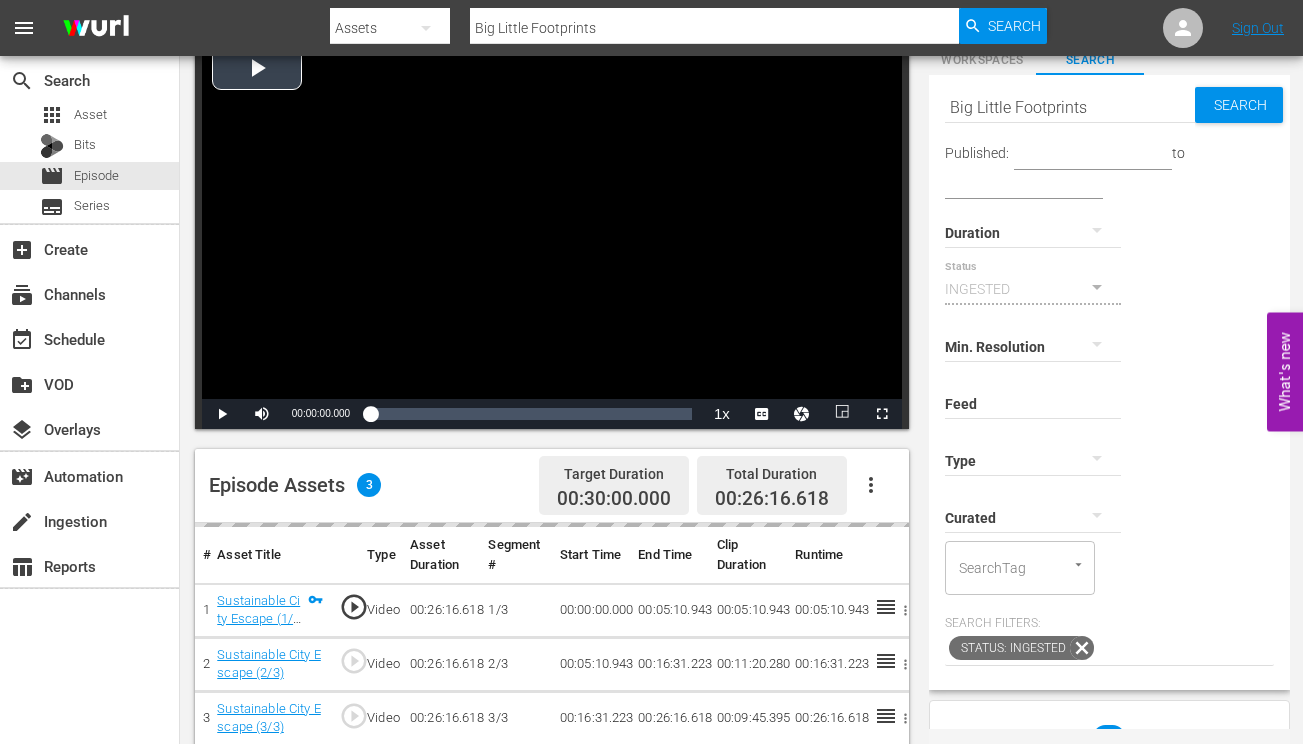 scroll, scrollTop: 260, scrollLeft: 0, axis: vertical 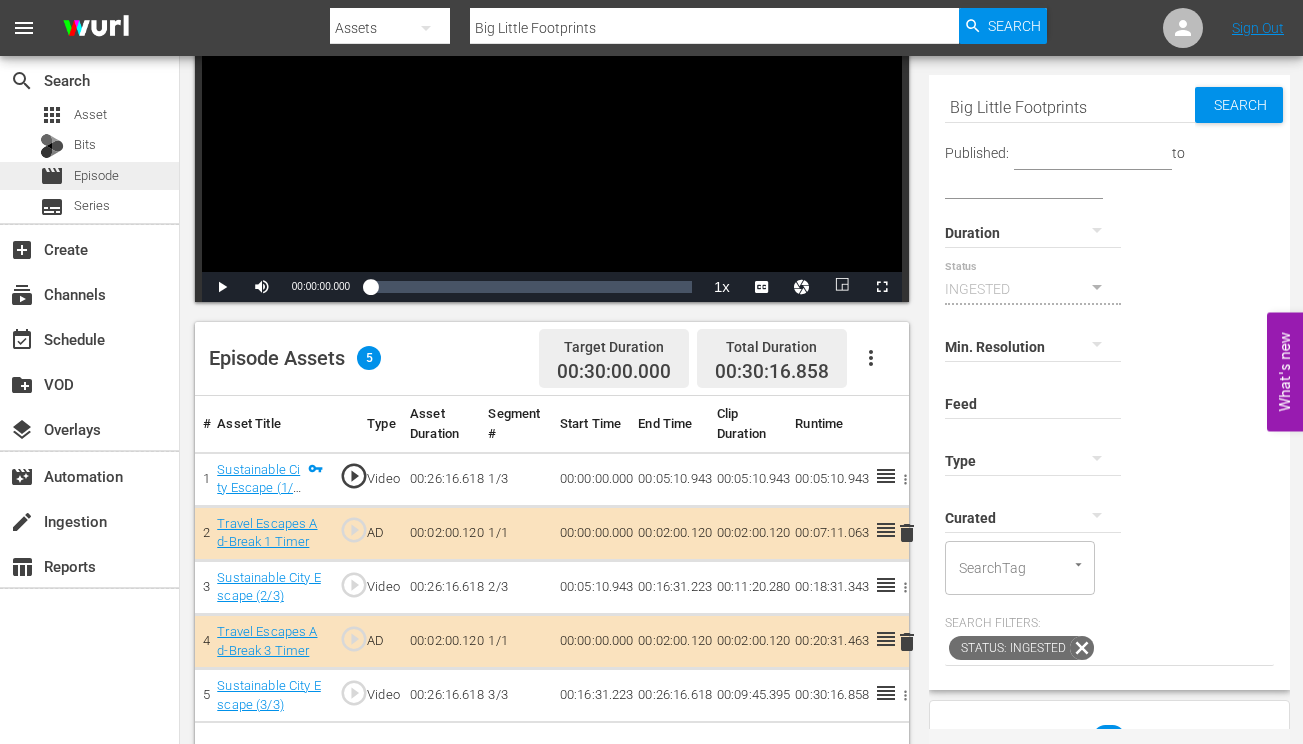 click on "Episode" at bounding box center (96, 176) 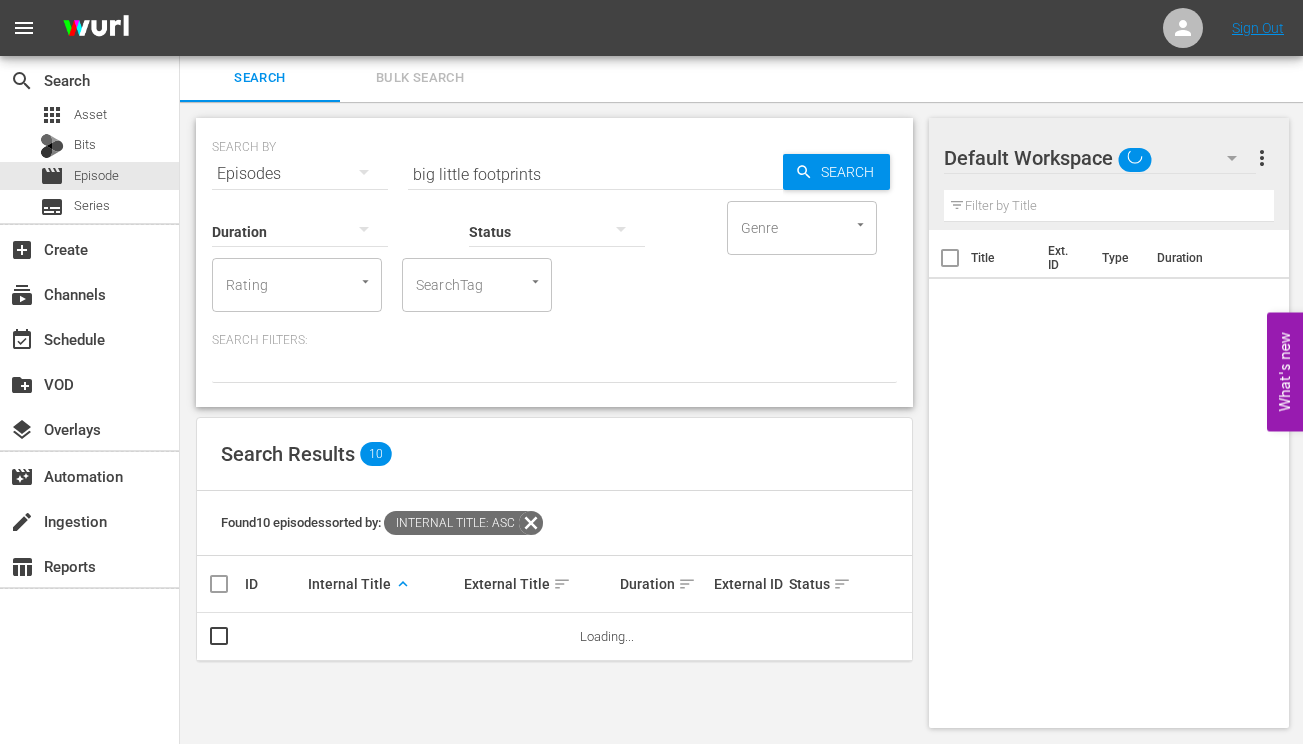 scroll, scrollTop: 2, scrollLeft: 0, axis: vertical 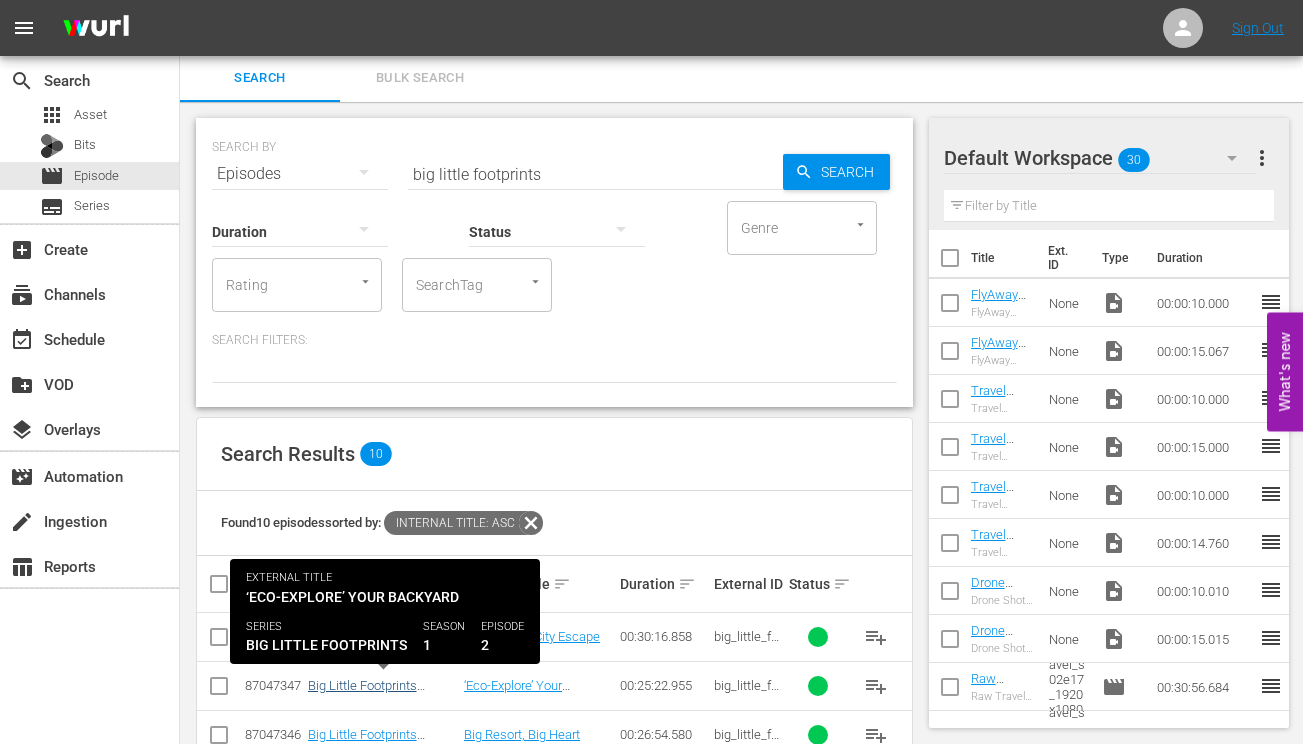 click on "Big Little Footprints S01E02" at bounding box center (366, 693) 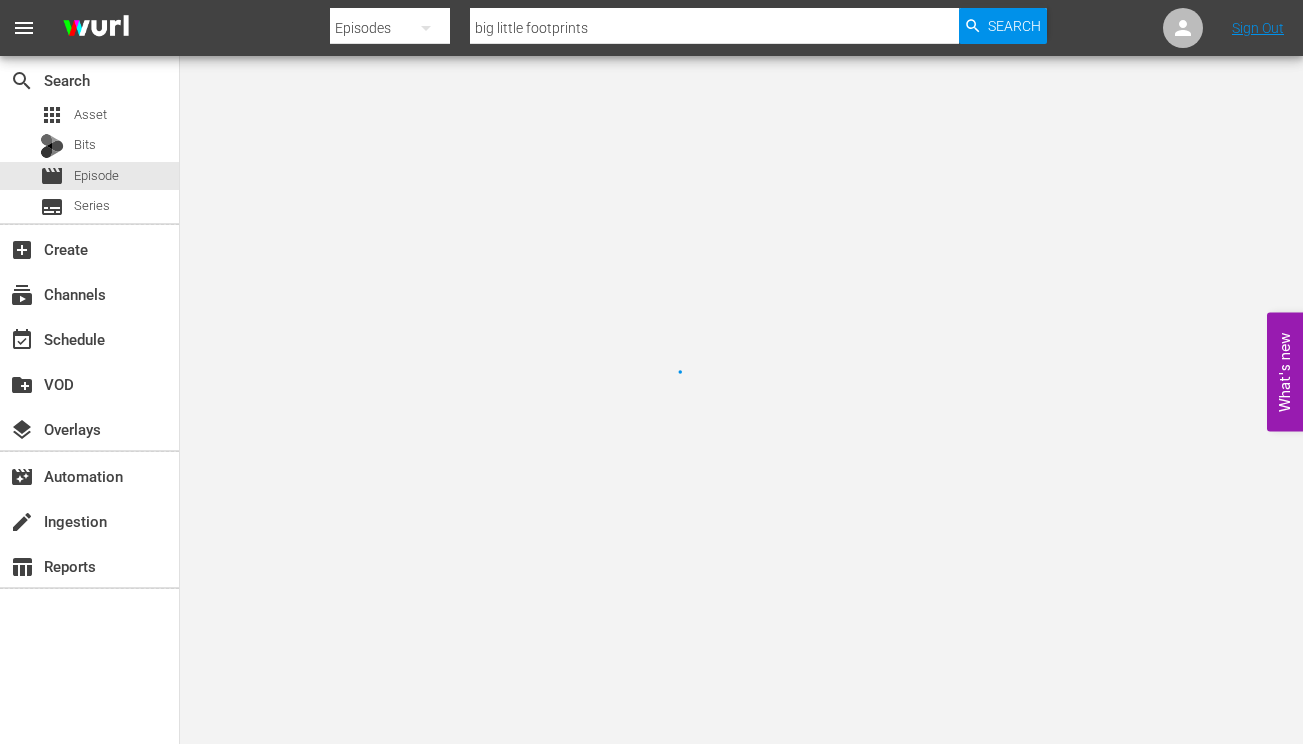 scroll, scrollTop: 0, scrollLeft: 0, axis: both 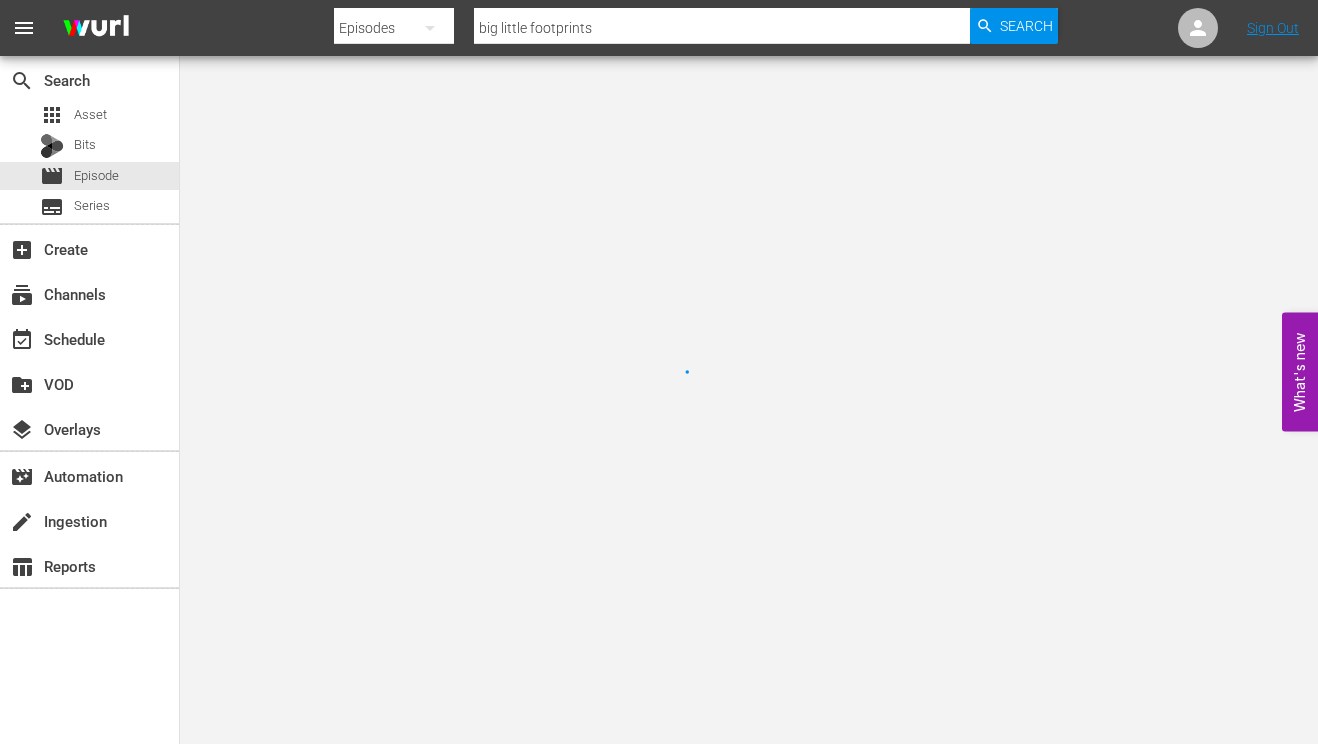 type on "Big Little Footprints" 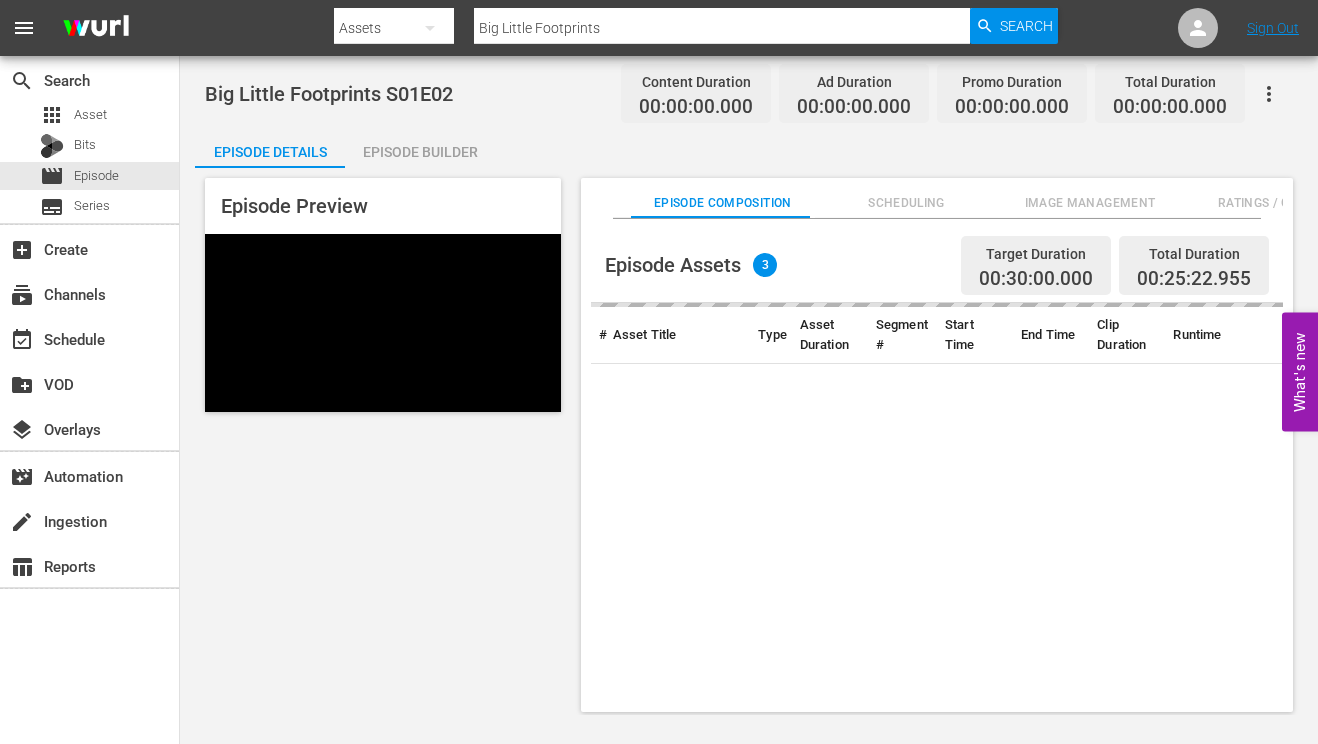 click on "Episode Builder" at bounding box center (420, 152) 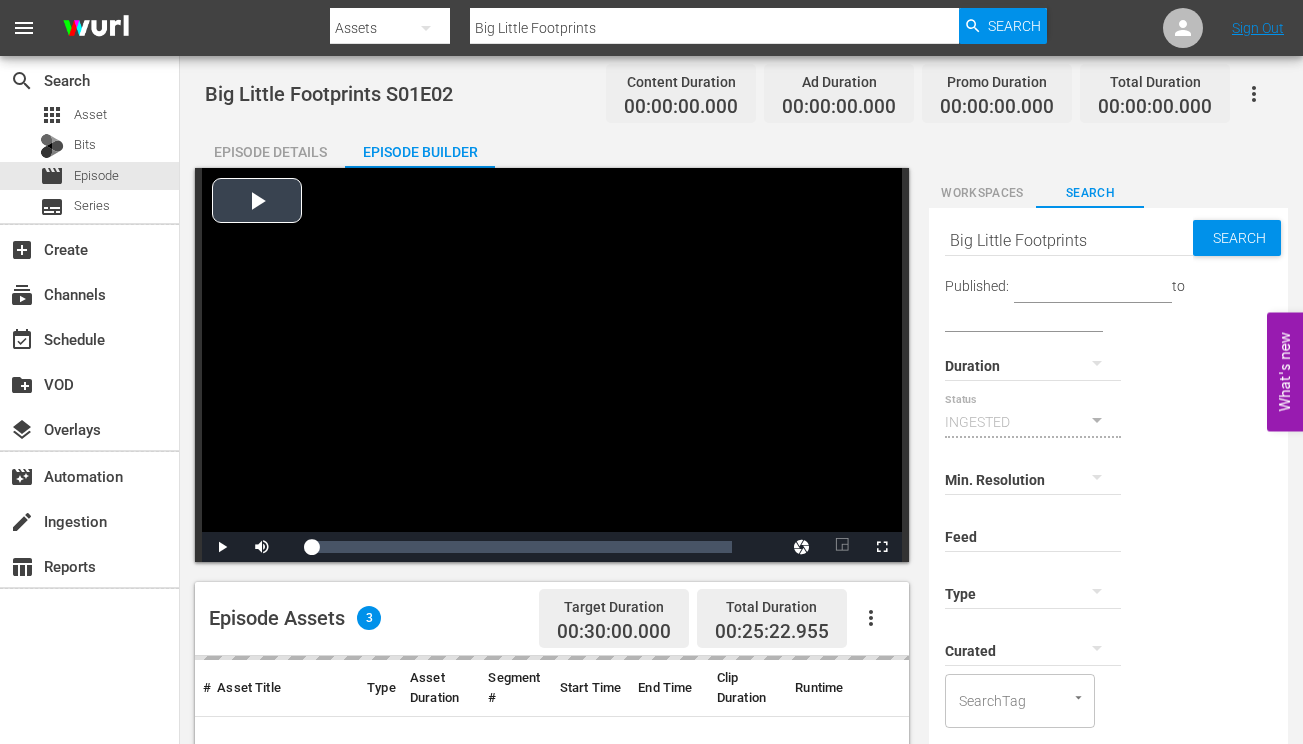 click on "Episode Assets   3 Target Duration 00:30:00.000 Total Duration 00:25:22.955" at bounding box center [552, 619] 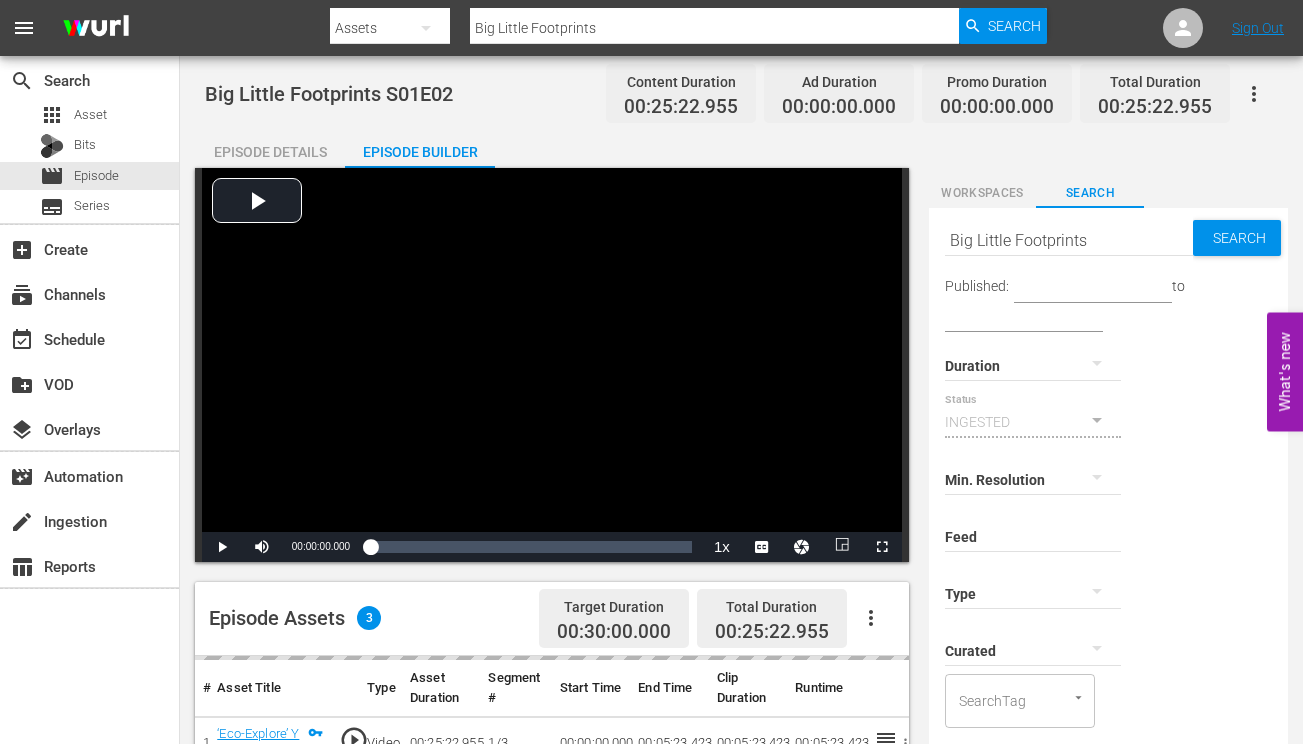 click 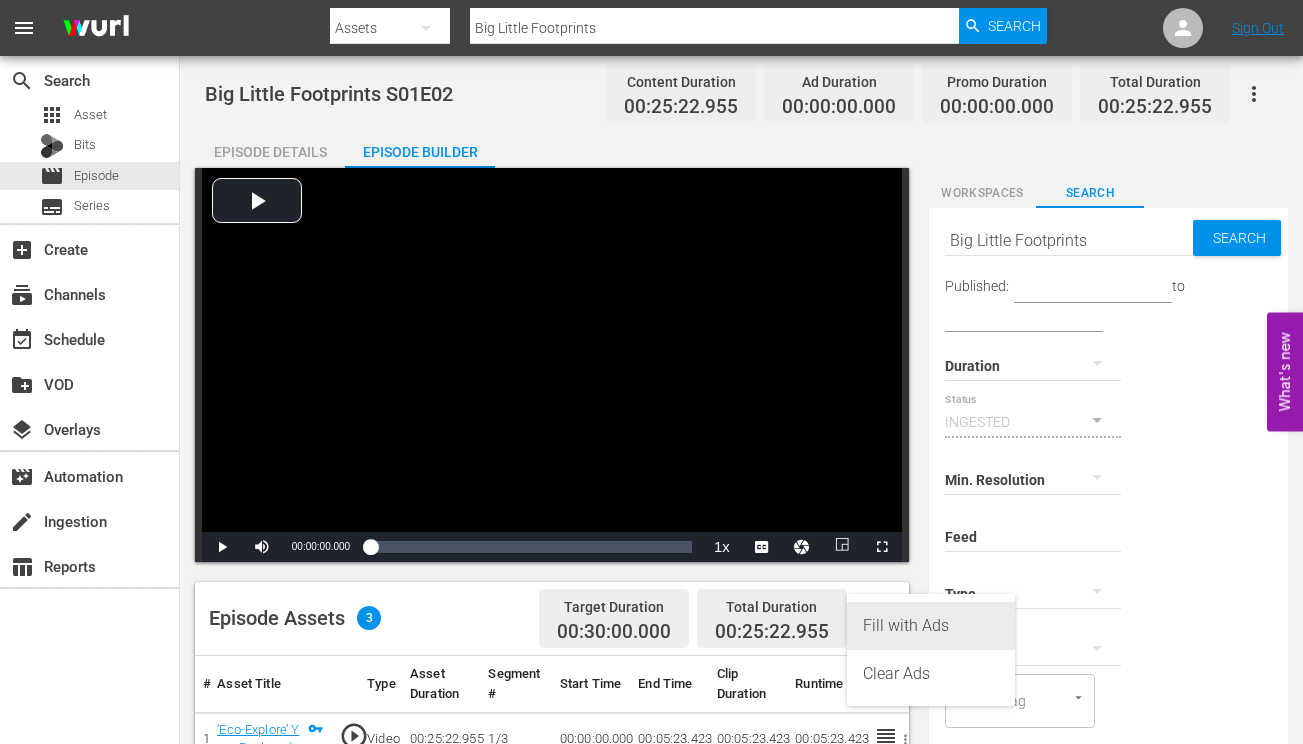 click on "Fill with Ads" at bounding box center [931, 626] 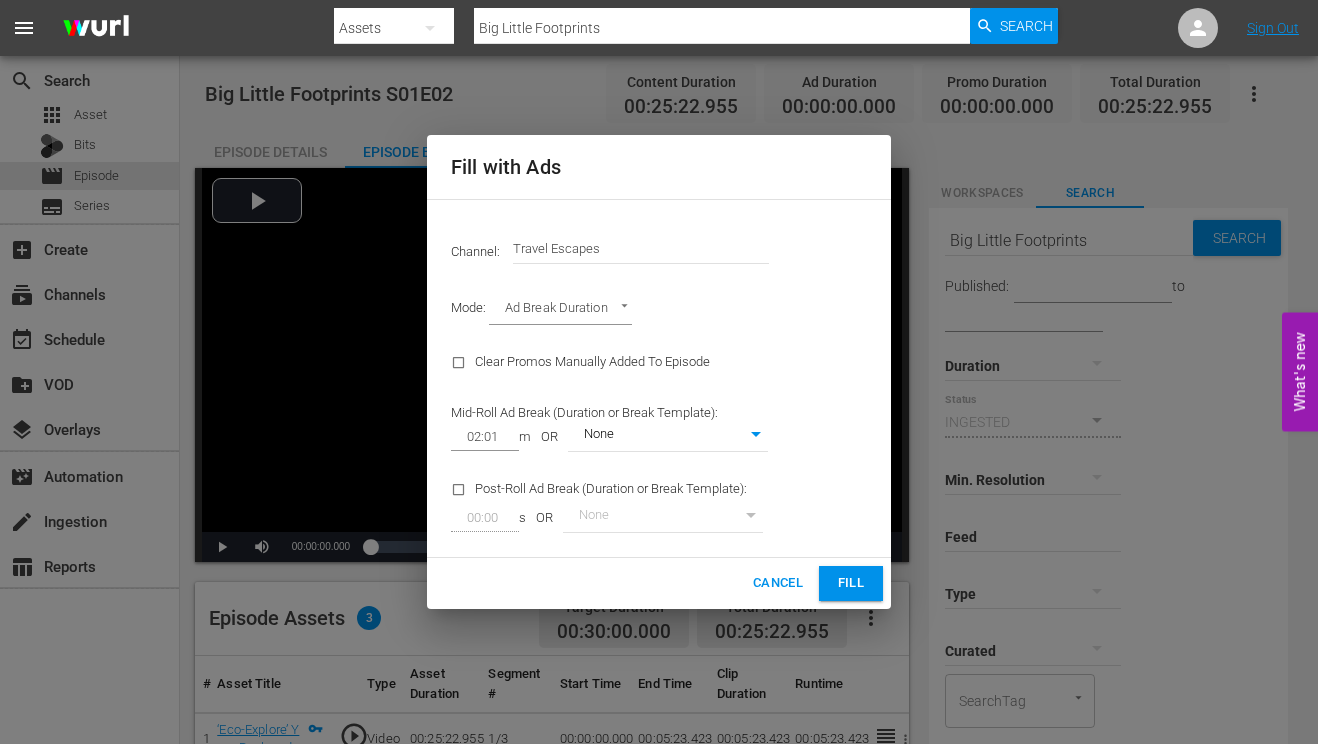 click on "Fill" at bounding box center (851, 583) 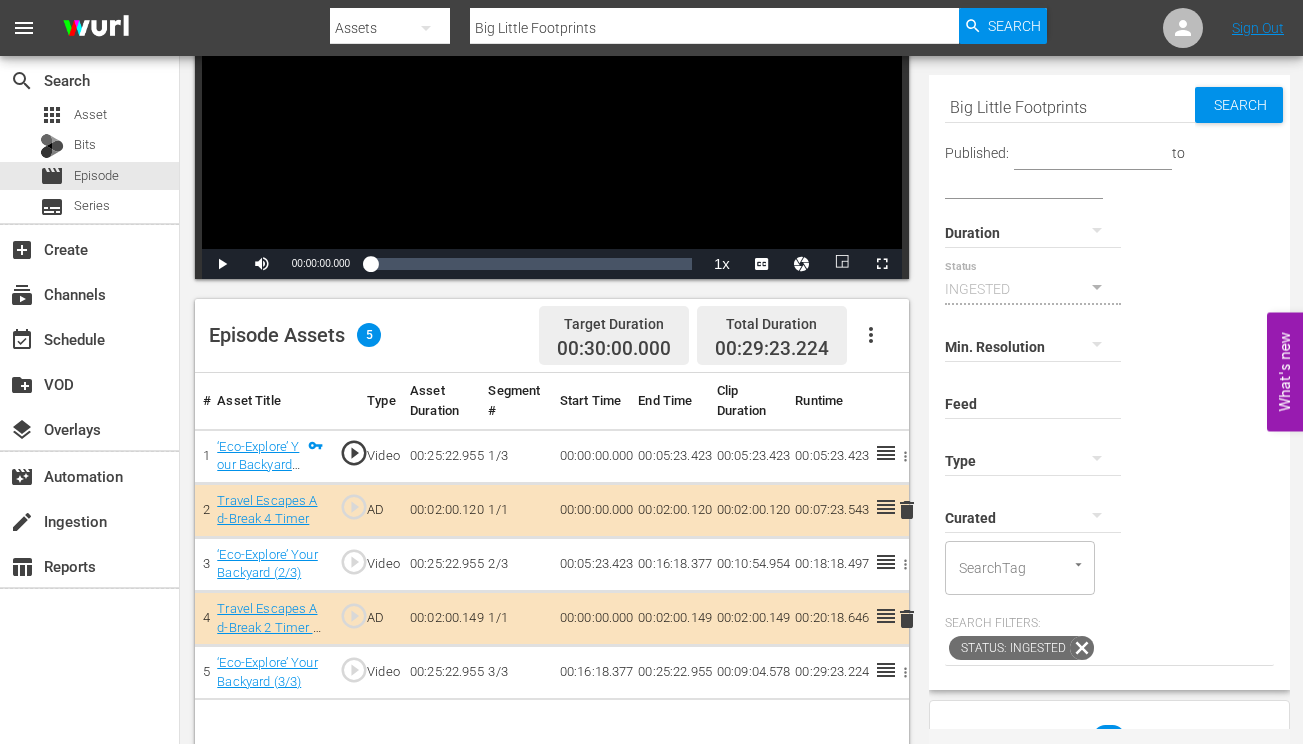 scroll, scrollTop: 473, scrollLeft: 0, axis: vertical 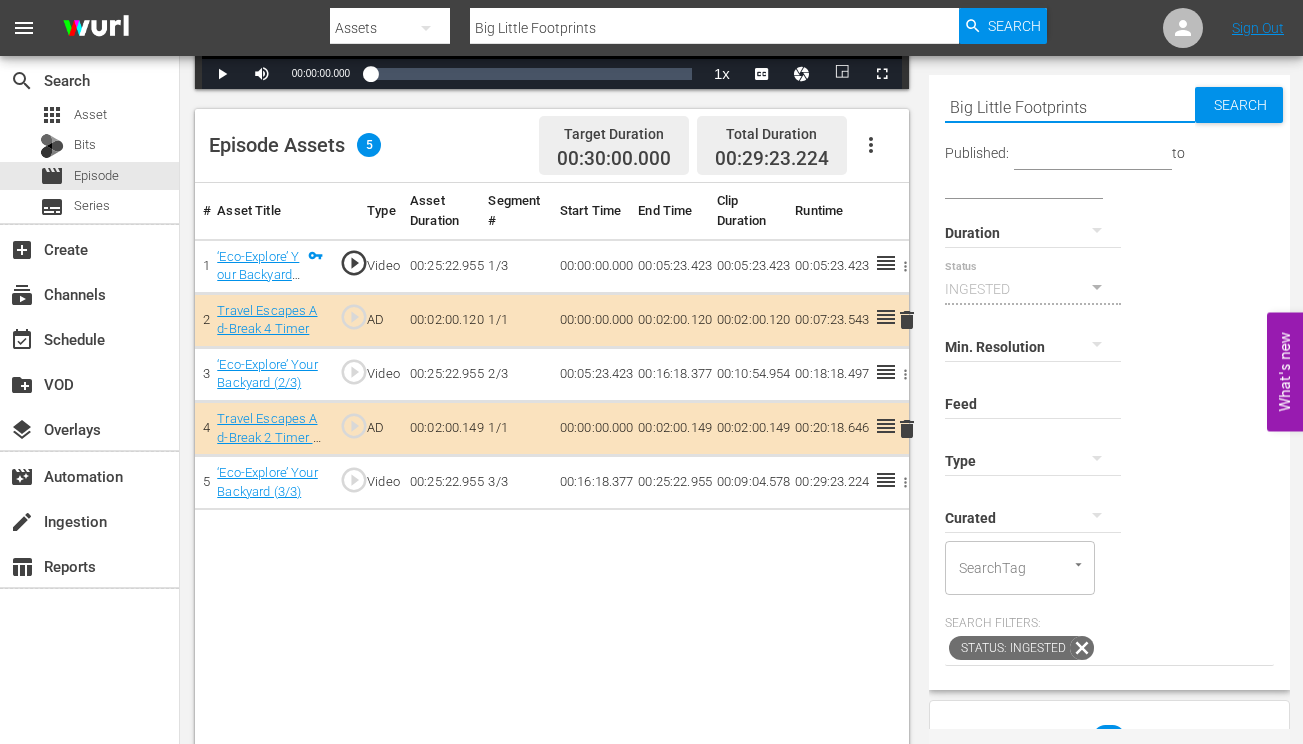 click on "Big Little Footprints" at bounding box center [1070, 107] 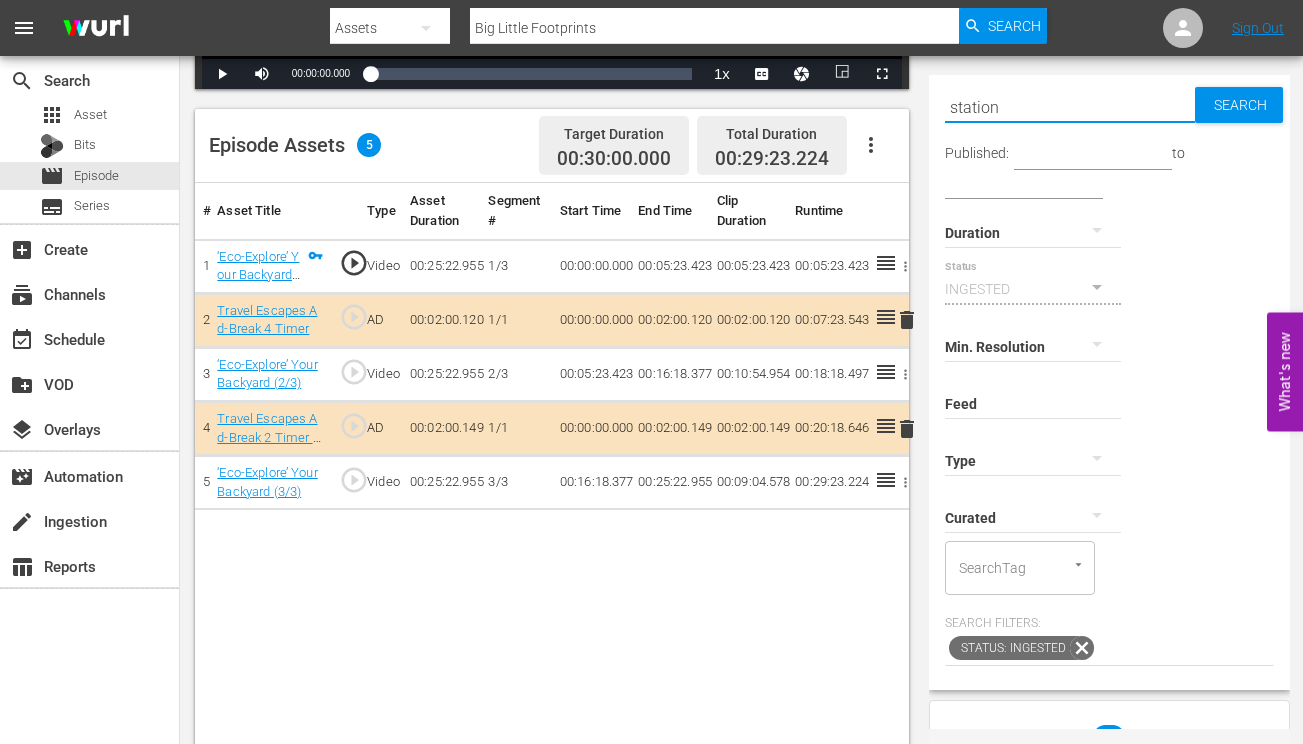 type on "station" 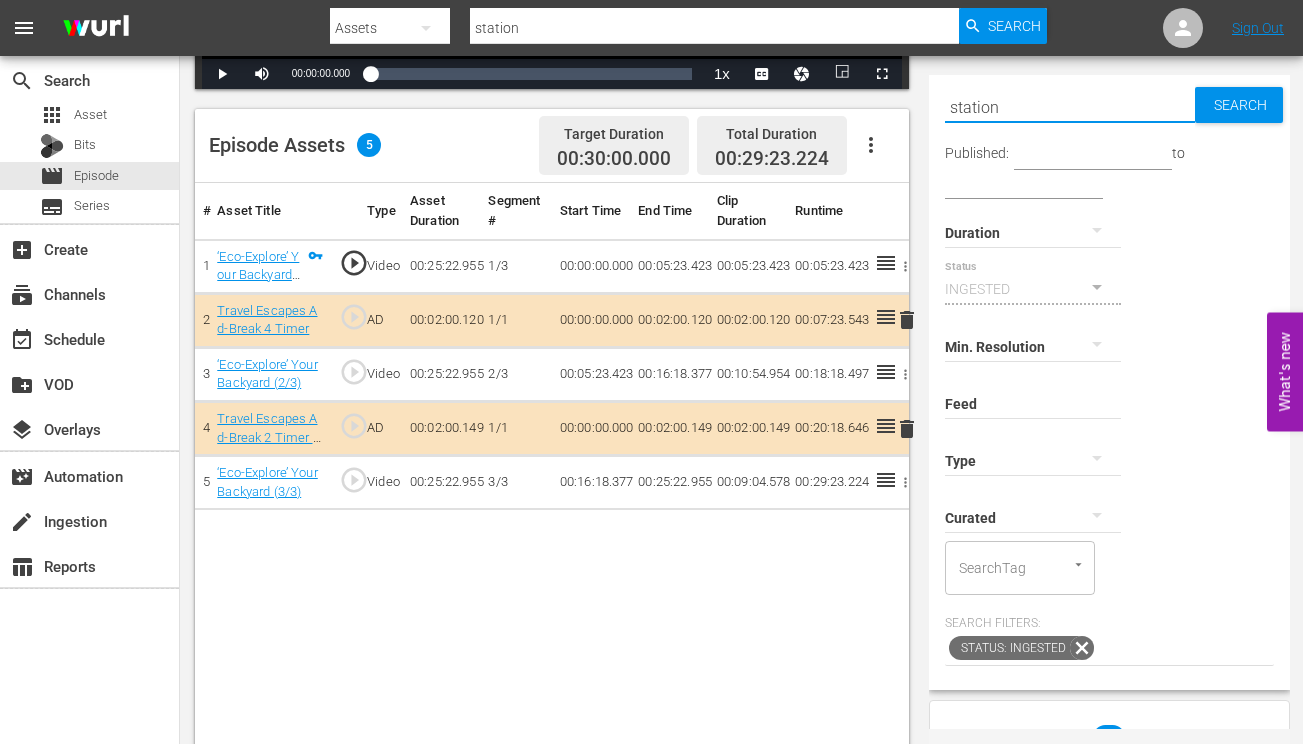 scroll, scrollTop: 364, scrollLeft: 0, axis: vertical 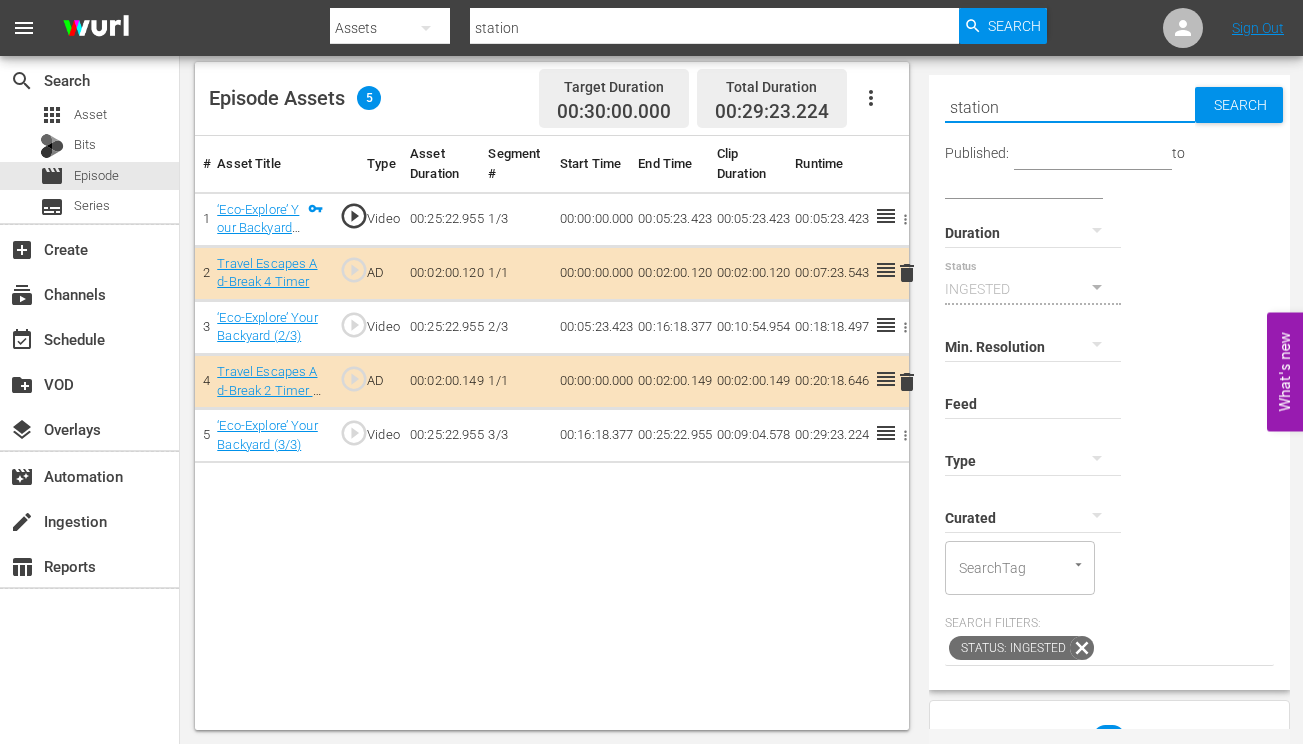click on "station" at bounding box center (1070, 107) 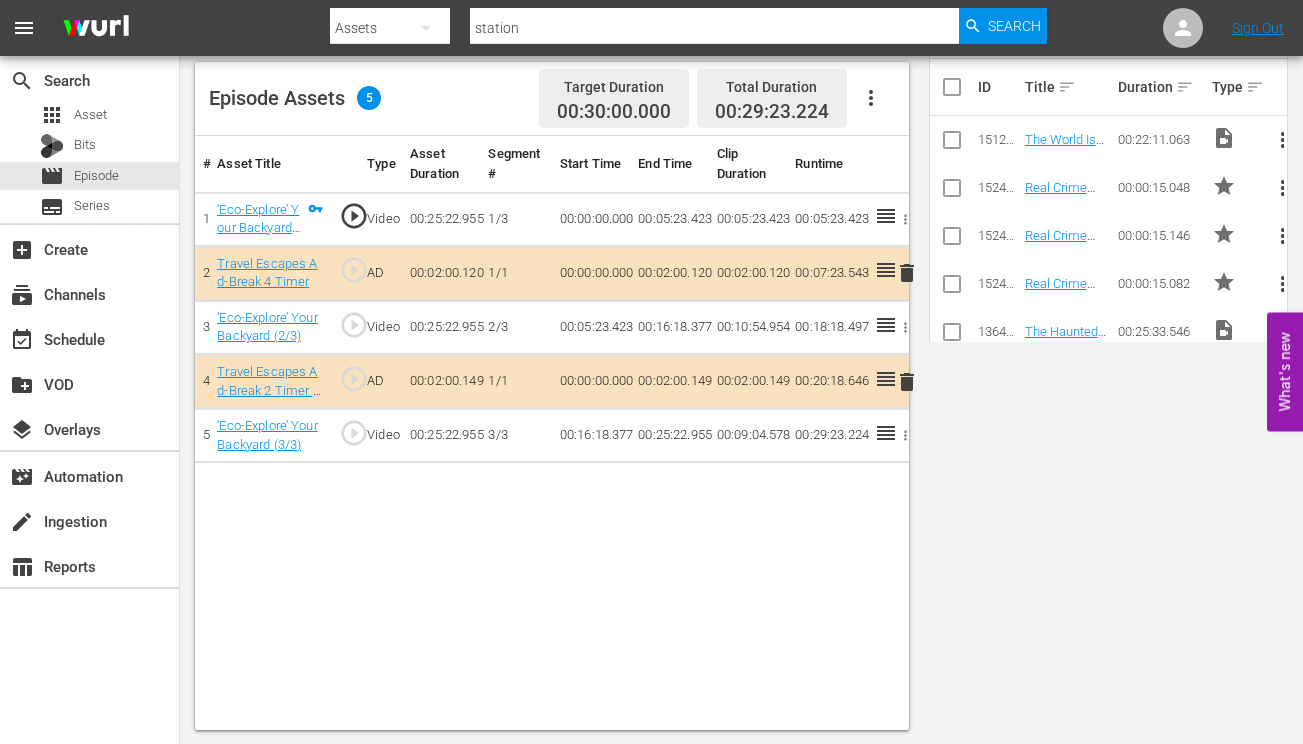 scroll, scrollTop: 0, scrollLeft: 0, axis: both 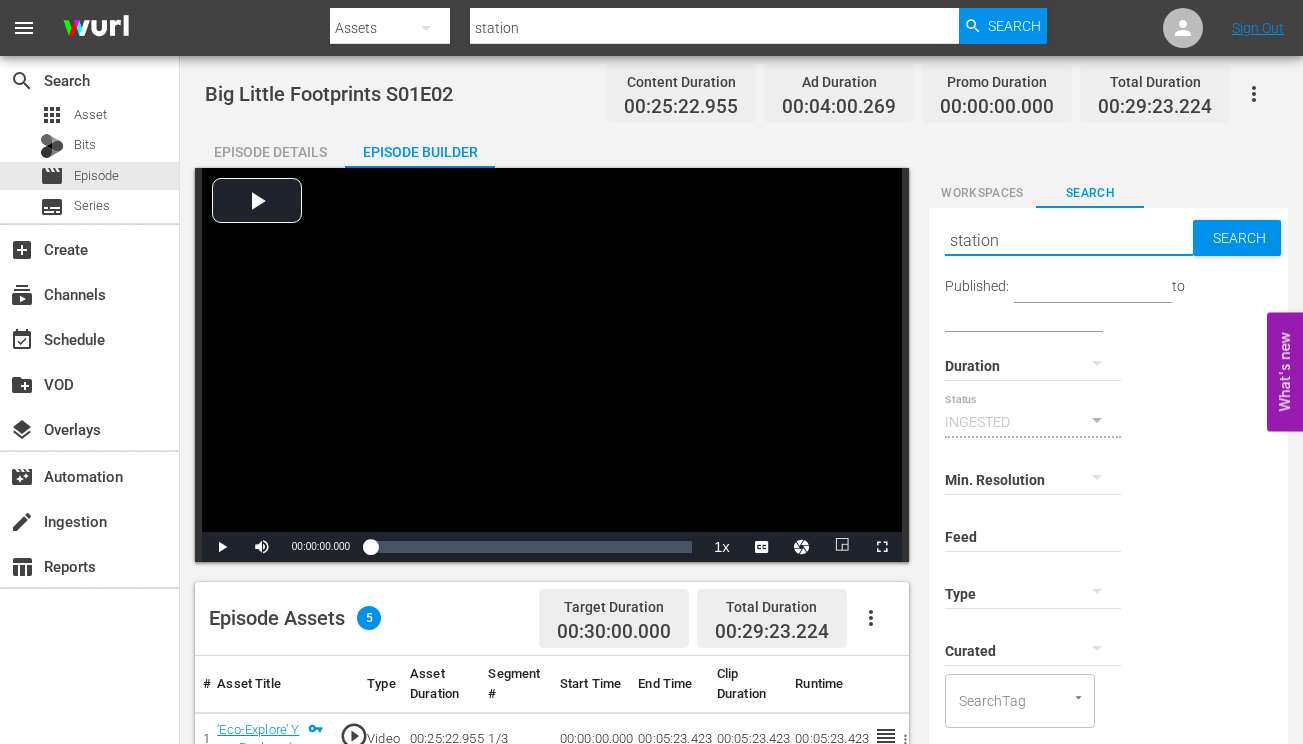 click on "station" at bounding box center (1069, 240) 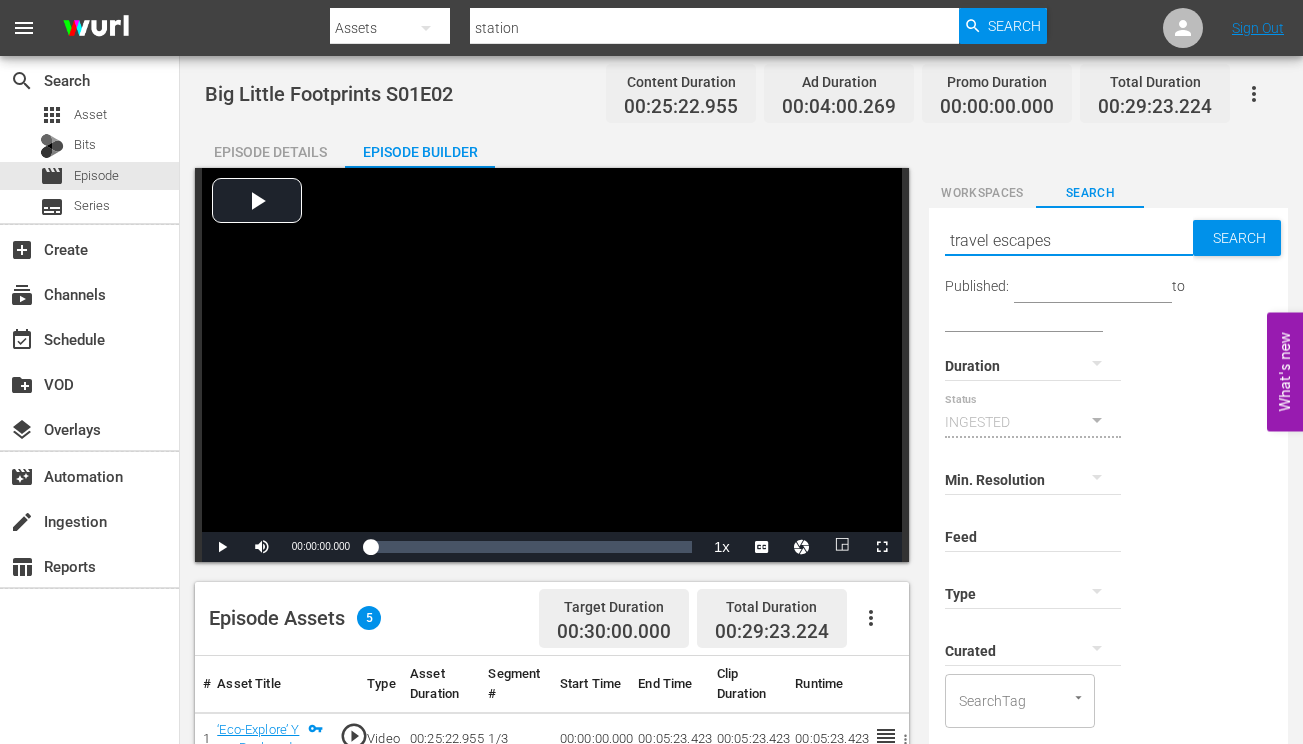 type on "travel escapes" 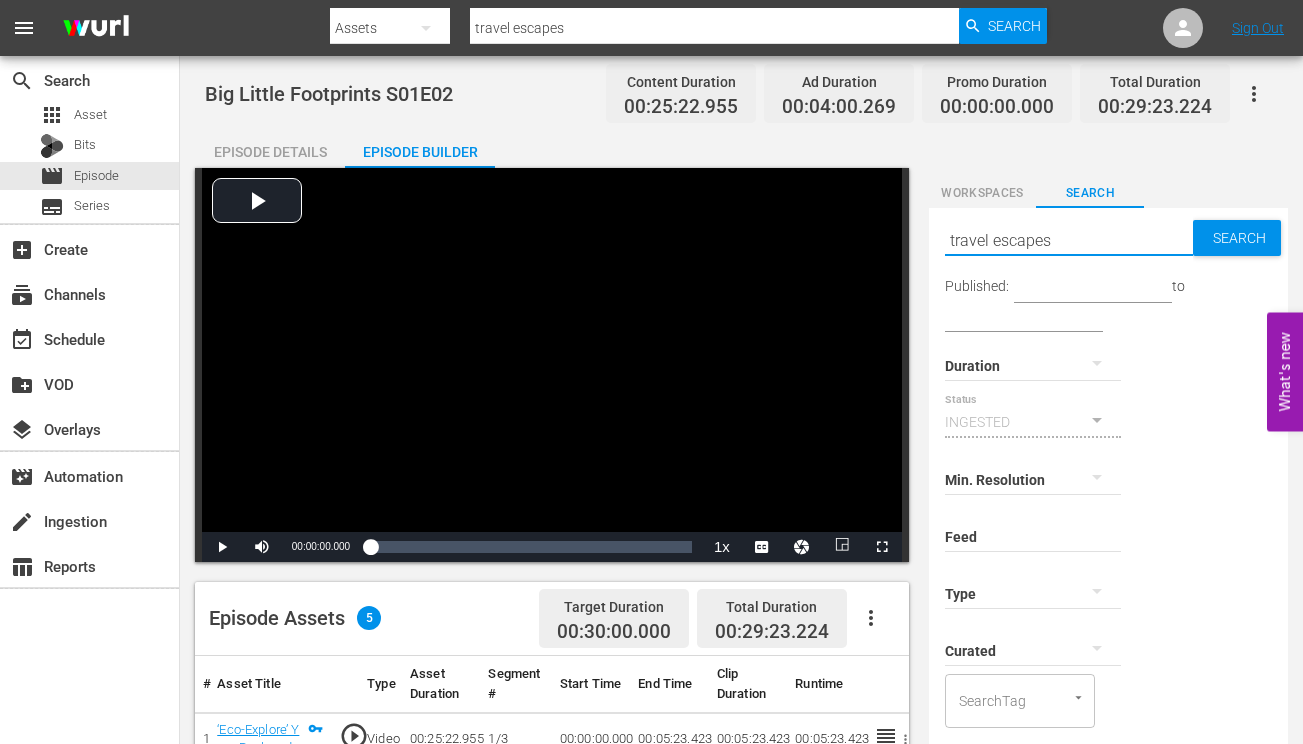 scroll, scrollTop: 520, scrollLeft: 0, axis: vertical 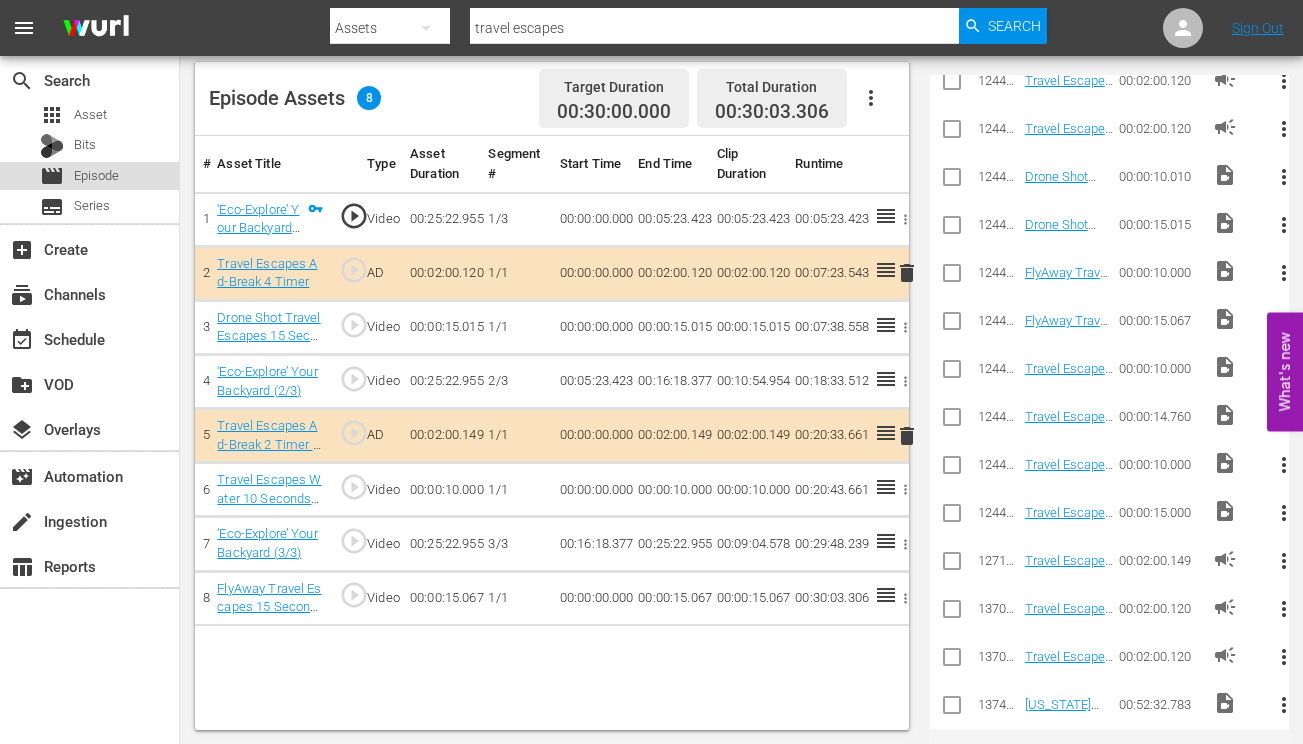 click on "Episode" at bounding box center [96, 176] 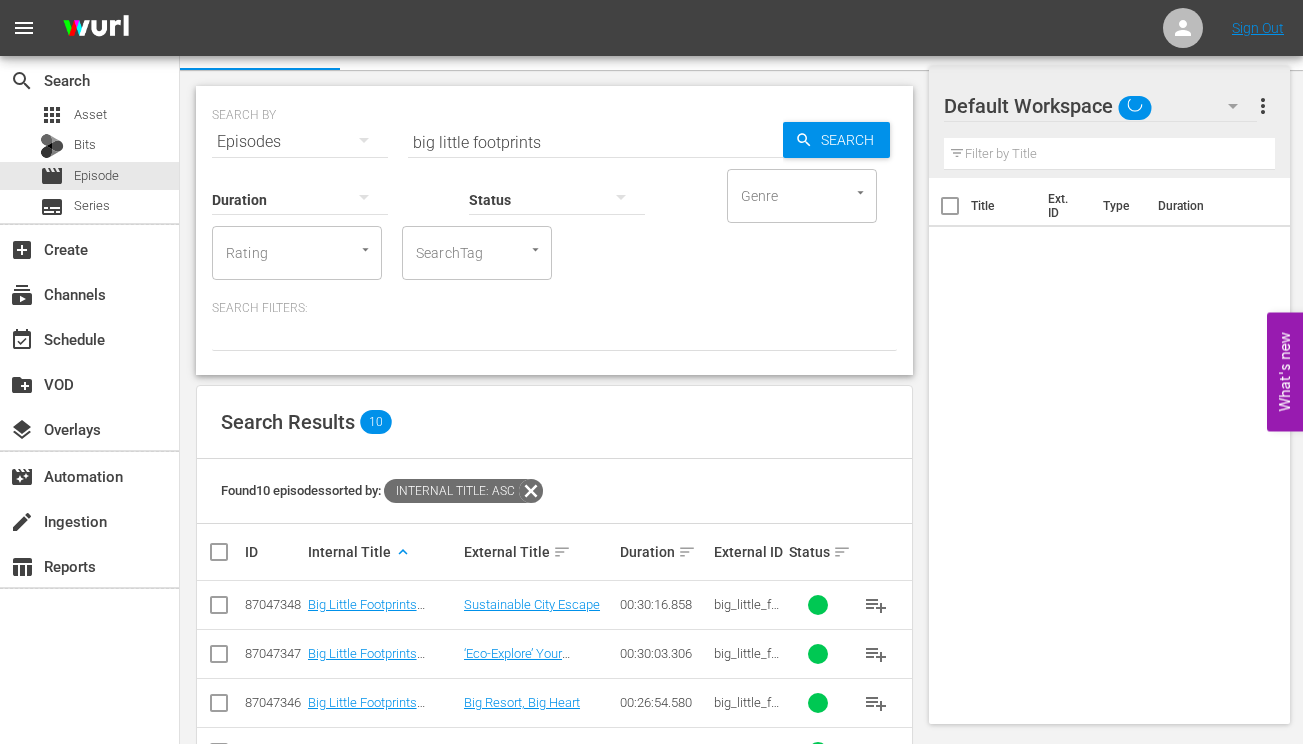 scroll, scrollTop: 90, scrollLeft: 0, axis: vertical 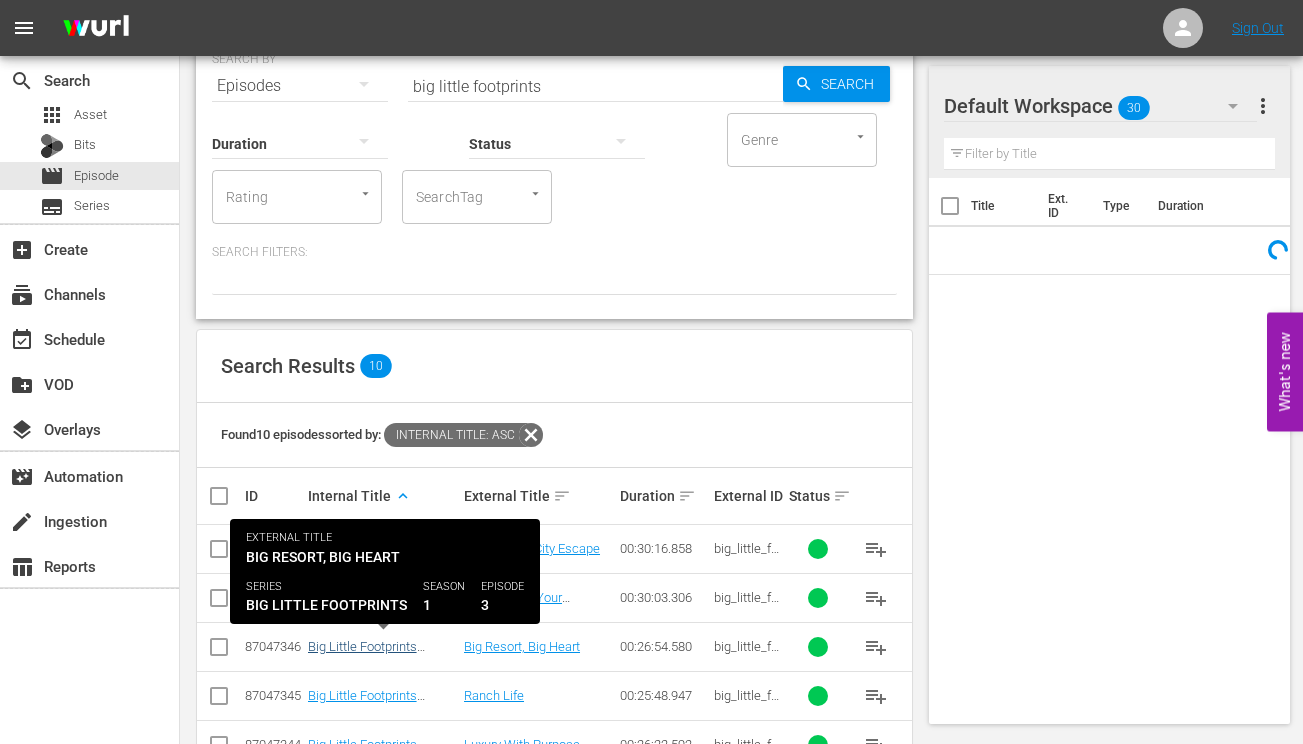 click on "Big Little Footprints S01E03" at bounding box center [366, 654] 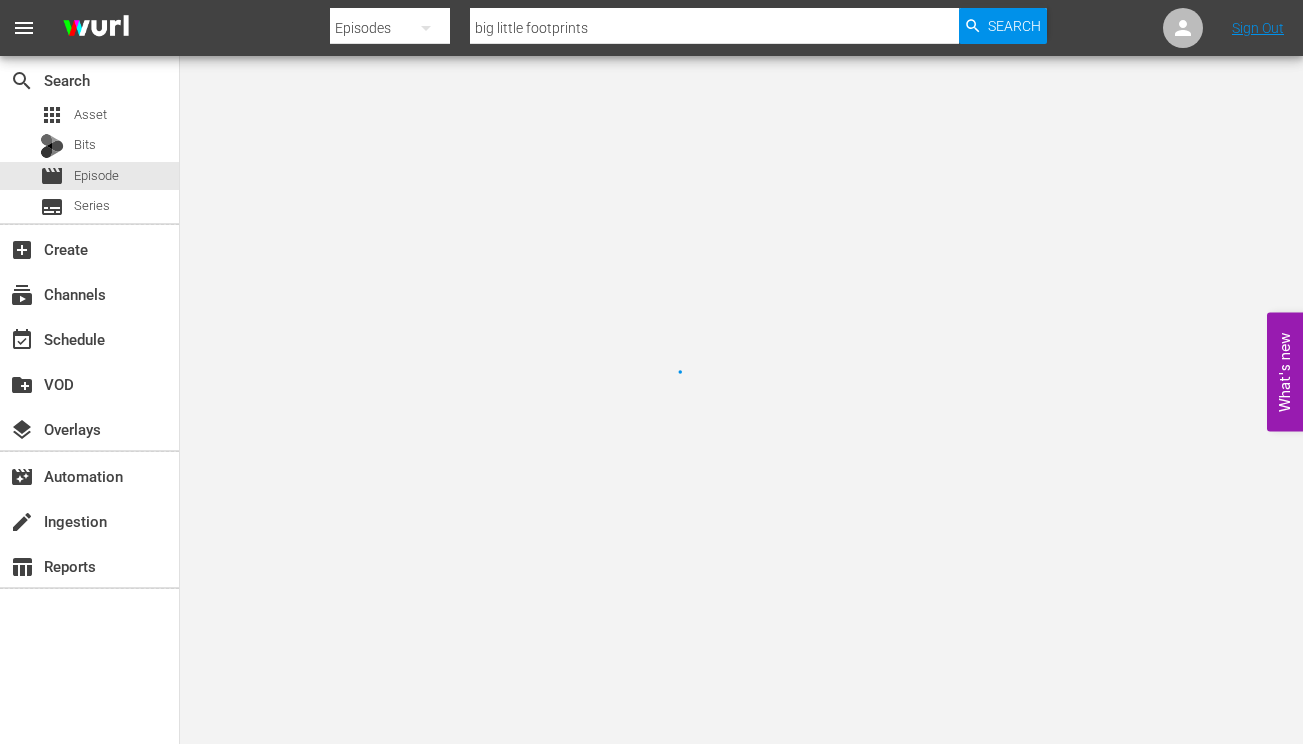 scroll, scrollTop: 0, scrollLeft: 0, axis: both 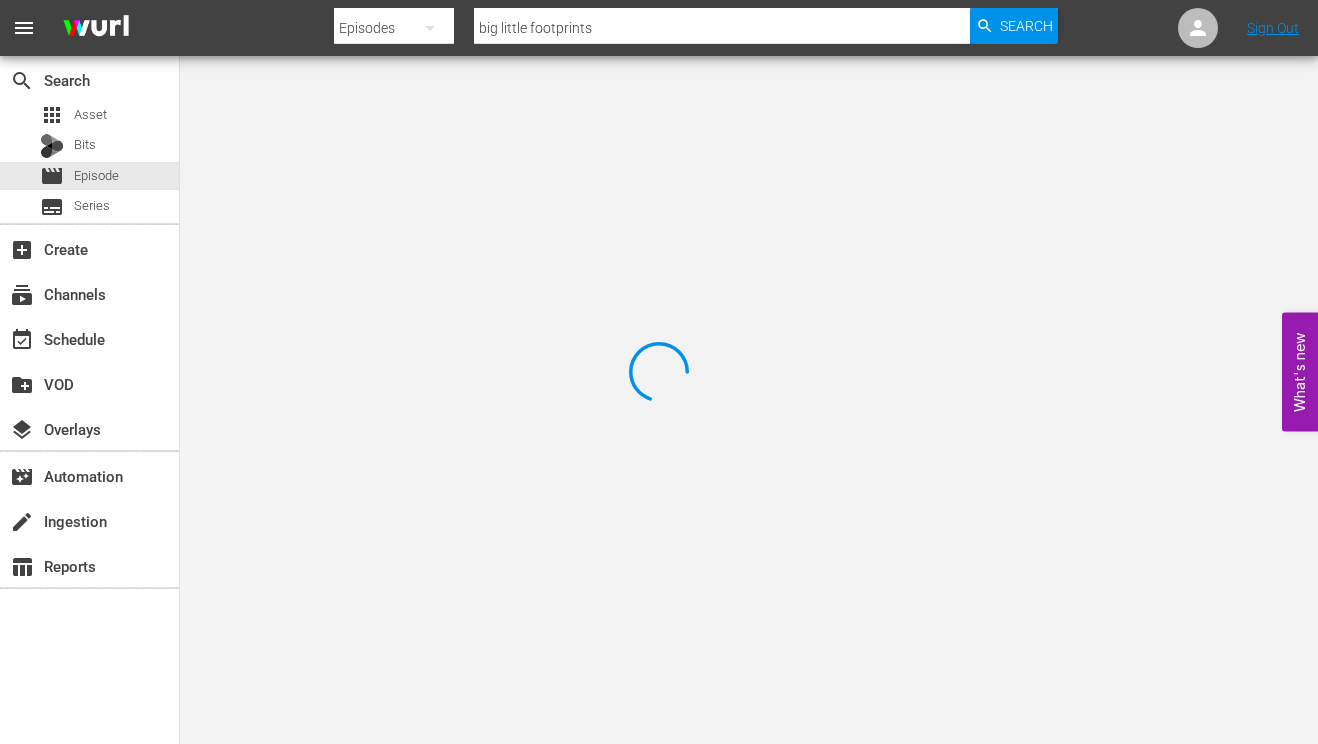 type on "travel escapes" 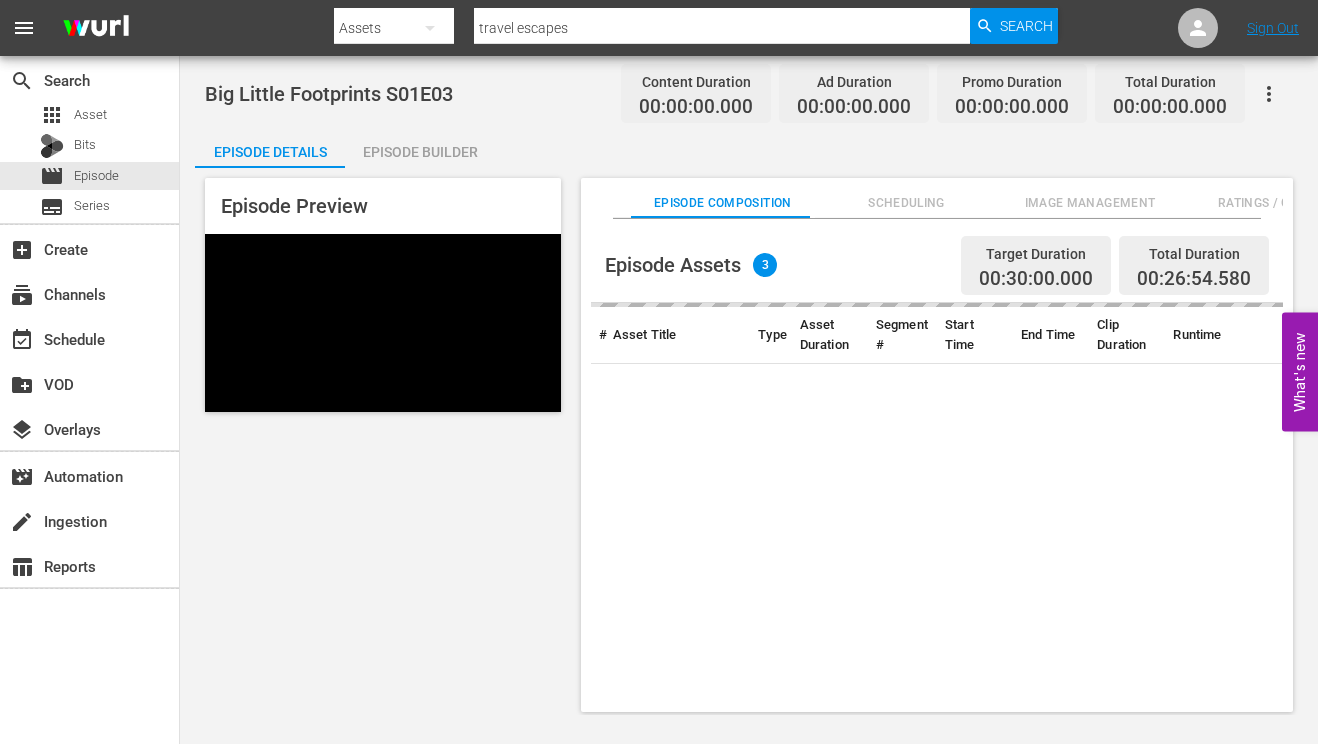 click on "Episode Builder" at bounding box center (420, 152) 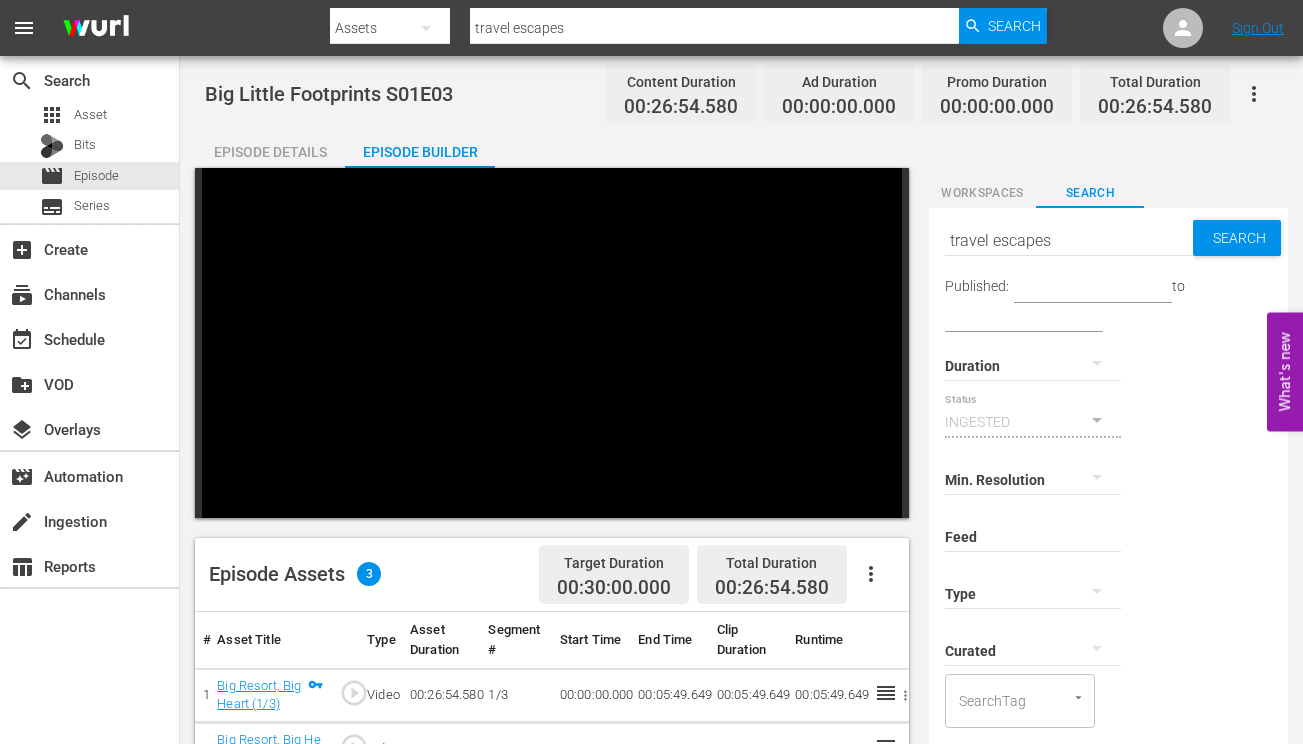 click 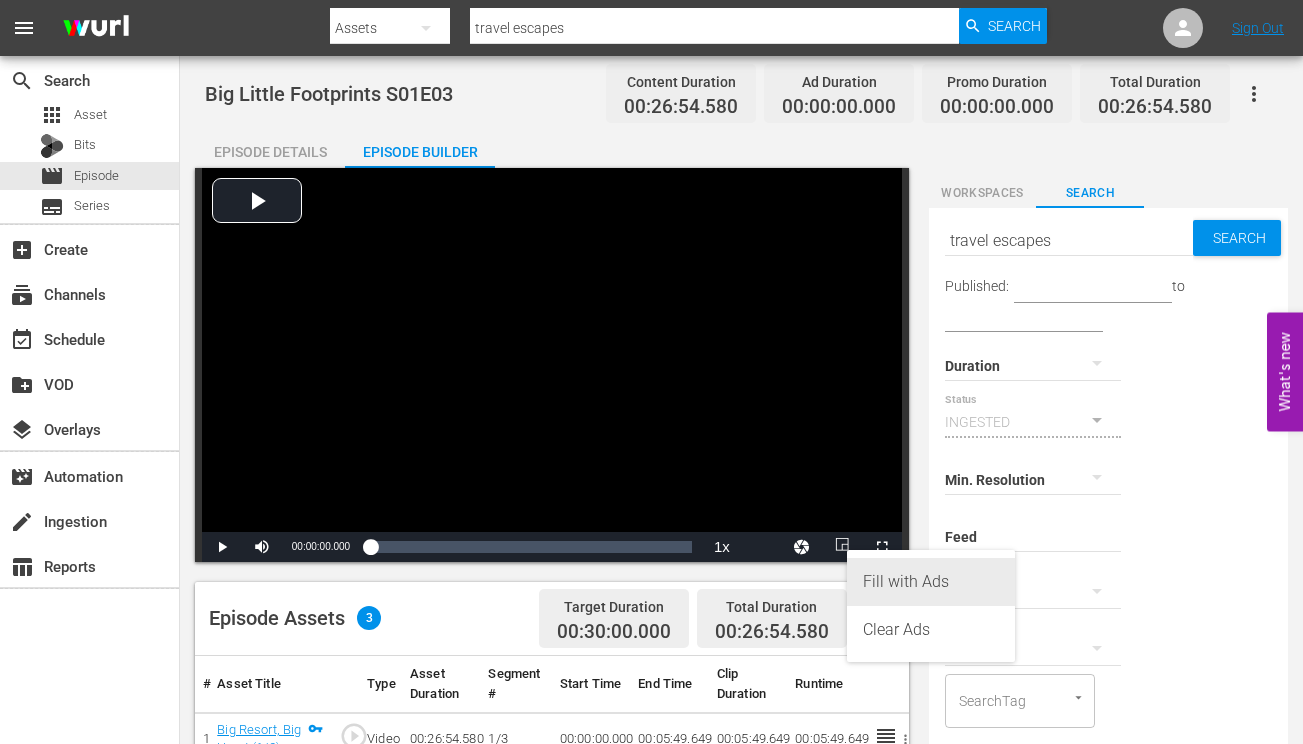 click on "Fill with Ads" at bounding box center (931, 582) 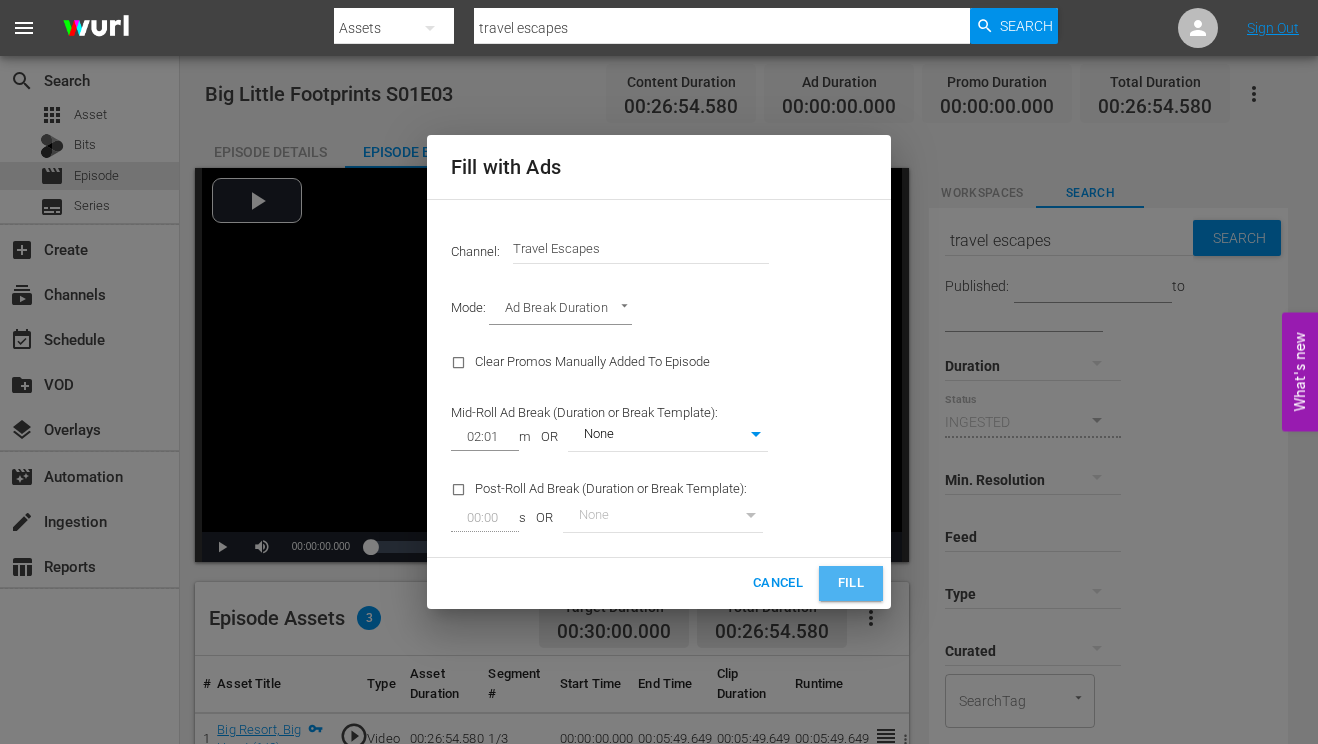 click on "Fill" at bounding box center [851, 583] 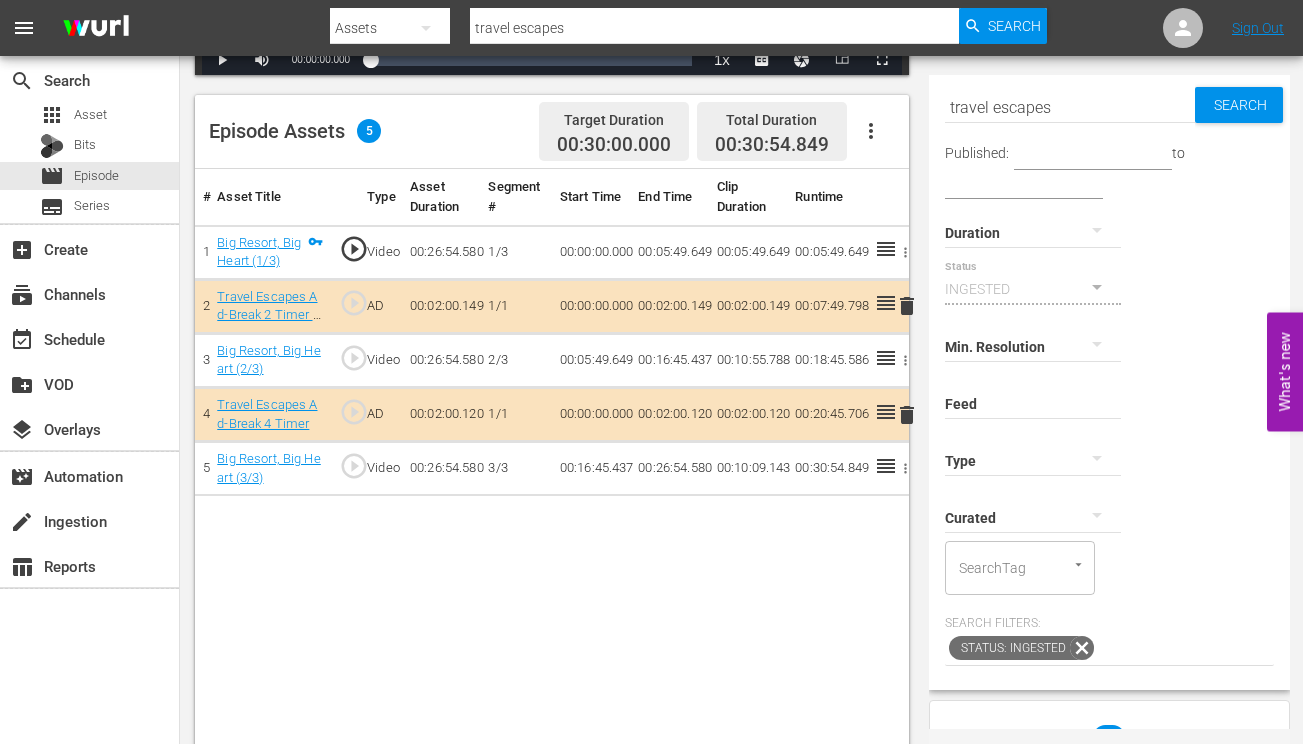 scroll, scrollTop: 0, scrollLeft: 0, axis: both 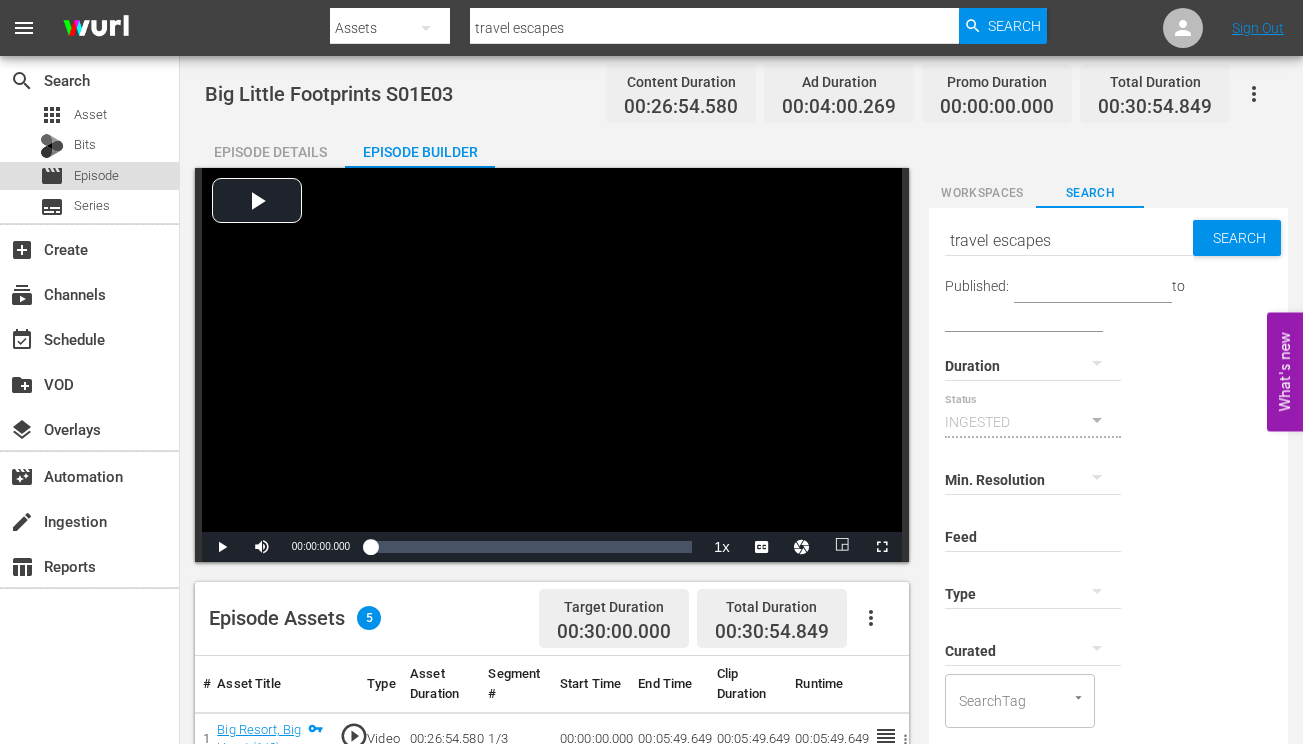 click on "movie Episode" at bounding box center [89, 176] 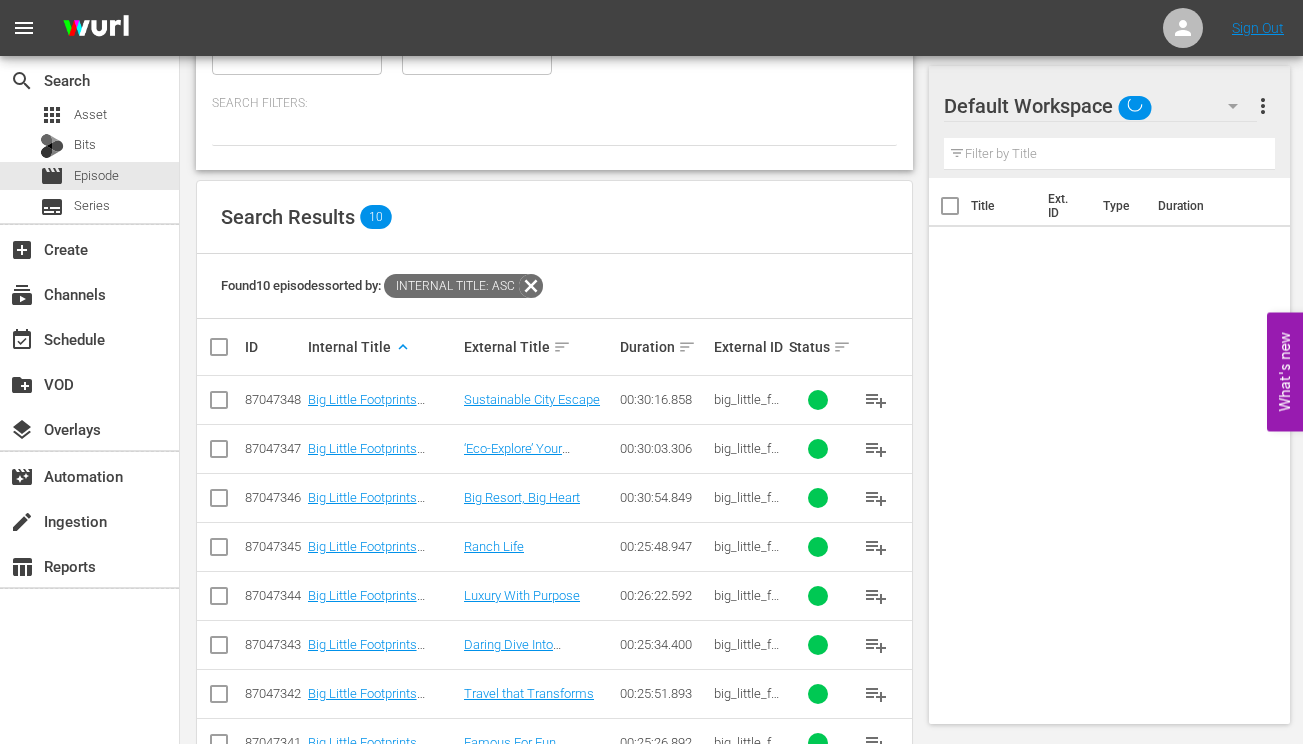 scroll, scrollTop: 388, scrollLeft: 0, axis: vertical 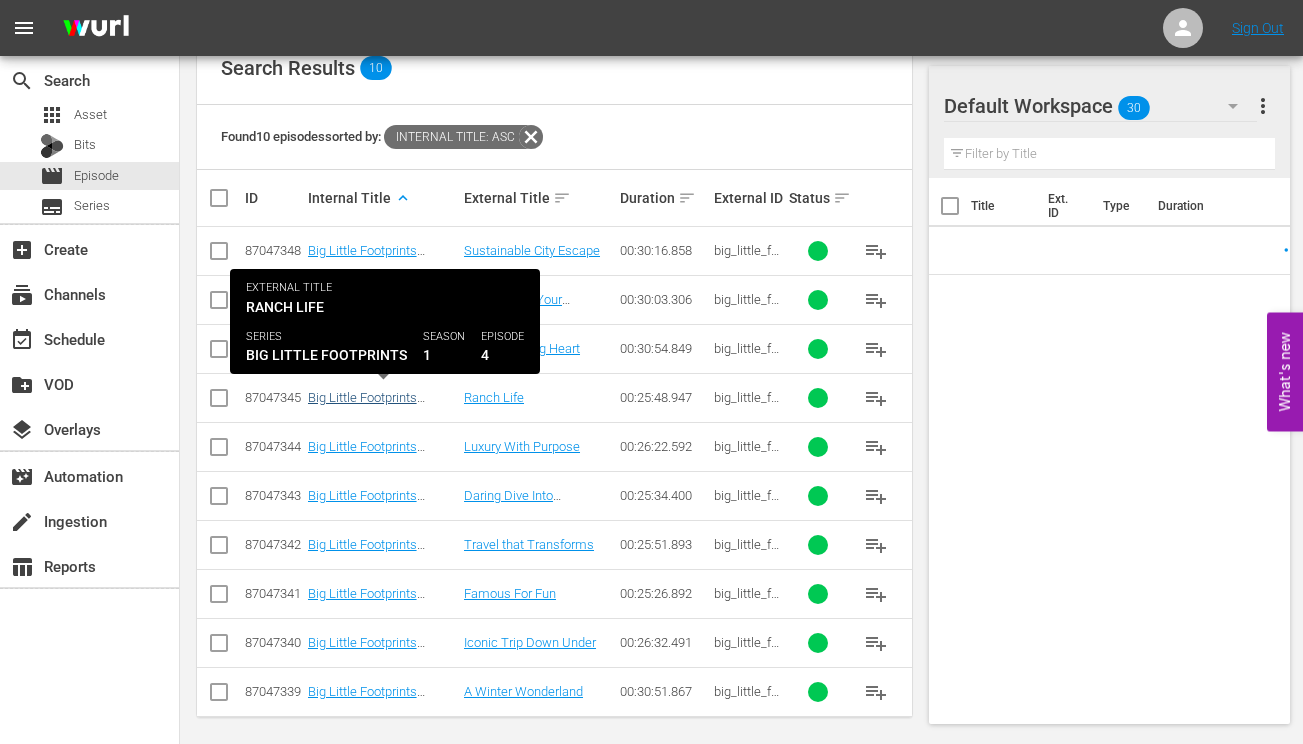click on "Big Little Footprints S01E04" at bounding box center [366, 405] 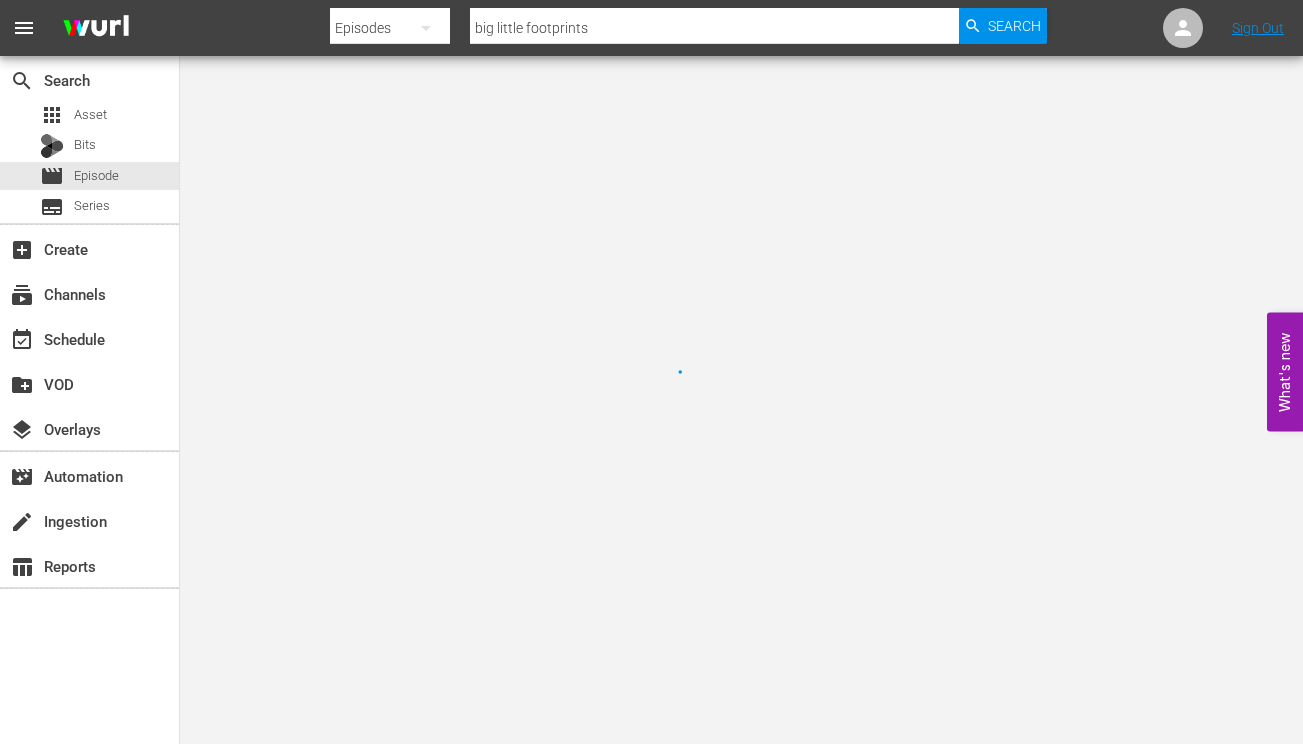 scroll, scrollTop: 0, scrollLeft: 0, axis: both 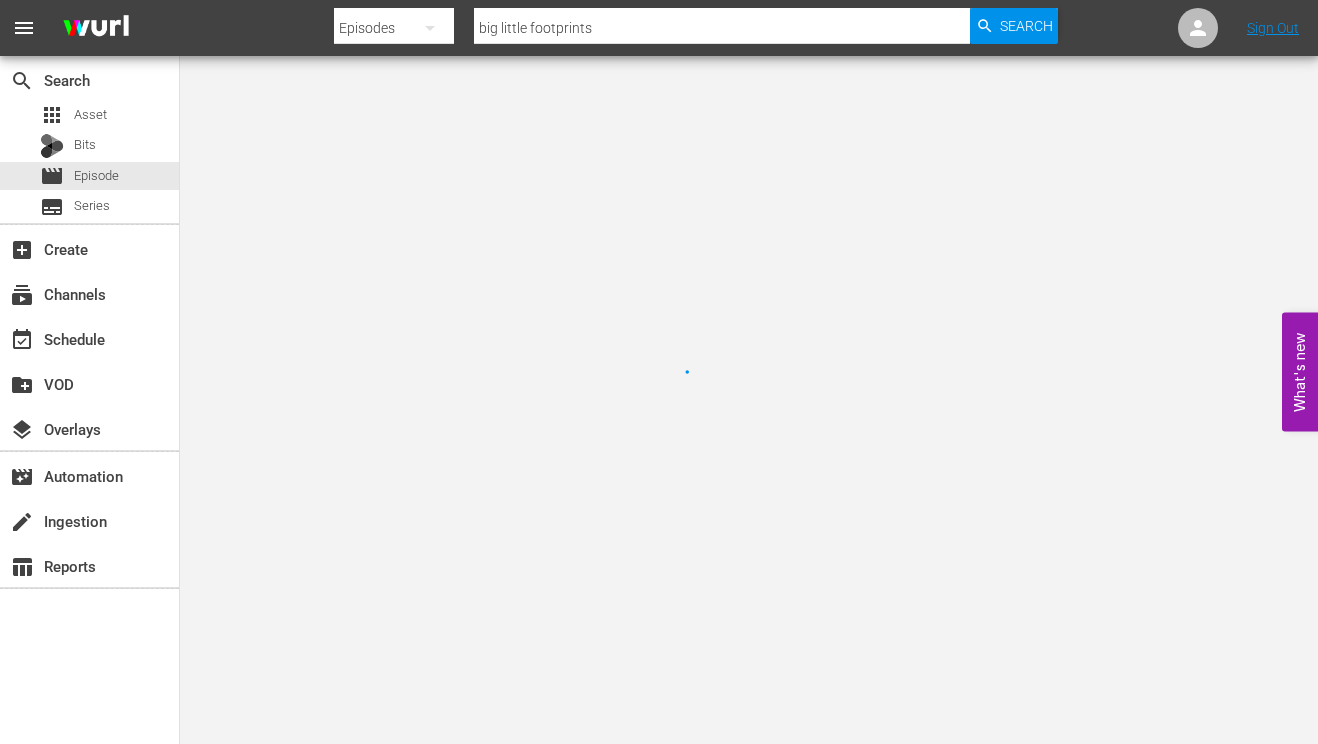 type on "travel escapes" 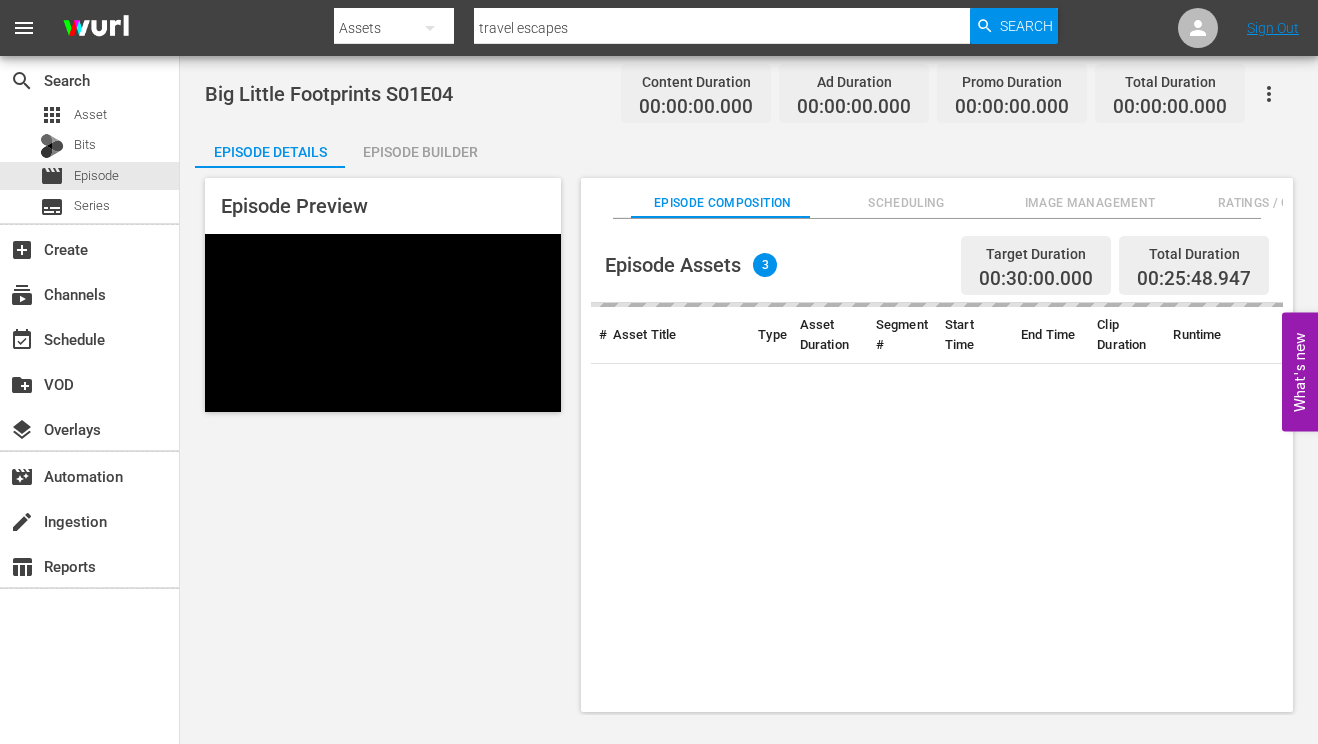 click on "Episode Builder" at bounding box center [420, 152] 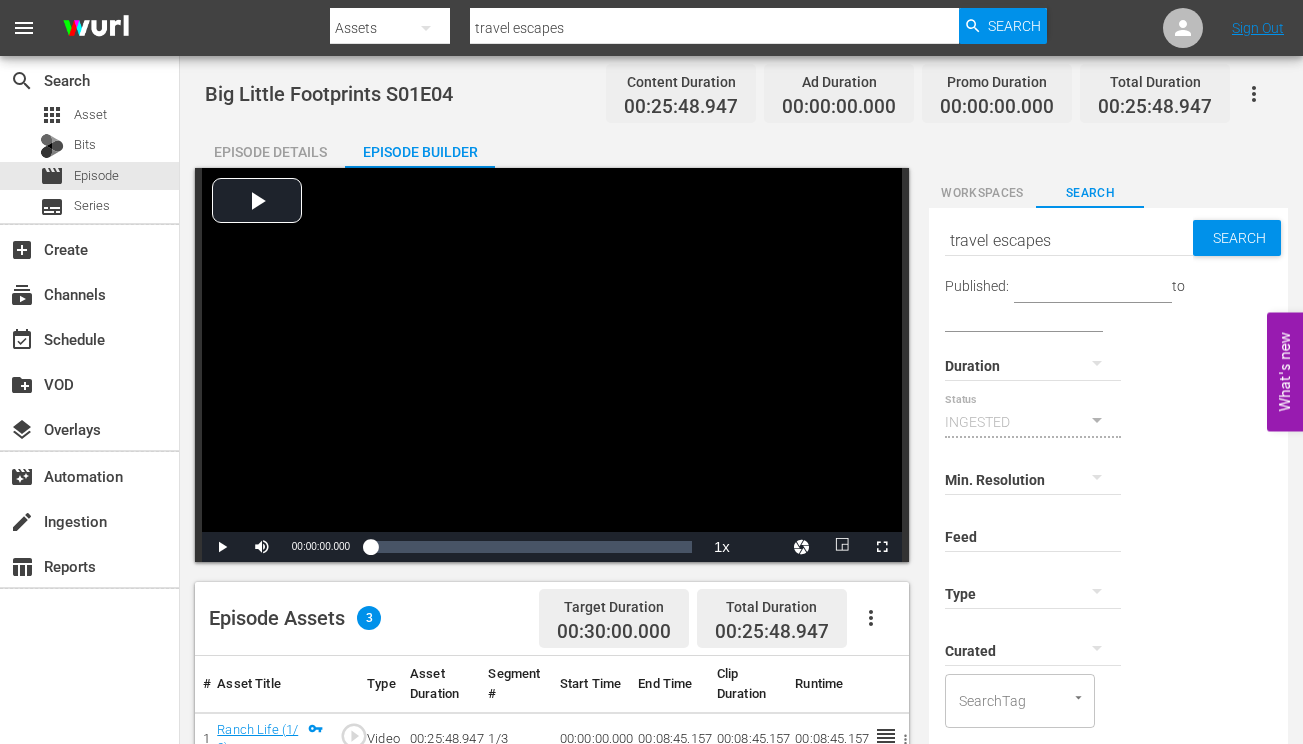 click 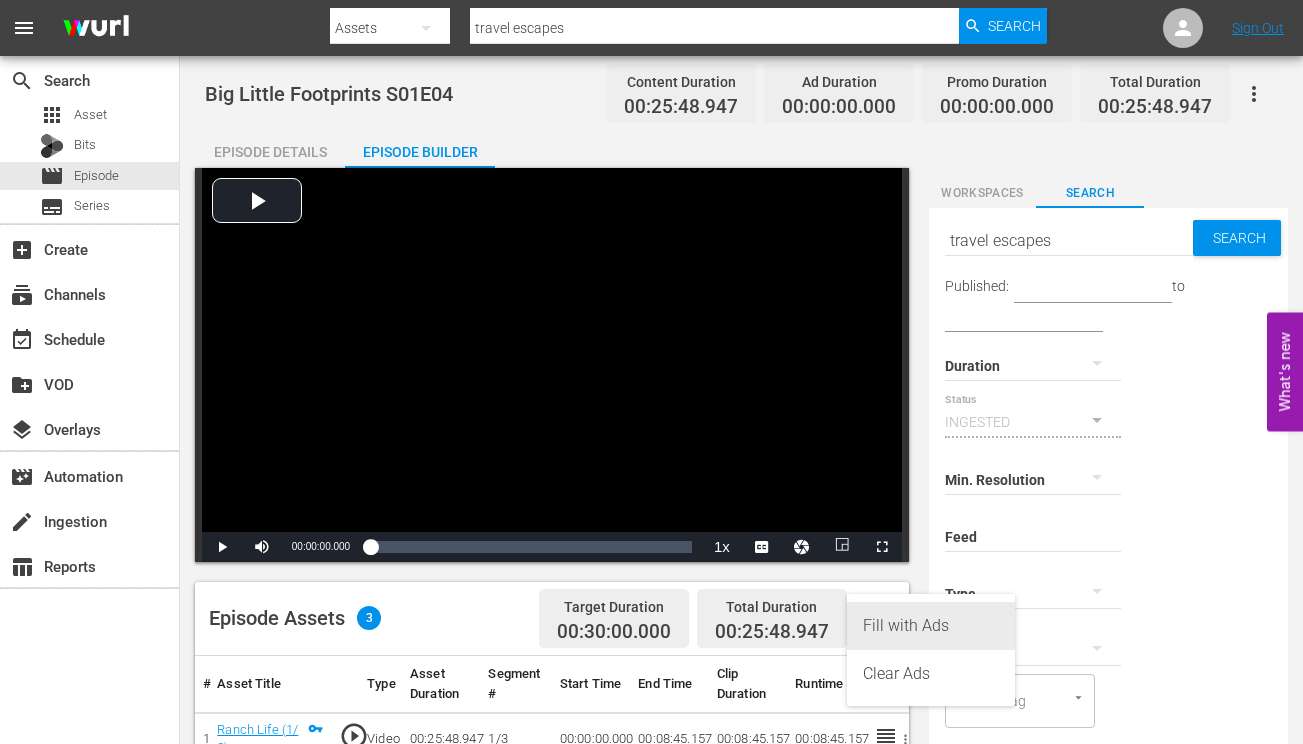 click on "Fill with Ads" at bounding box center [931, 626] 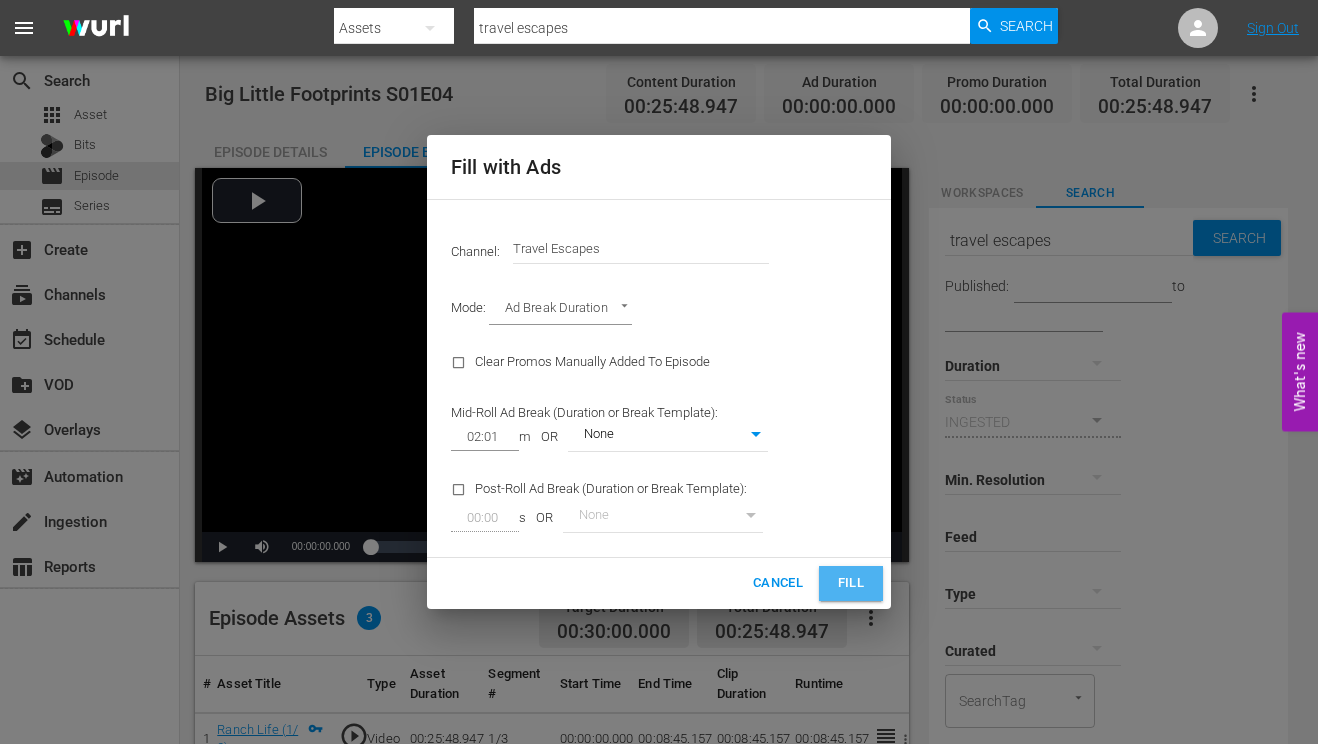 click on "Fill" at bounding box center [851, 583] 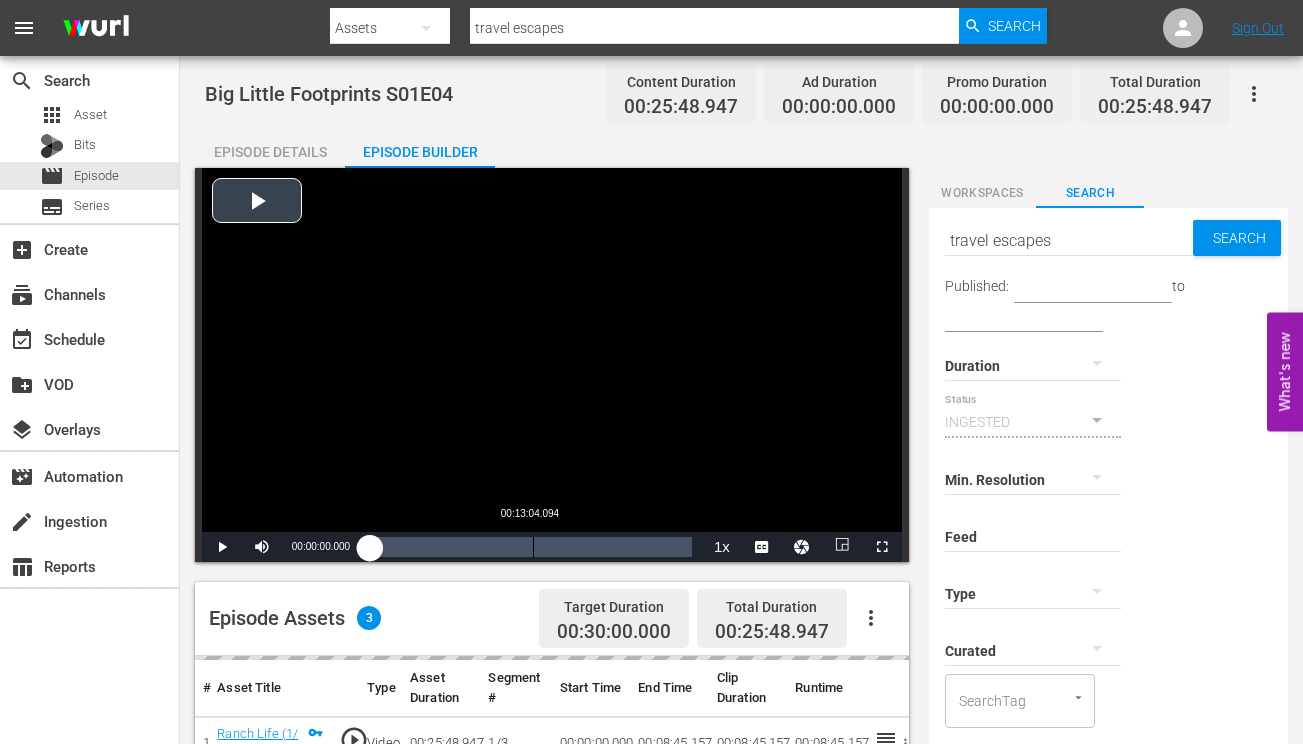 scroll, scrollTop: 520, scrollLeft: 0, axis: vertical 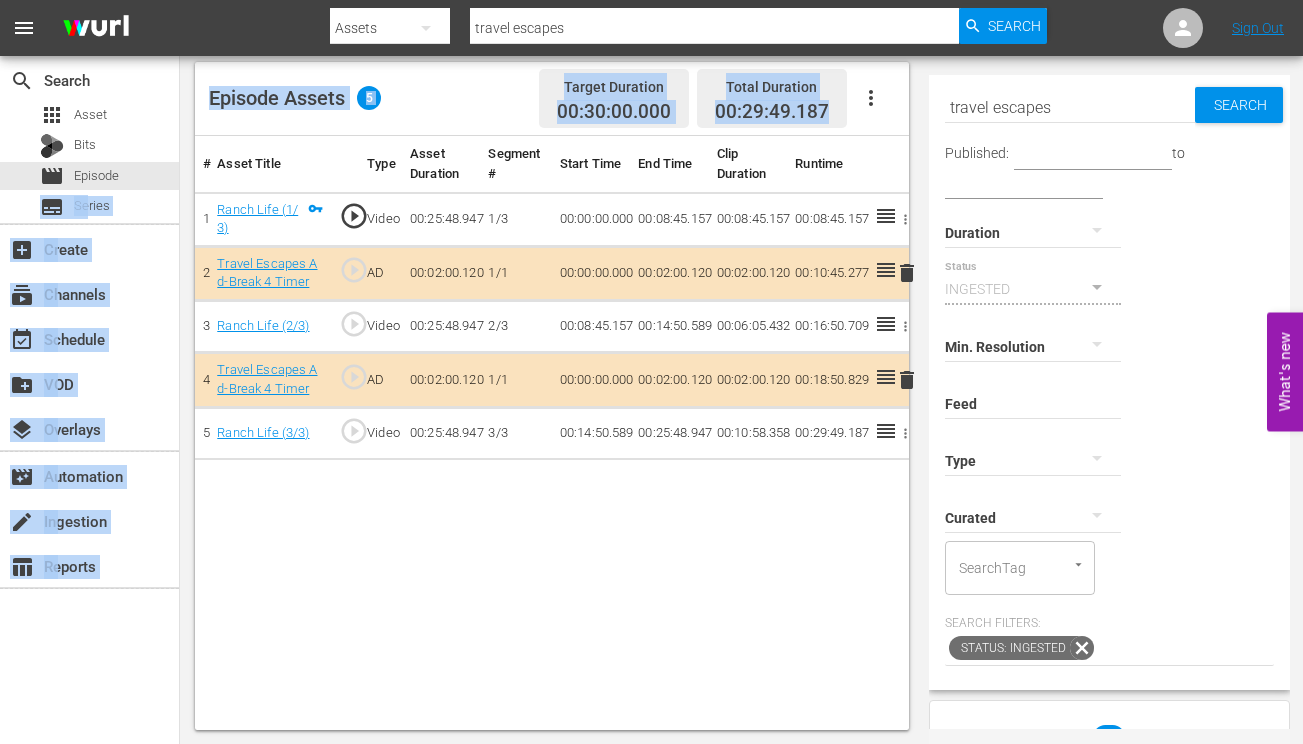 drag, startPoint x: 153, startPoint y: 172, endPoint x: 186, endPoint y: 249, distance: 83.773506 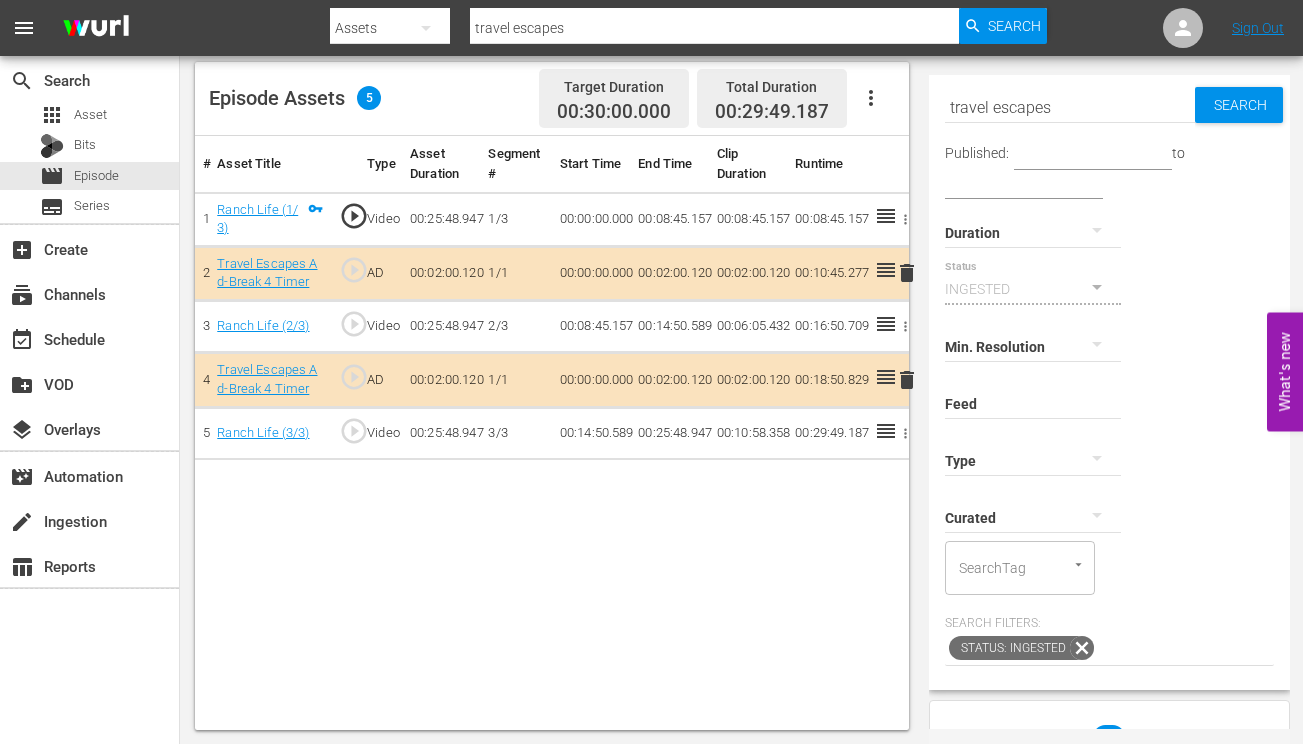 click on "# Asset Title   Type Asset Duration Segment # Start Time End Time Clip Duration Runtime     1 Ranch Life (1/3) play_circle_outline Video 00:25:48.947 [DATE] 00:00:00.000 00:08:45.157 00:08:45.157 00:08:45.157 2 Travel Escapes Ad-Break 4 Timer play_circle_outline AD 00:02:00.120 [DATE] 00:00:00.000 00:02:00.120 00:02:00.120 00:10:45.277 delete 3 Ranch Life (2/3) play_circle_outline Video 00:25:48.947 [DATE] 00:08:45.157 00:14:50.589 00:06:05.432 00:16:50.709 4 Travel Escapes Ad-Break 4 Timer play_circle_outline AD 00:02:00.120 [DATE] 00:00:00.000 00:02:00.120 00:02:00.120 00:18:50.829 delete 5 Ranch Life (3/3) play_circle_outline Video 00:25:48.947 [DATE] 00:14:50.589 00:25:48.947 00:10:58.358 00:29:49.187" at bounding box center (552, 433) 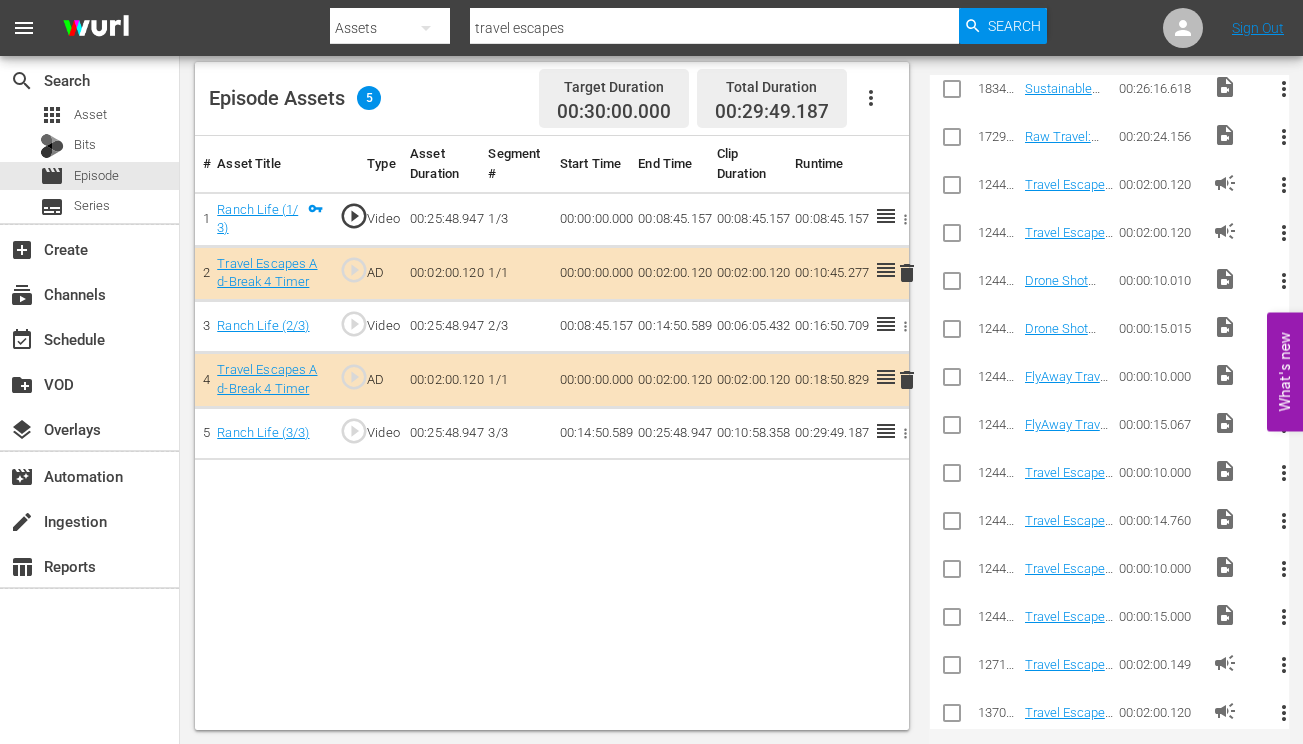 scroll, scrollTop: 1175, scrollLeft: 0, axis: vertical 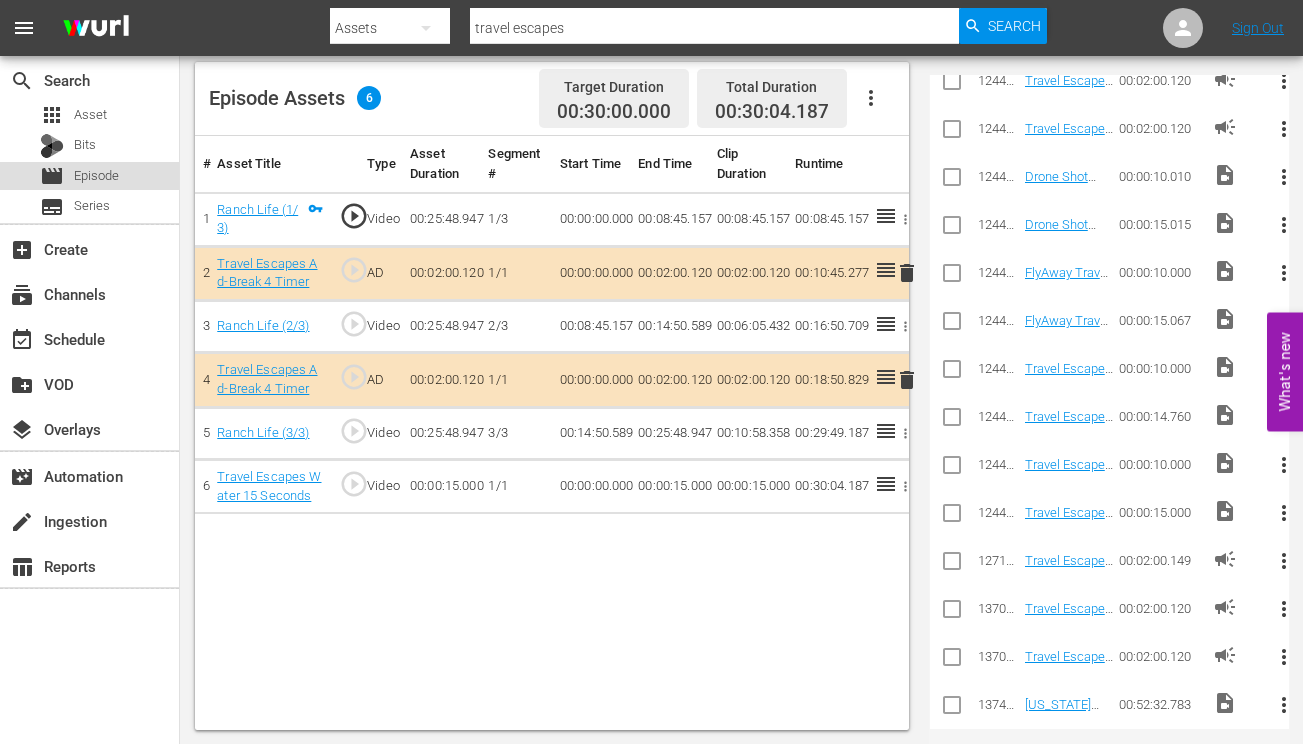 click on "Episode" at bounding box center (96, 176) 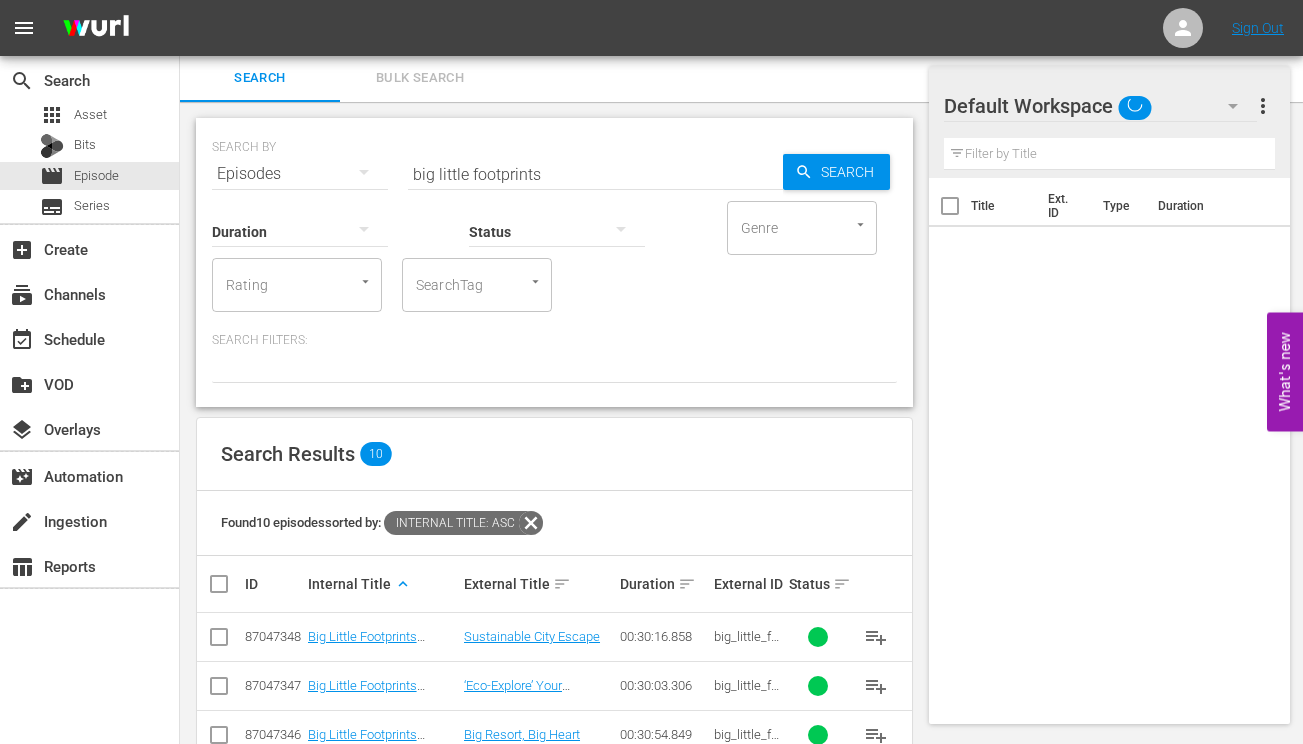 scroll, scrollTop: 388, scrollLeft: 0, axis: vertical 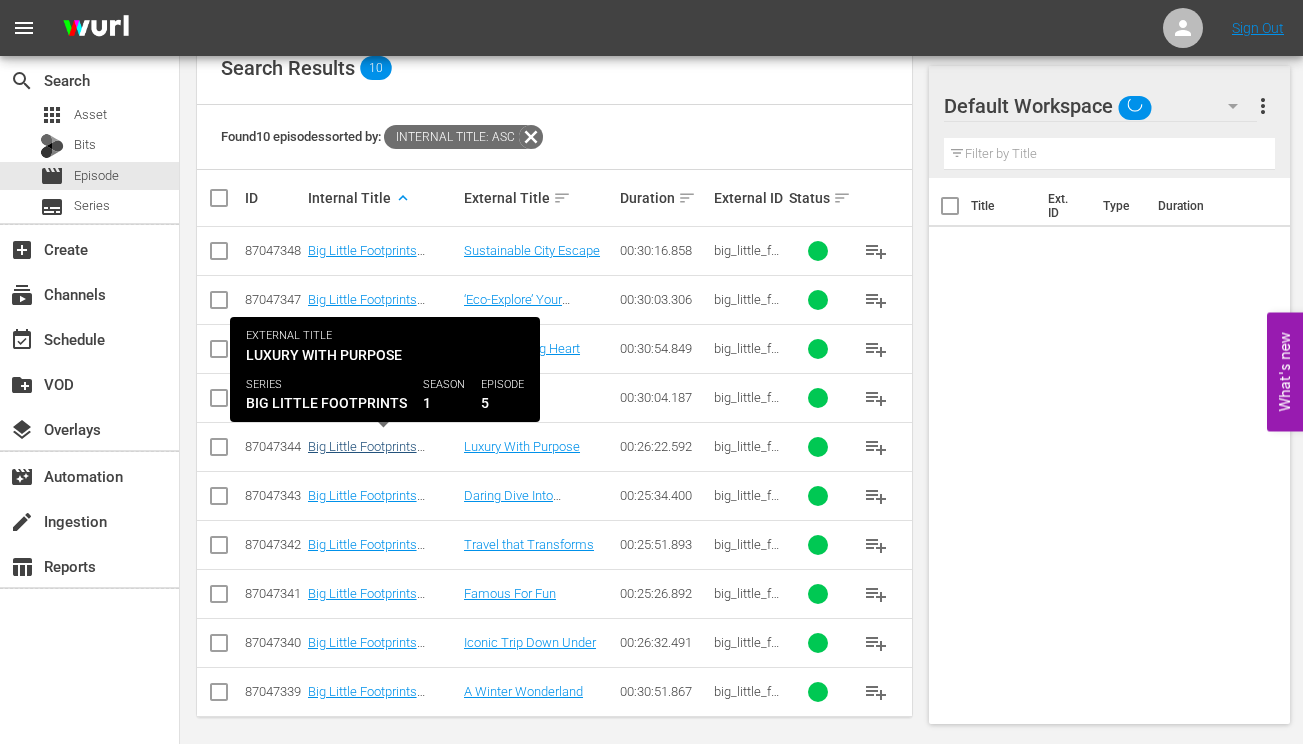 click on "Big Little Footprints S01E05" at bounding box center [366, 454] 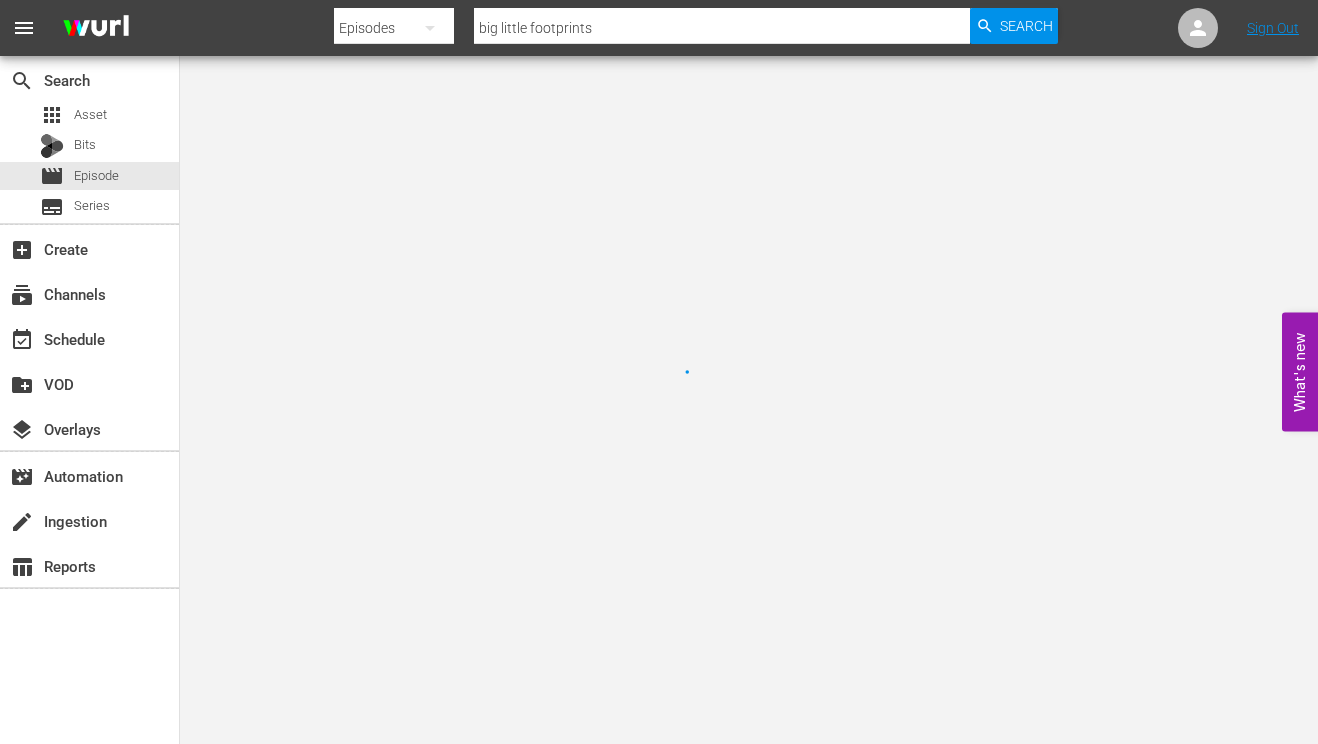 type on "travel escapes" 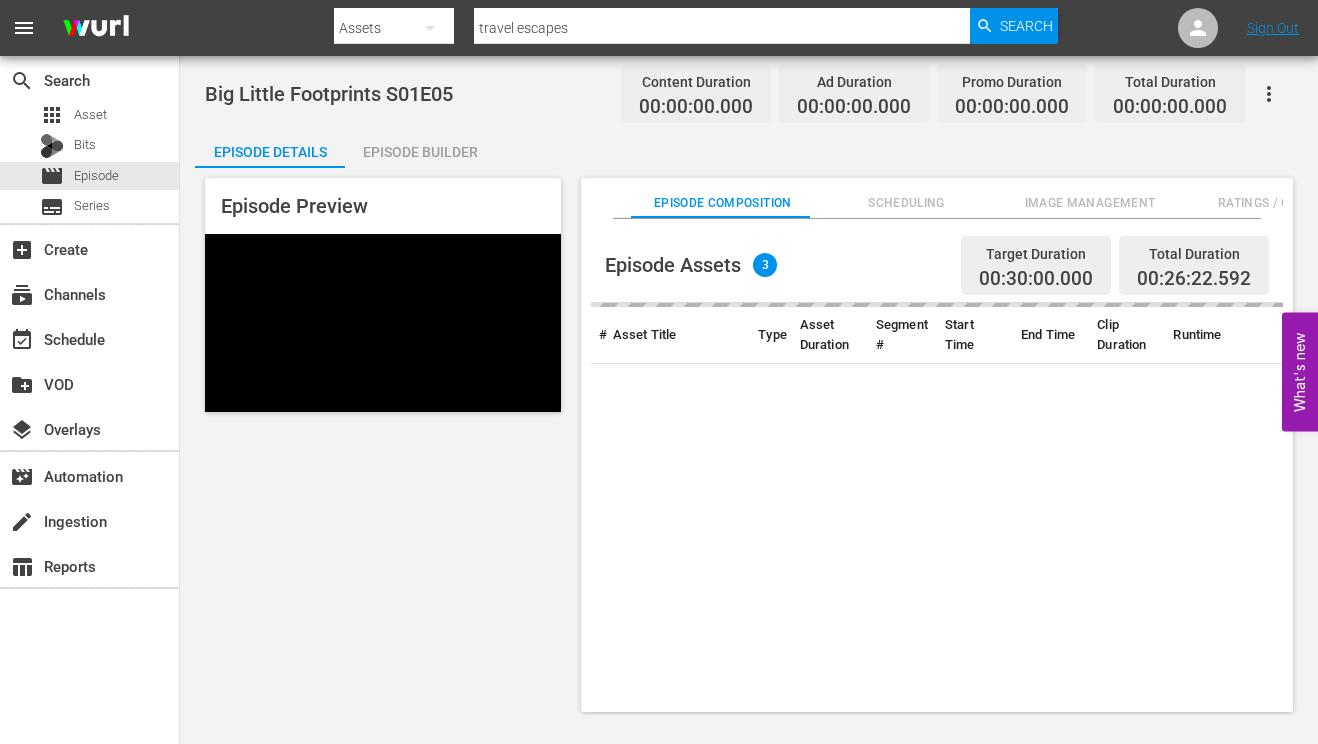 click on "Episode Builder" at bounding box center (420, 152) 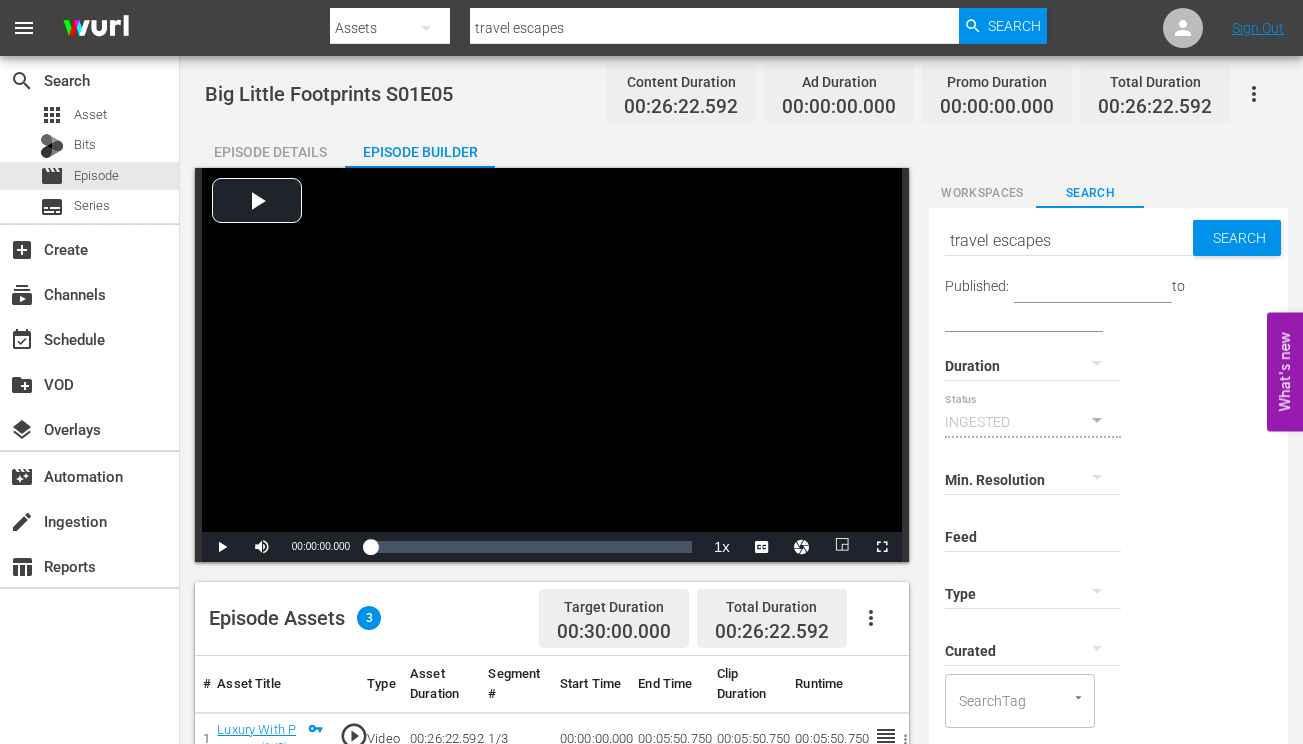 click 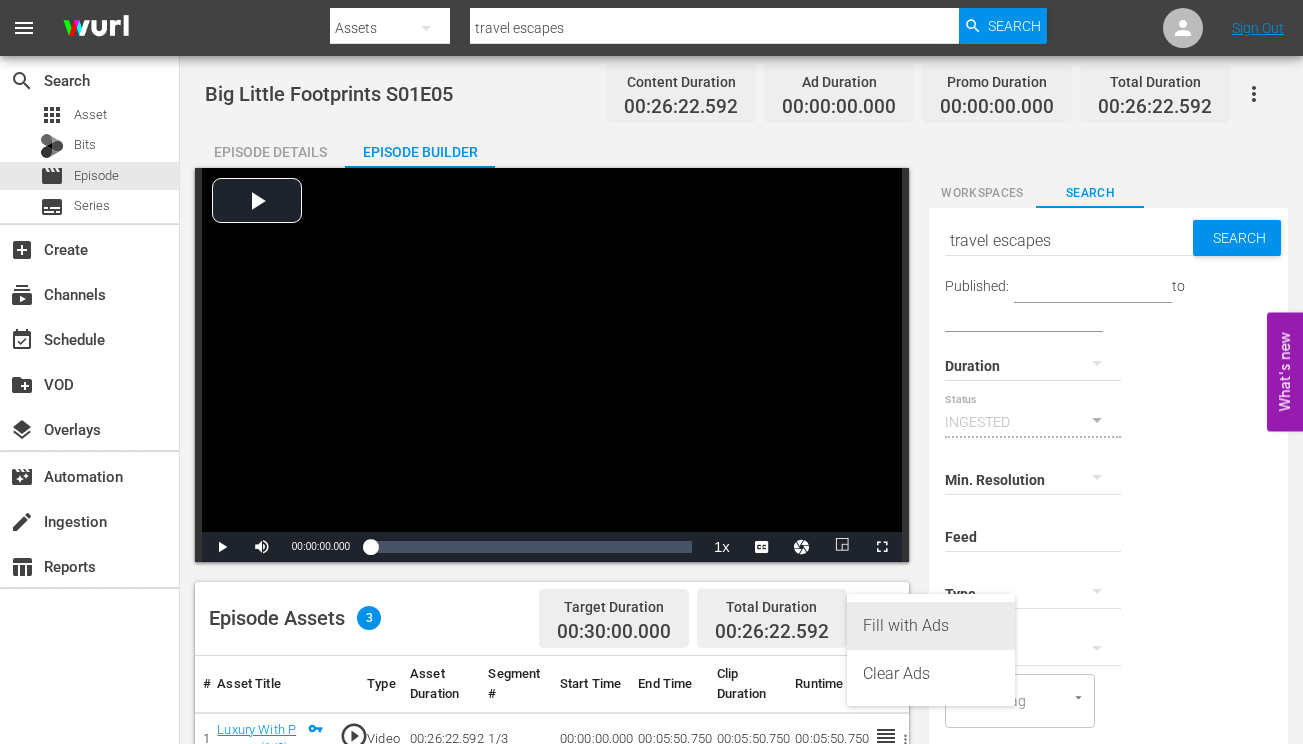 click on "Fill with Ads" at bounding box center [931, 626] 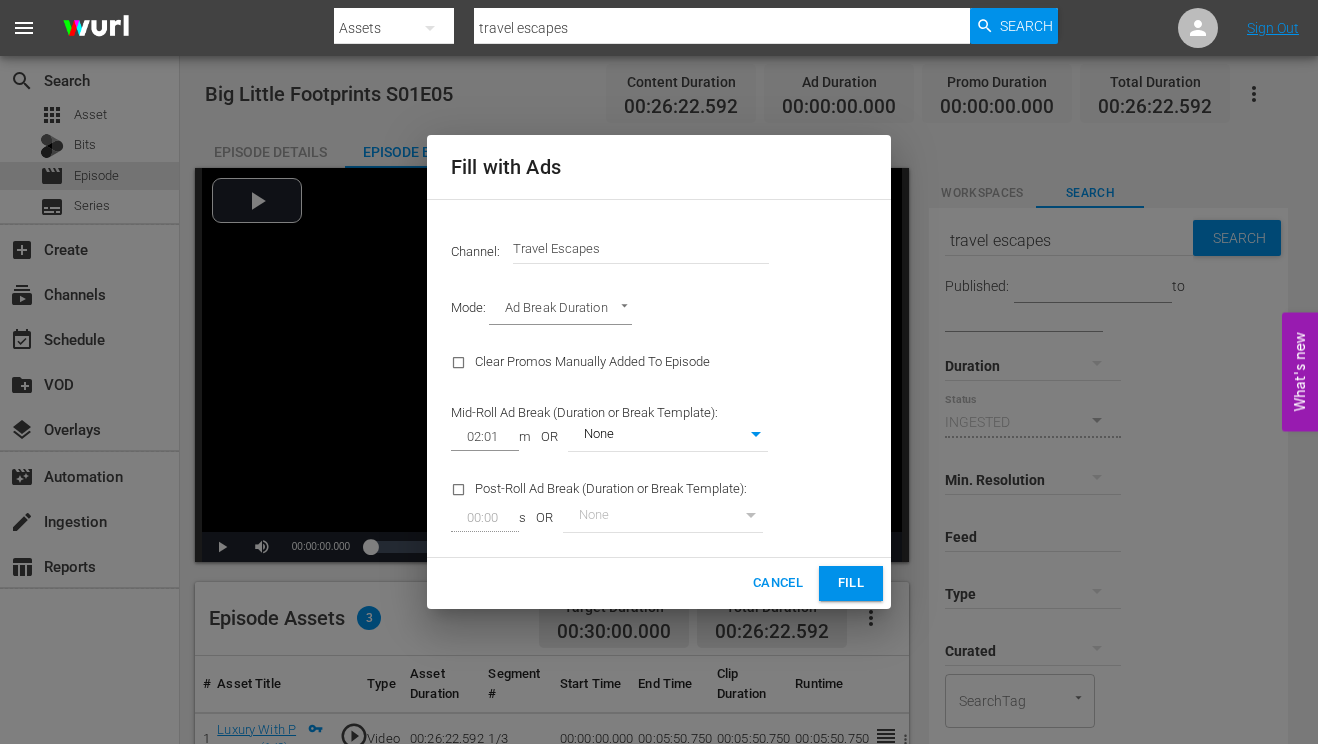 click on "Fill" at bounding box center [851, 583] 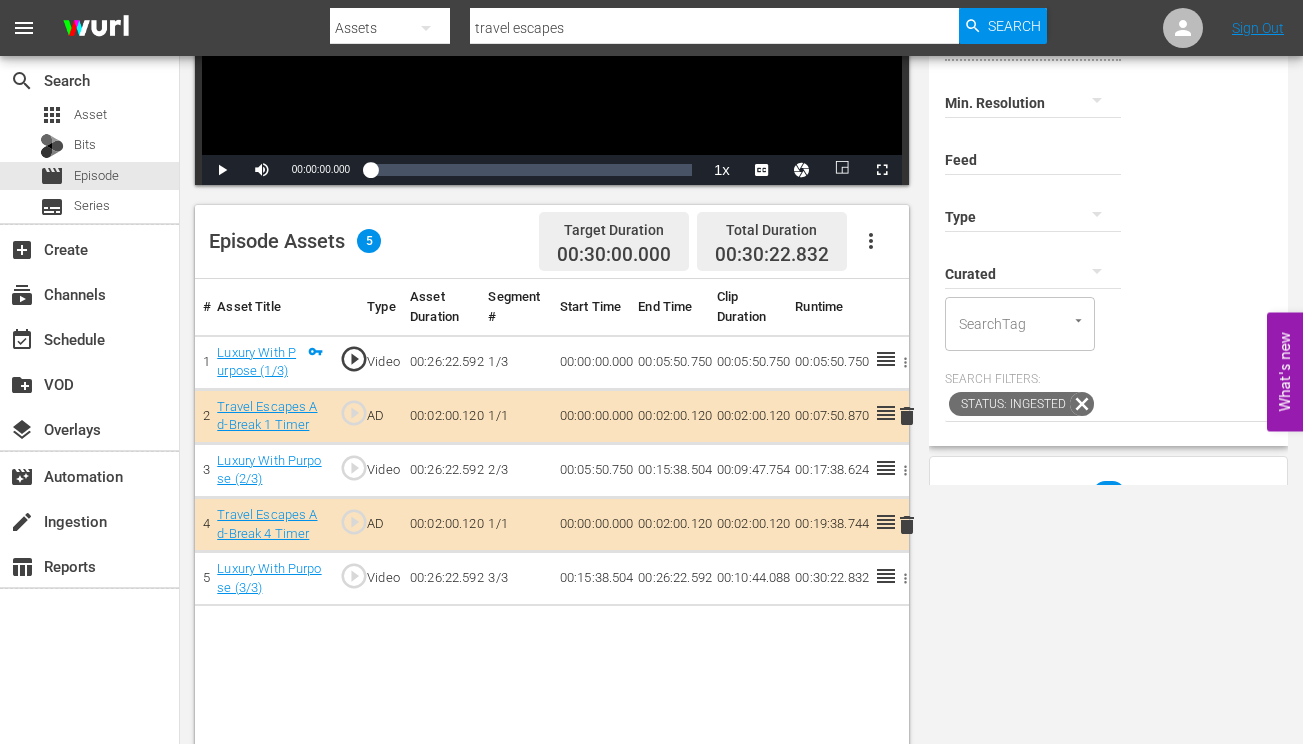 scroll, scrollTop: 520, scrollLeft: 0, axis: vertical 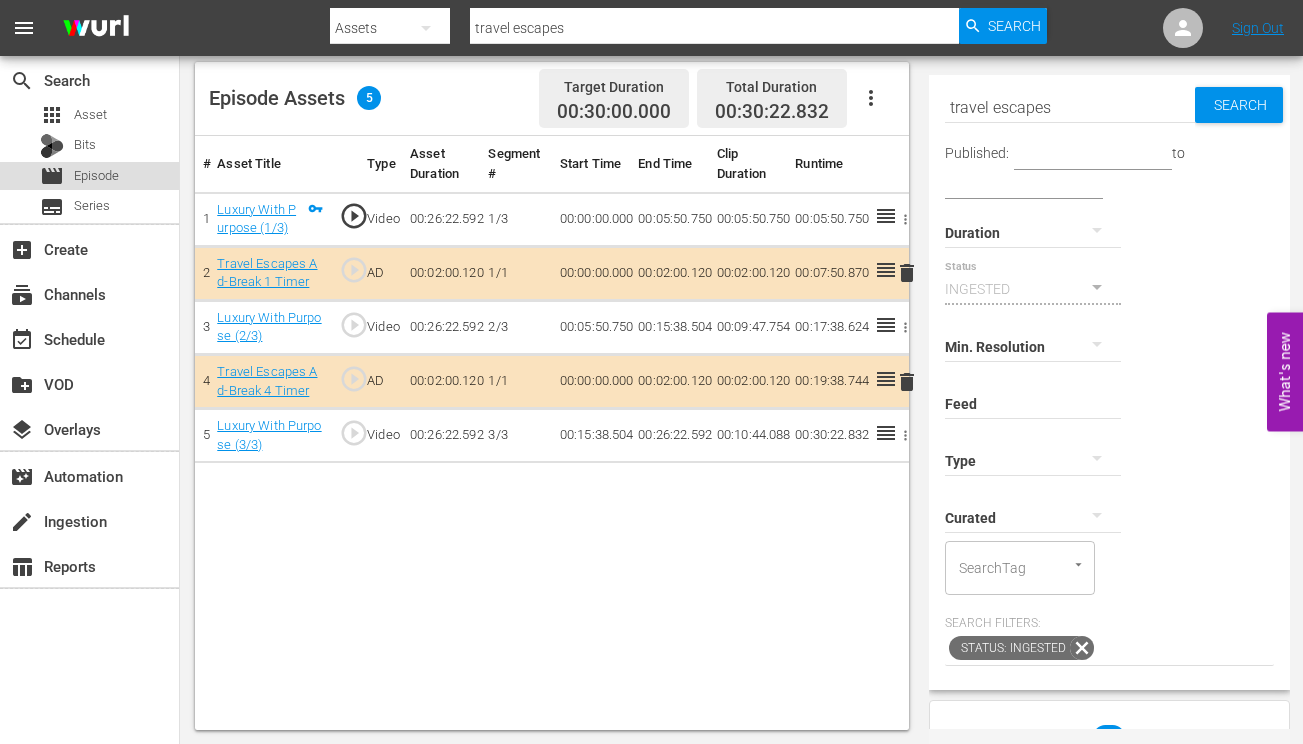 click on "movie Episode" at bounding box center [89, 176] 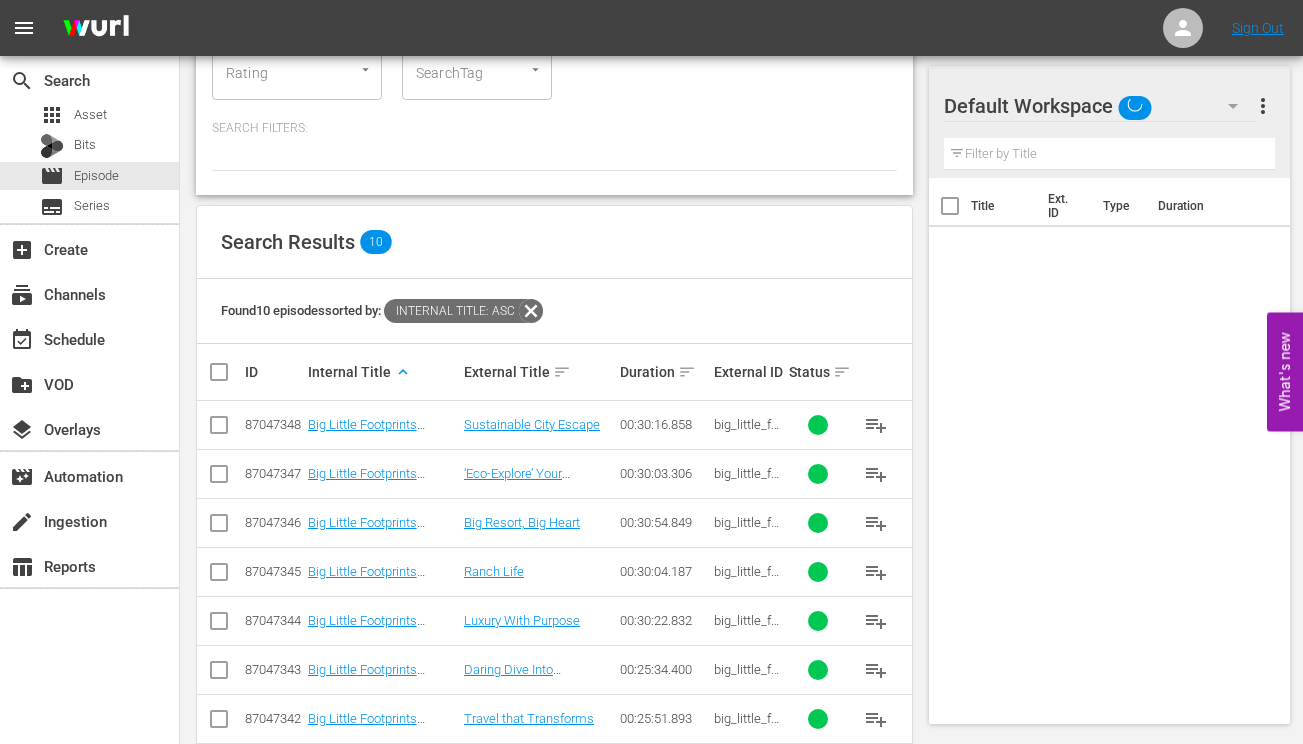 scroll, scrollTop: 388, scrollLeft: 0, axis: vertical 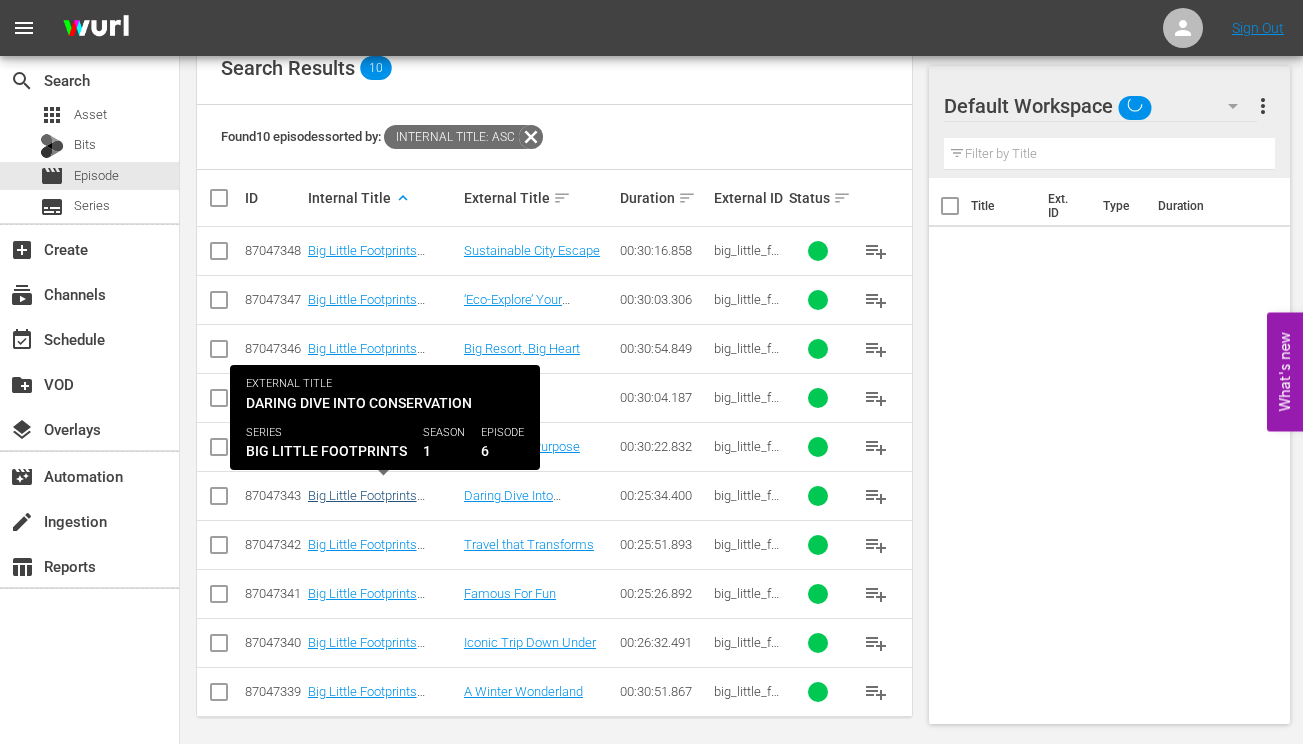 click on "Big Little Footprints S01E06" at bounding box center (366, 503) 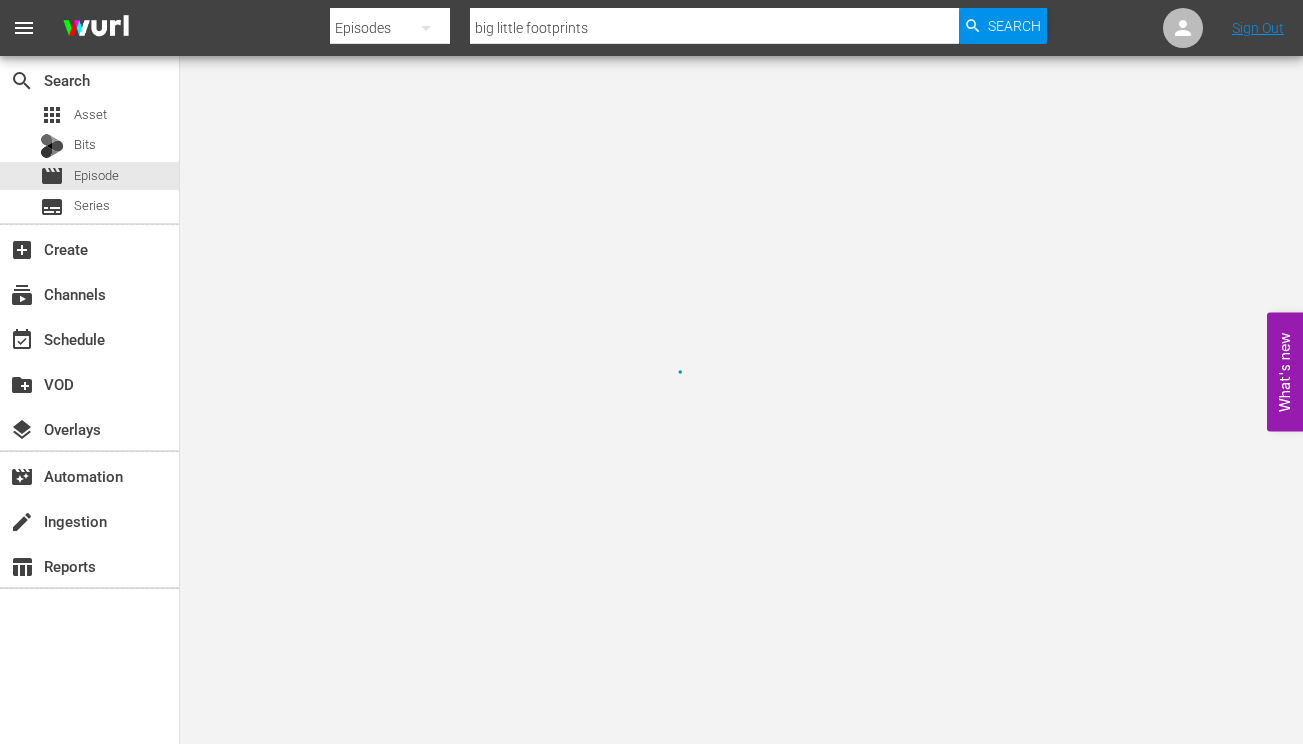 scroll, scrollTop: 0, scrollLeft: 0, axis: both 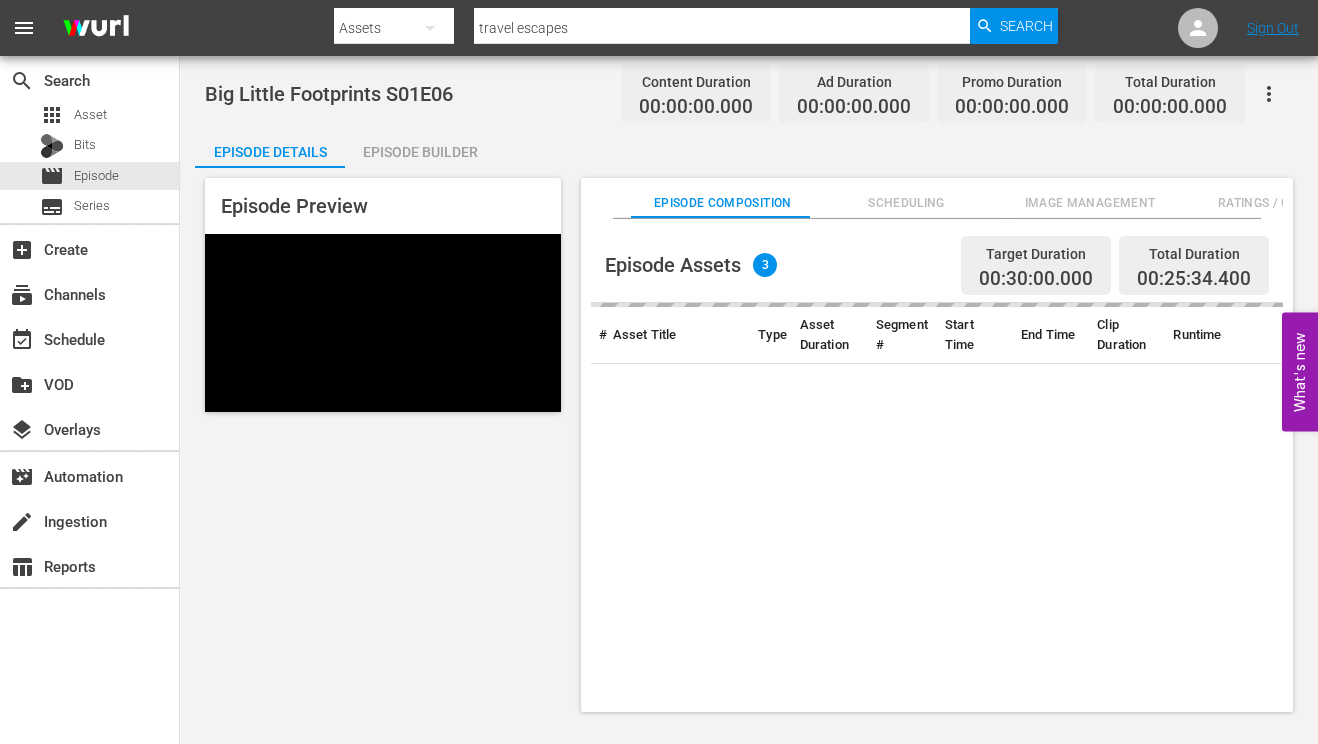 type on "travel escapes" 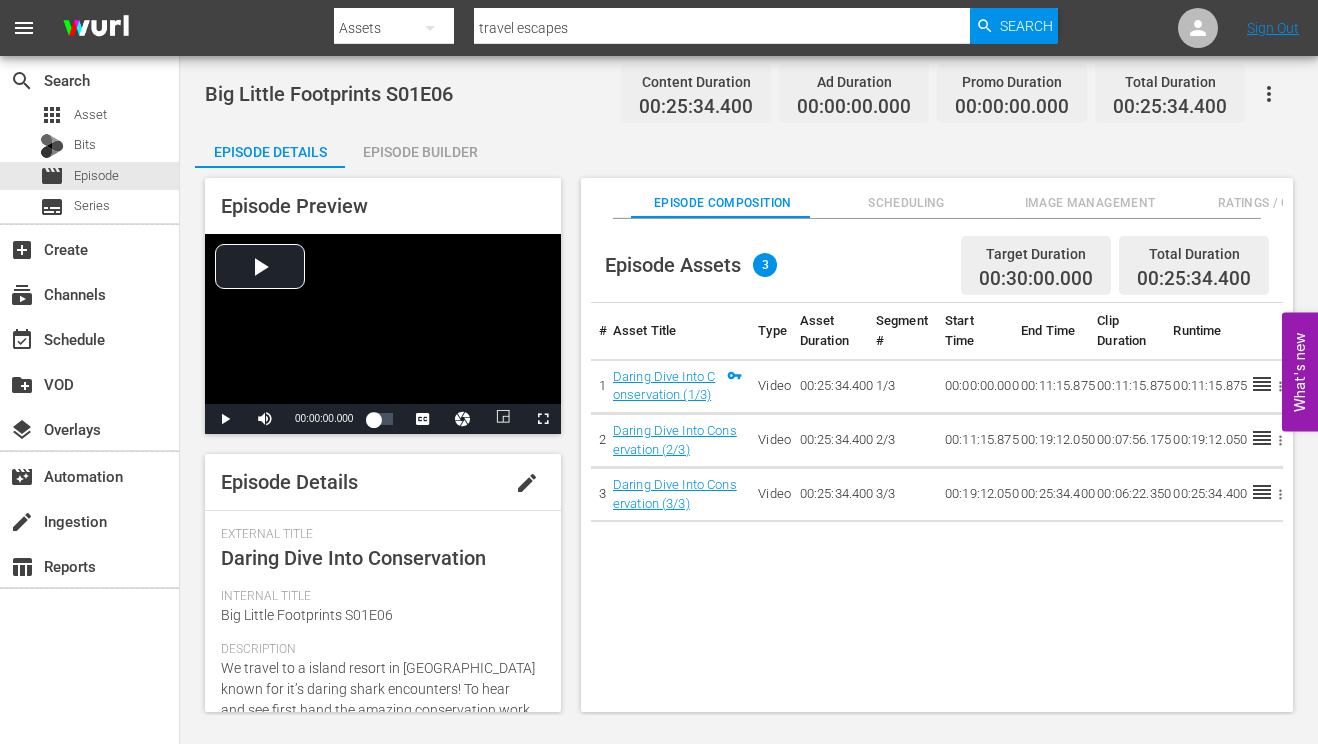 click on "Episode Builder" at bounding box center (420, 152) 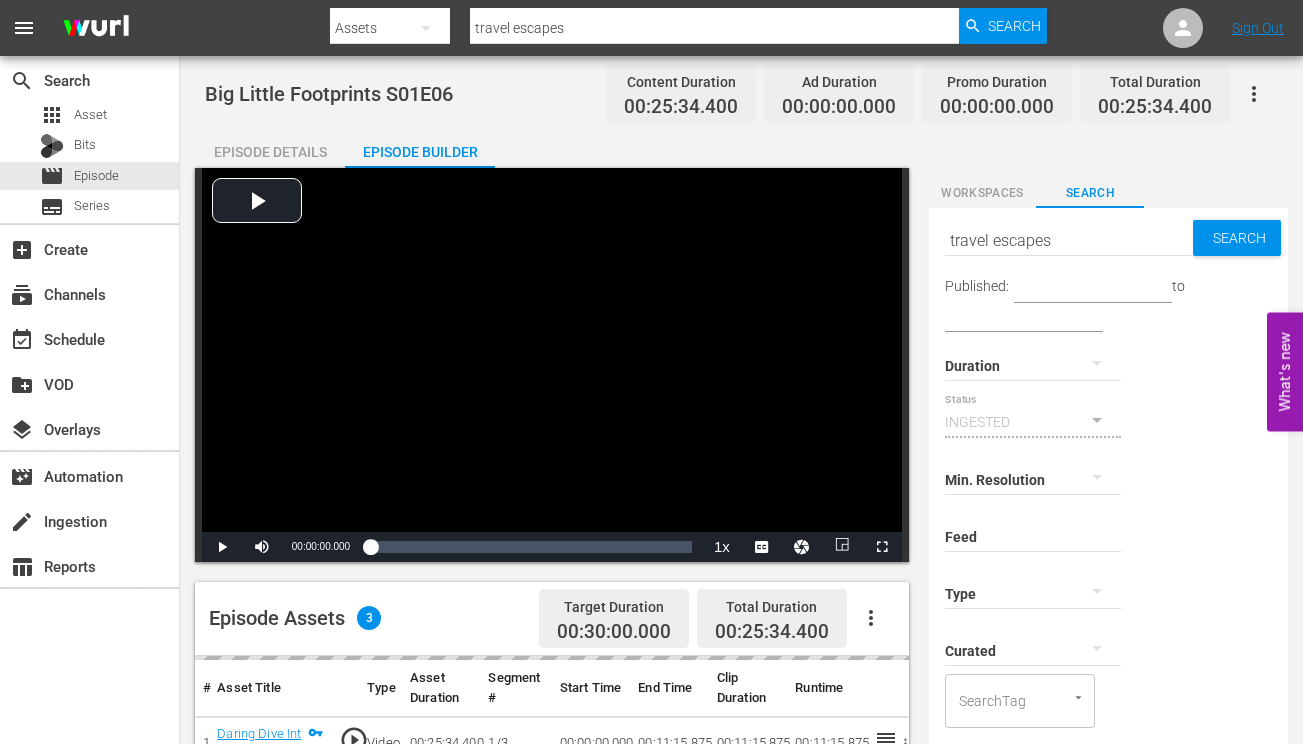 click 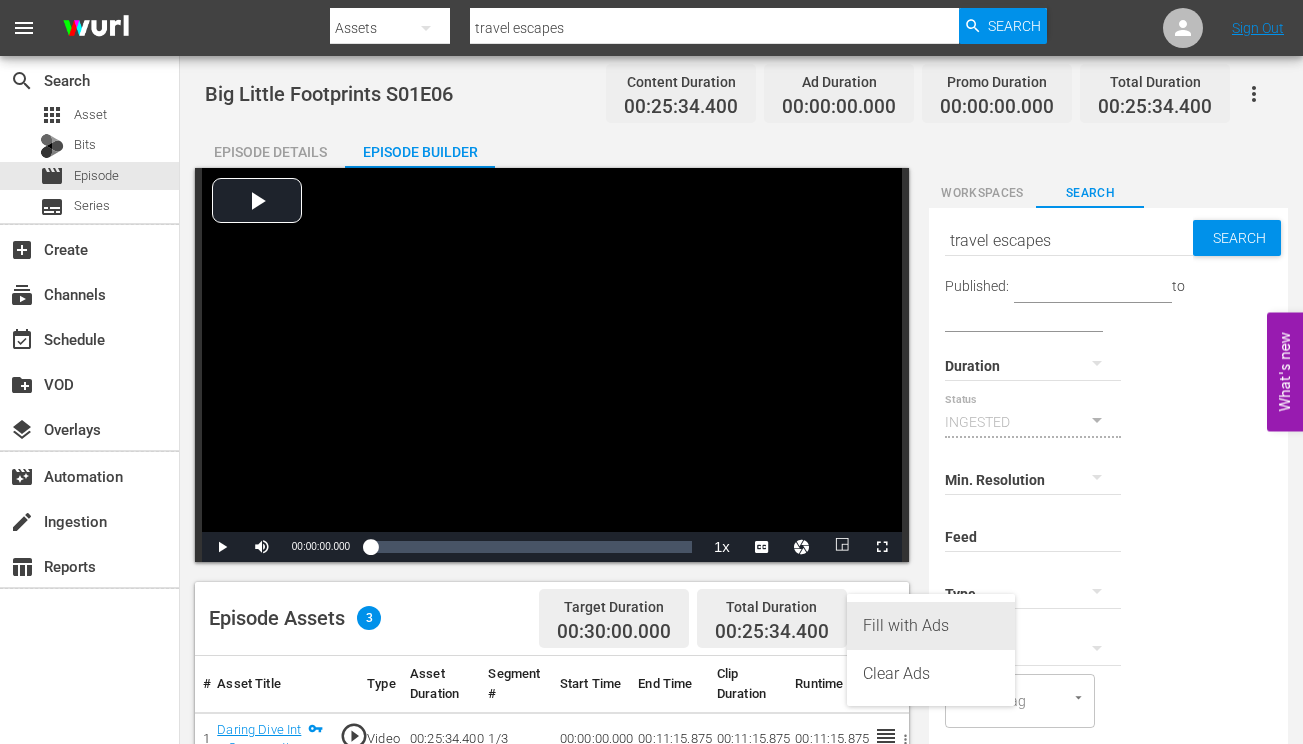 click on "Fill with Ads" at bounding box center [931, 626] 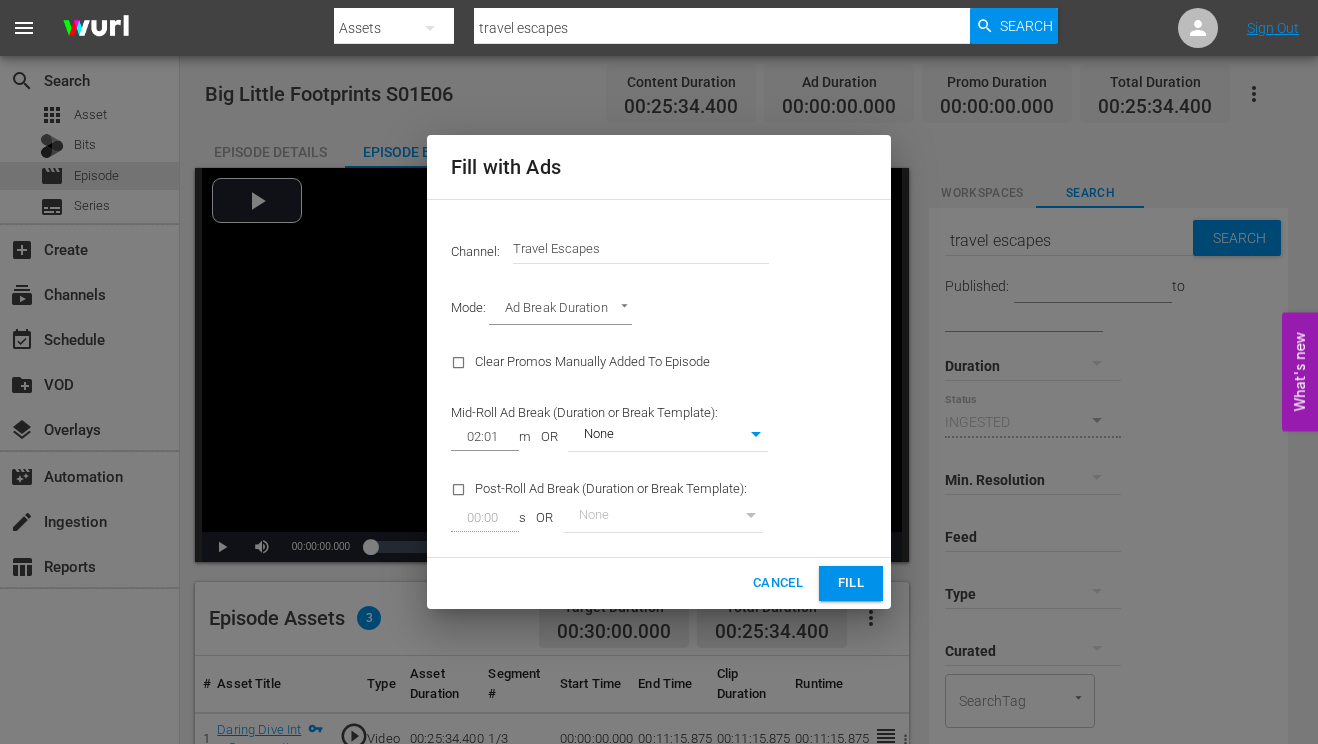 click on "Fill" at bounding box center [851, 583] 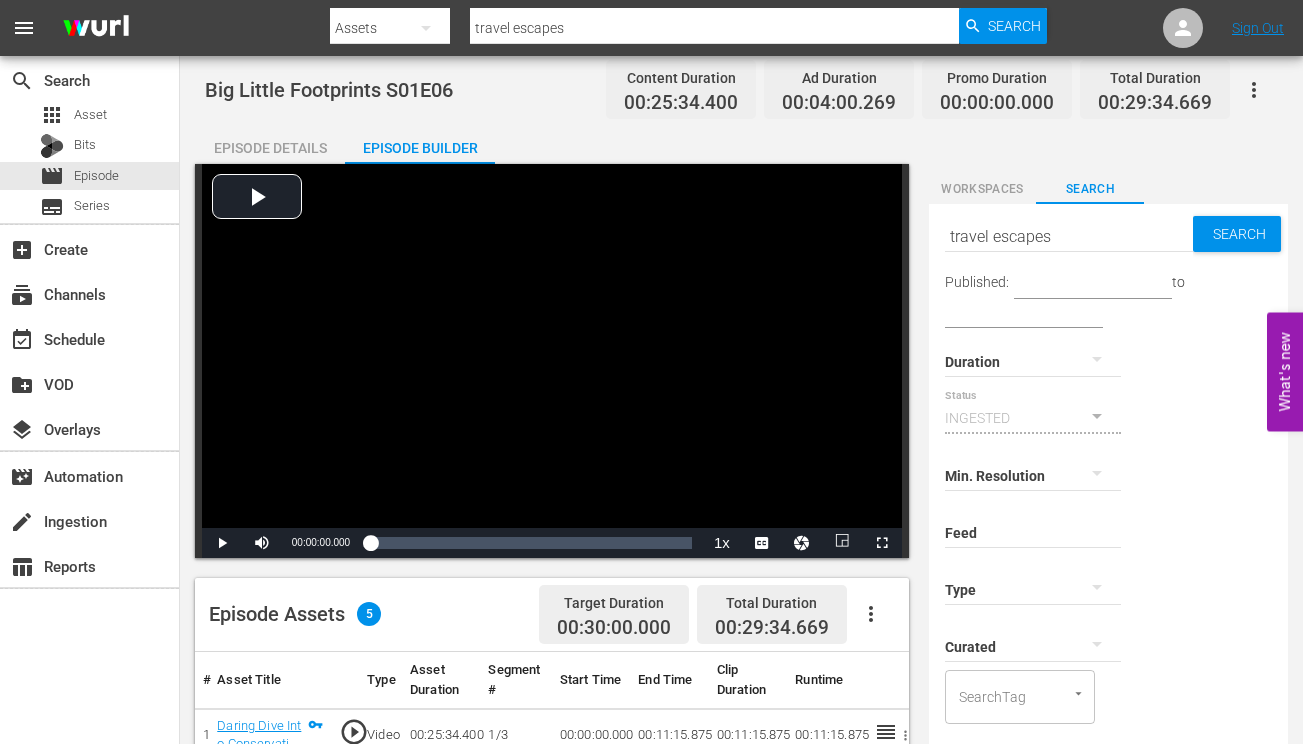 scroll, scrollTop: 520, scrollLeft: 0, axis: vertical 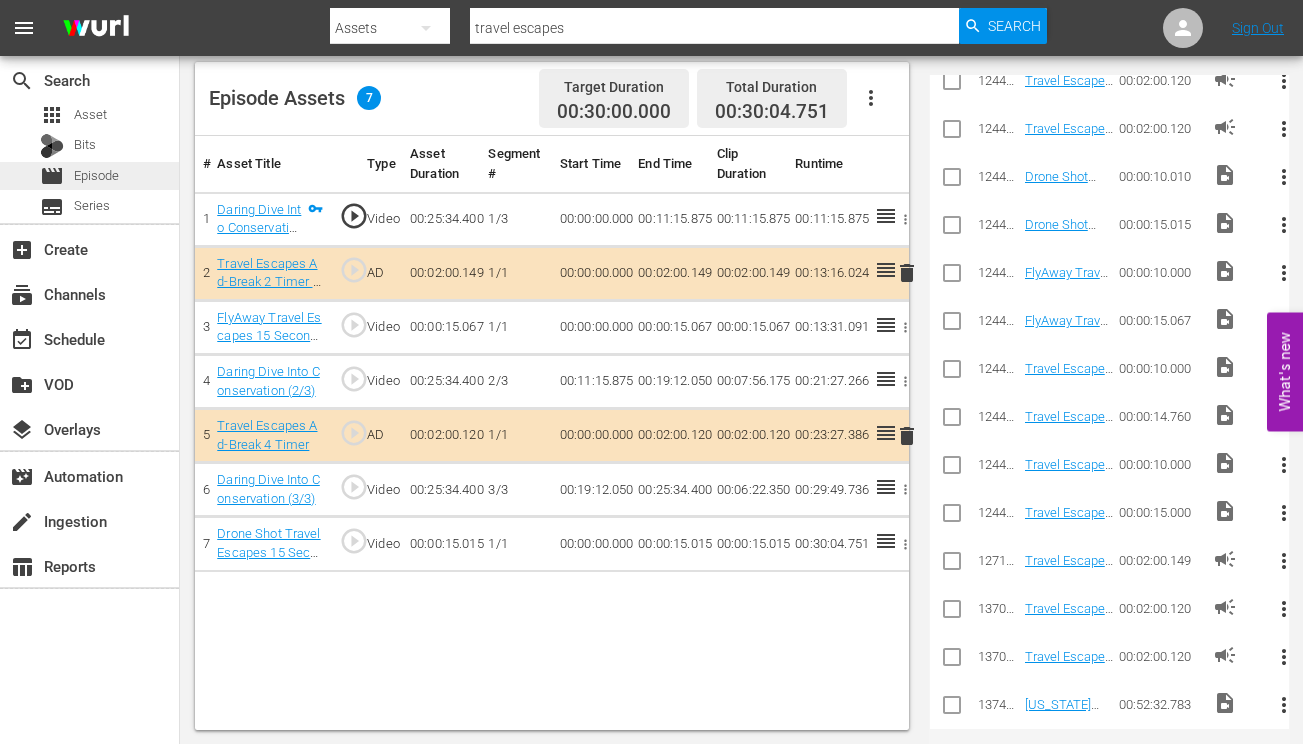 click on "Episode" at bounding box center [96, 176] 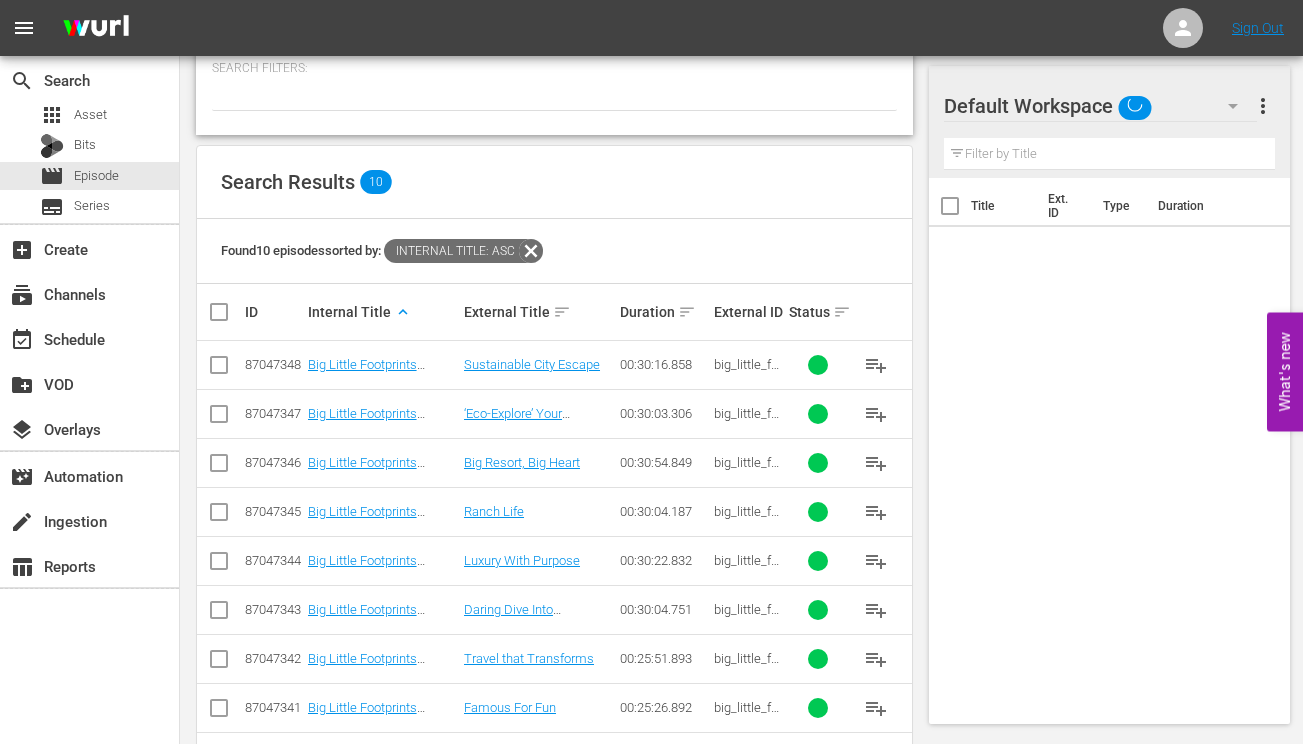 scroll, scrollTop: 388, scrollLeft: 0, axis: vertical 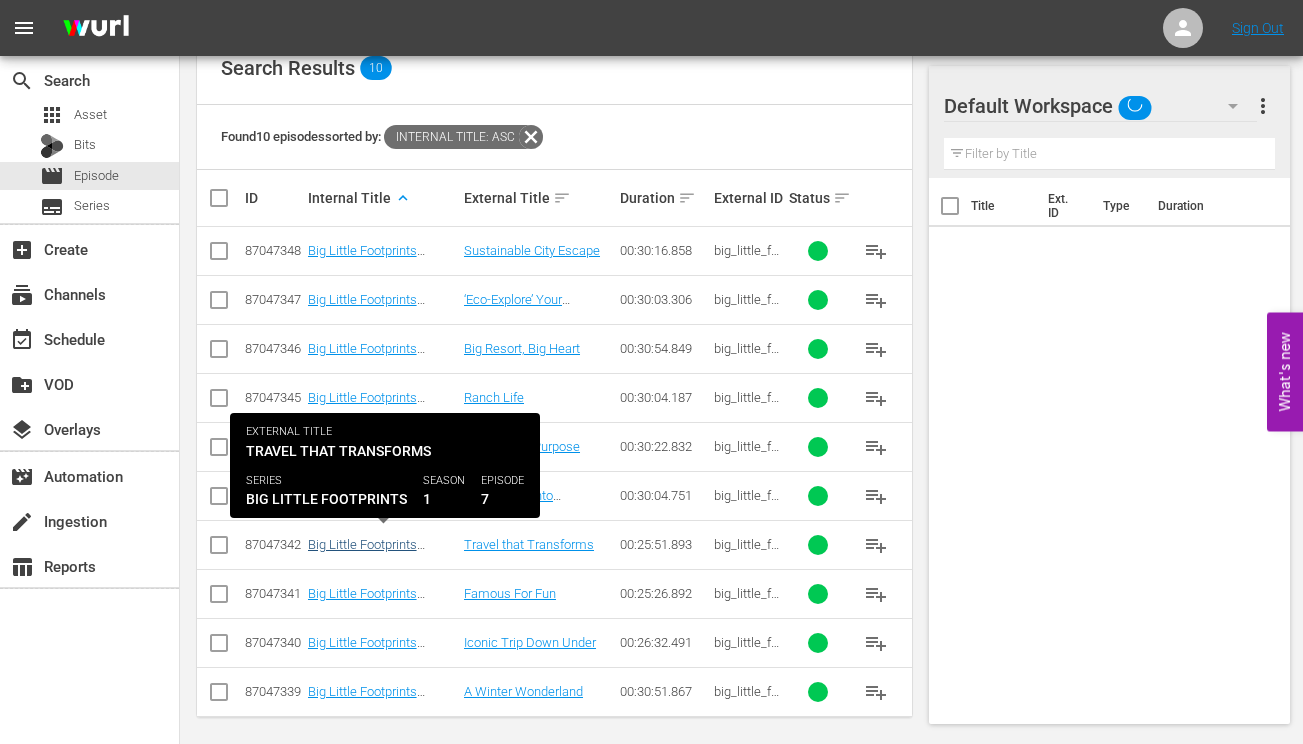 click on "Big Little Footprints S01E07" at bounding box center [366, 552] 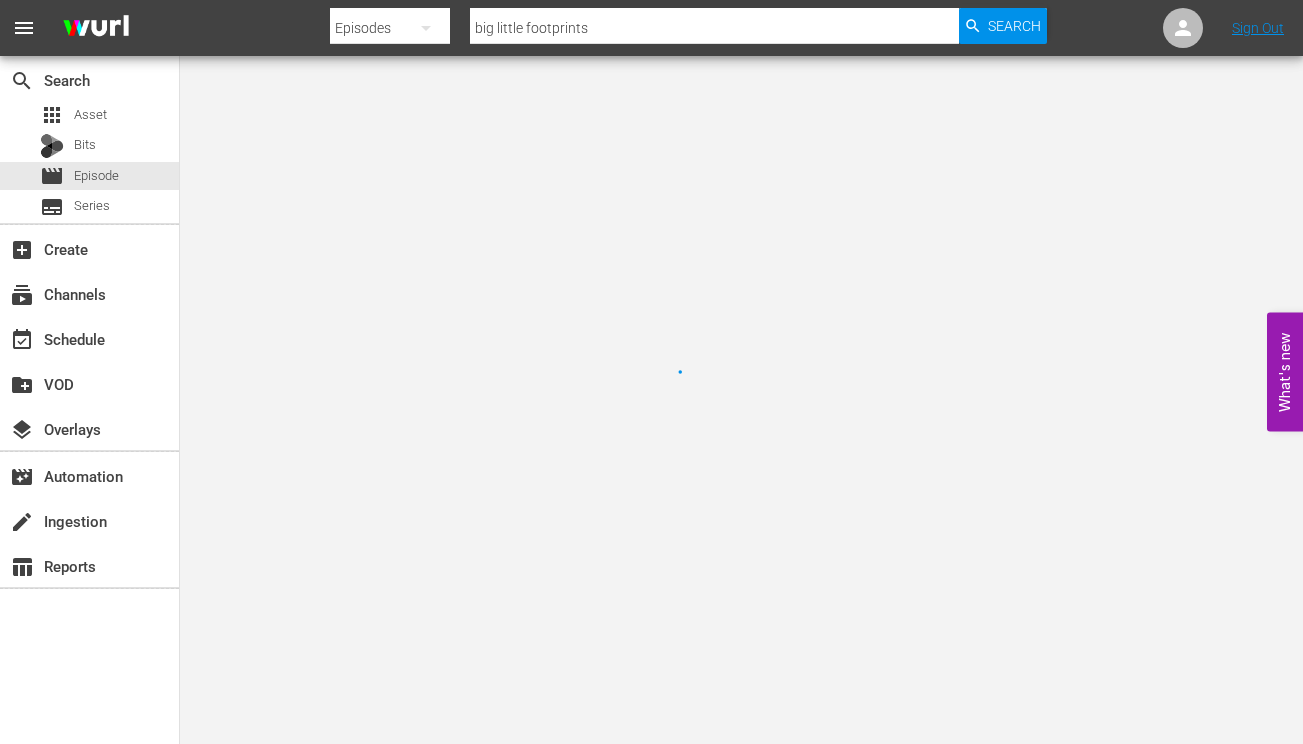 scroll, scrollTop: 0, scrollLeft: 0, axis: both 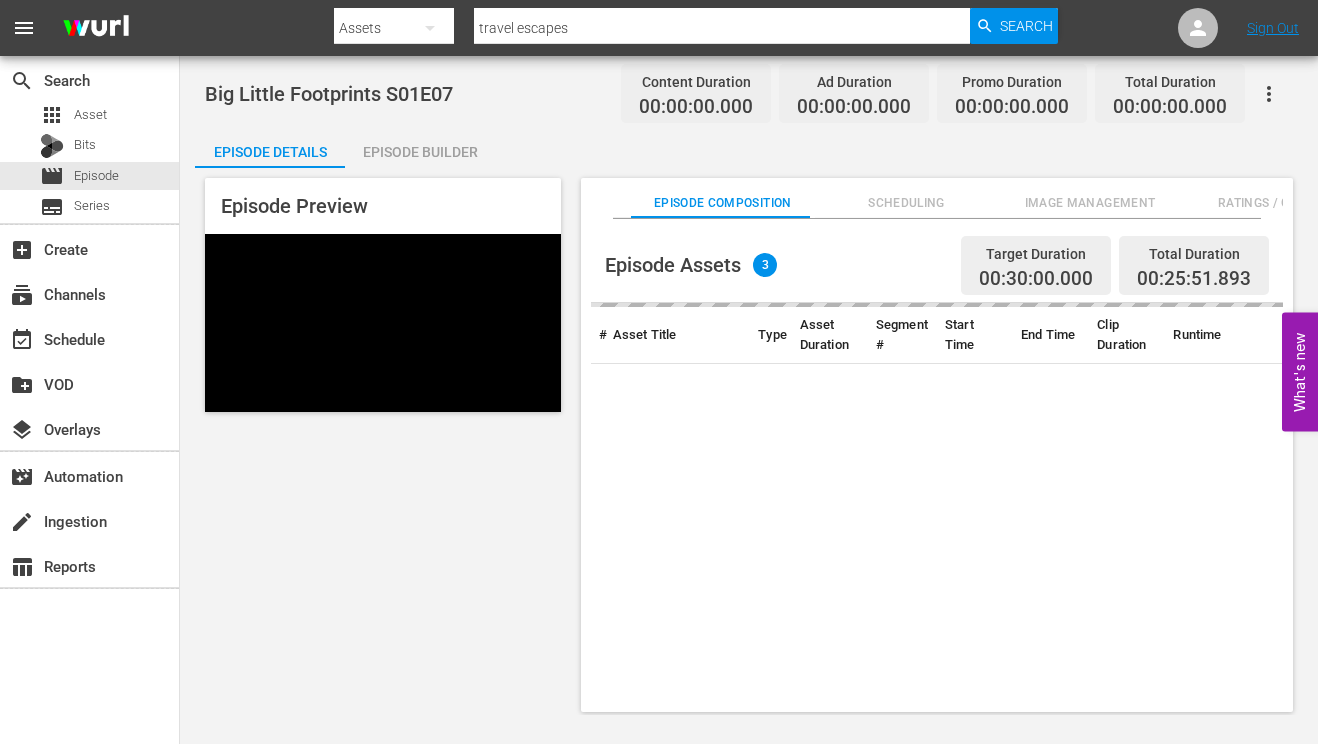 type on "travel escapes" 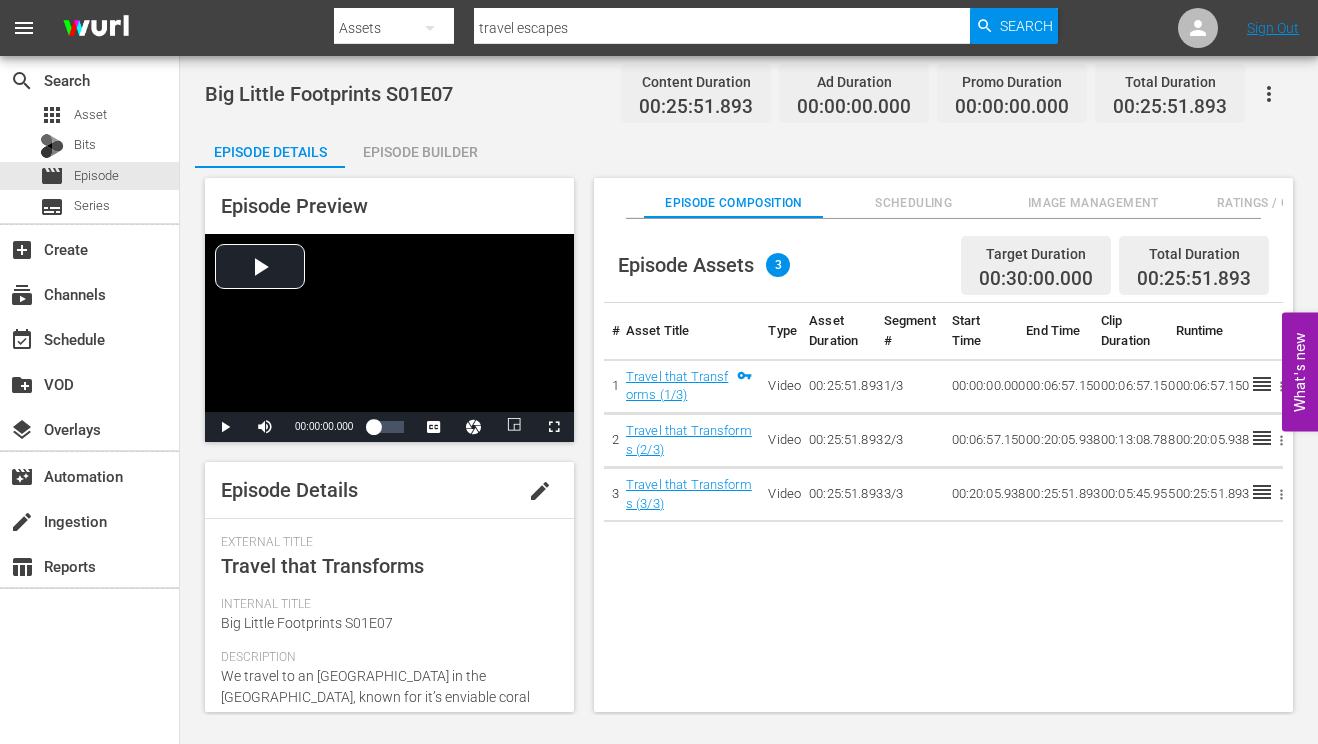 click on "Episode Preview Video Player is loading. Play Video Play Mute Current Time  00:00:00.000 / Duration  00:25:51.816 Loaded :  0.35% 00:00:00.000   1x Playback Rate 2x 1.5x 1x , selected 0.5x 0.1x Chapters Chapters Descriptions descriptions off , selected Captions captions off , selected english en-us Audio Track Unknown , selected Picture-in-Picture Fullscreen This is a modal window. Beginning of dialog window. Escape will cancel and close the window. Text Color White Black [PERSON_NAME] Blue Yellow Magenta Cyan Transparency Opaque Semi-Transparent Background Color Black White [PERSON_NAME] Blue Yellow Magenta Cyan Transparency Opaque Semi-Transparent Transparent Window Color Black White [PERSON_NAME] Blue Yellow Magenta Cyan Transparency Transparent Semi-Transparent Opaque Font Size 50% 75% 100% 125% 150% 175% 200% 300% 400% Text Edge Style None Raised Depressed Uniform Dropshadow Font Family Proportional Sans-Serif Monospace Sans-Serif Proportional Serif Monospace Serif Casual Script Small Caps Reset Done edit Series:" at bounding box center (749, 448) 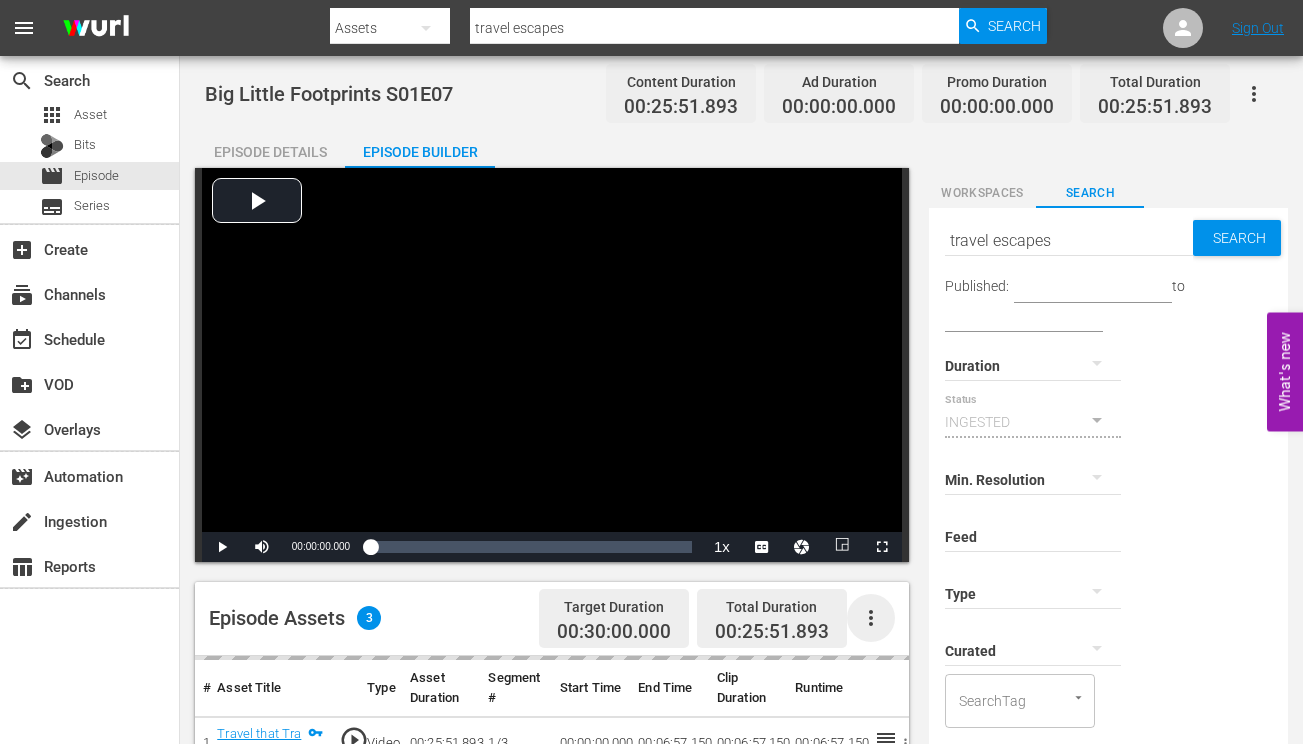 click 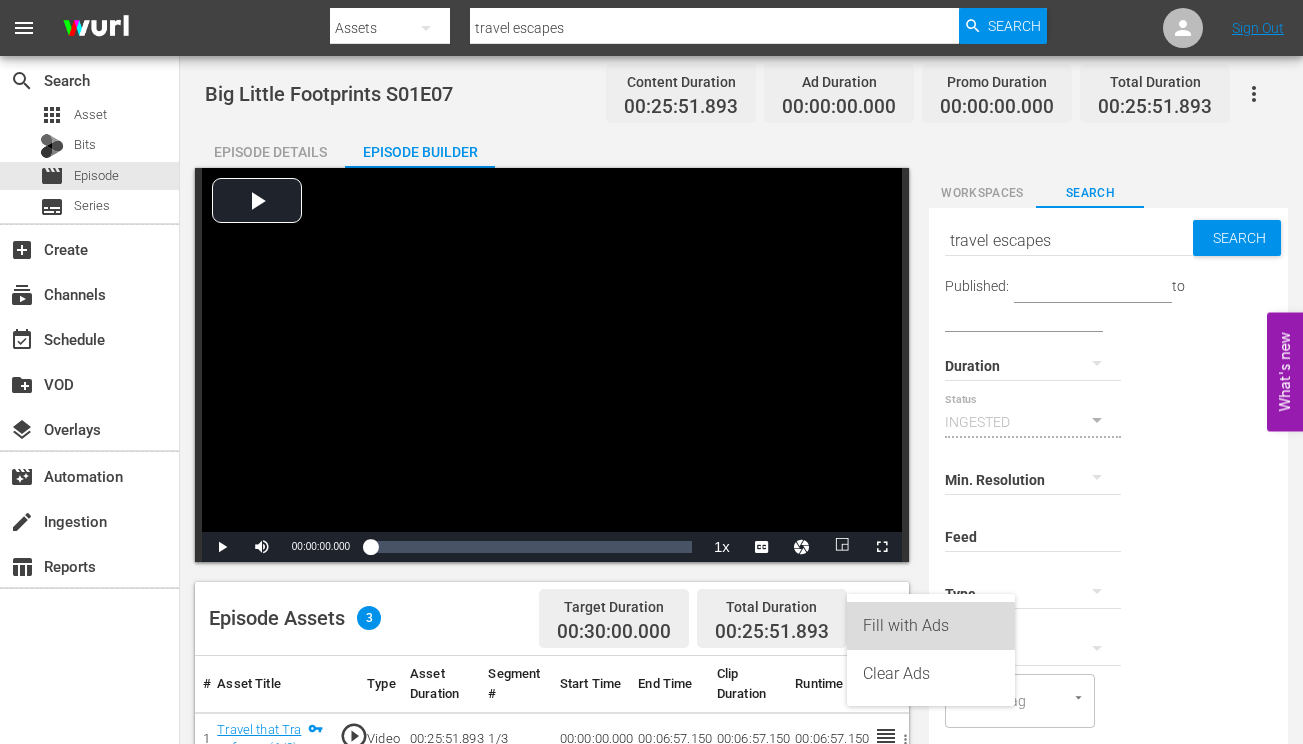 click on "Fill with Ads" at bounding box center [931, 626] 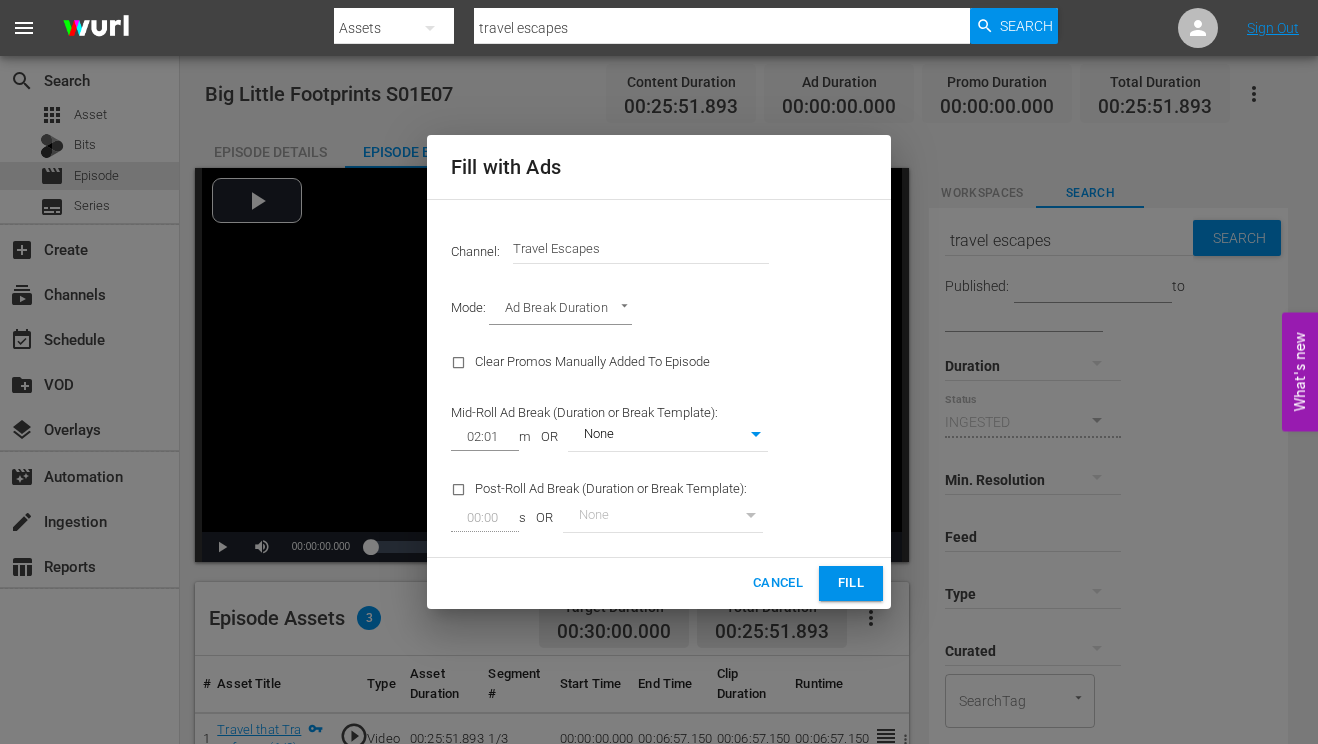 click on "Fill" at bounding box center [851, 583] 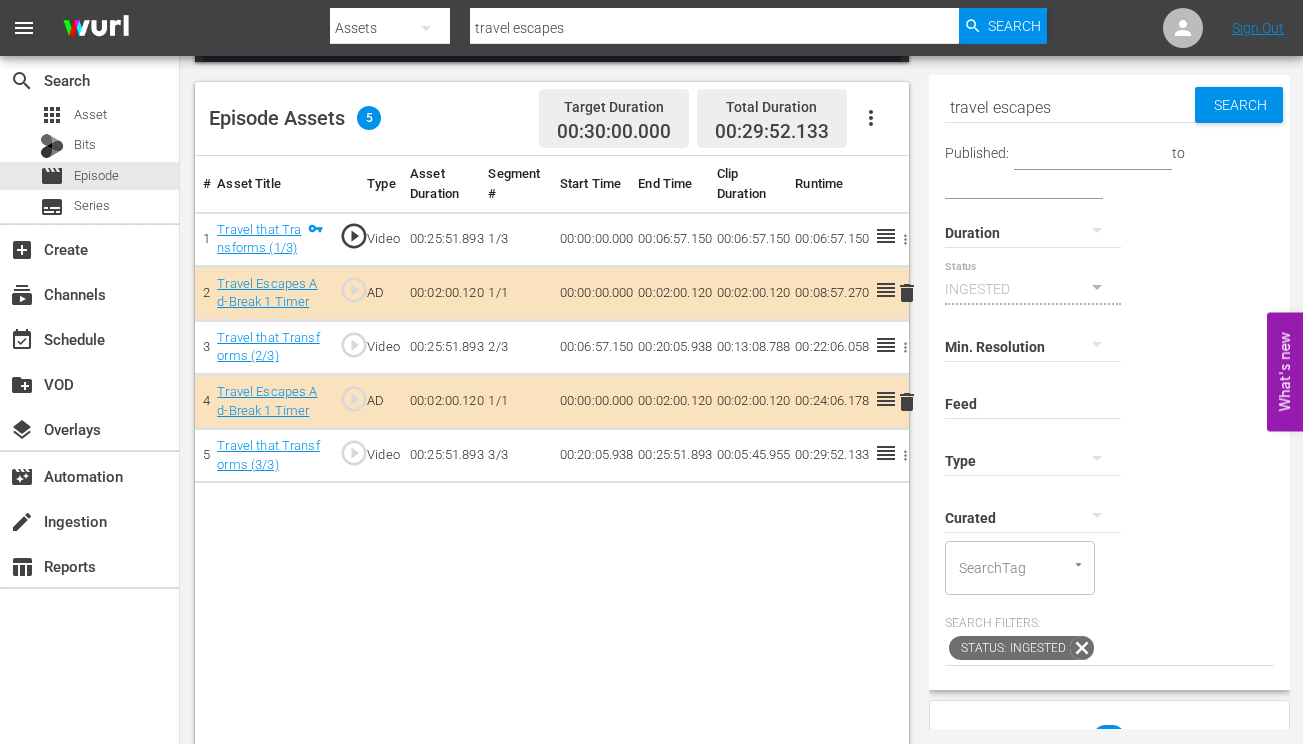 scroll, scrollTop: 504, scrollLeft: 0, axis: vertical 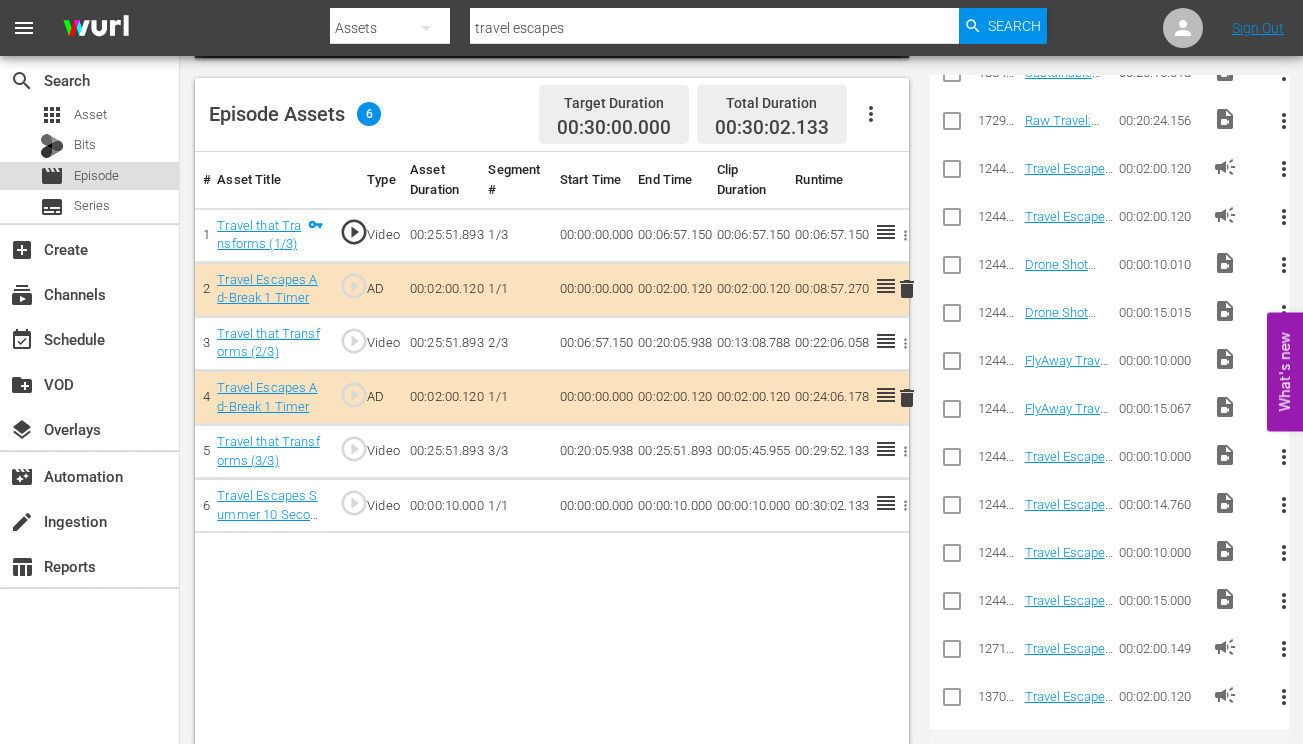 click on "movie Episode" at bounding box center (89, 176) 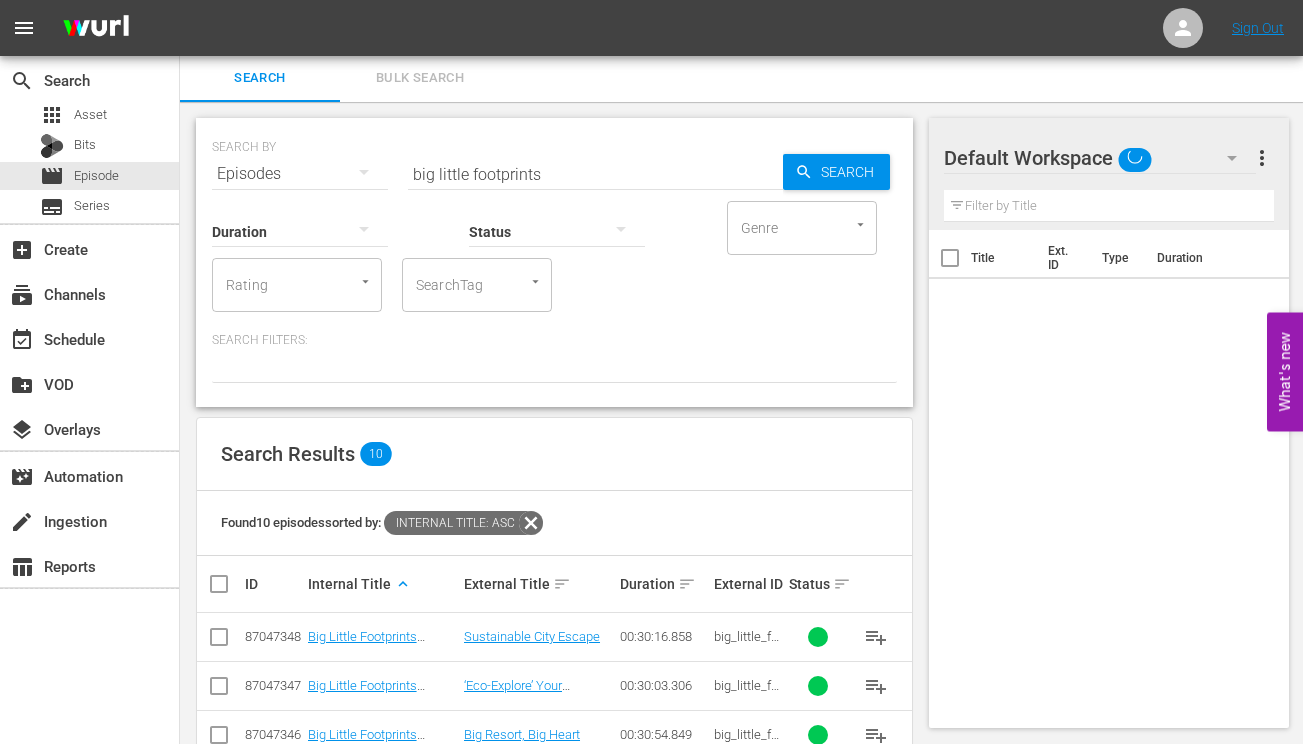 scroll, scrollTop: 388, scrollLeft: 0, axis: vertical 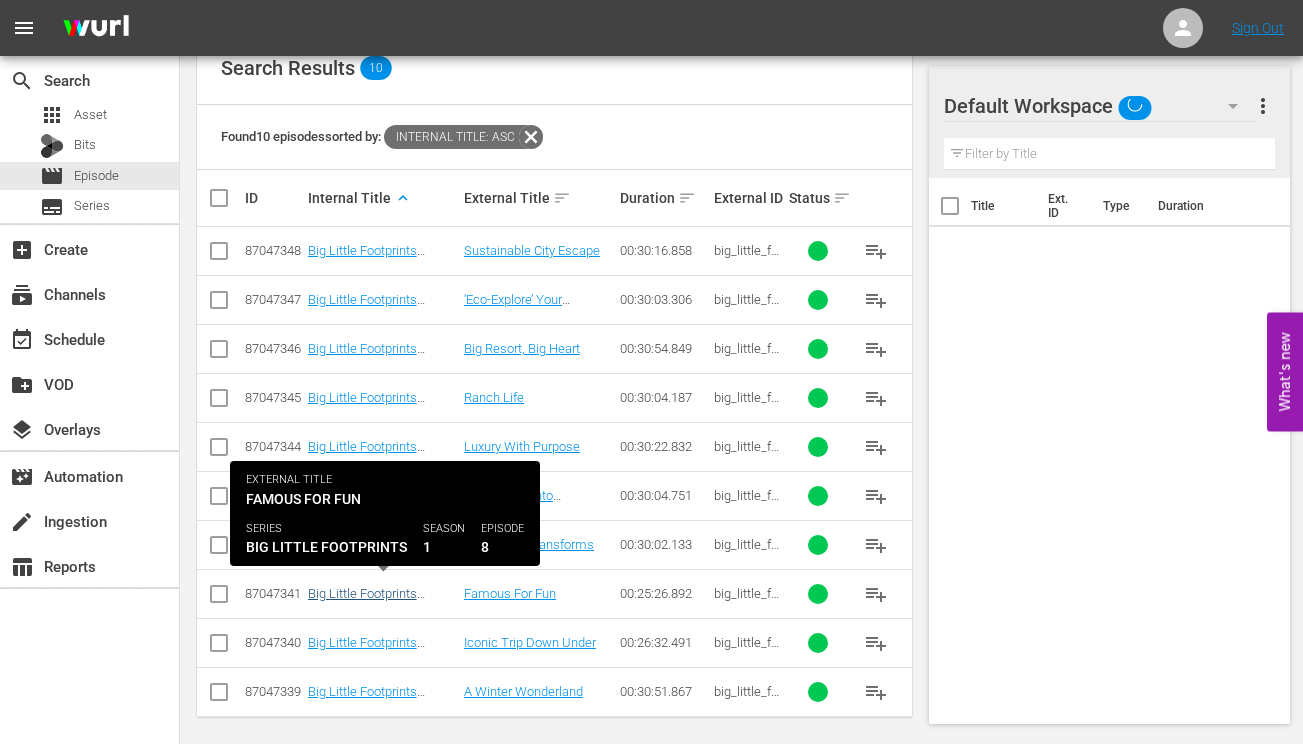 click on "Big Little Footprints S01E08" at bounding box center (366, 601) 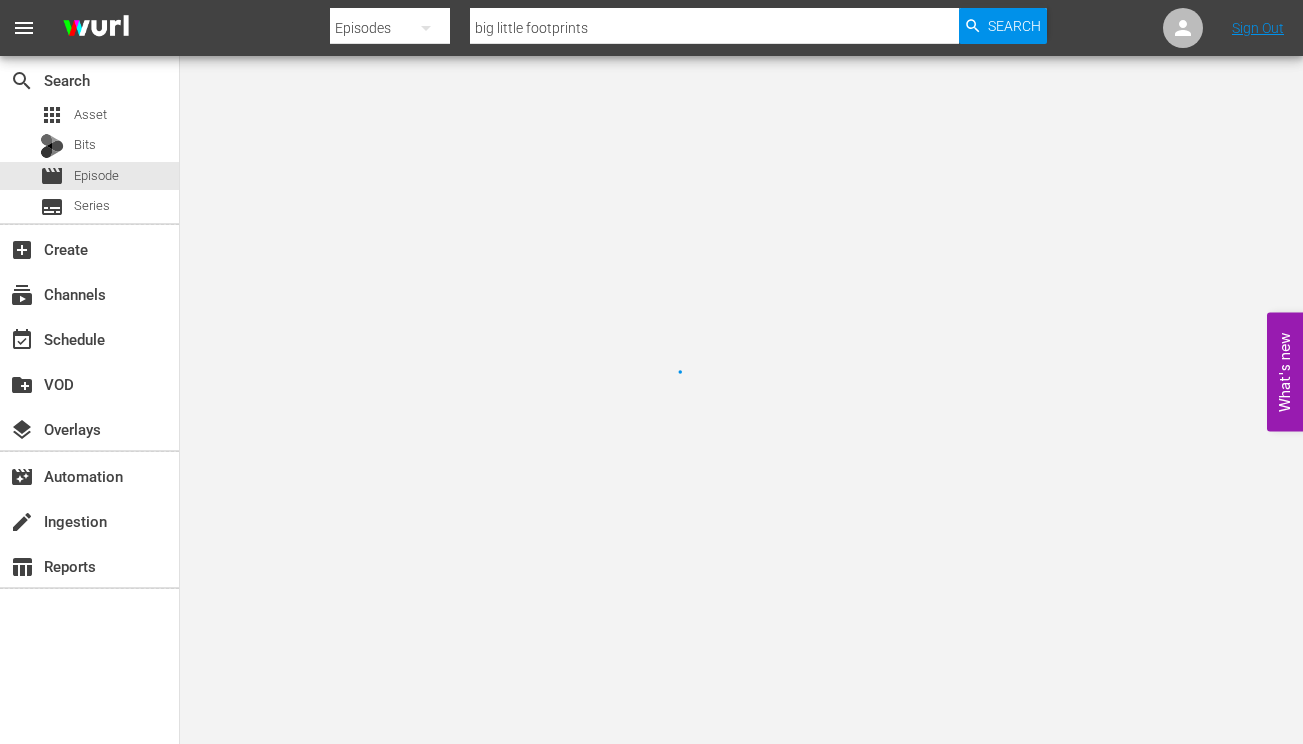 scroll, scrollTop: 0, scrollLeft: 0, axis: both 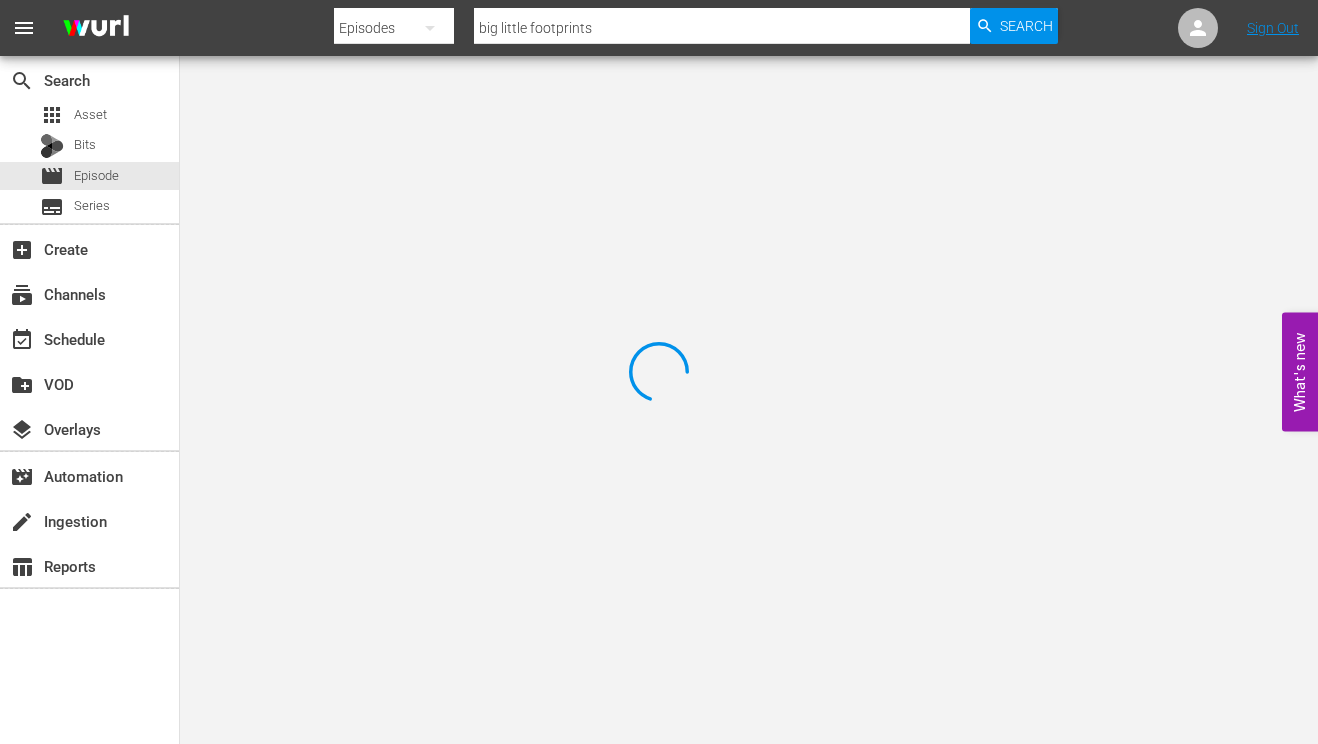 type on "travel escapes" 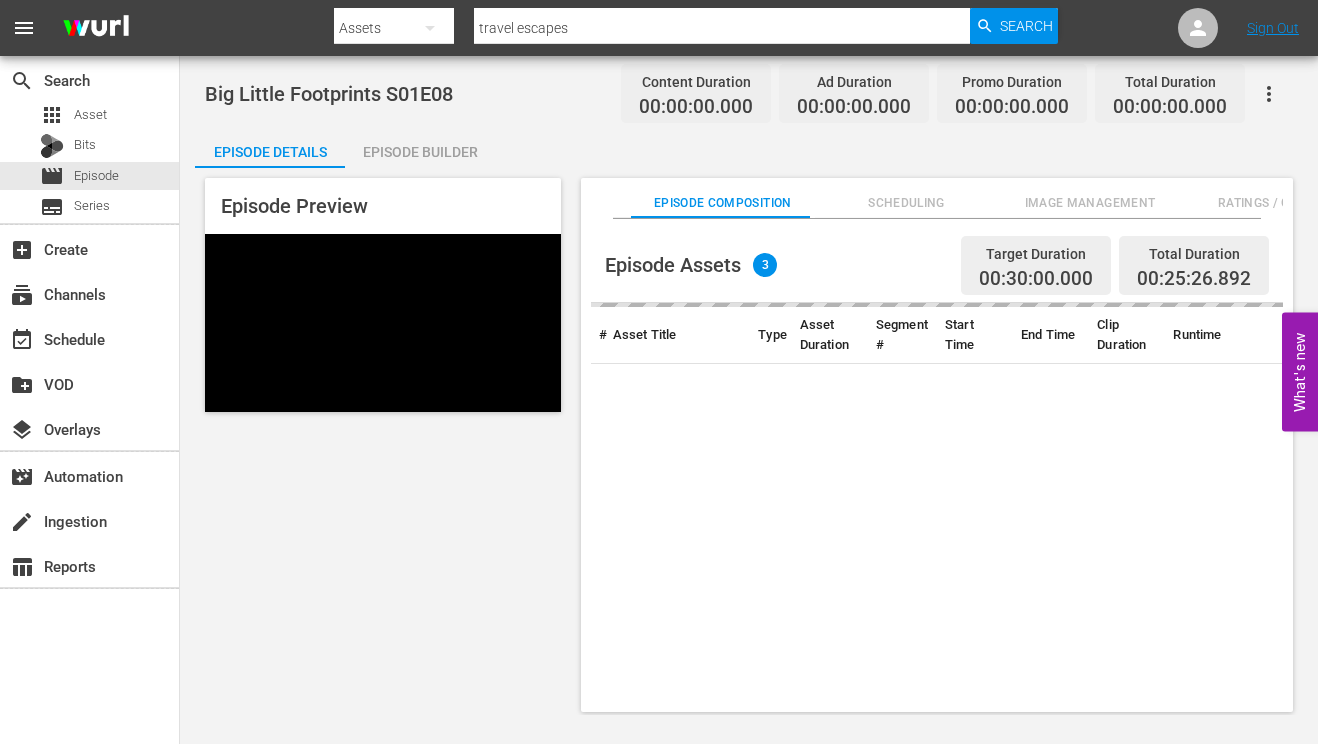 click on "Episode Builder" at bounding box center (420, 152) 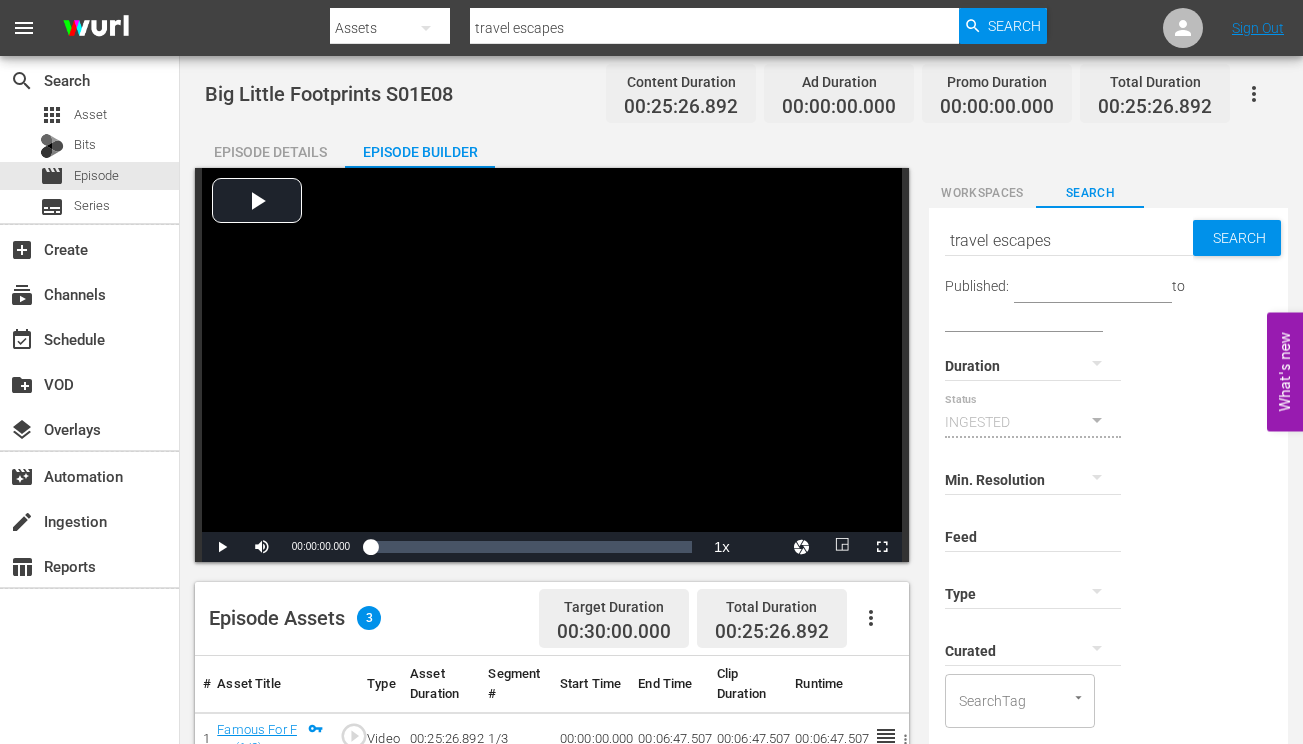 click 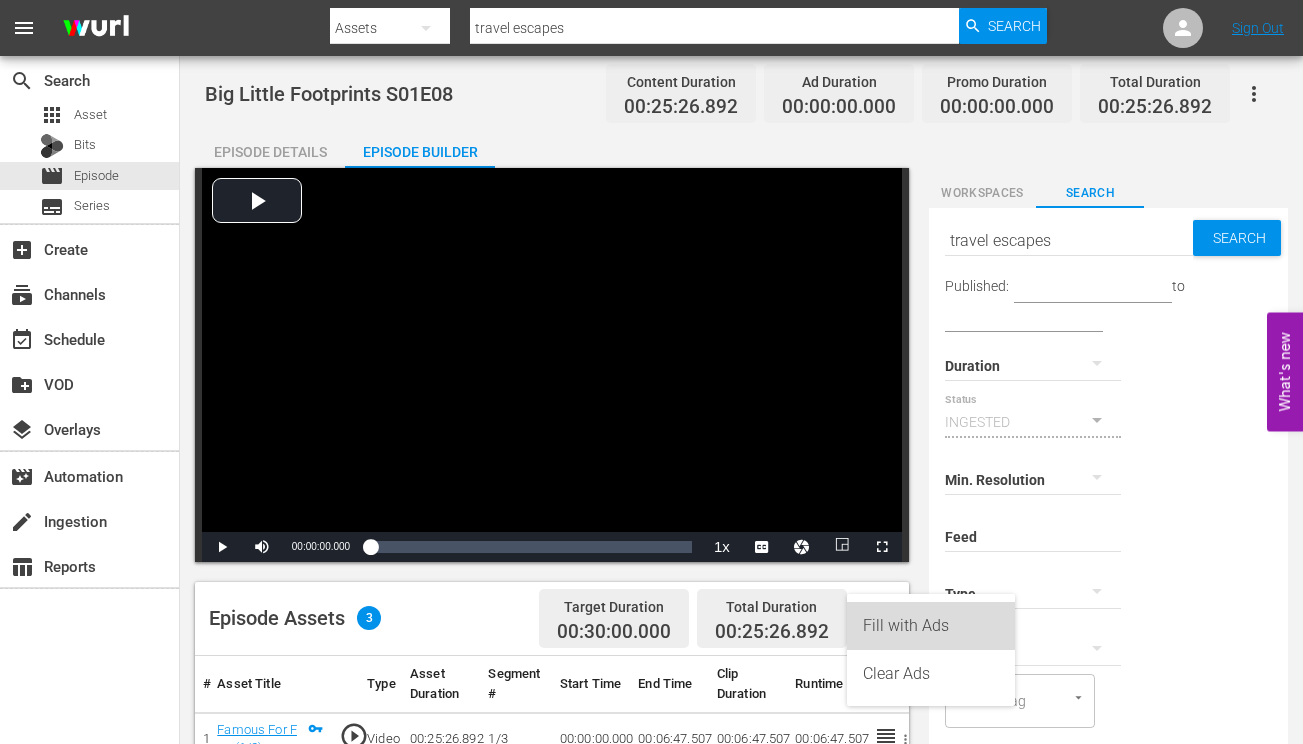 click on "Fill with Ads" at bounding box center [931, 626] 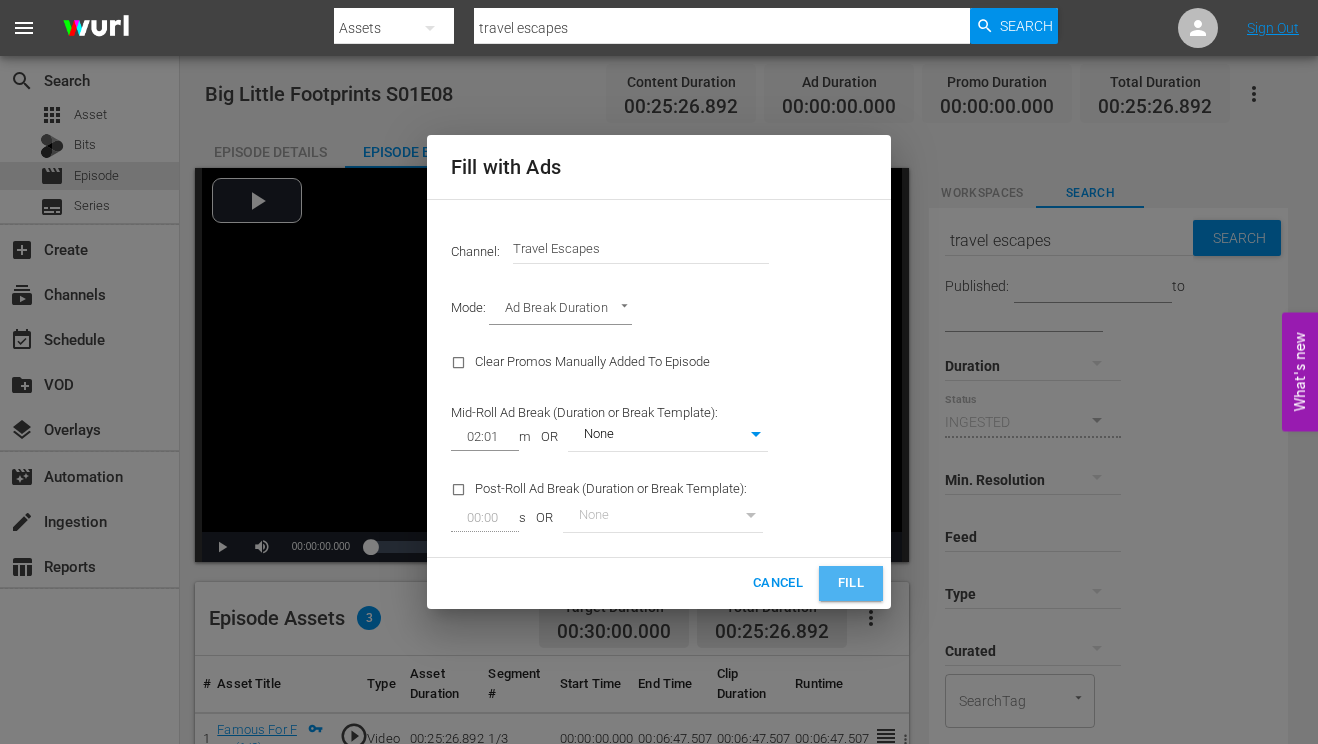 click on "Fill" at bounding box center [851, 583] 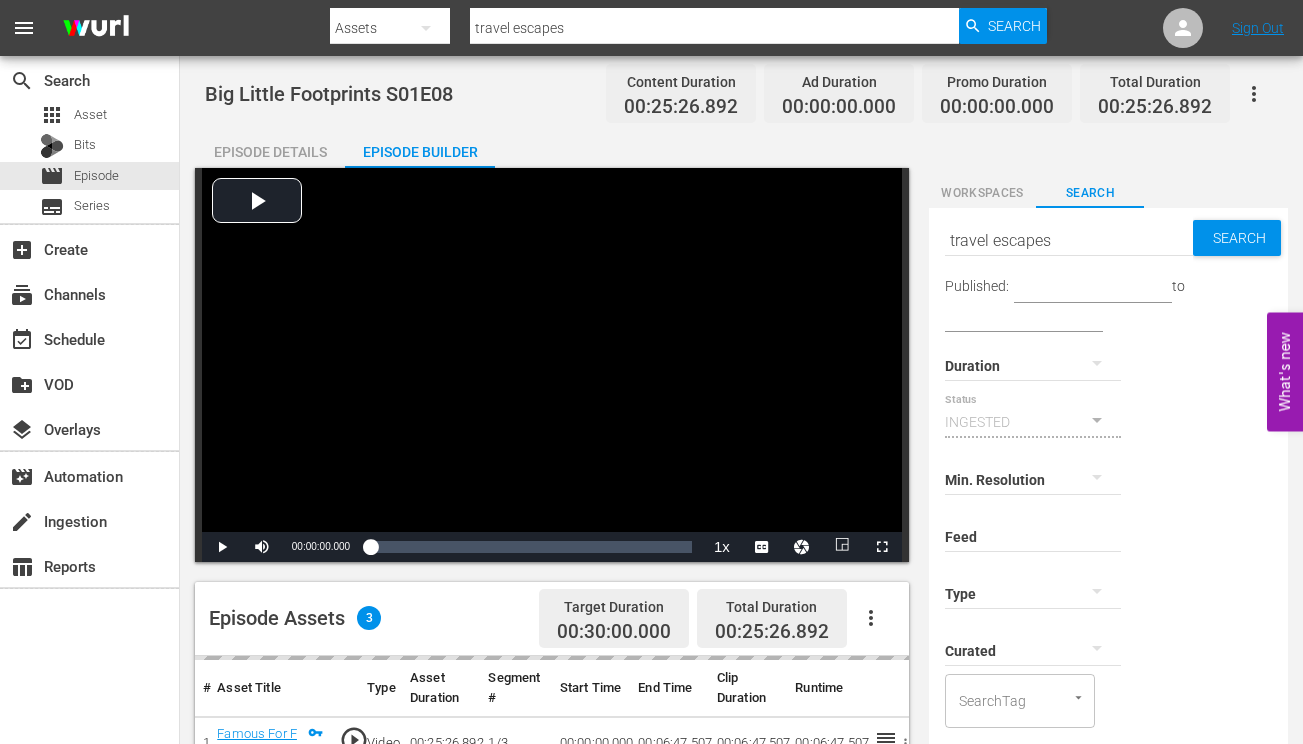 scroll, scrollTop: 520, scrollLeft: 0, axis: vertical 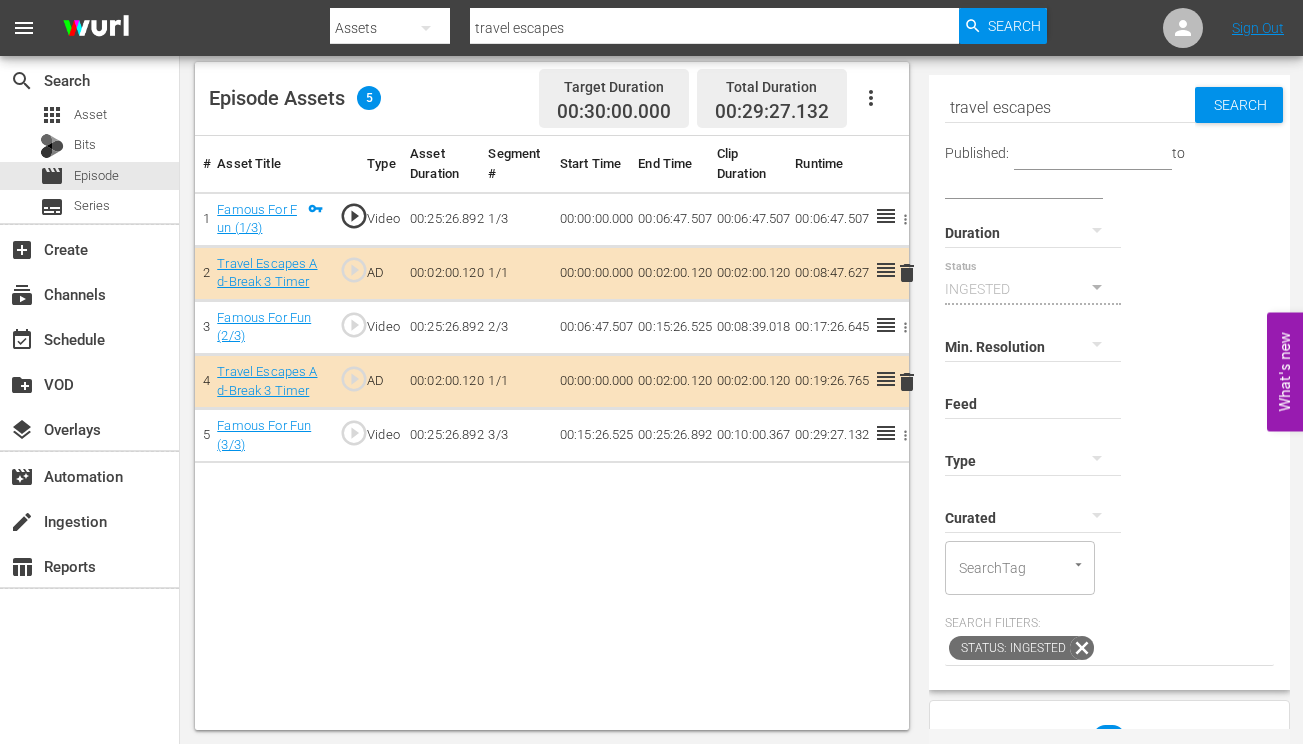 click on "# Asset Title   Type Asset Duration Segment # Start Time End Time Clip Duration Runtime     1 Famous For Fun (1/3) play_circle_outline Video 00:25:26.892 [DATE] 00:00:00.000 00:06:47.507 00:06:47.507 00:06:47.507 2 Travel Escapes Ad-Break 3 Timer play_circle_outline AD 00:02:00.120 [DATE] 00:00:00.000 00:02:00.120 00:02:00.120 00:08:47.627 delete 3 Famous For Fun (2/3) play_circle_outline Video 00:25:26.892 [DATE] 00:06:47.507 00:15:26.525 00:08:39.018 00:17:26.645 4 Travel Escapes Ad-Break 3 Timer play_circle_outline AD 00:02:00.120 [DATE] 00:00:00.000 00:02:00.120 00:02:00.120 00:19:26.765 delete 5 Famous For Fun (3/3) play_circle_outline Video 00:25:26.892 [DATE] 00:15:26.525 00:25:26.892 00:10:00.367 00:29:27.132" at bounding box center [552, 433] 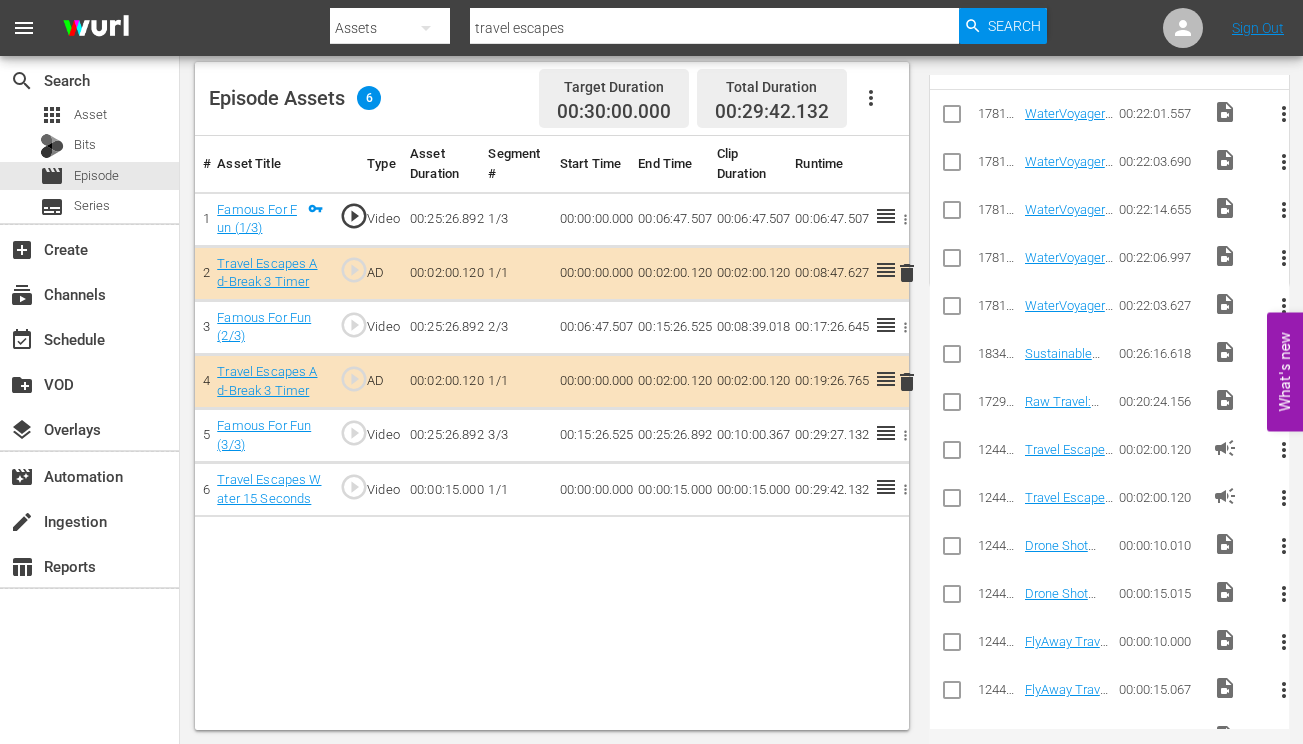 scroll, scrollTop: 991, scrollLeft: 0, axis: vertical 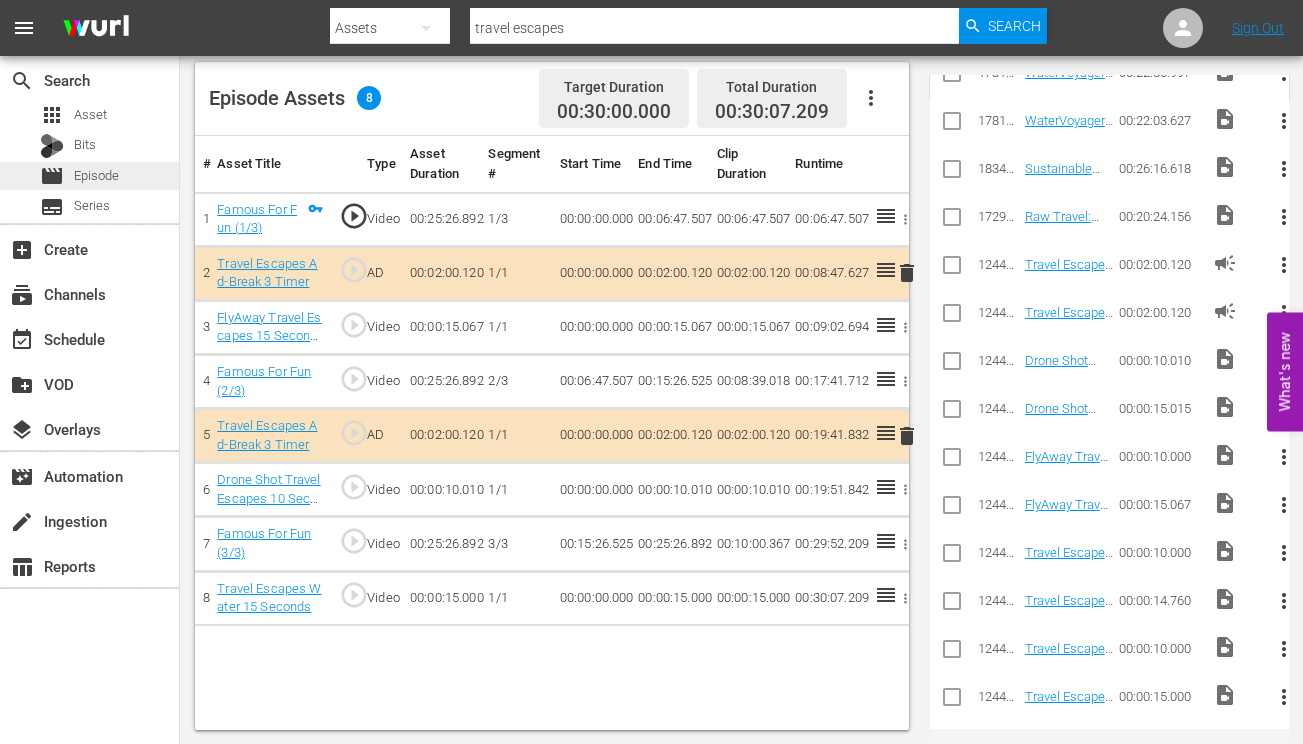 click on "movie Episode" at bounding box center [89, 176] 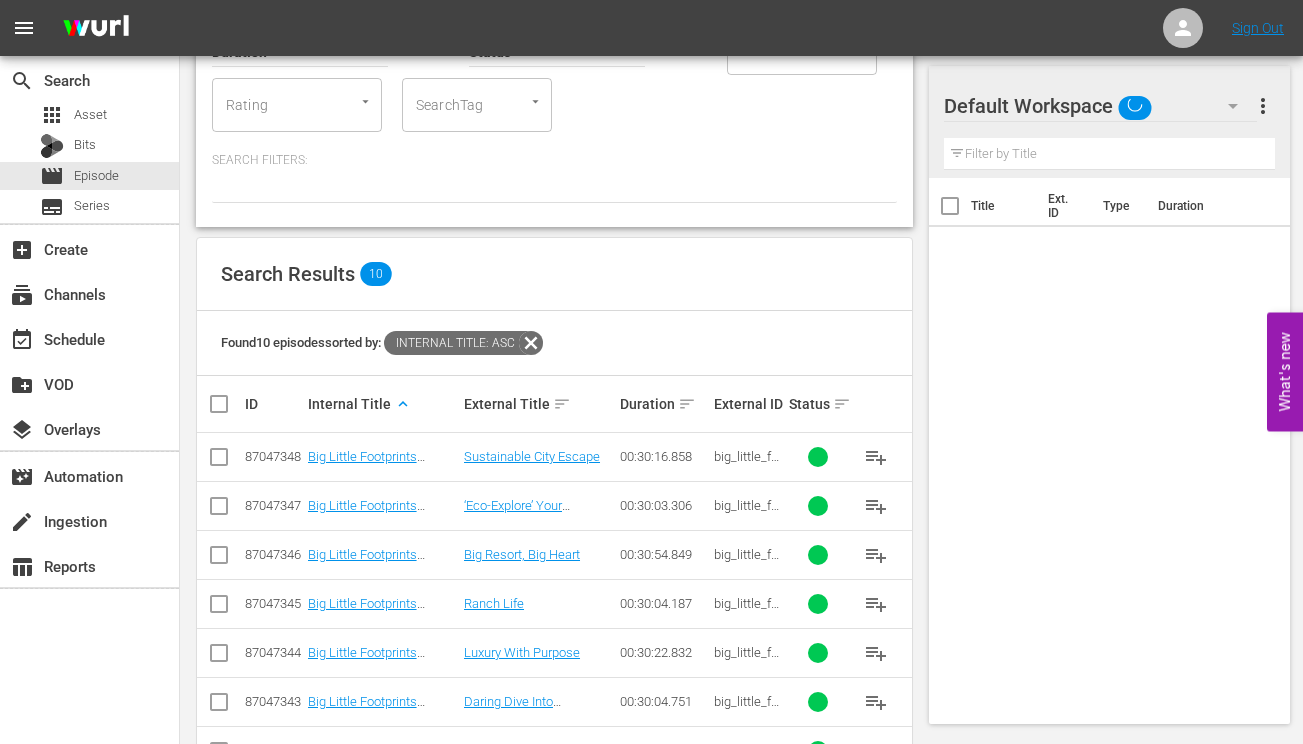 scroll, scrollTop: 388, scrollLeft: 0, axis: vertical 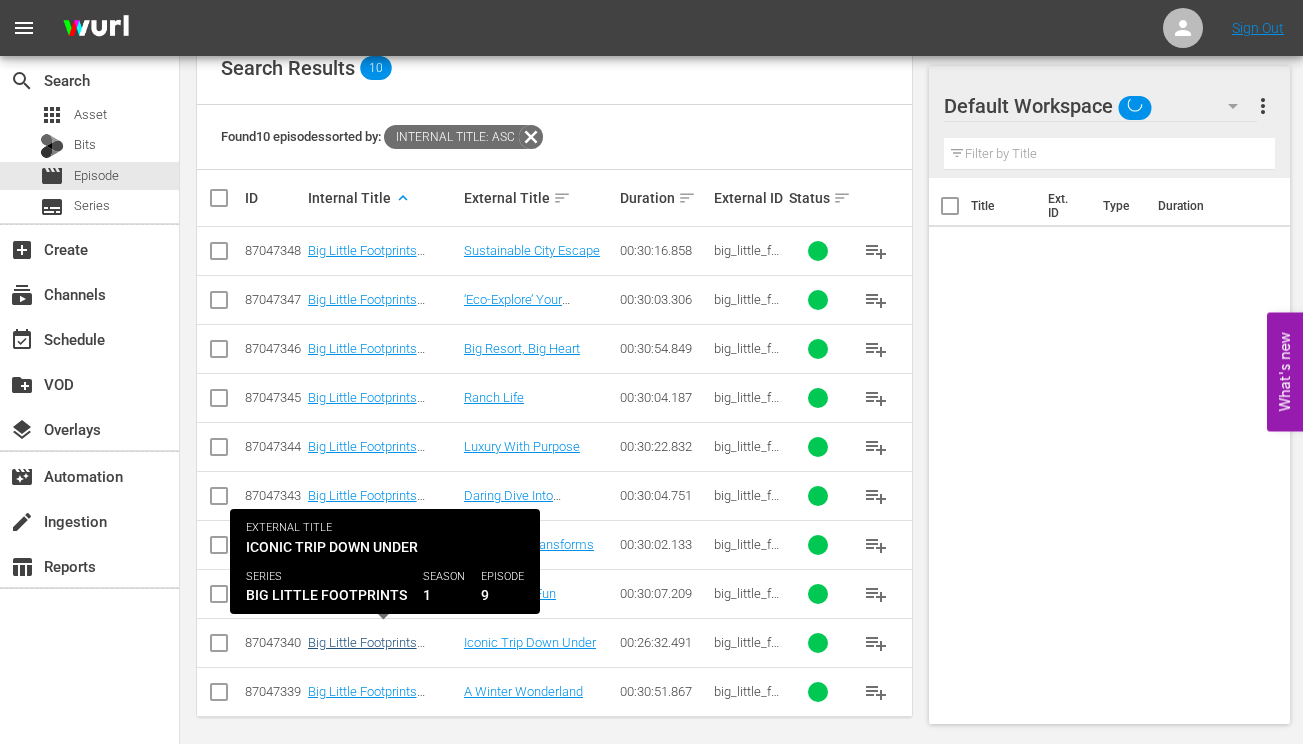 click on "Big Little Footprints S01E09" at bounding box center [366, 650] 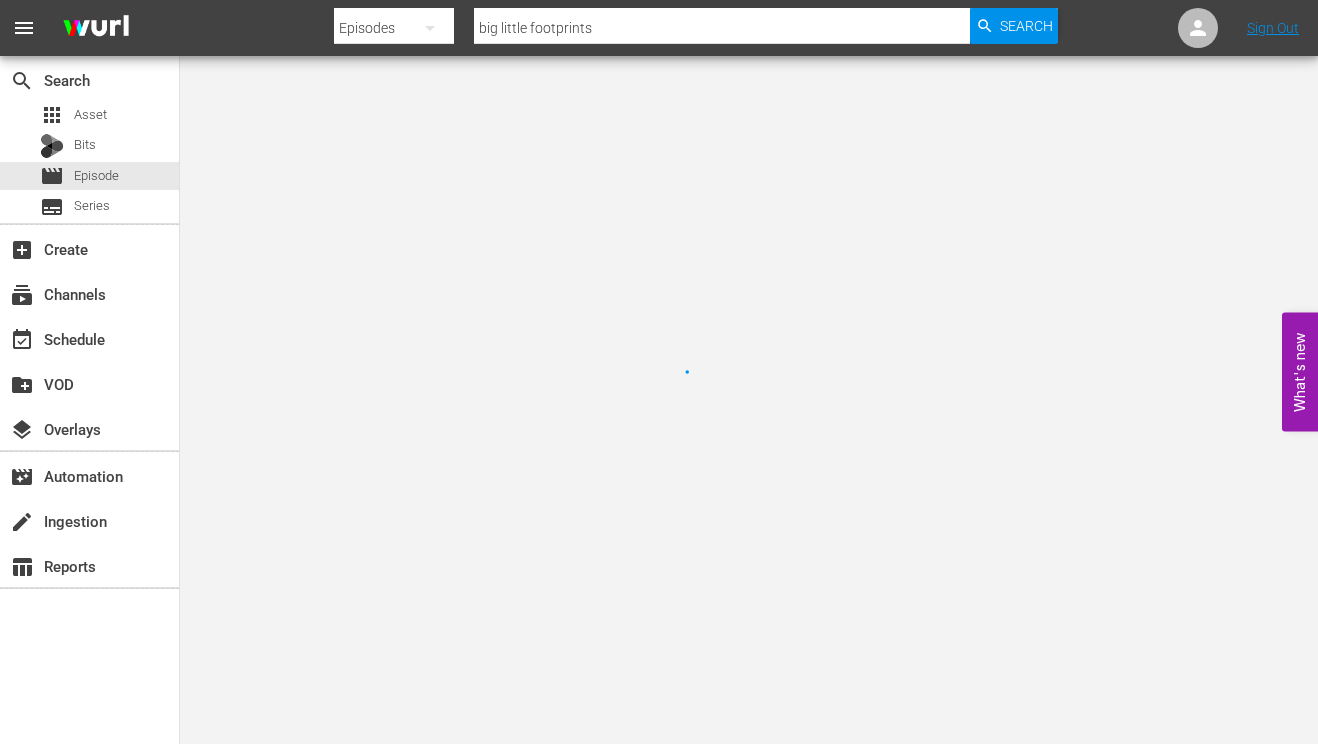 type on "travel escapes" 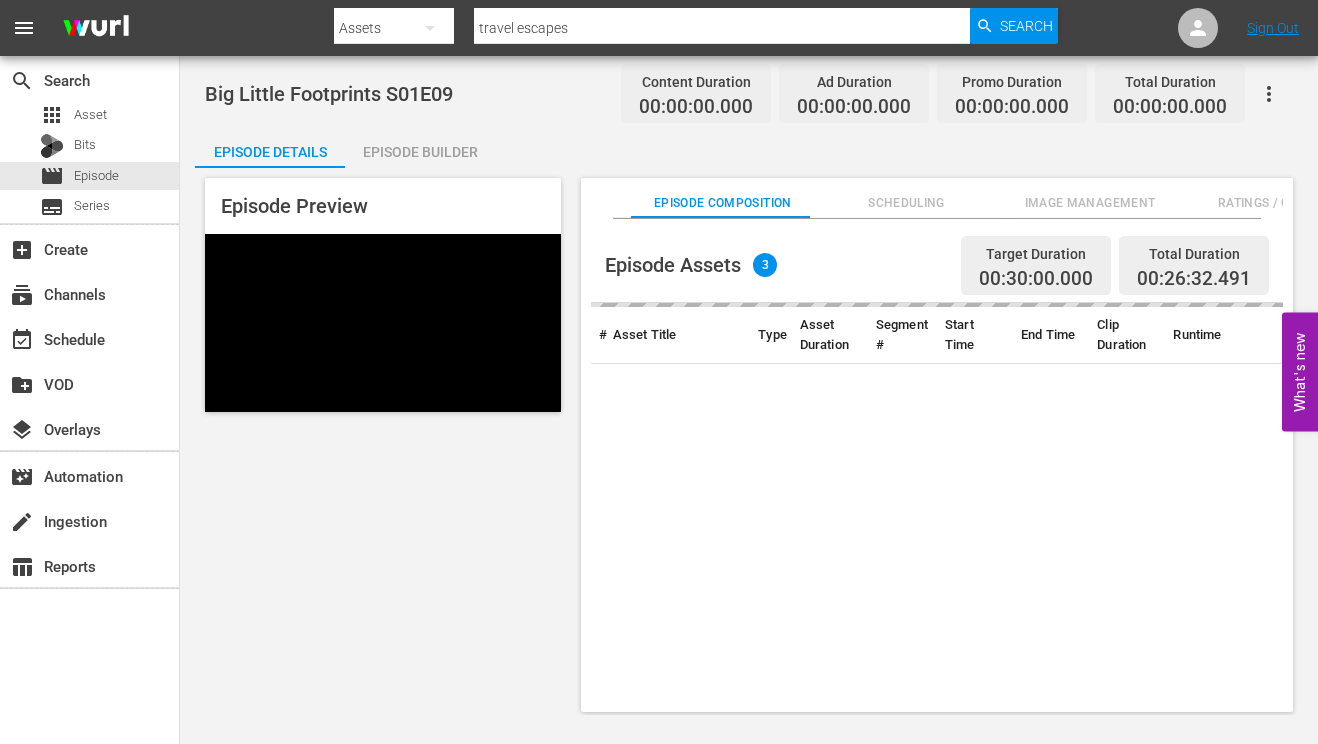 click on "Episode Builder" at bounding box center (420, 152) 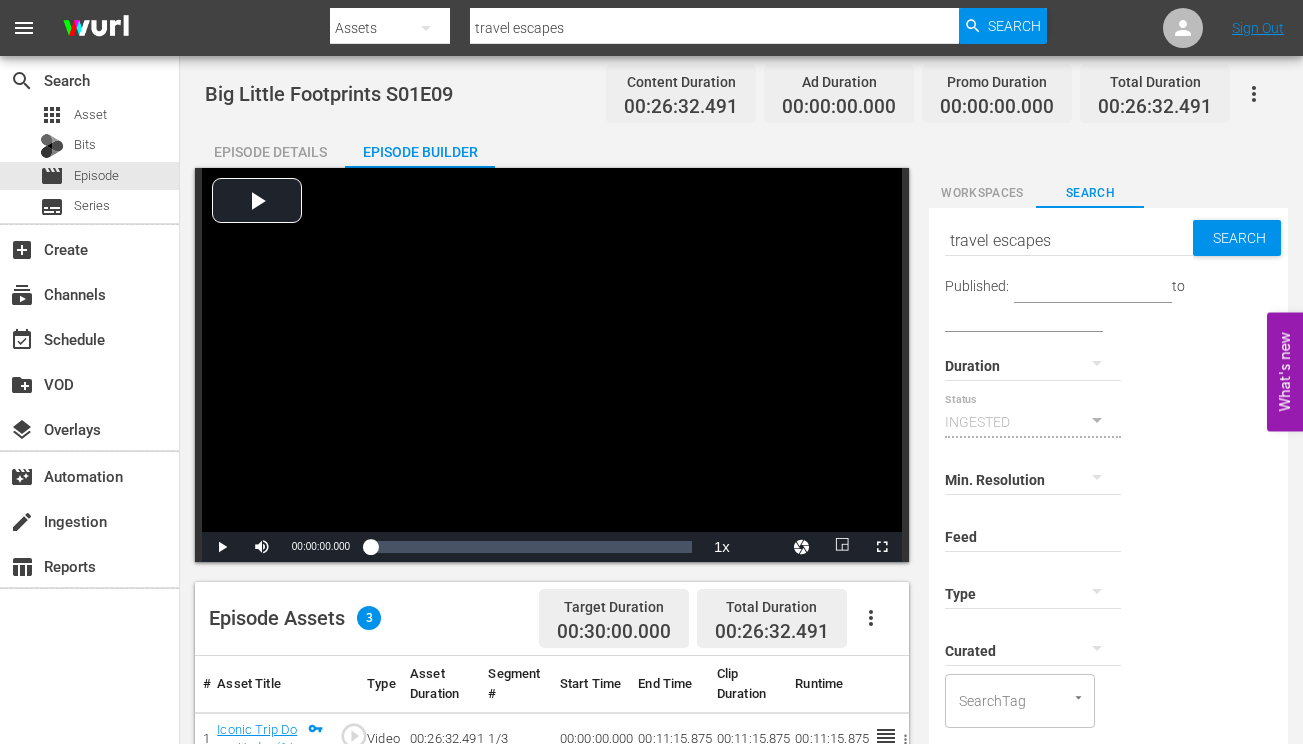 click 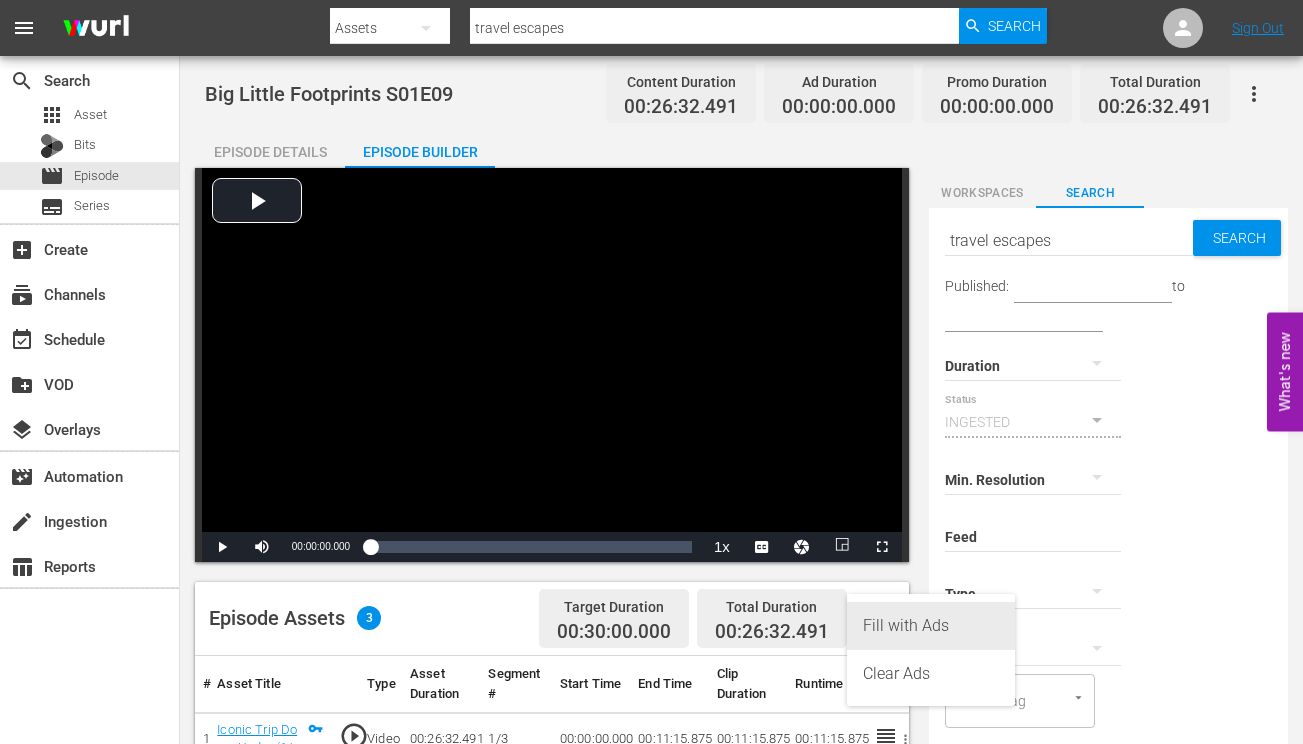 click on "Fill with Ads" at bounding box center [931, 626] 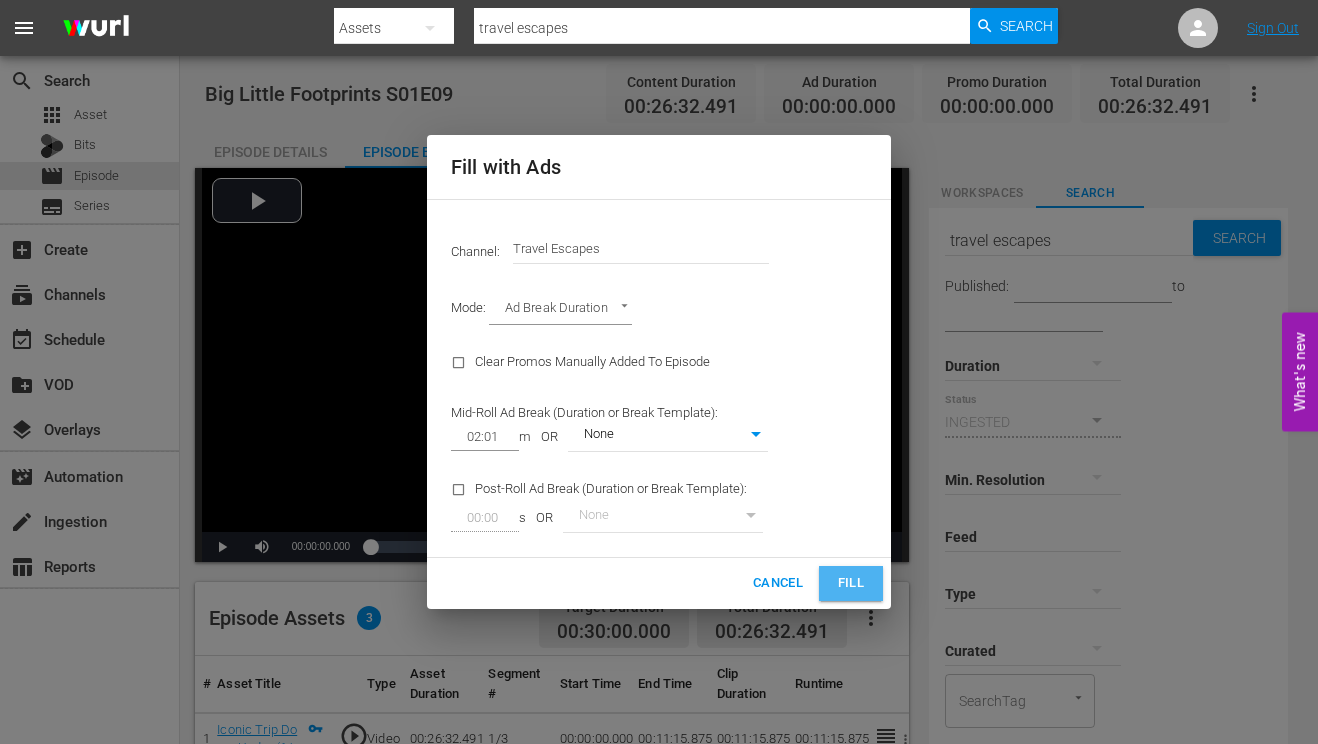 click on "Fill" at bounding box center (851, 583) 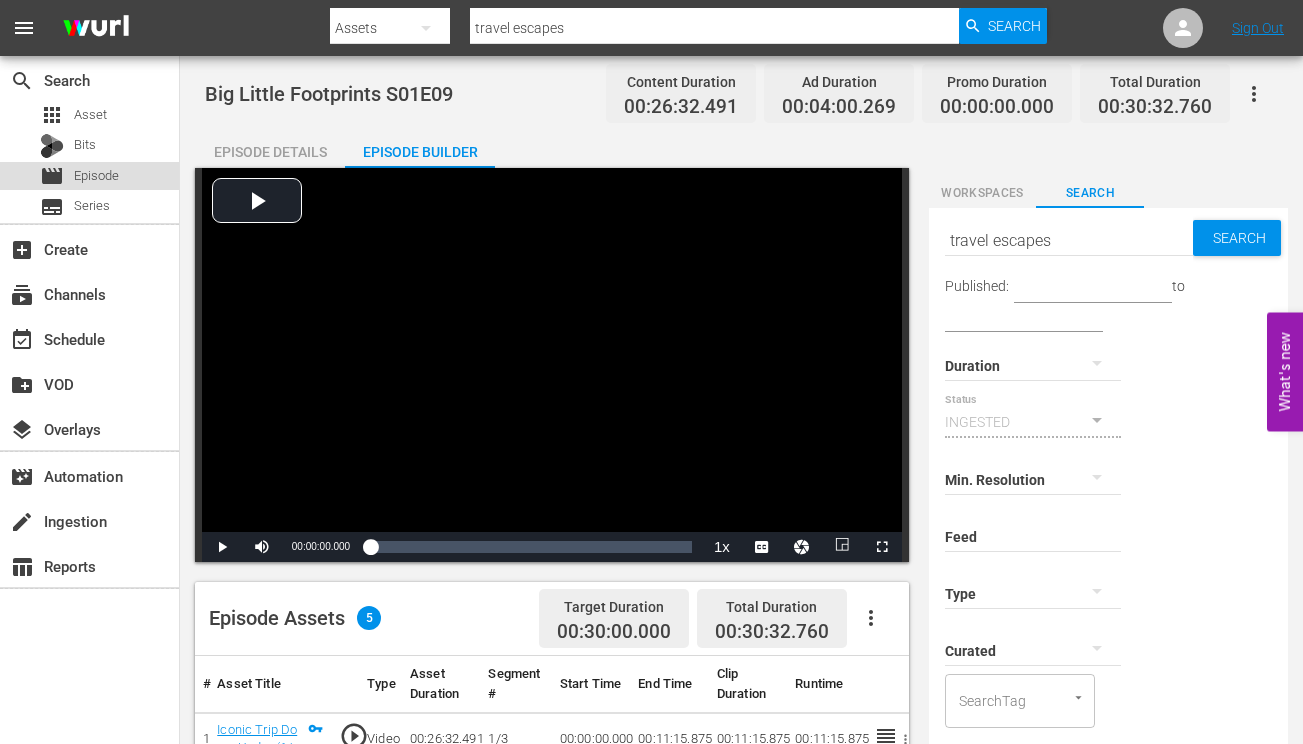 click on "Episode" at bounding box center (96, 176) 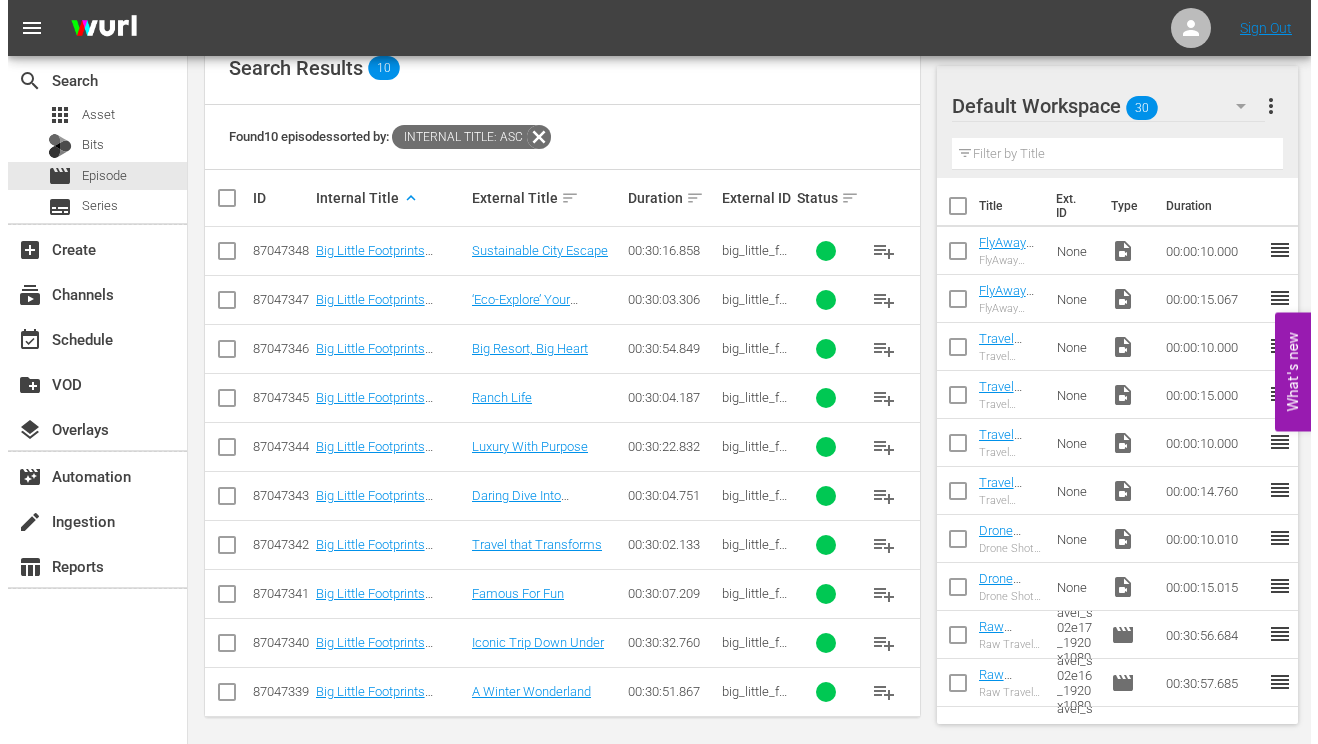 scroll, scrollTop: 0, scrollLeft: 0, axis: both 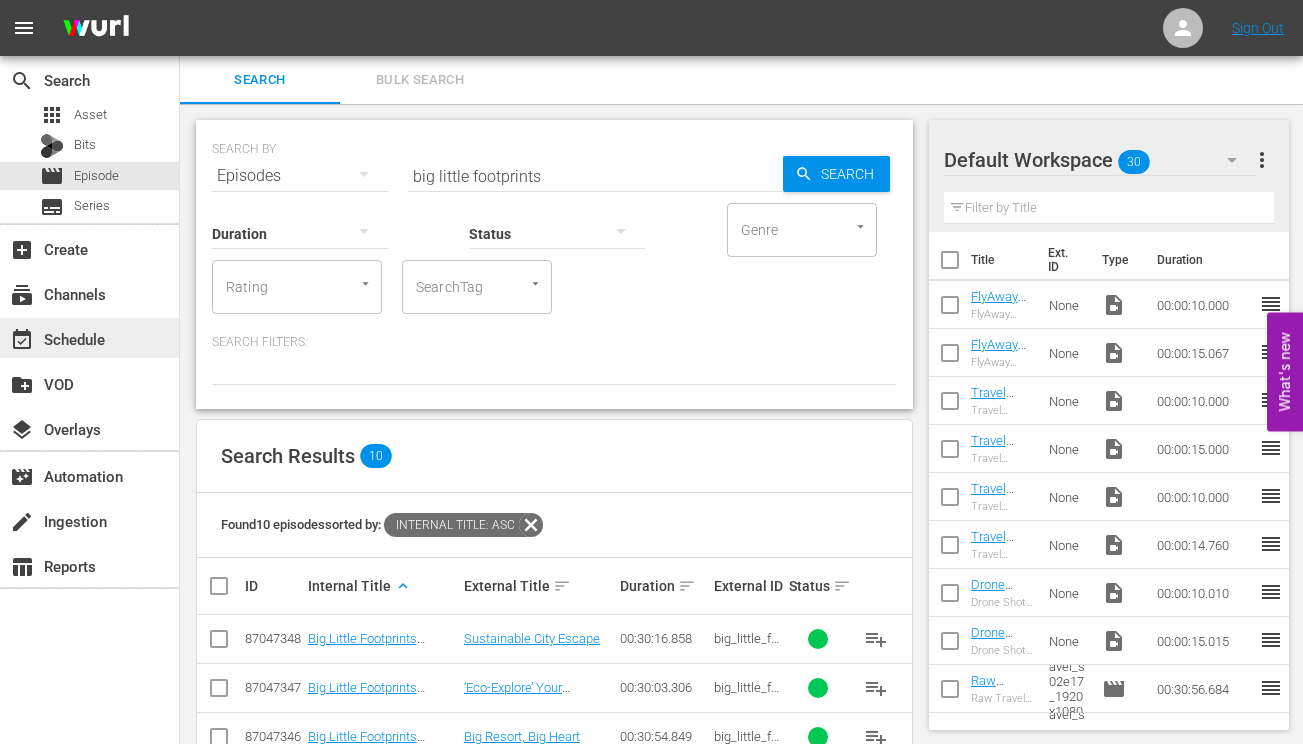 click on "event_available   Schedule" at bounding box center [89, 338] 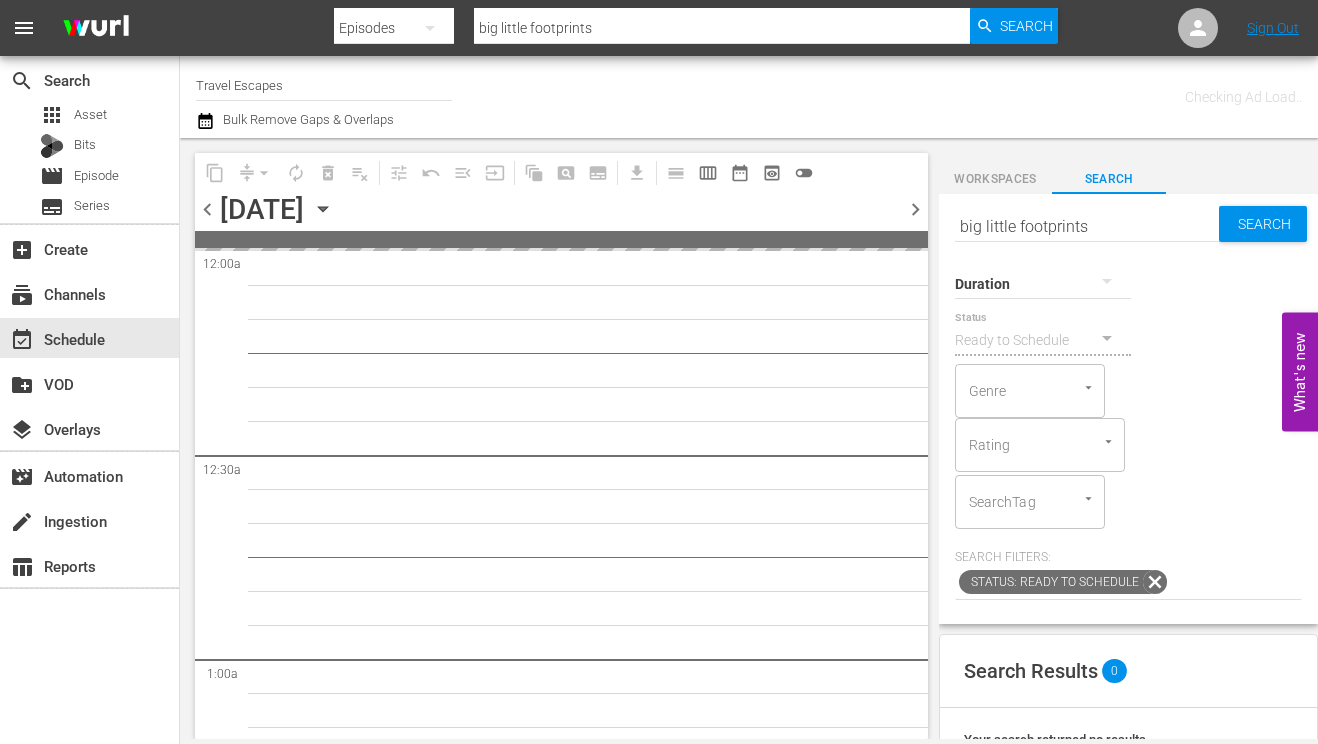 click on "big little footprints" at bounding box center (1087, 226) 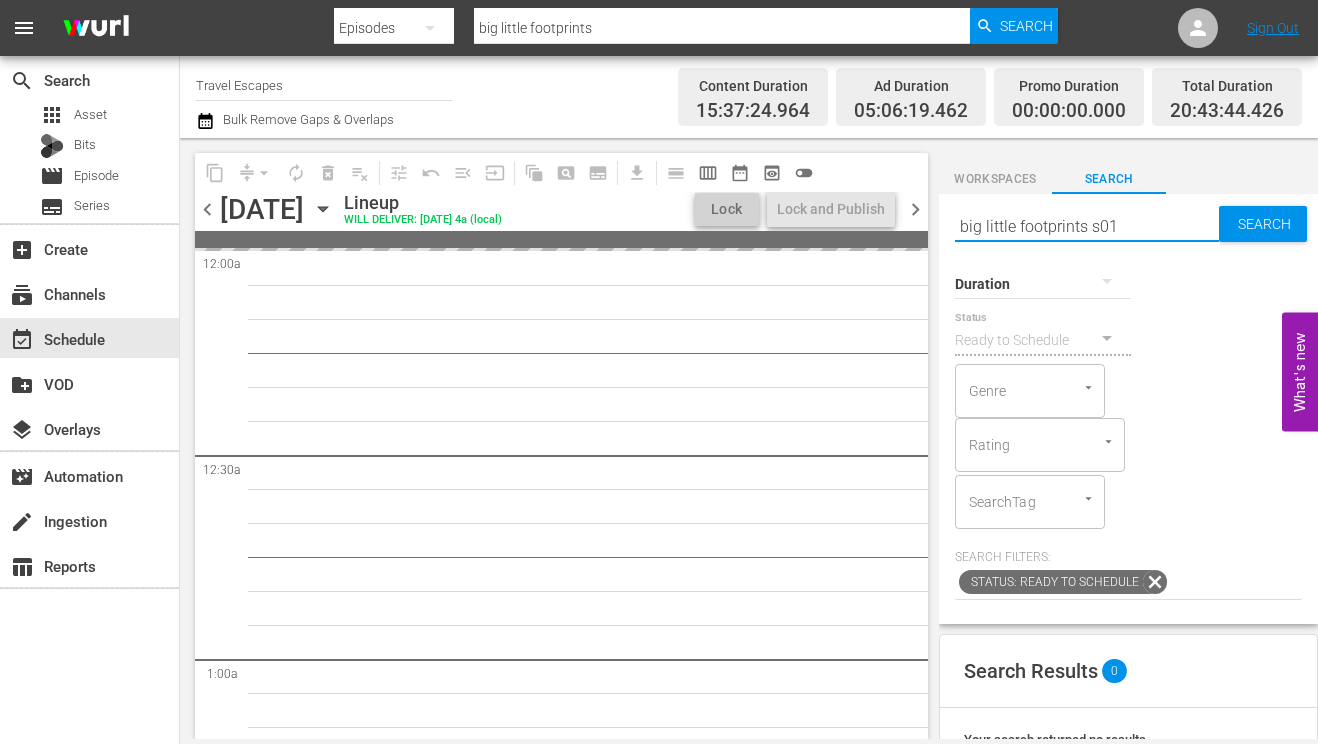 type on "big little footprints s01" 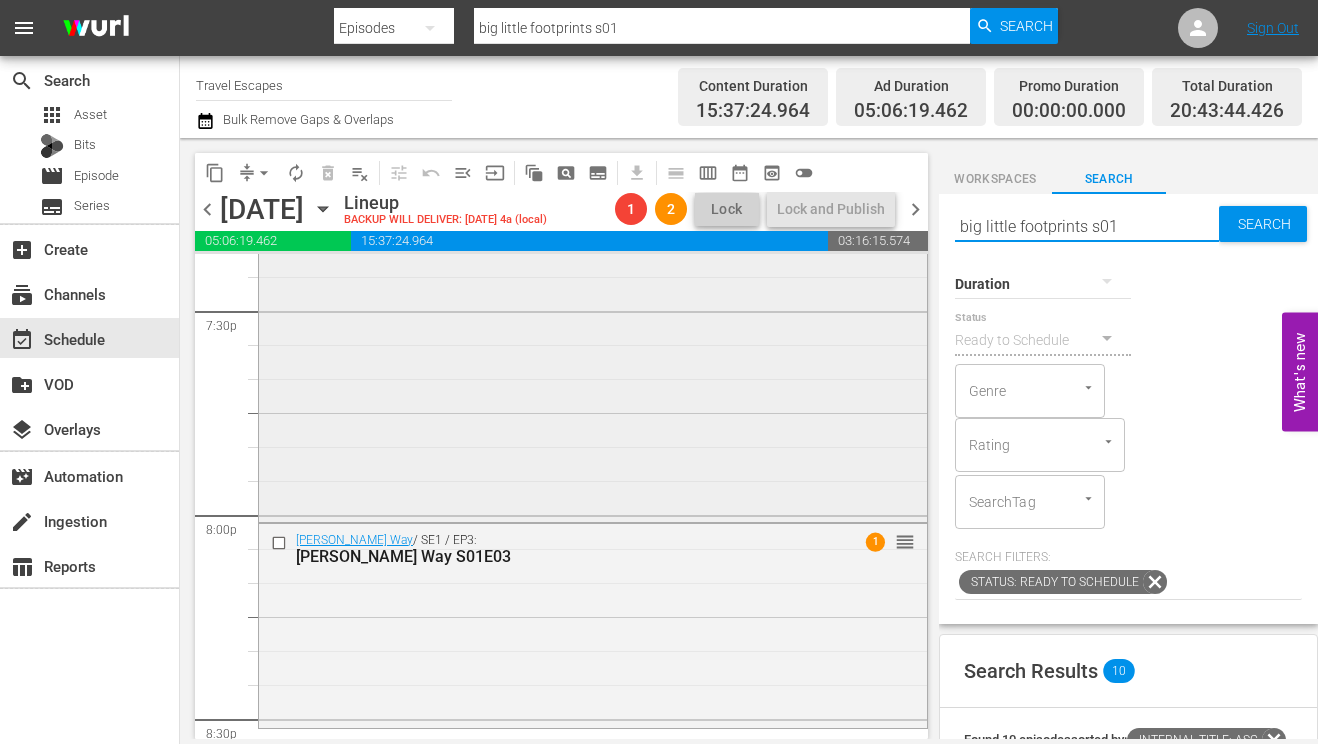 scroll, scrollTop: 8167, scrollLeft: 0, axis: vertical 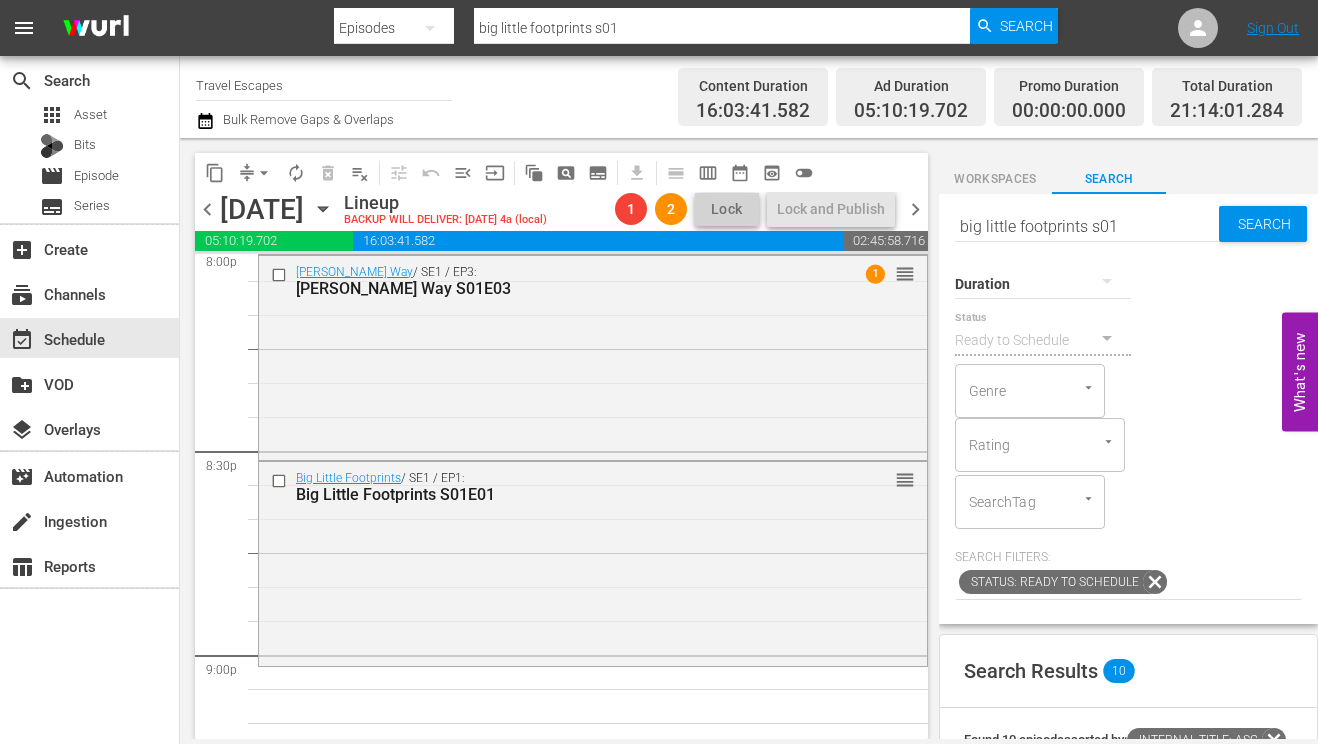 click on "big little footprints s01" at bounding box center [1087, 226] 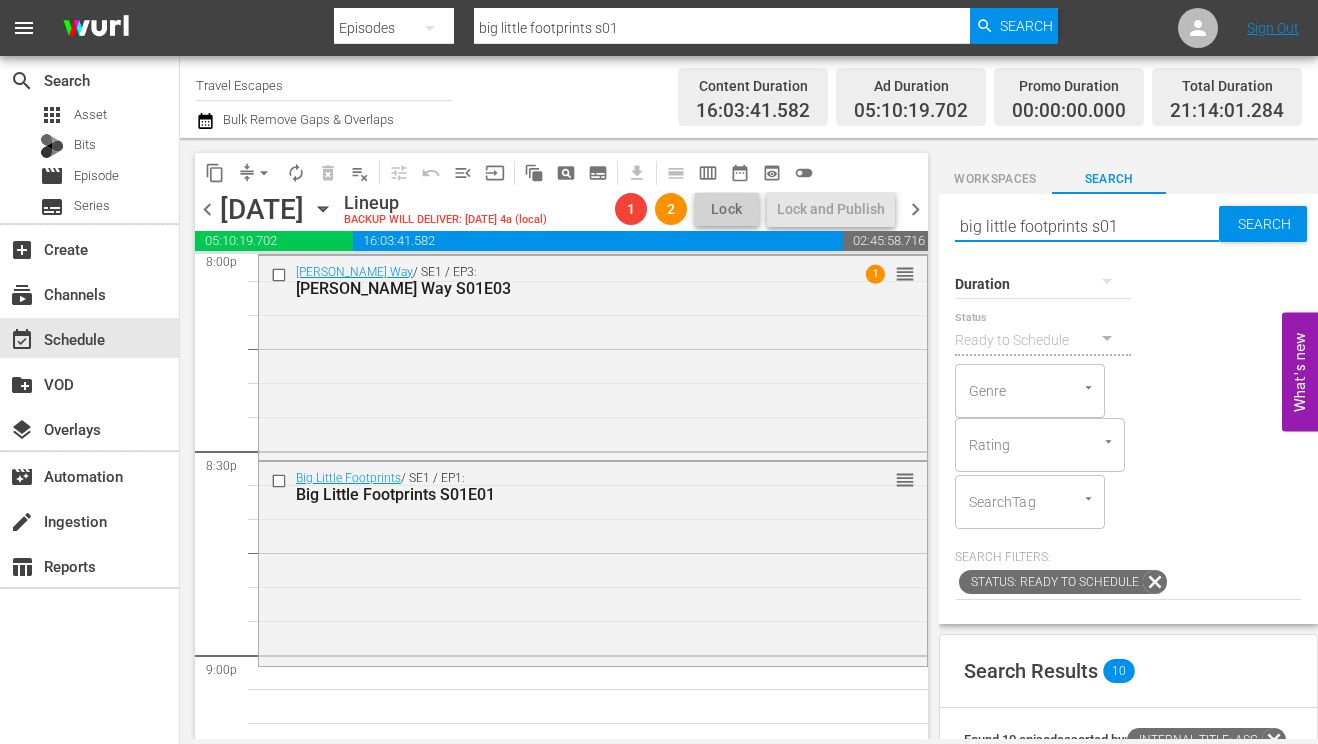 click on "big little footprints s01" at bounding box center [1087, 226] 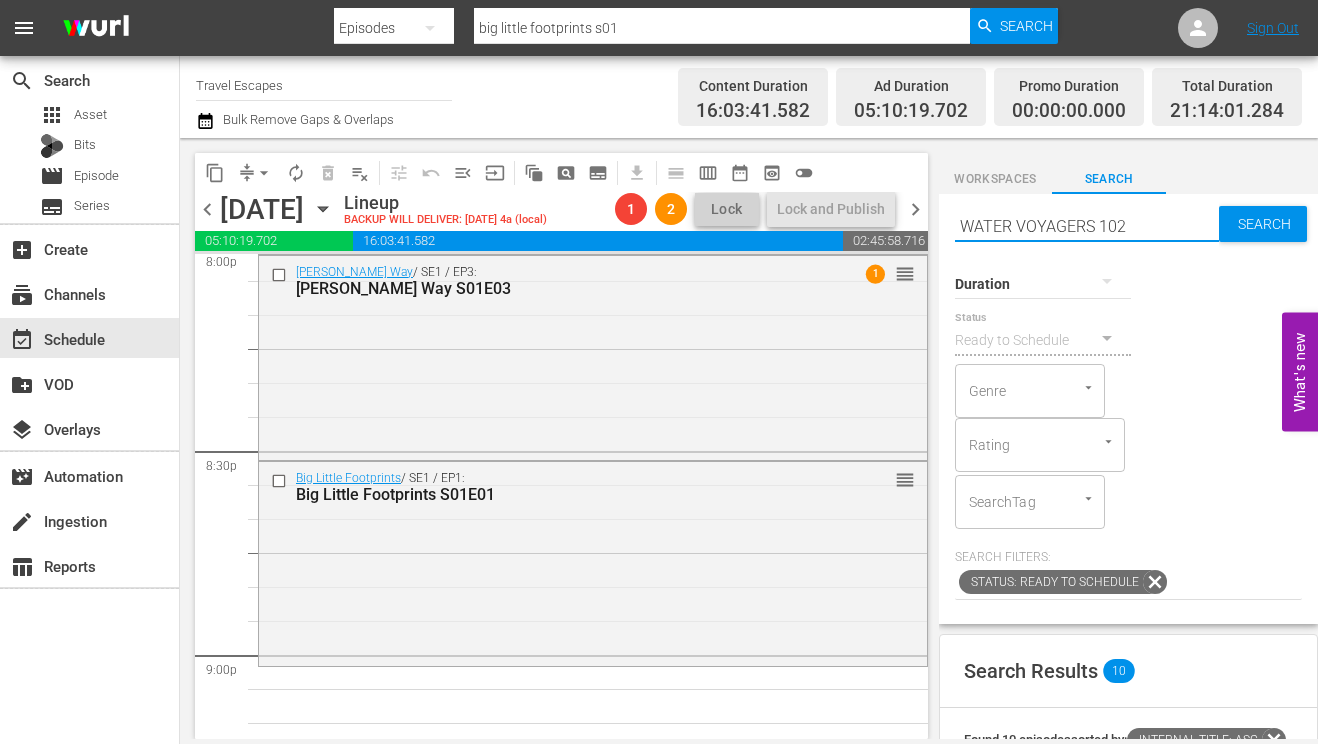 type on "WATER VOYAGERS 102" 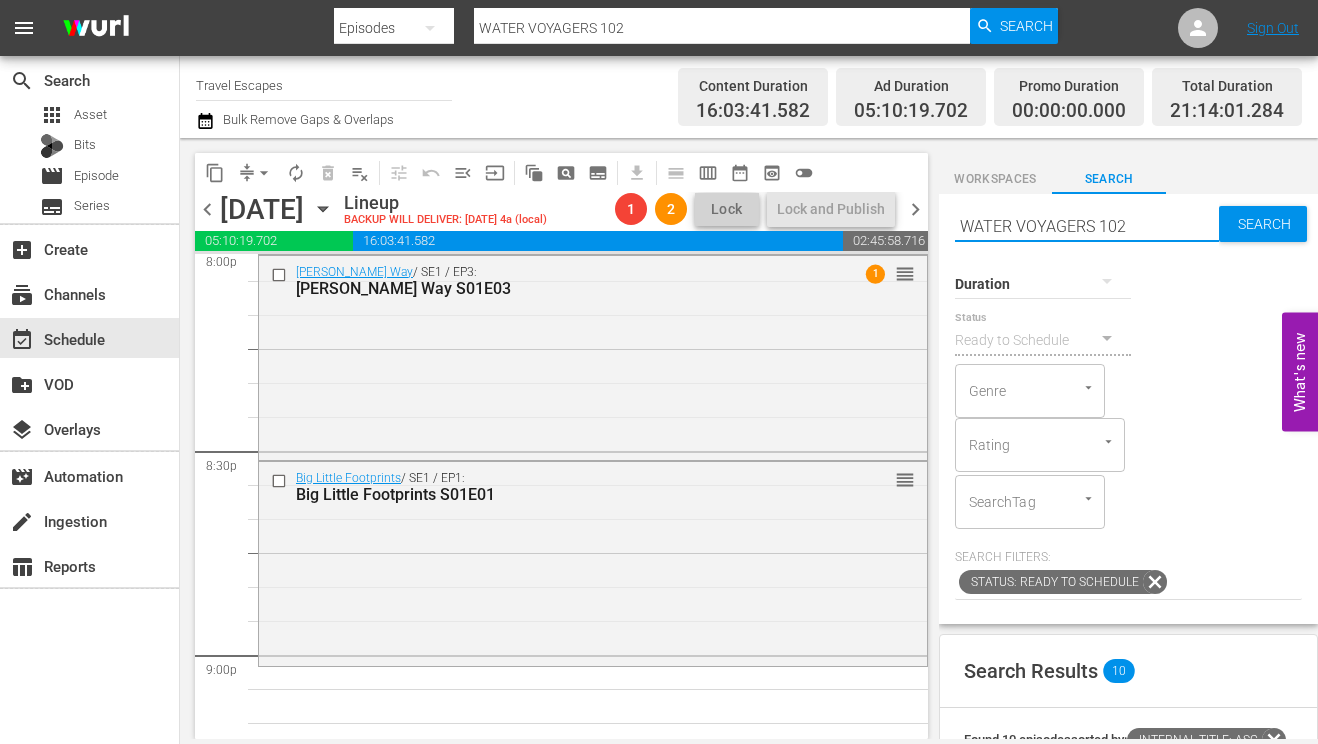 click on "WATER VOYAGERS 102" at bounding box center (1087, 226) 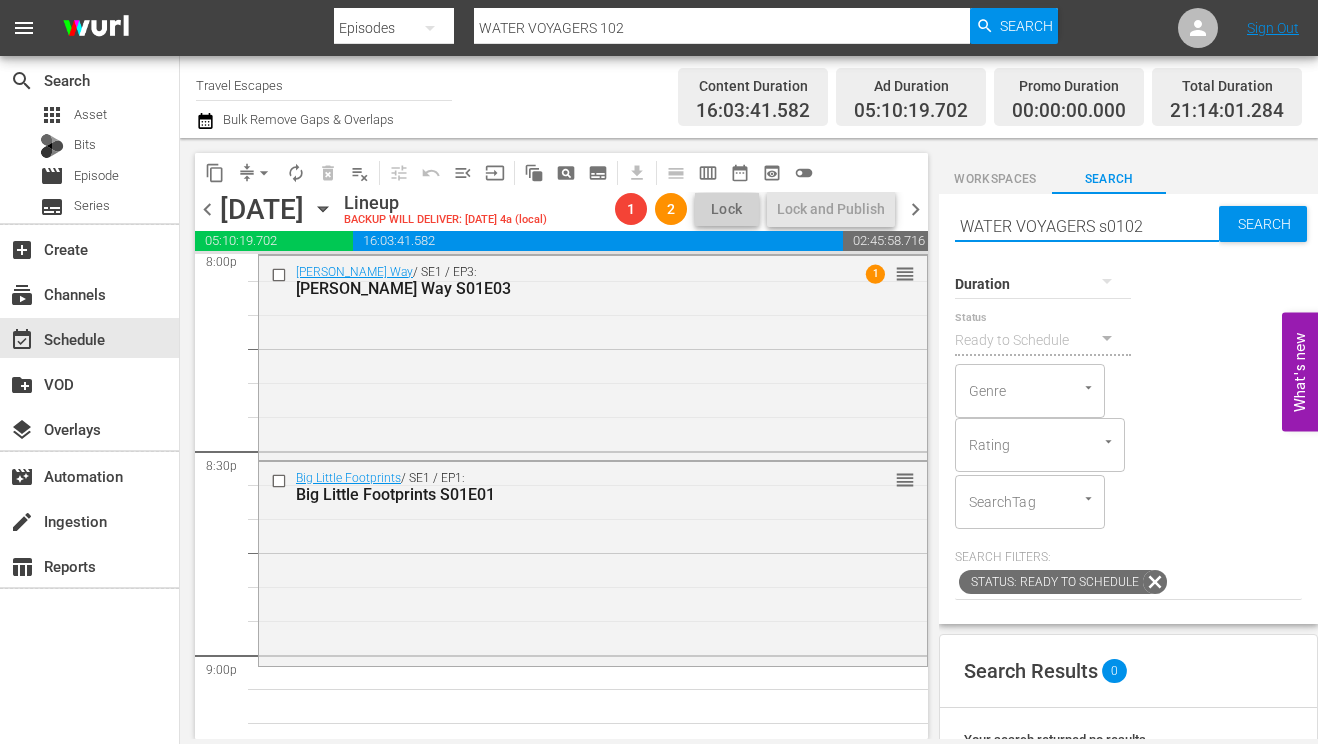 type on "WATER VOYAGERS s102" 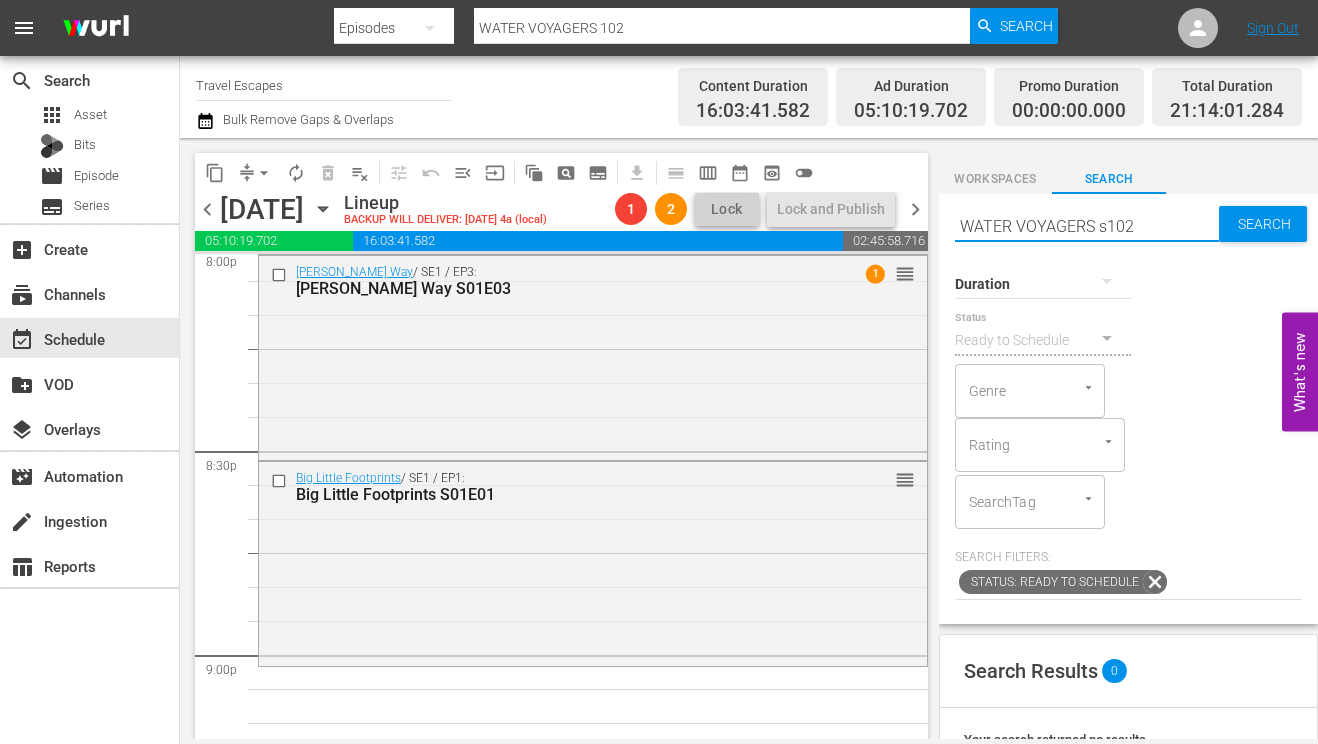 type on "WATER VOYAGERS s102" 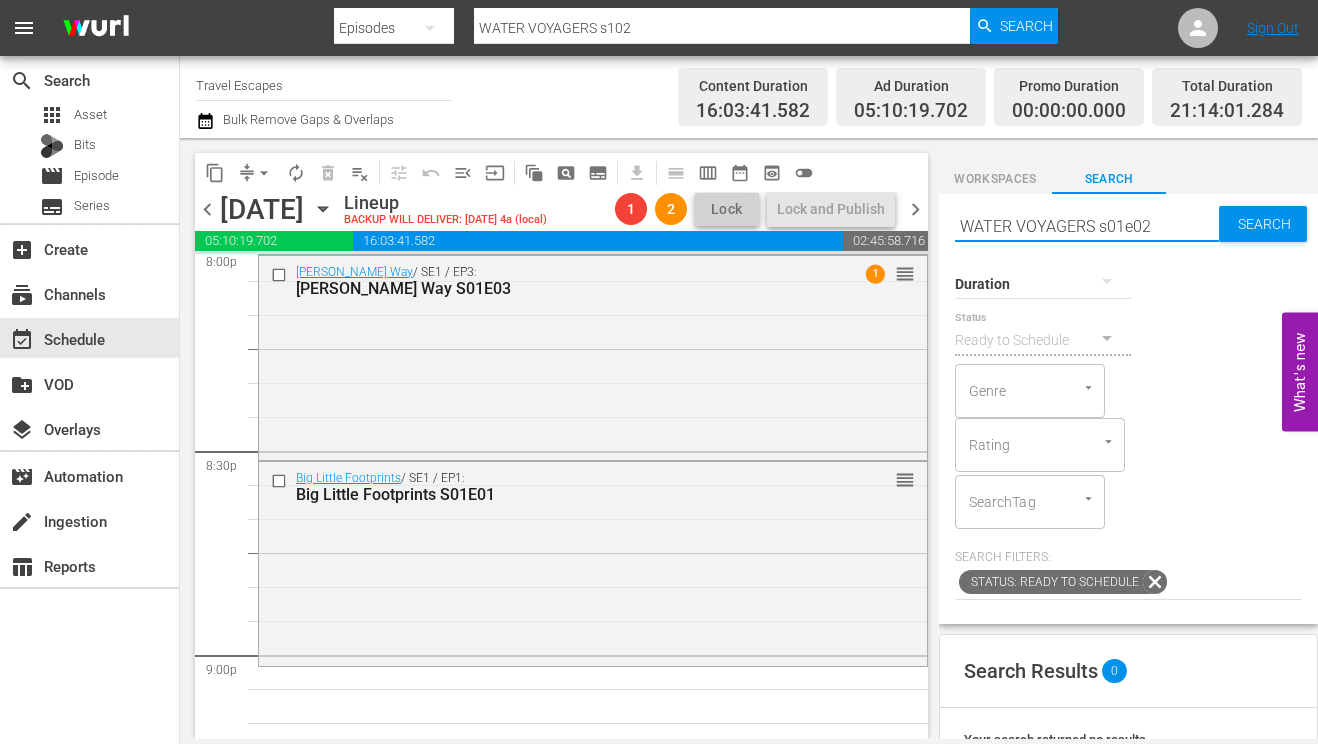 type on "WATER VOYAGERS s01e02" 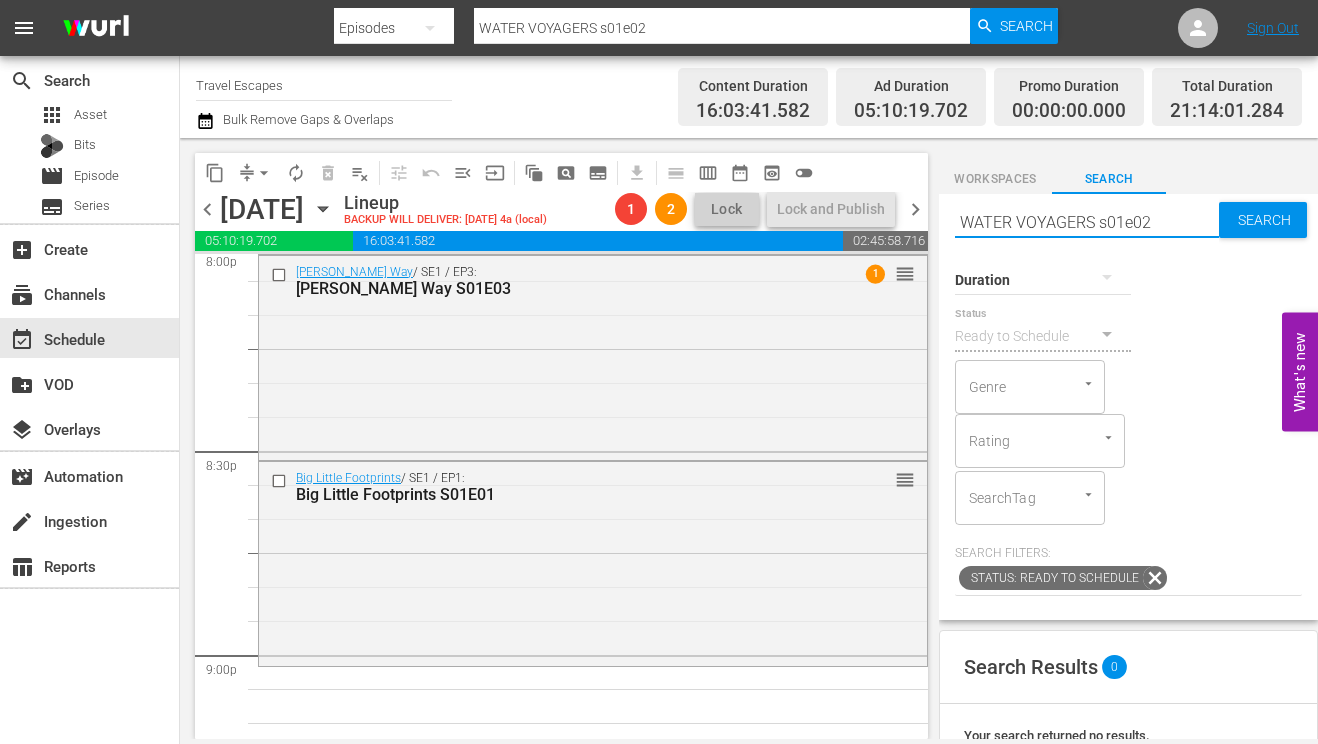 scroll, scrollTop: 71, scrollLeft: 0, axis: vertical 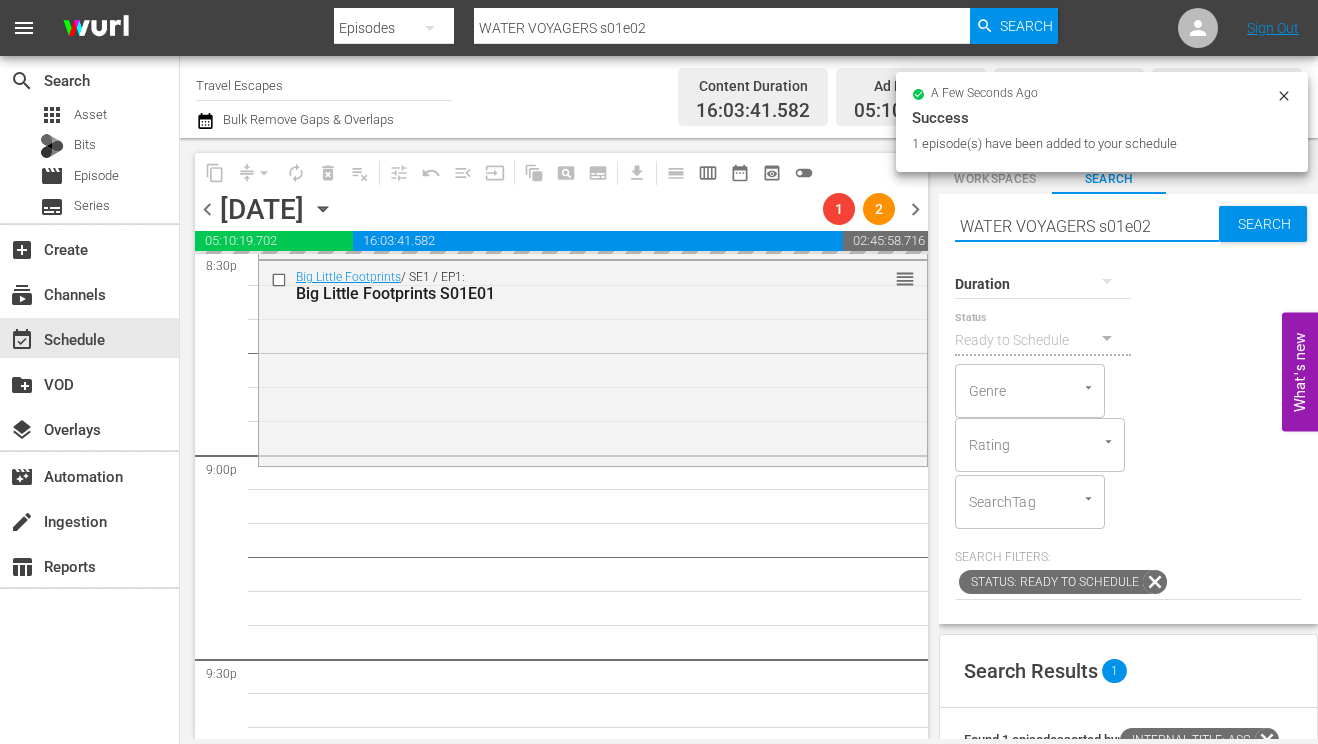 click on "WATER VOYAGERS s01e02" at bounding box center (1087, 226) 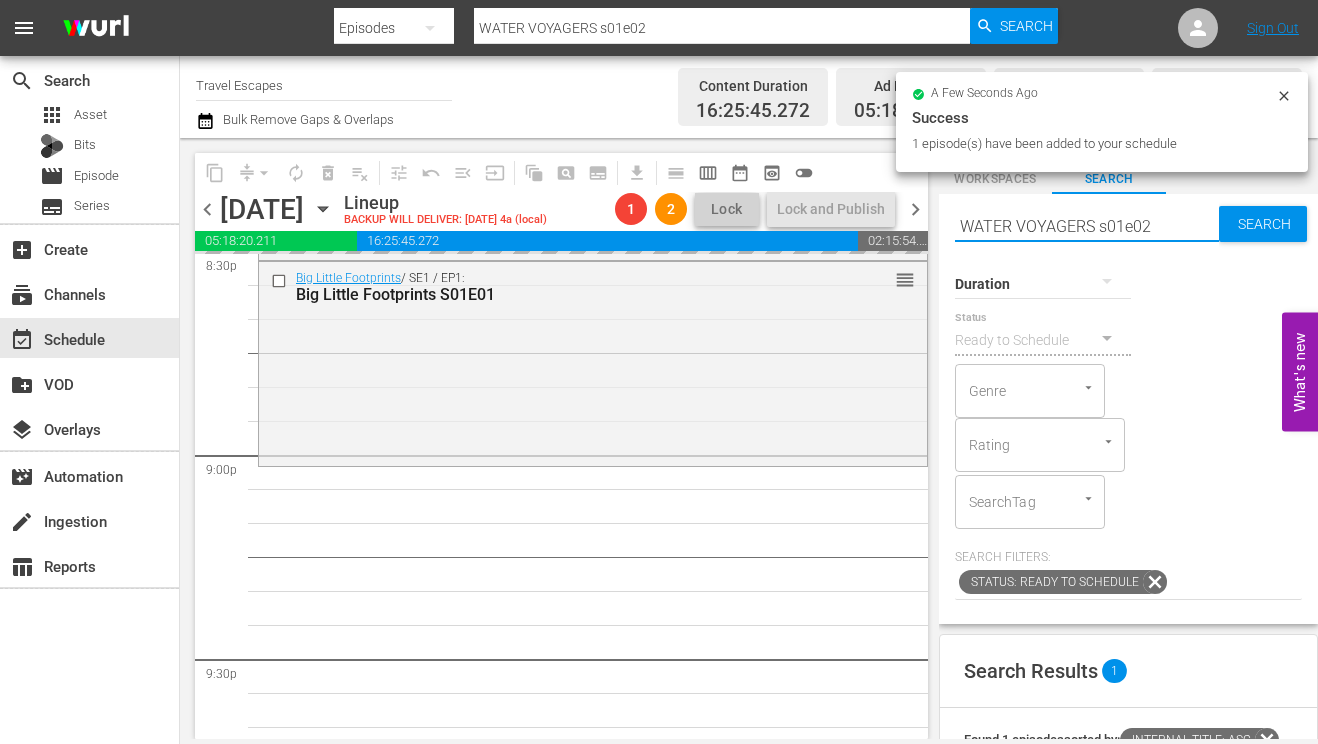 paste on "Going Beyond S01E01" 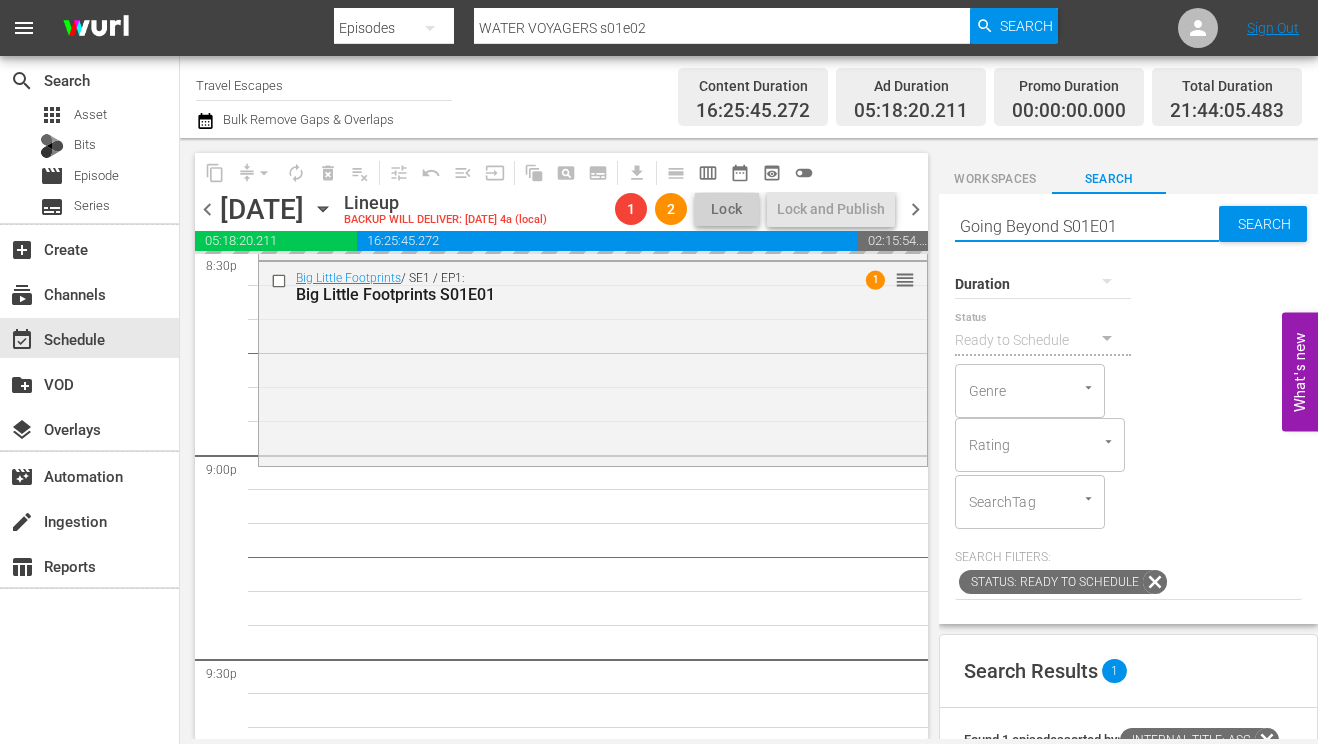 type on "Going Beyond S01E01" 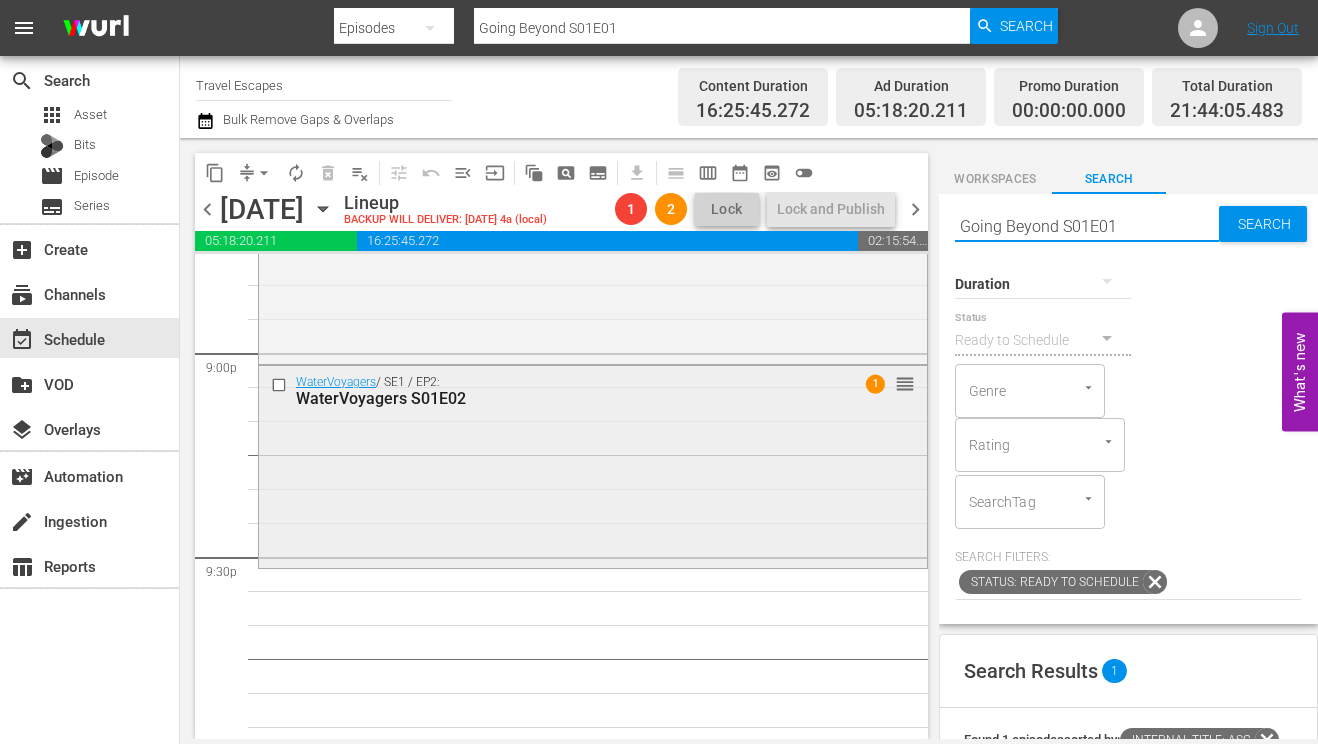 scroll, scrollTop: 8641, scrollLeft: 0, axis: vertical 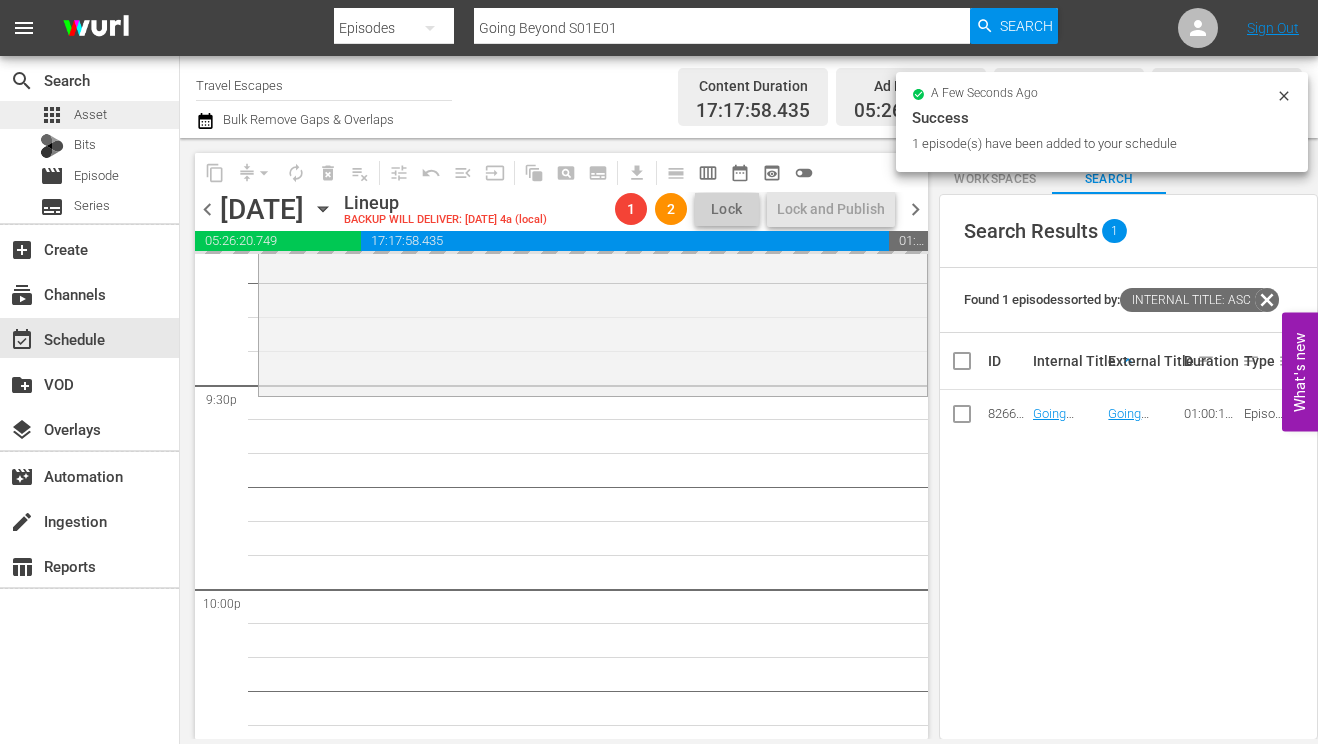click on "apps Asset" at bounding box center [89, 115] 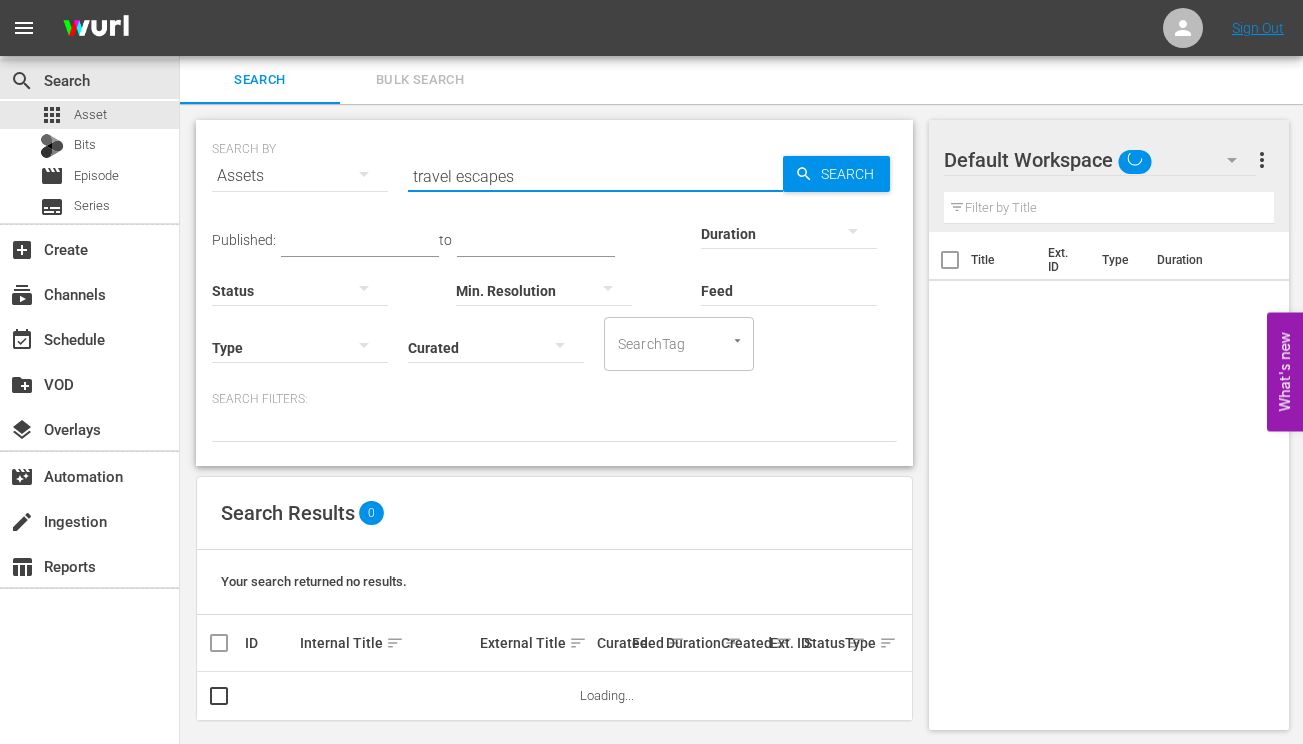 click on "travel escapes" at bounding box center (595, 176) 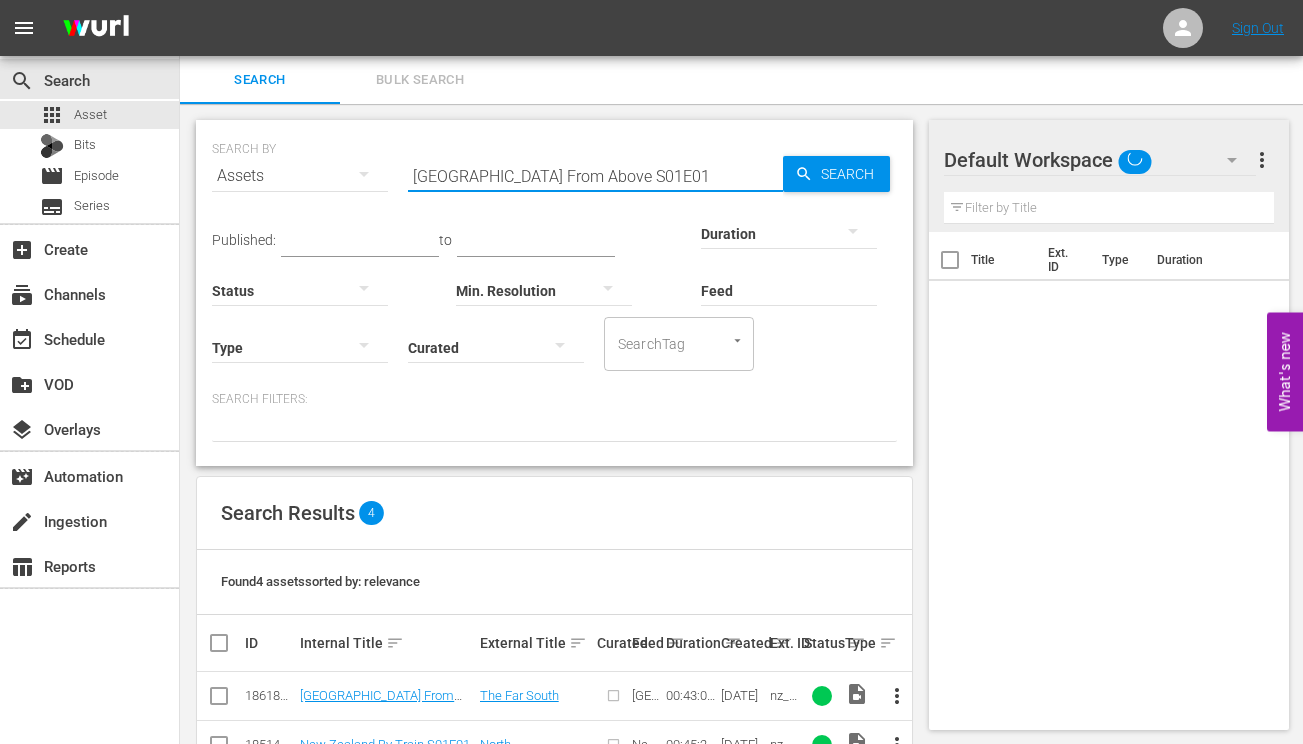 drag, startPoint x: 602, startPoint y: 176, endPoint x: 695, endPoint y: 185, distance: 93.43447 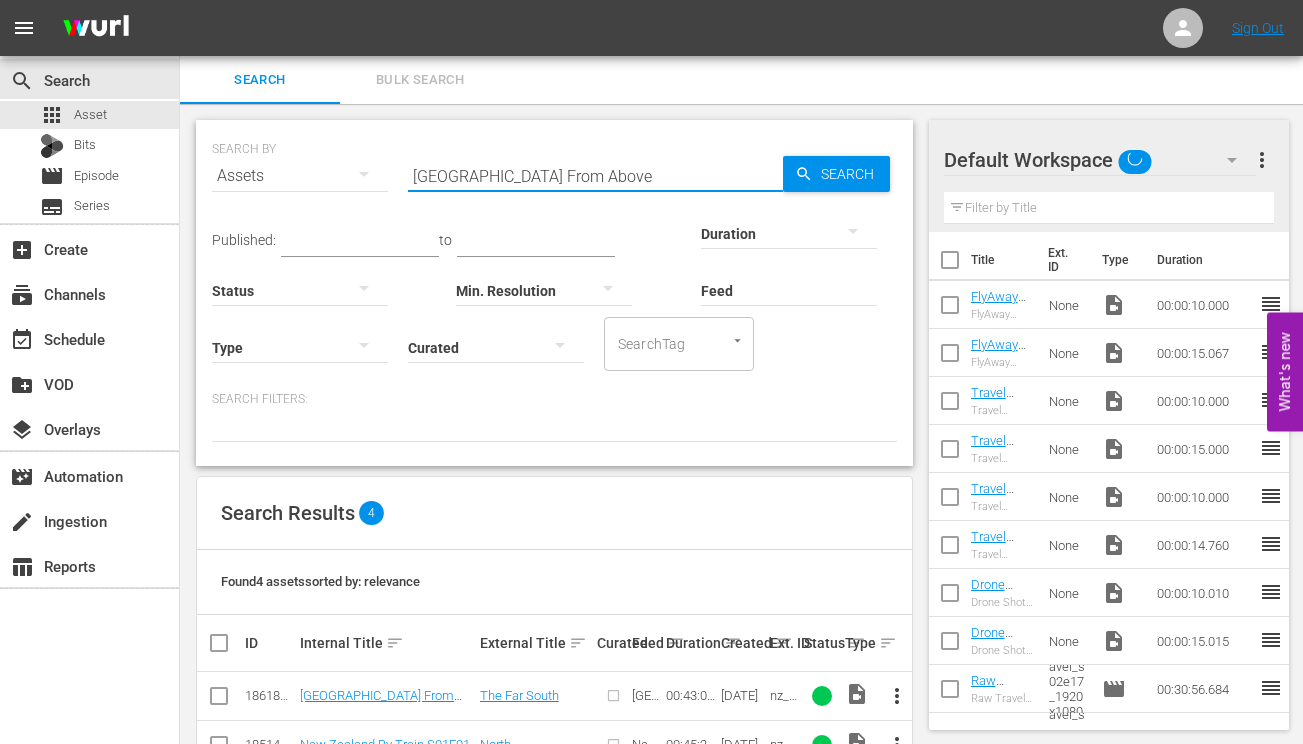 type on "[GEOGRAPHIC_DATA] From Above" 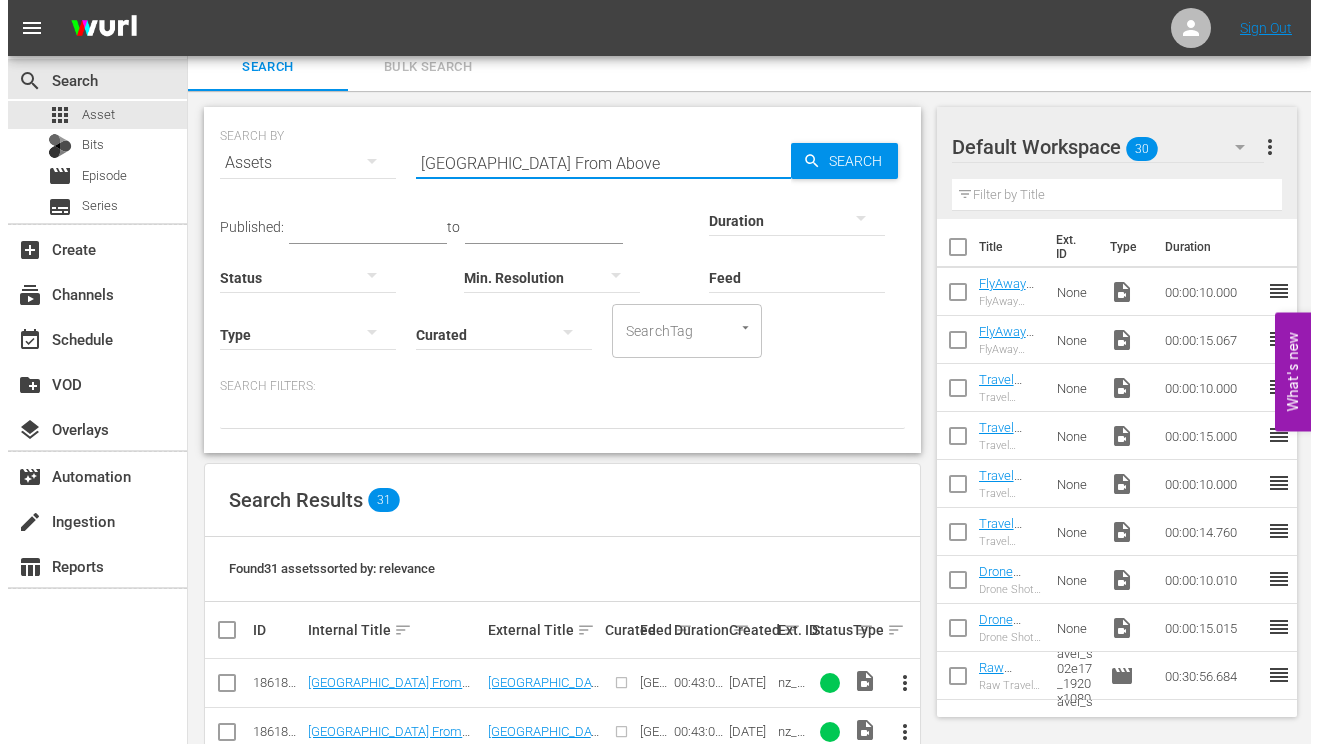 scroll, scrollTop: 282, scrollLeft: 0, axis: vertical 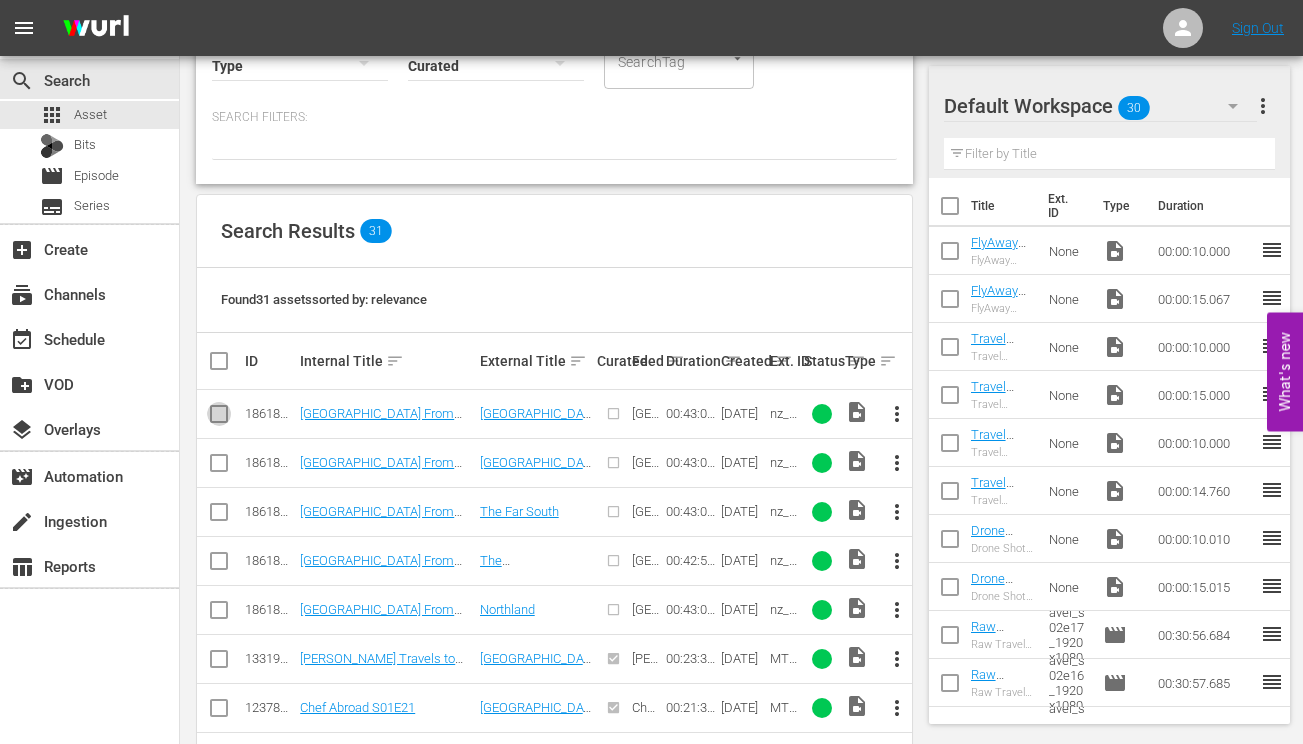 click at bounding box center (219, 418) 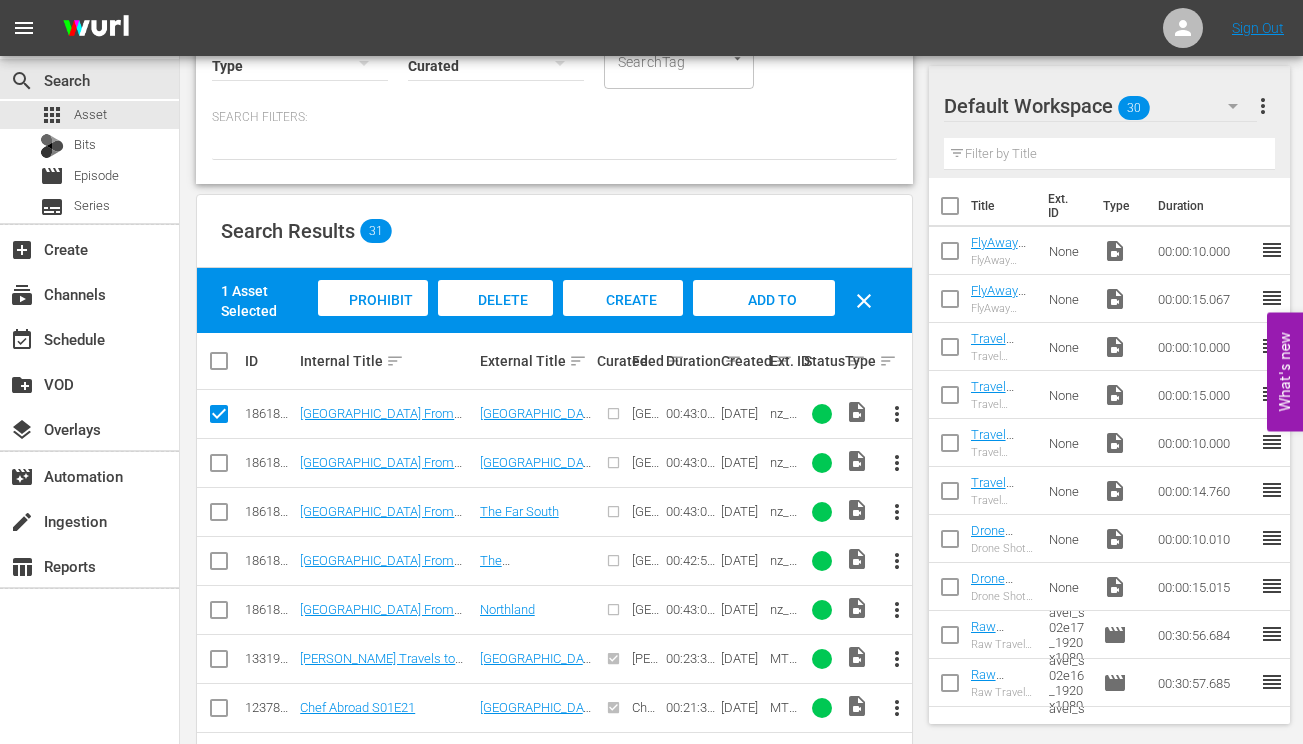 click at bounding box center [219, 467] 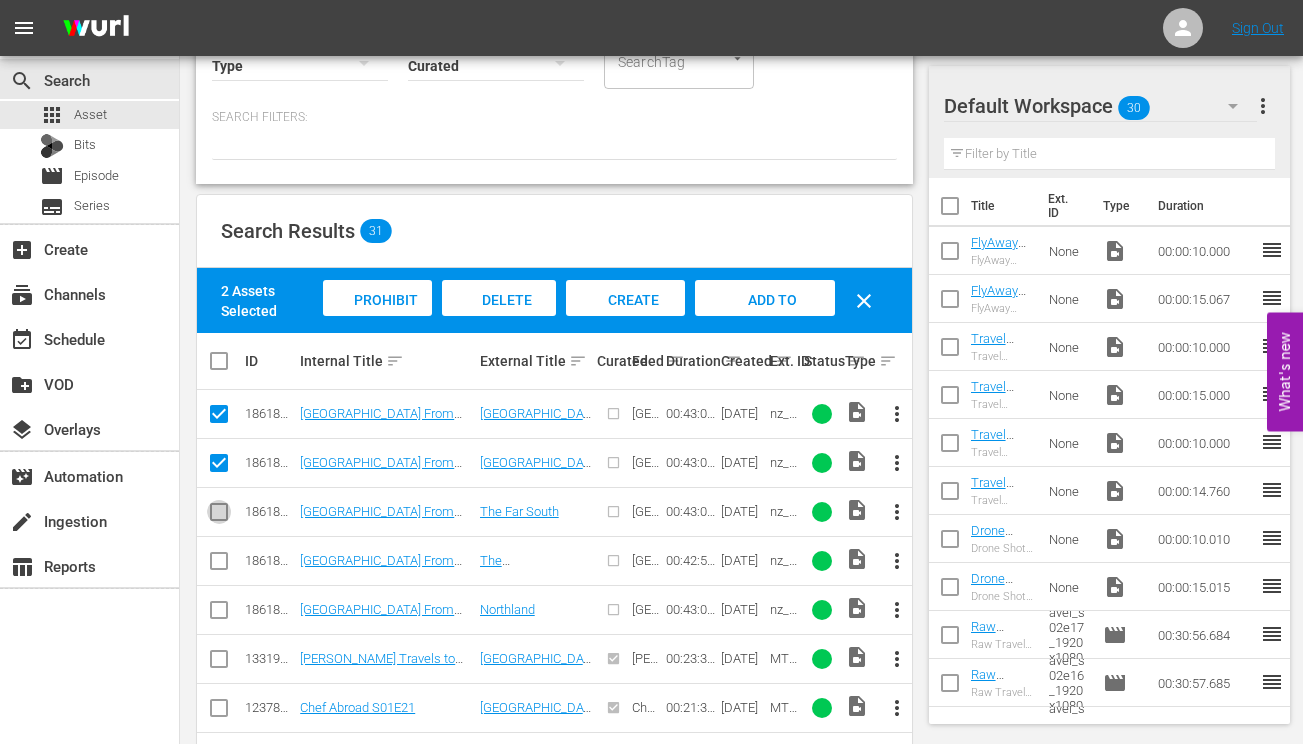 click at bounding box center (219, 516) 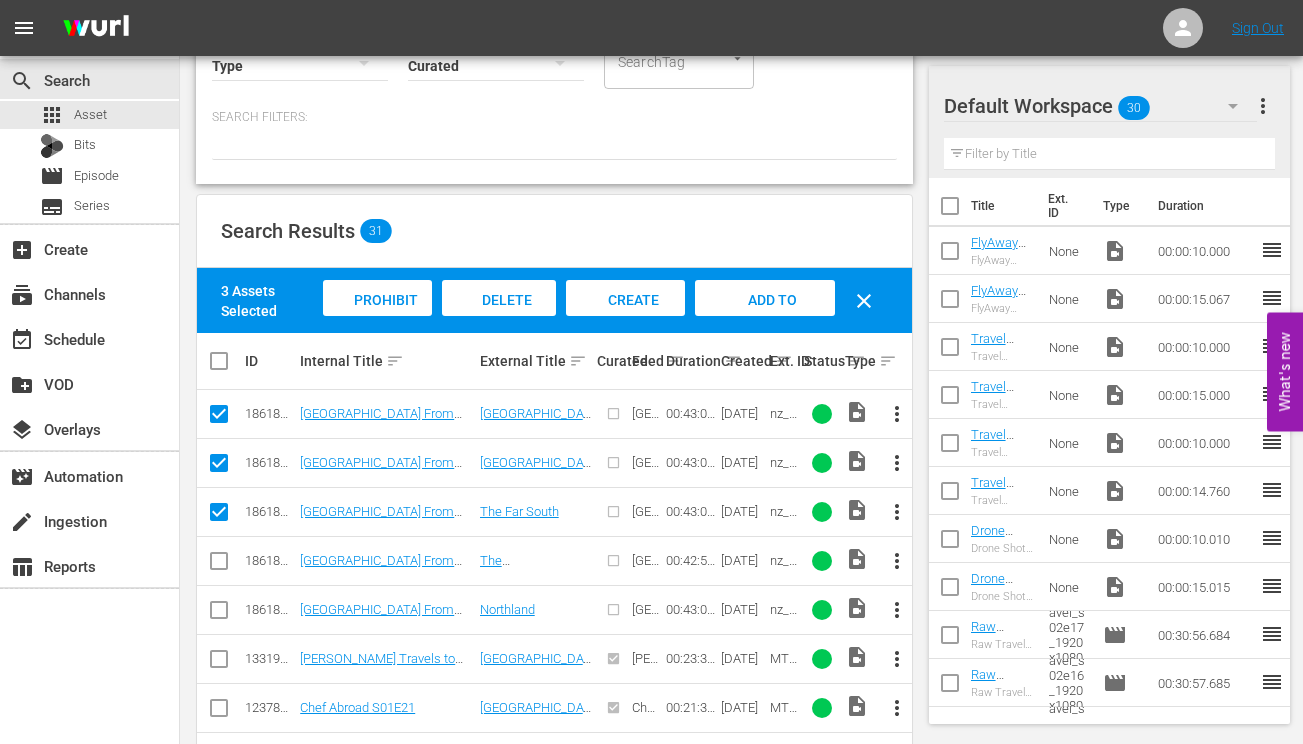 click at bounding box center [219, 565] 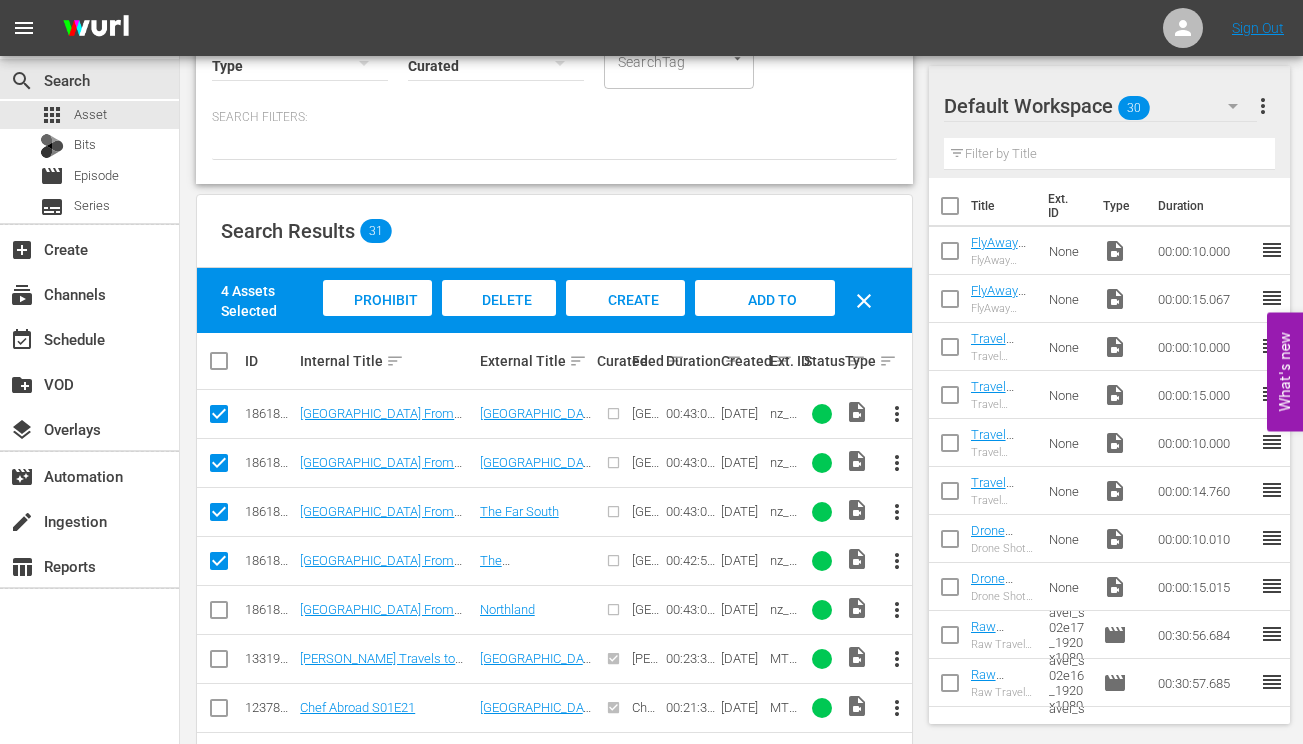 click at bounding box center [219, 614] 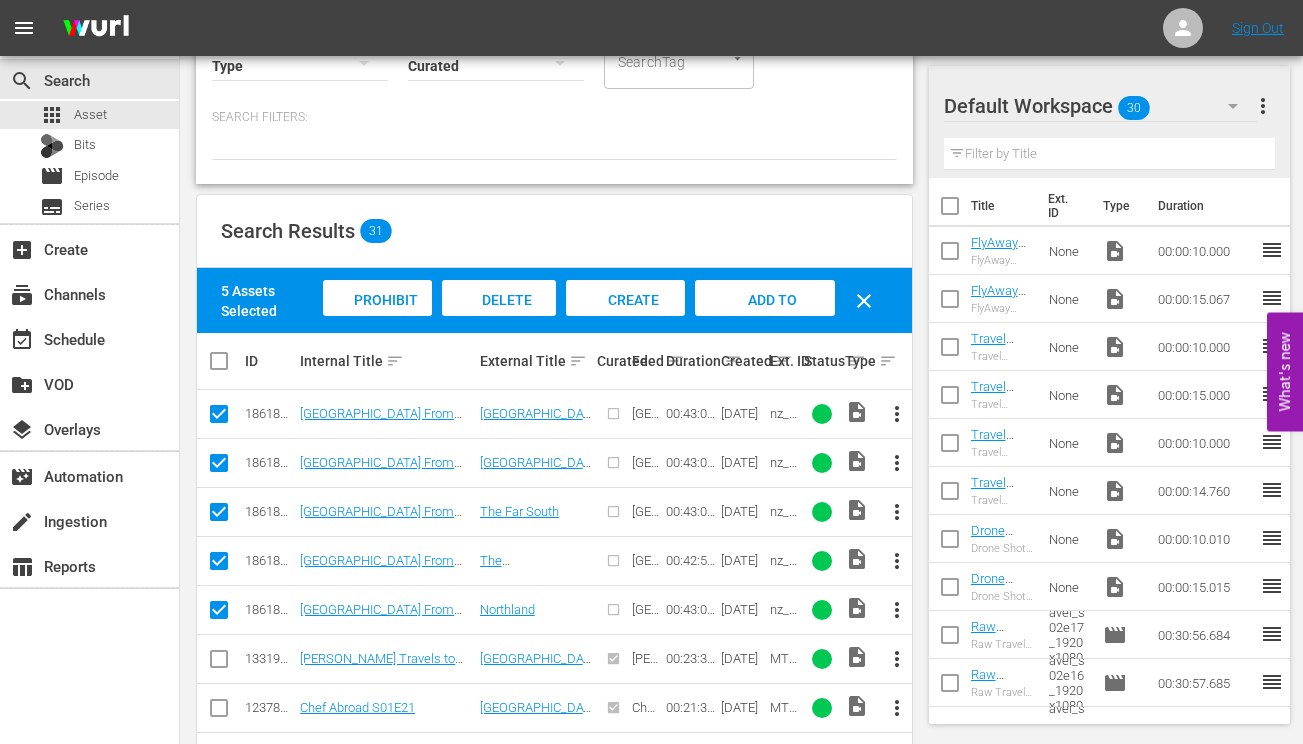 click on "Create Episode" at bounding box center [625, 317] 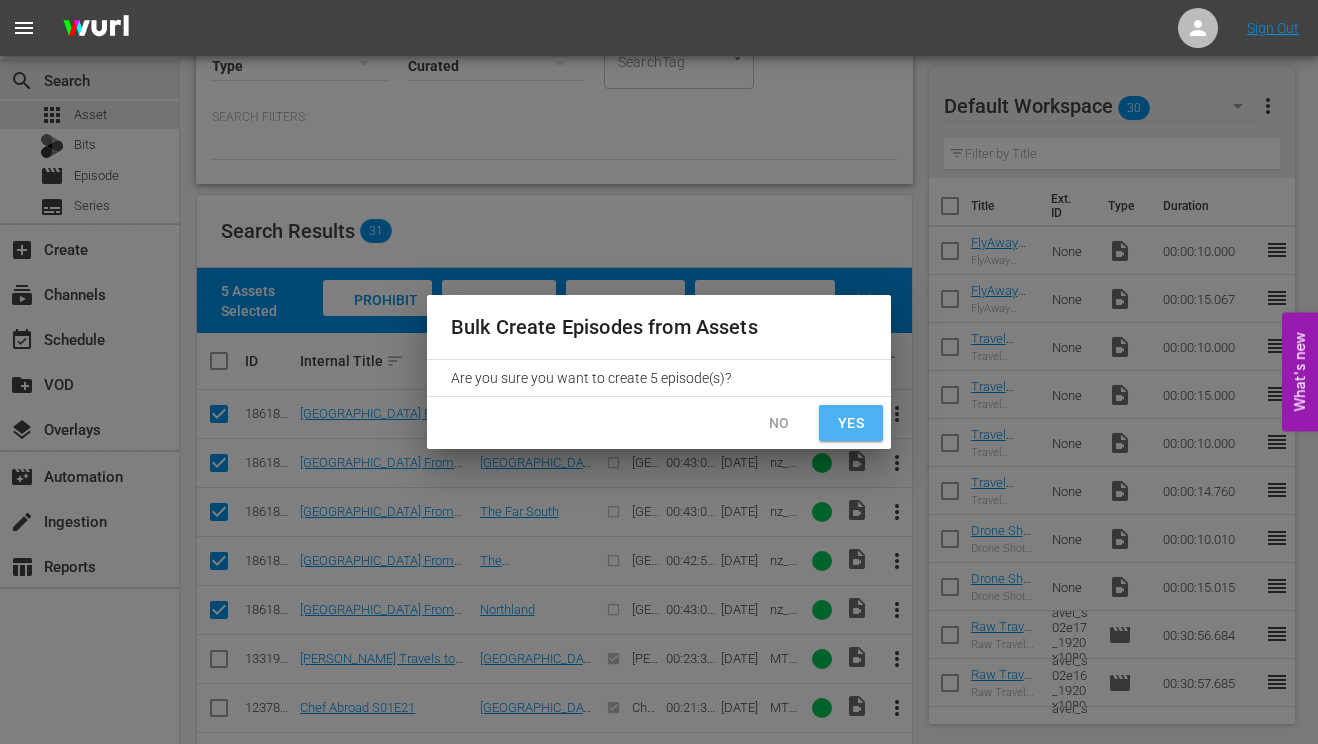 click on "Yes" at bounding box center [851, 423] 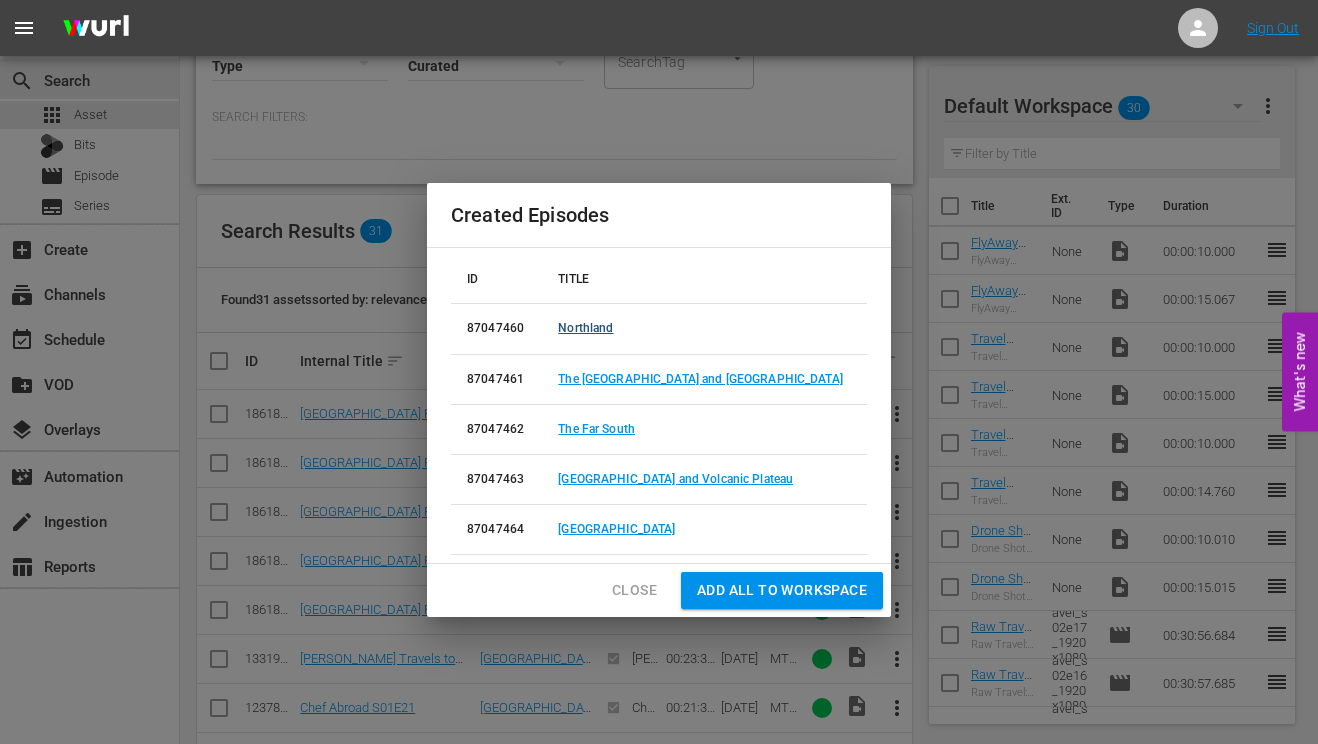 click on "Northland" at bounding box center (585, 328) 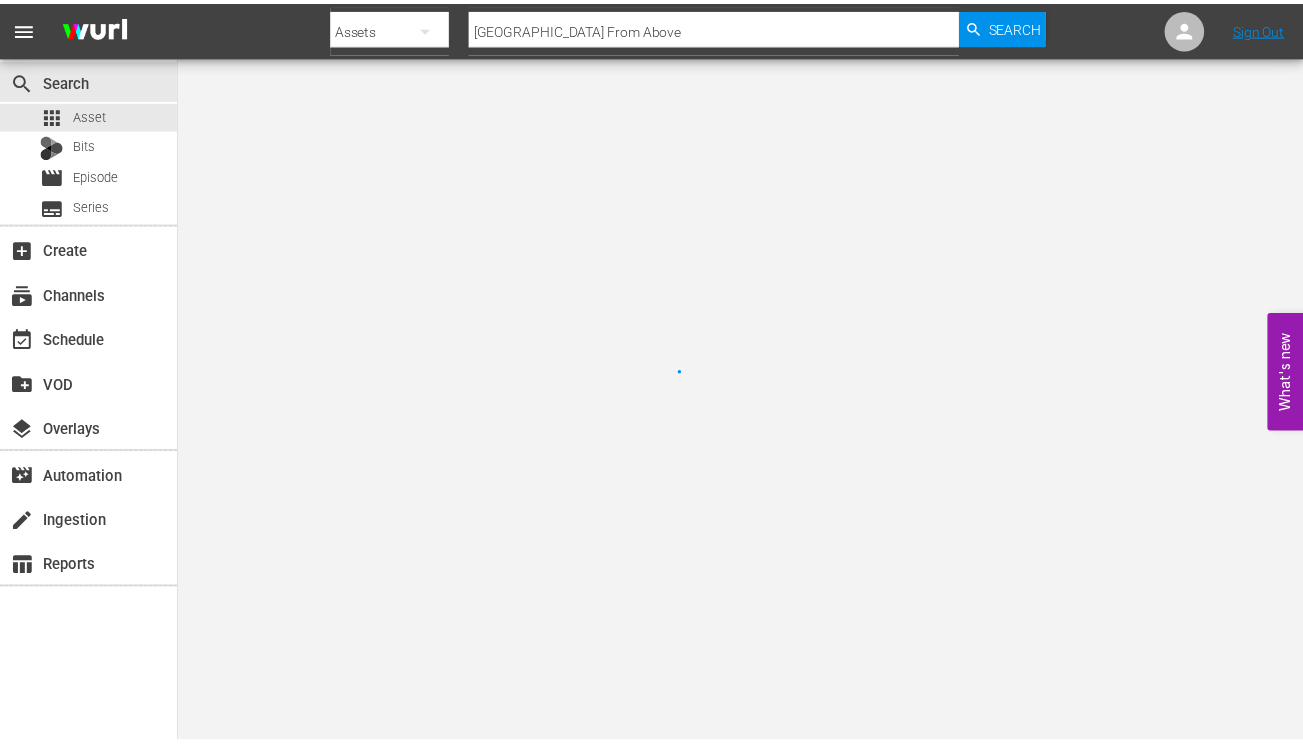 scroll, scrollTop: 0, scrollLeft: 0, axis: both 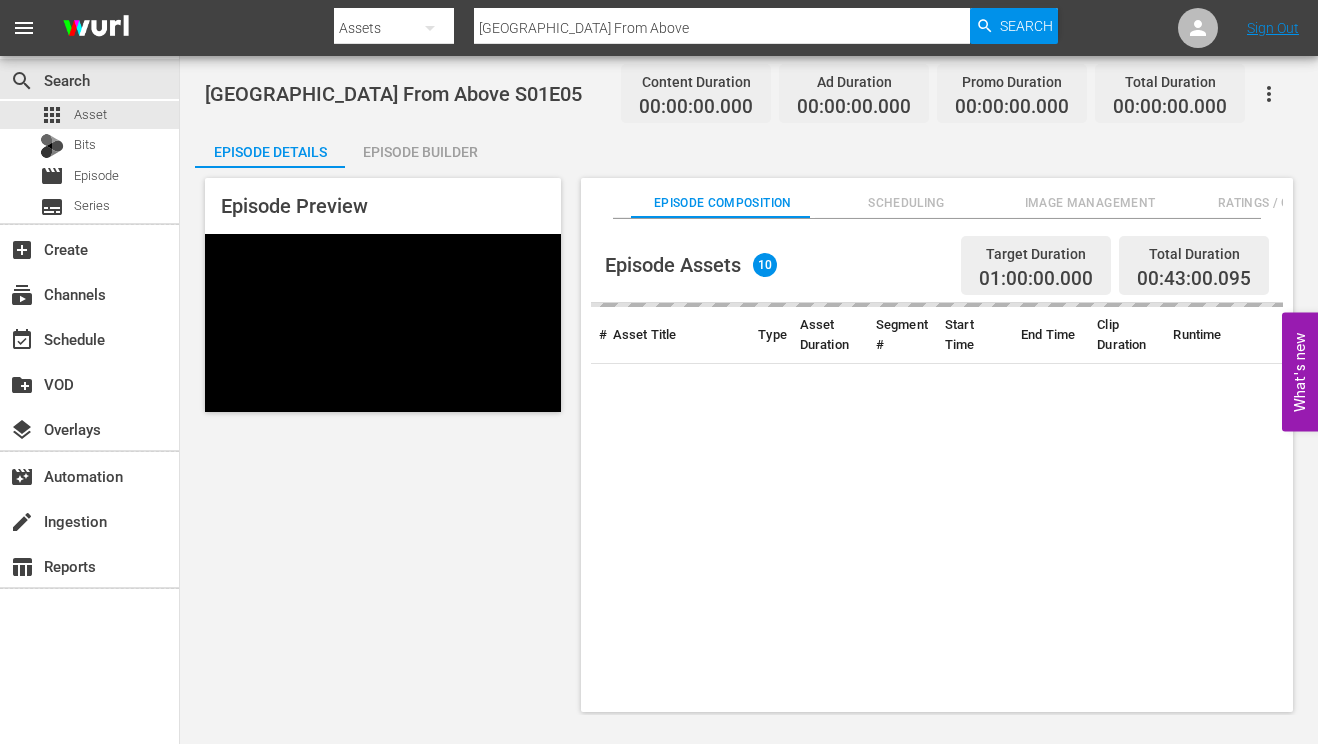 click on "Episode Builder" at bounding box center (420, 152) 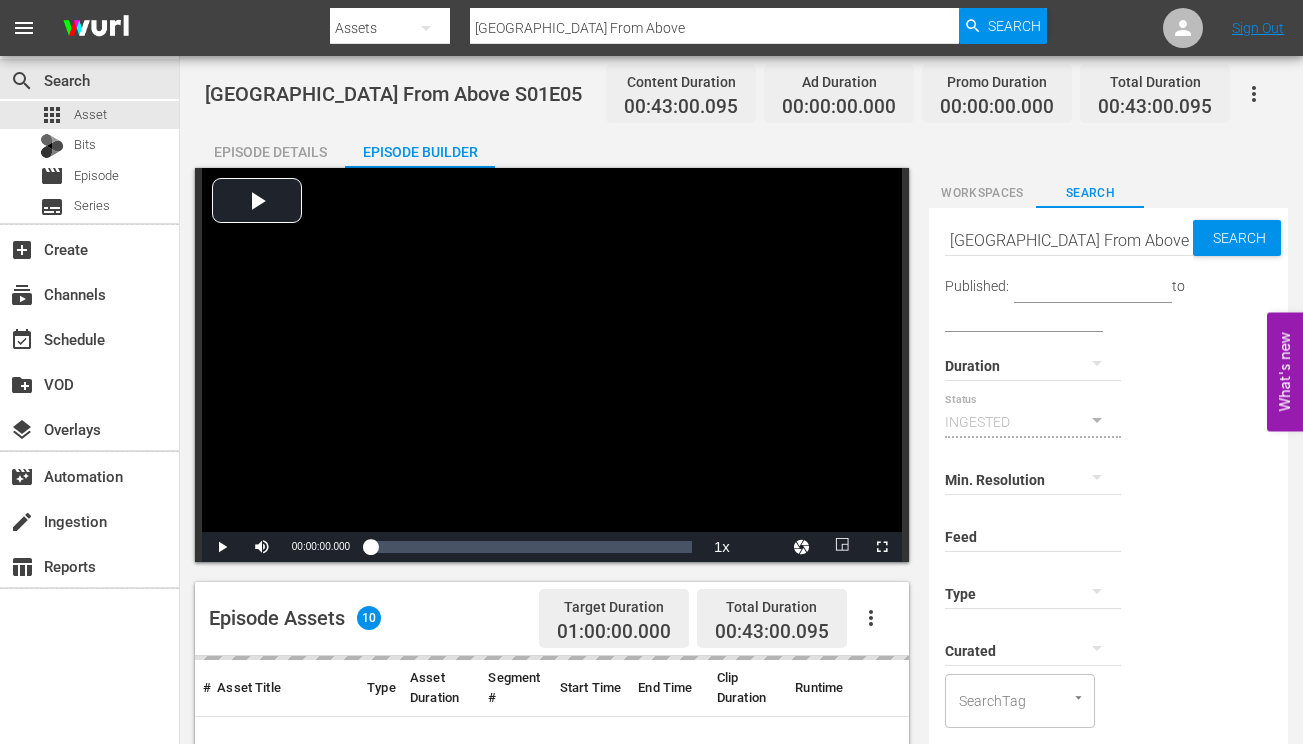 click on "Video Player is loading. Play Video Play Mute Current Time  00:00:00.000 / Duration  00:42:59.944 Loaded :  0% 00:00:00.000   1x Playback Rate 2x 1.5x 1x , selected 0.5x 0.1x Chapters Chapters Descriptions descriptions off , selected Captions captions off , selected Audio Track Picture-in-Picture Fullscreen This is a modal window. Beginning of dialog window. Escape will cancel and close the window. Text Color White Black [PERSON_NAME] Blue Yellow Magenta Cyan Transparency Opaque Semi-Transparent Background Color Black White [PERSON_NAME] Blue Yellow Magenta Cyan Transparency Opaque Semi-Transparent Transparent Window Color Black White [PERSON_NAME] Blue Yellow Magenta Cyan Transparency Transparent Semi-Transparent Opaque Font Size 50% 75% 100% 125% 150% 175% 200% 300% 400% Text Edge Style None Raised Depressed Uniform Dropshadow Font Family Proportional Sans-Serif Monospace Sans-Serif Proportional Serif Monospace Serif Casual Script Small Caps Reset  restore all settings to the default values Done Close Modal Dialog" at bounding box center (557, 709) 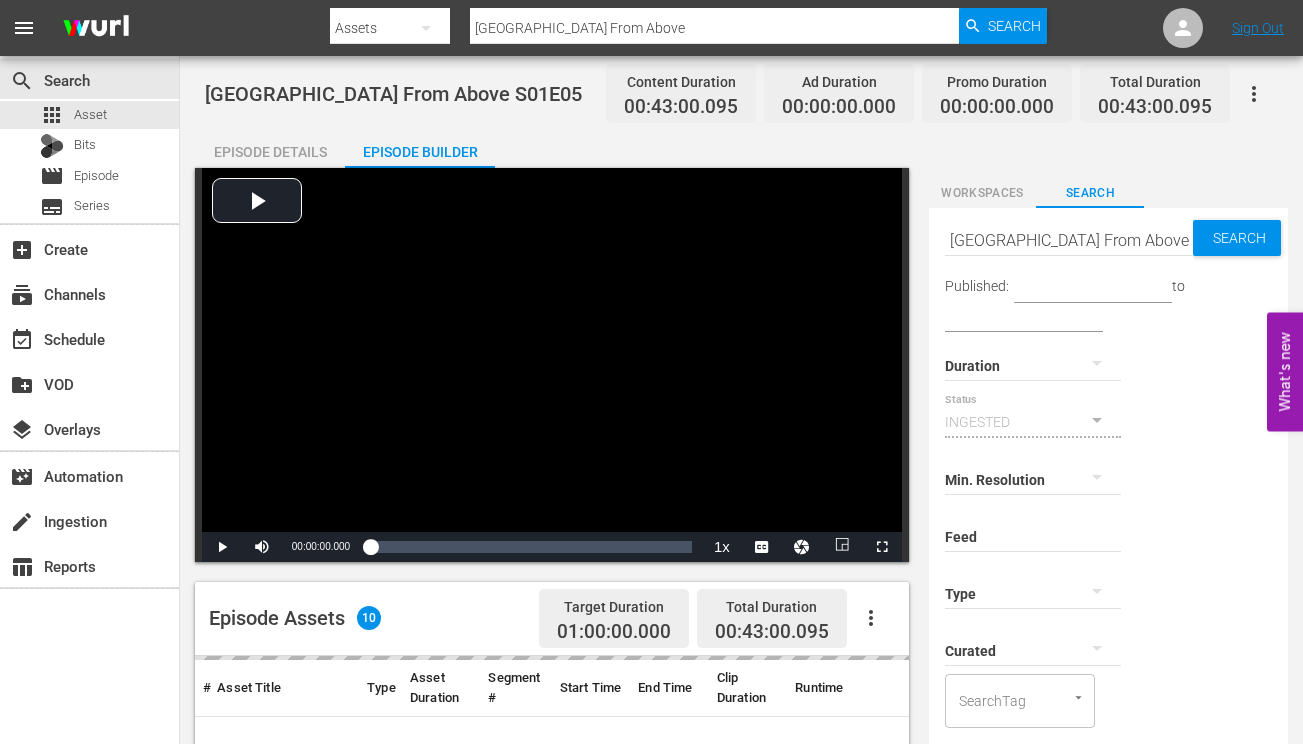 click 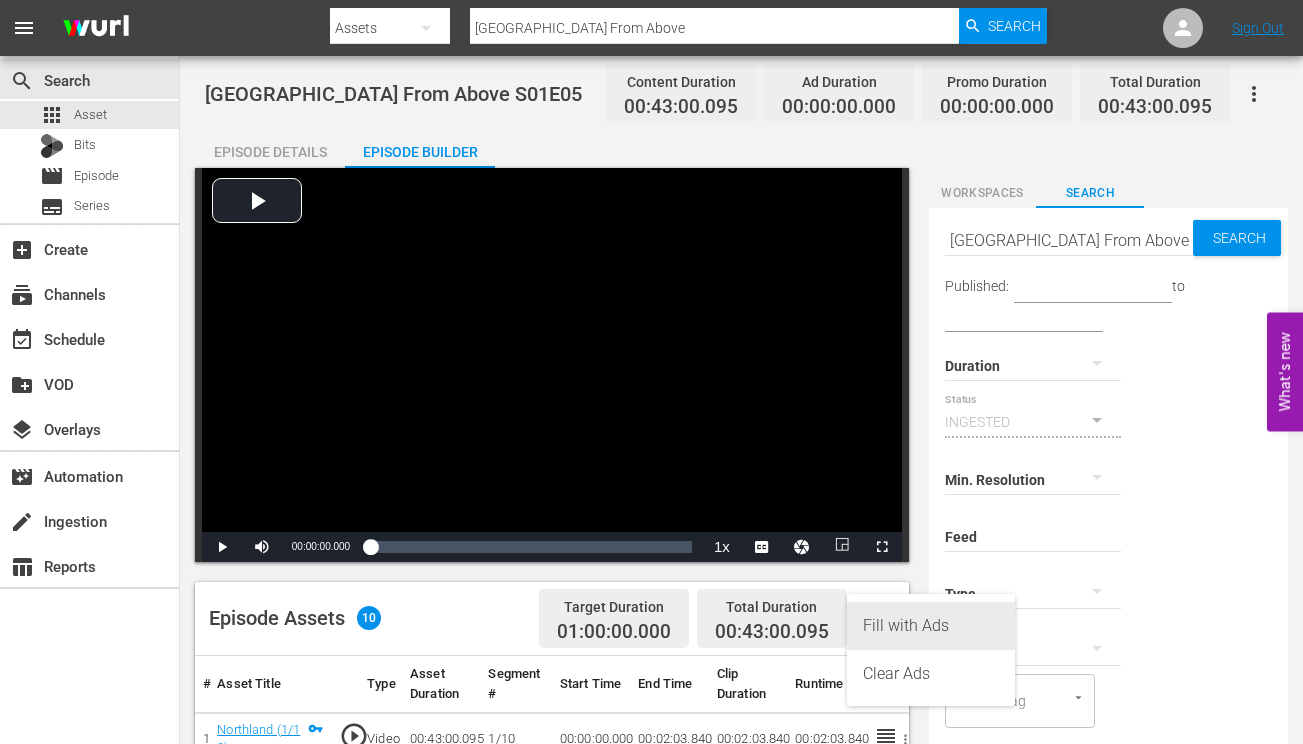 click on "Fill with Ads" at bounding box center (931, 626) 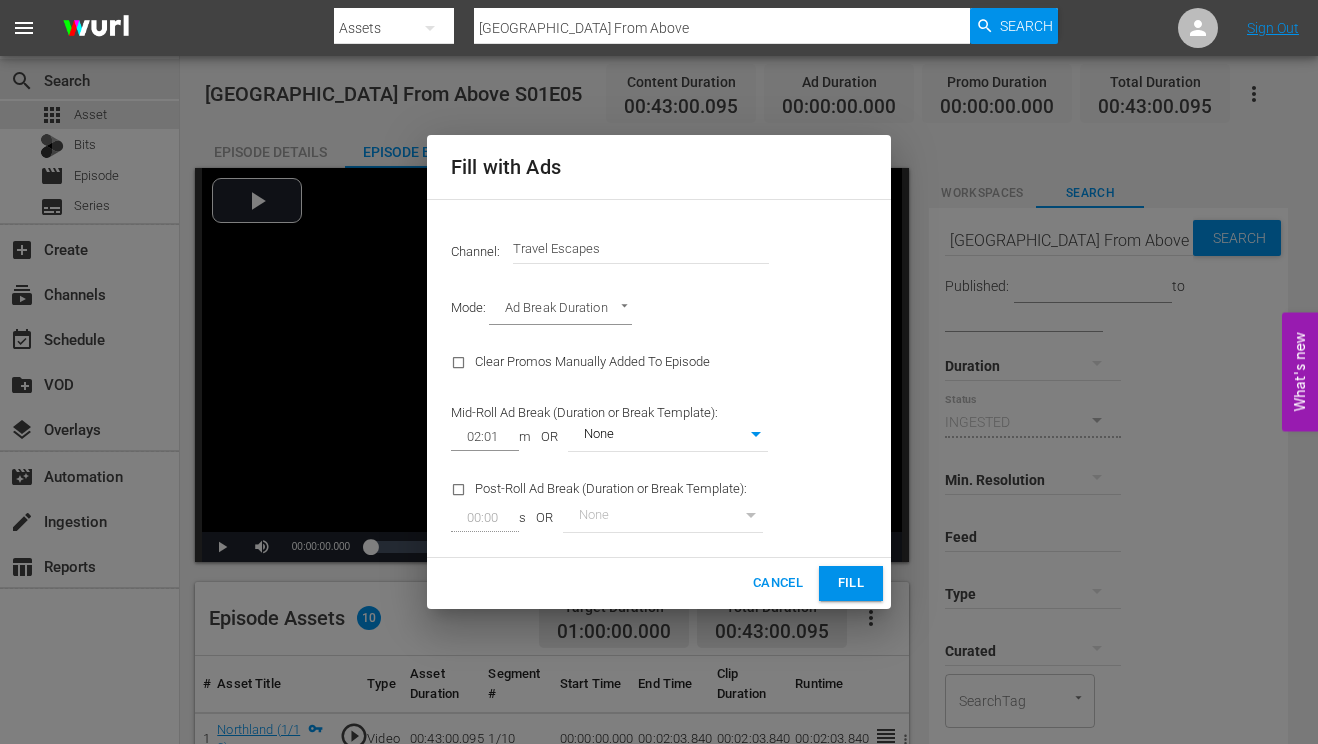click on "Fill" at bounding box center [851, 583] 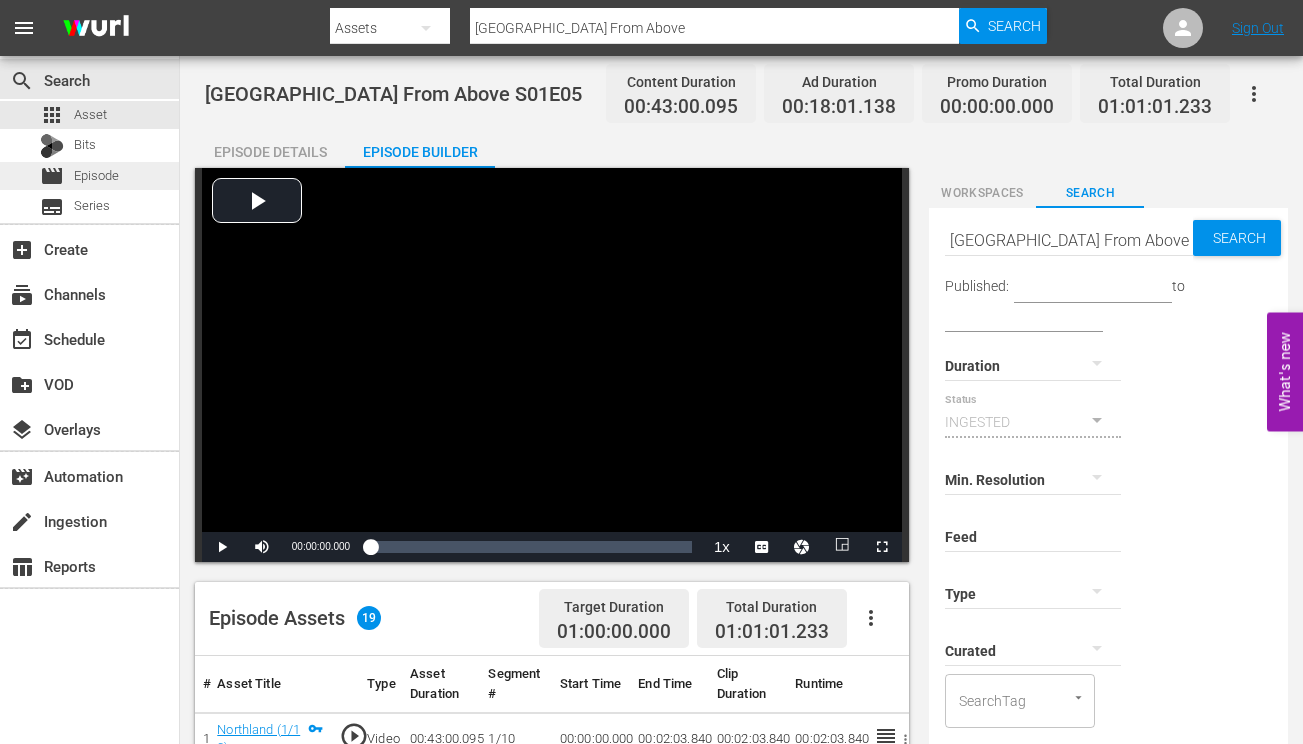 click on "Episode" at bounding box center (96, 176) 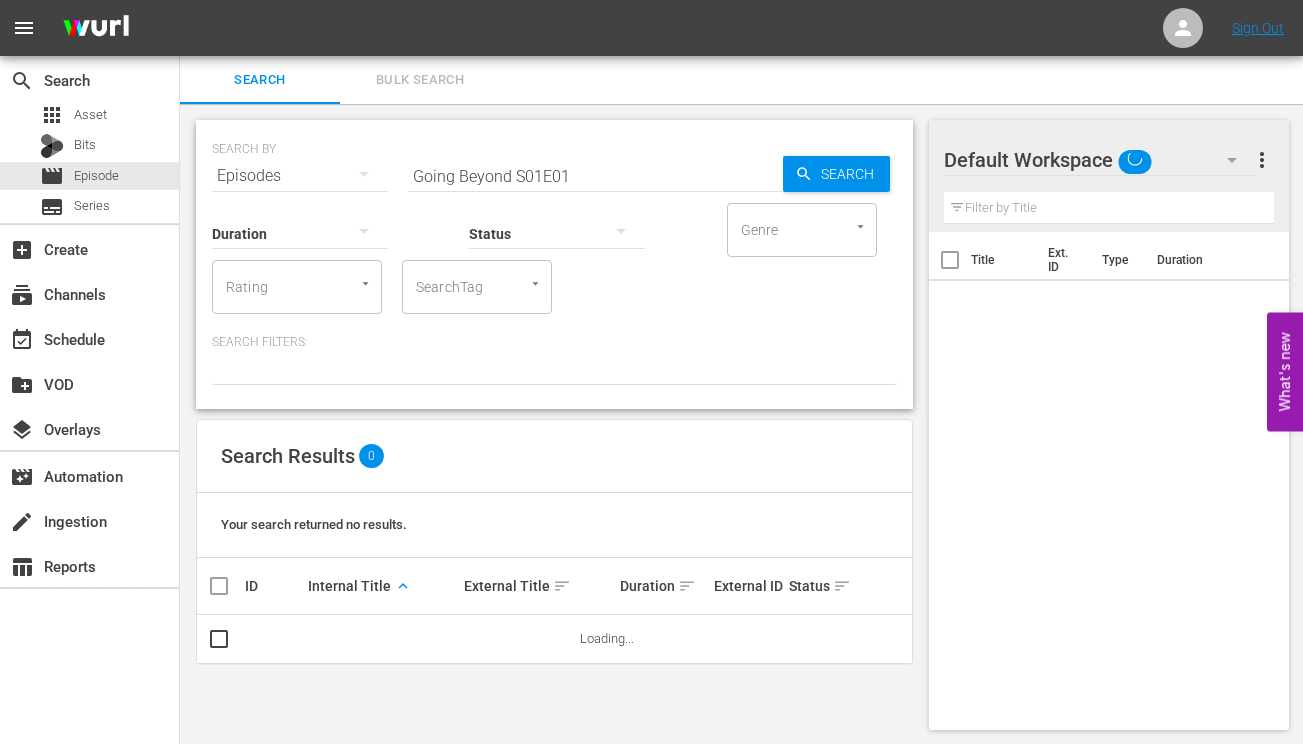 click on "Going Beyond S01E01" at bounding box center [595, 176] 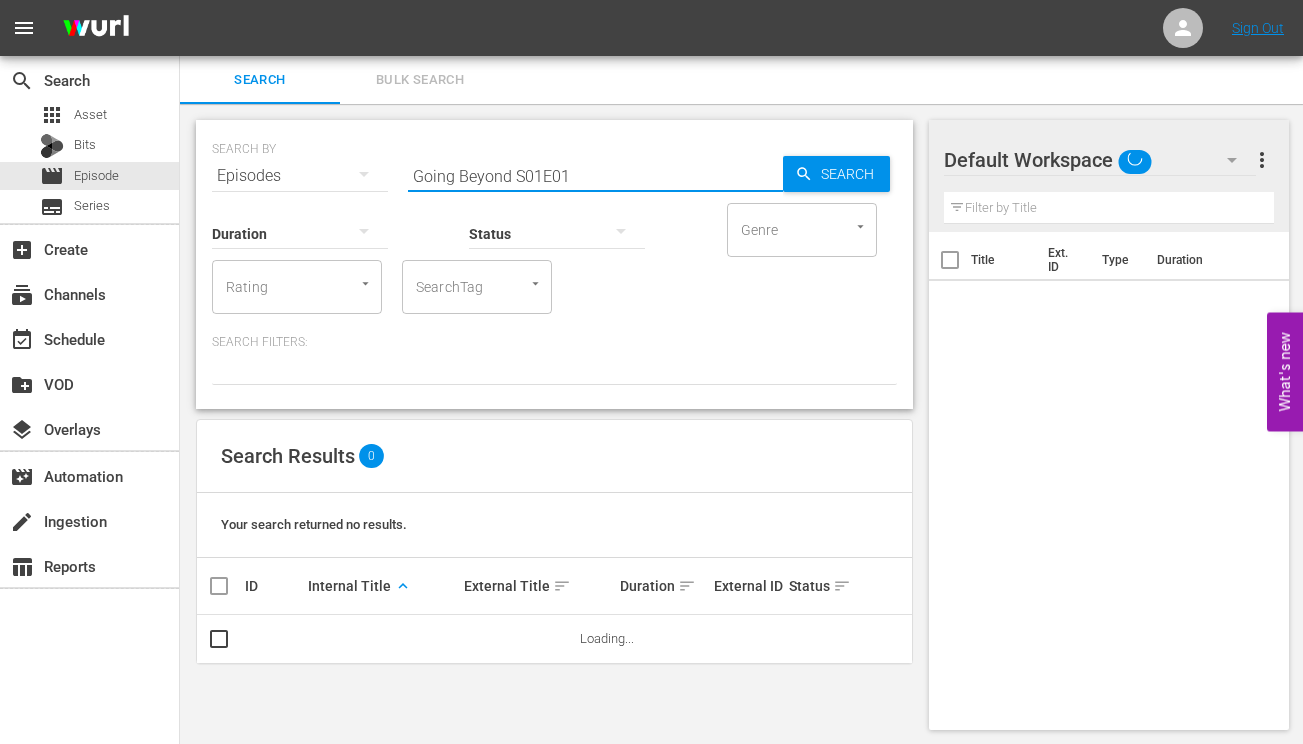 click on "Going Beyond S01E01" at bounding box center [595, 176] 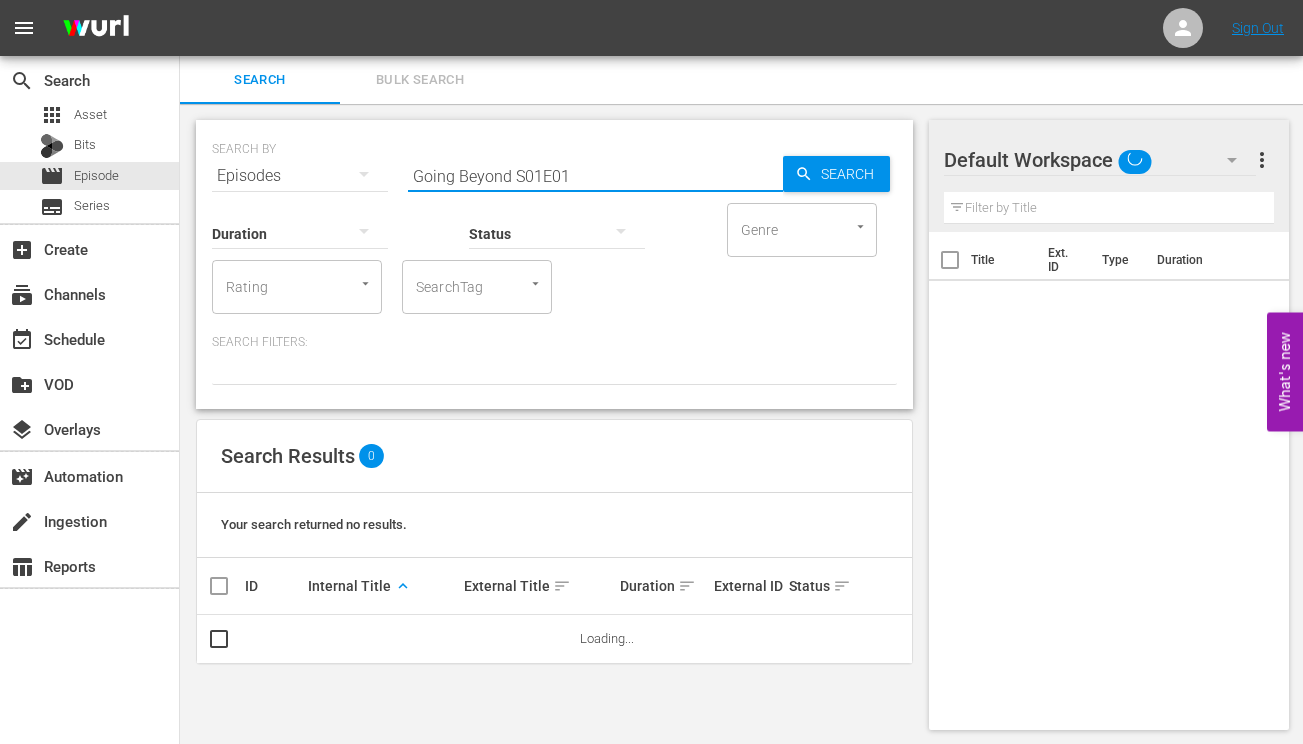 click on "Going Beyond S01E01" at bounding box center (595, 176) 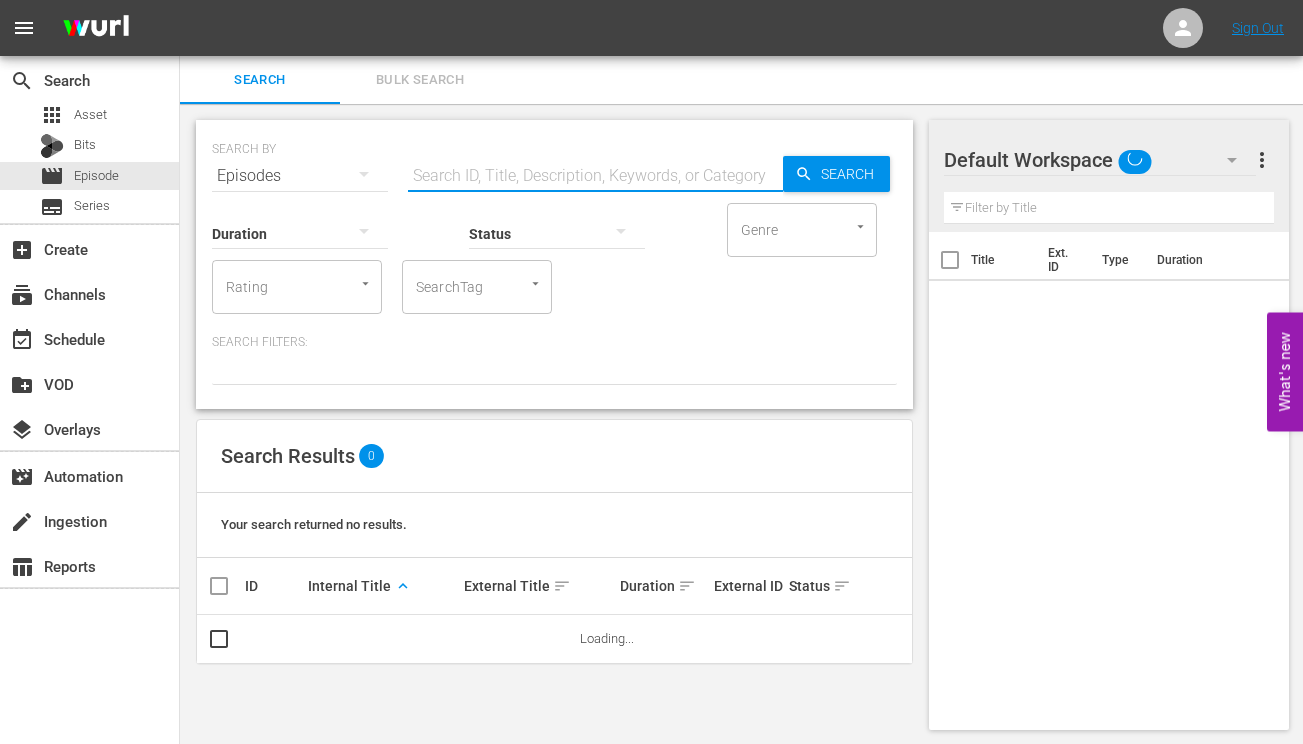 type 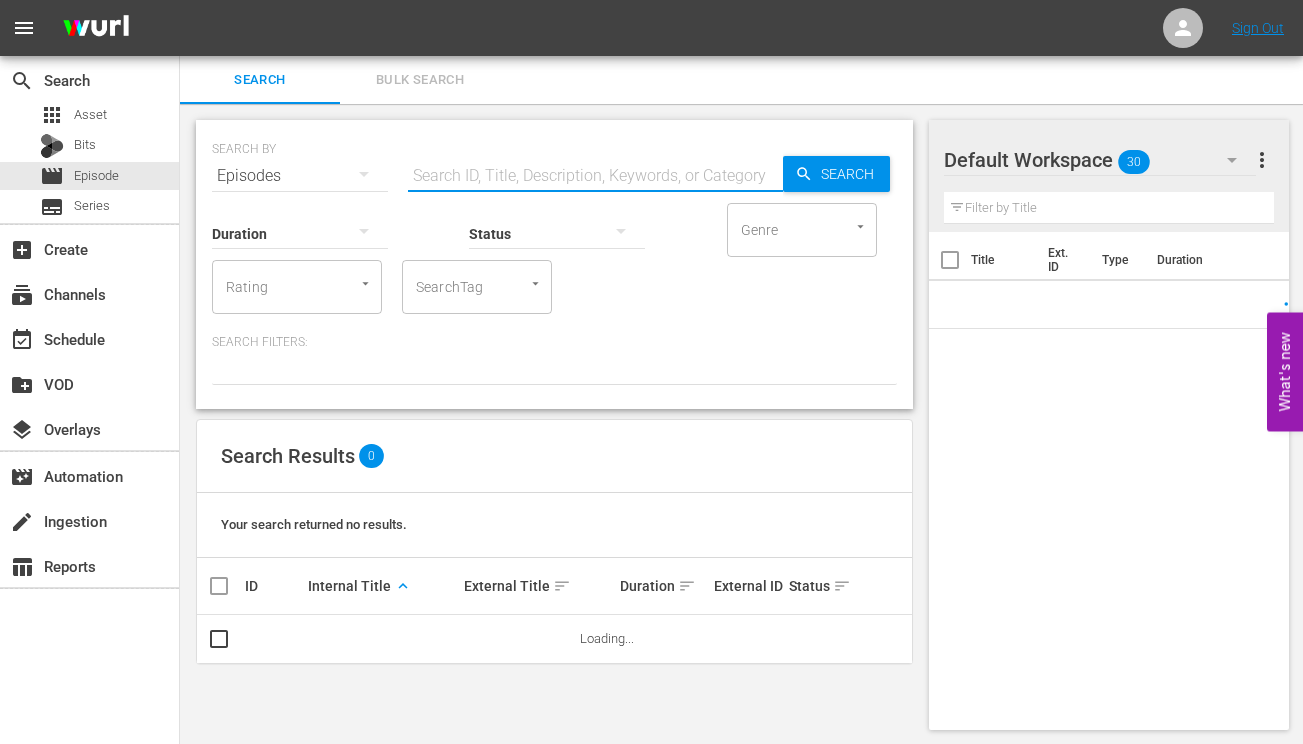 scroll, scrollTop: 2, scrollLeft: 0, axis: vertical 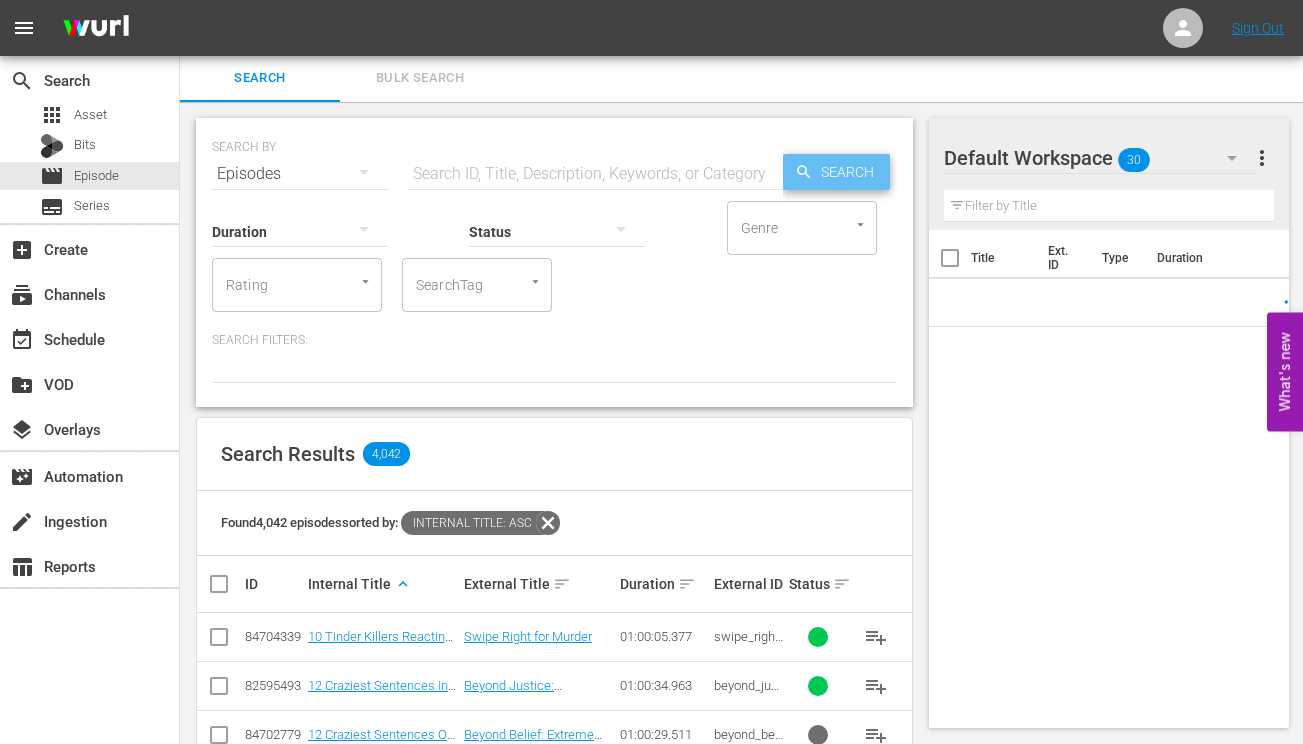 click on "Search" at bounding box center (851, 172) 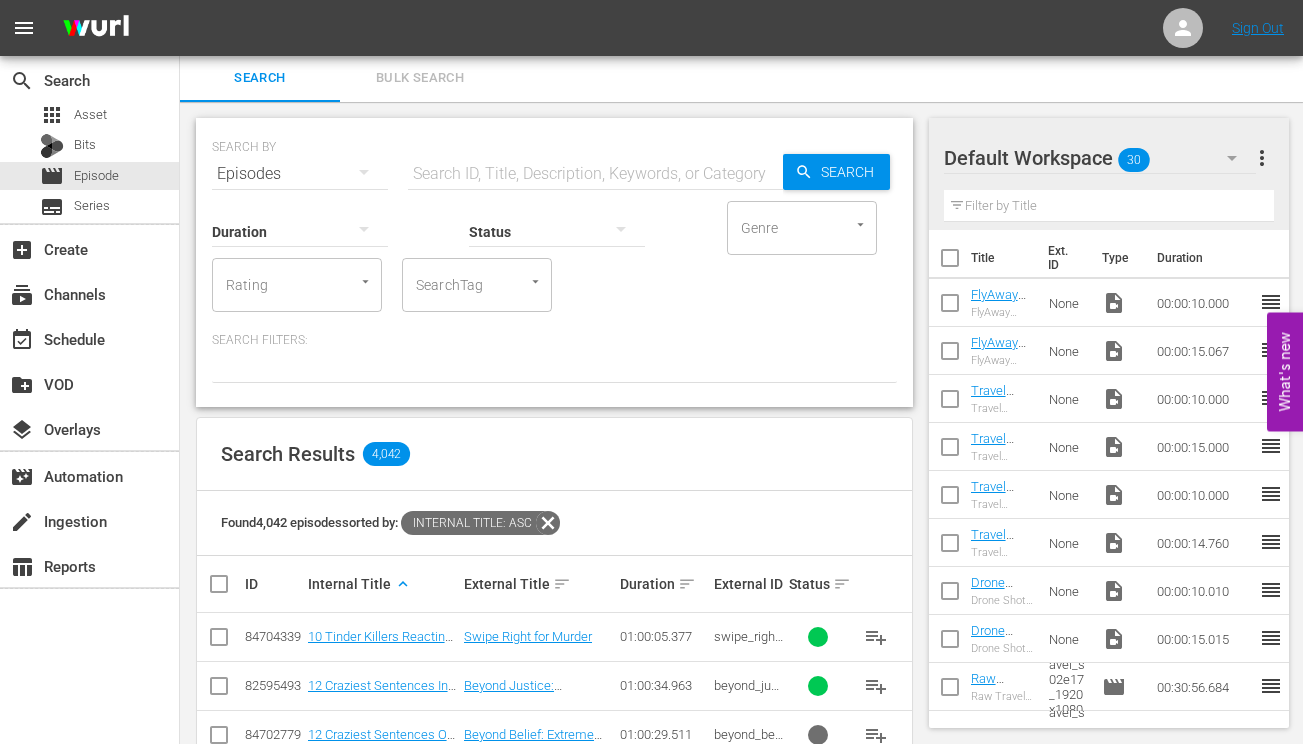 scroll, scrollTop: 206, scrollLeft: 0, axis: vertical 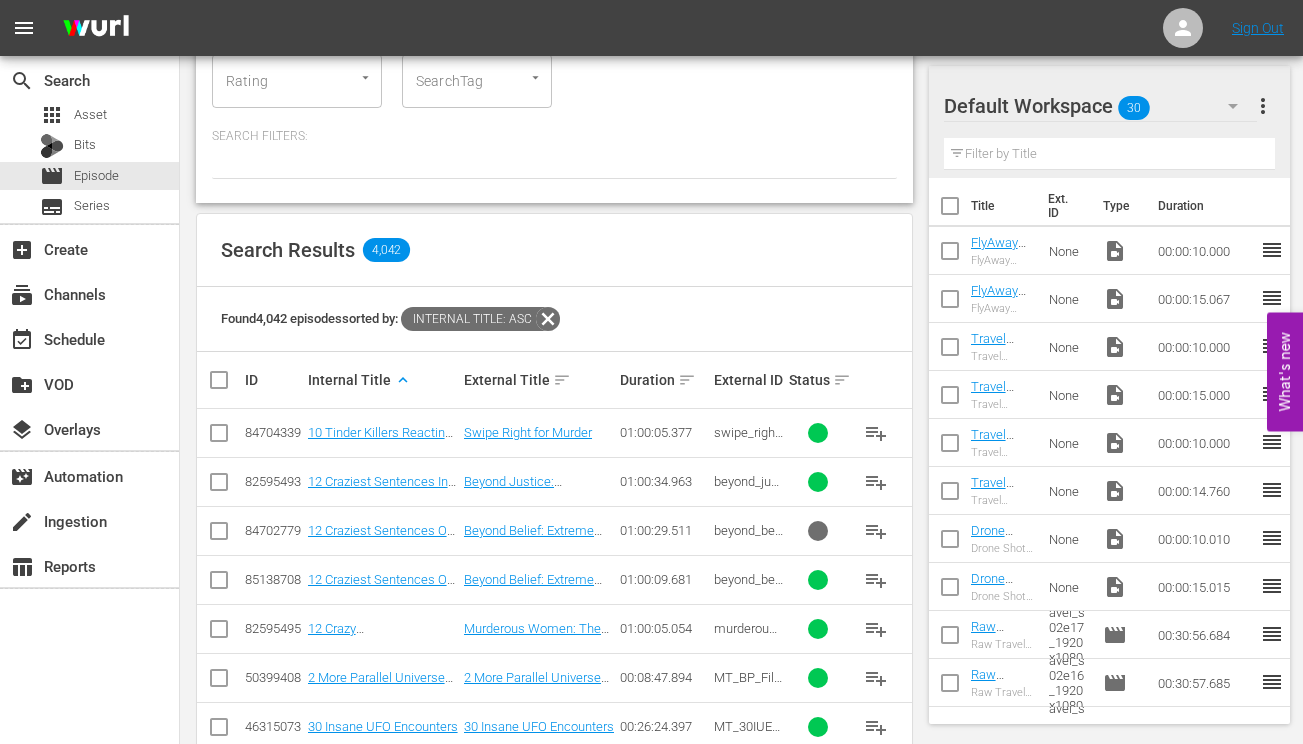 type 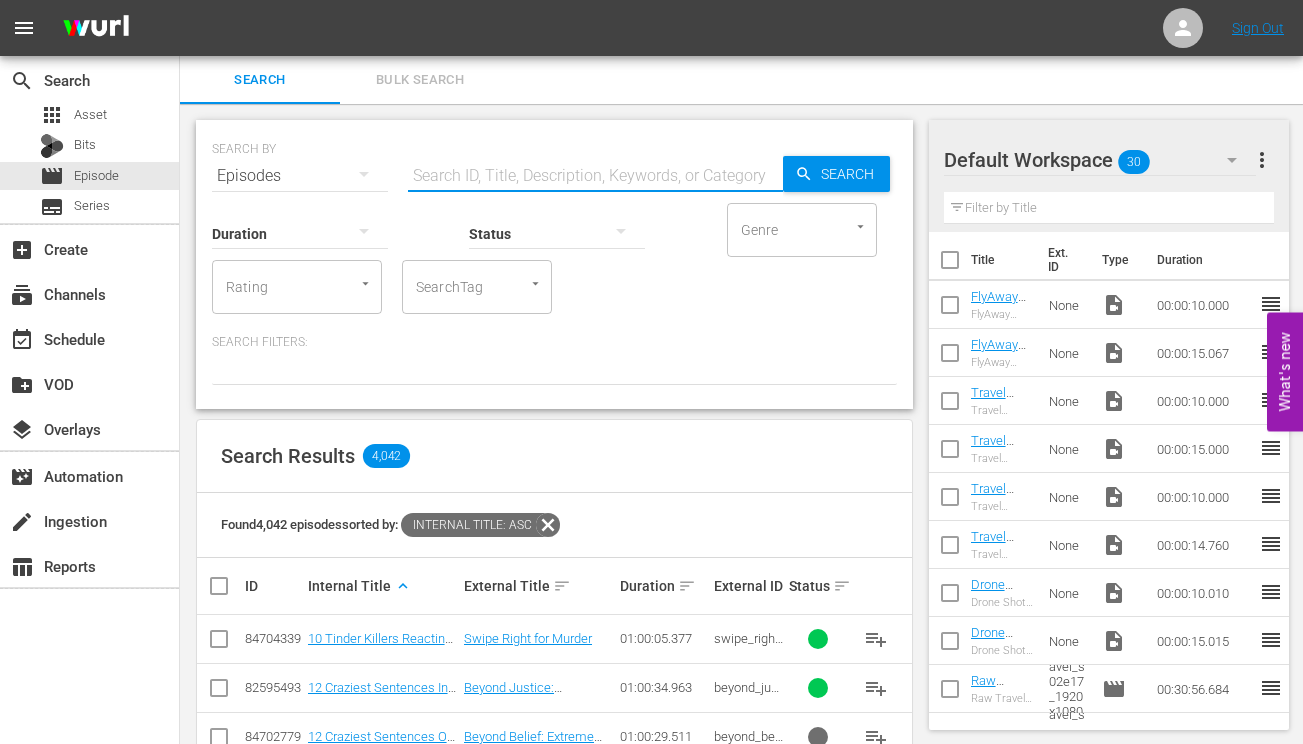 click at bounding box center (595, 176) 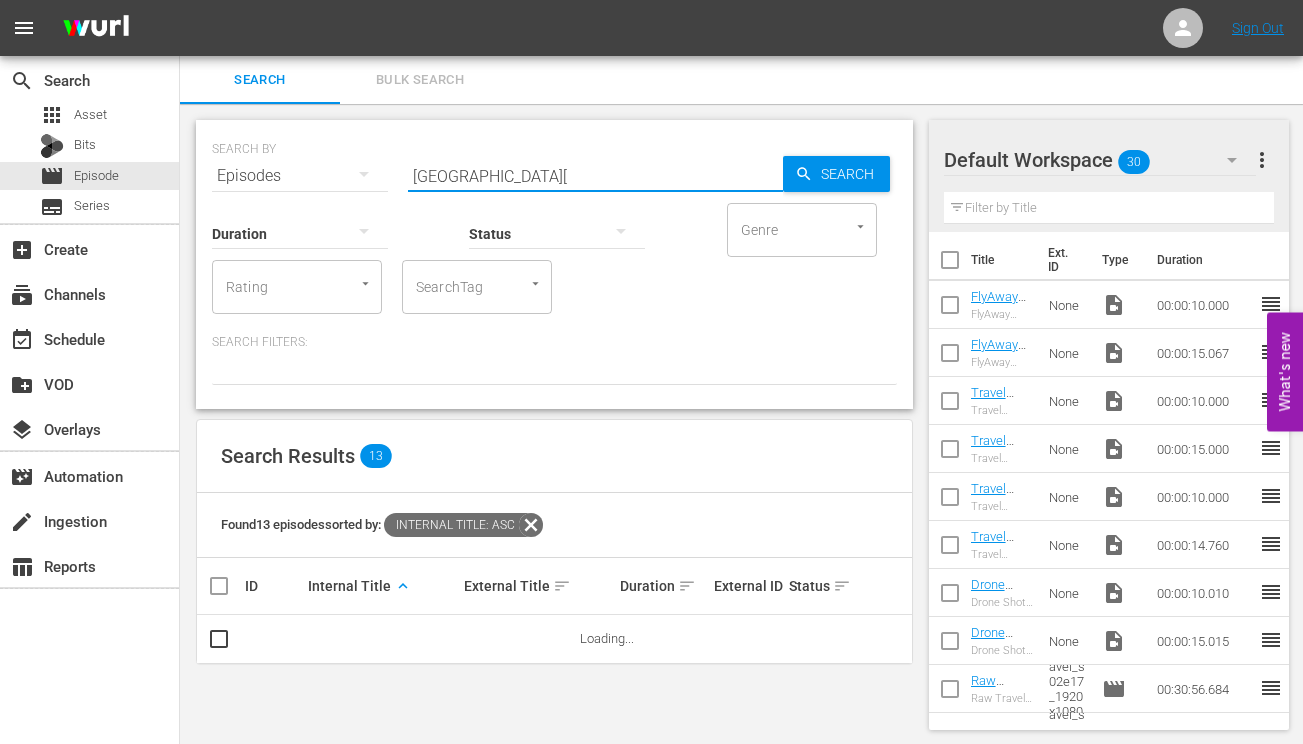 type on "[GEOGRAPHIC_DATA]" 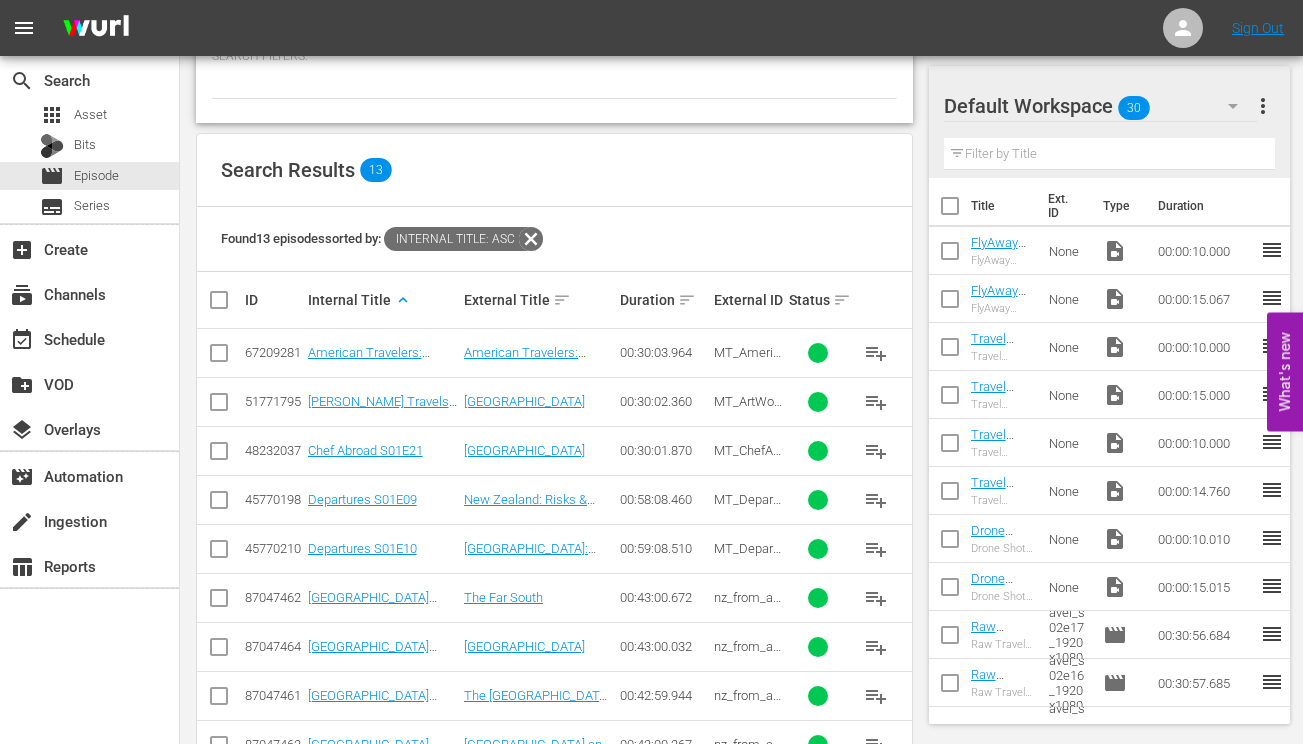 scroll, scrollTop: 326, scrollLeft: 0, axis: vertical 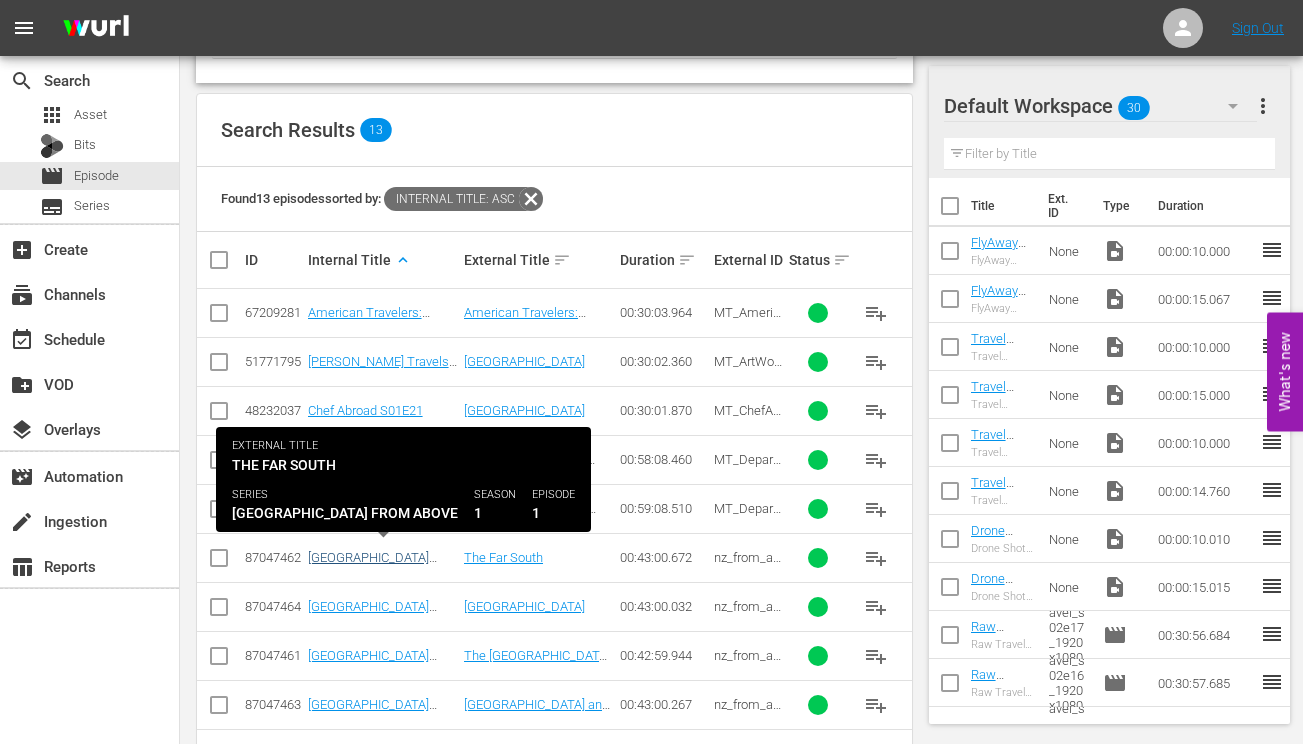 click on "[GEOGRAPHIC_DATA] From Above S01E01" at bounding box center [372, 565] 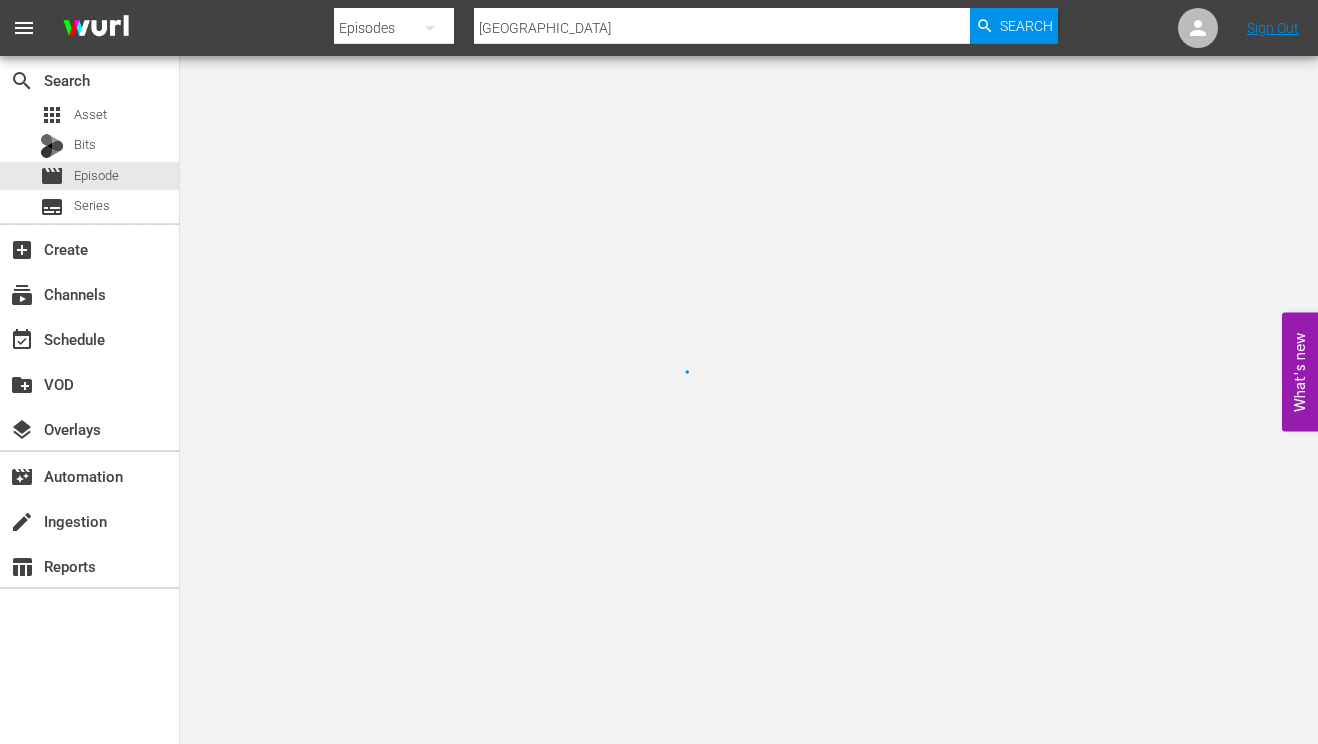type on "[GEOGRAPHIC_DATA] From Above" 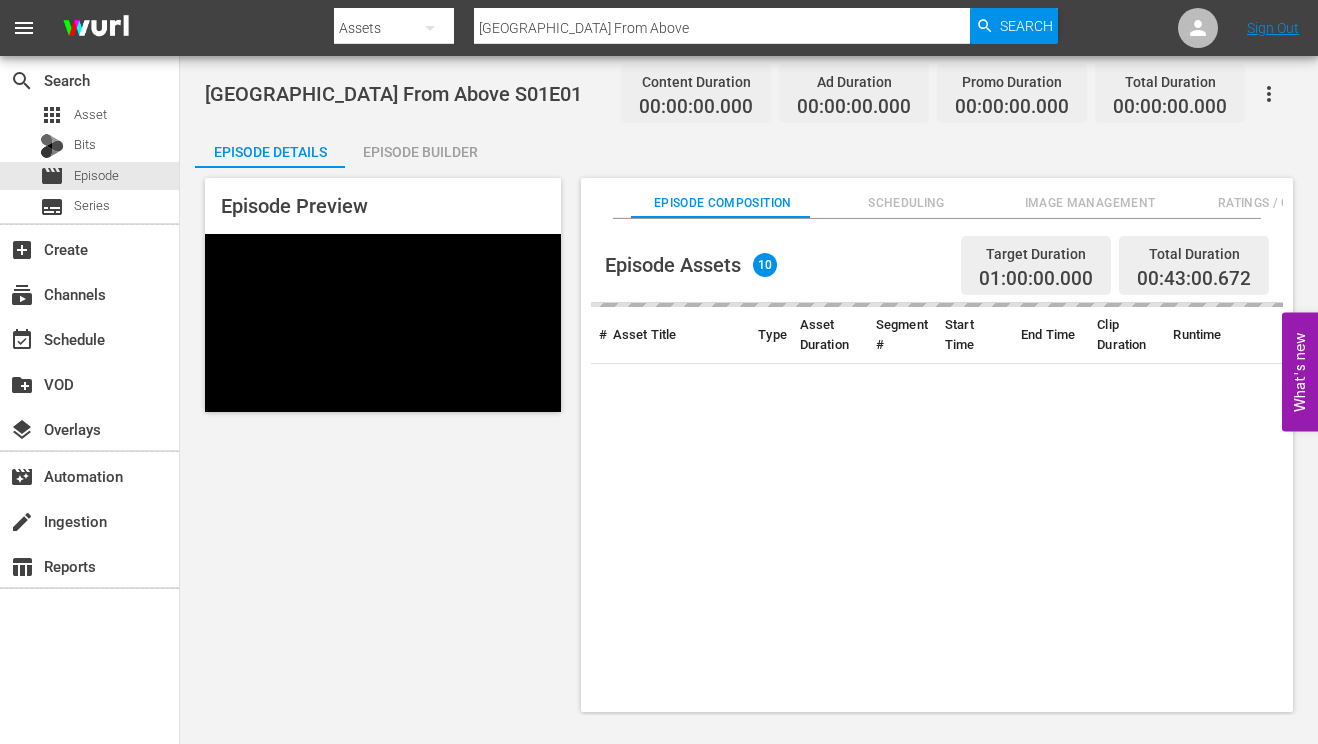click on "Episode Builder" at bounding box center (420, 152) 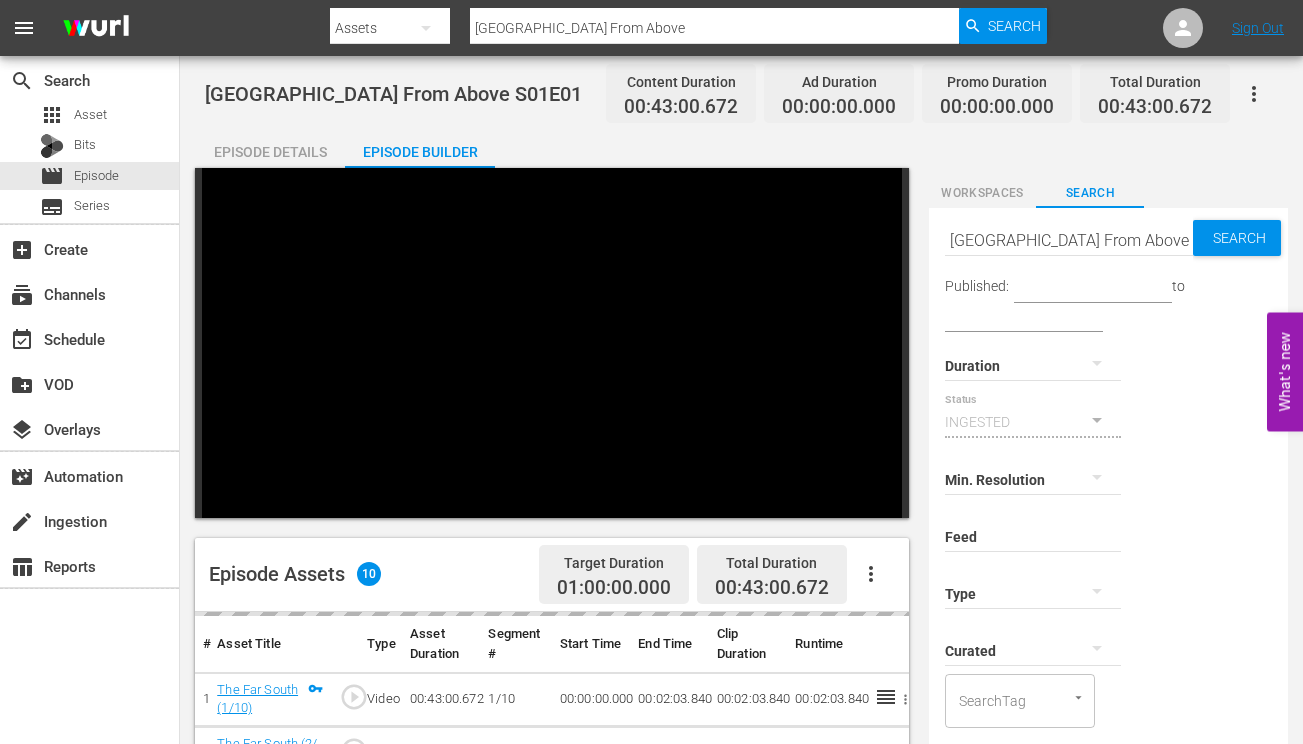 click 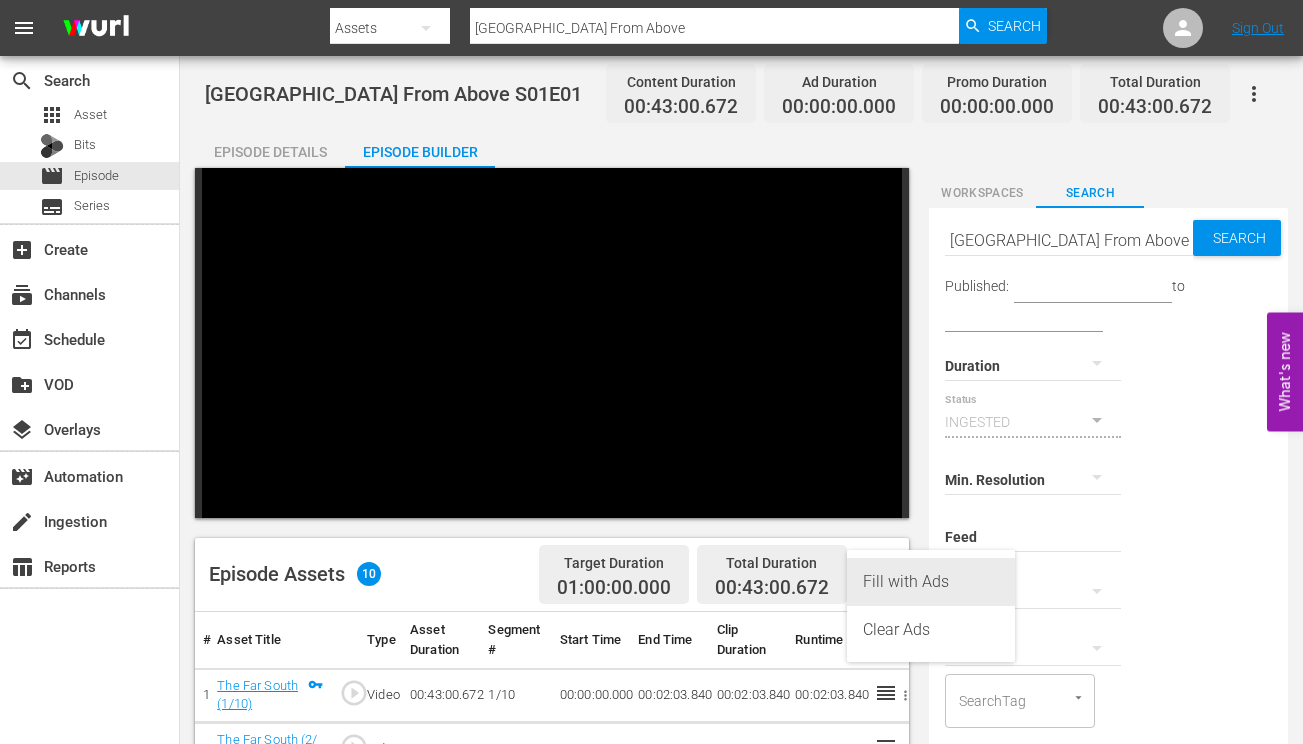 click on "Fill with Ads" at bounding box center (931, 582) 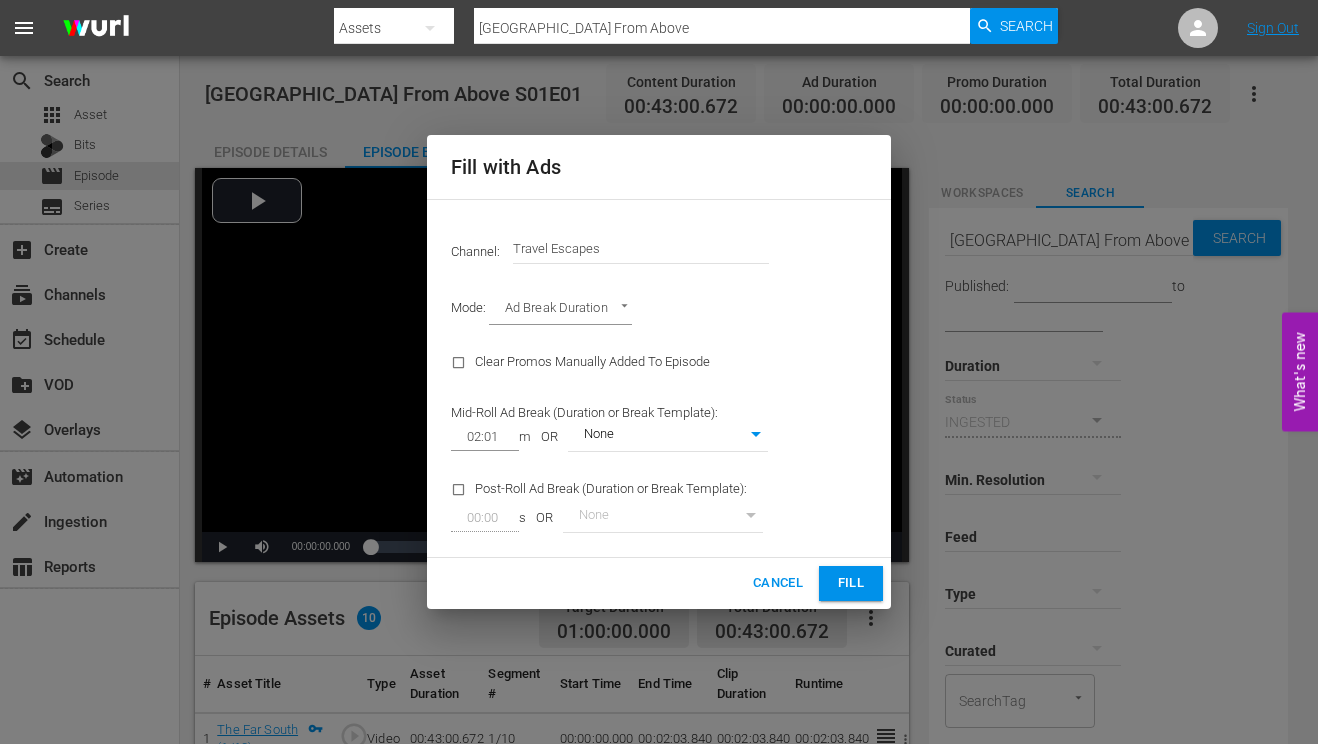 click on "Fill" at bounding box center (851, 583) 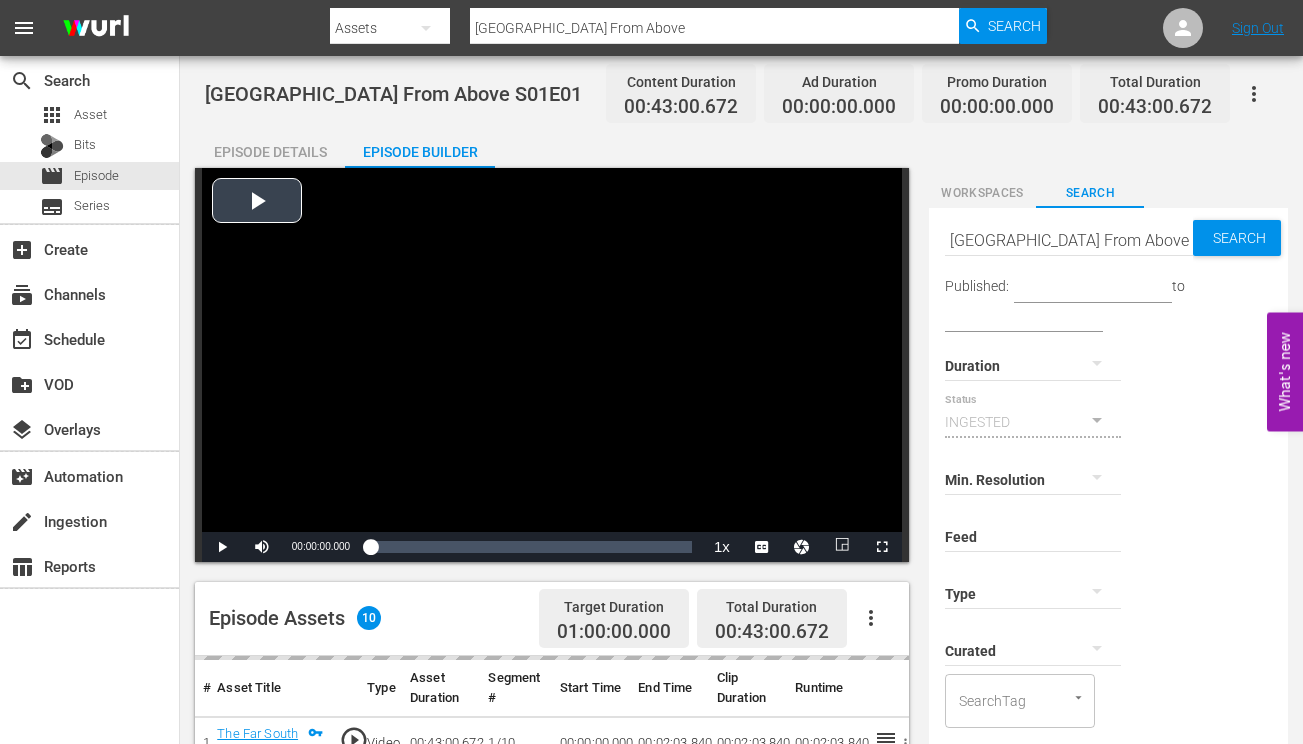 scroll, scrollTop: 229, scrollLeft: 0, axis: vertical 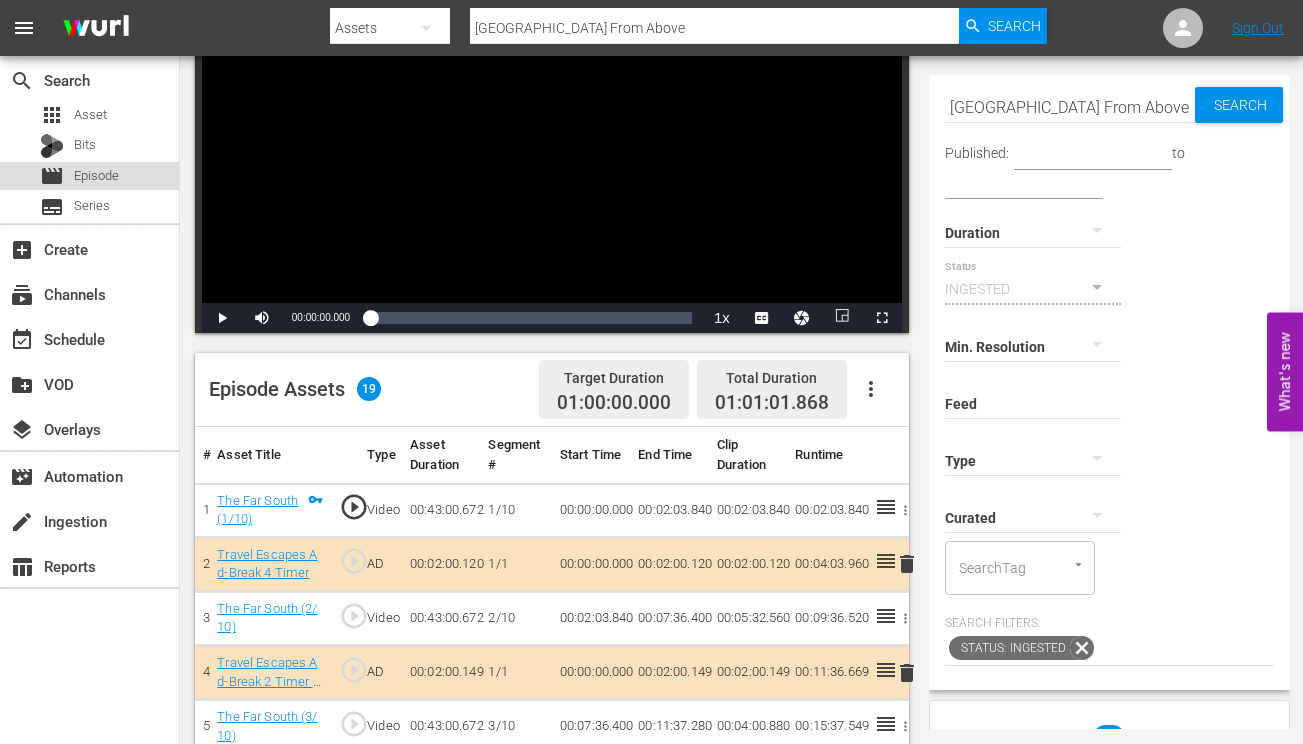 click on "Episode" at bounding box center [96, 176] 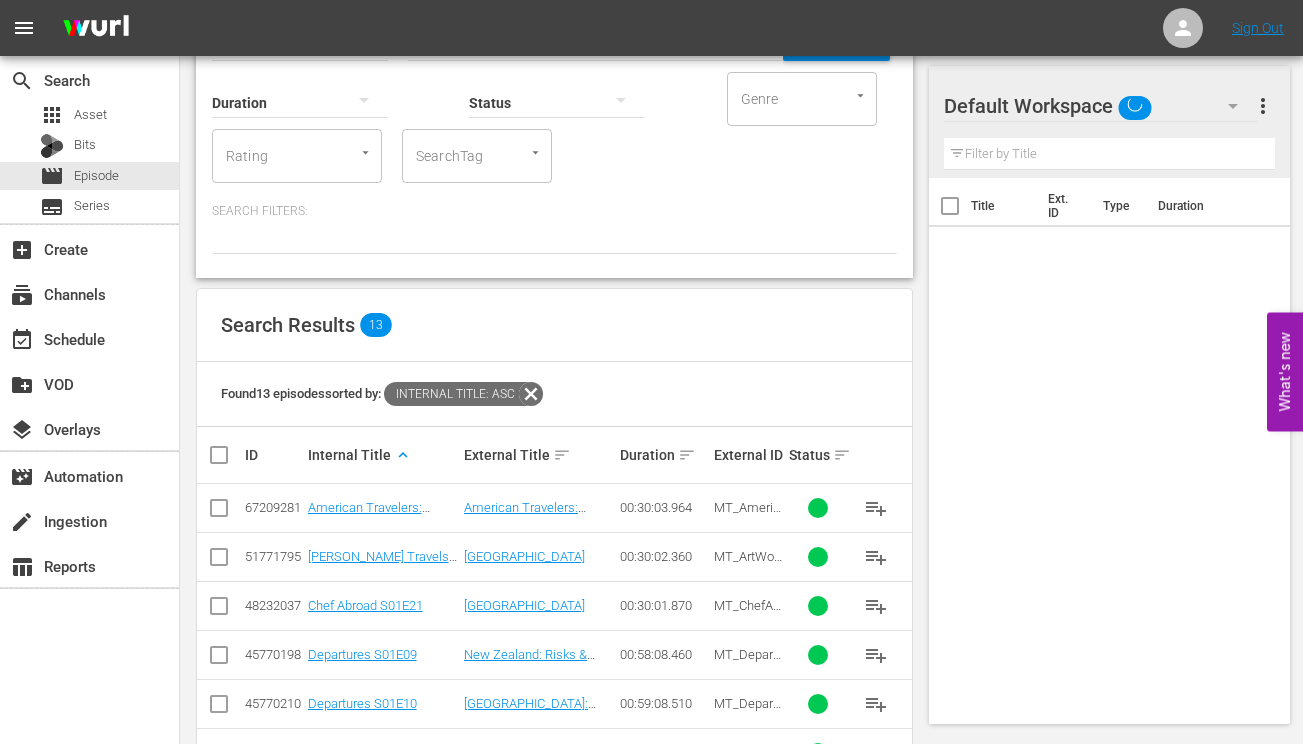 scroll, scrollTop: 495, scrollLeft: 0, axis: vertical 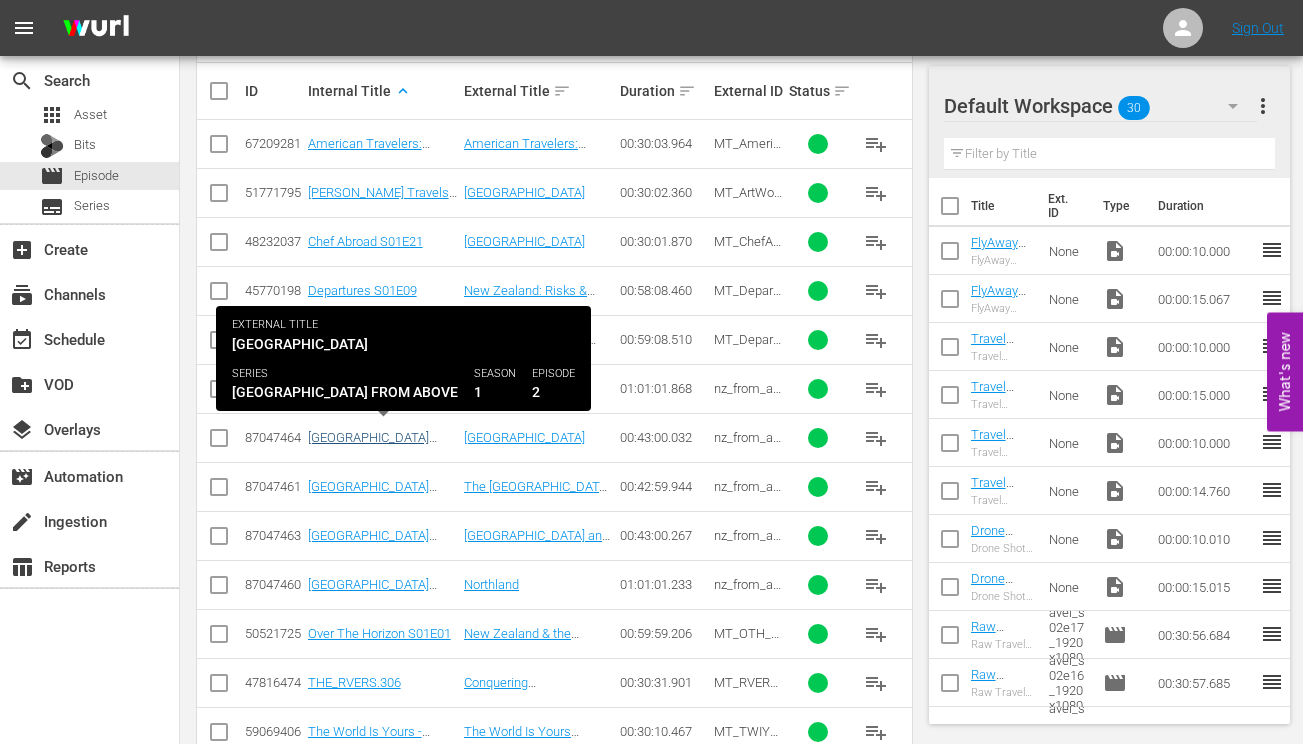 click on "[GEOGRAPHIC_DATA] From Above S01E02" at bounding box center [372, 445] 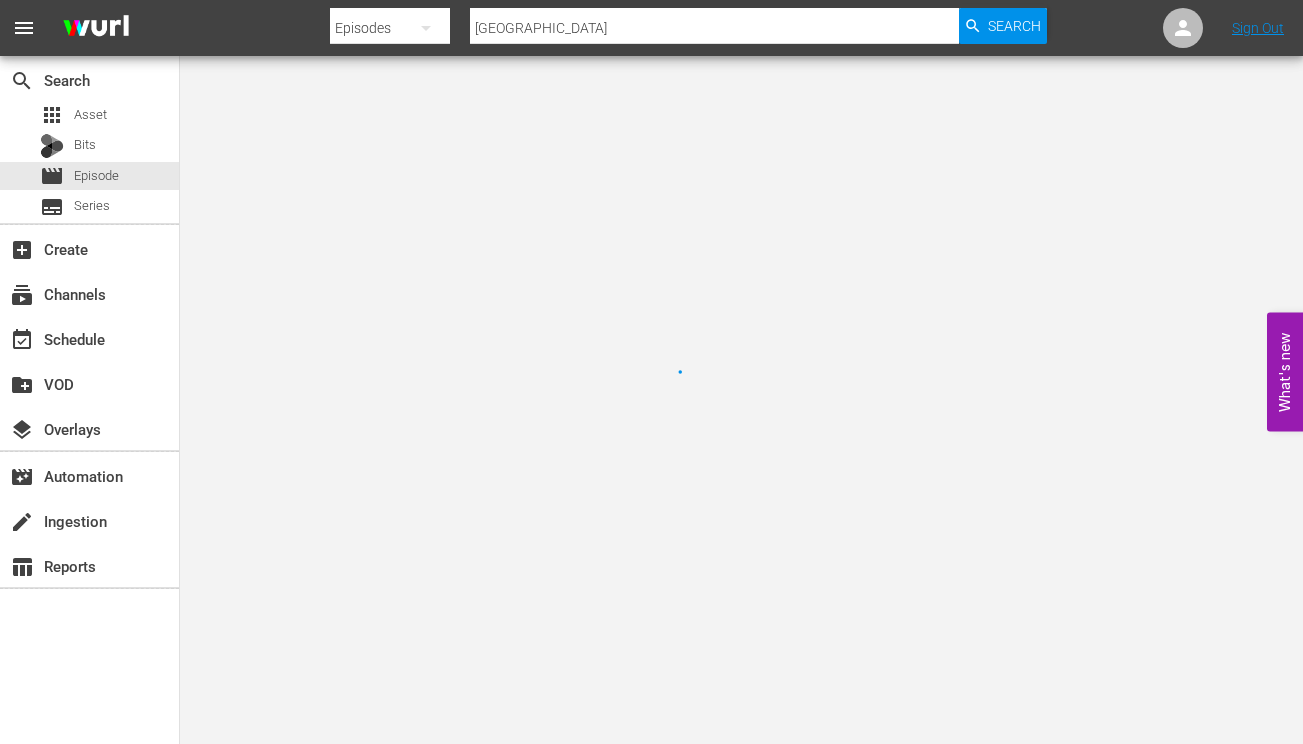 scroll, scrollTop: 0, scrollLeft: 0, axis: both 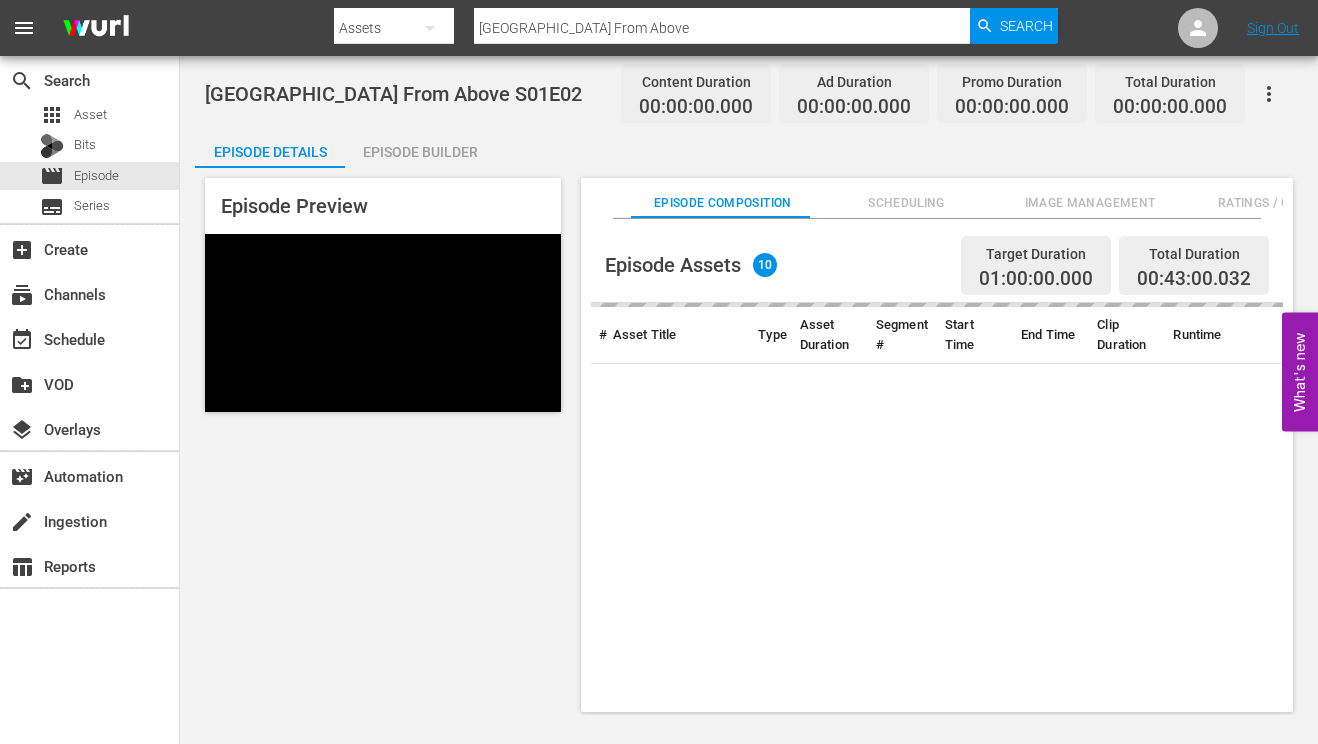 type on "[GEOGRAPHIC_DATA] From Above" 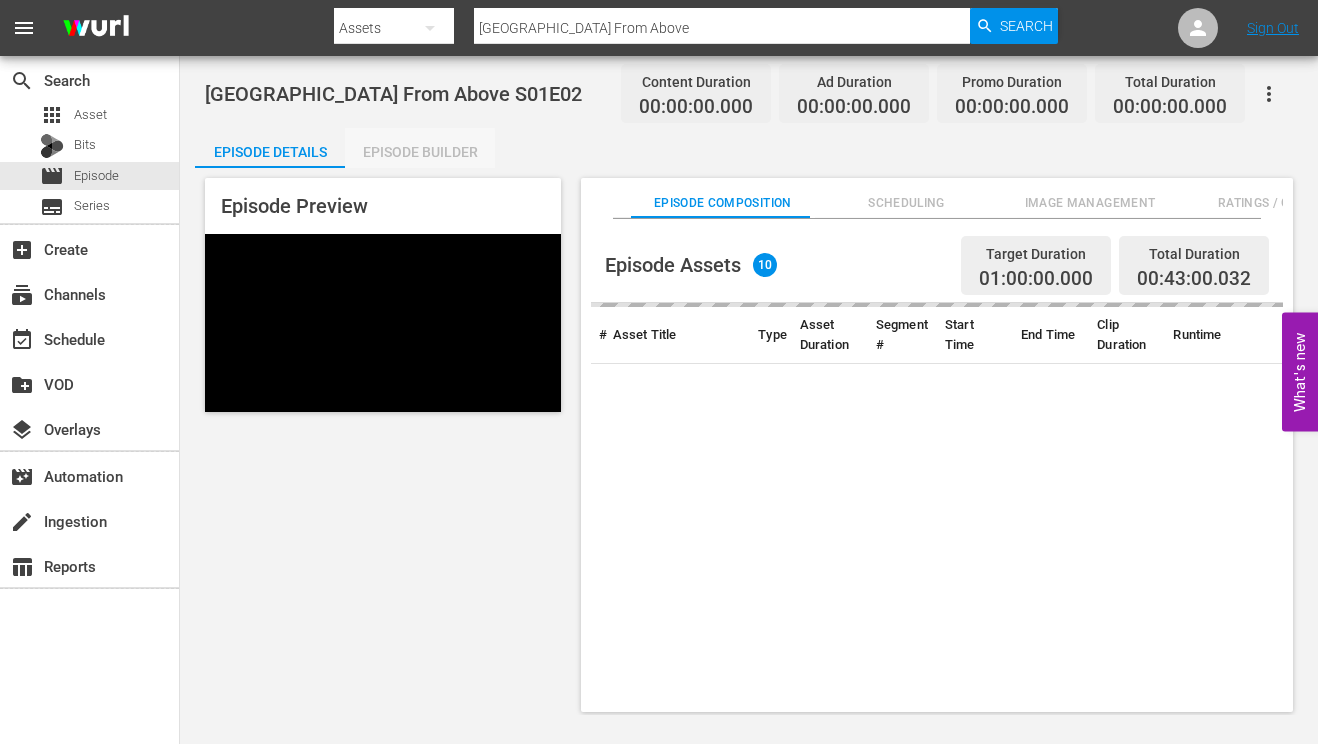 click on "Episode Builder" at bounding box center (420, 152) 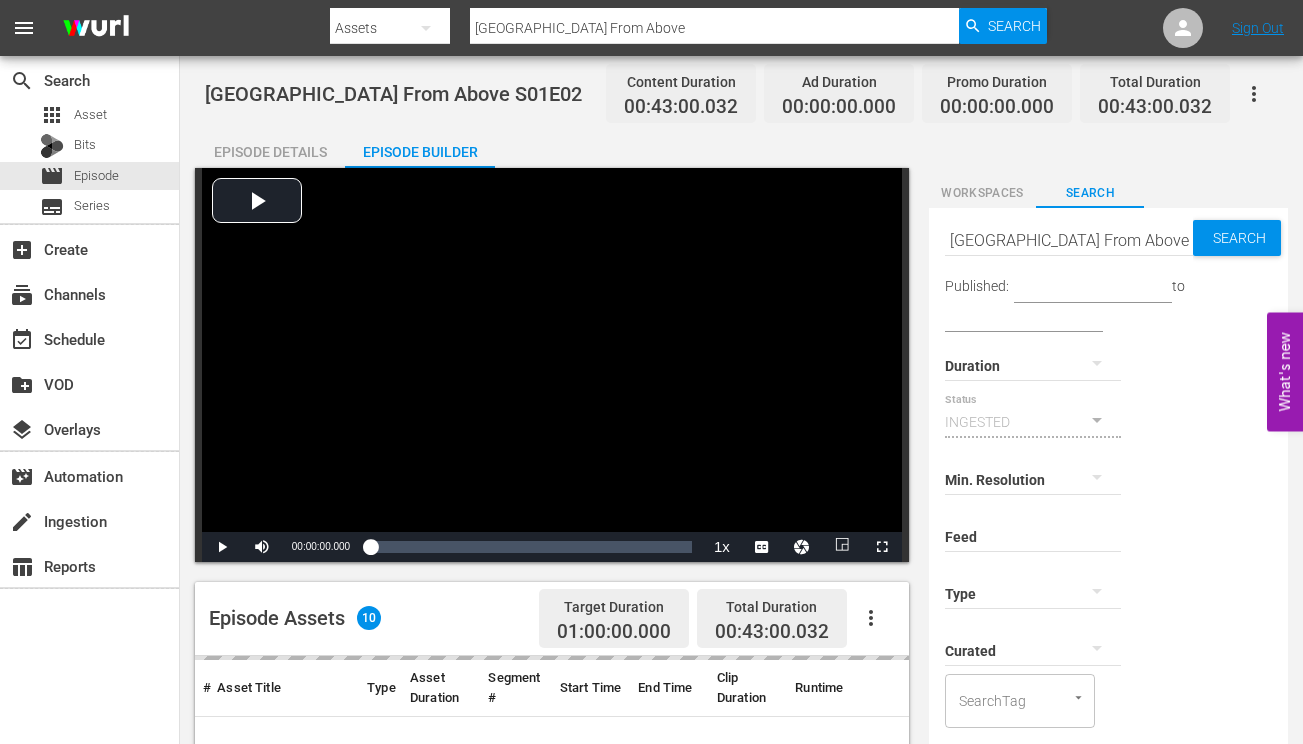 click 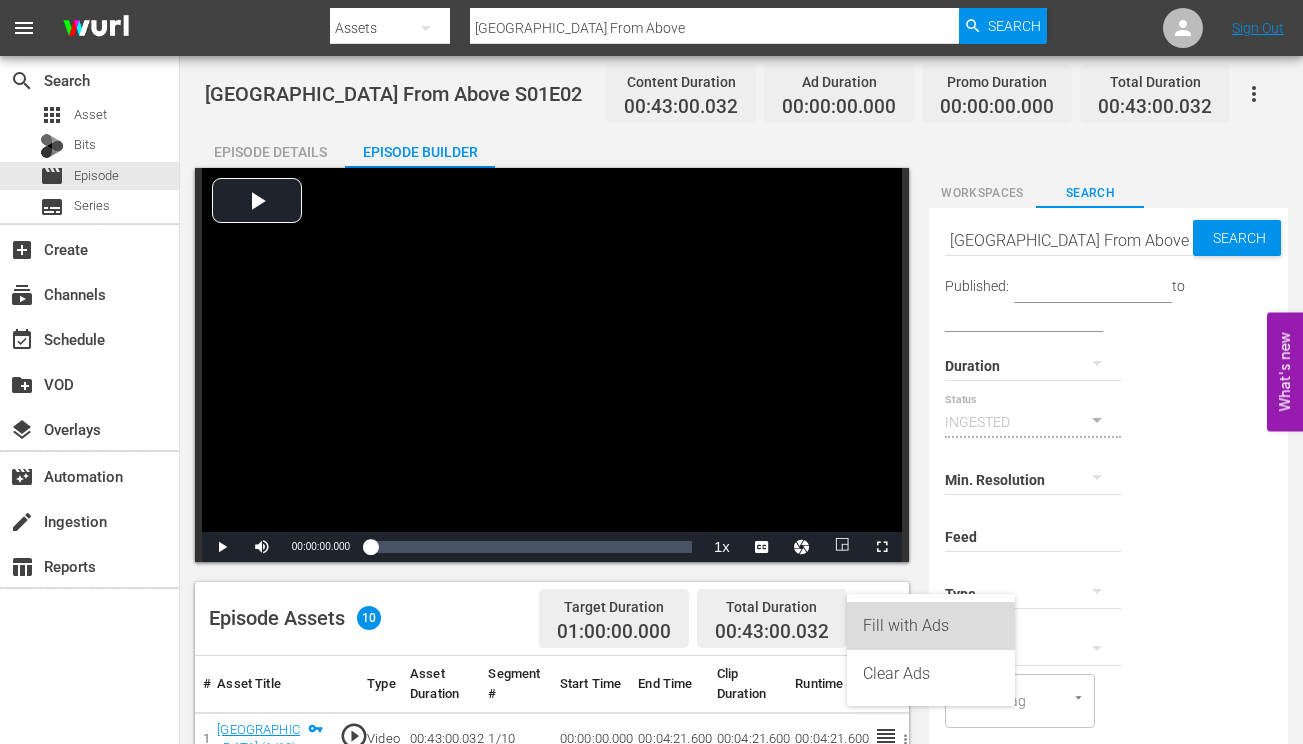 click on "Fill with Ads" at bounding box center [931, 626] 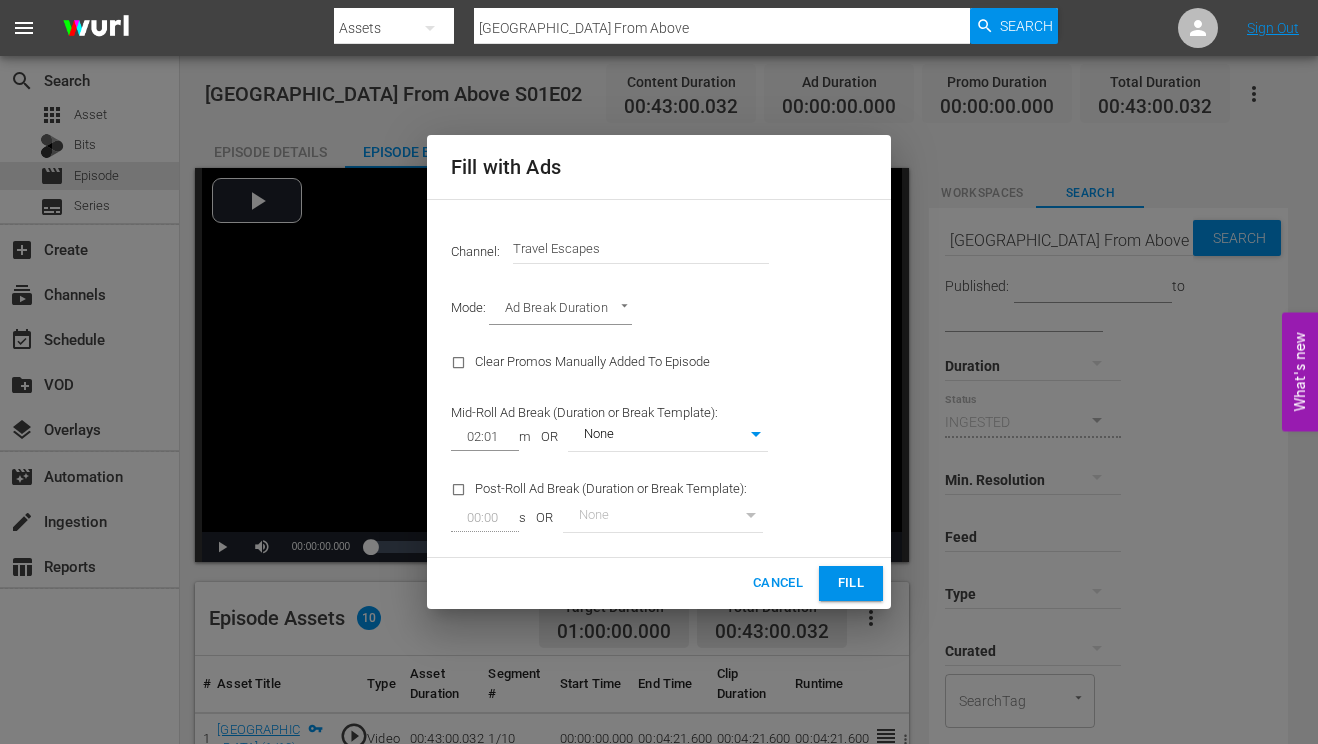 click on "Fill" at bounding box center (851, 583) 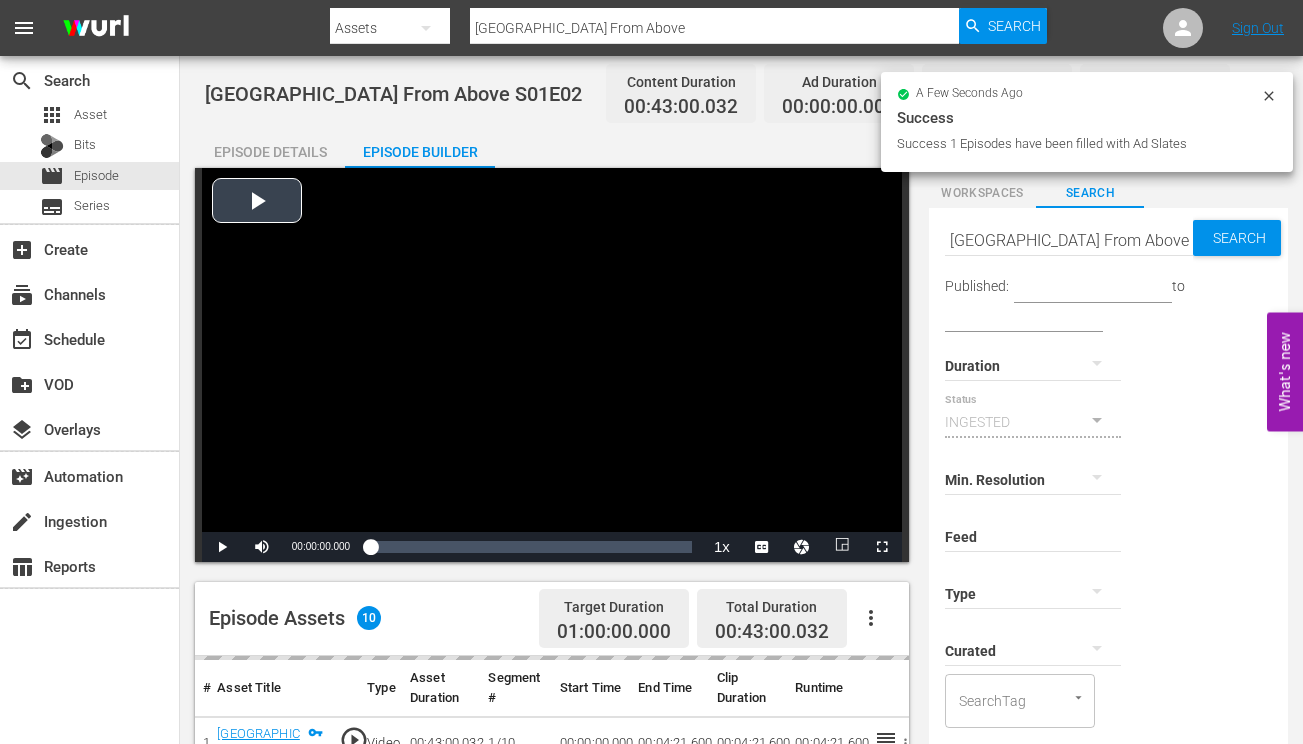 scroll, scrollTop: 40, scrollLeft: 0, axis: vertical 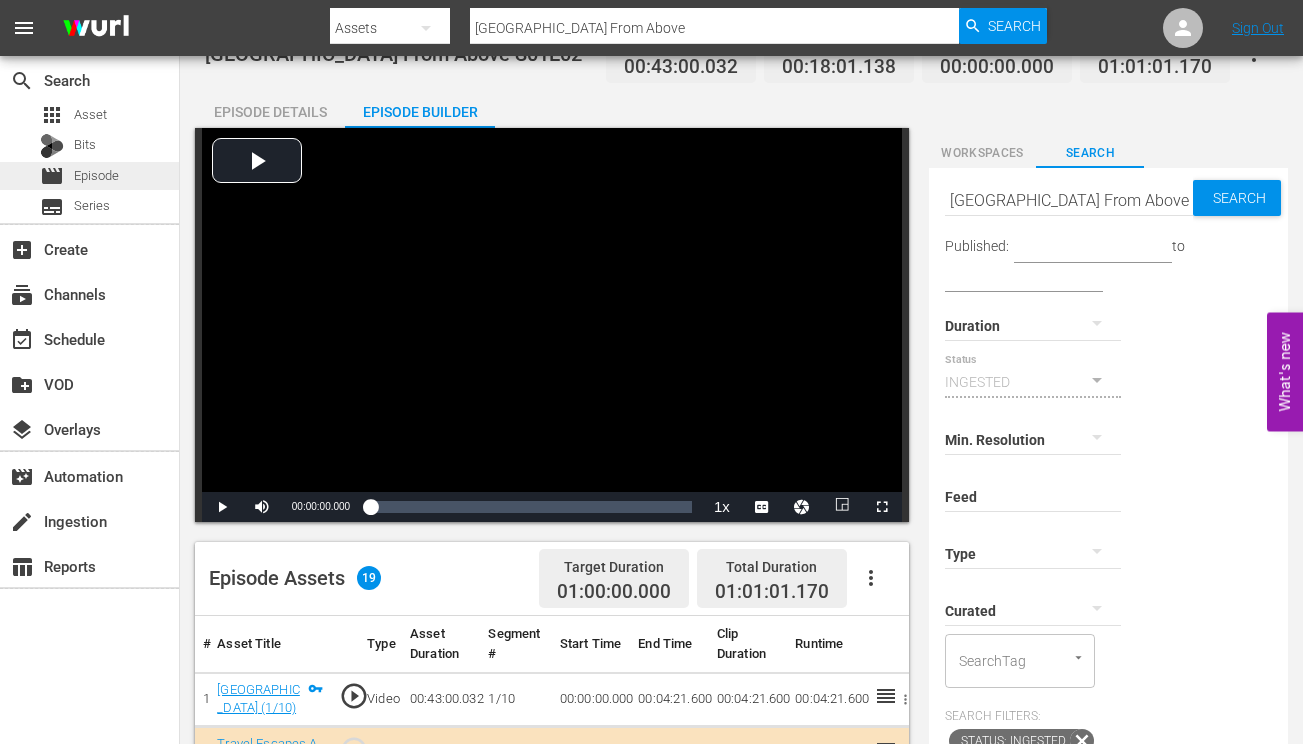 click on "Episode" at bounding box center [96, 176] 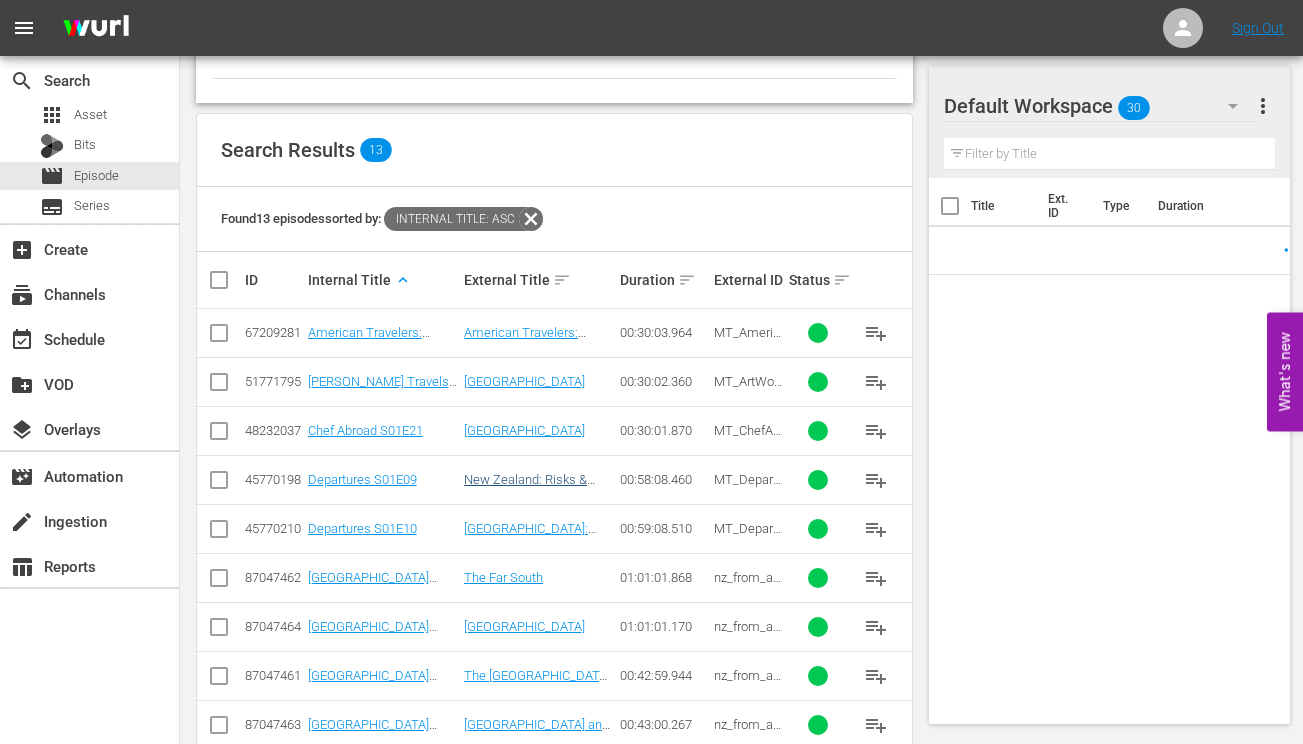 scroll, scrollTop: 519, scrollLeft: 0, axis: vertical 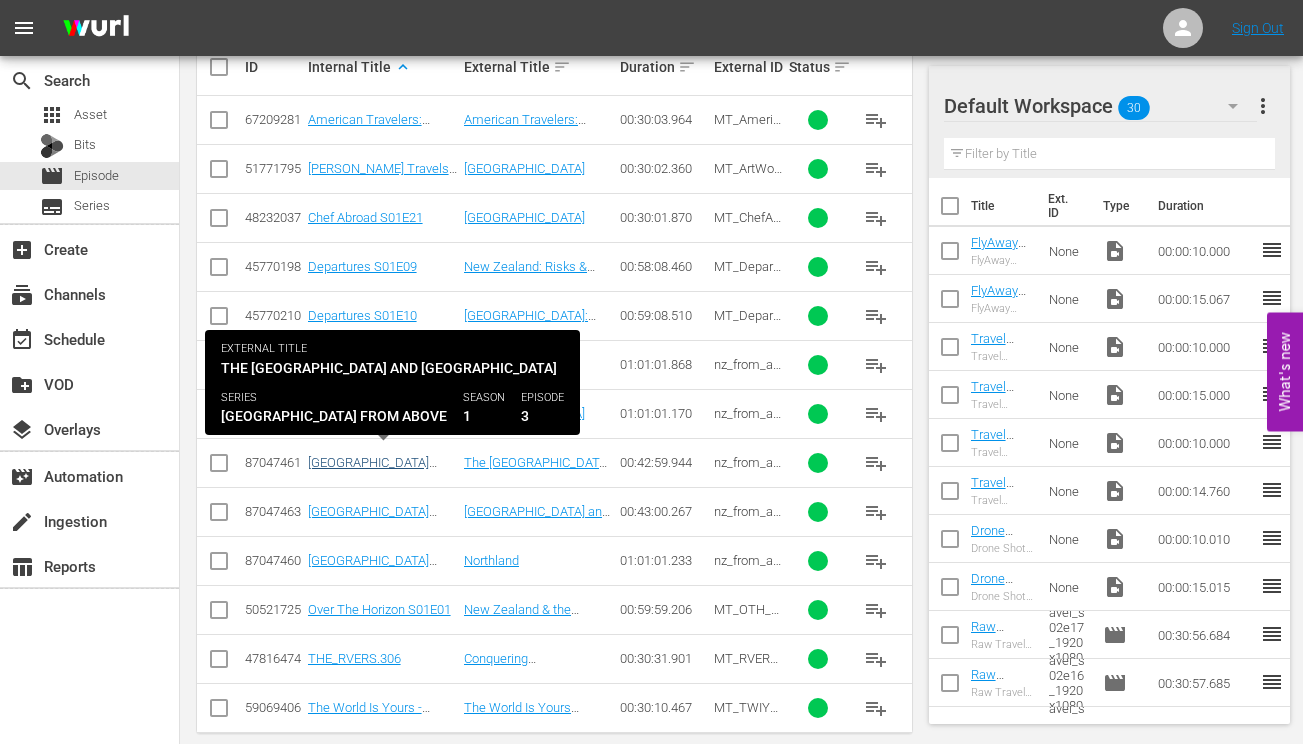 click on "[GEOGRAPHIC_DATA] From Above S01E03" at bounding box center (372, 470) 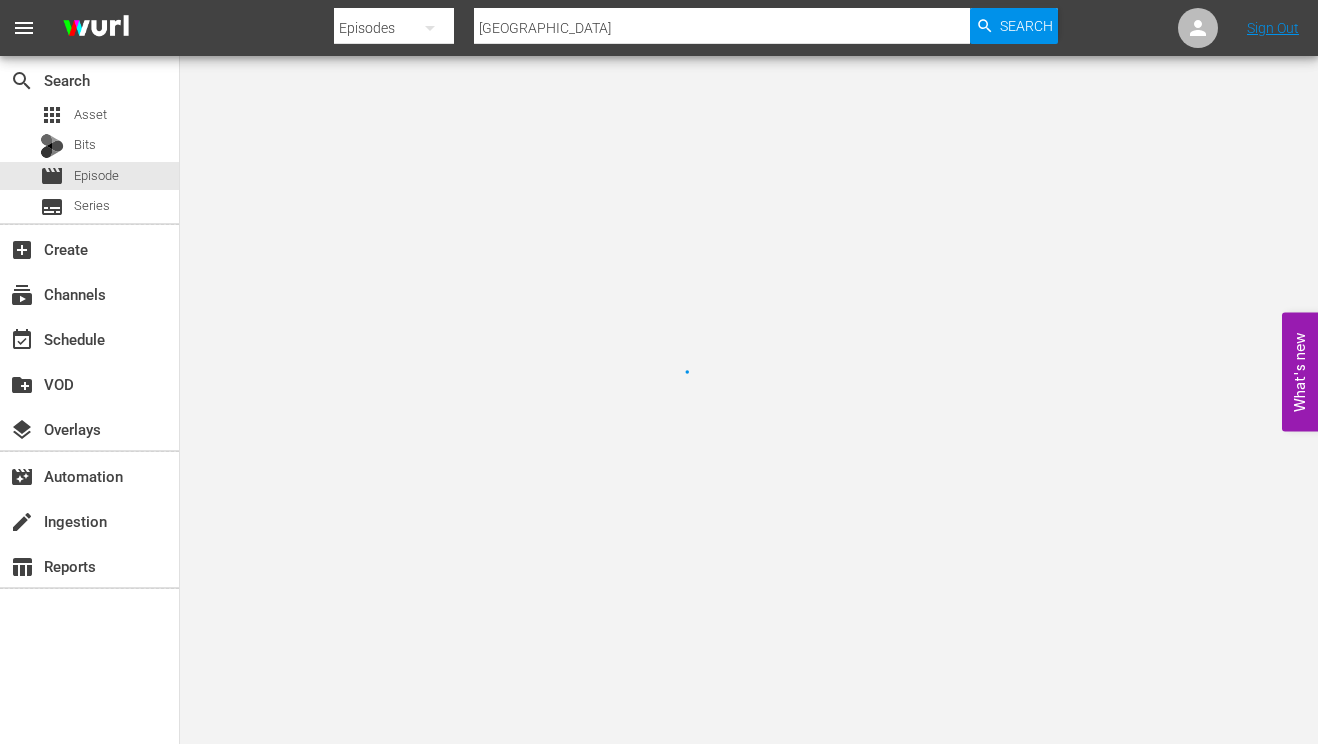 type on "[GEOGRAPHIC_DATA] From Above" 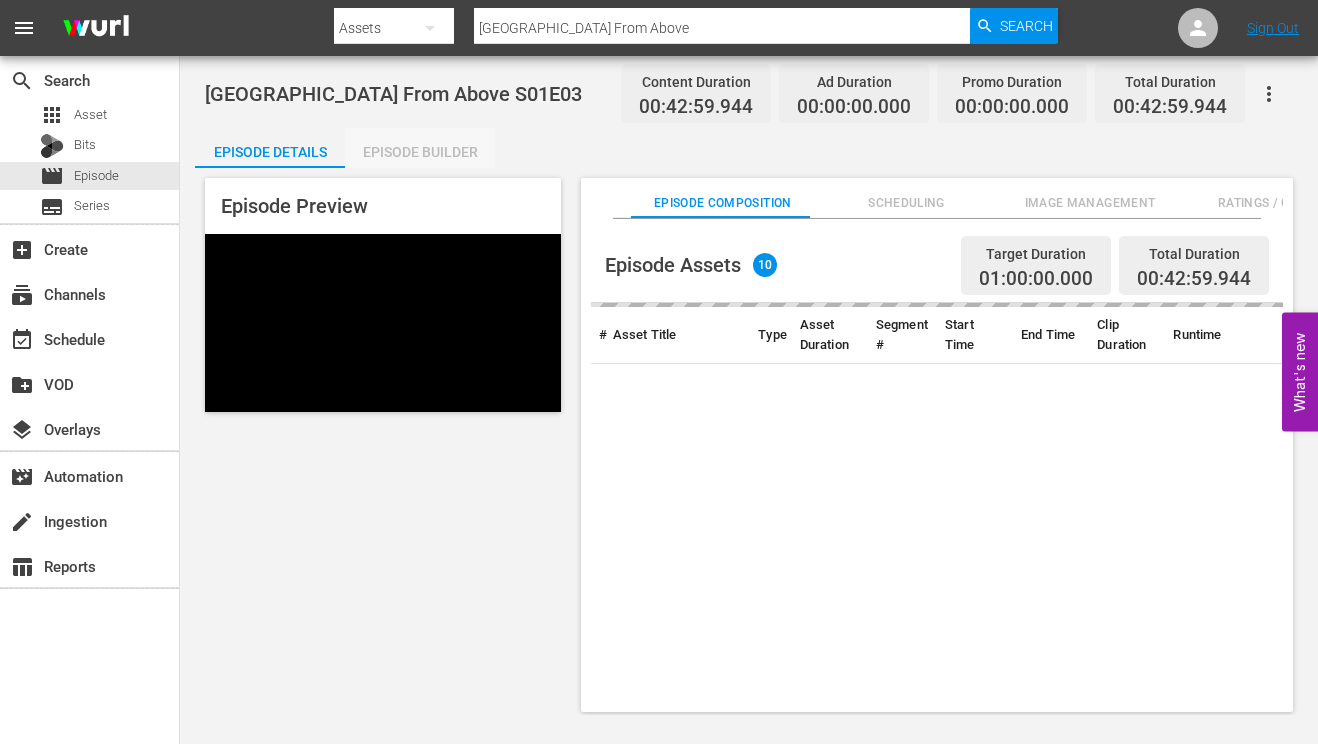click on "Episode Builder" at bounding box center (420, 152) 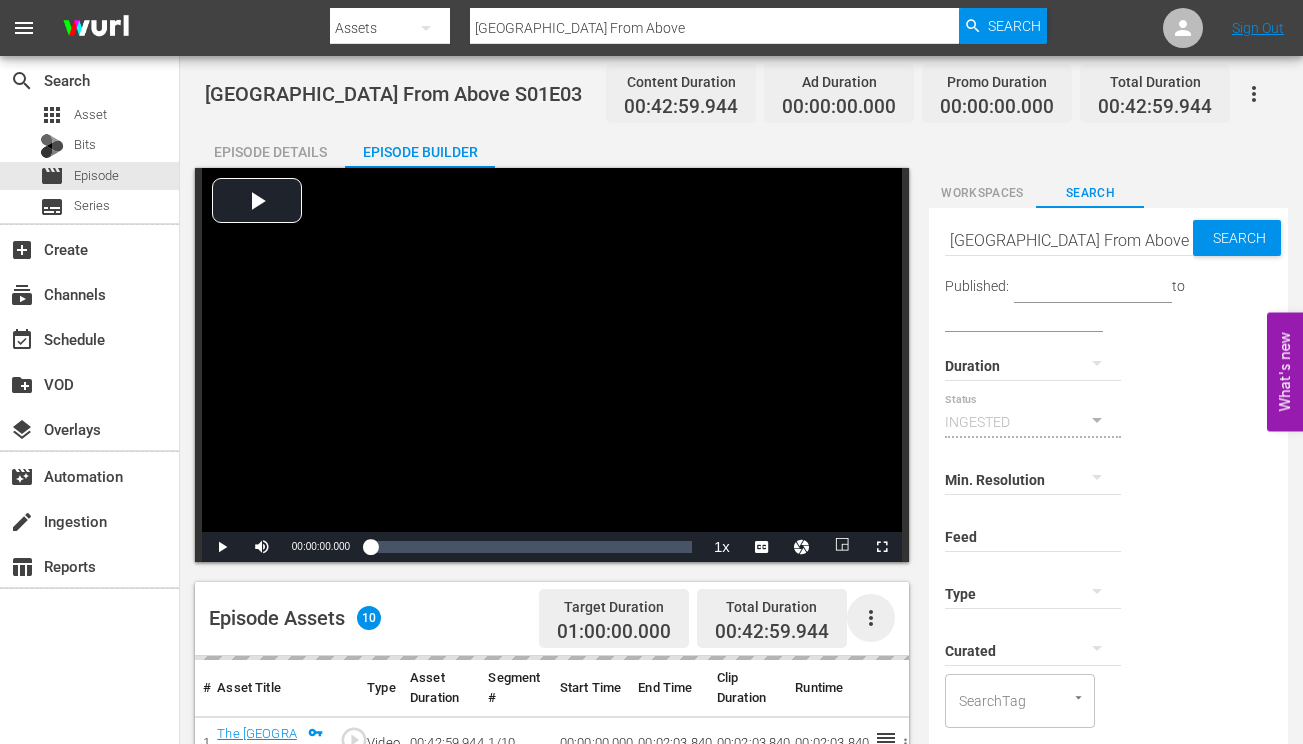 click 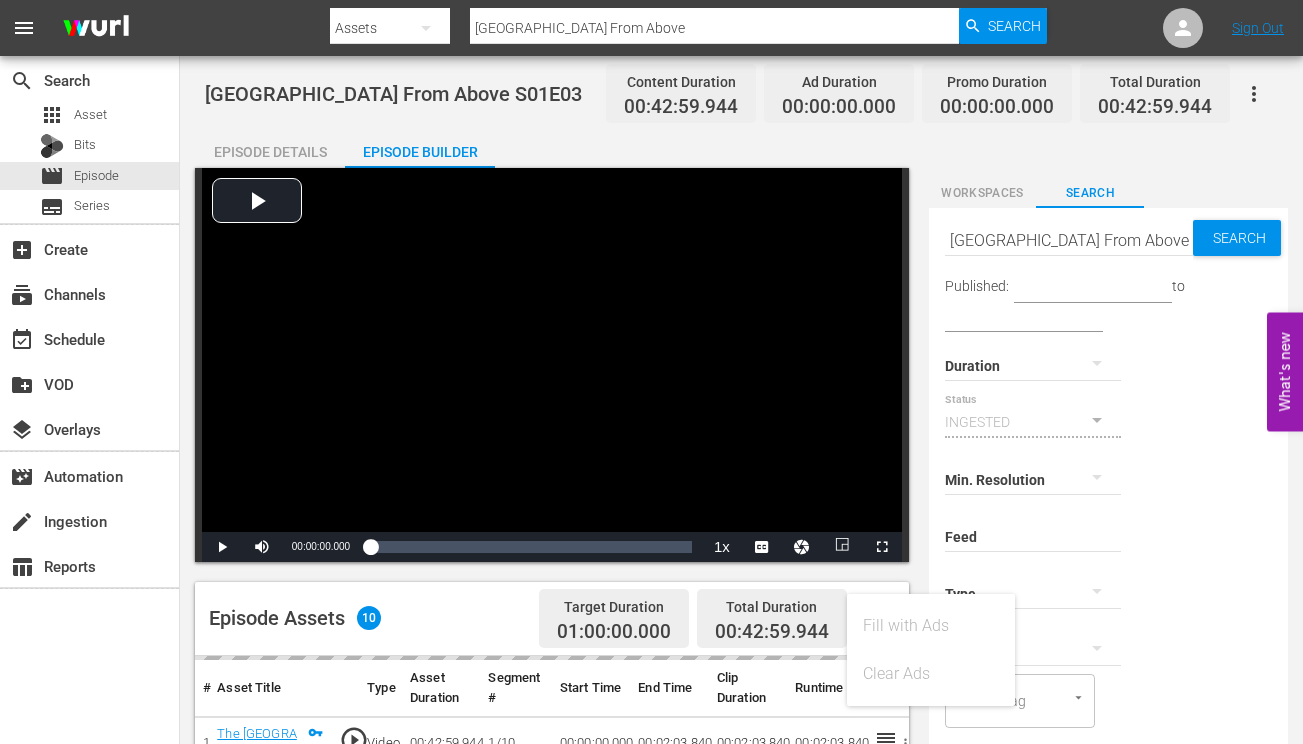 click on "Fill with Ads" at bounding box center (931, 626) 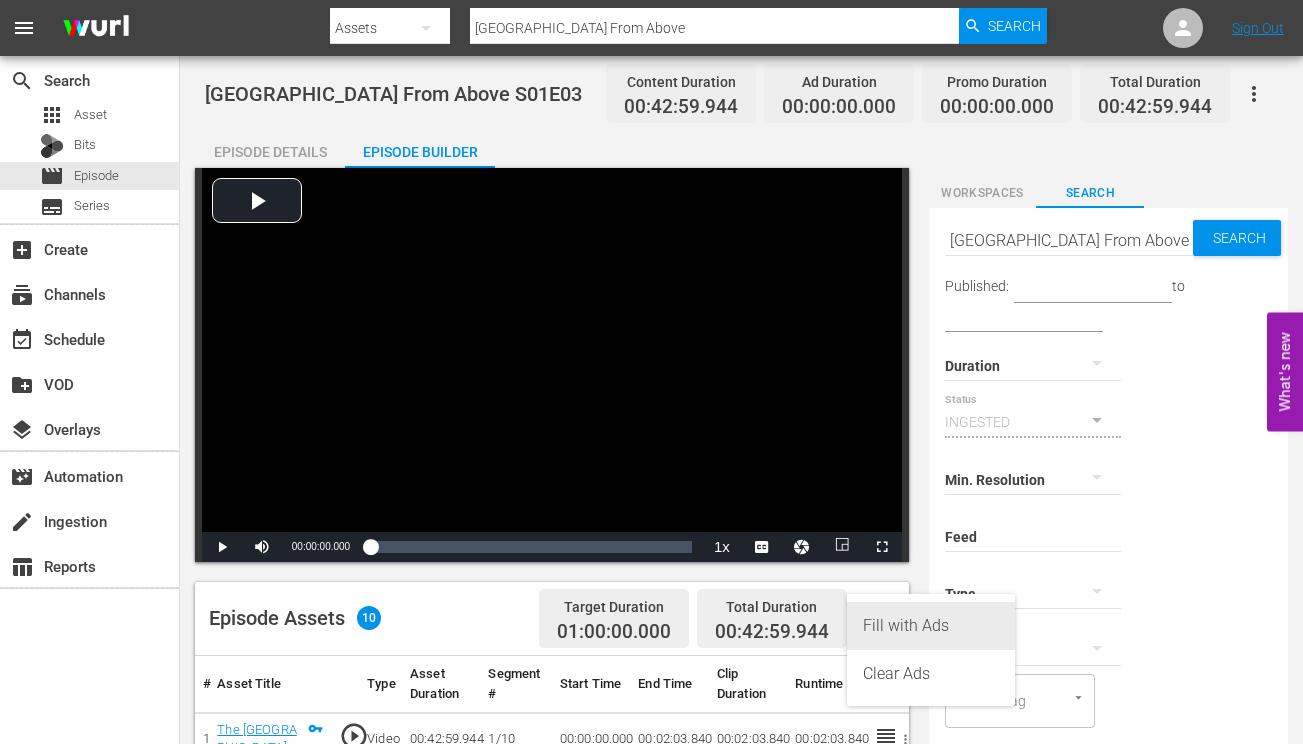 click on "Fill with Ads" at bounding box center [931, 626] 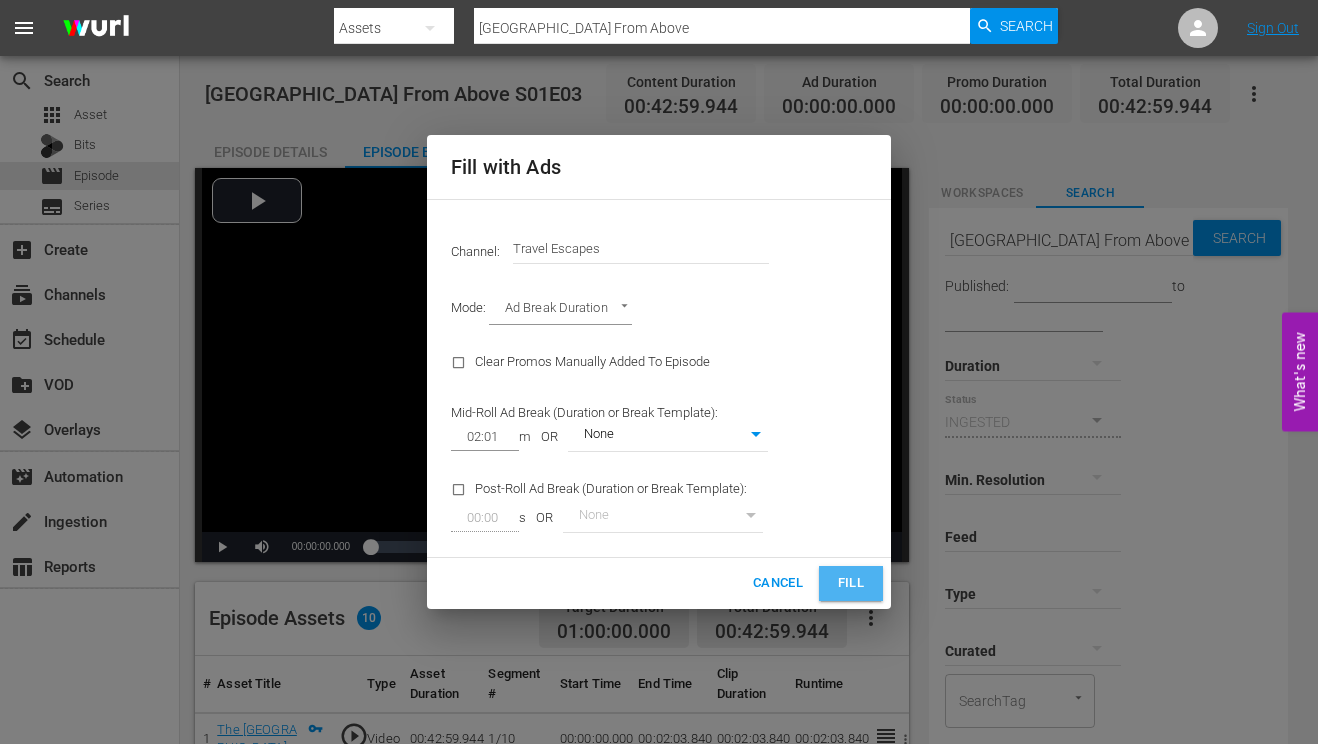 click on "Fill" at bounding box center (851, 583) 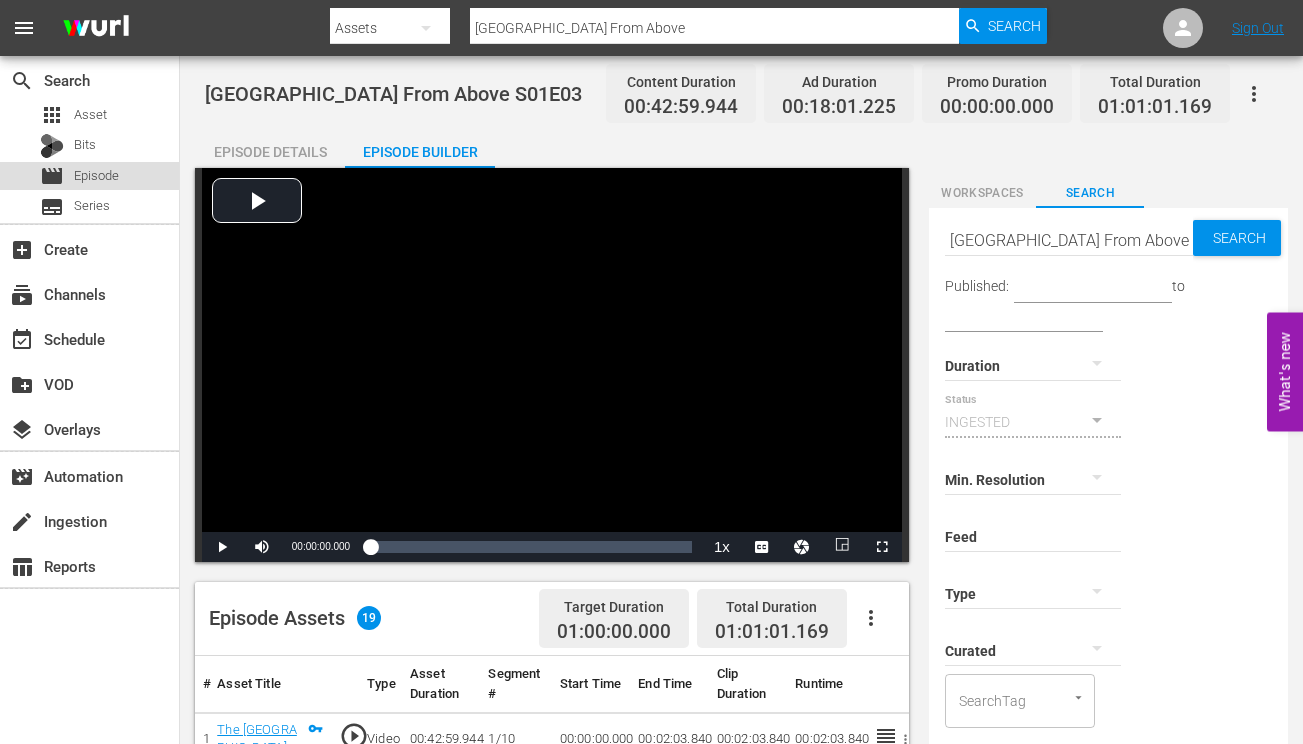 click on "Episode" at bounding box center [96, 176] 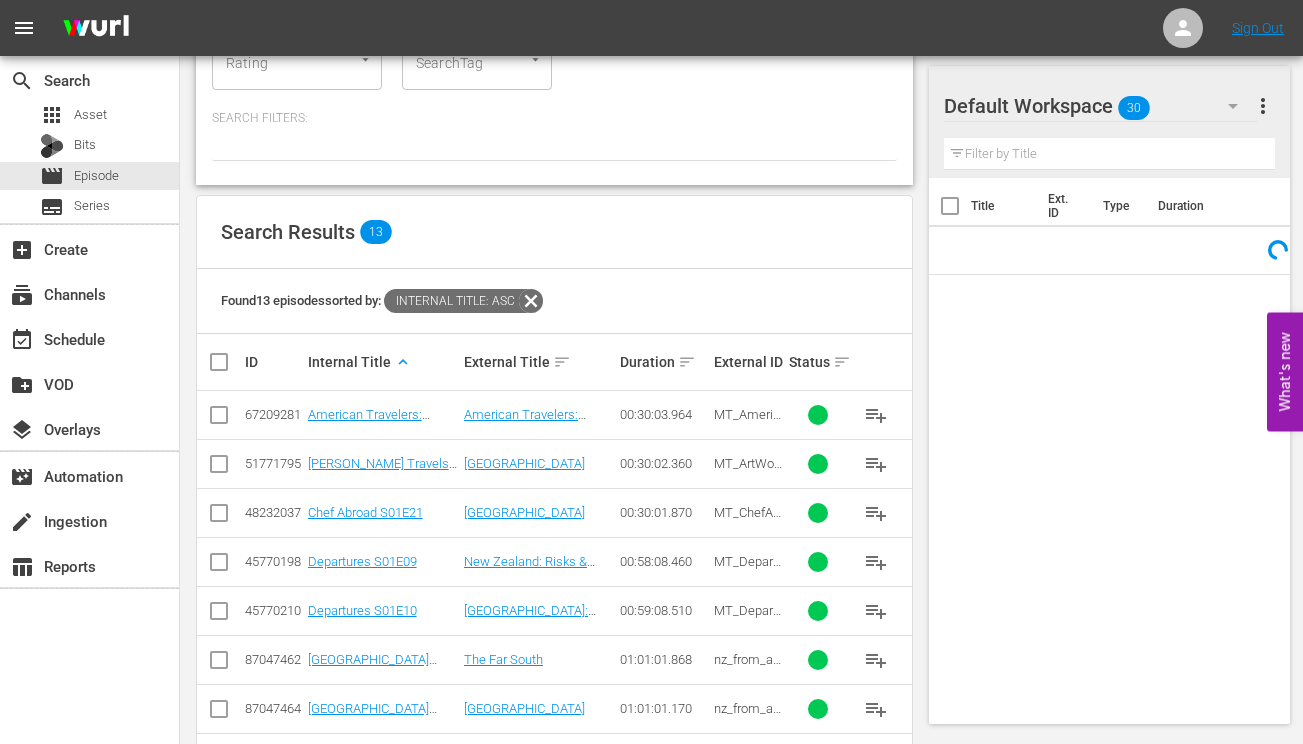 scroll, scrollTop: 532, scrollLeft: 0, axis: vertical 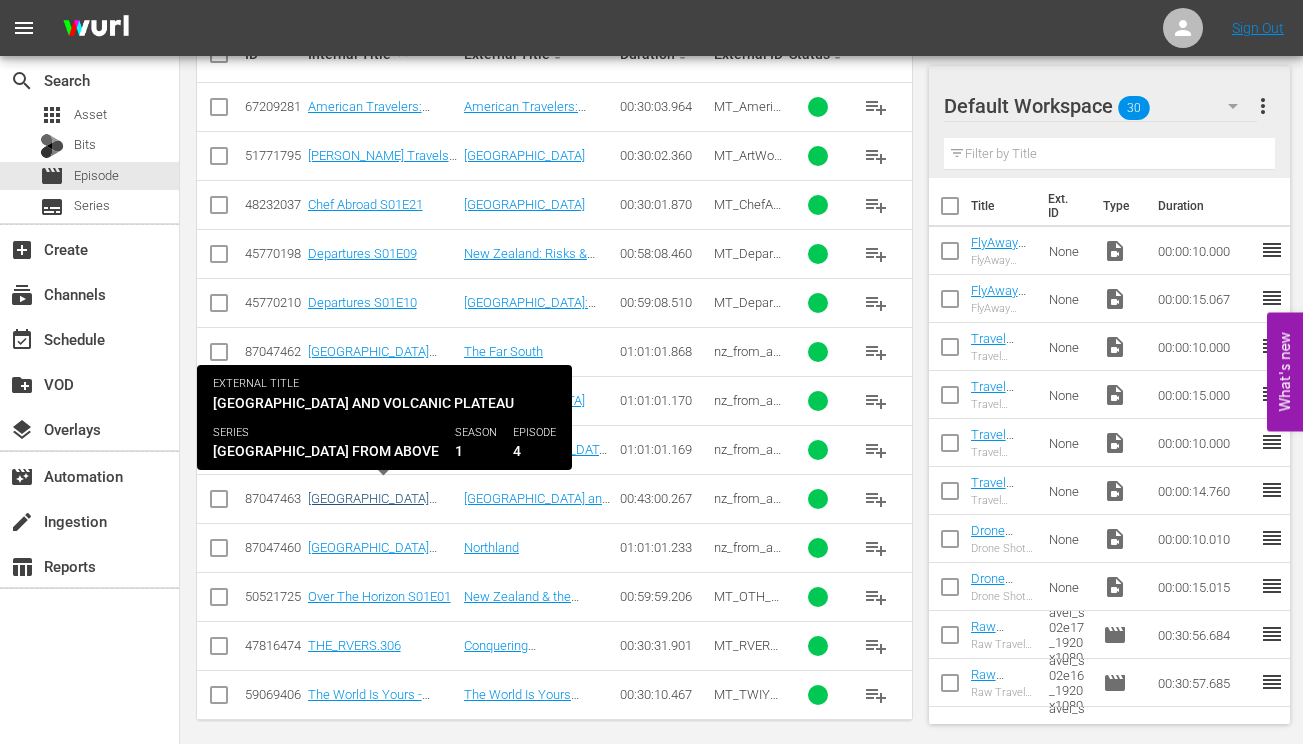 click on "[GEOGRAPHIC_DATA] From Above S01E04" at bounding box center [372, 506] 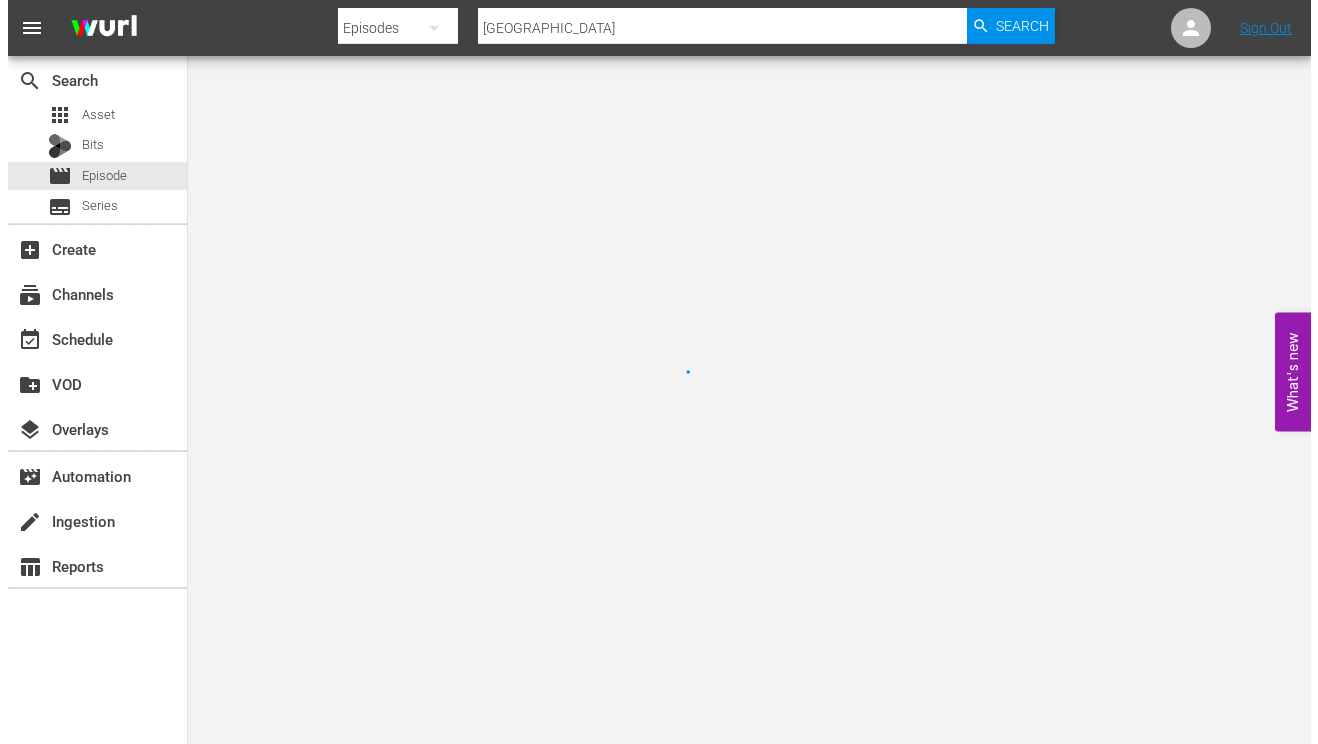 scroll, scrollTop: 0, scrollLeft: 0, axis: both 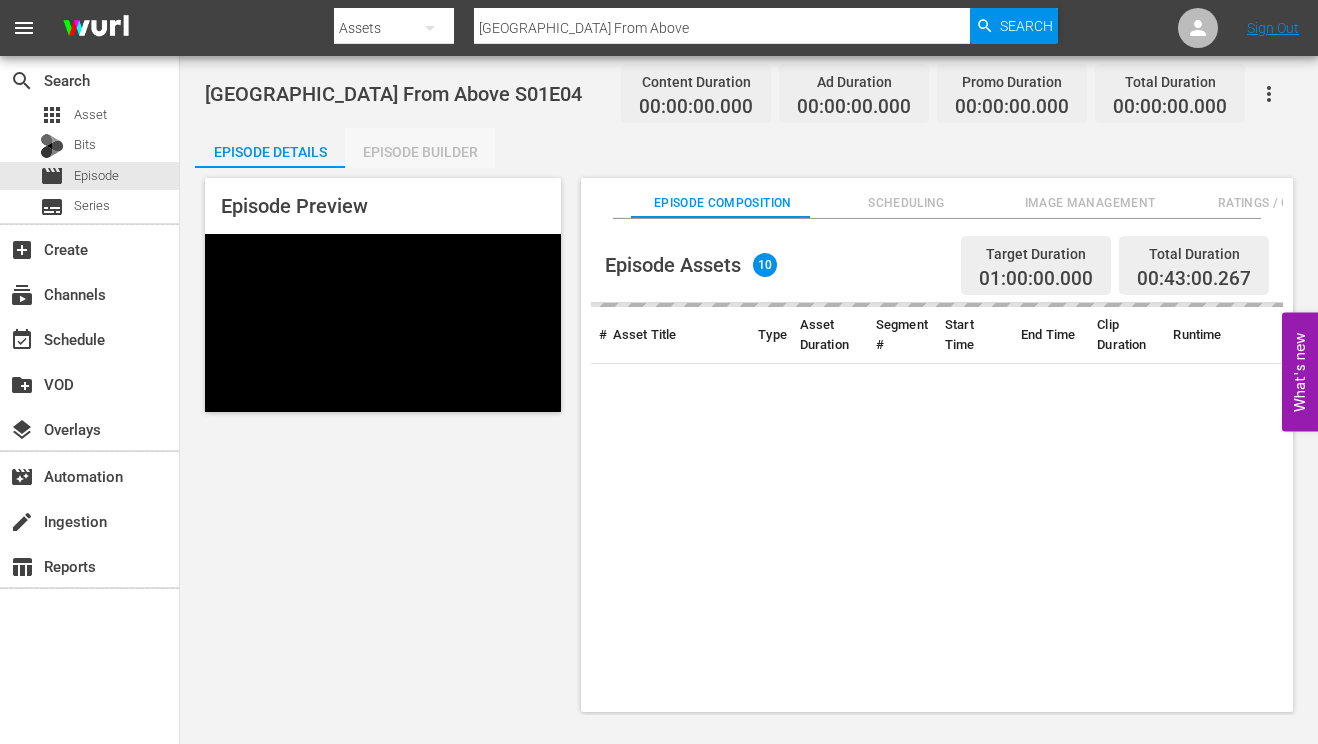 click on "Episode Builder" at bounding box center [420, 152] 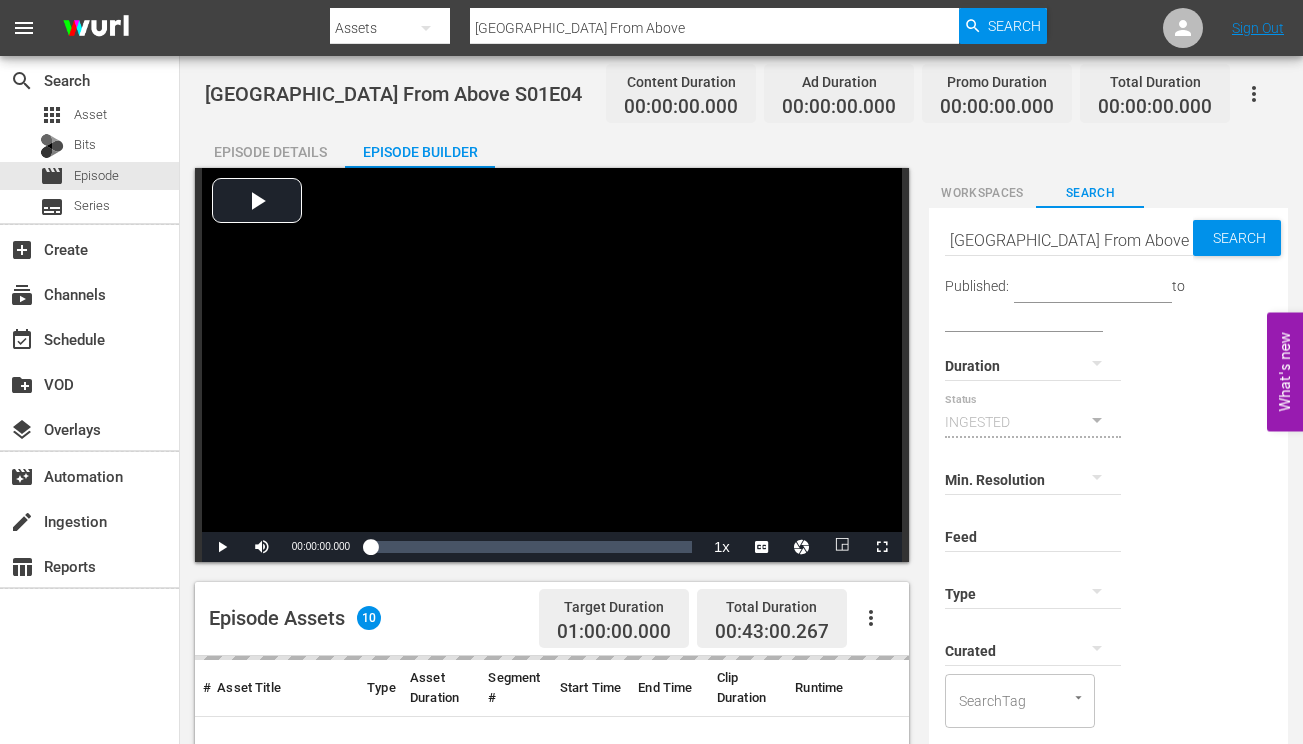 click 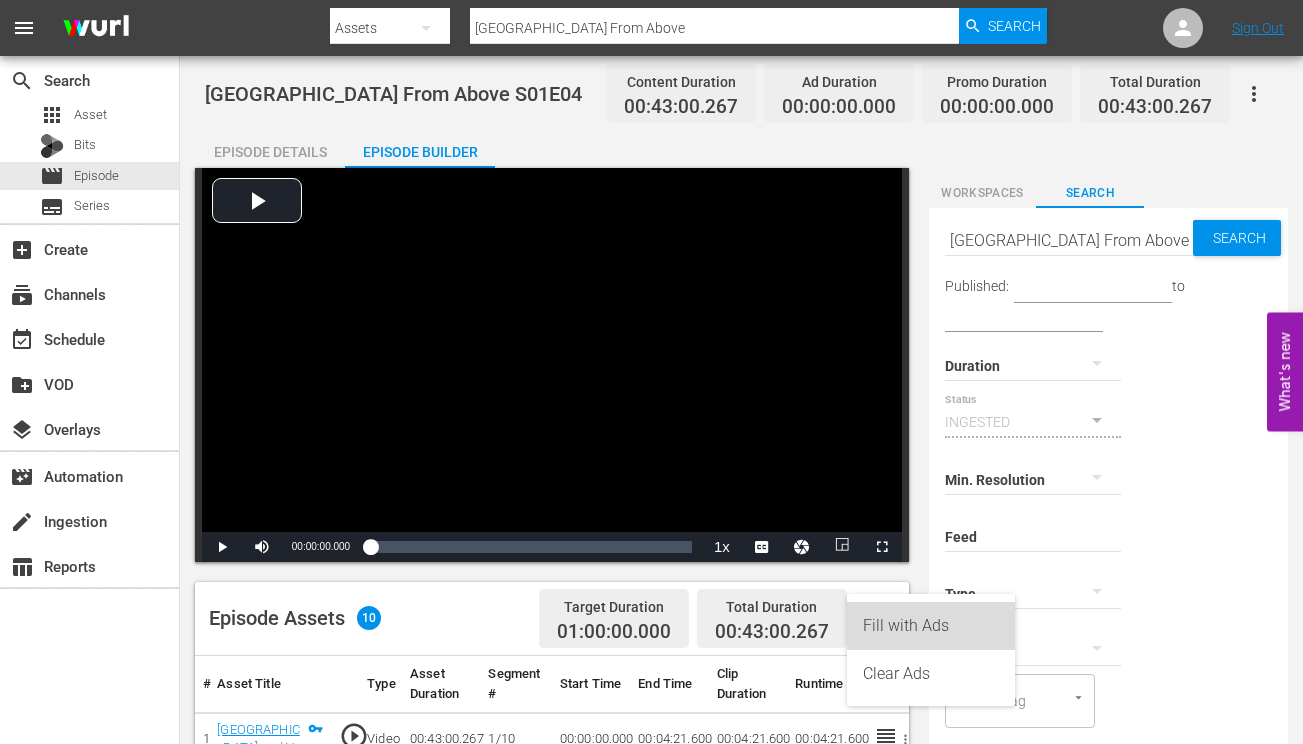 click on "Fill with Ads" at bounding box center (931, 626) 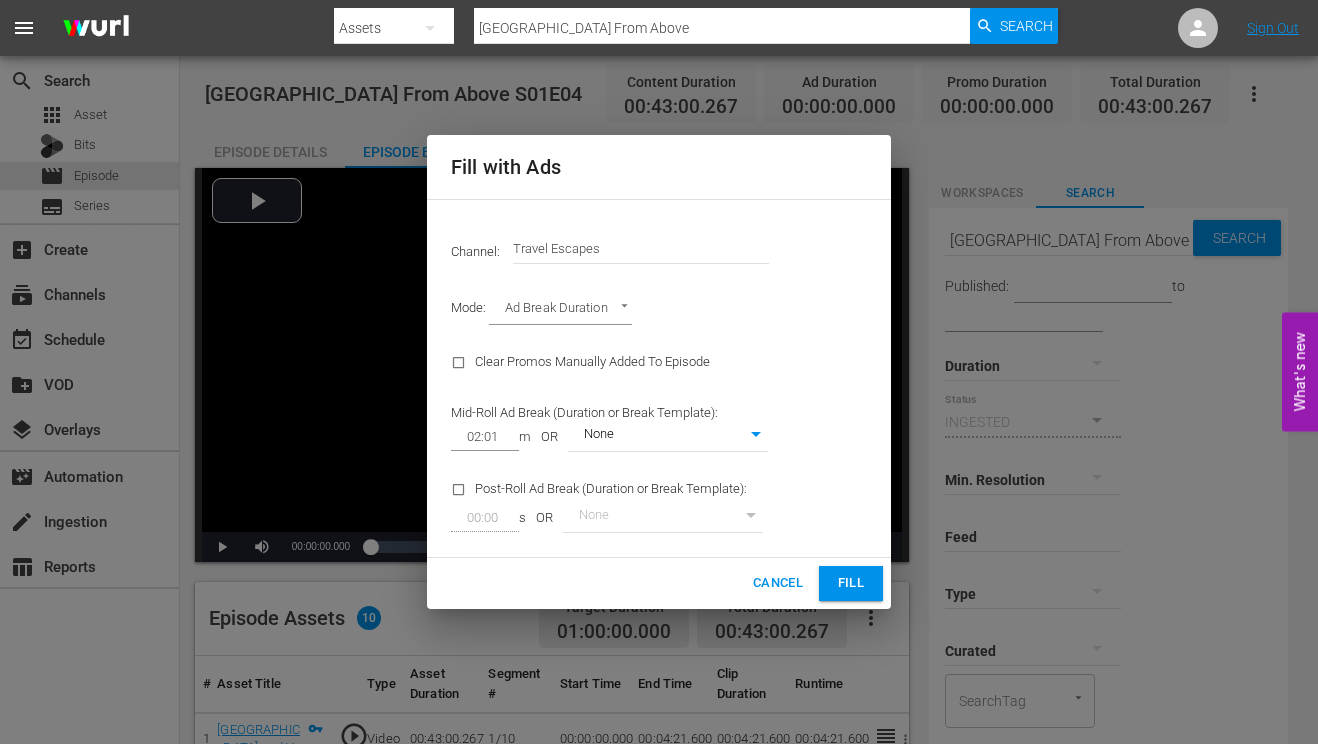 click on "Fill" at bounding box center (851, 583) 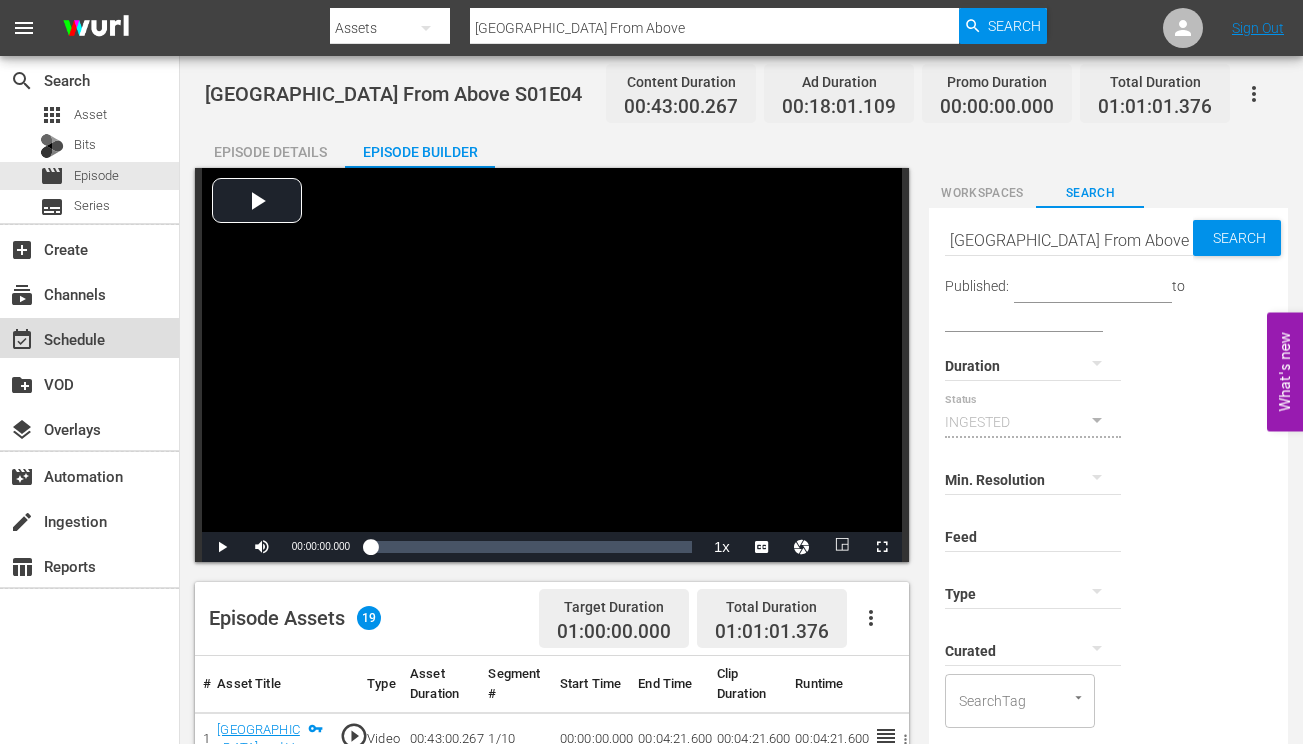 click on "event_available   Schedule" at bounding box center (56, 336) 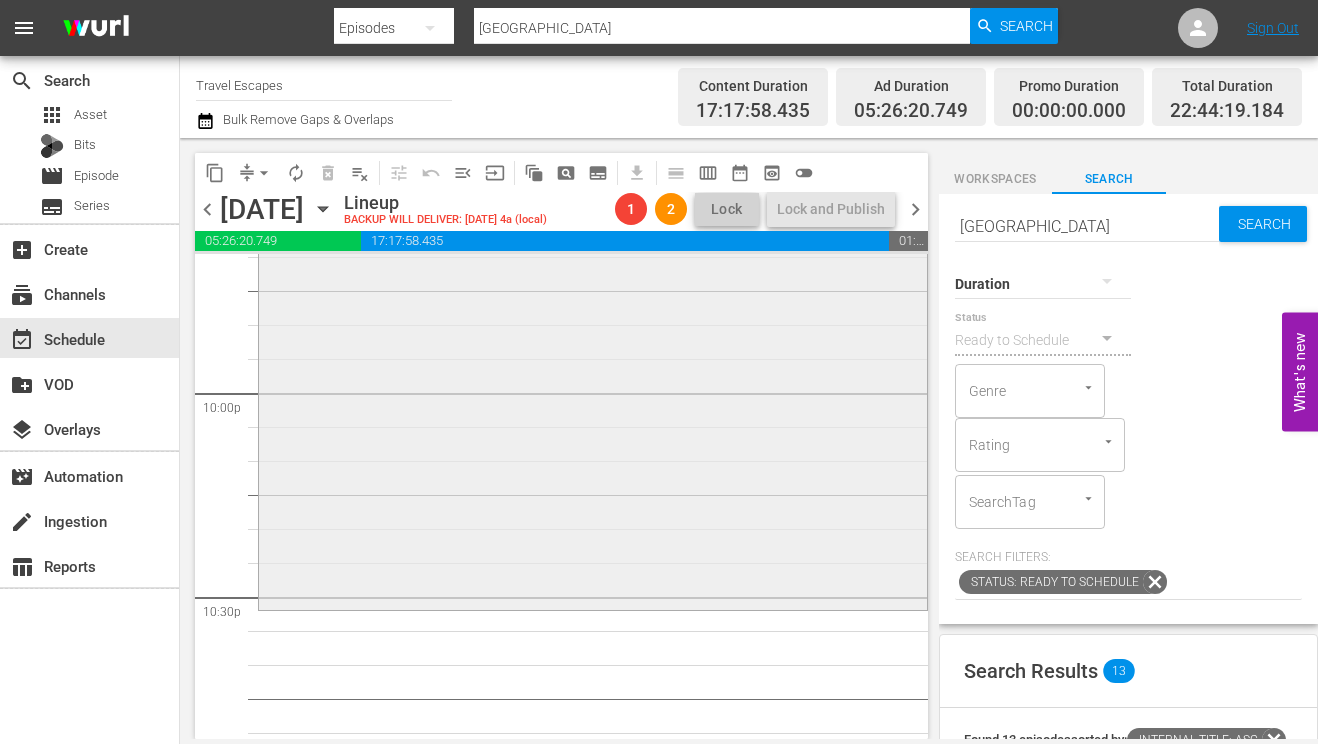 scroll, scrollTop: 8915, scrollLeft: 0, axis: vertical 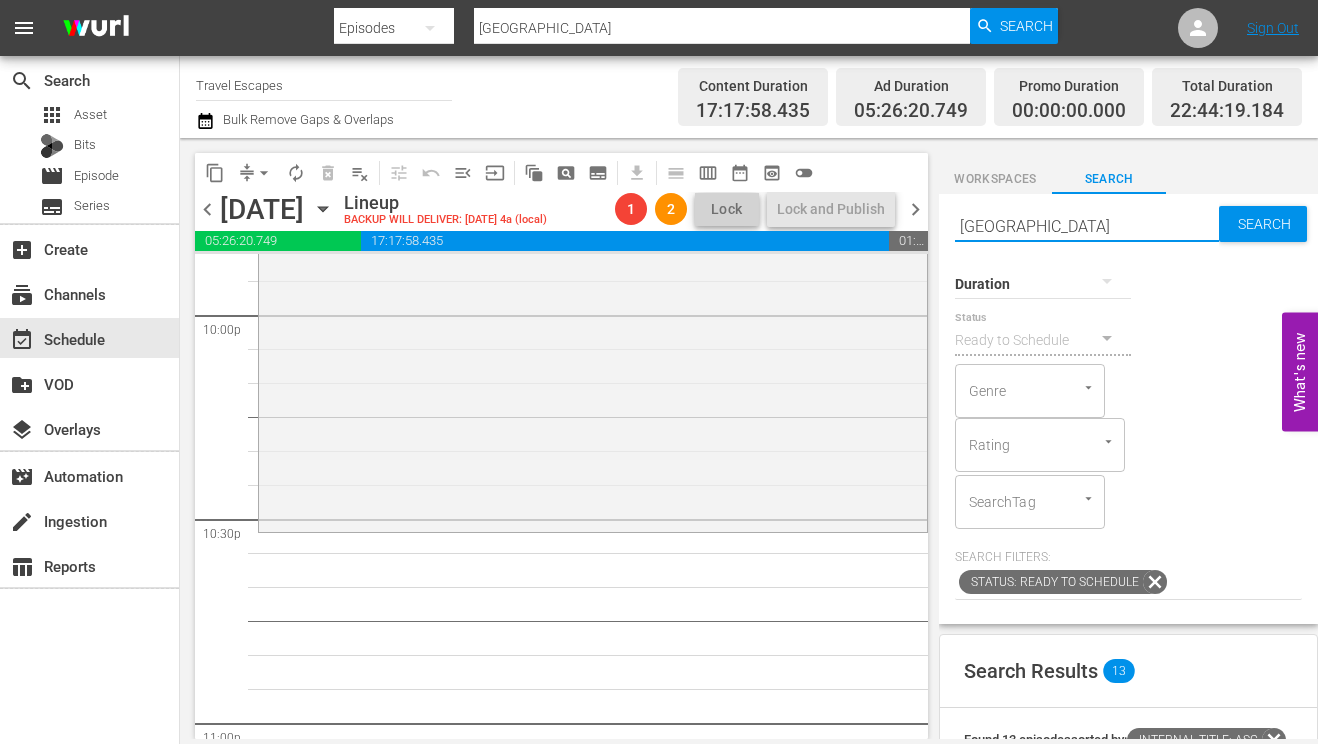 click on "[GEOGRAPHIC_DATA]" at bounding box center (1087, 226) 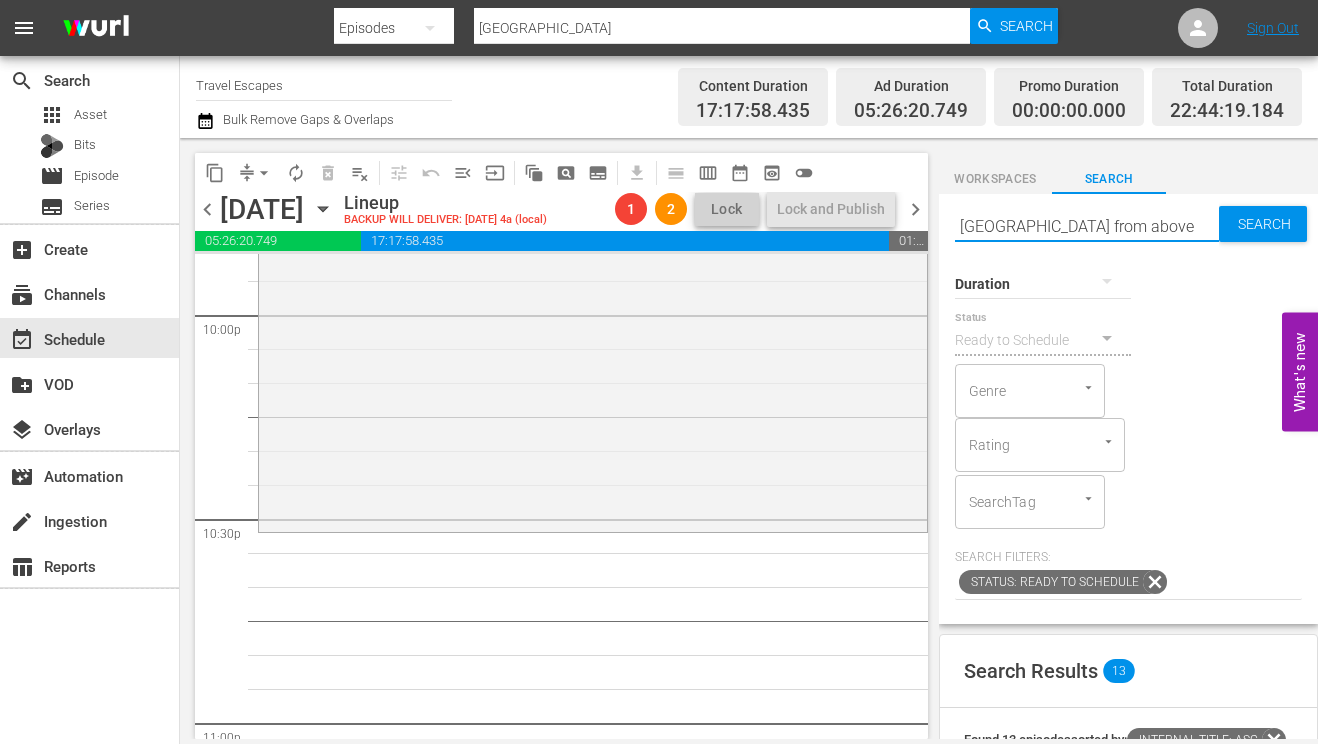 type on "[GEOGRAPHIC_DATA] from above" 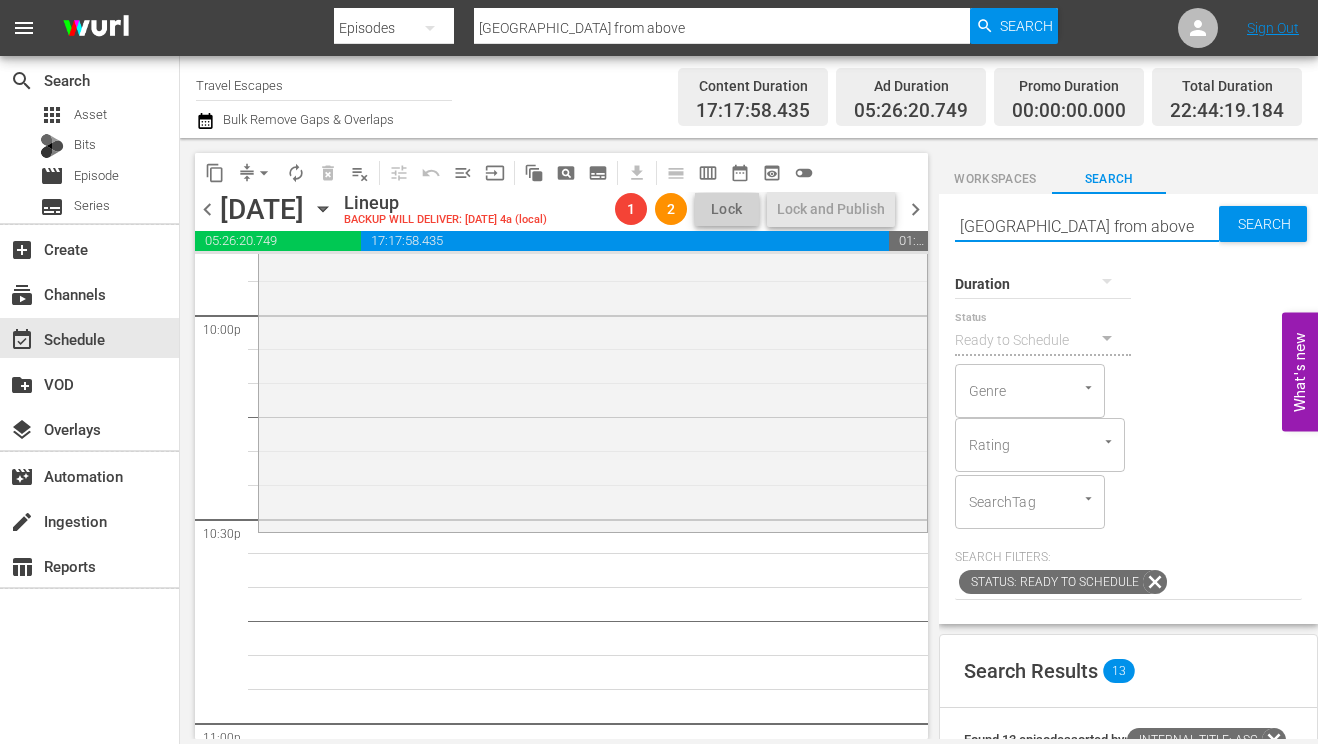 scroll, scrollTop: 440, scrollLeft: 0, axis: vertical 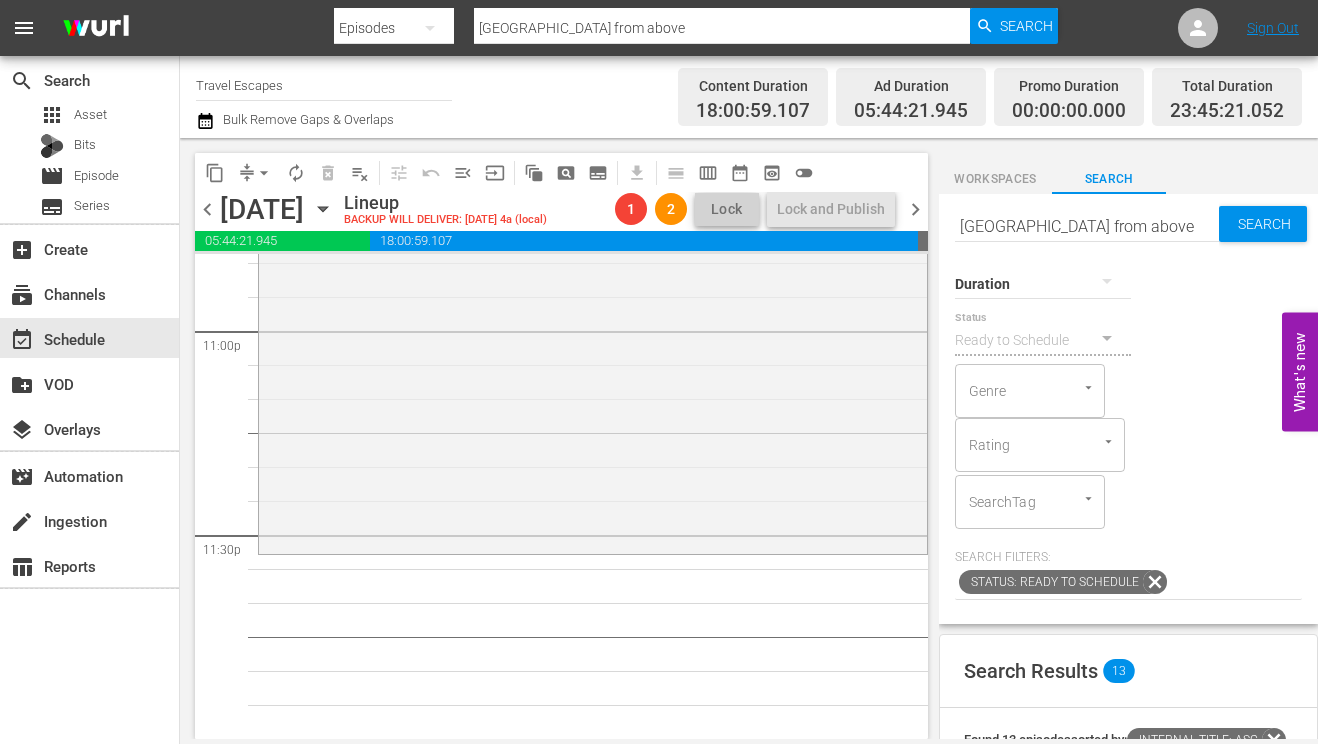 click on "[GEOGRAPHIC_DATA] from above" at bounding box center (1087, 226) 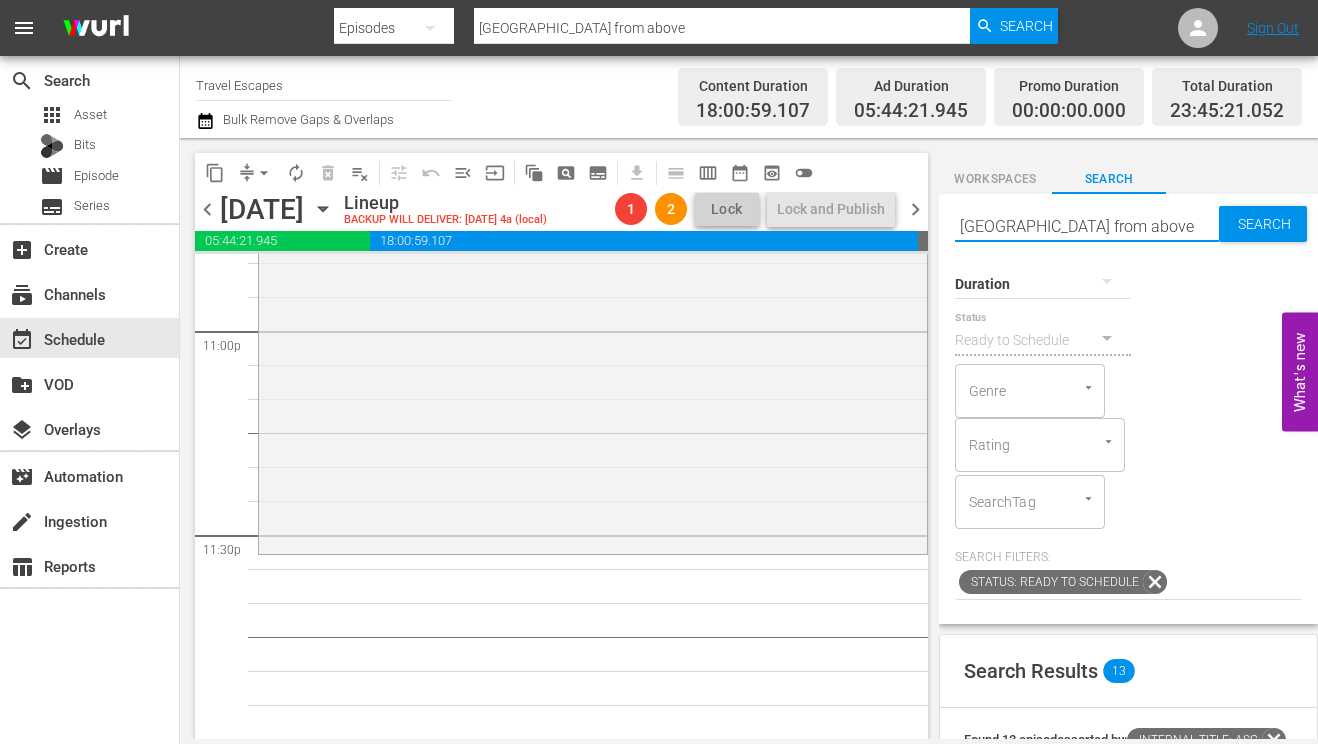 click on "[GEOGRAPHIC_DATA] from above" at bounding box center (1087, 226) 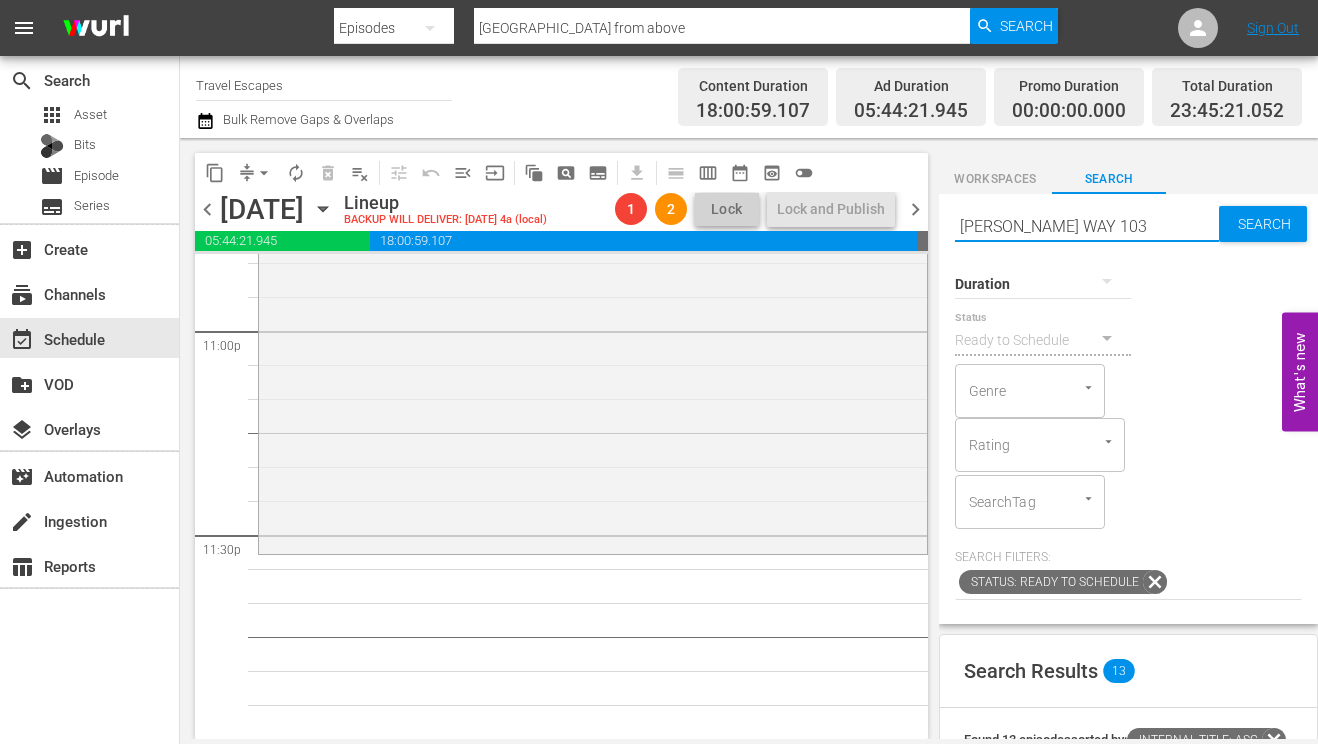 click on "HAYMAN'S WAY 103" at bounding box center [1087, 226] 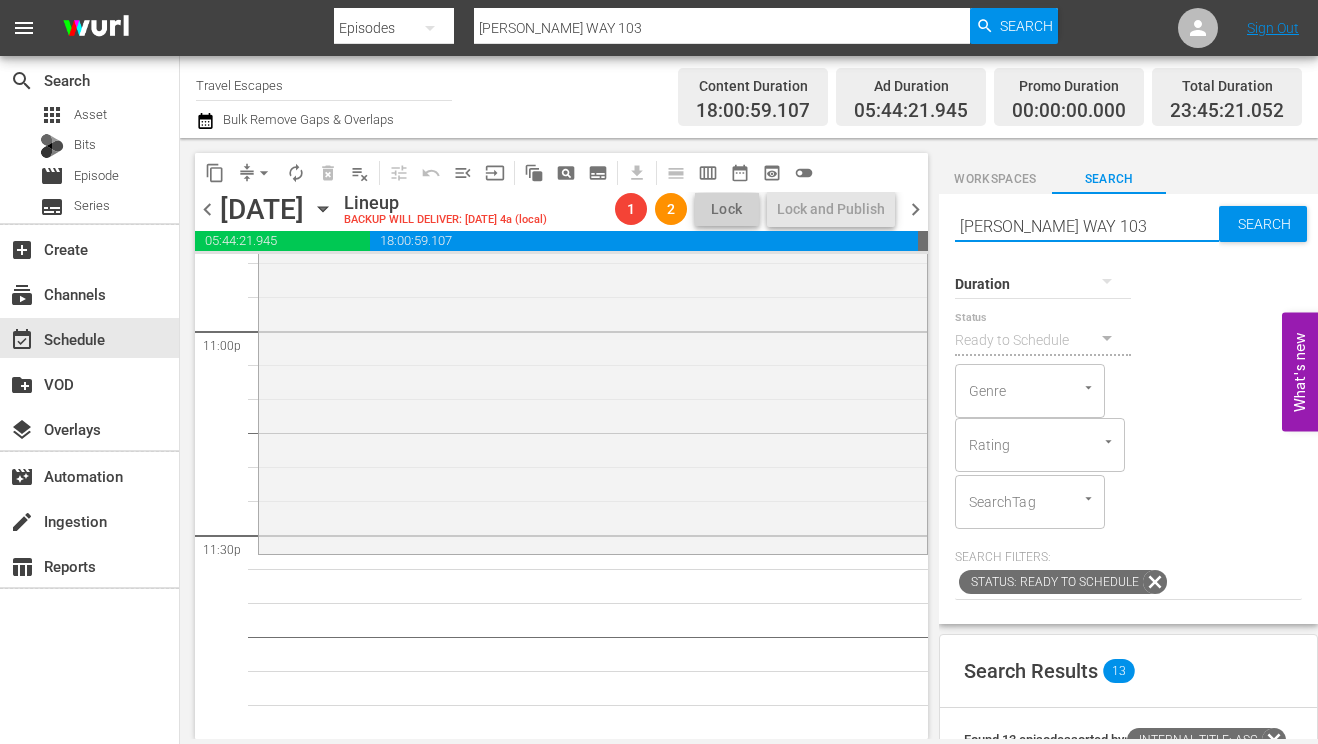 type on "HAYMAN'S WAY s103" 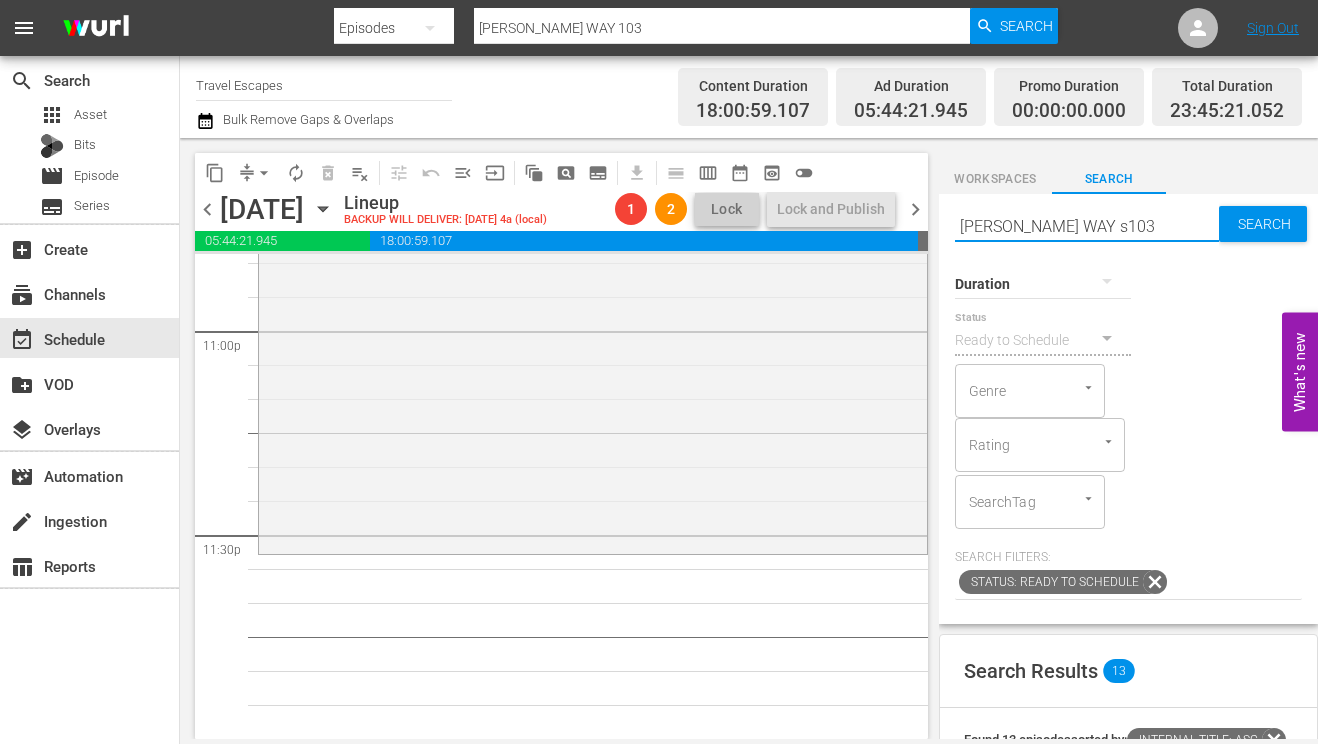 type on "HAYMAN'S WAY s103" 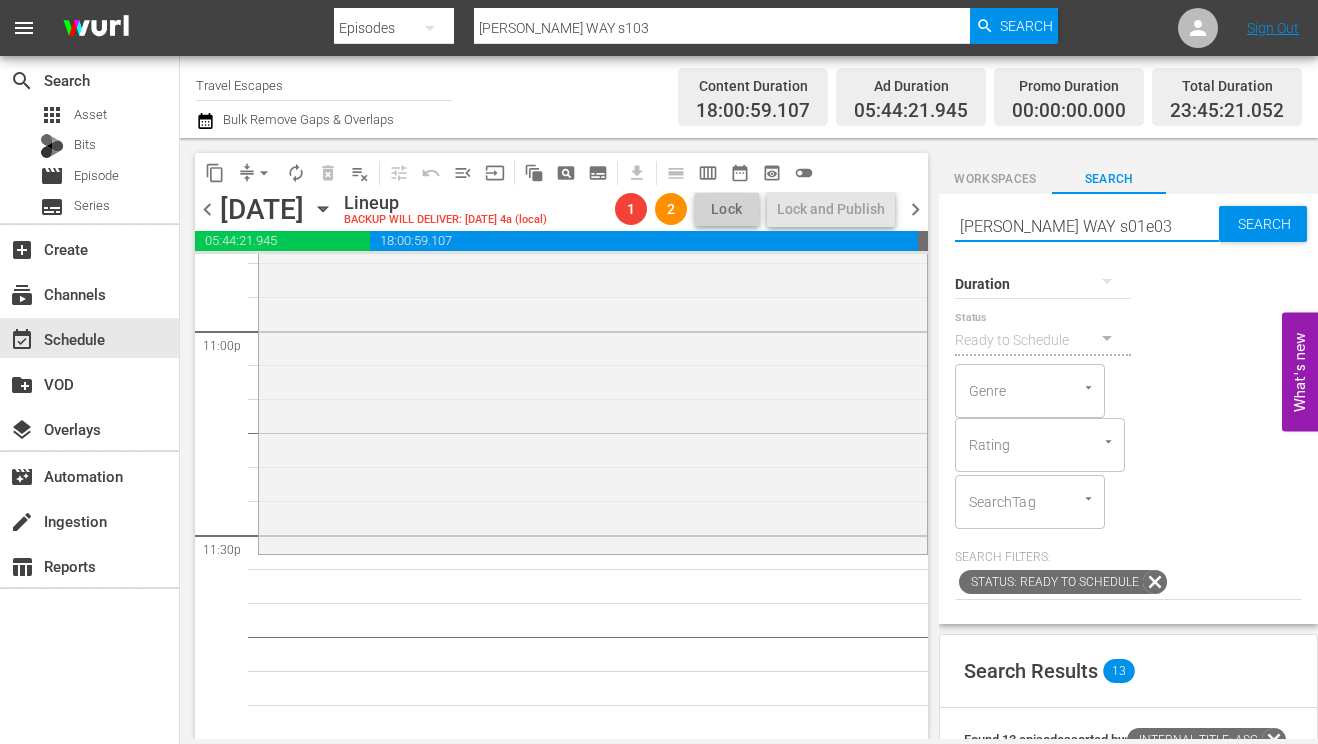 type on "HAYMAN'S WAY s01e03" 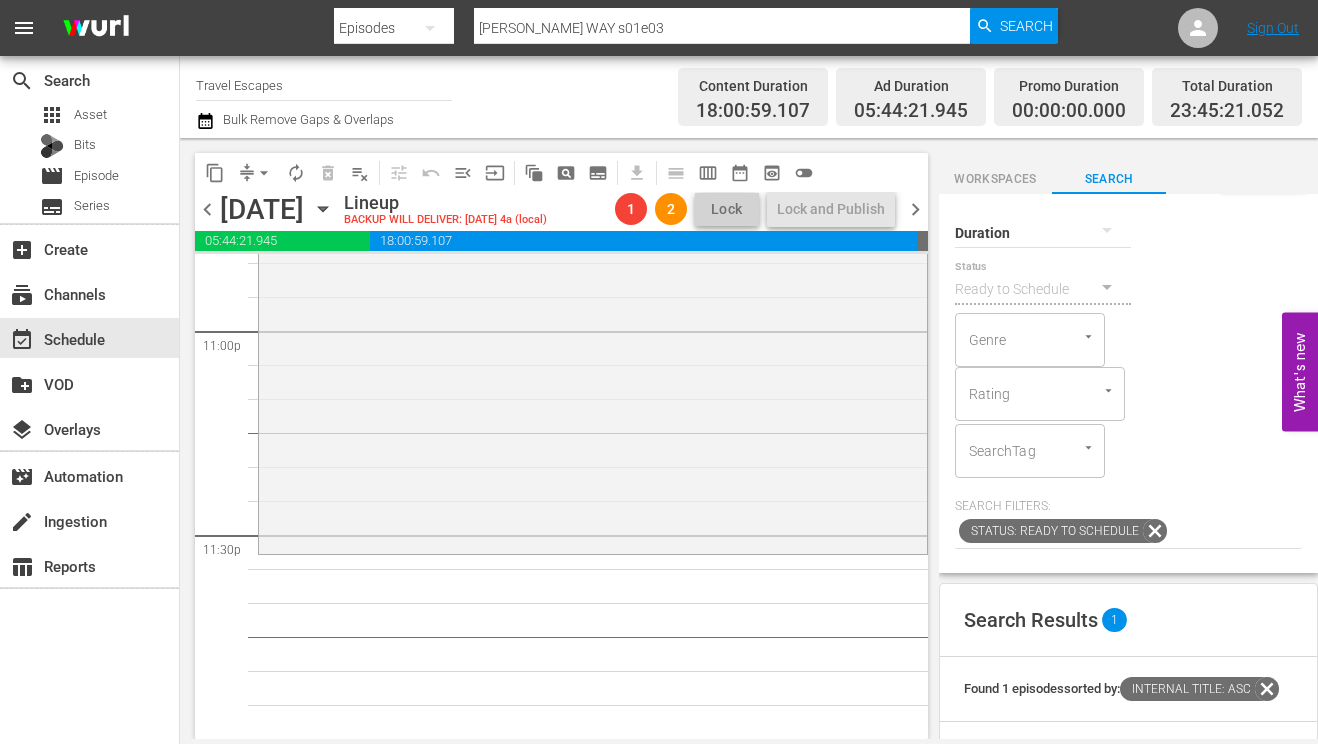 scroll, scrollTop: 336, scrollLeft: 0, axis: vertical 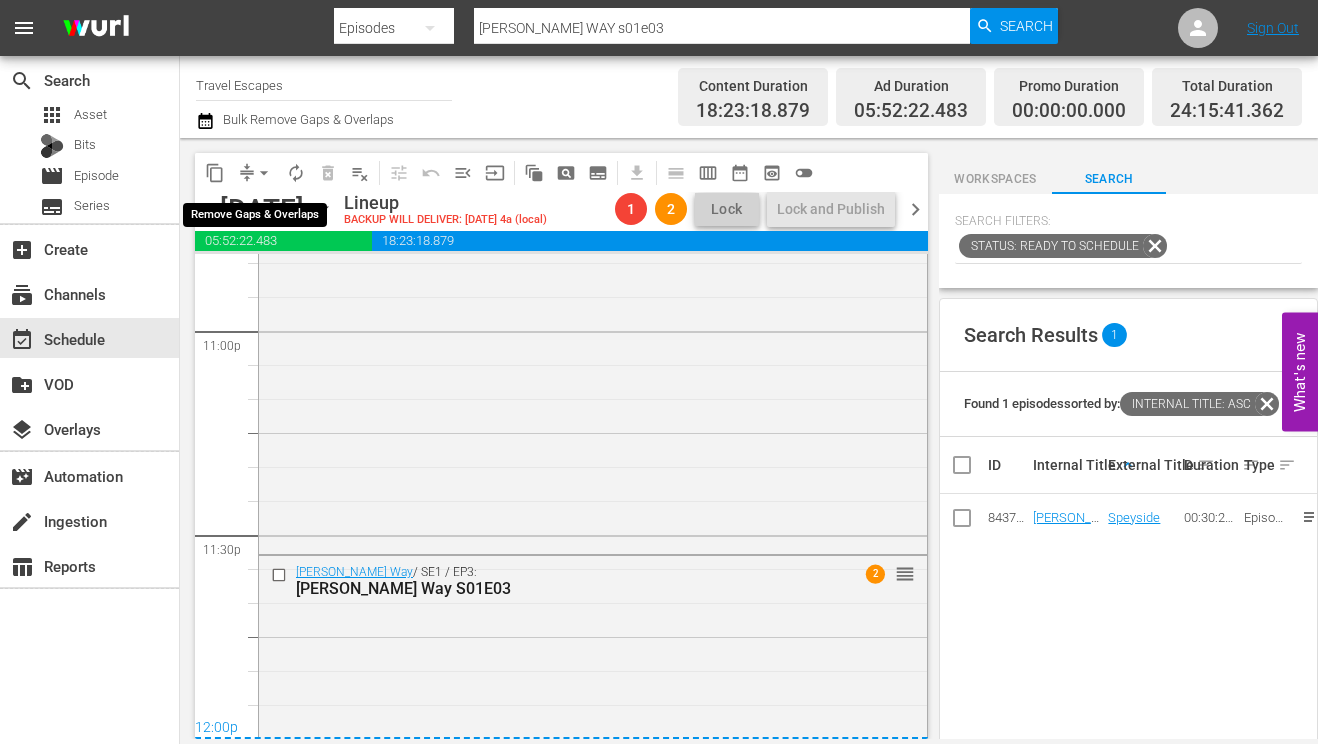 click on "arrow_drop_down" at bounding box center (264, 173) 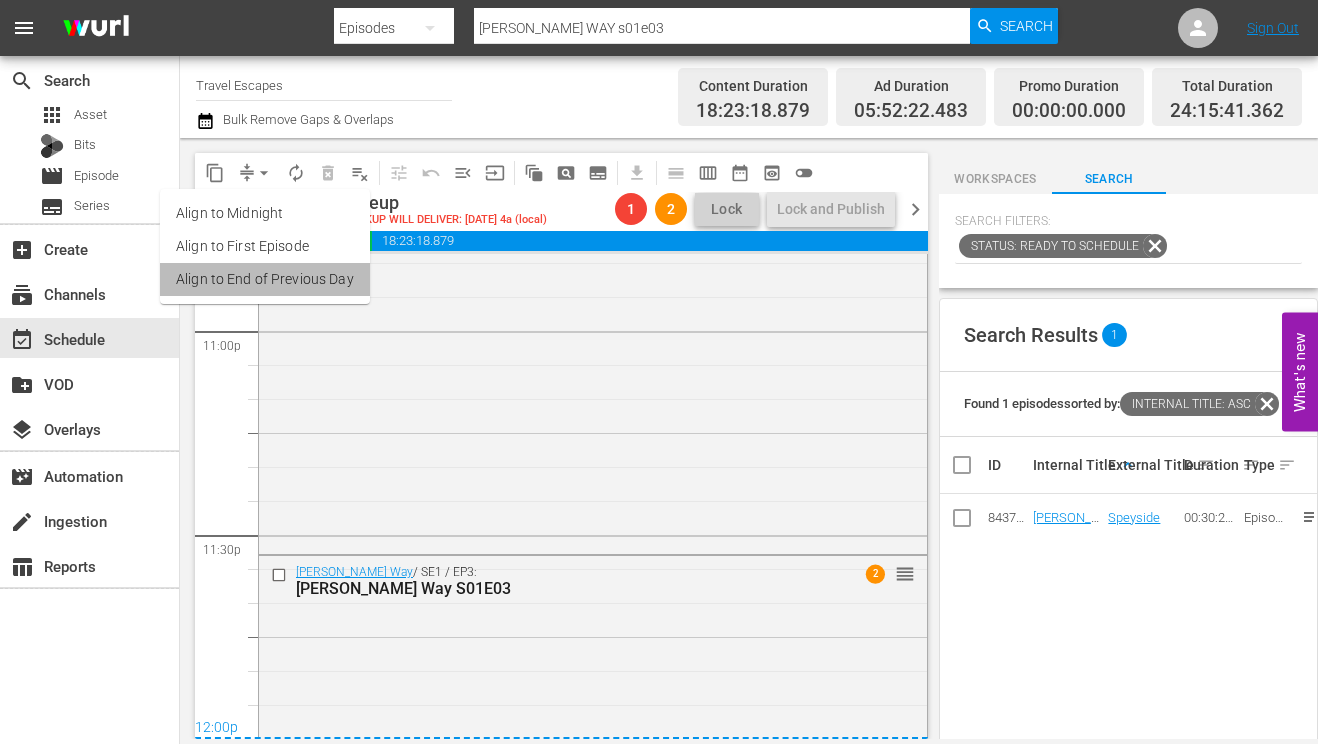 click on "Align to End of Previous Day" at bounding box center [265, 279] 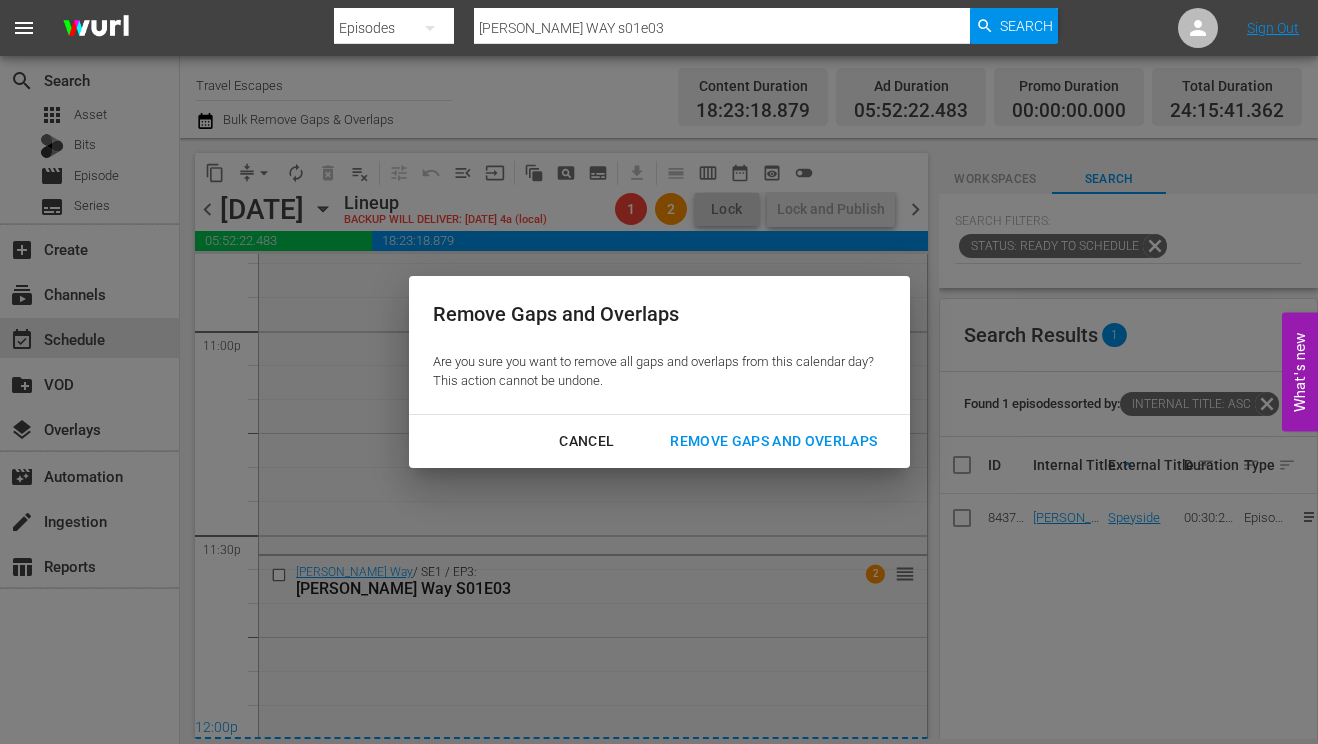 click on "Remove Gaps and Overlaps" at bounding box center (773, 441) 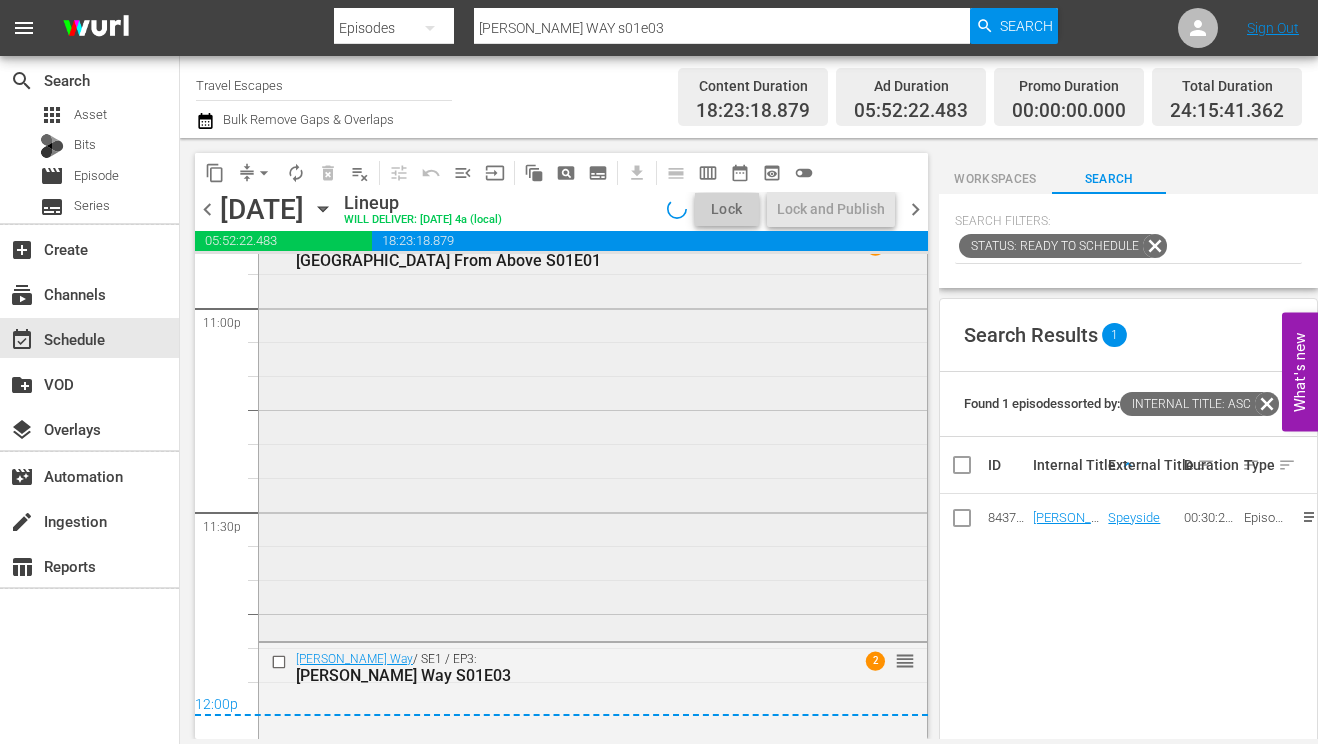 scroll, scrollTop: 9439, scrollLeft: 0, axis: vertical 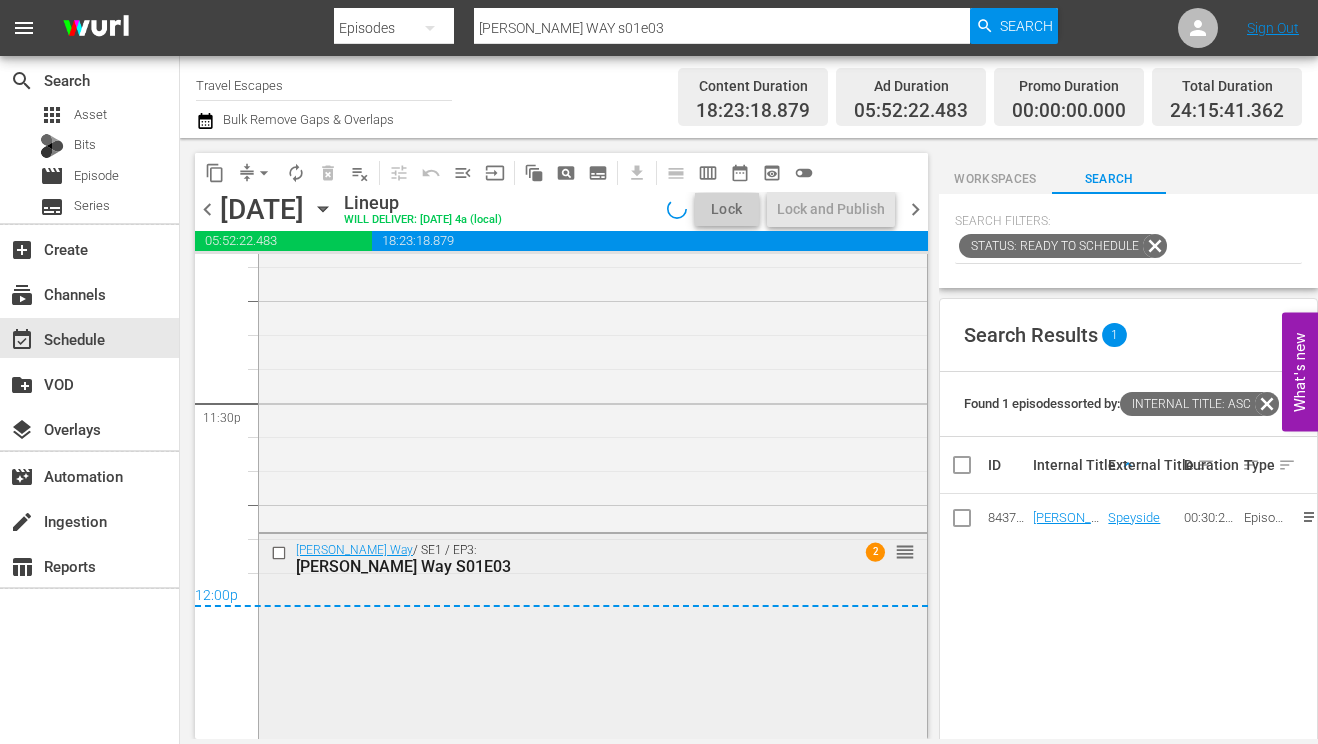 click on "Hayman's Way  / SE1 / EP3:
Hayman's Way S01E03 2 reorder" at bounding box center [593, 634] 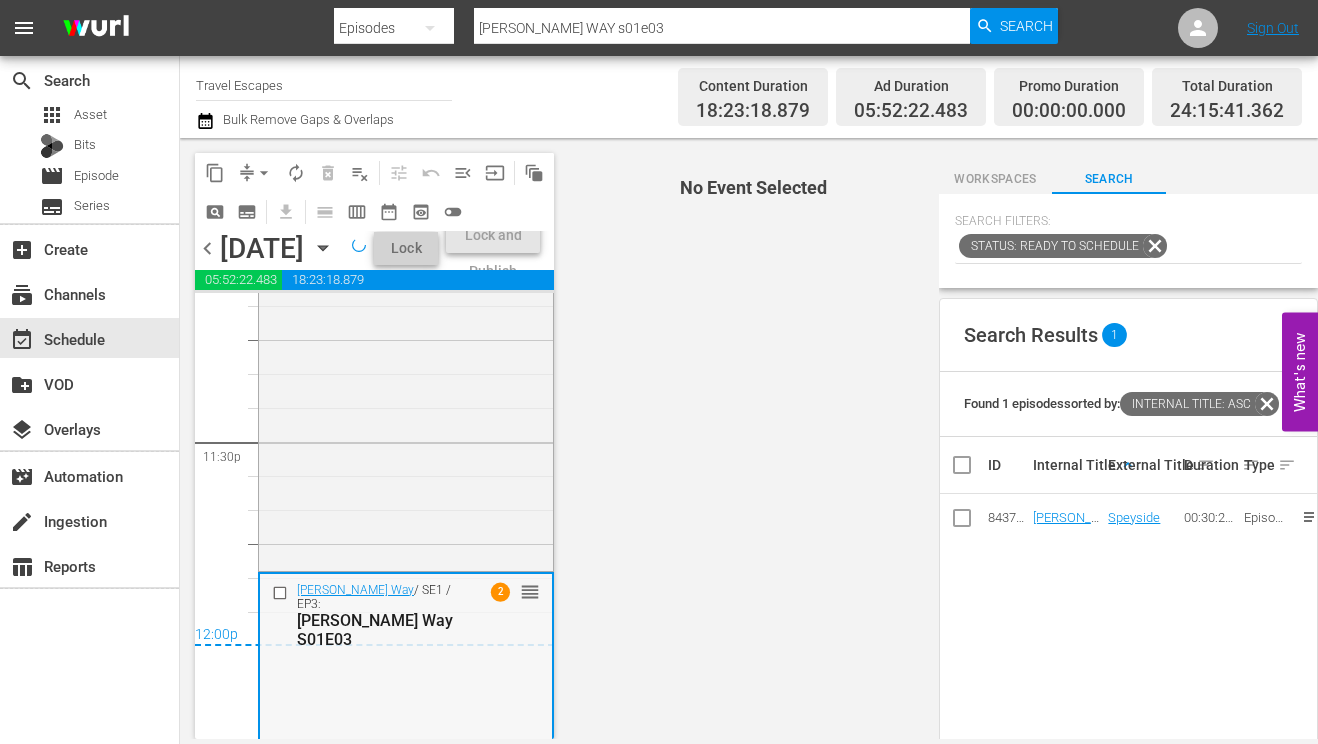 click on "[PERSON_NAME] Way S01E03" at bounding box center [380, 630] 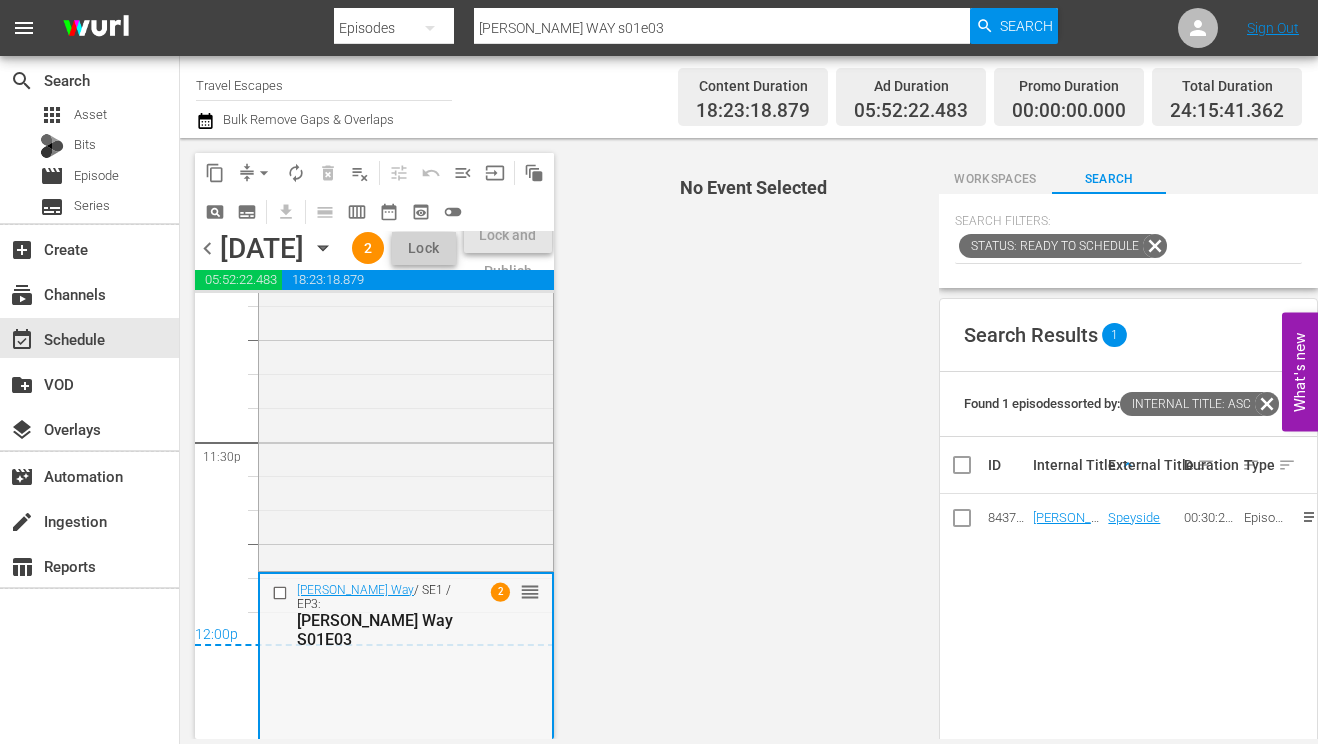 click on "[PERSON_NAME] Way S01E03" at bounding box center [380, 630] 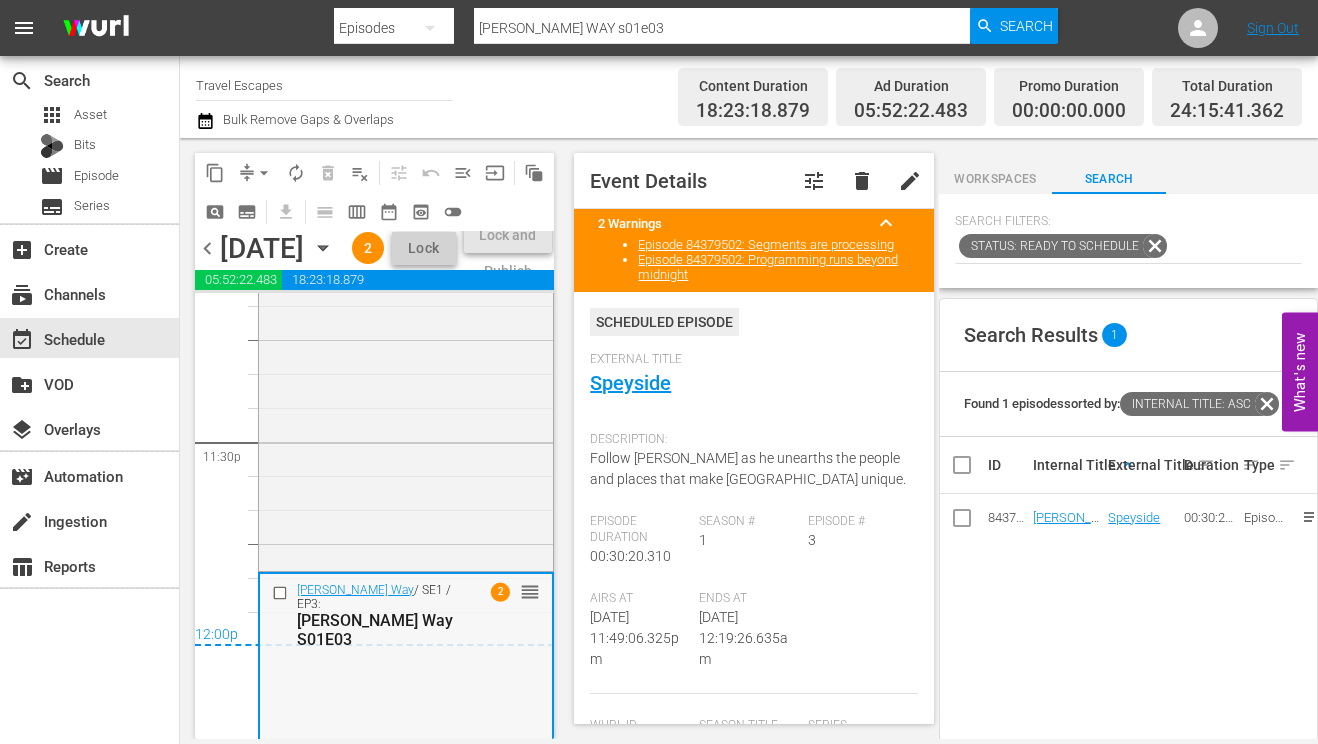 click on "[PERSON_NAME] Way S01E03" at bounding box center [380, 630] 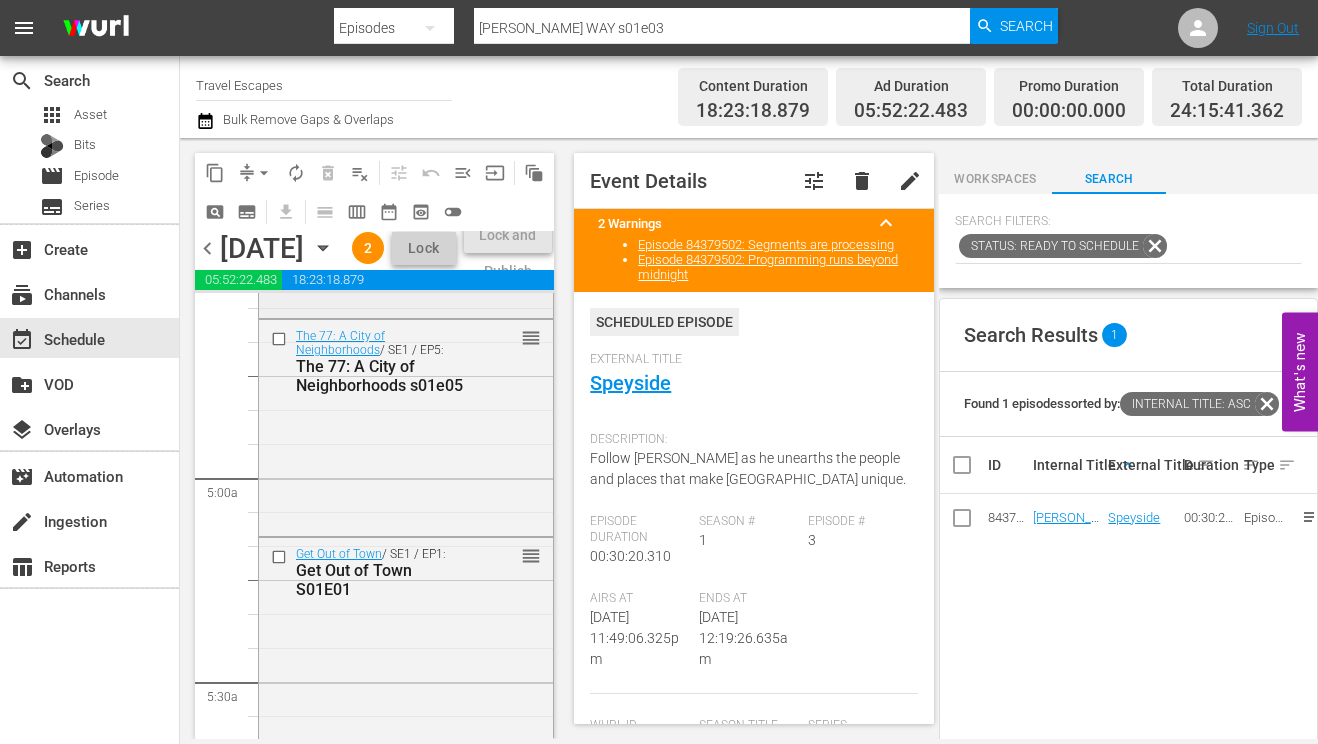 scroll, scrollTop: 1670, scrollLeft: 0, axis: vertical 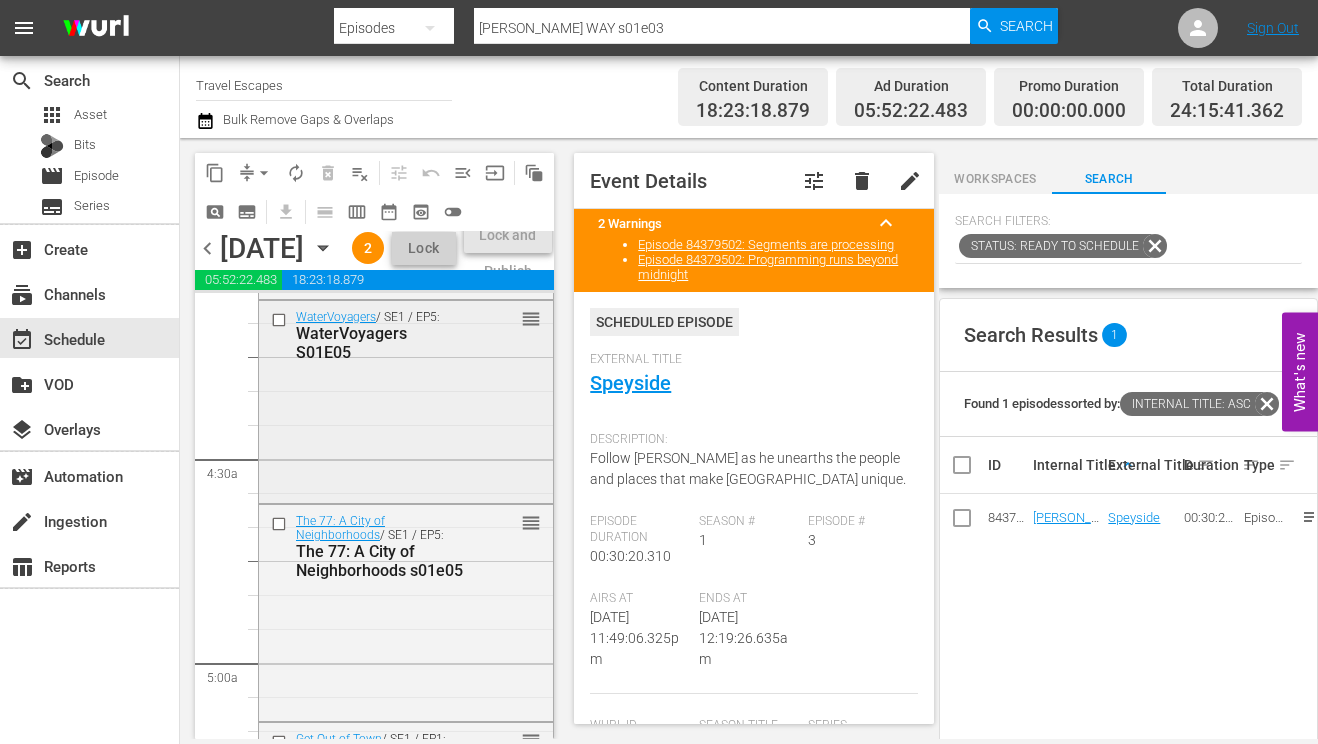 click at bounding box center (281, 319) 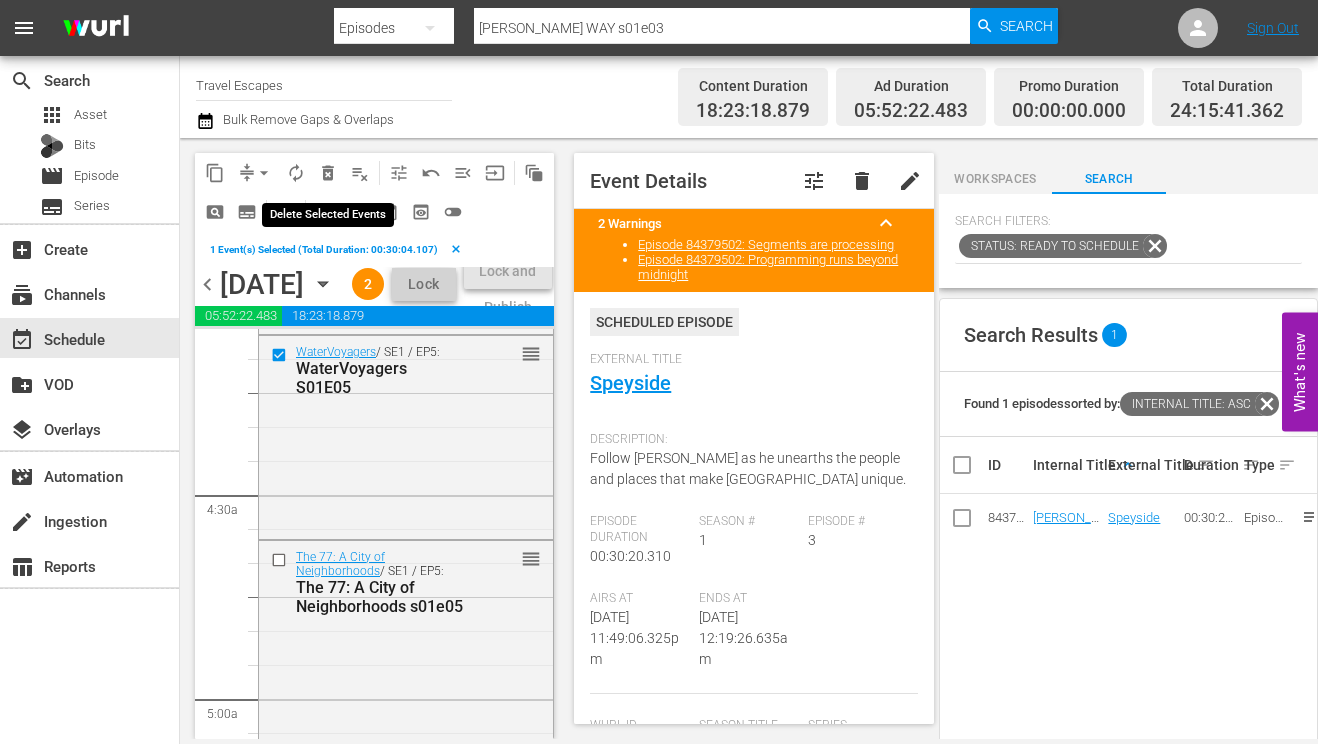 click on "delete_forever_outlined" at bounding box center (328, 173) 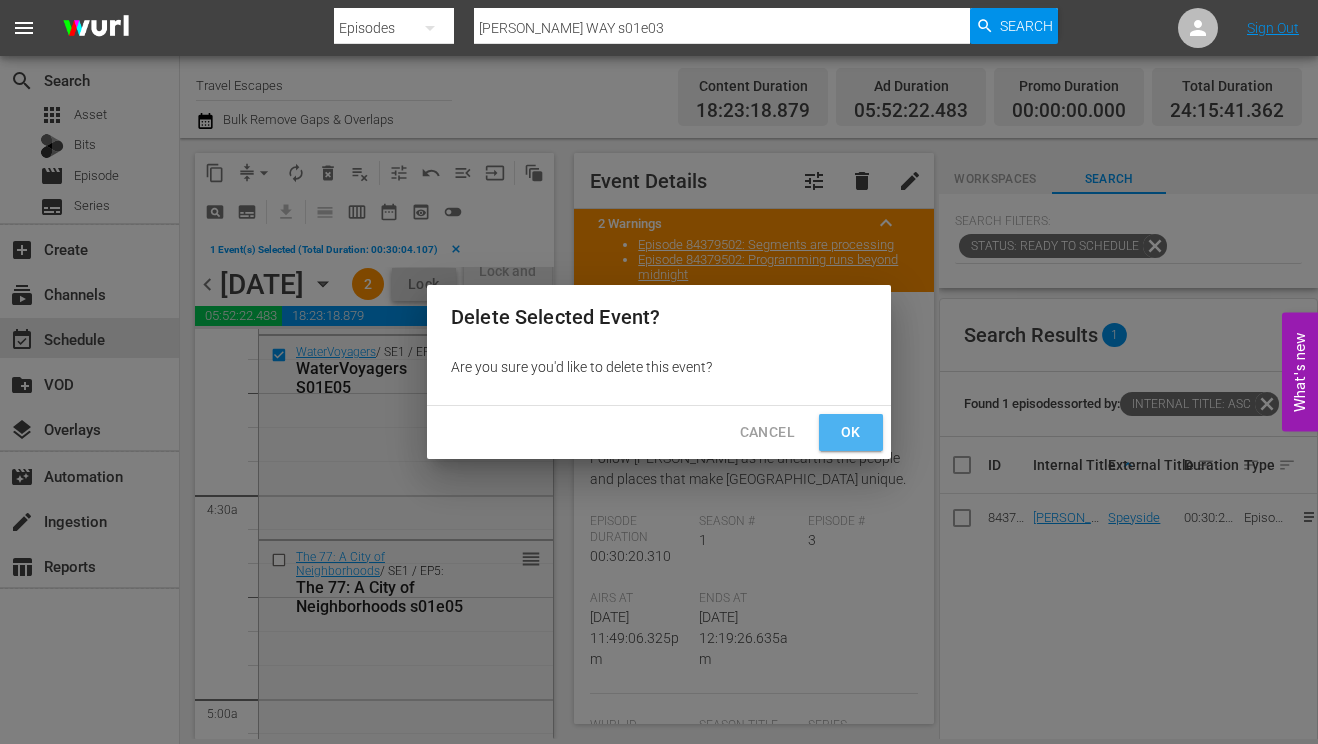 click on "Ok" at bounding box center [851, 432] 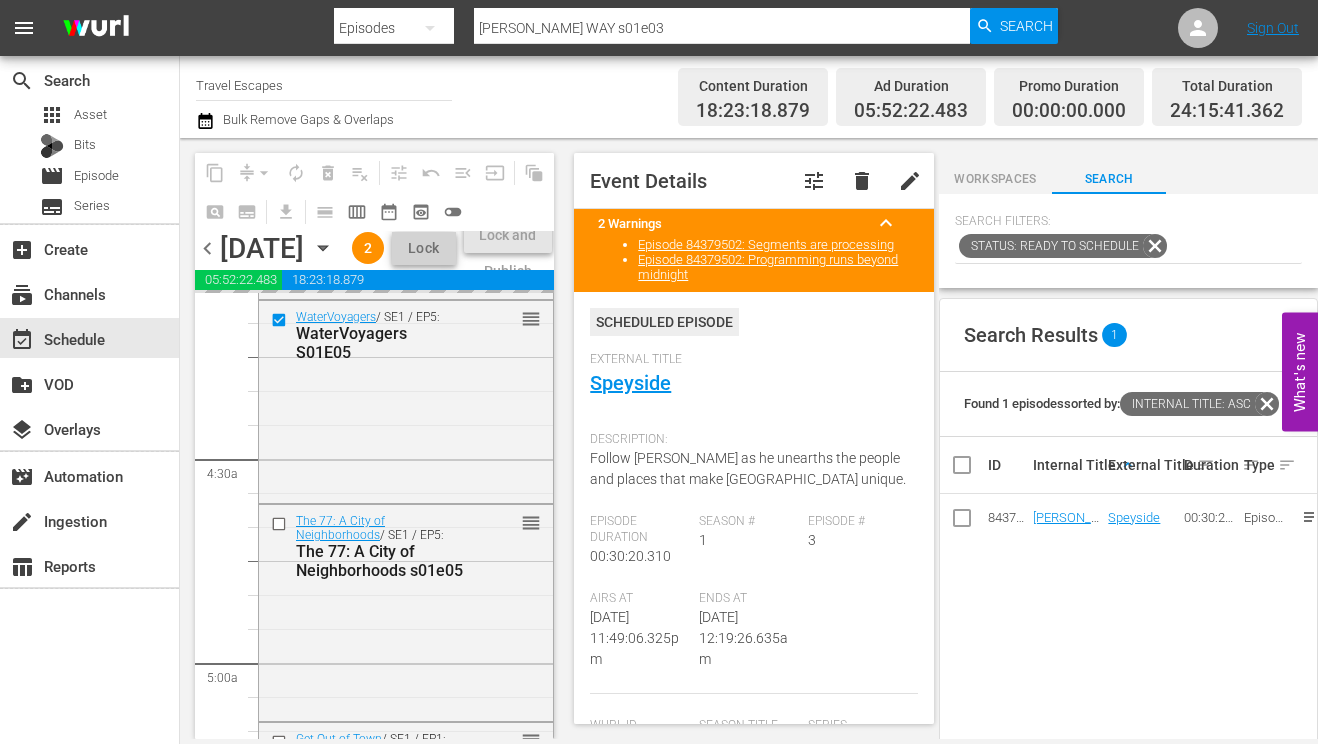 scroll, scrollTop: 0, scrollLeft: 0, axis: both 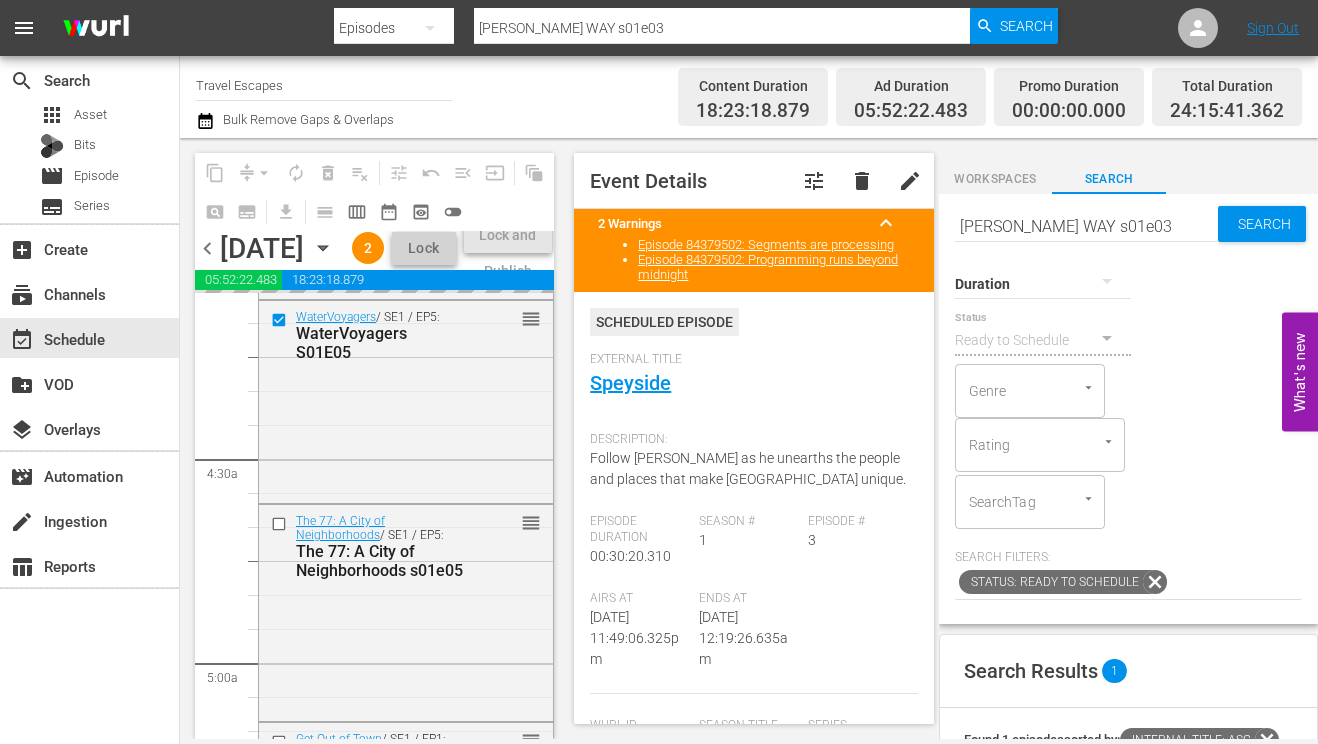 click at bounding box center [1043, 283] 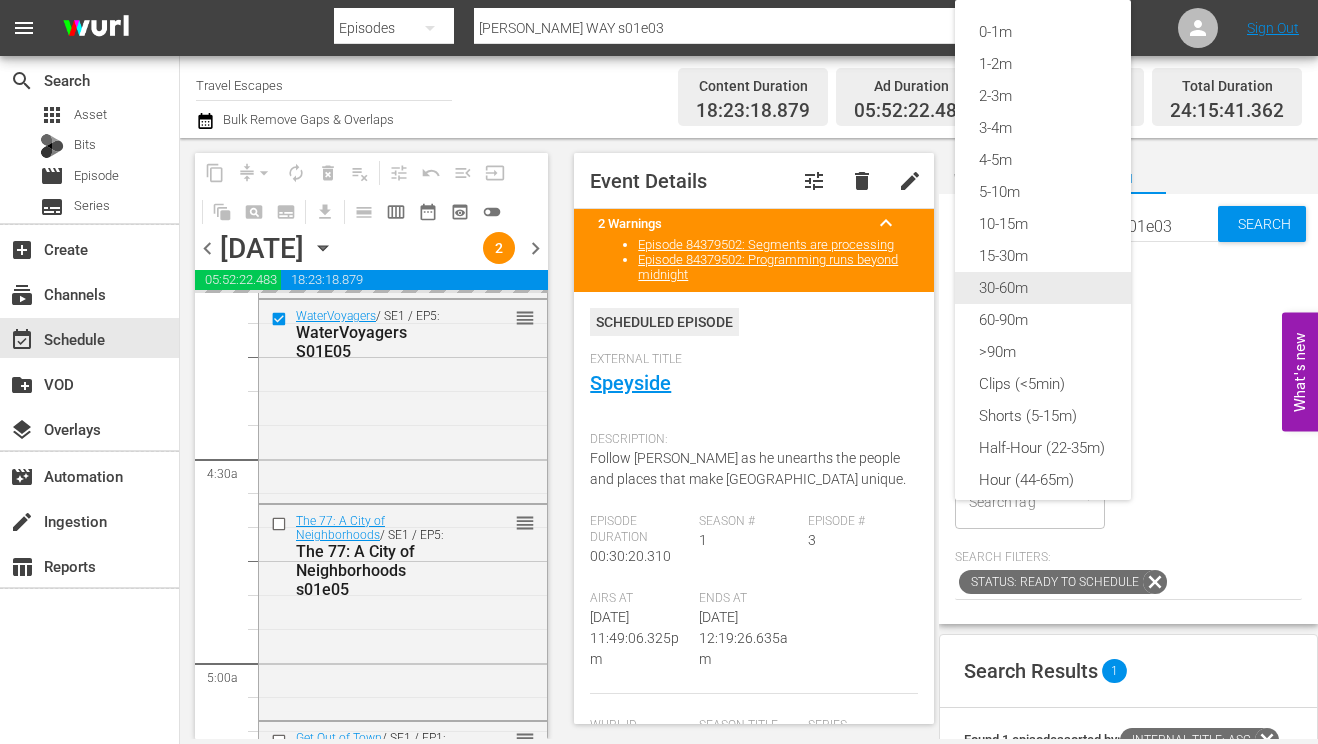 scroll, scrollTop: 0, scrollLeft: 15, axis: horizontal 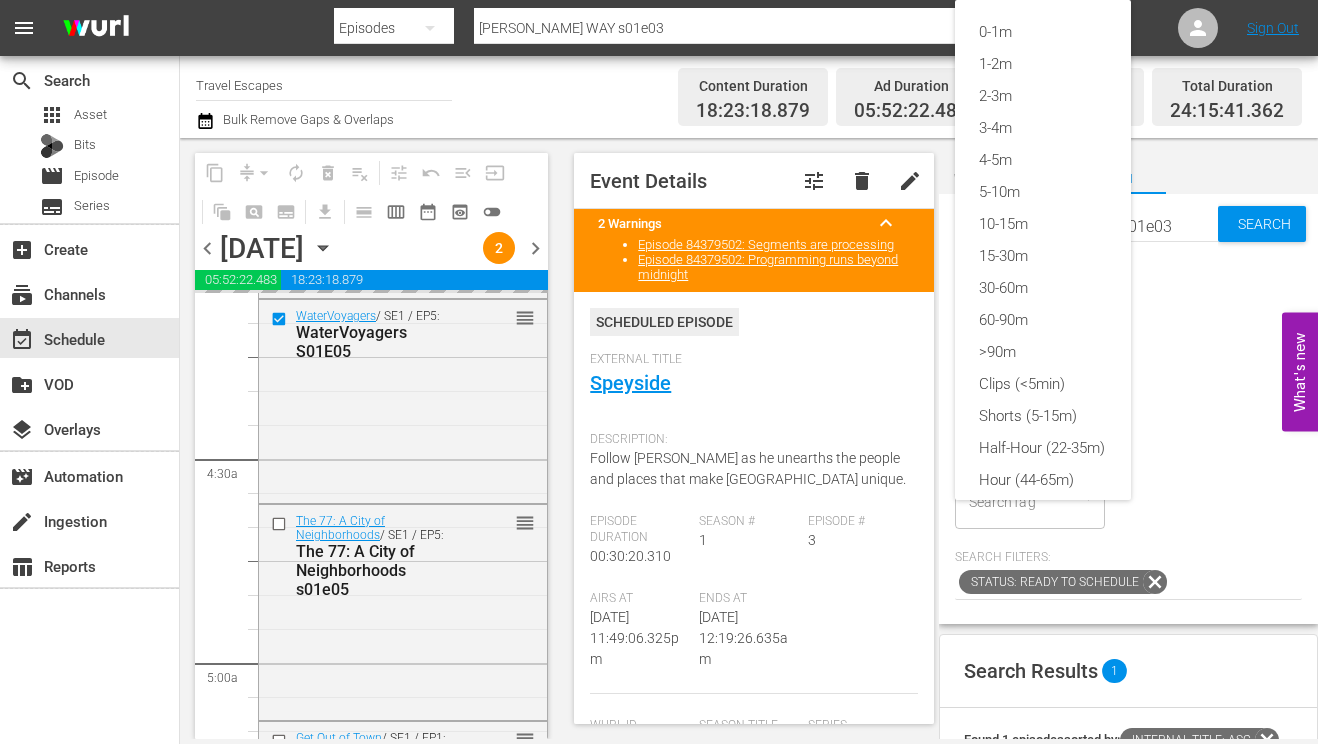 click on "0-1m 1-2m 2-3m 3-4m 4-5m 5-10m 10-15m 15-30m 30-60m 60-90m >90m Clips (<5min) Shorts (5-15m) Half-Hour (22-35m) Hour (44-65m)" at bounding box center (659, 372) 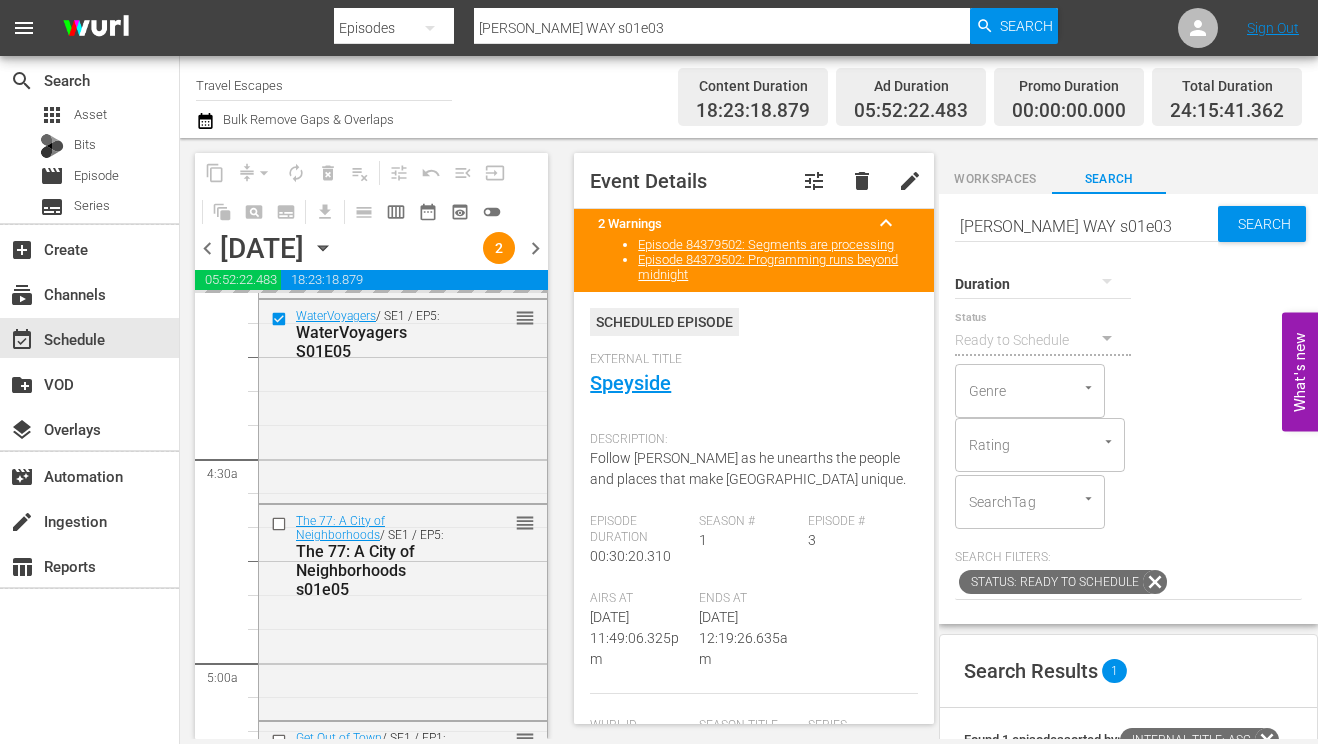 click on "HAYMAN'S WAY s01e03" at bounding box center [1087, 226] 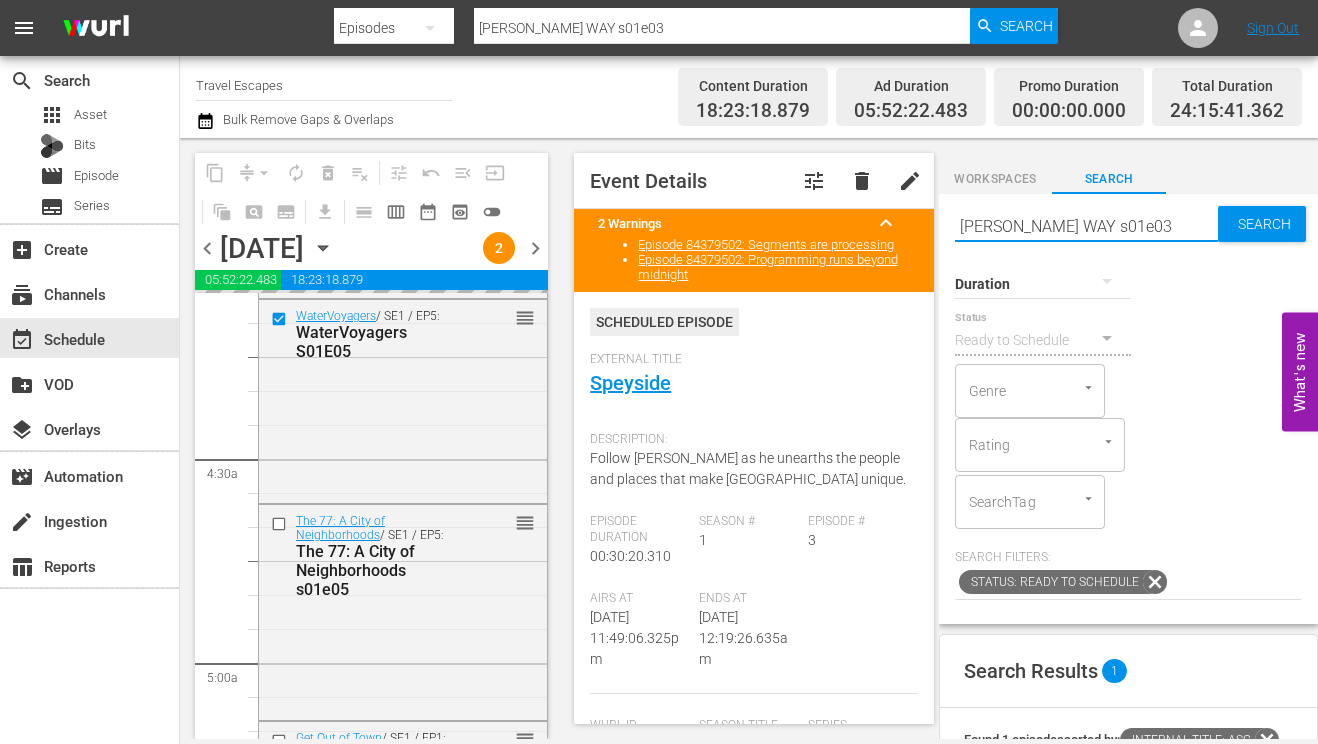 click on "HAYMAN'S WAY s01e03" at bounding box center [1087, 226] 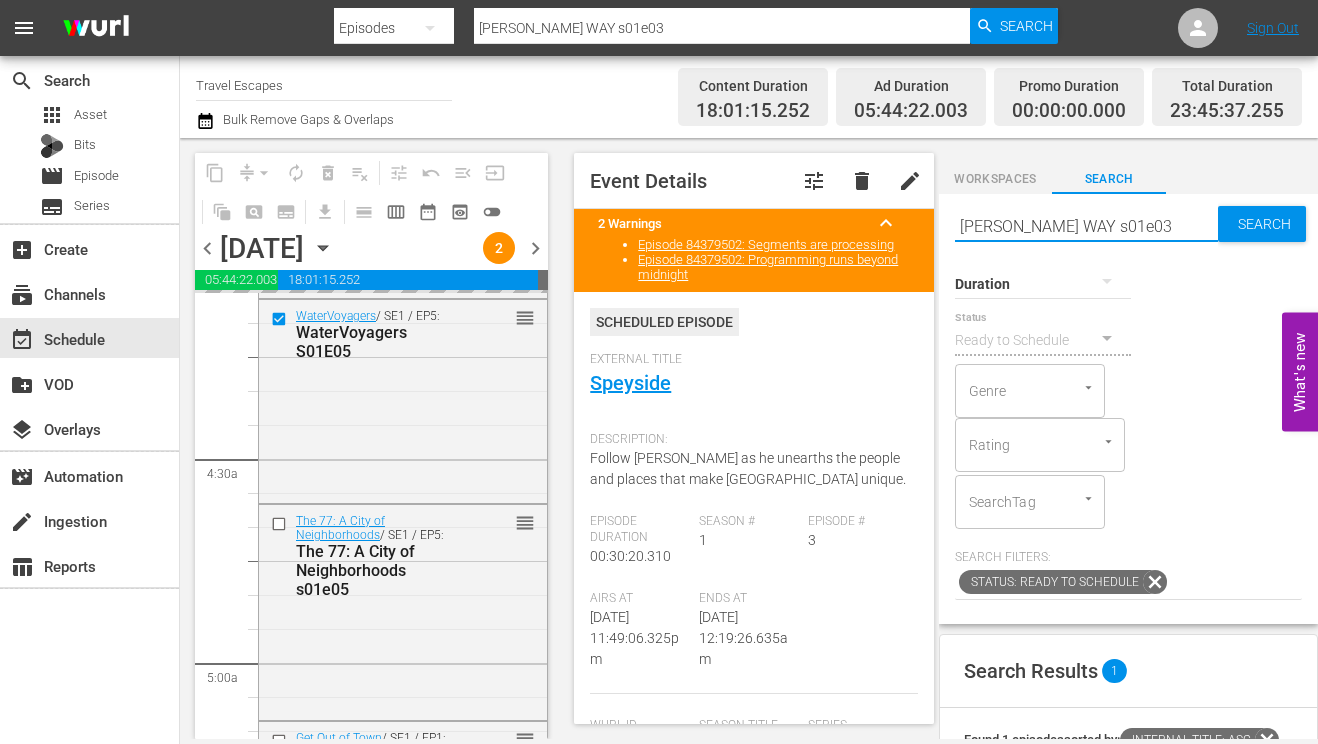 click on "HAYMAN'S WAY s01e03" at bounding box center (1087, 226) 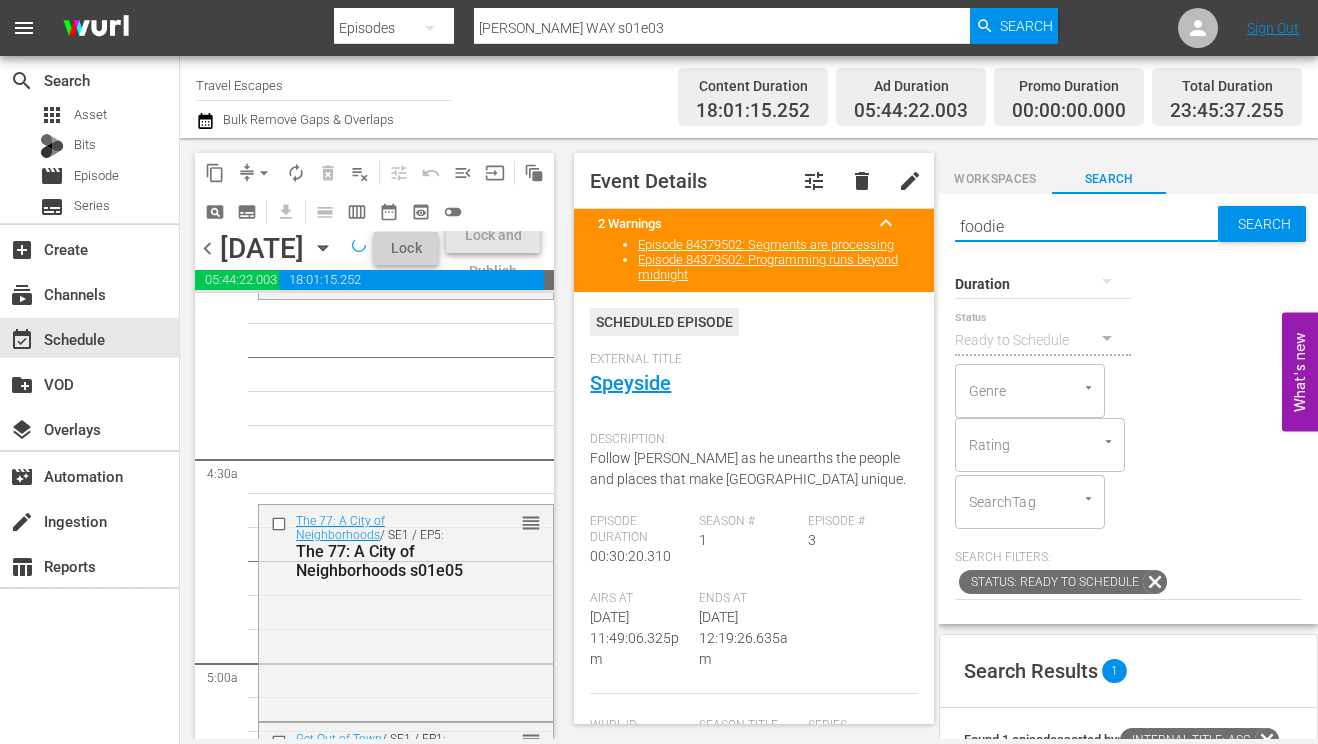 type on "foodie" 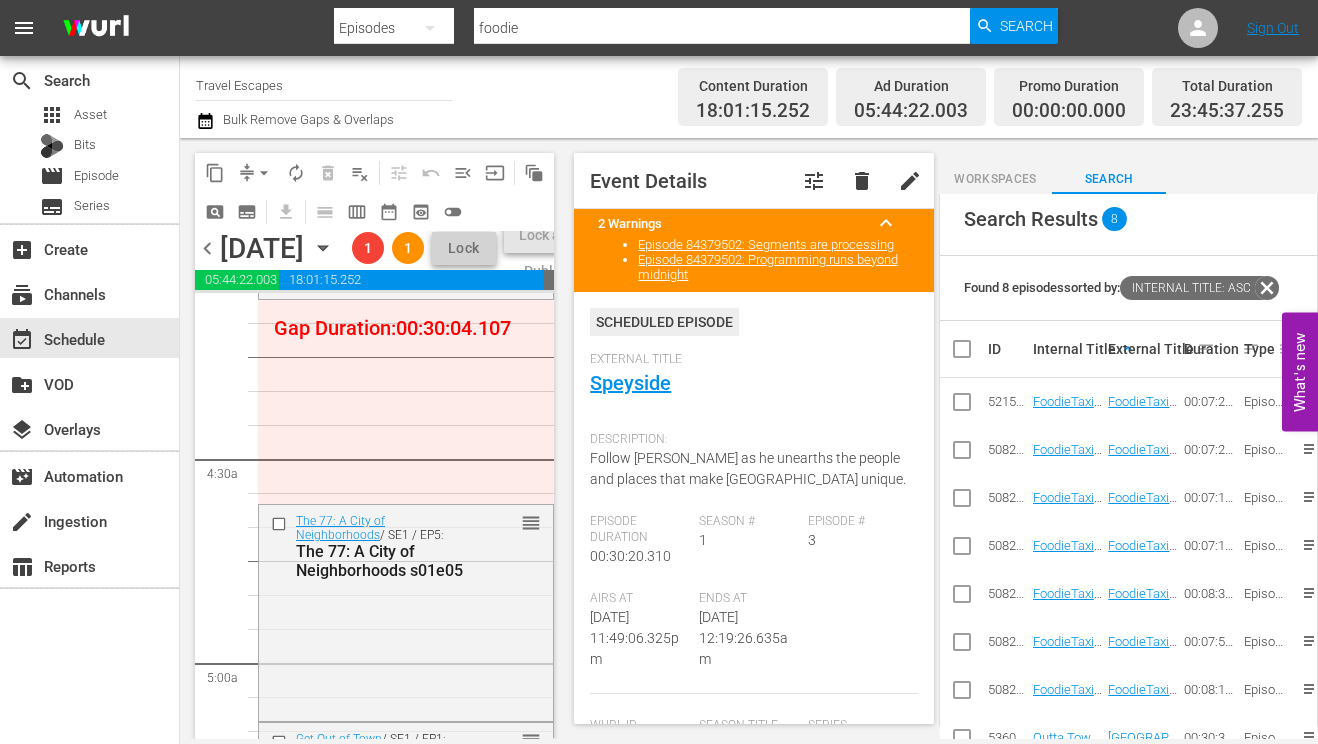 scroll, scrollTop: 0, scrollLeft: 0, axis: both 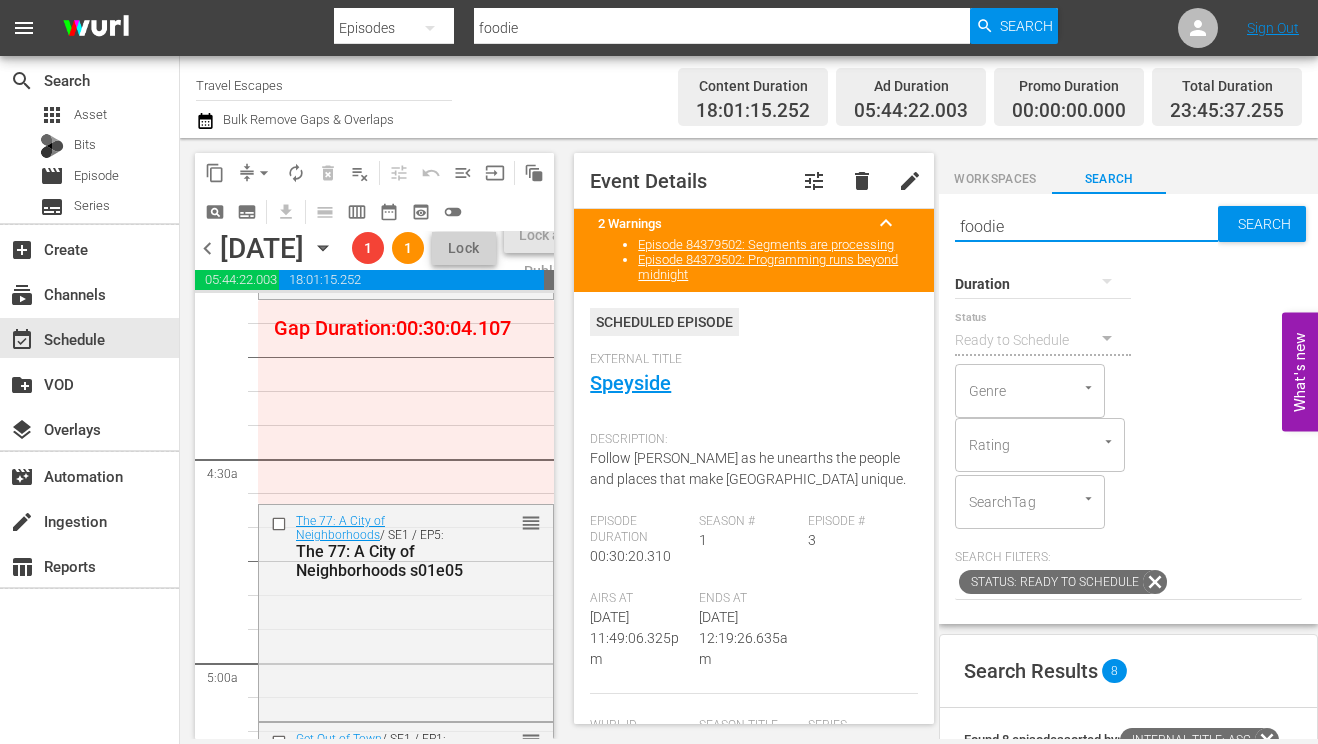 click on "foodie" at bounding box center (1087, 226) 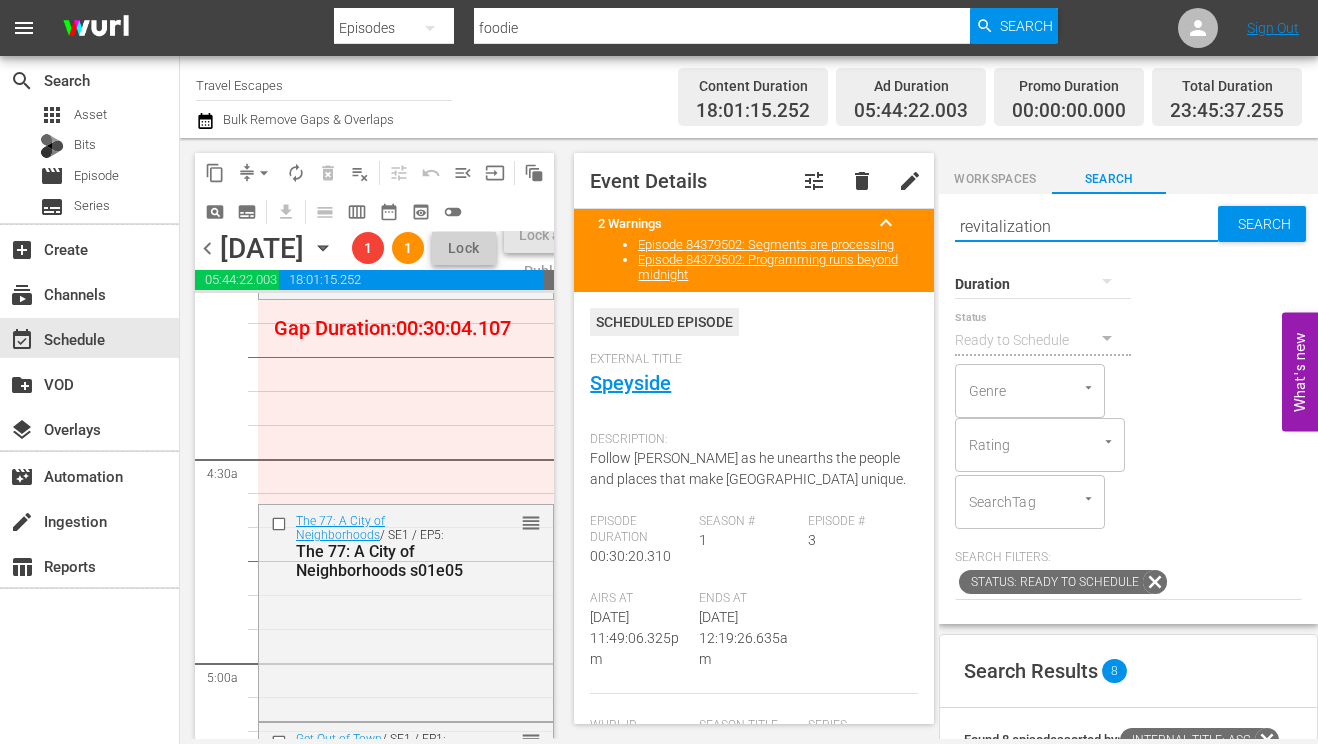 type on "revitalization" 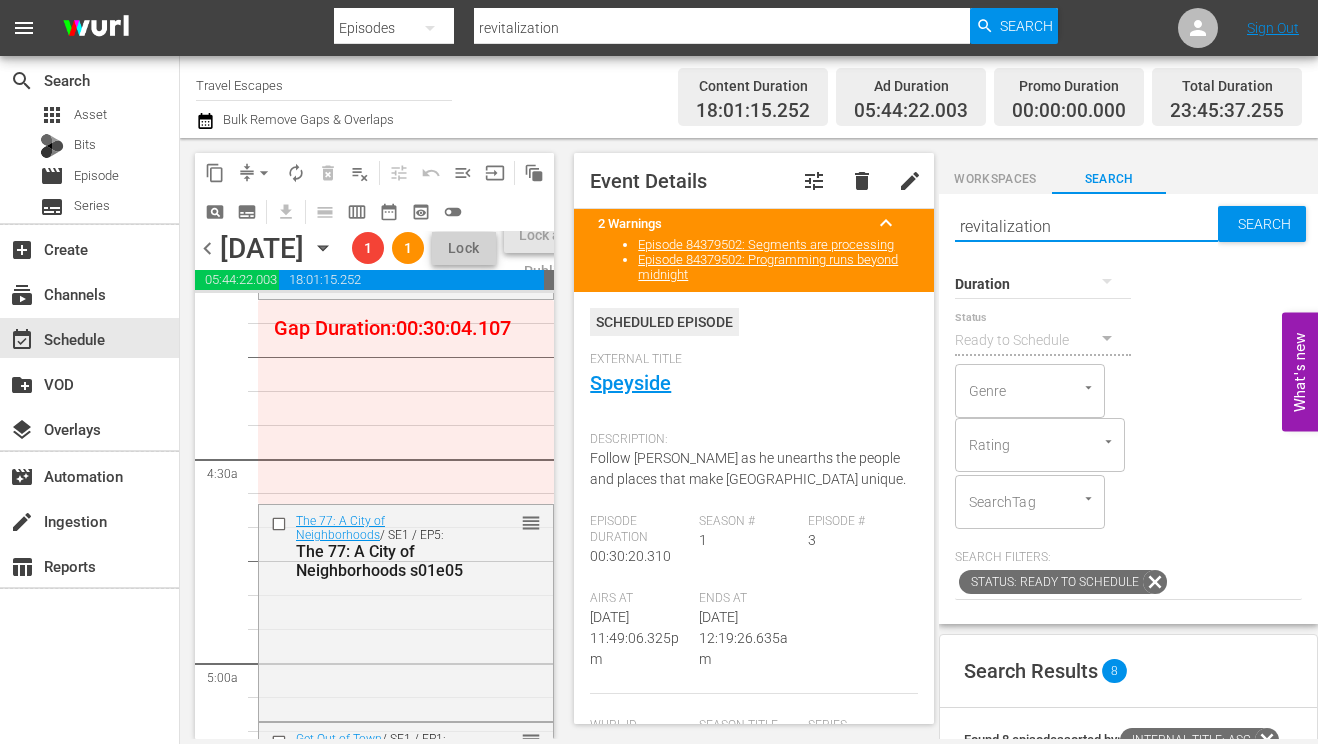 scroll, scrollTop: 440, scrollLeft: 0, axis: vertical 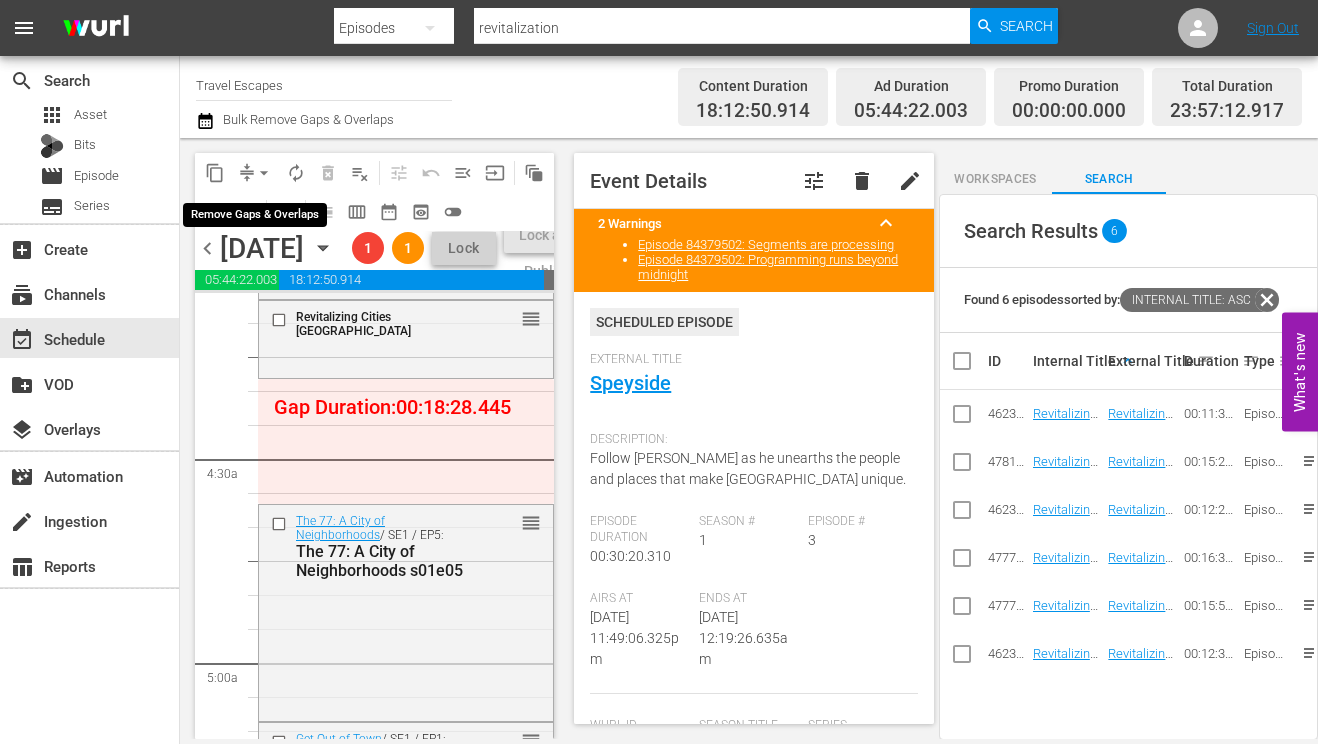 click on "arrow_drop_down" at bounding box center (264, 173) 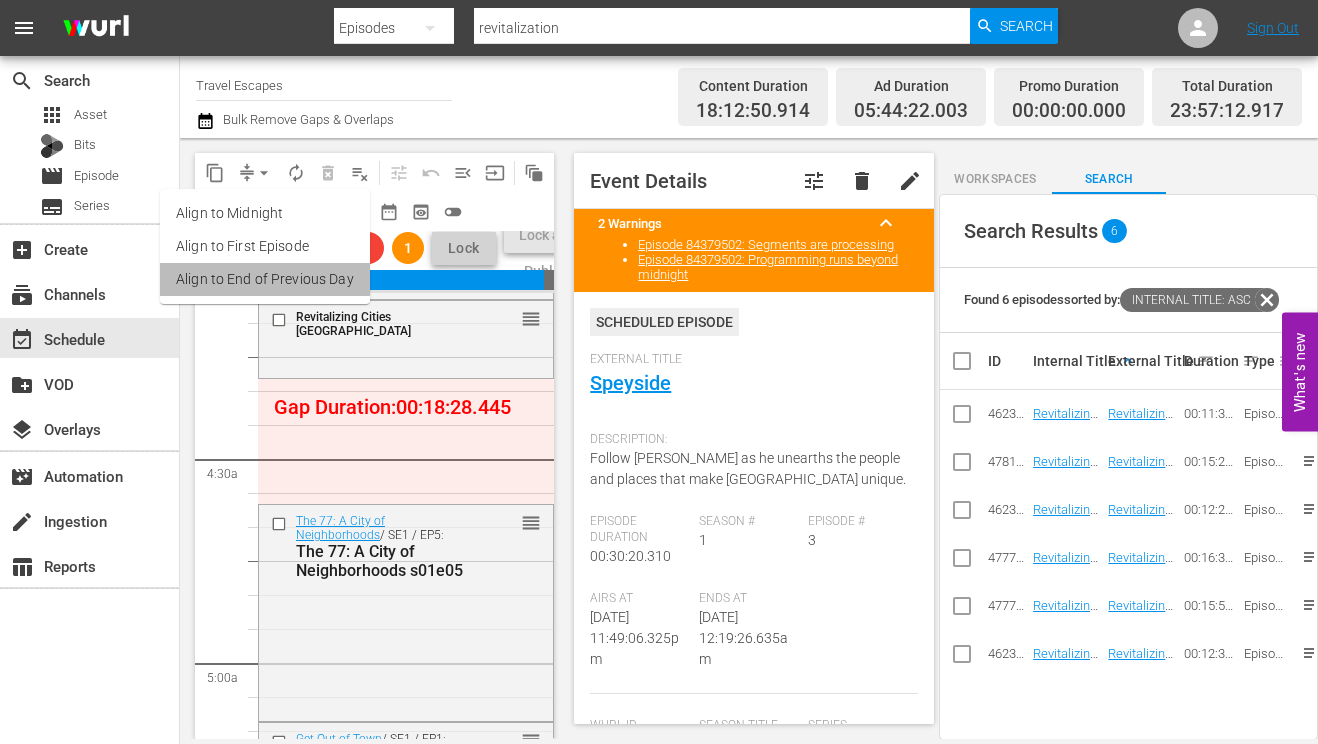 click on "Align to End of Previous Day" at bounding box center (265, 279) 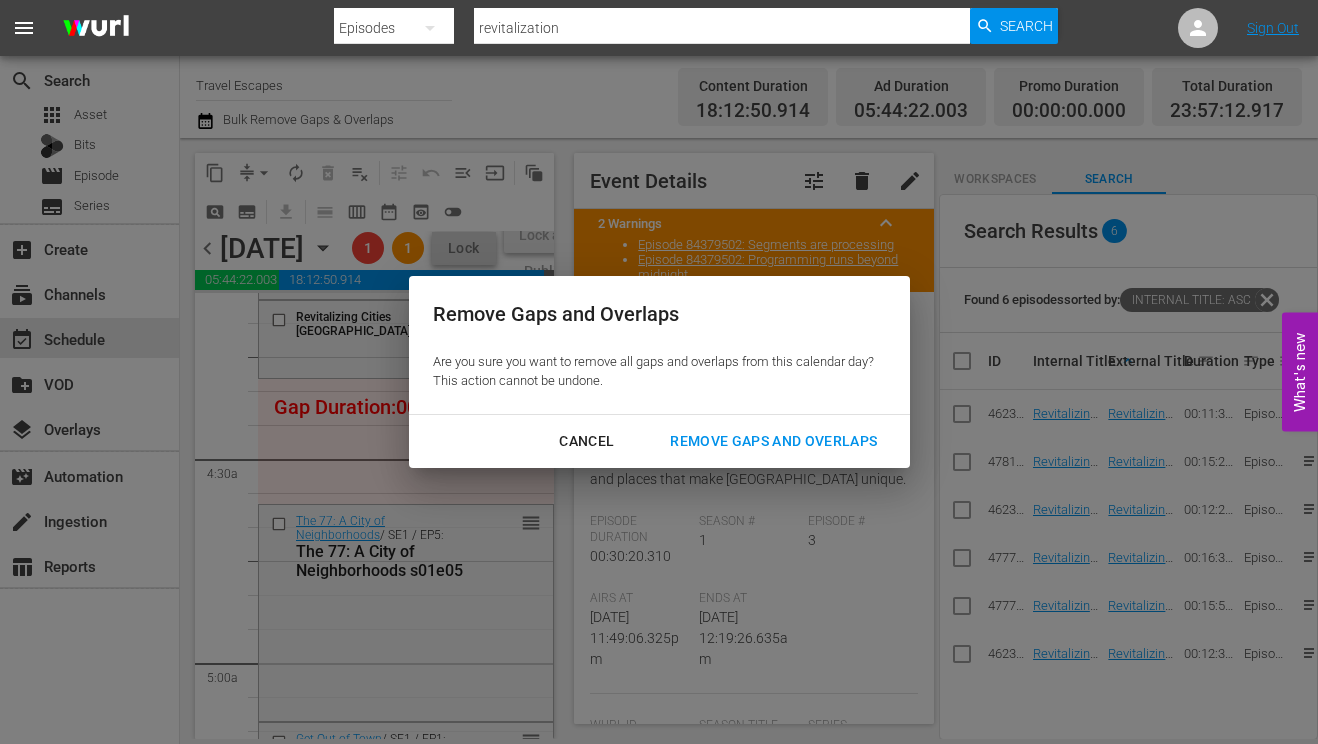 click on "Remove Gaps and Overlaps" at bounding box center [773, 441] 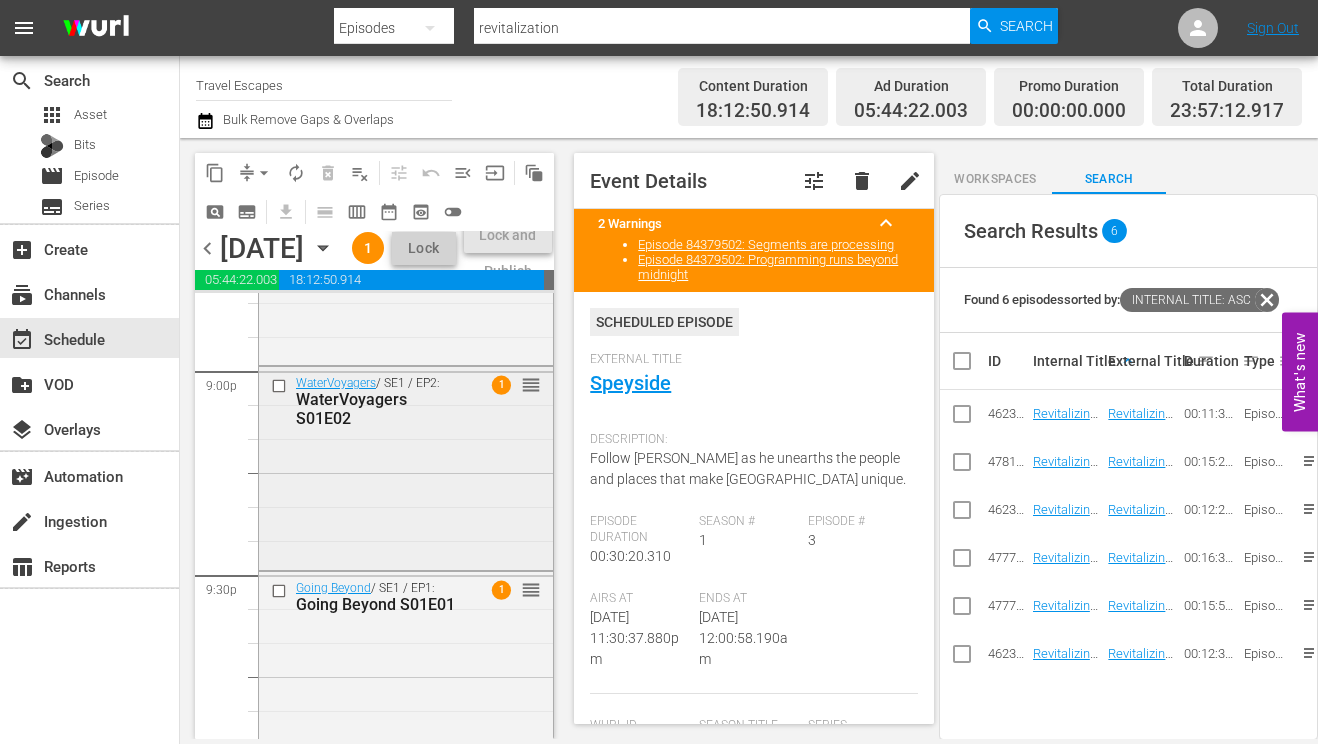 scroll, scrollTop: 8301, scrollLeft: 0, axis: vertical 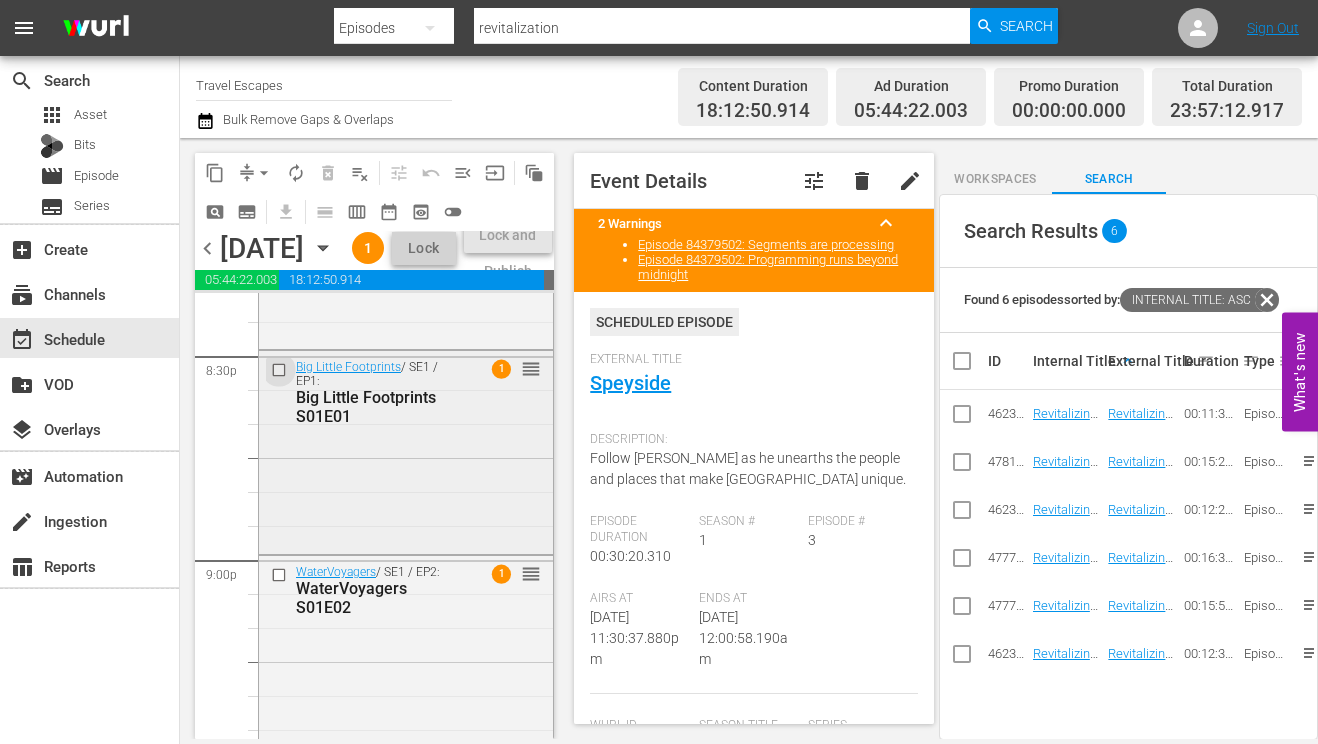 click at bounding box center (281, 369) 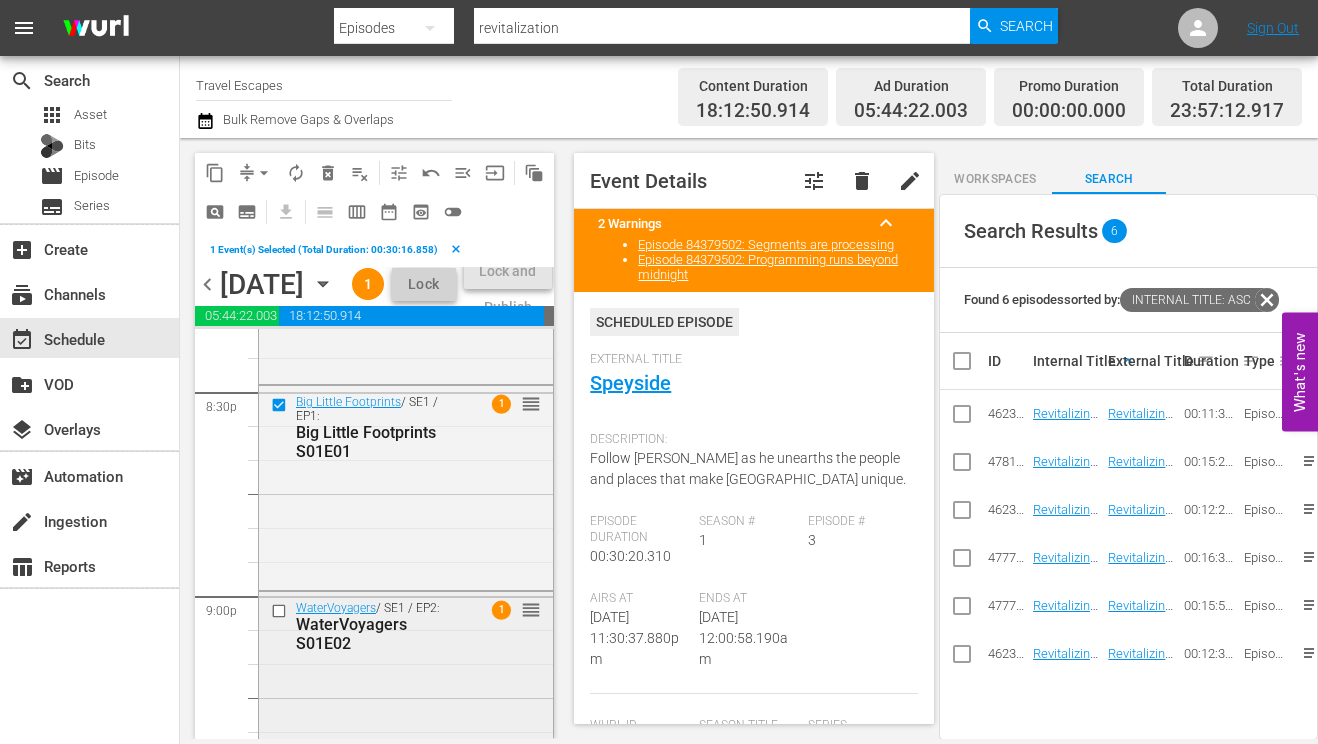 click at bounding box center (281, 611) 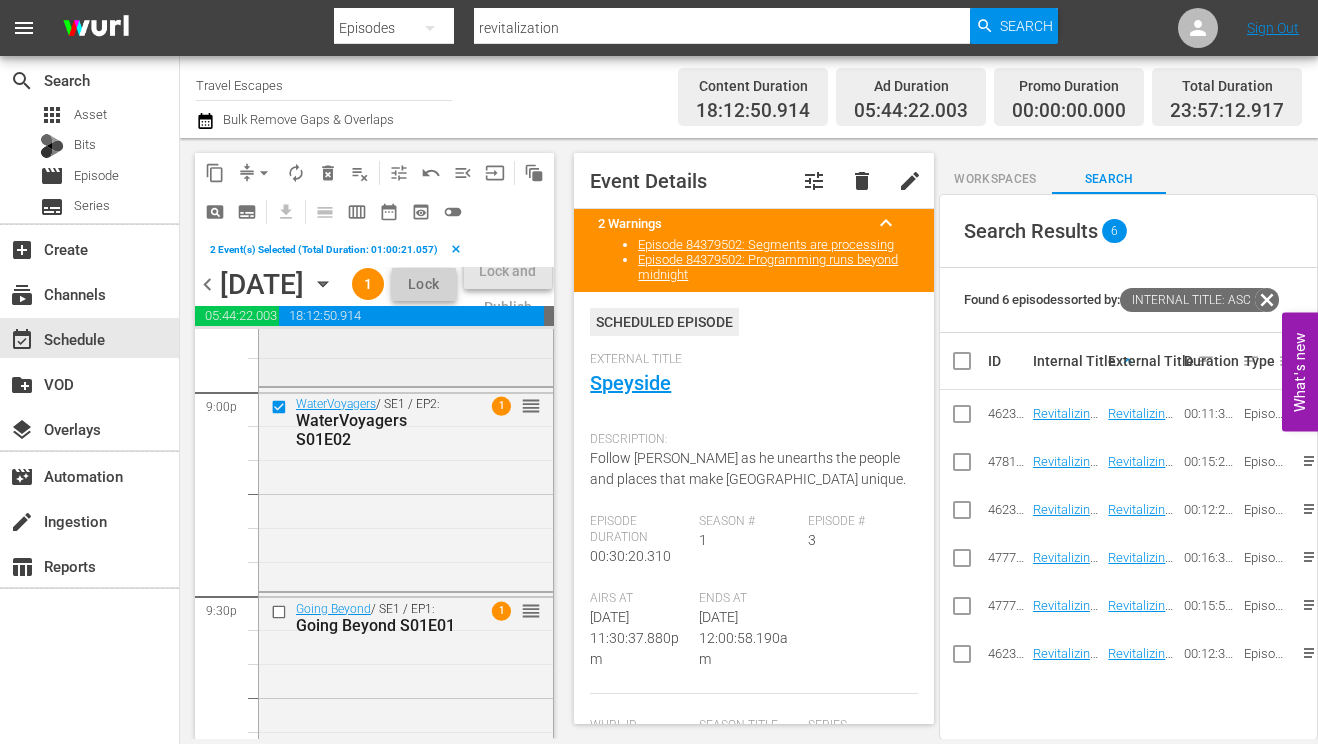 scroll, scrollTop: 8509, scrollLeft: 0, axis: vertical 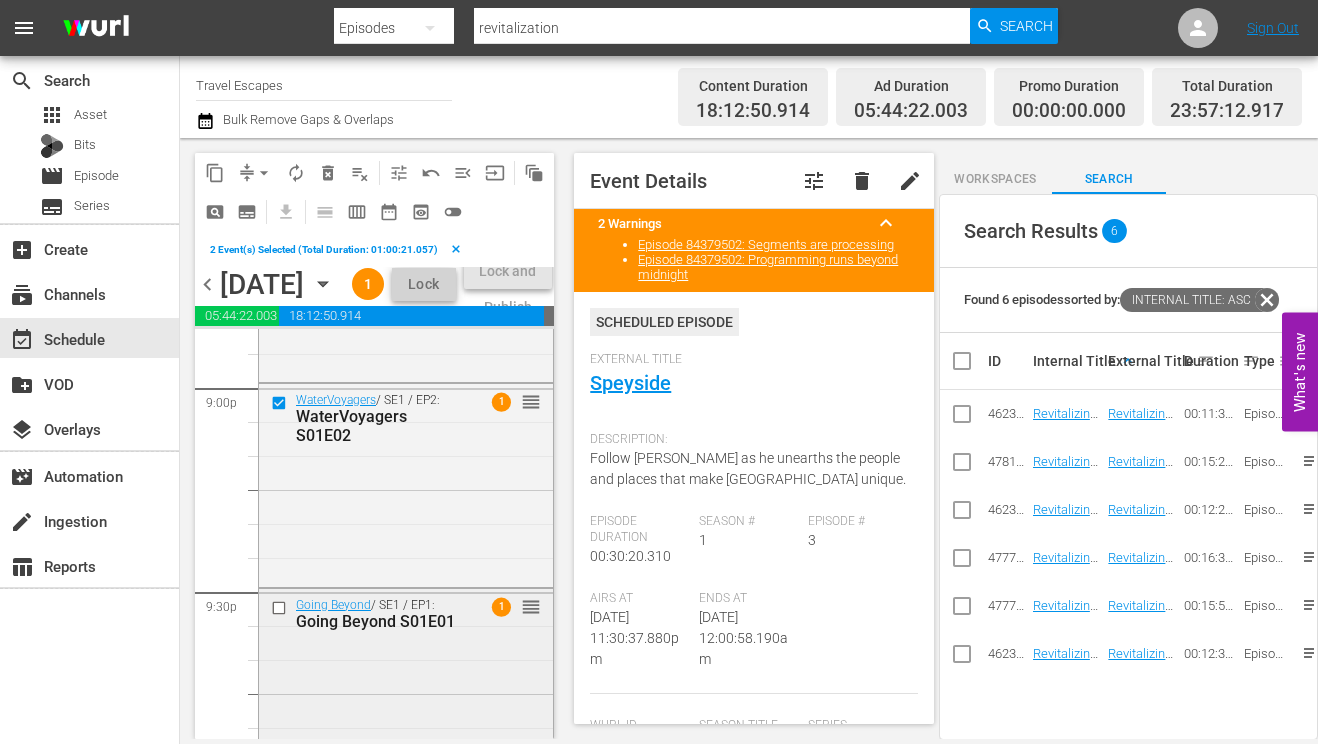 click at bounding box center (281, 607) 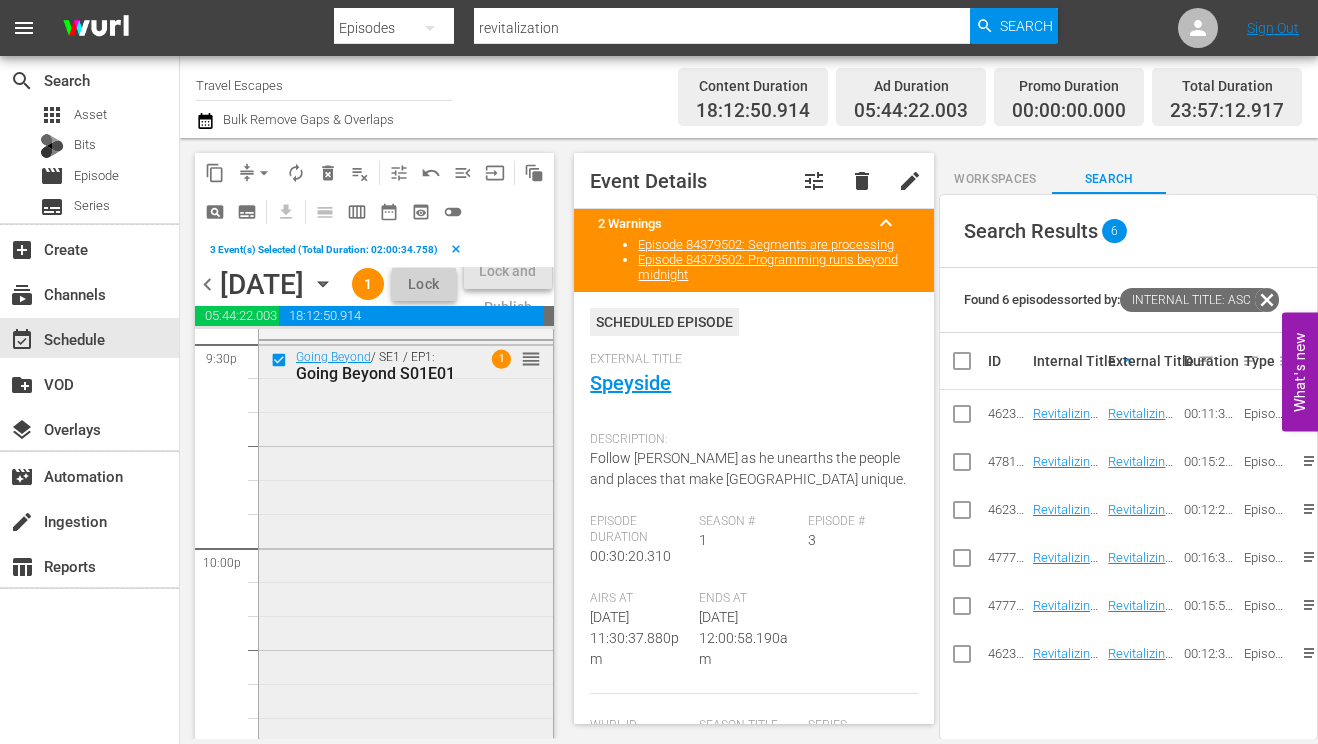 scroll, scrollTop: 8962, scrollLeft: 0, axis: vertical 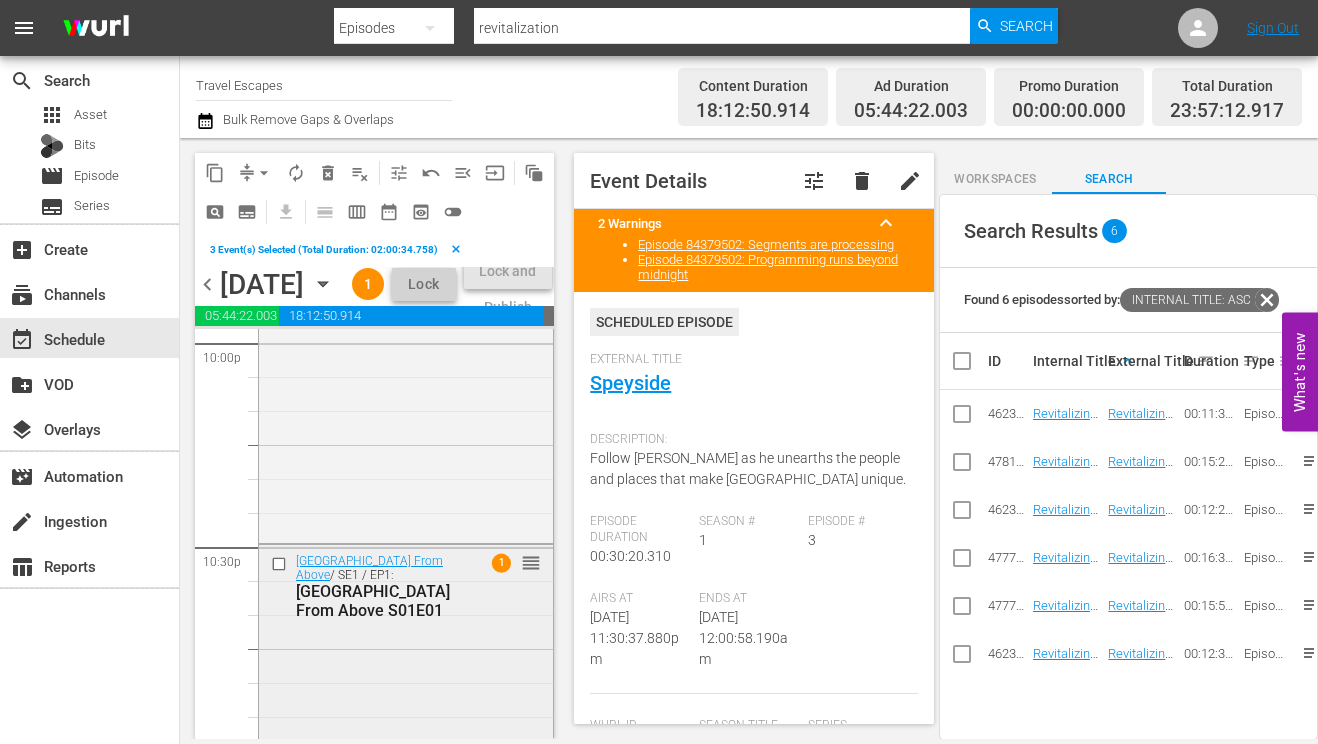 click at bounding box center [281, 564] 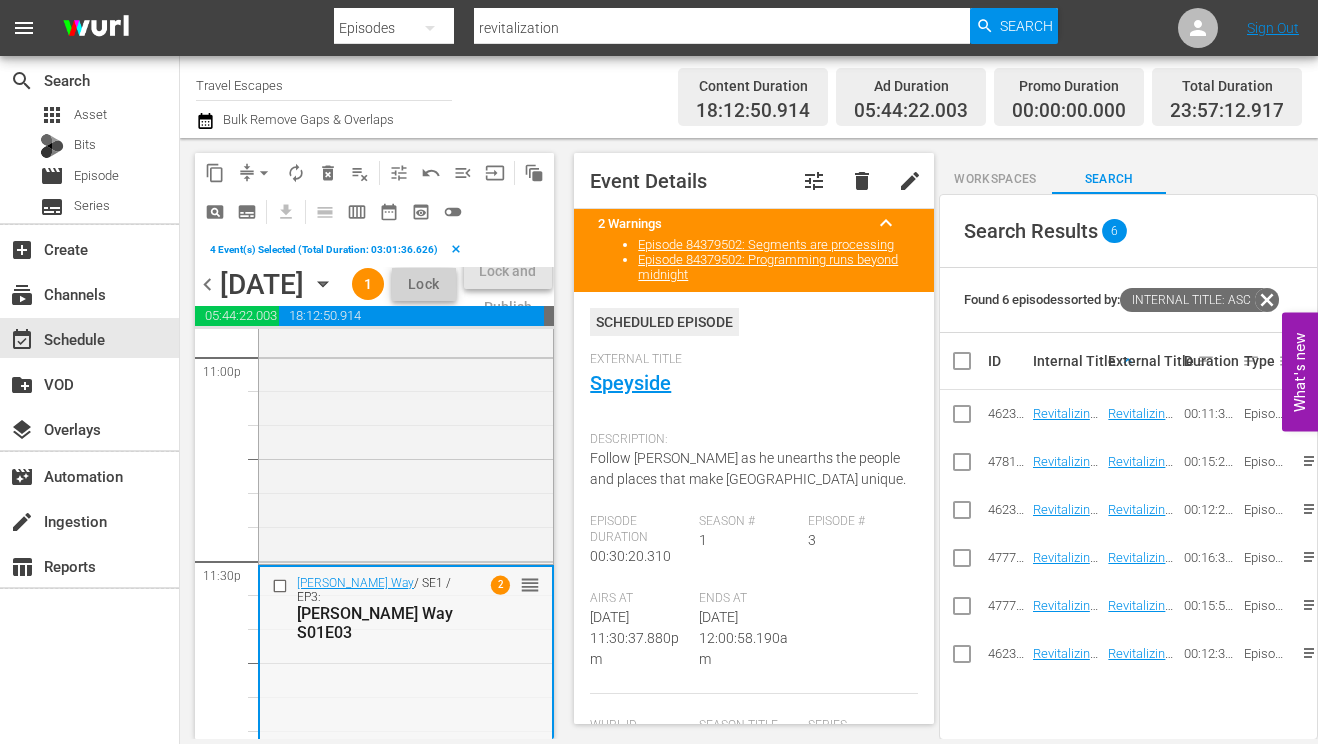 scroll, scrollTop: 9453, scrollLeft: 0, axis: vertical 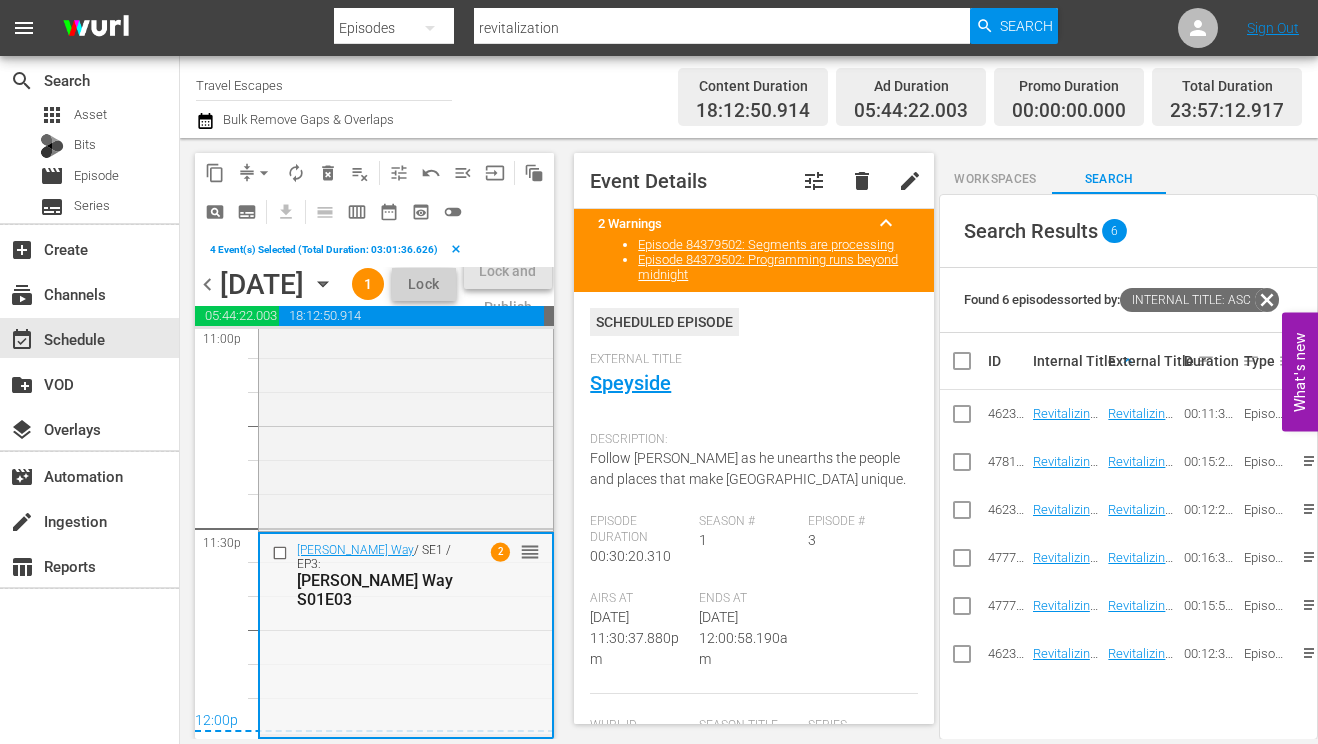 click at bounding box center [282, 553] 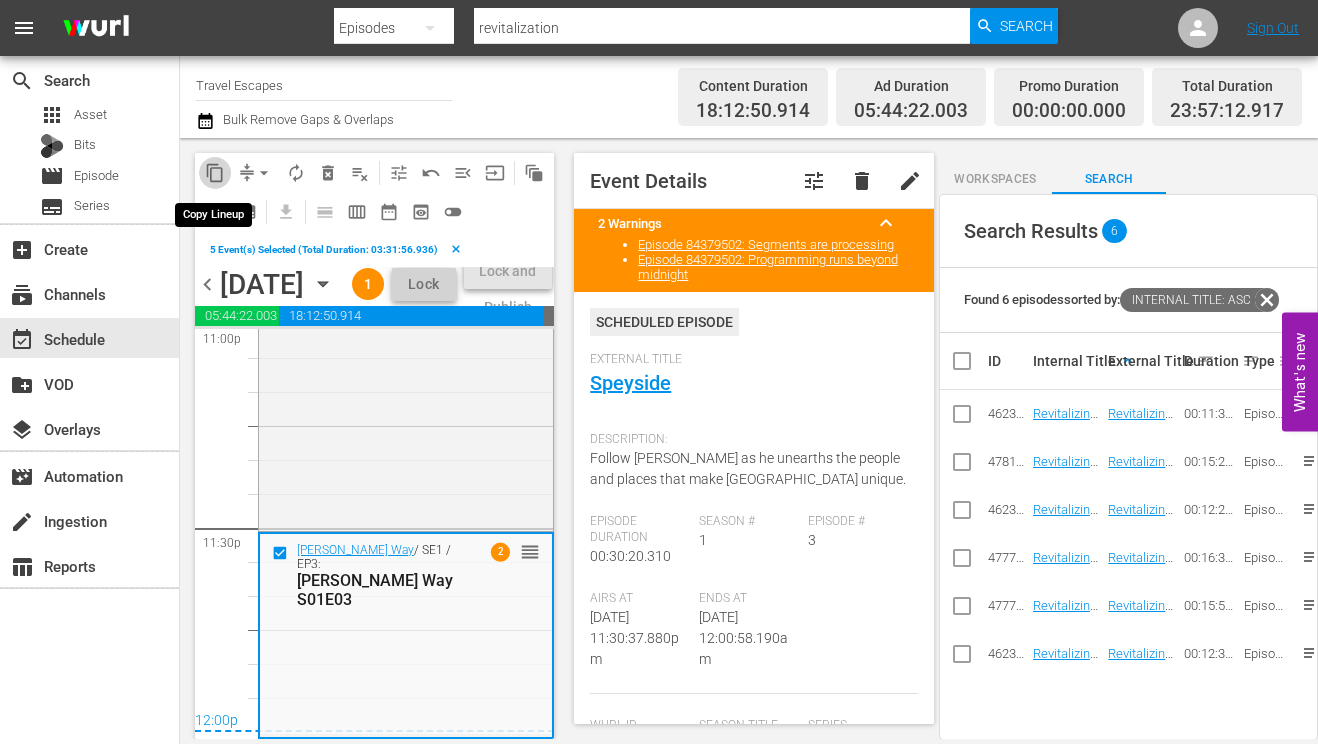 click on "content_copy" at bounding box center (215, 173) 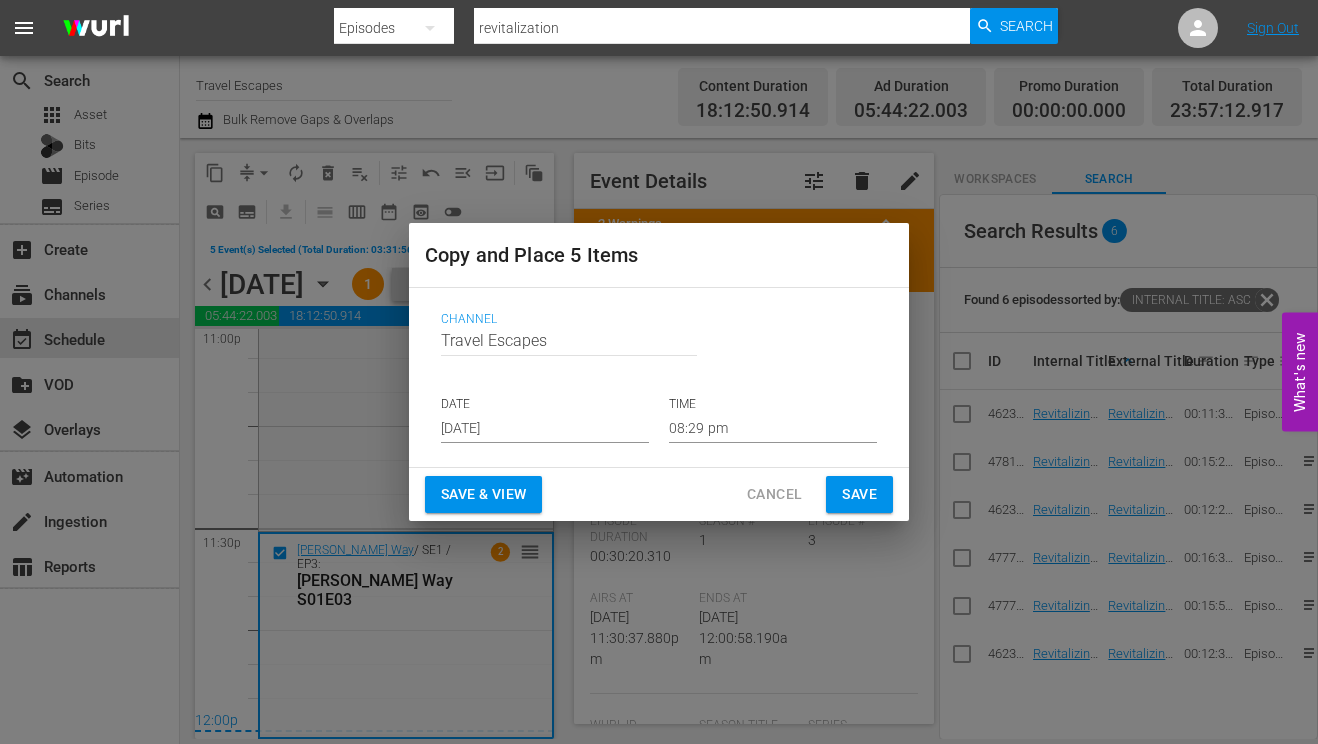 click on "Jul 30th 2025" at bounding box center [545, 428] 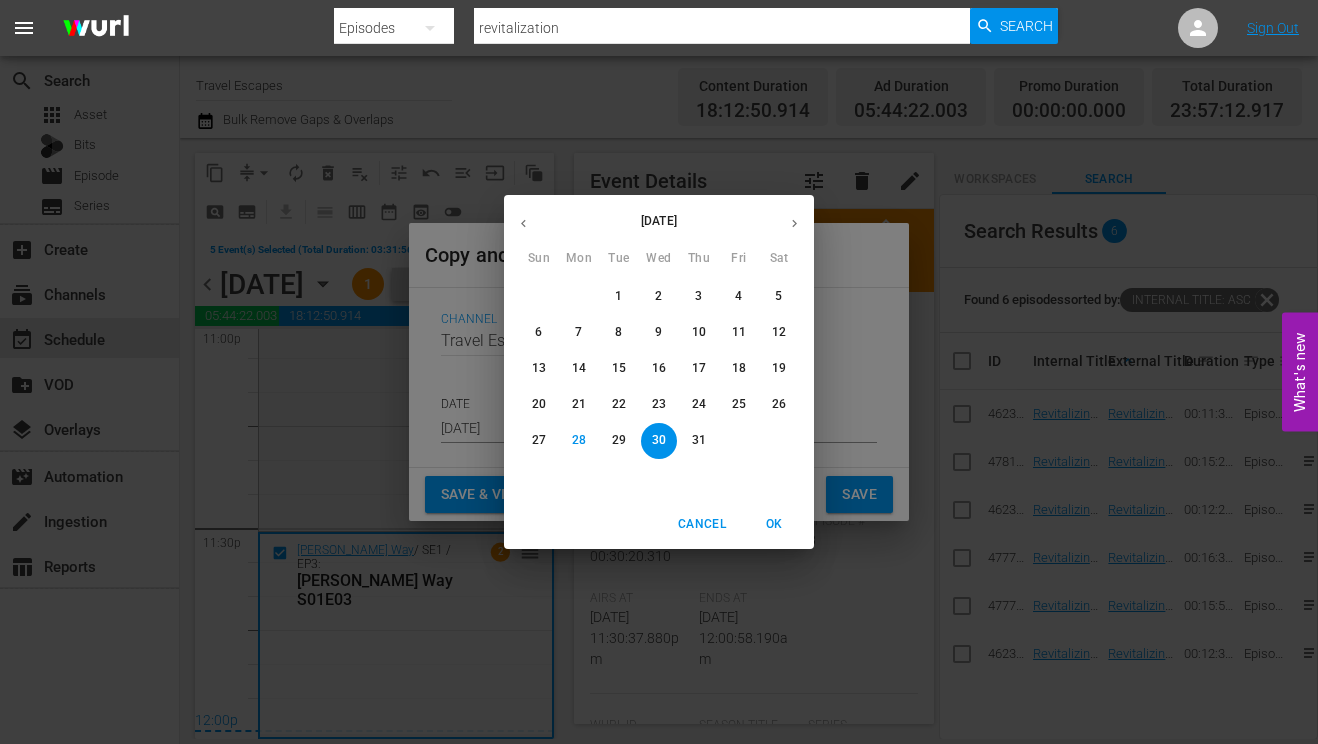 click at bounding box center (794, 223) 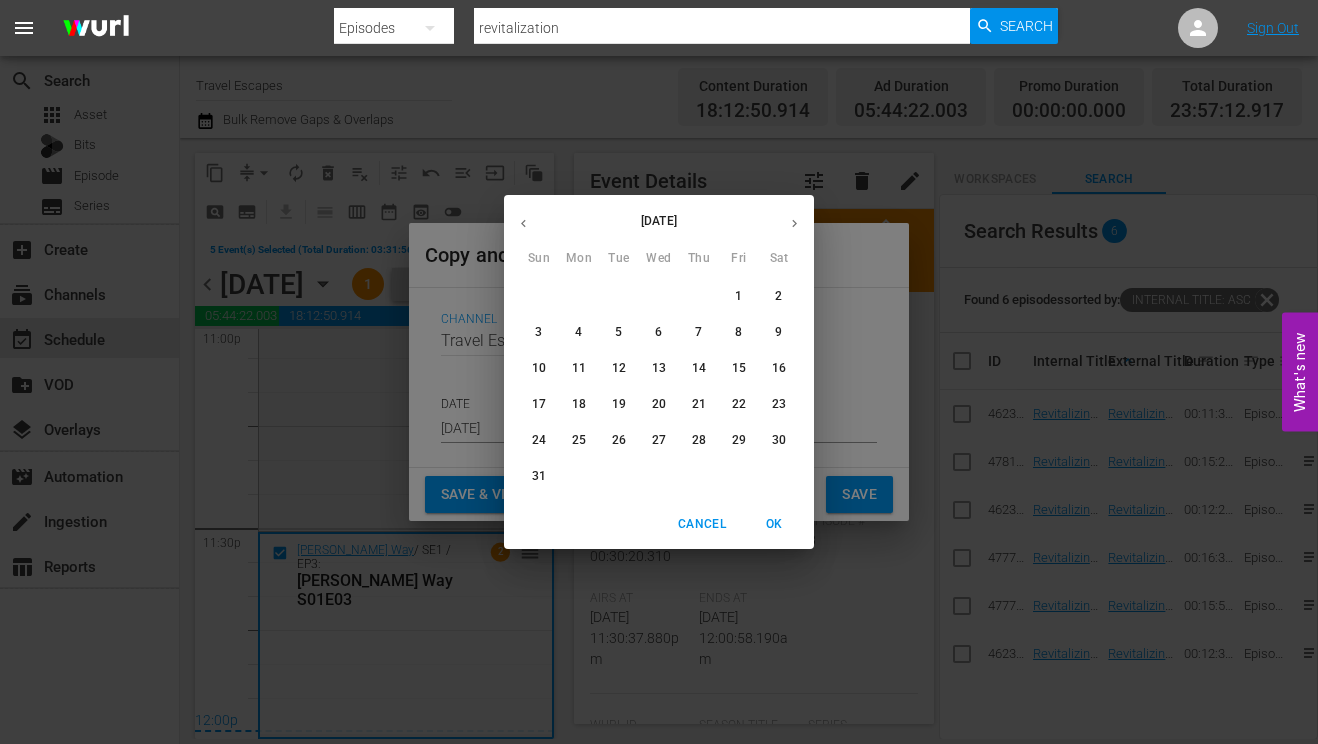 click on "5" at bounding box center (618, 332) 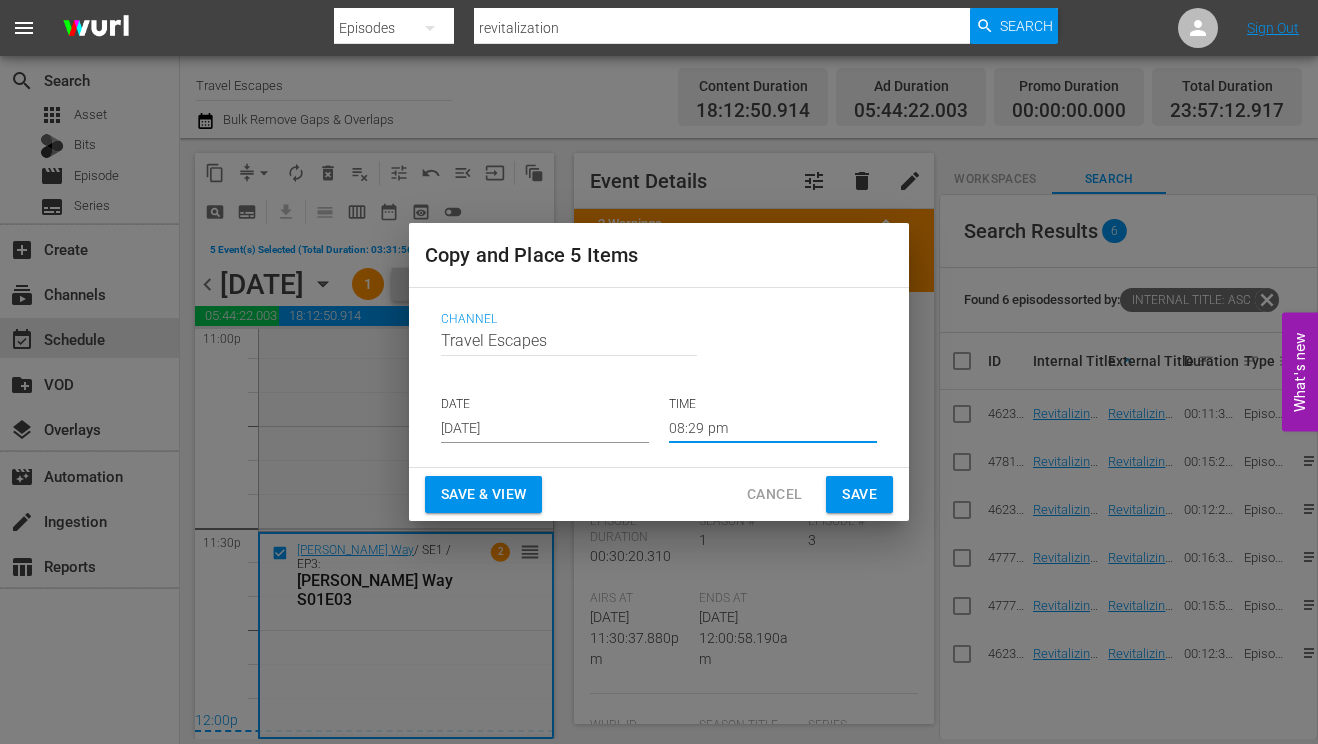 click on "08:29 pm" at bounding box center (773, 428) 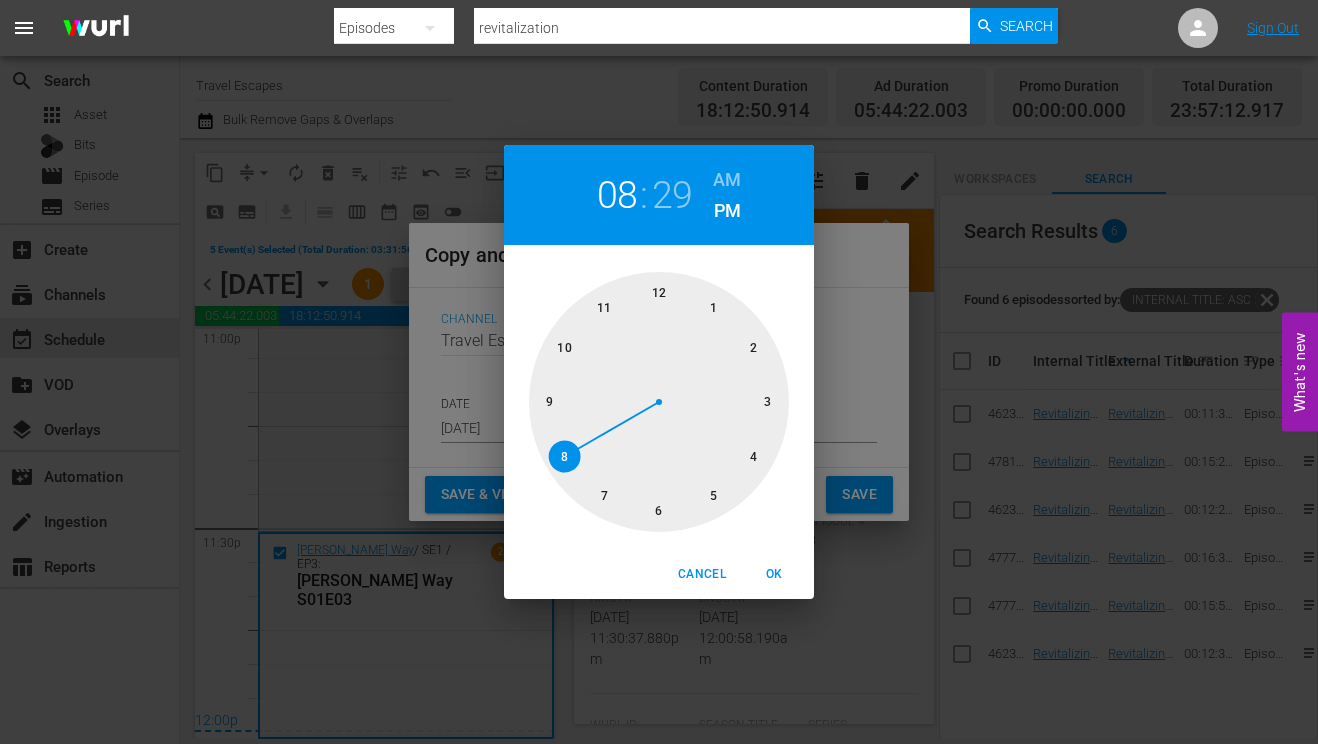 click at bounding box center (659, 402) 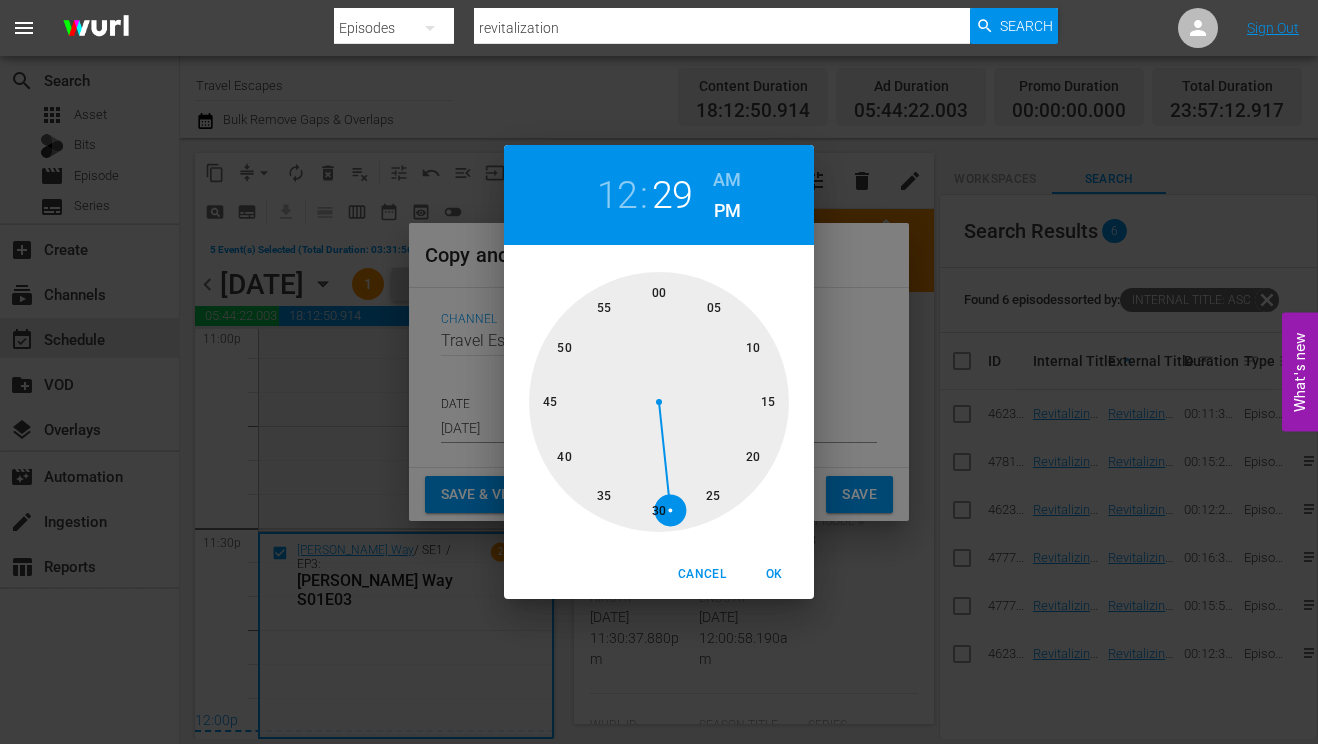 drag, startPoint x: 662, startPoint y: 301, endPoint x: 675, endPoint y: 261, distance: 42.059483 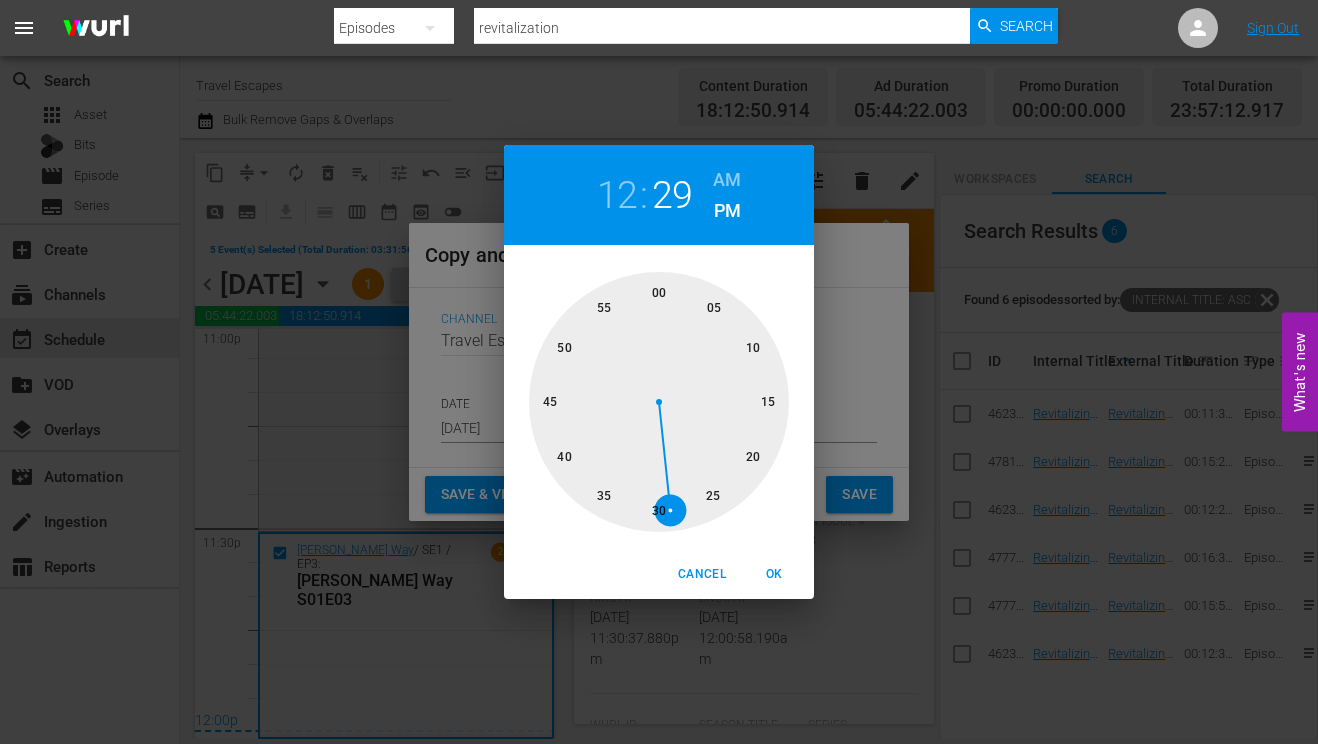 click at bounding box center [659, 402] 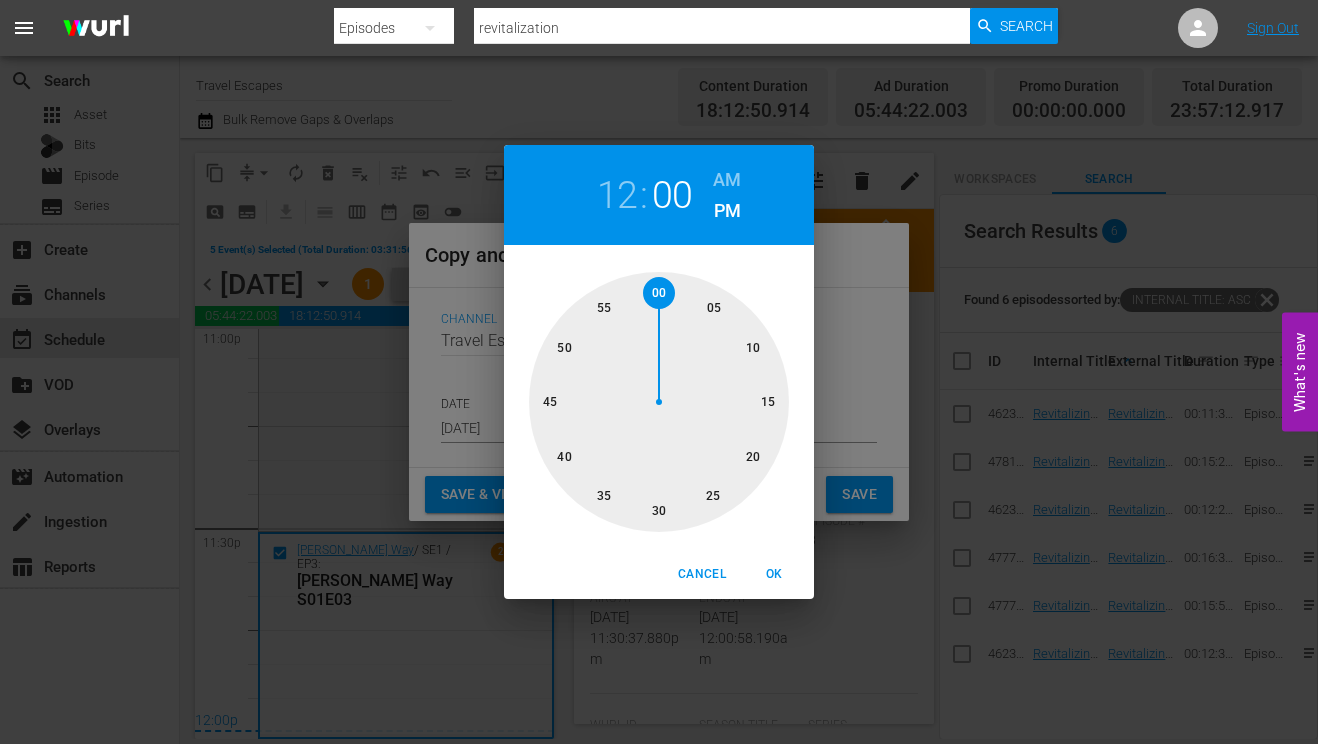 click on "AM" at bounding box center (727, 180) 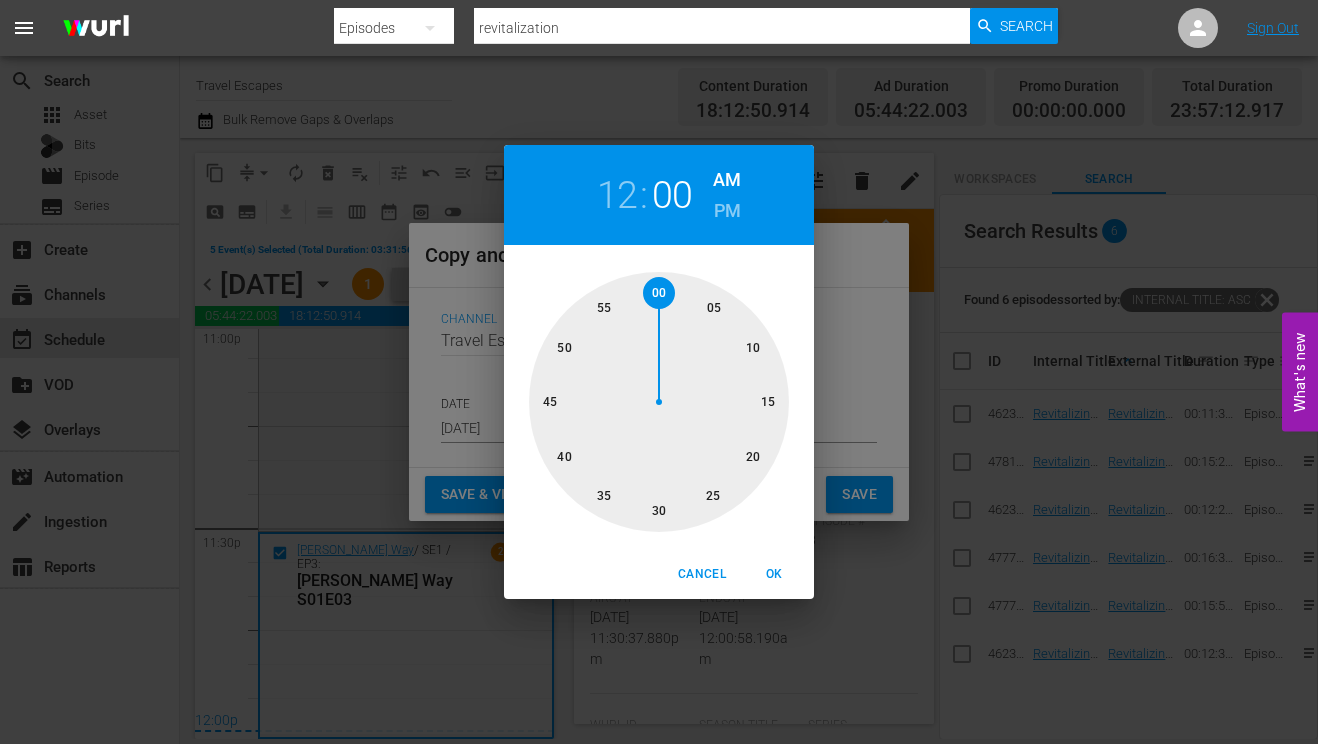 click on "OK" at bounding box center (774, 574) 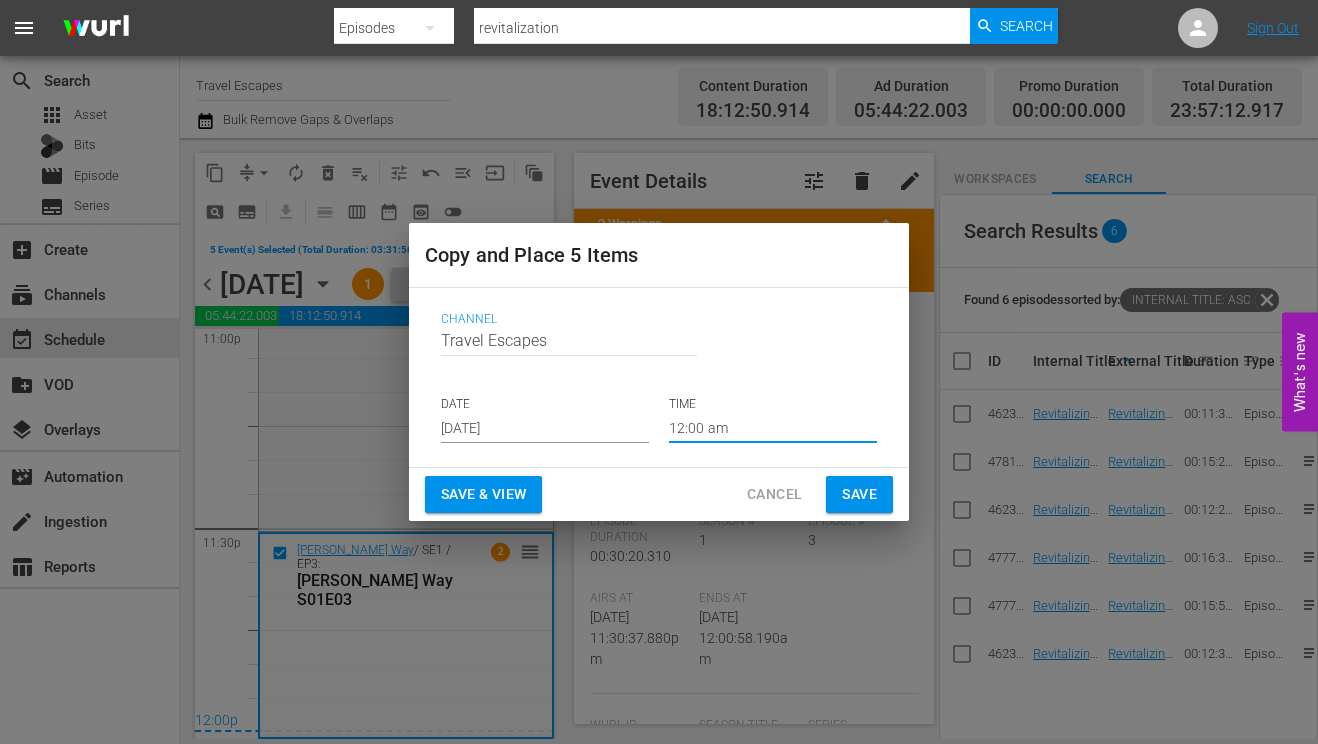 click on "Save" at bounding box center (859, 494) 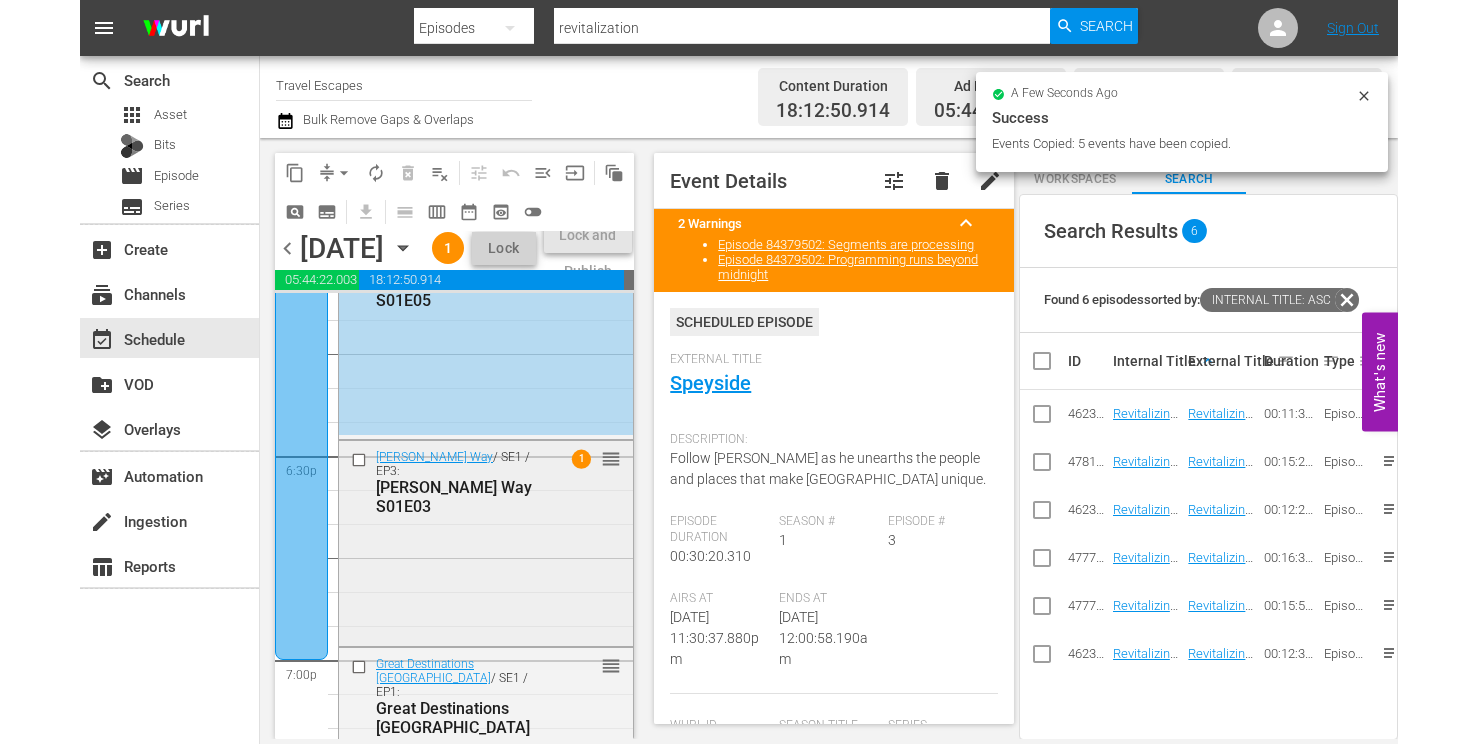 scroll, scrollTop: 7627, scrollLeft: 0, axis: vertical 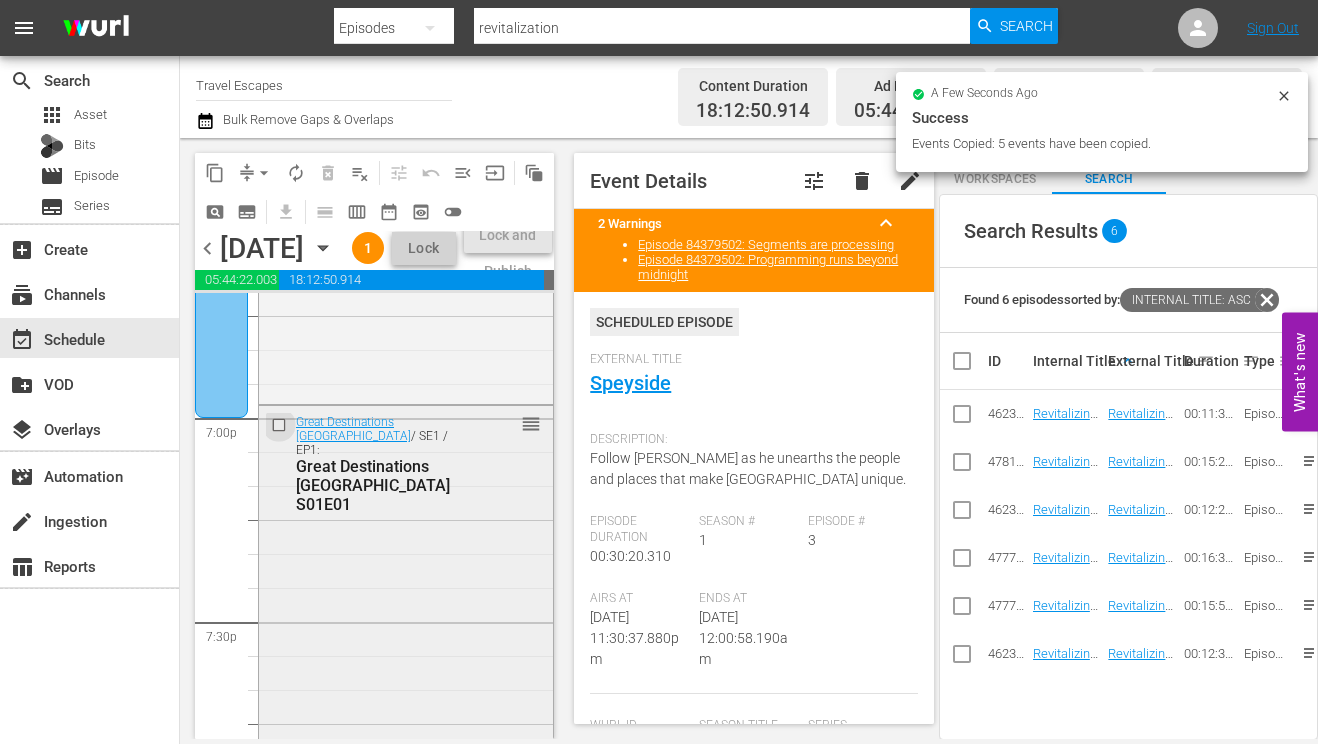 click at bounding box center (281, 424) 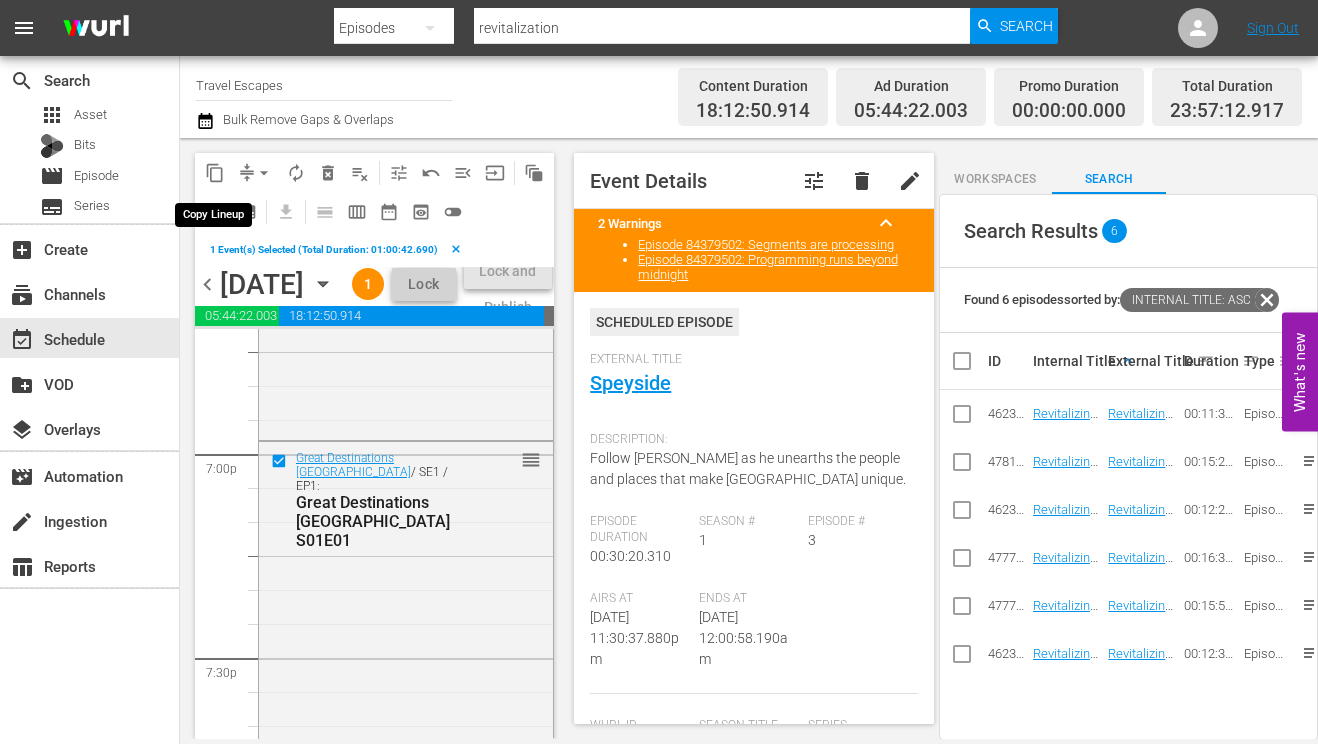 click on "content_copy" at bounding box center (215, 173) 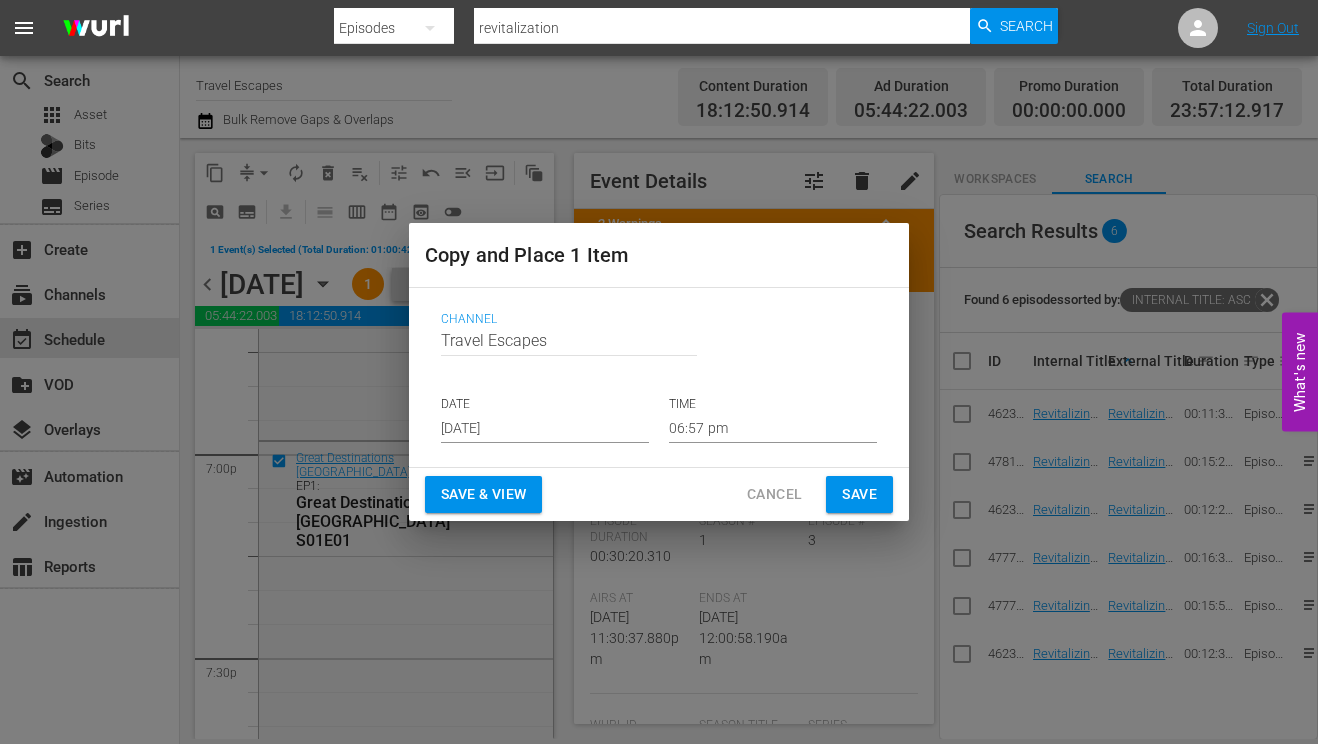 click on "Jul 30th 2025" at bounding box center (545, 428) 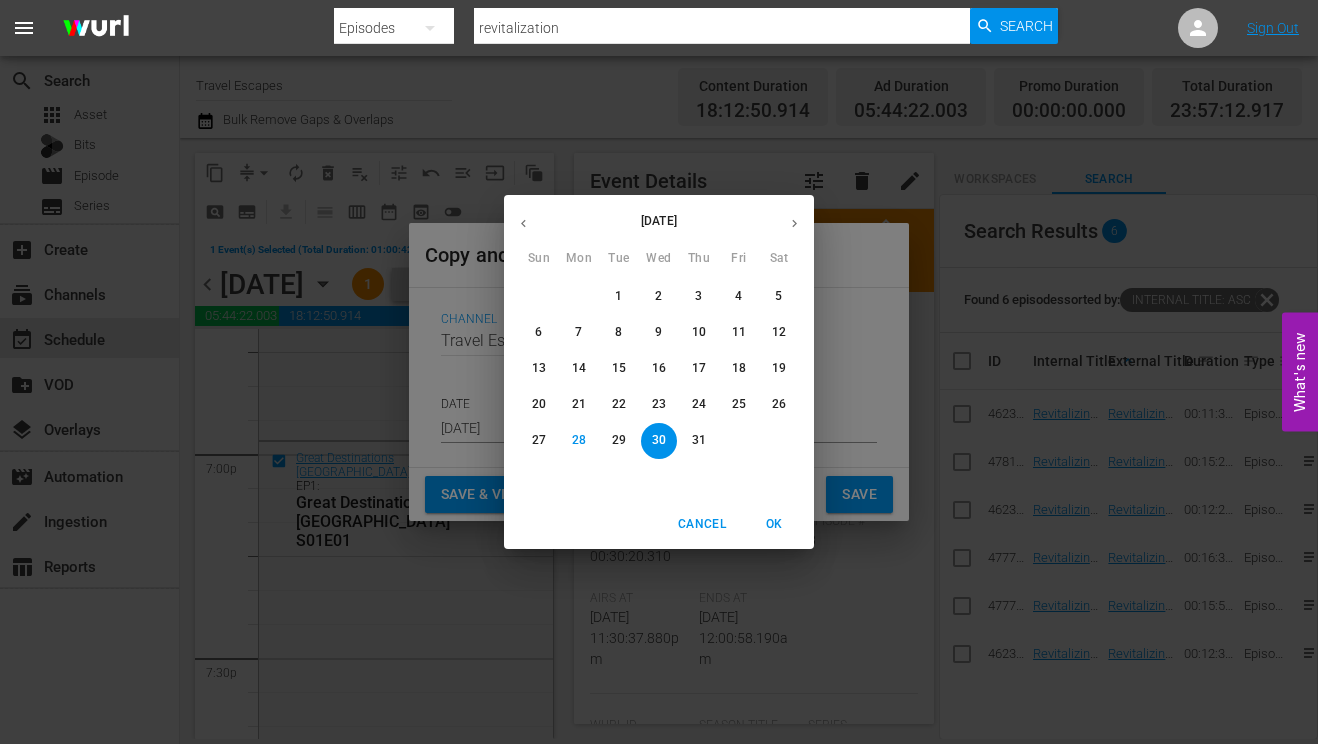 click at bounding box center (794, 223) 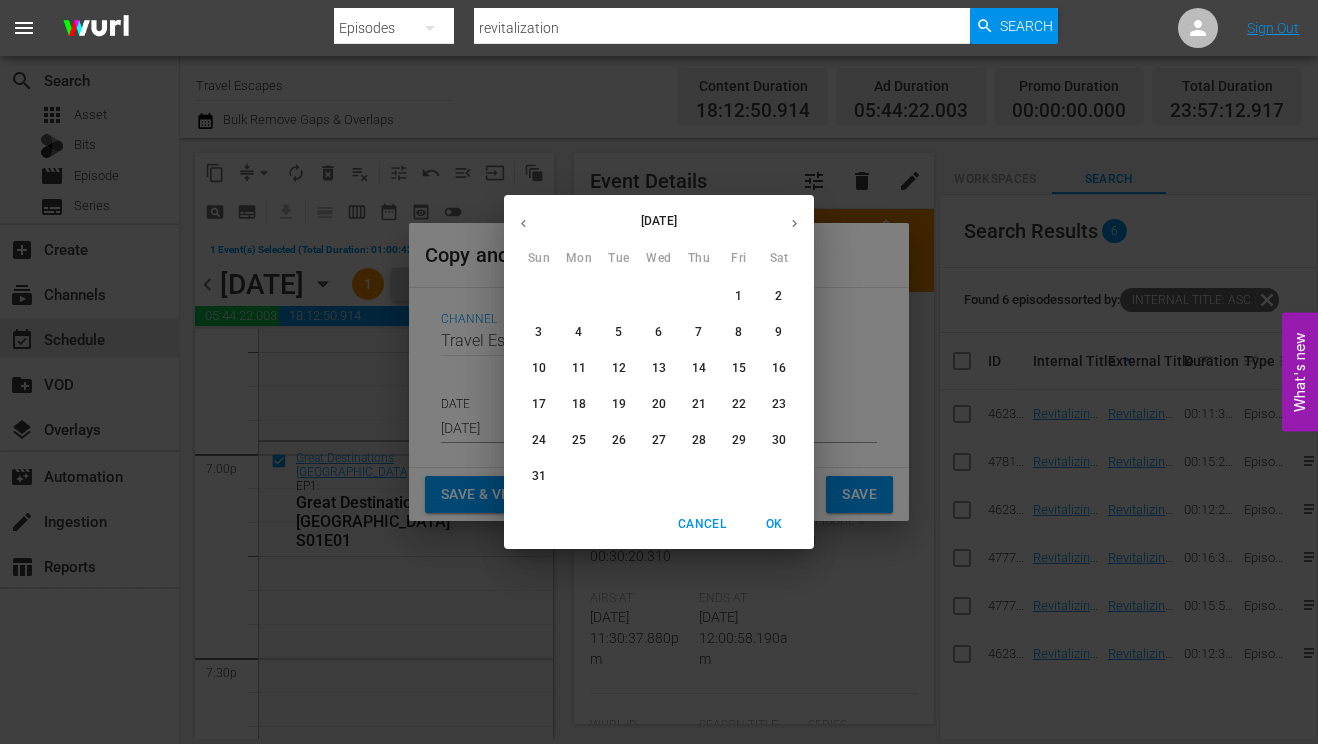 click on "5" at bounding box center (619, 332) 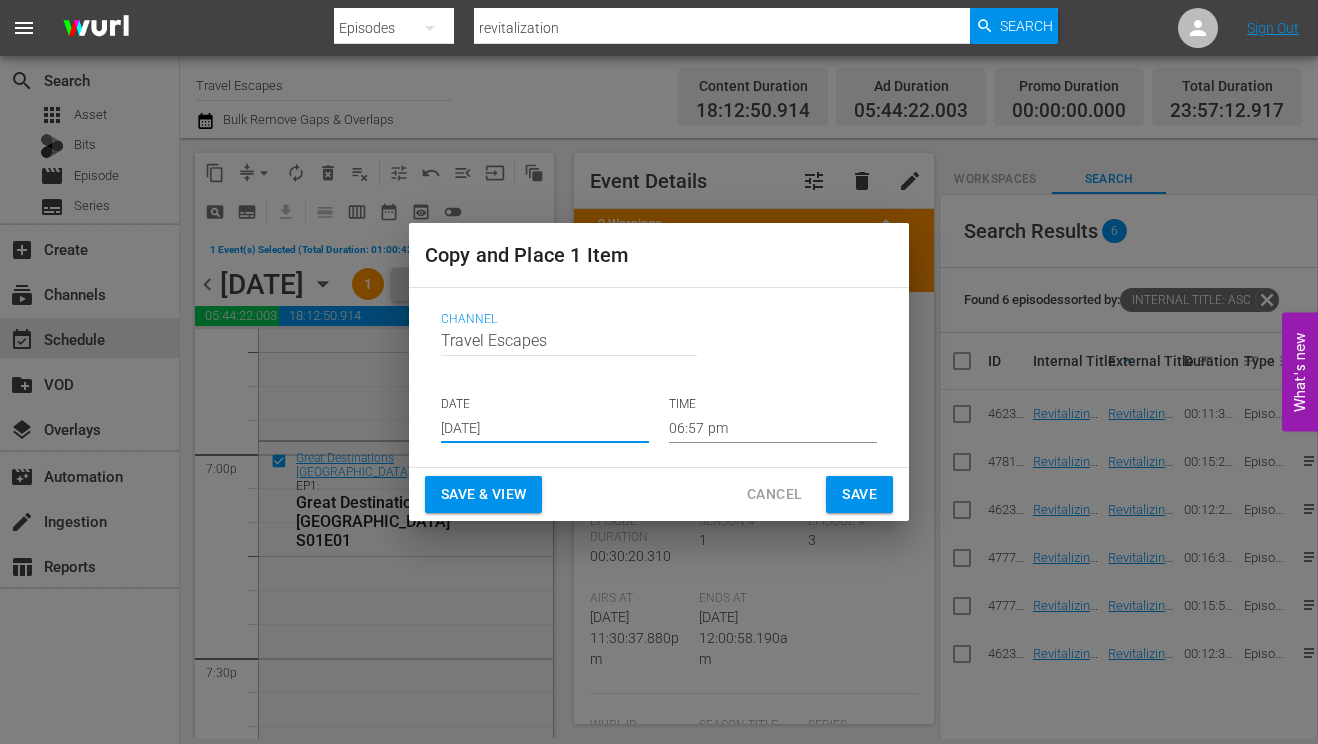click on "06:57 pm" at bounding box center (773, 428) 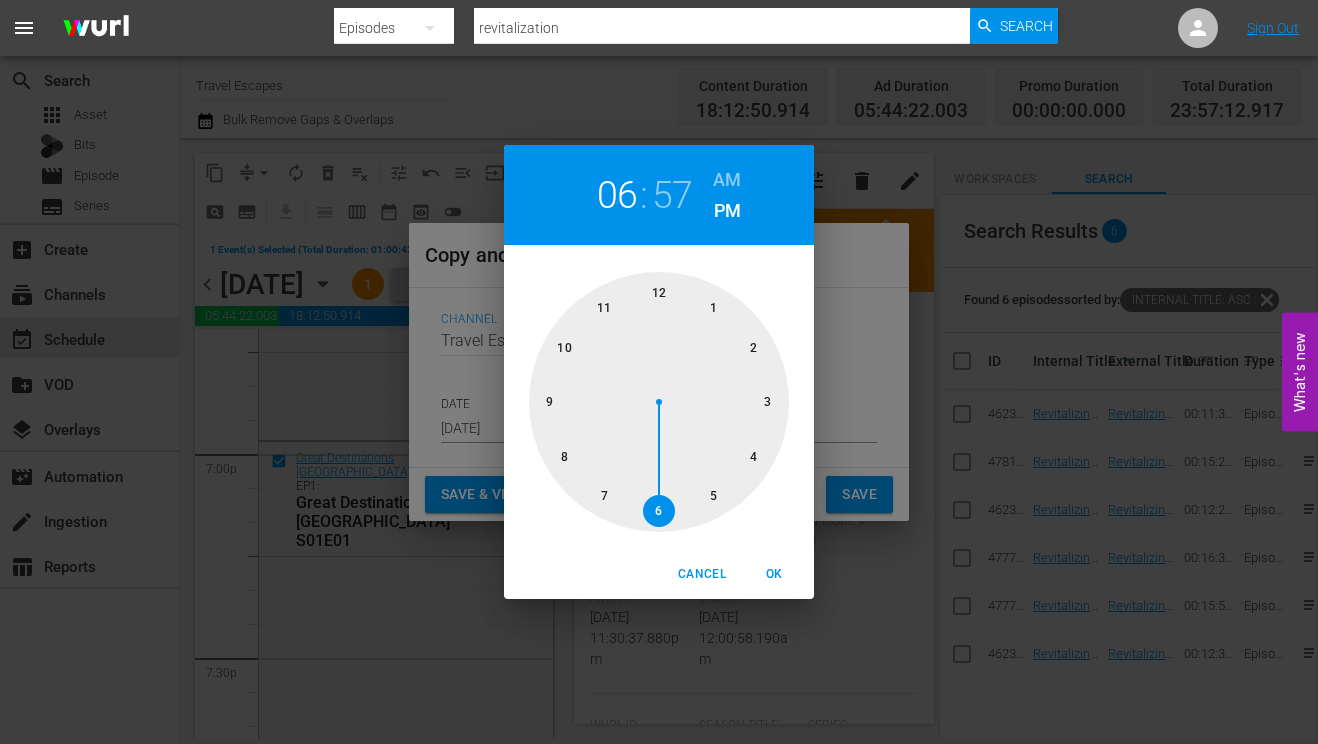 click at bounding box center [659, 402] 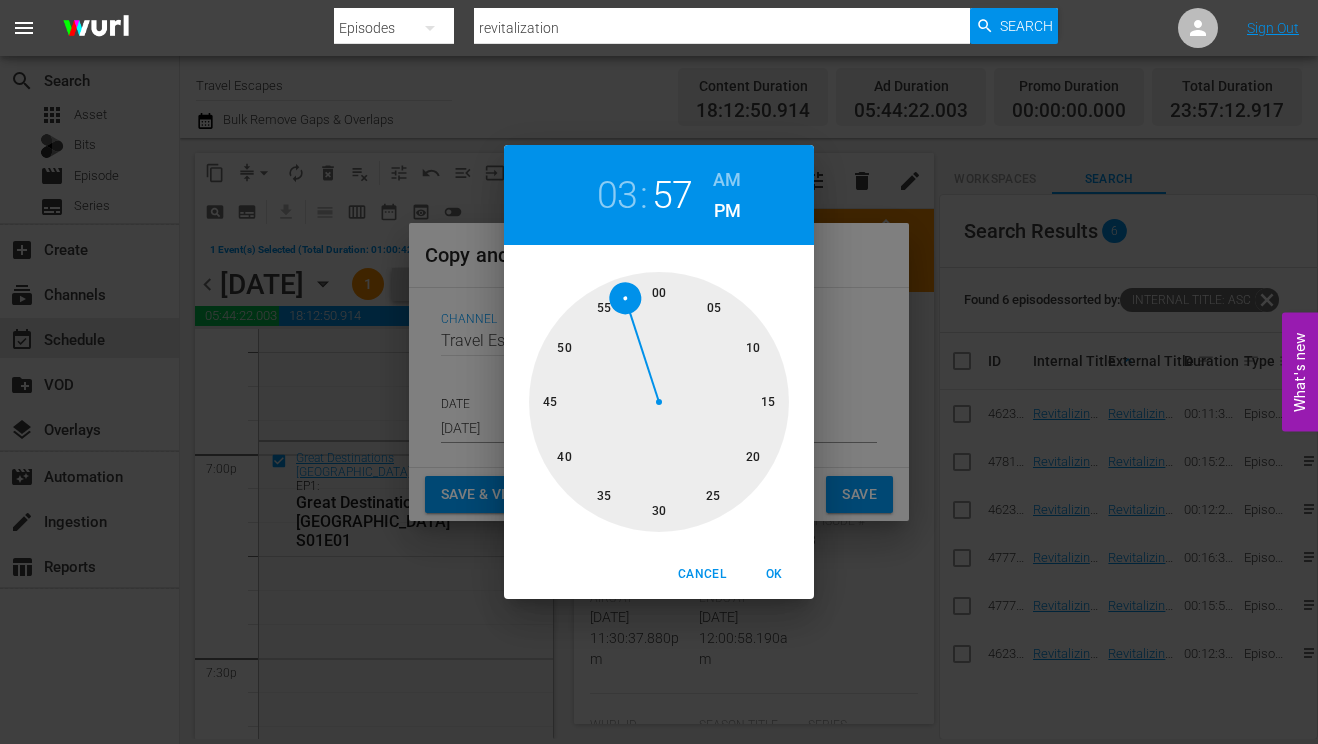 click at bounding box center (659, 402) 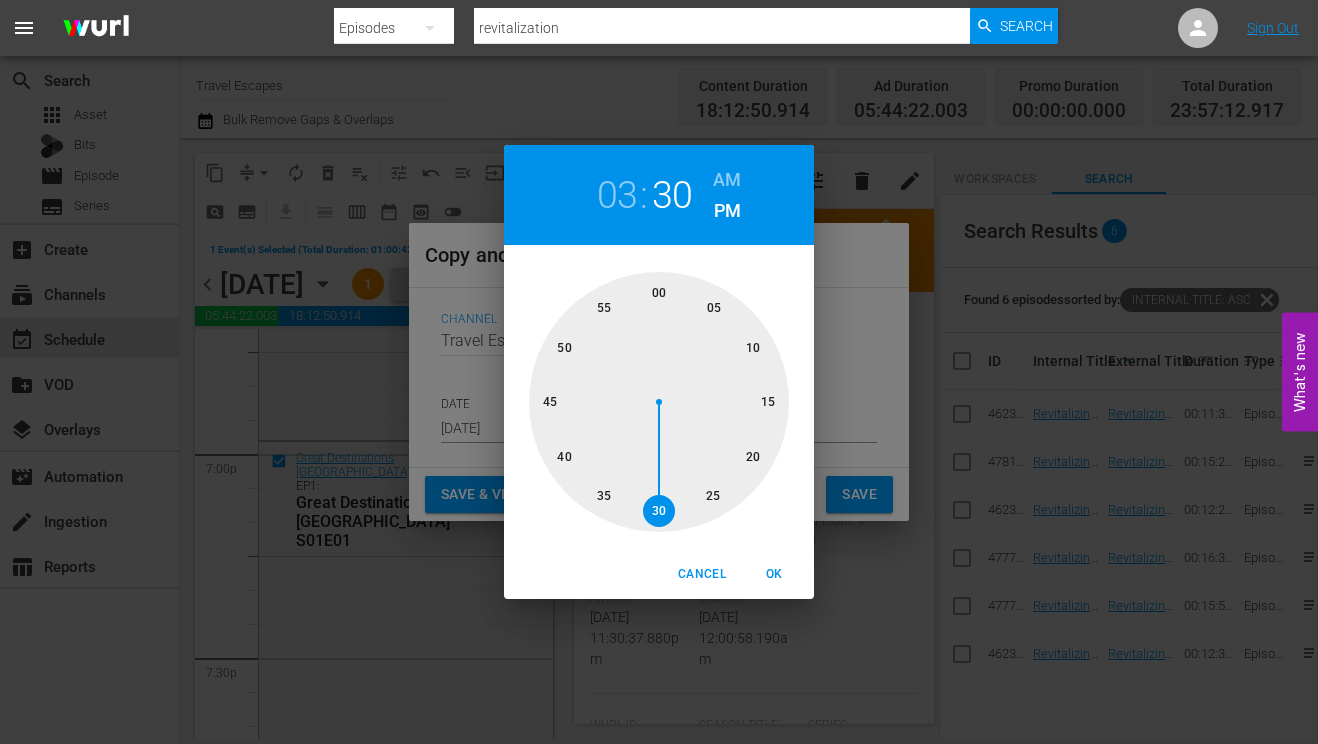 click on "AM" at bounding box center [727, 180] 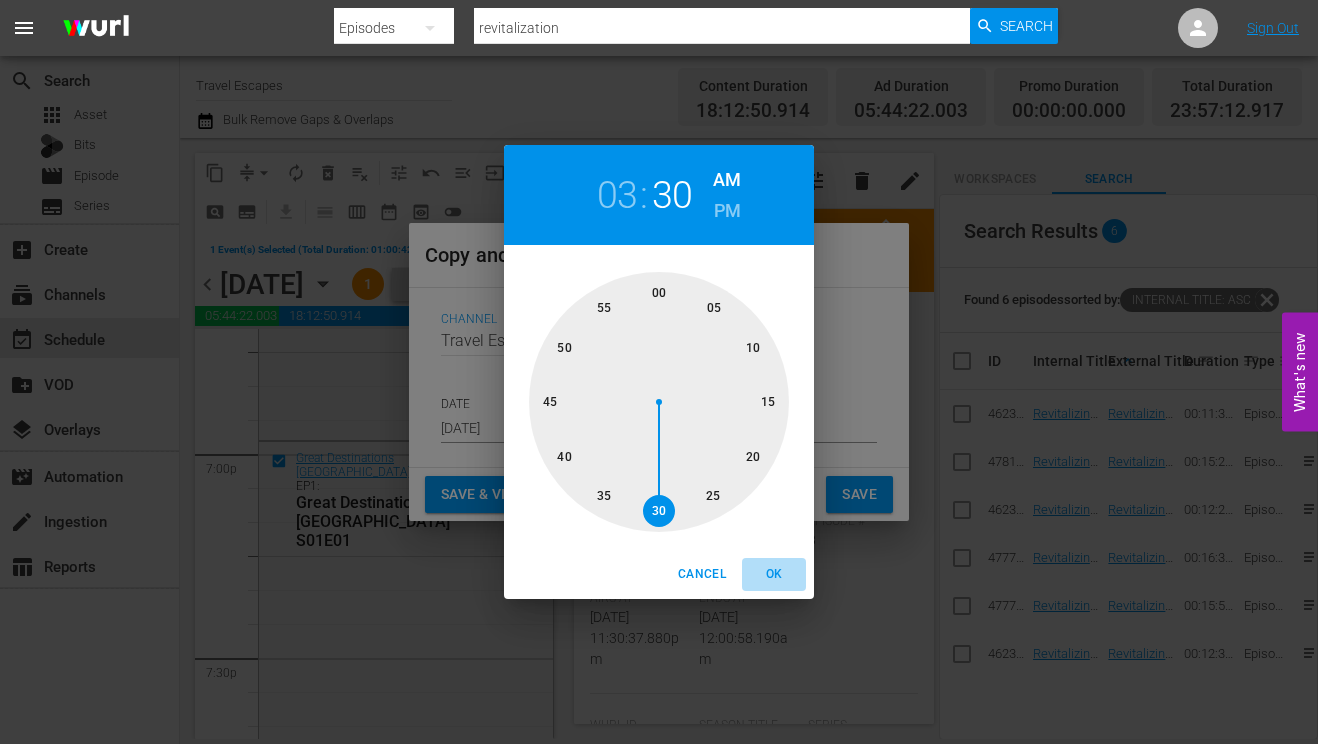 click on "OK" at bounding box center [774, 574] 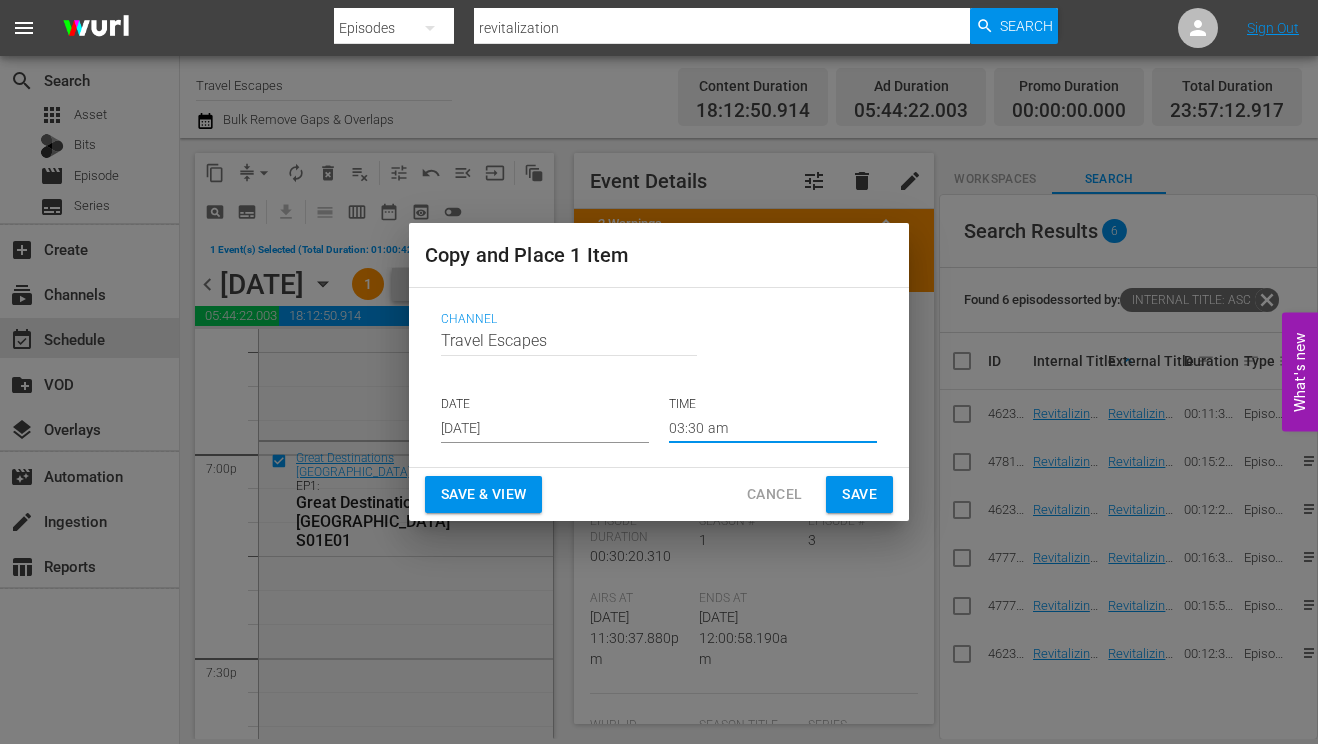 click on "Save" at bounding box center (859, 494) 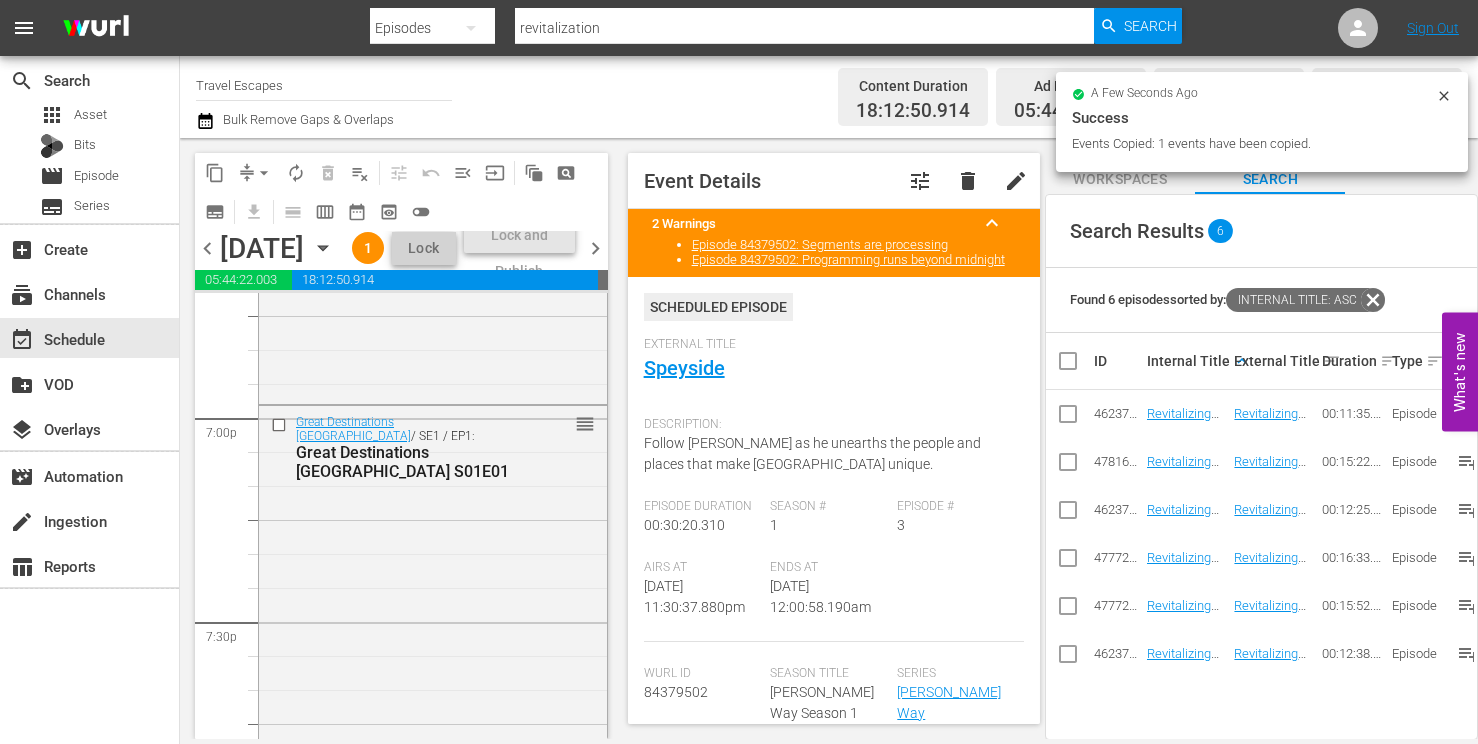 scroll, scrollTop: 386, scrollLeft: 0, axis: vertical 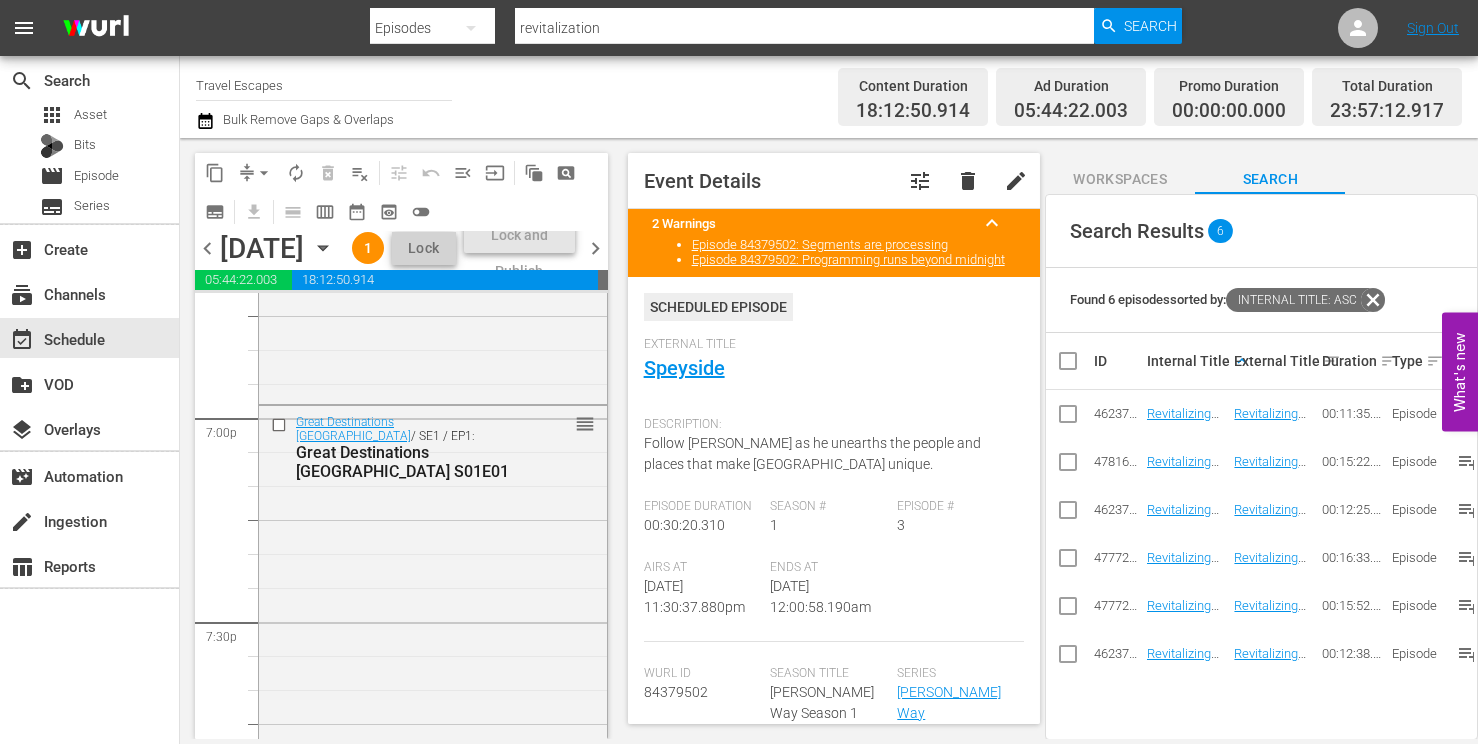 click on "chevron_right" at bounding box center (595, 248) 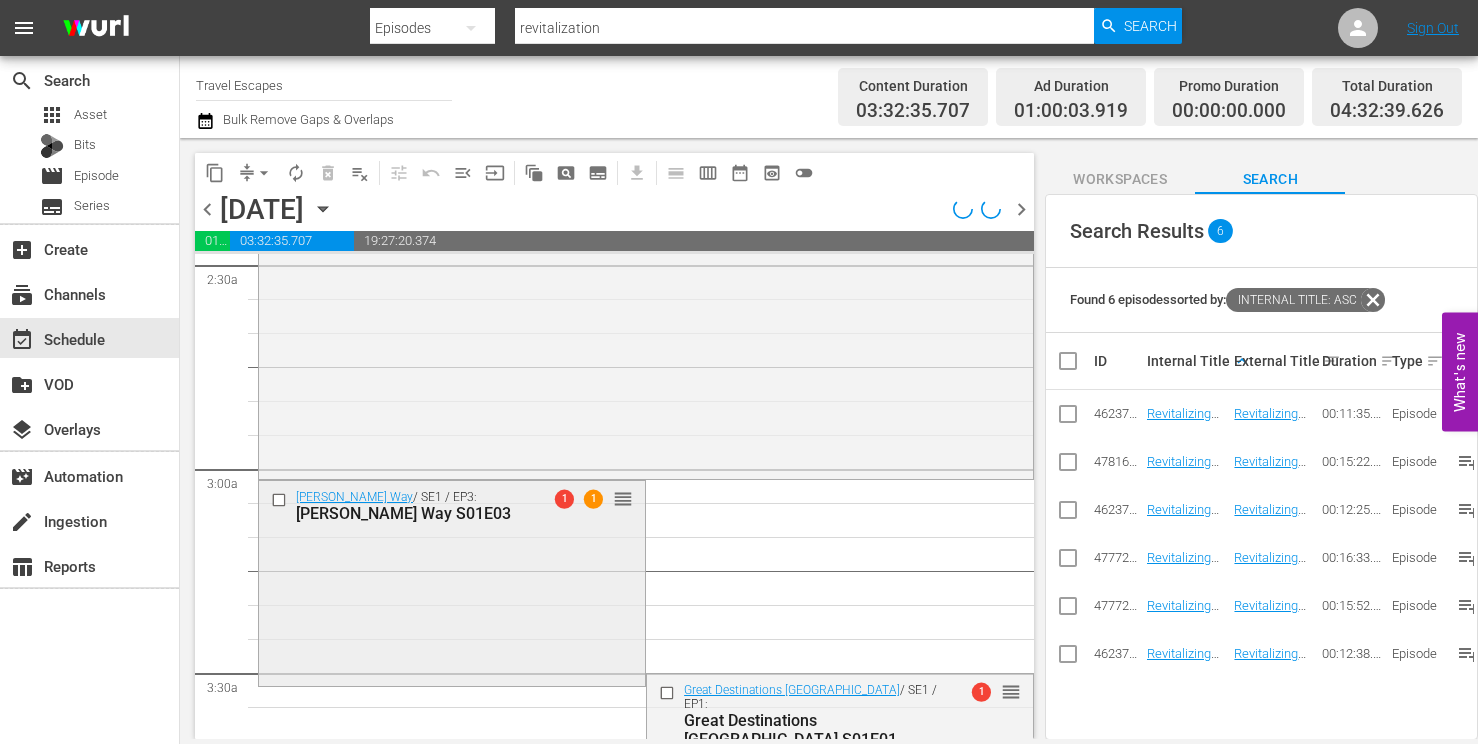 scroll, scrollTop: 1525, scrollLeft: 0, axis: vertical 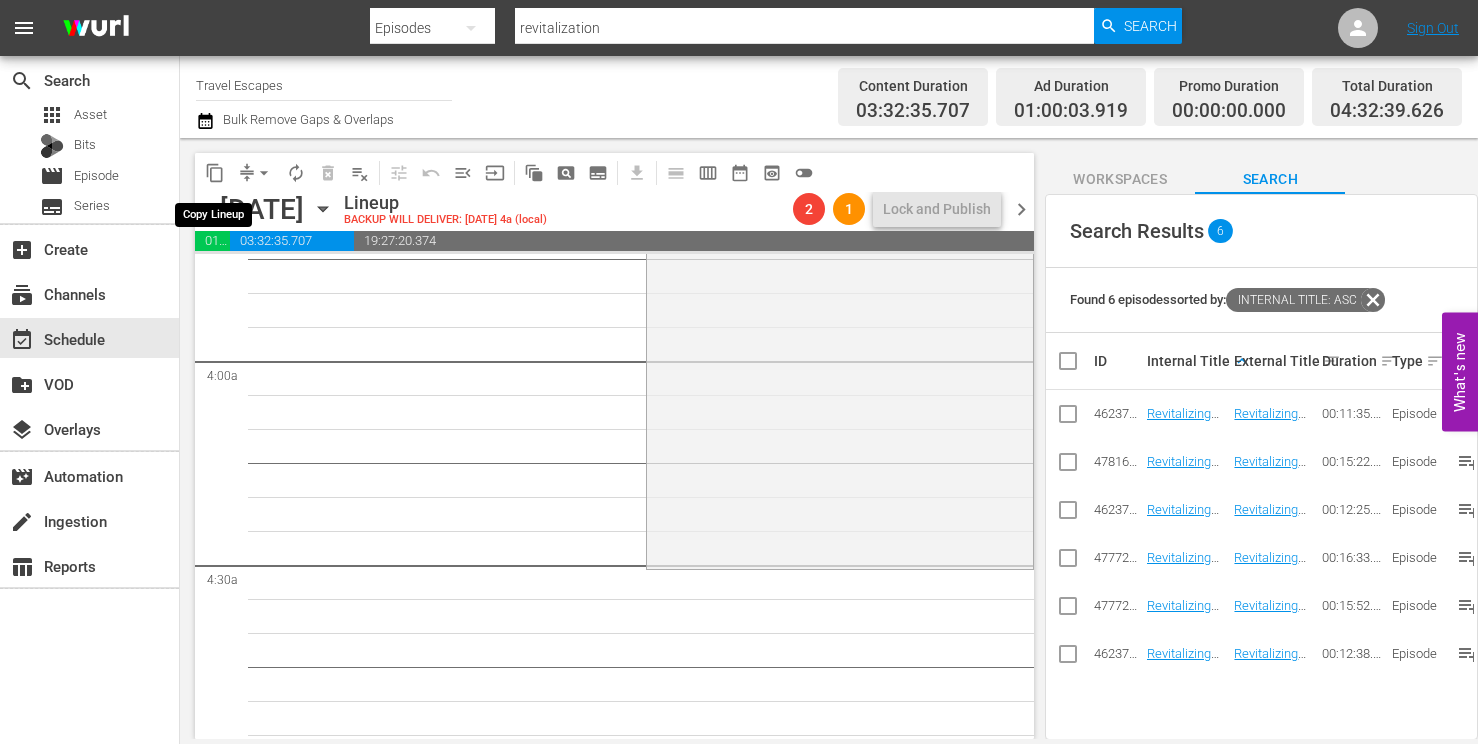 click on "content_copy" at bounding box center (215, 173) 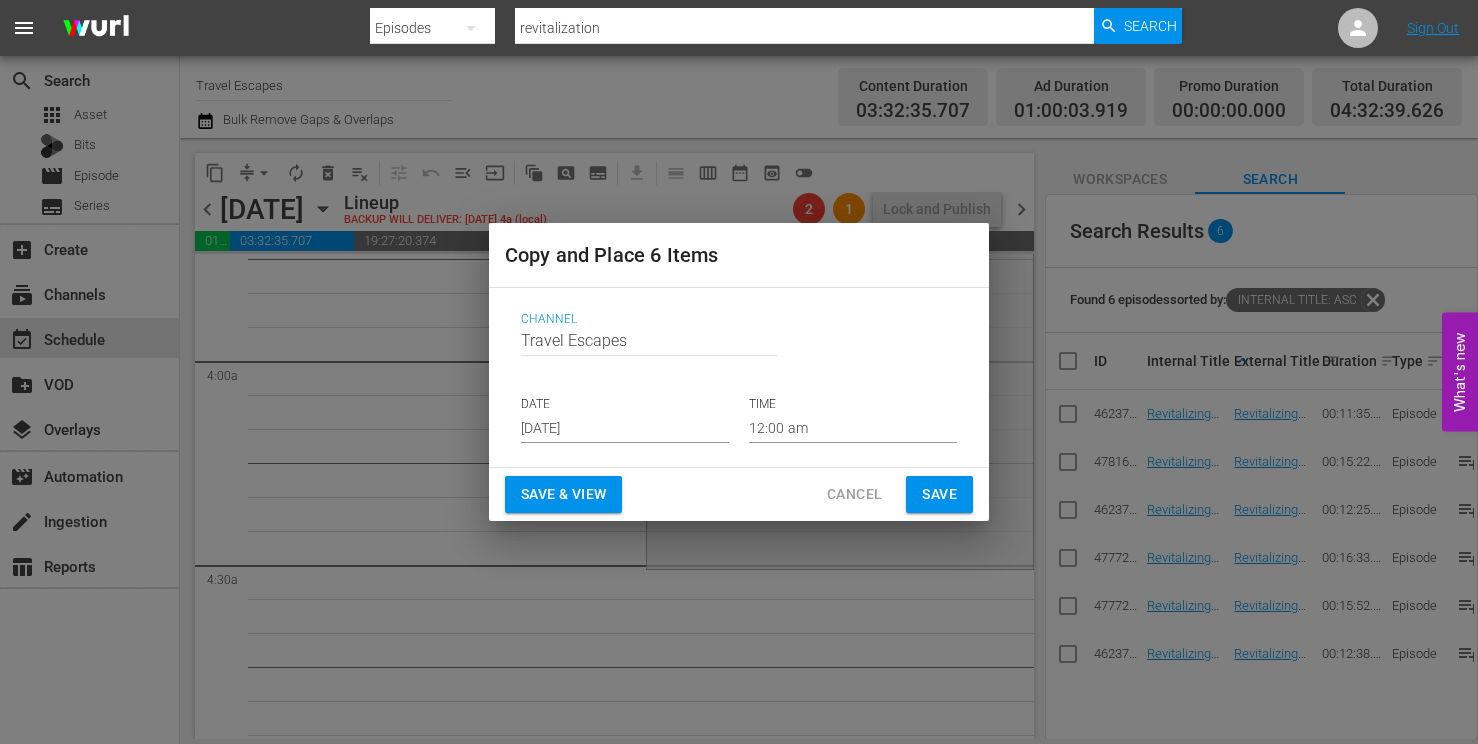 click on "Jul 30th 2025" at bounding box center [625, 428] 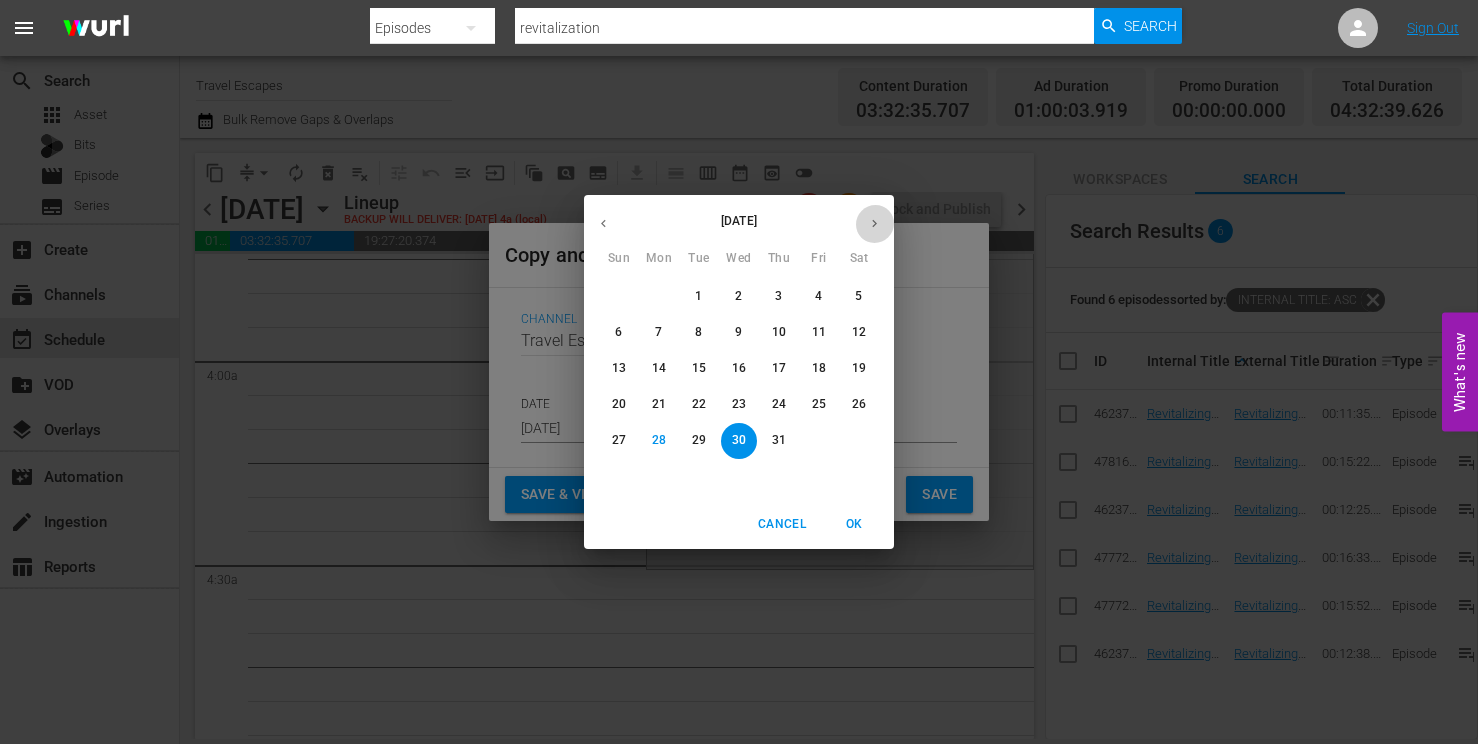 click at bounding box center (874, 223) 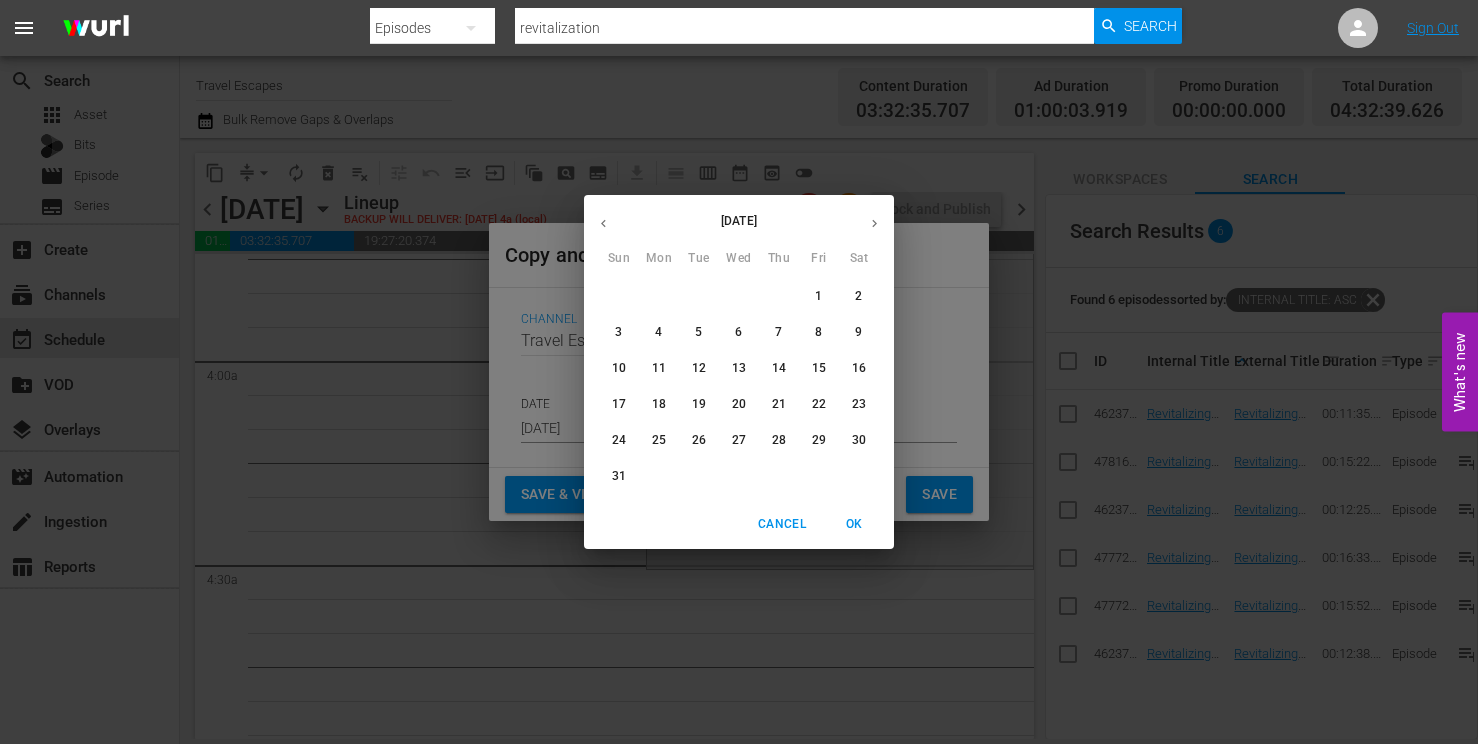 click on "5" at bounding box center (698, 332) 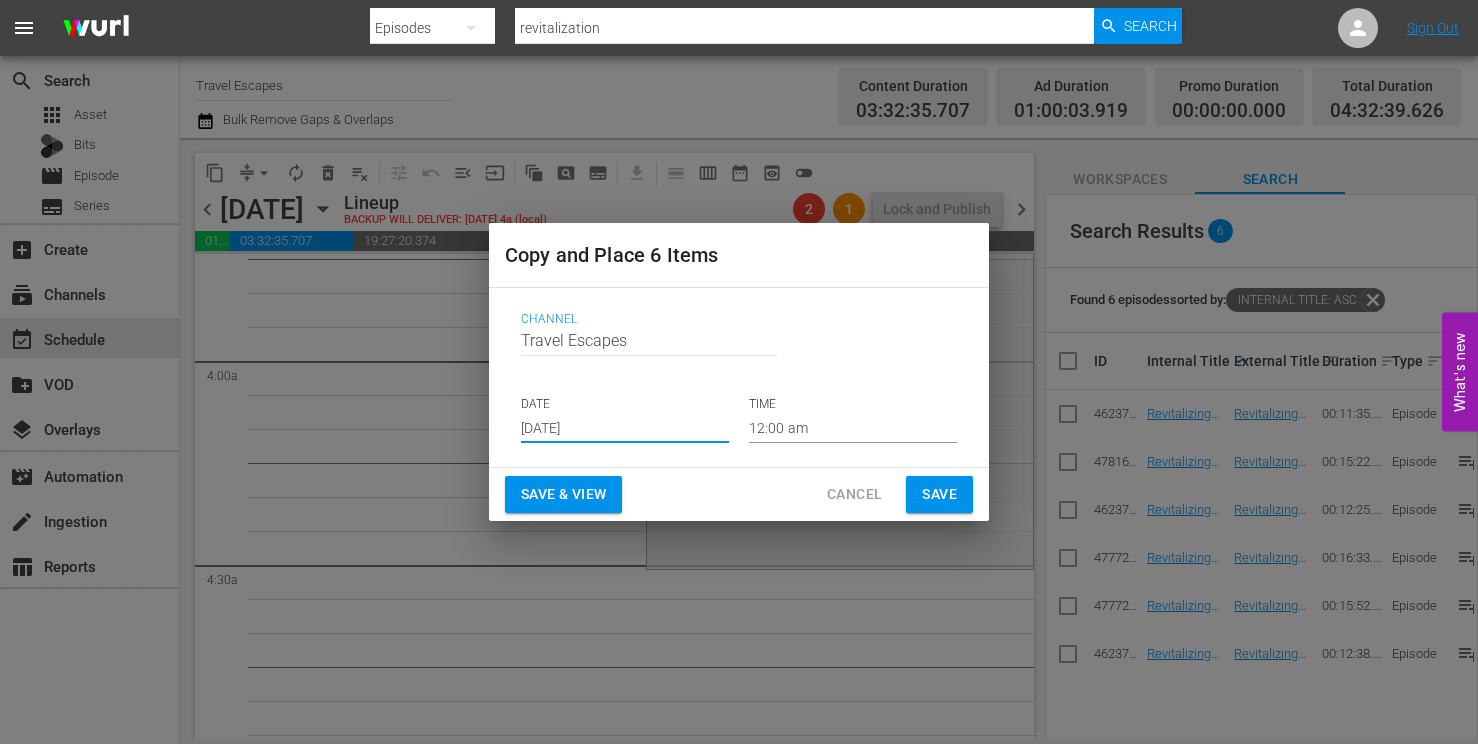click on "12:00 am" at bounding box center [853, 428] 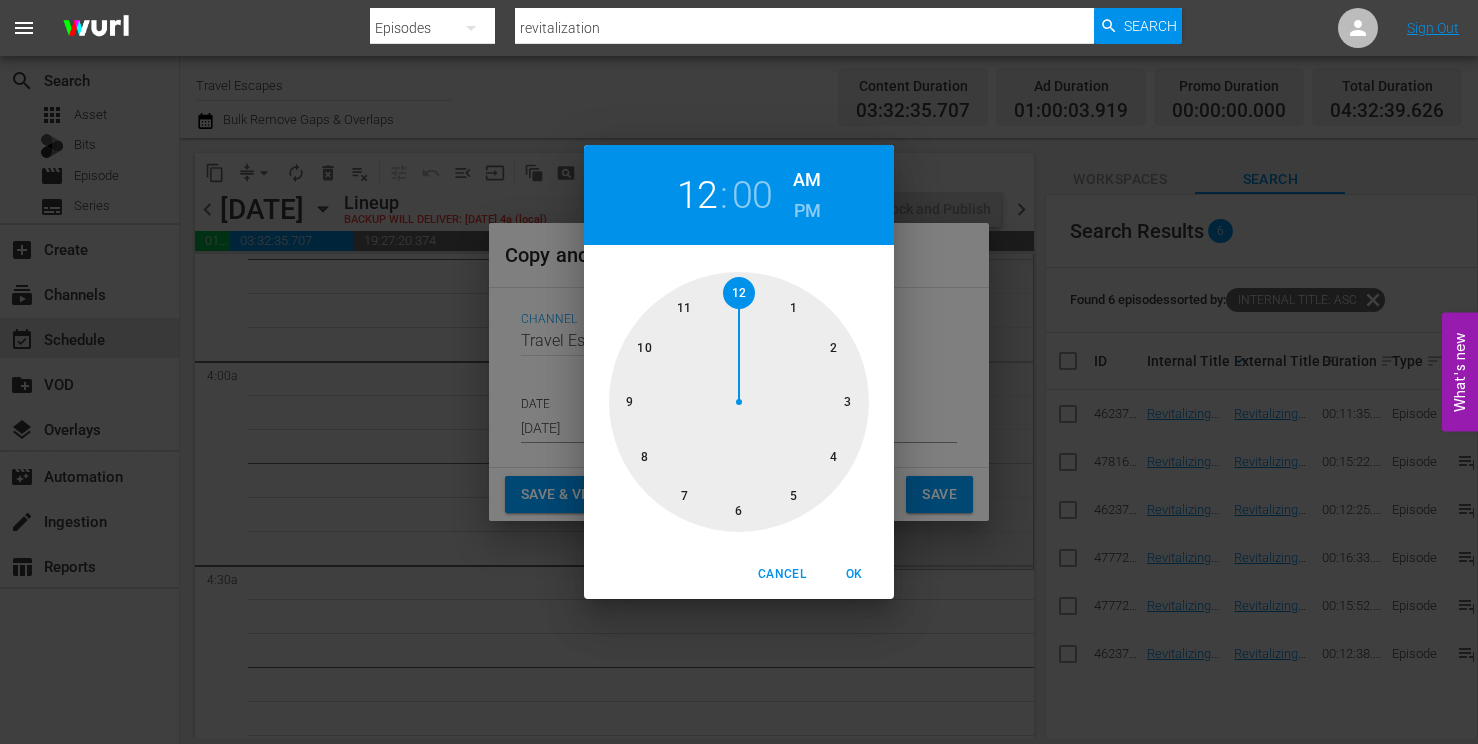 click at bounding box center (739, 402) 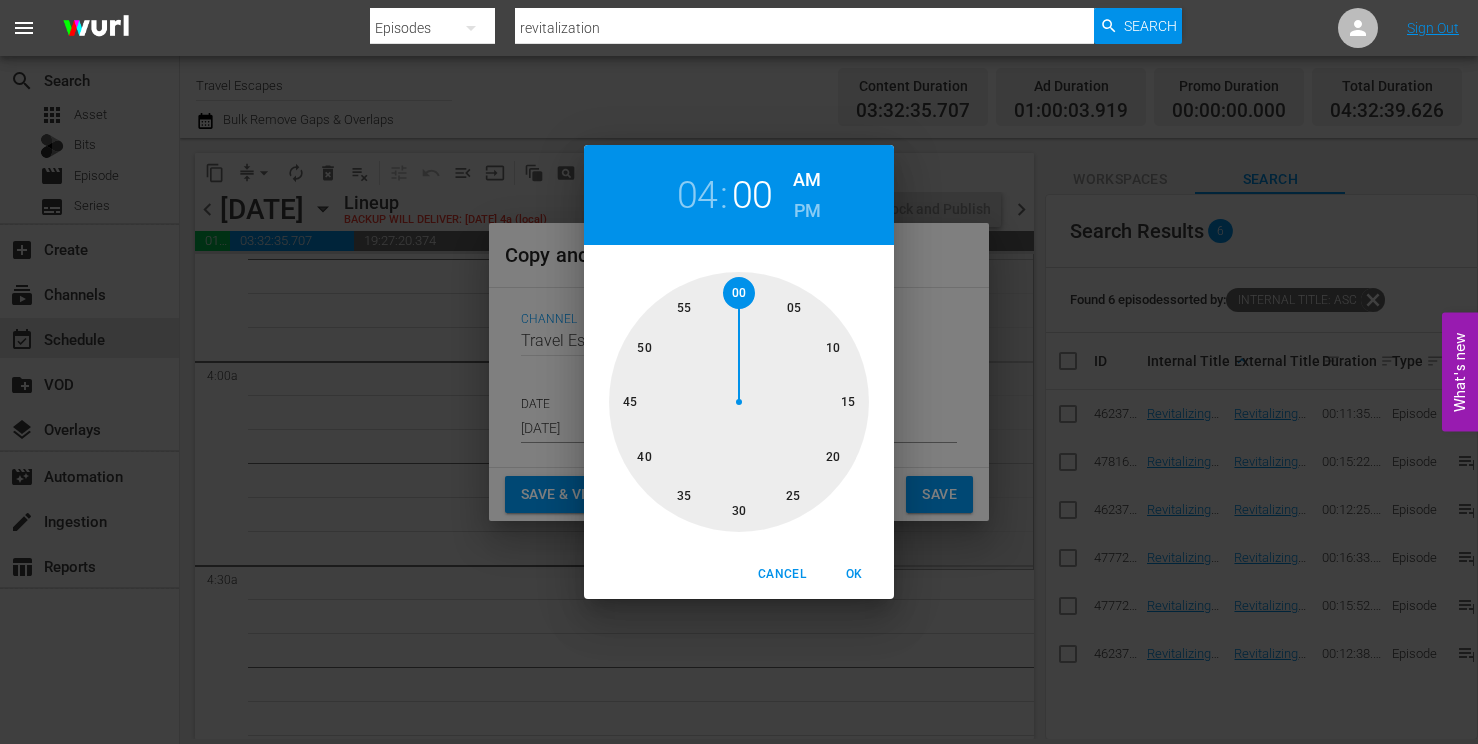 click at bounding box center [739, 402] 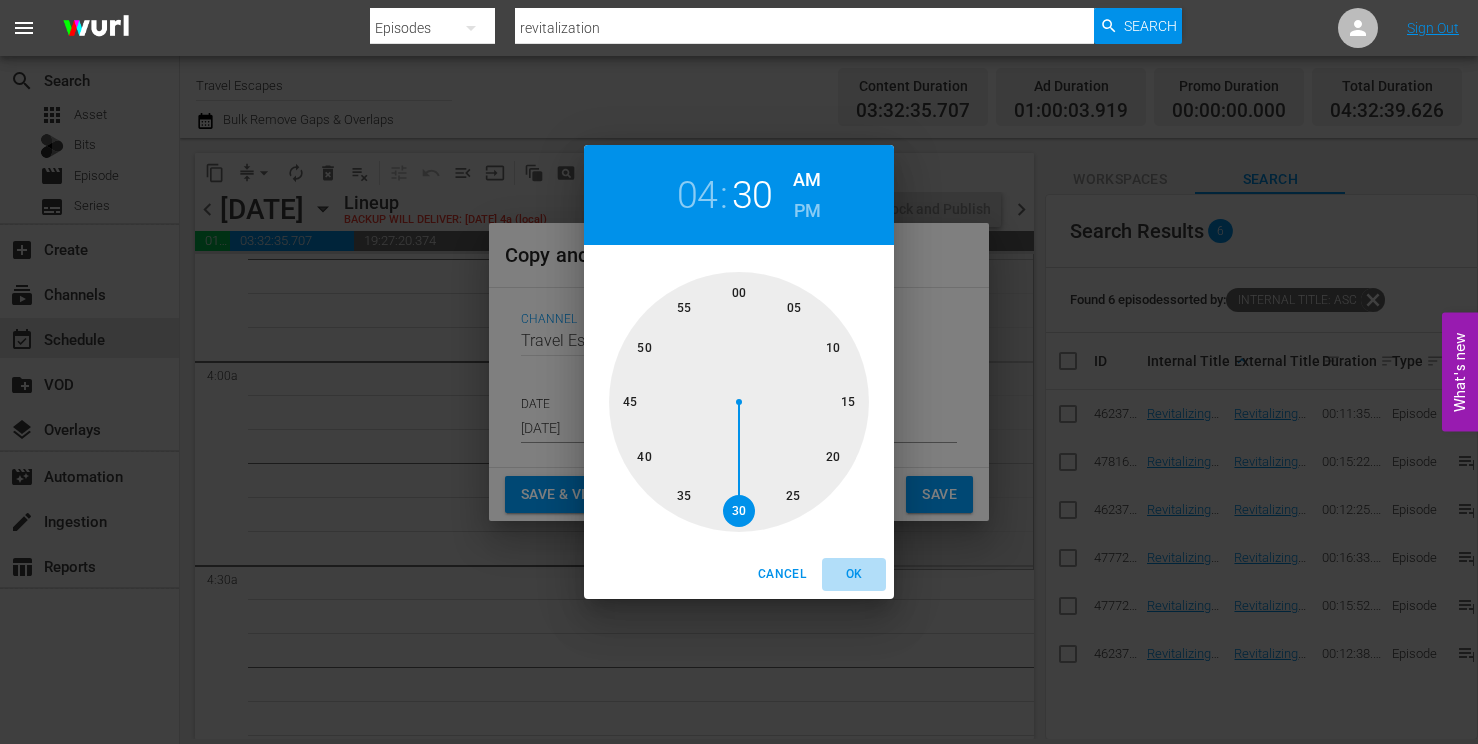 click on "OK" at bounding box center [854, 574] 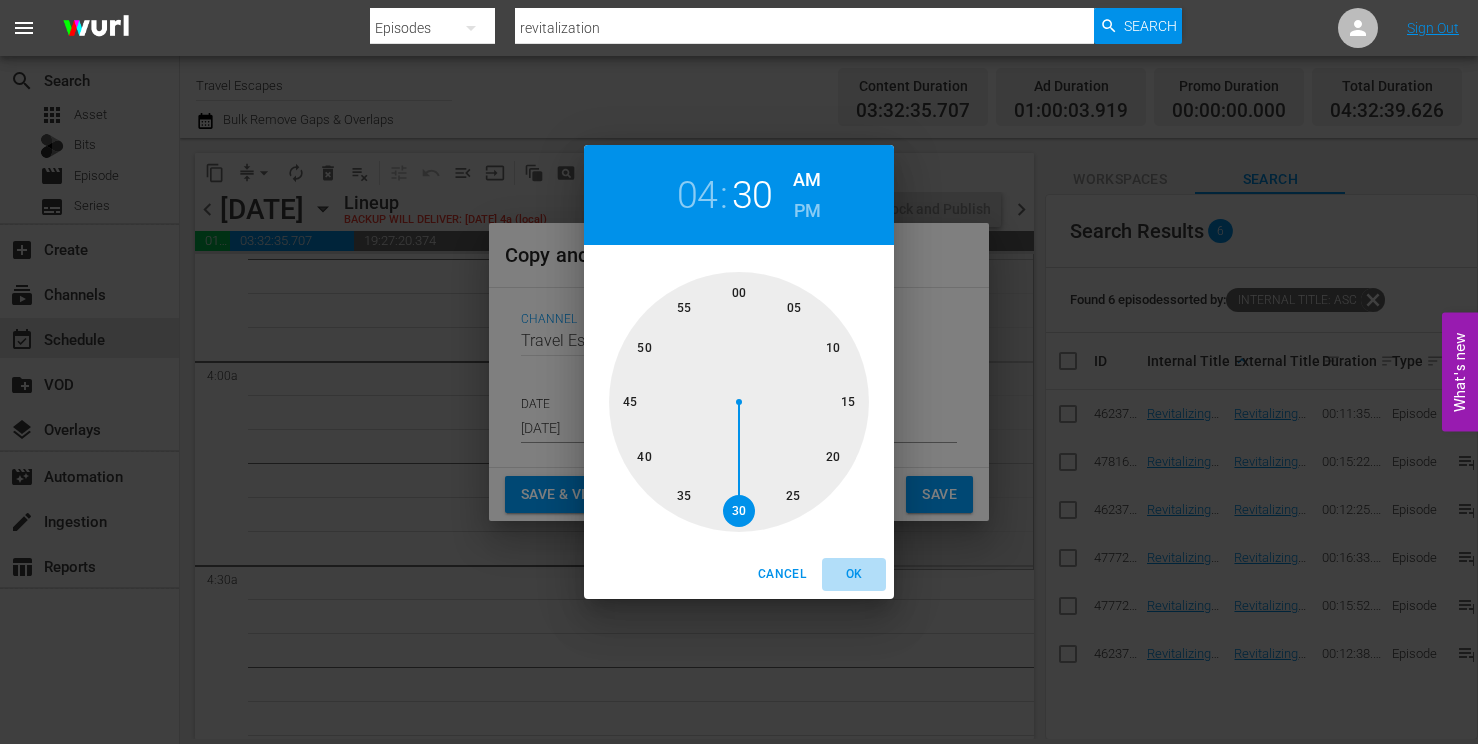 type on "04:30 am" 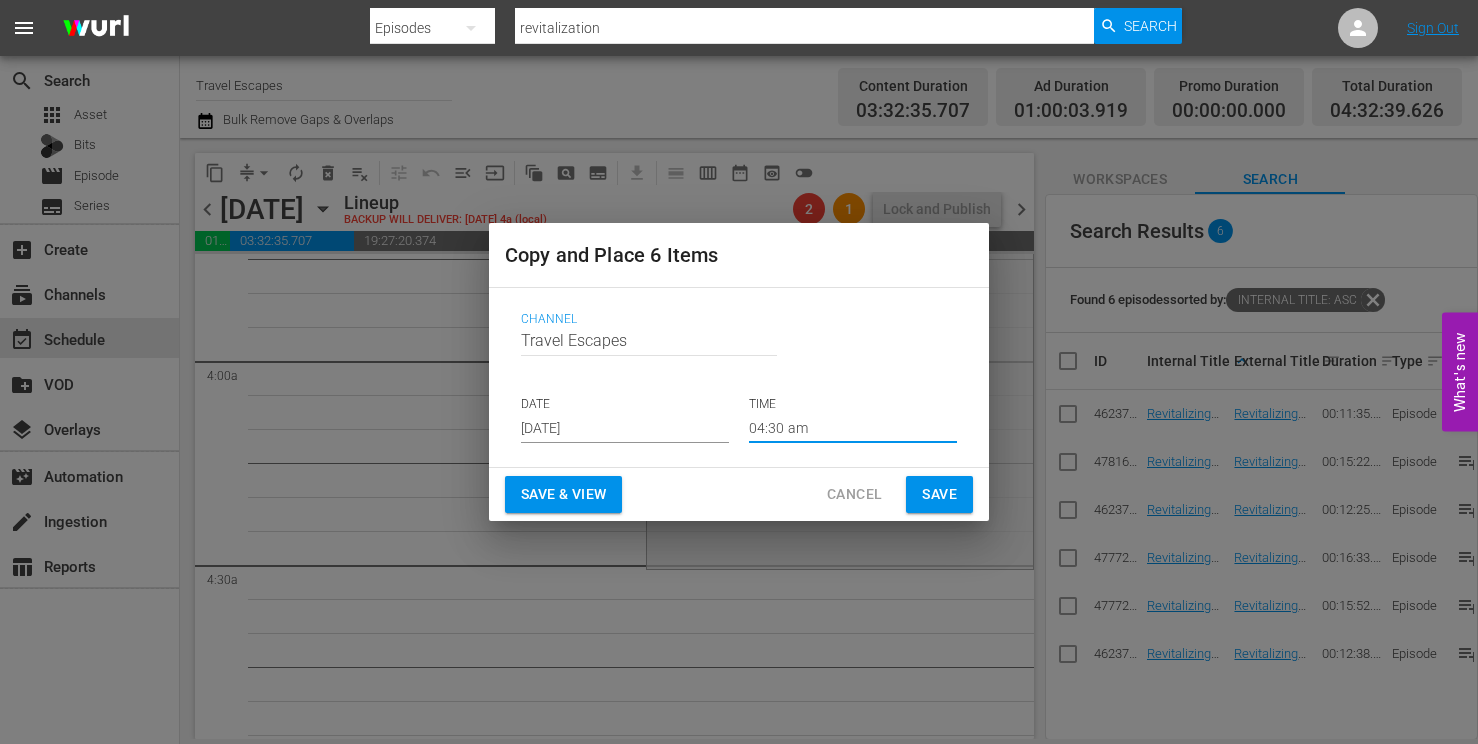 click on "Save" at bounding box center [939, 494] 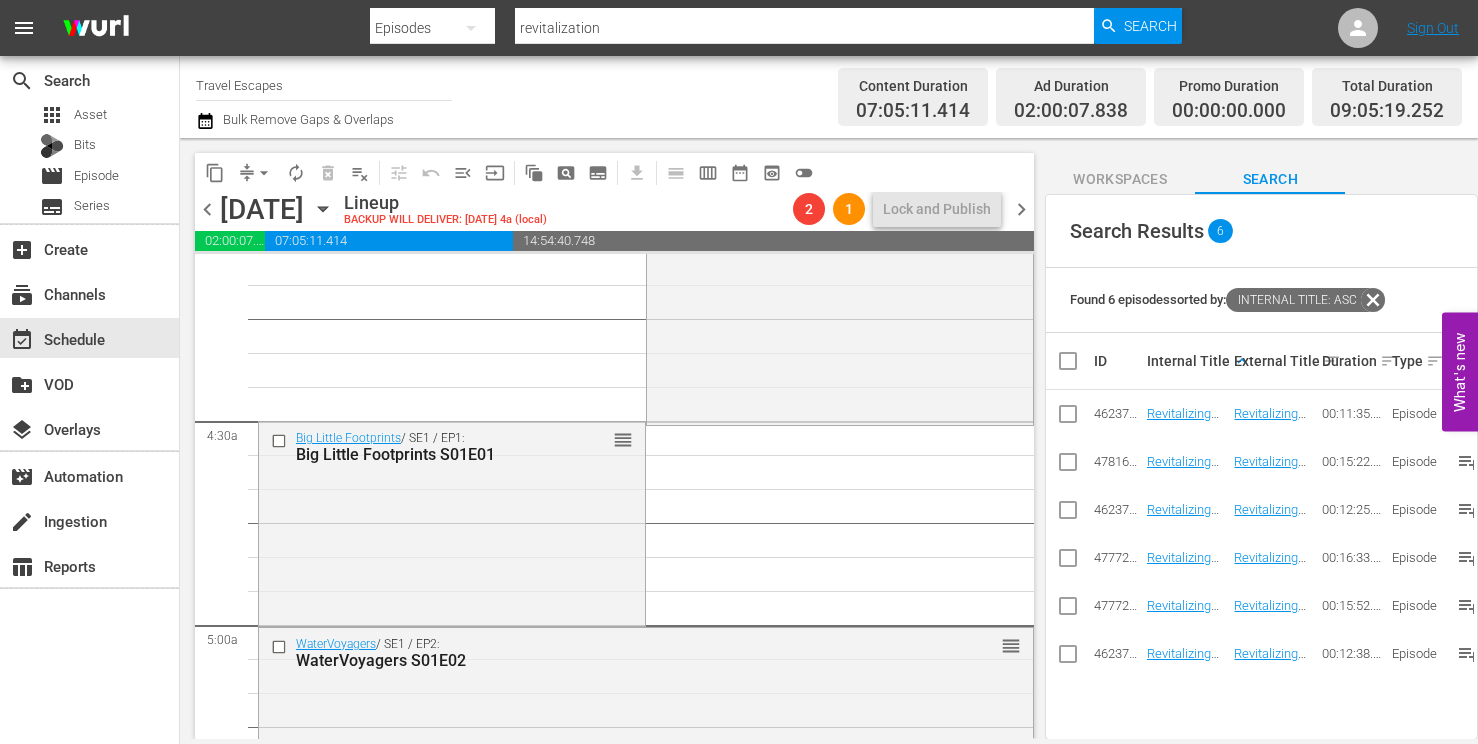 scroll, scrollTop: 1768, scrollLeft: 0, axis: vertical 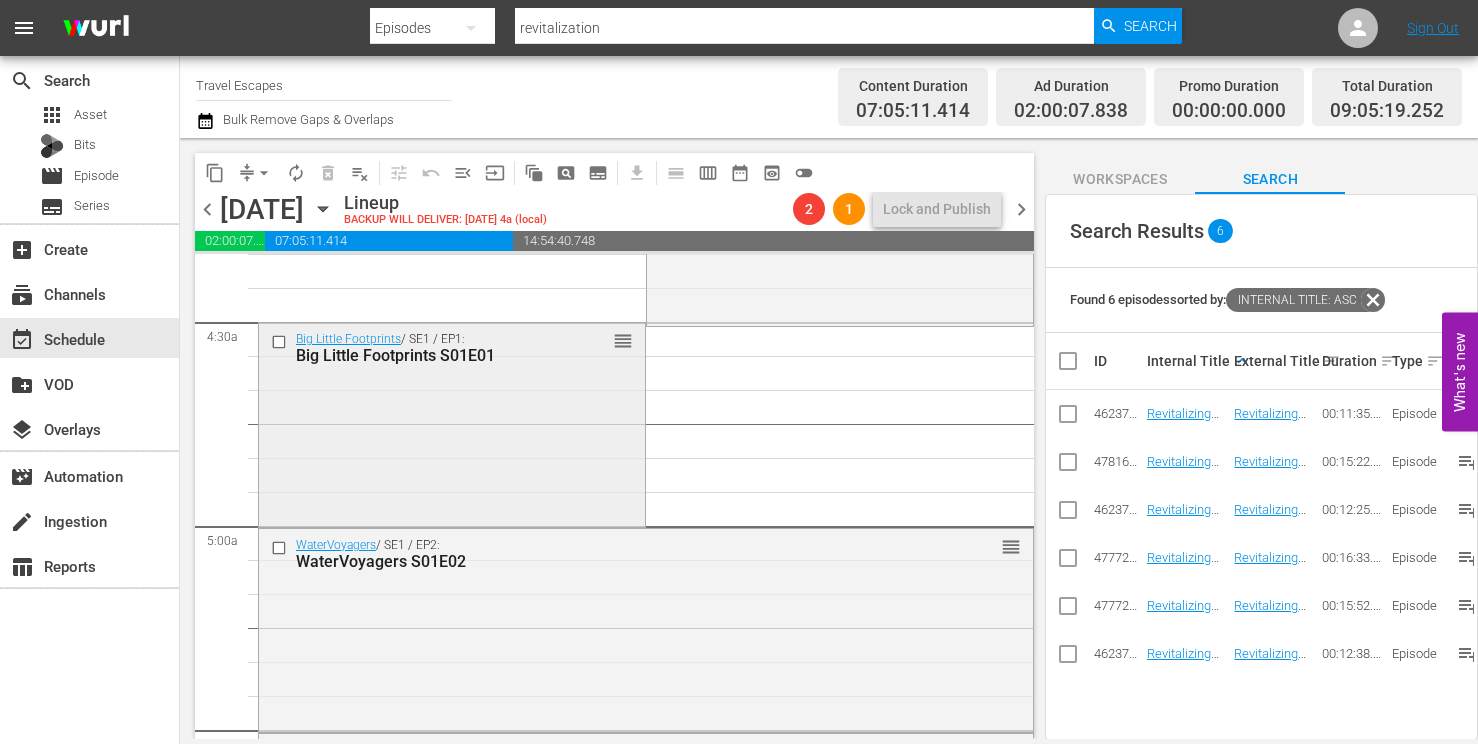 click at bounding box center [281, 342] 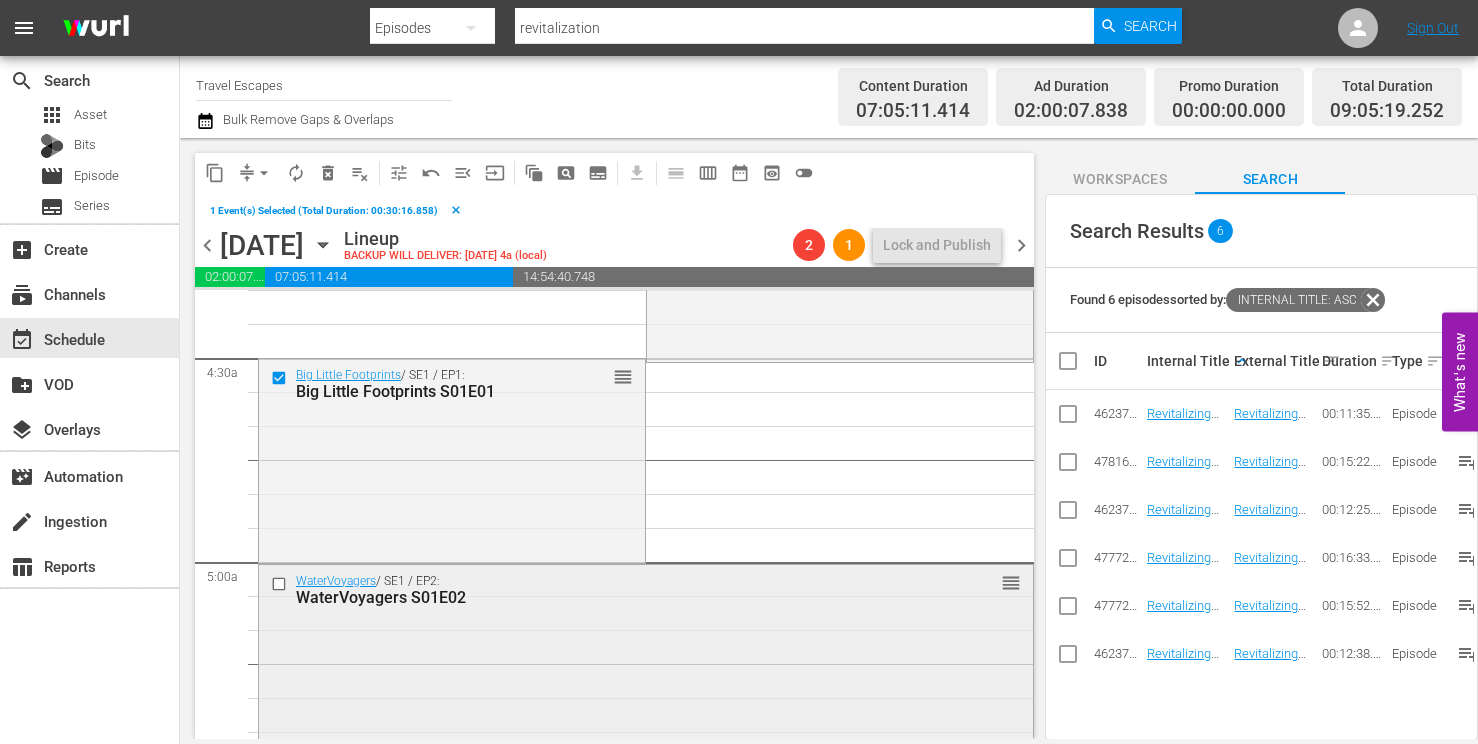 click at bounding box center [281, 583] 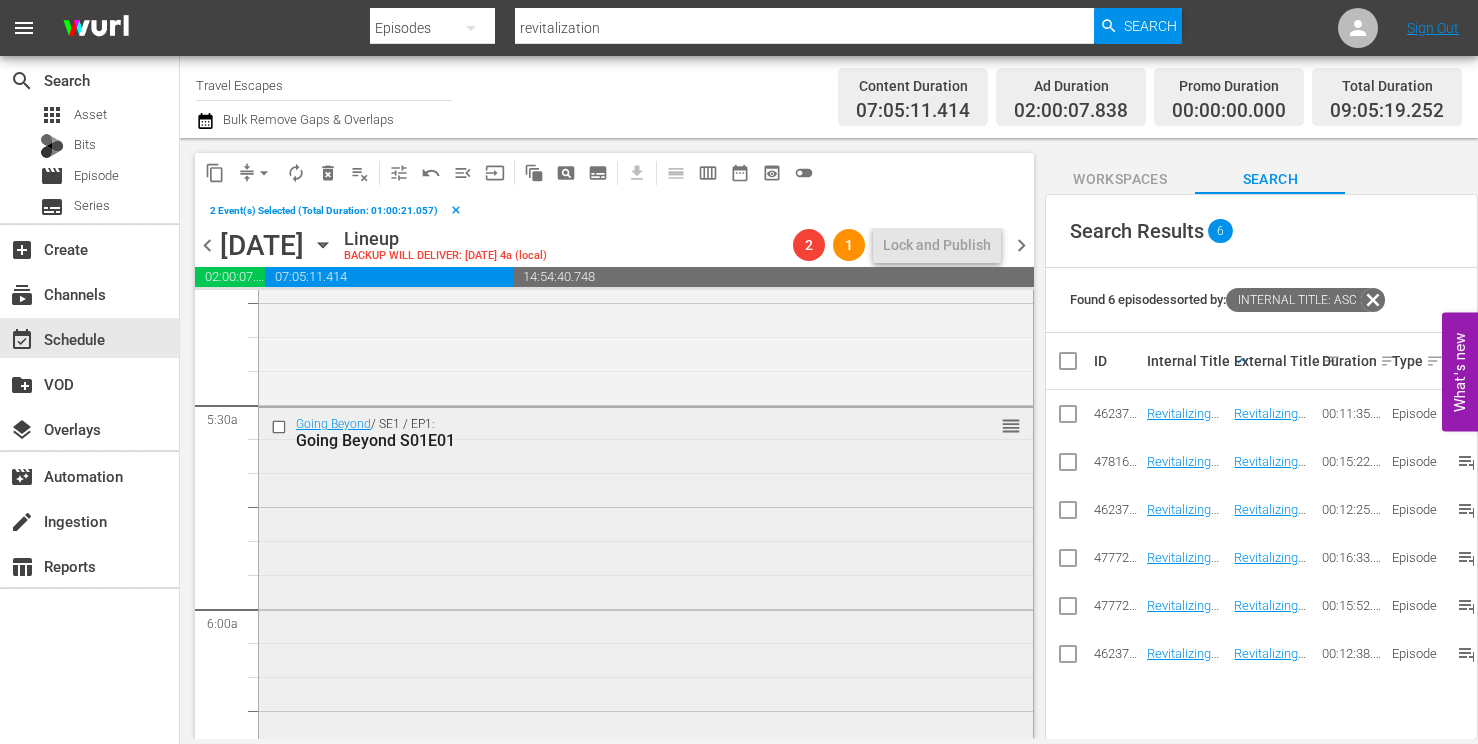scroll, scrollTop: 1878, scrollLeft: 0, axis: vertical 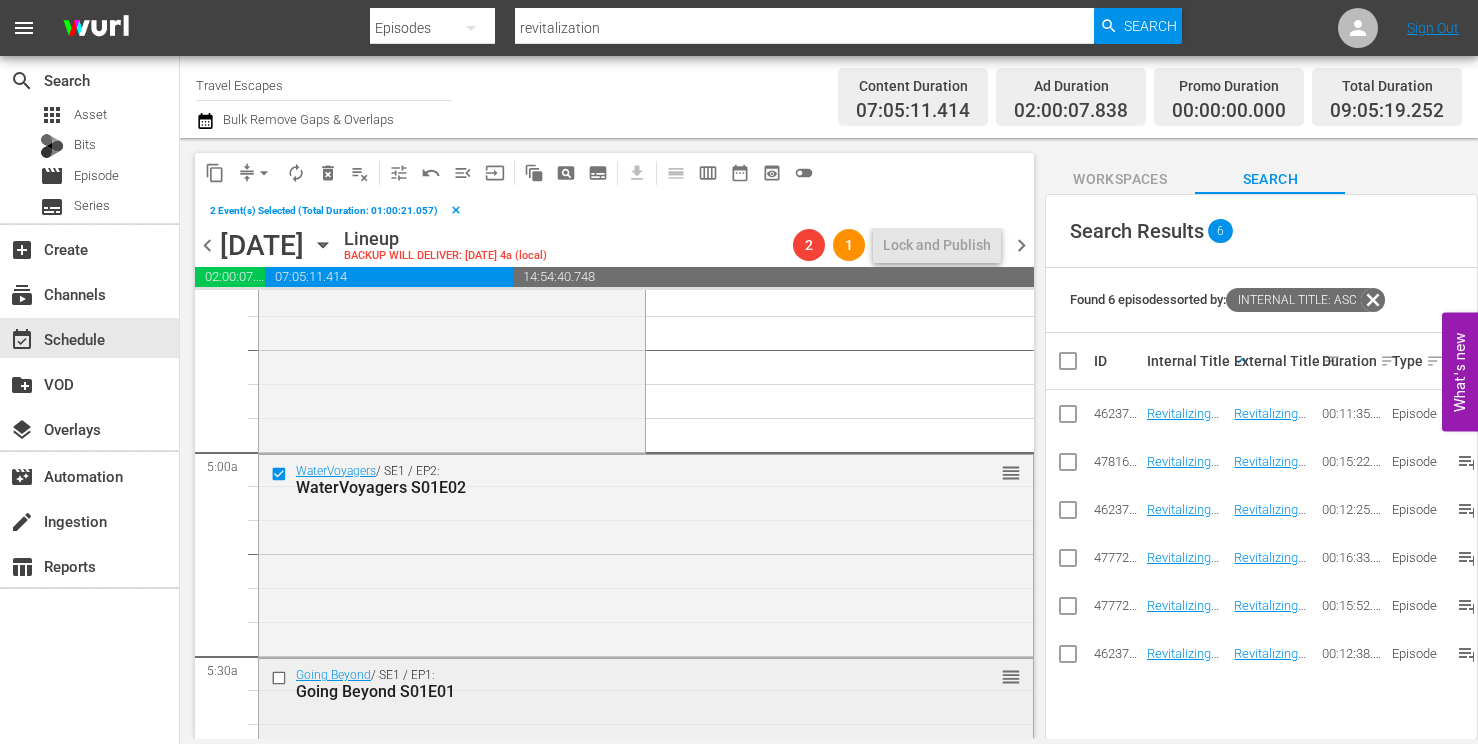 click at bounding box center [281, 678] 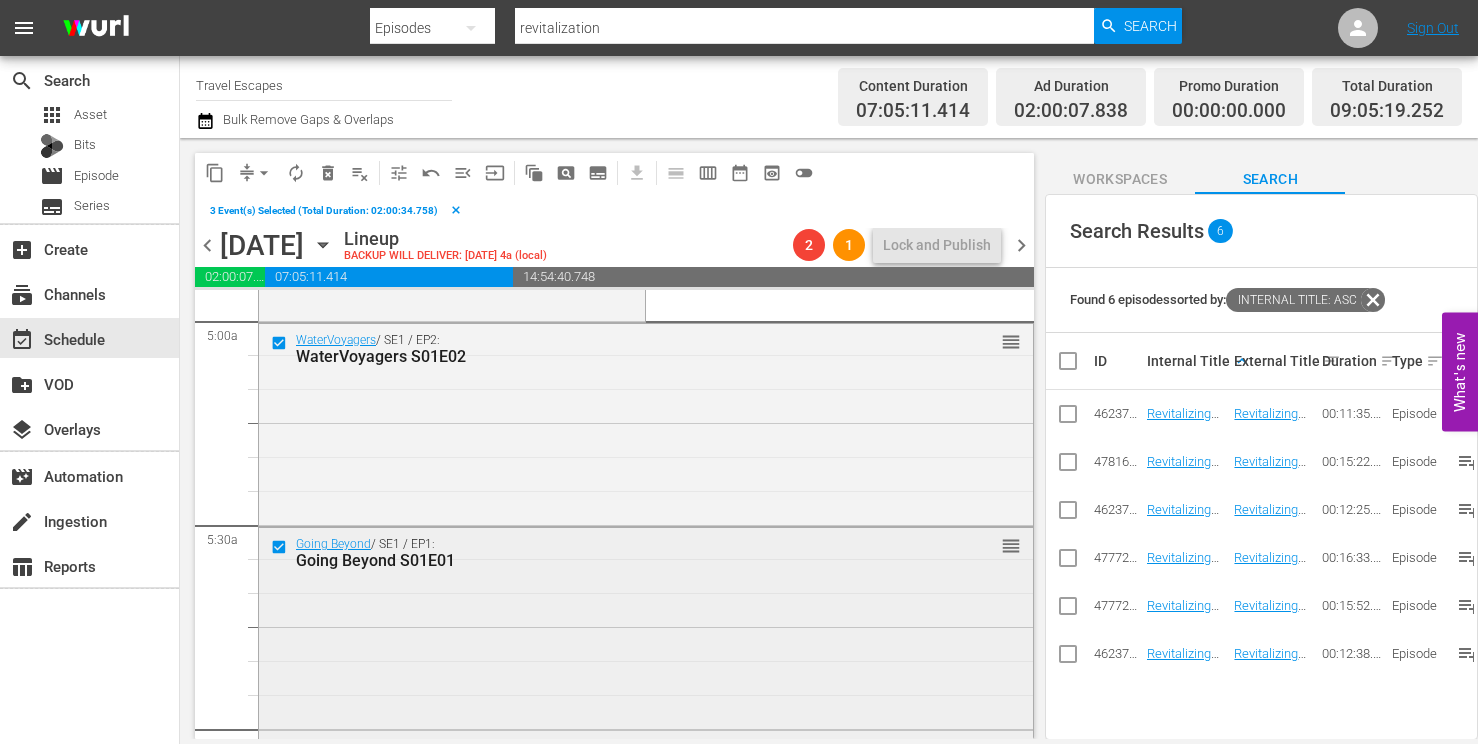 scroll, scrollTop: 2260, scrollLeft: 0, axis: vertical 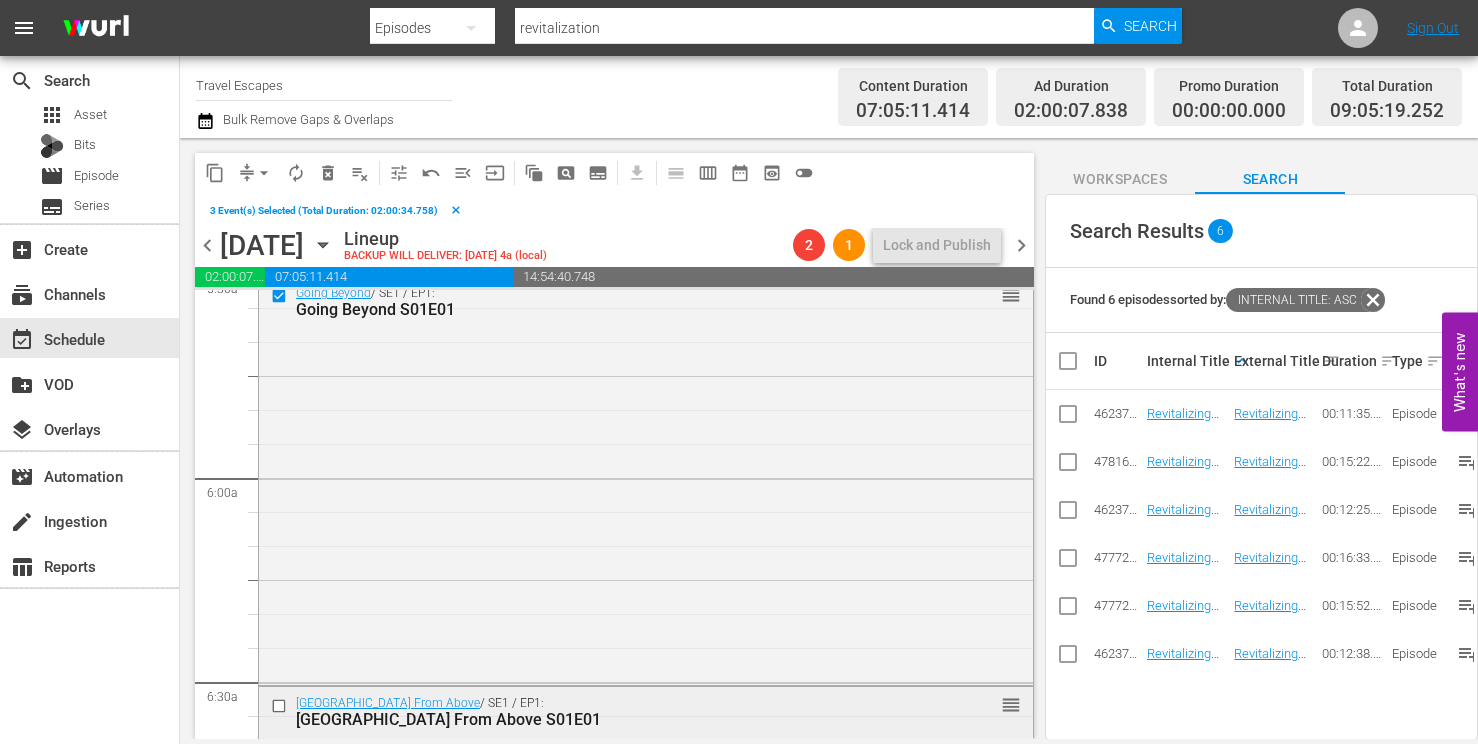 click at bounding box center [281, 706] 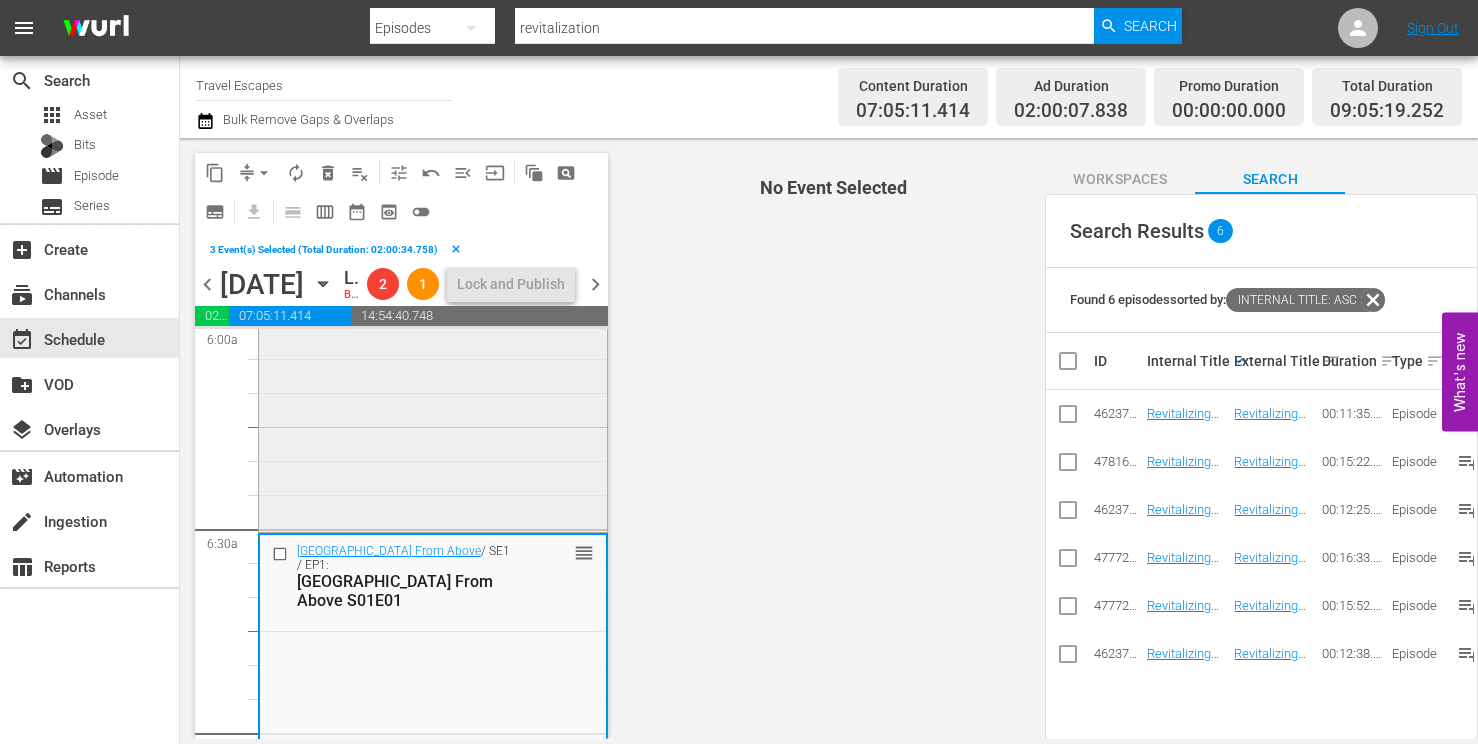 scroll, scrollTop: 2616, scrollLeft: 0, axis: vertical 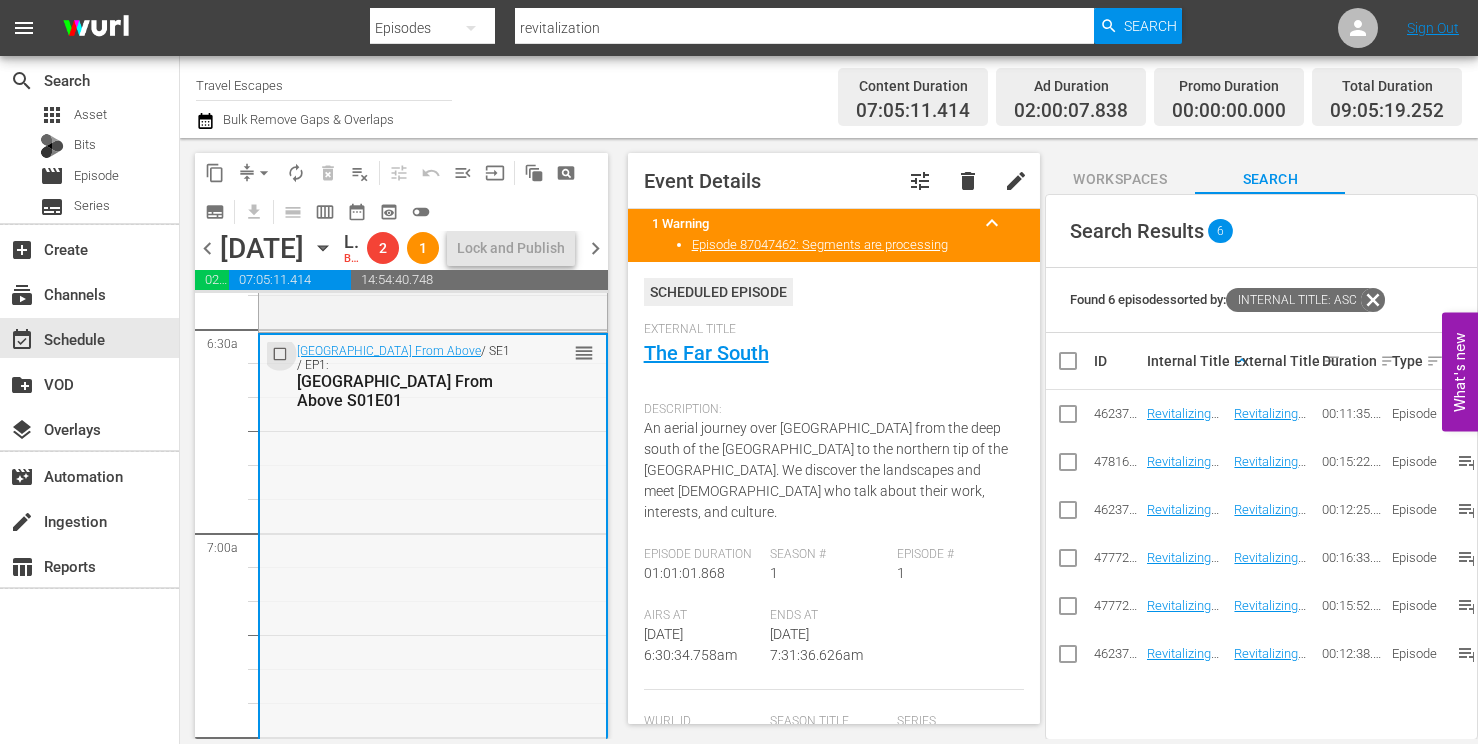 click at bounding box center (282, 353) 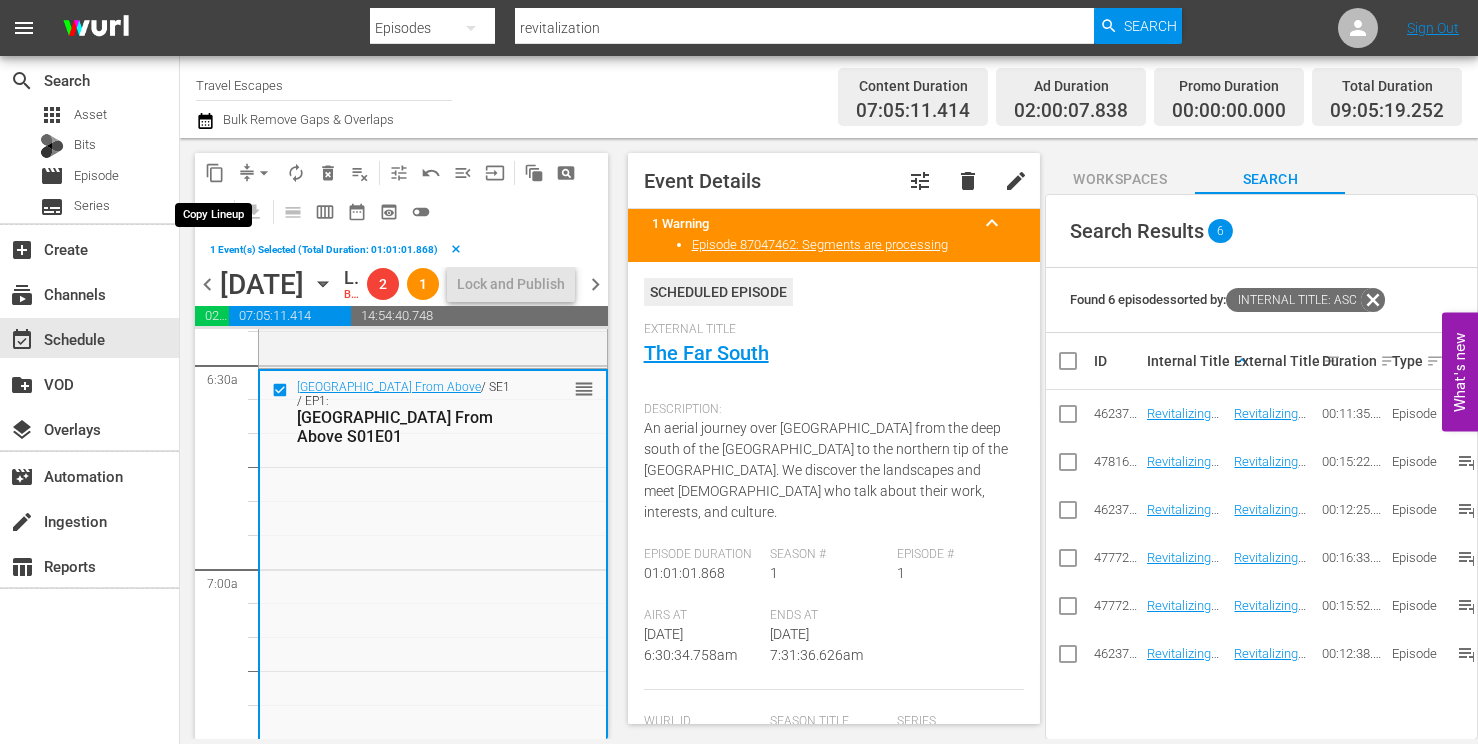 click on "content_copy" at bounding box center [215, 173] 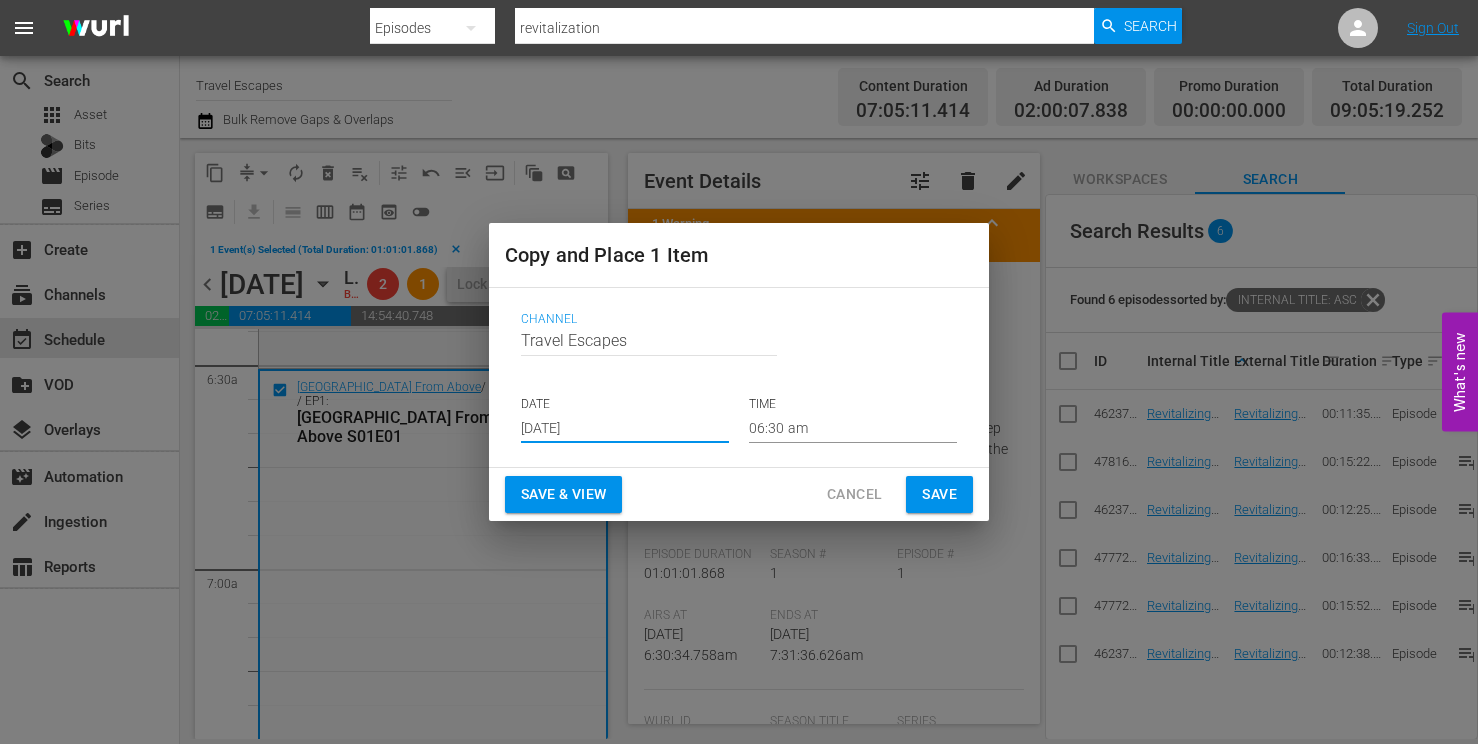 click on "Jul 30th 2025" at bounding box center [625, 428] 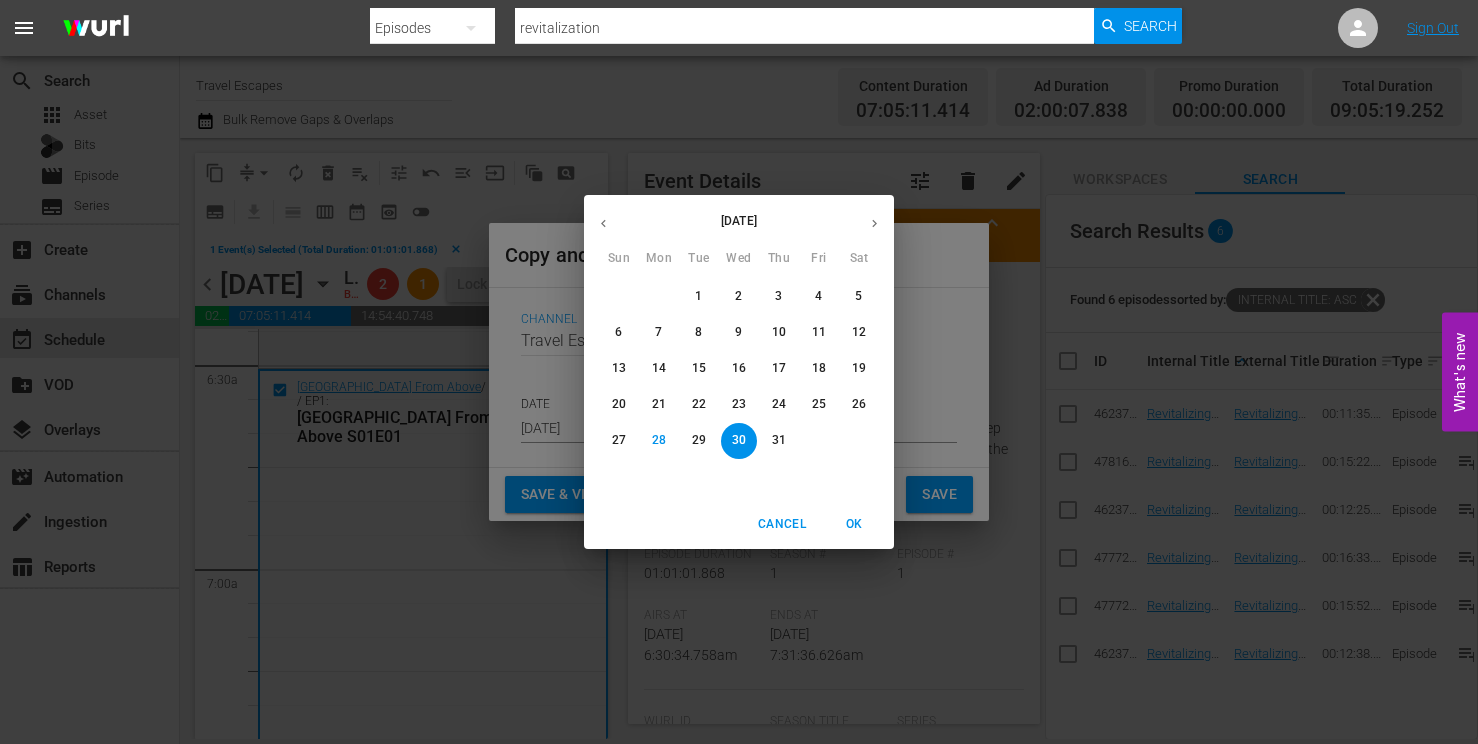click at bounding box center [874, 223] 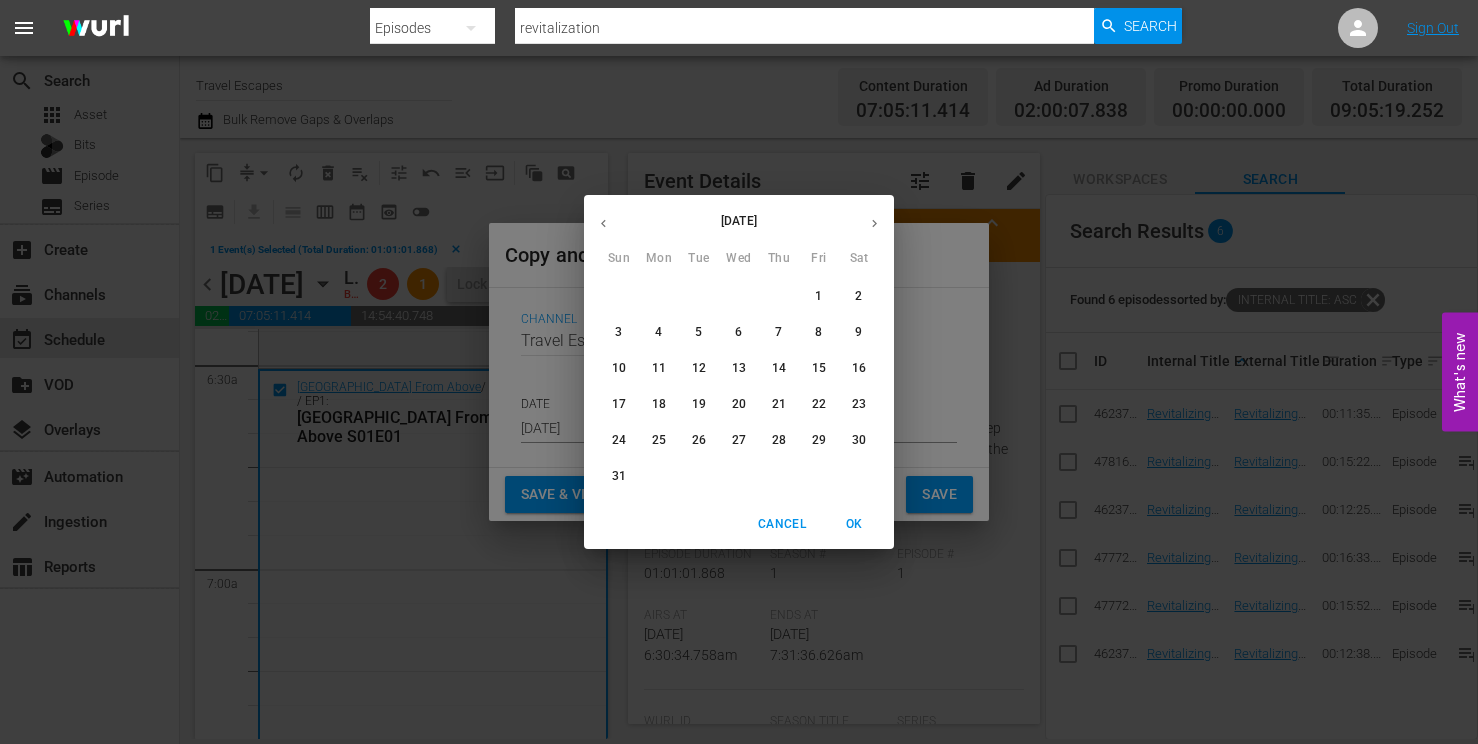 click on "5" at bounding box center [698, 332] 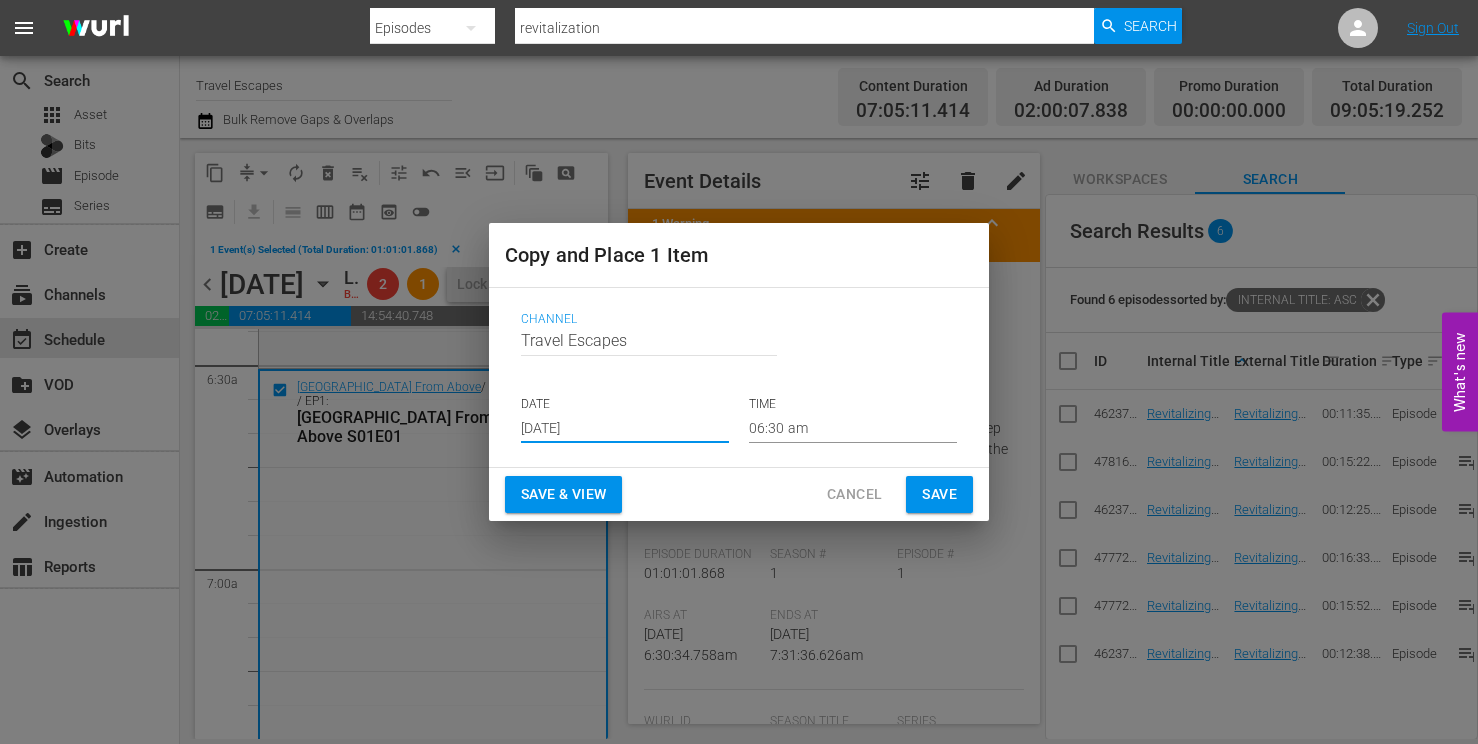 click on "06:30 am" at bounding box center (853, 428) 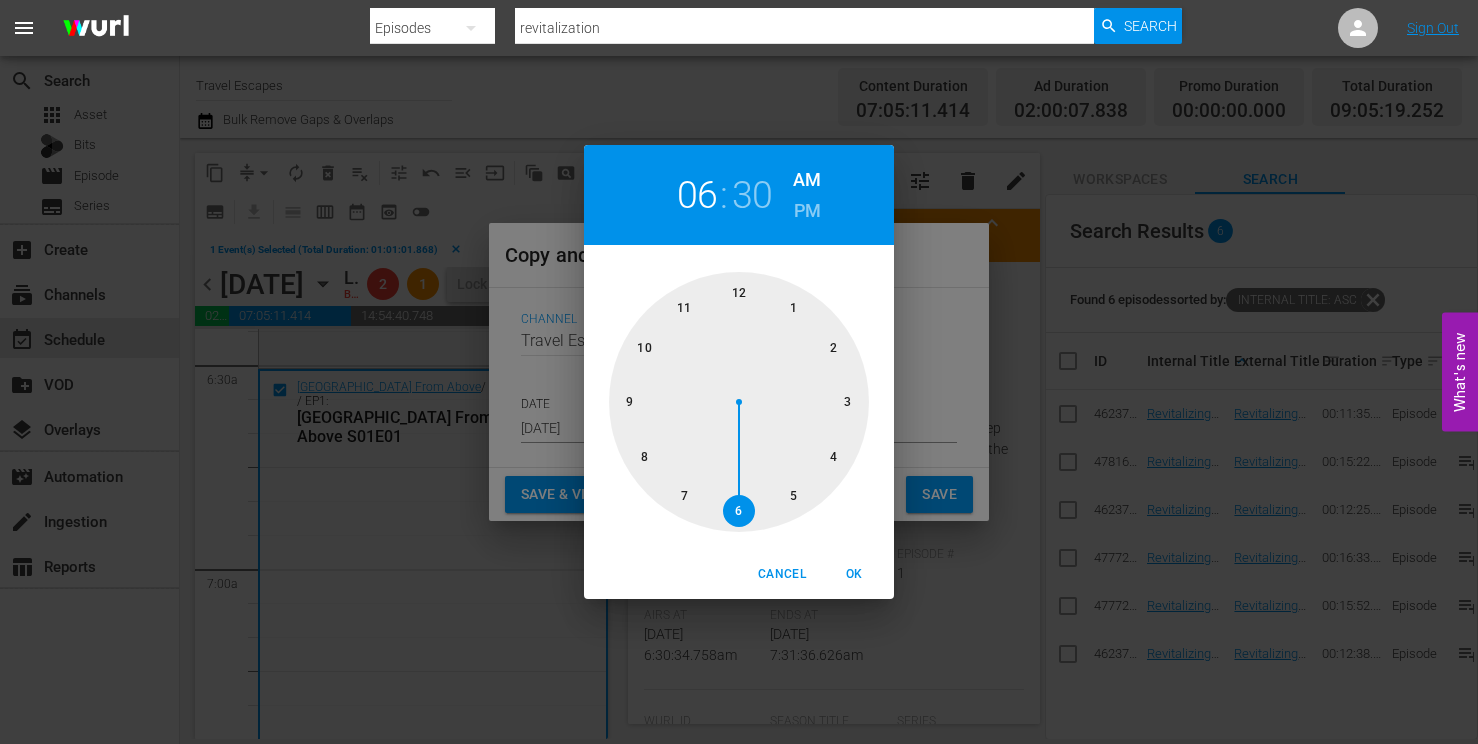 click at bounding box center [739, 402] 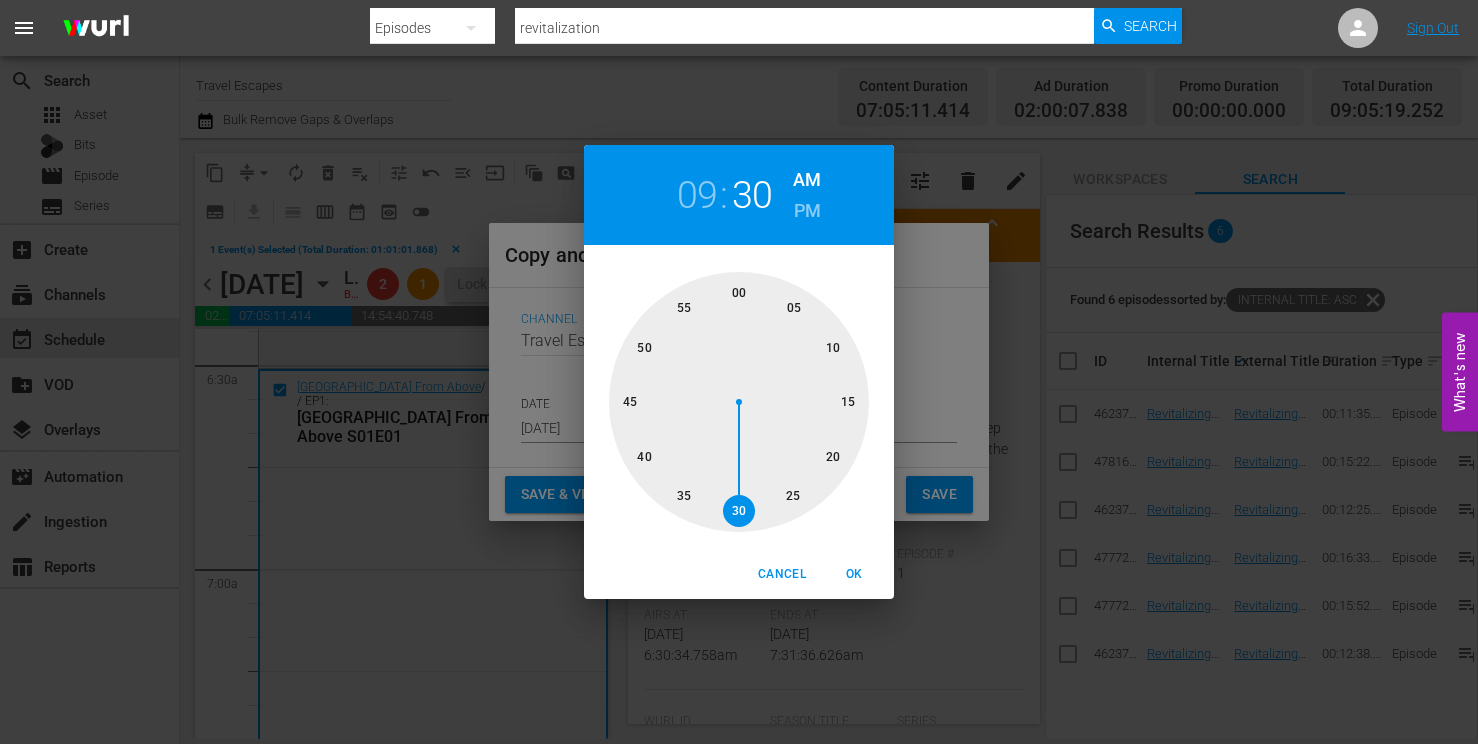click at bounding box center [739, 402] 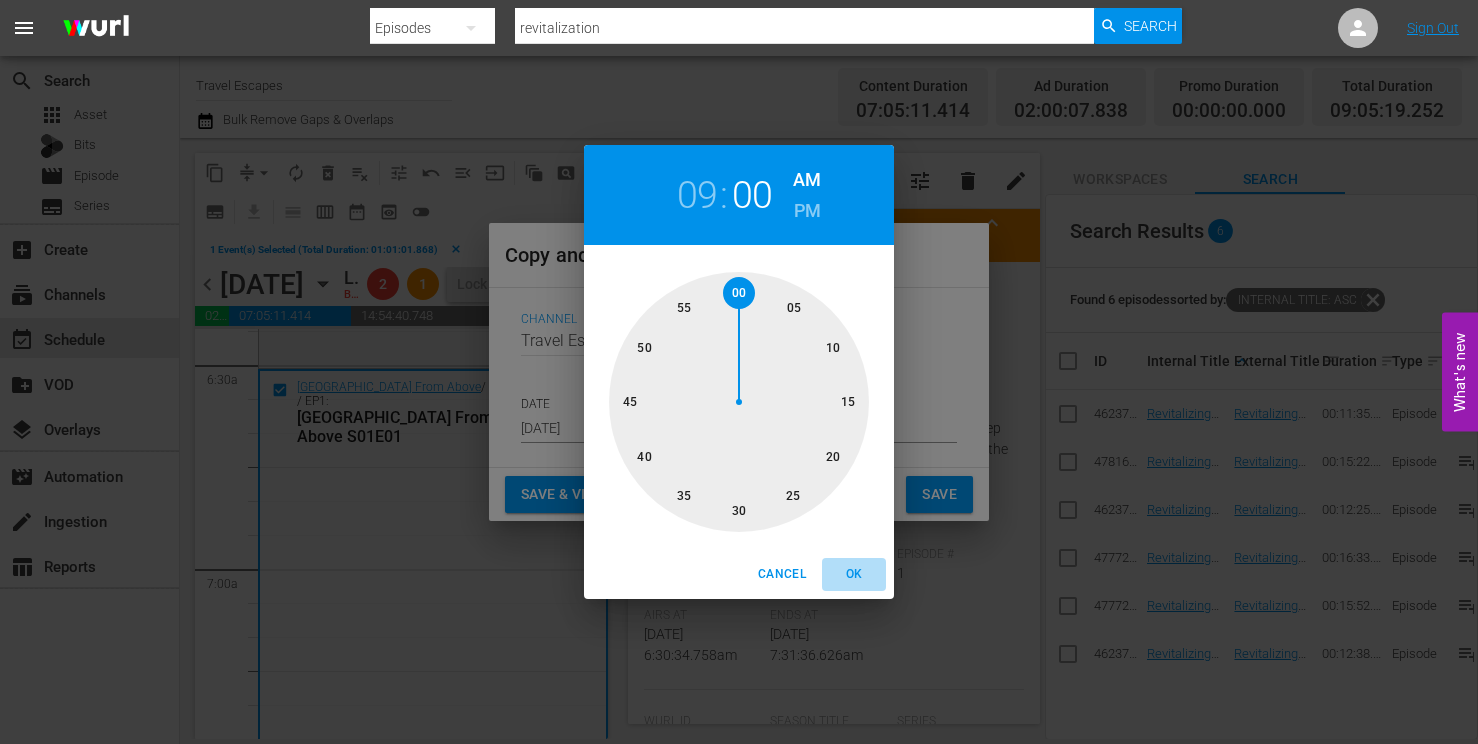 click on "OK" at bounding box center (854, 574) 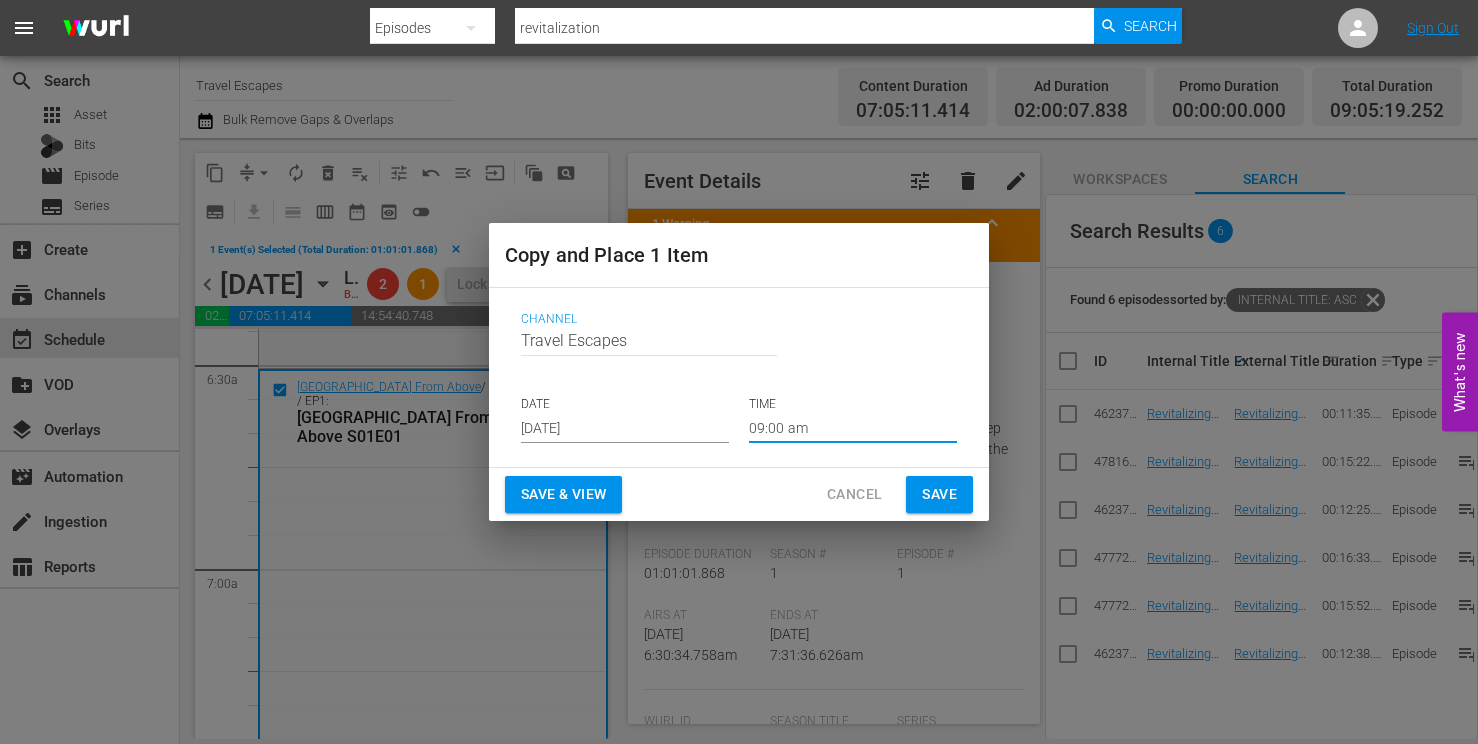 click on "Save" at bounding box center (939, 494) 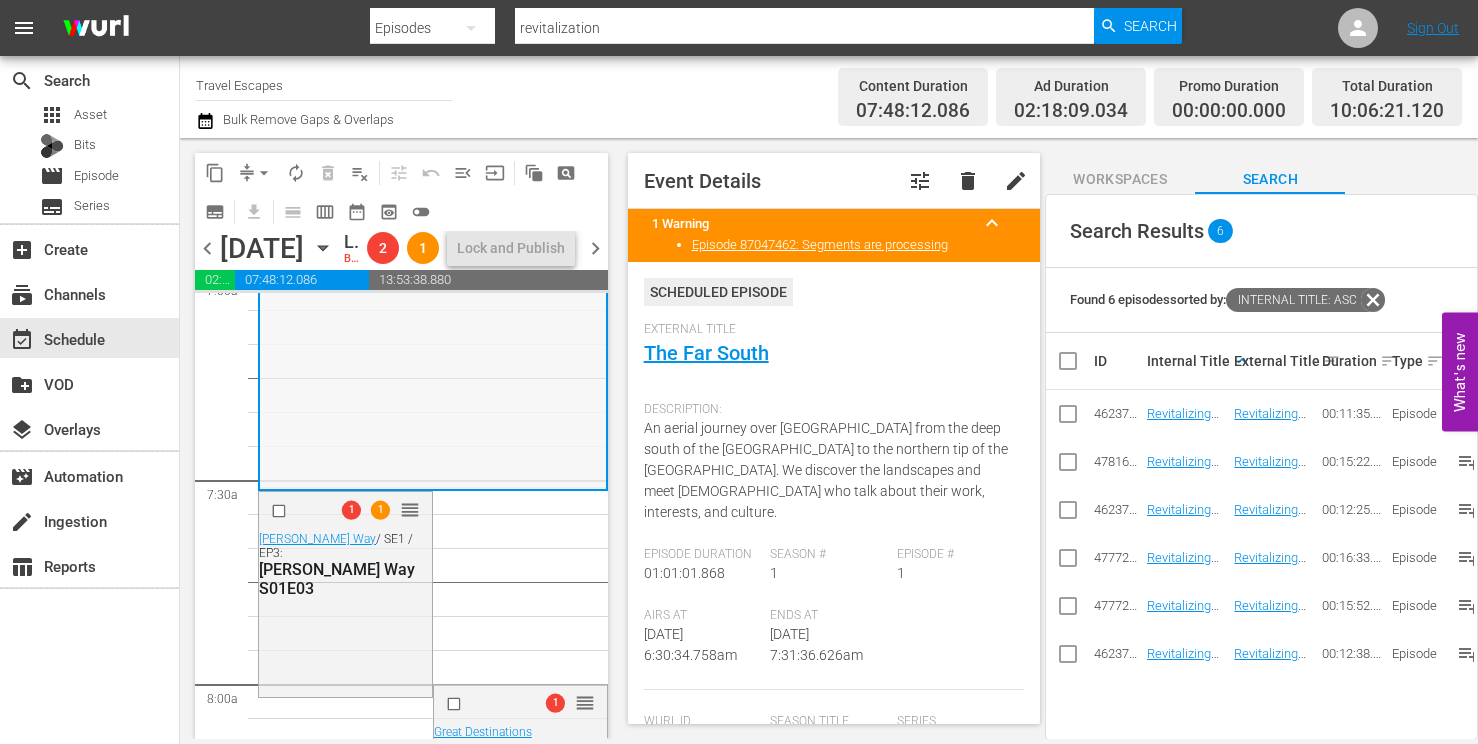 scroll, scrollTop: 3040, scrollLeft: 0, axis: vertical 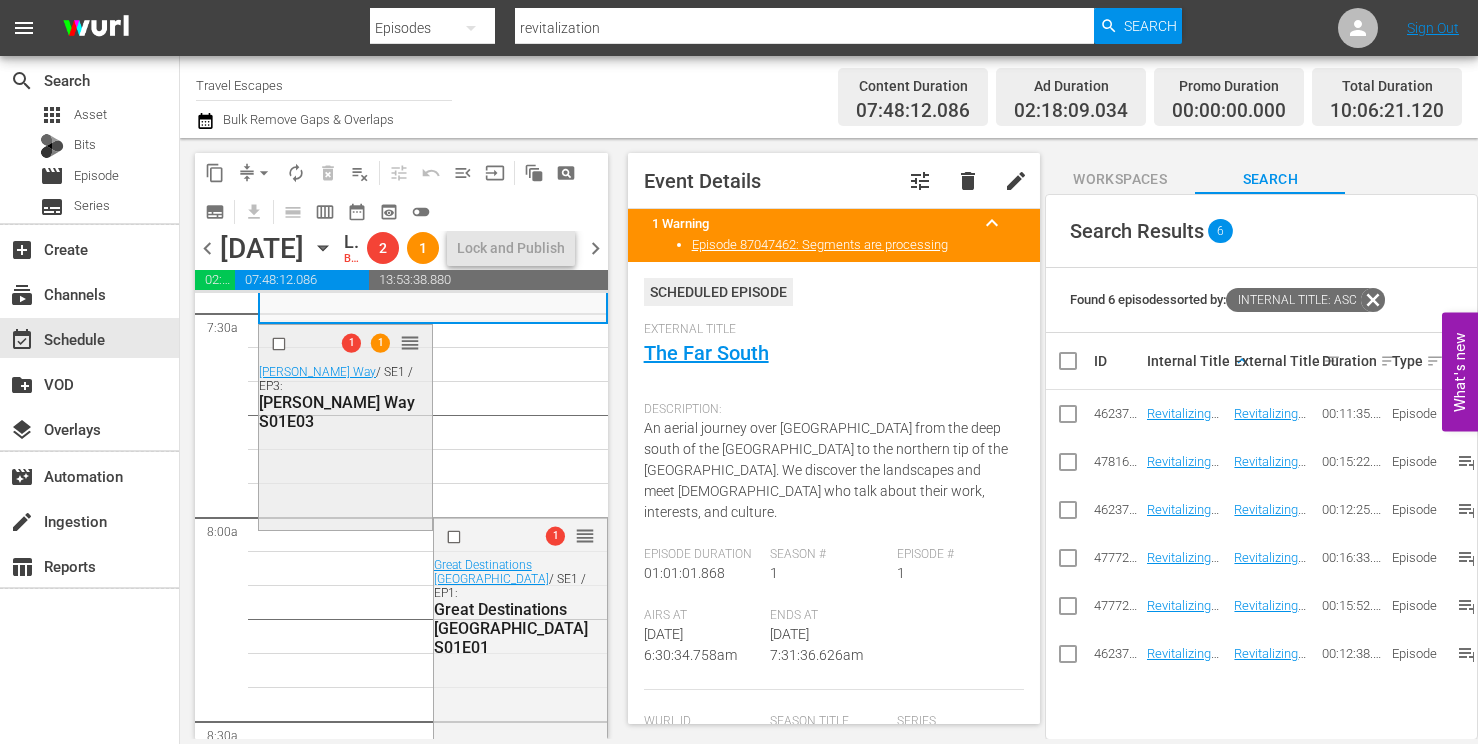 click at bounding box center (281, 344) 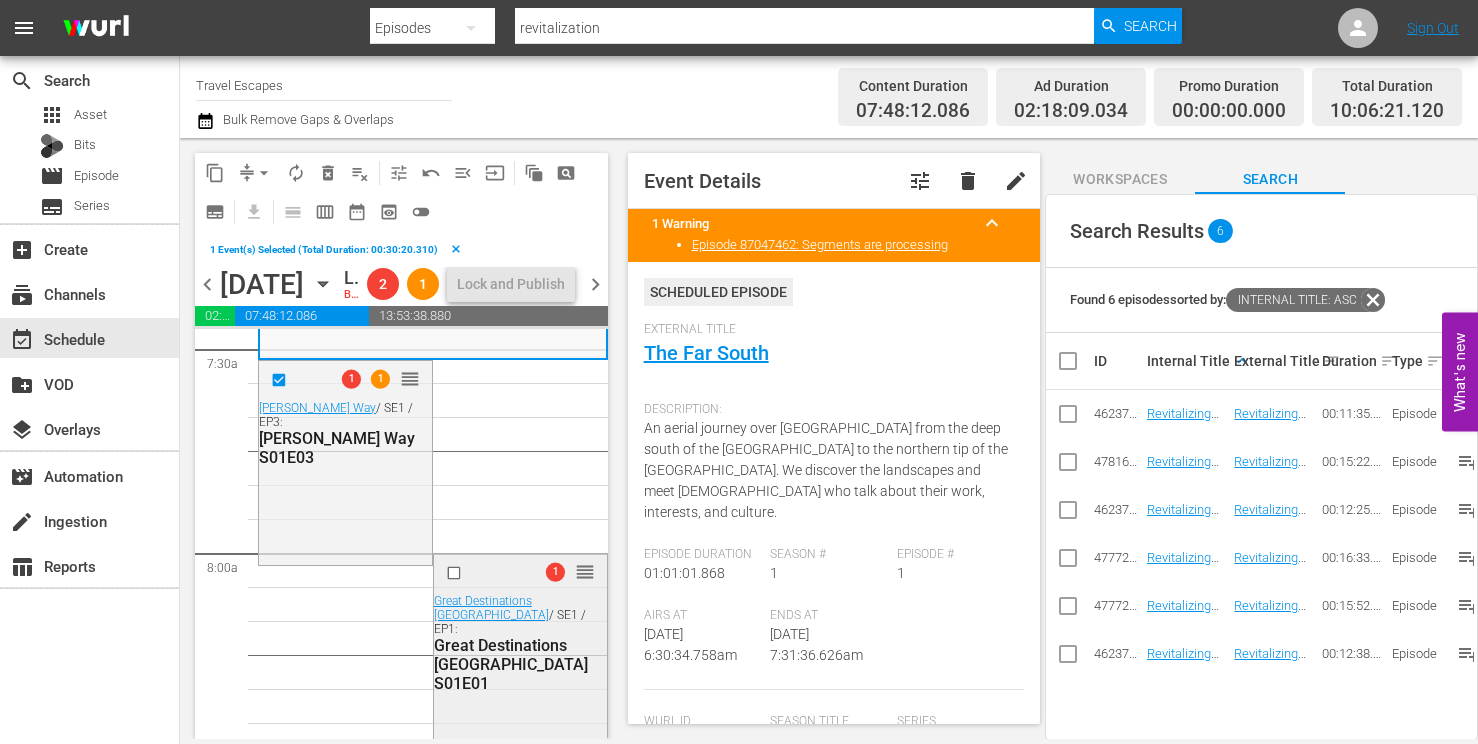 click at bounding box center [455, 572] 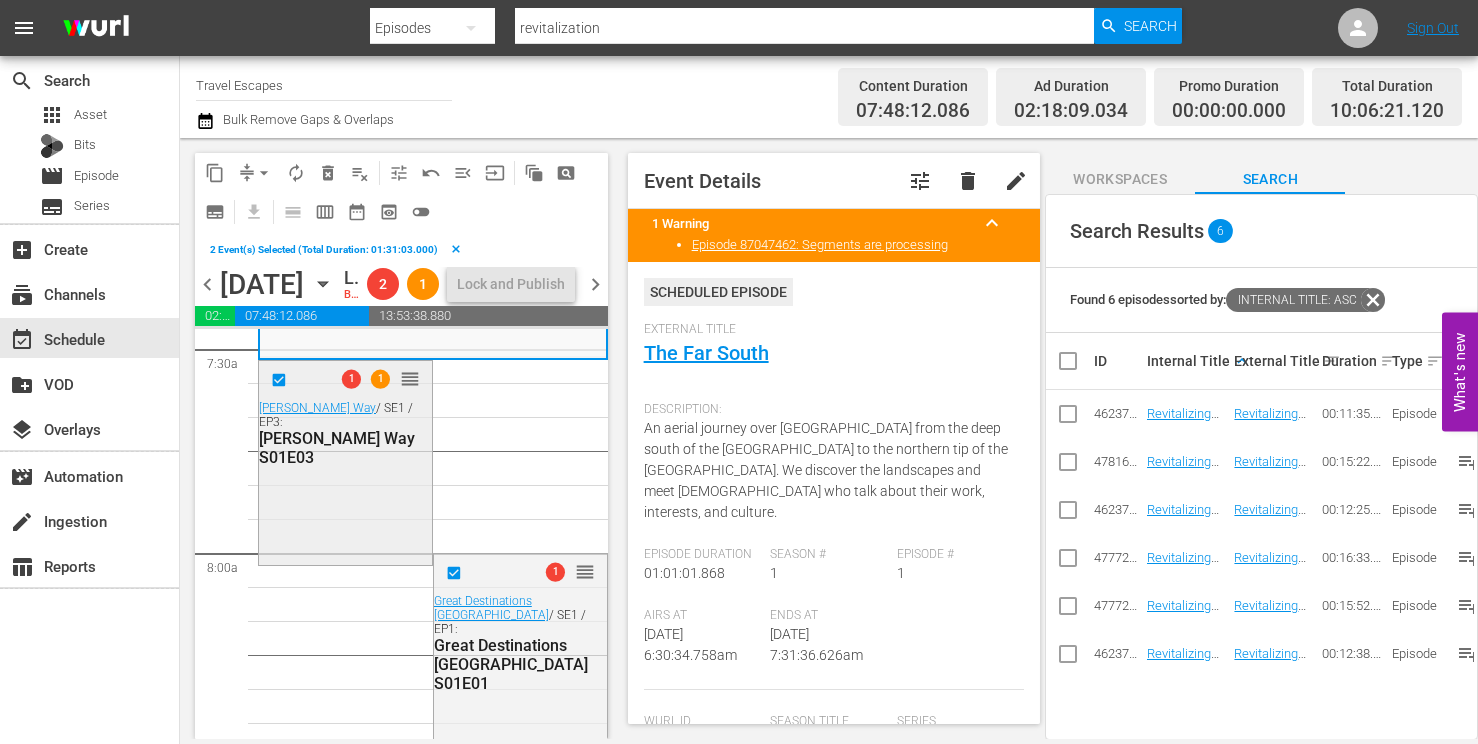 click at bounding box center (281, 379) 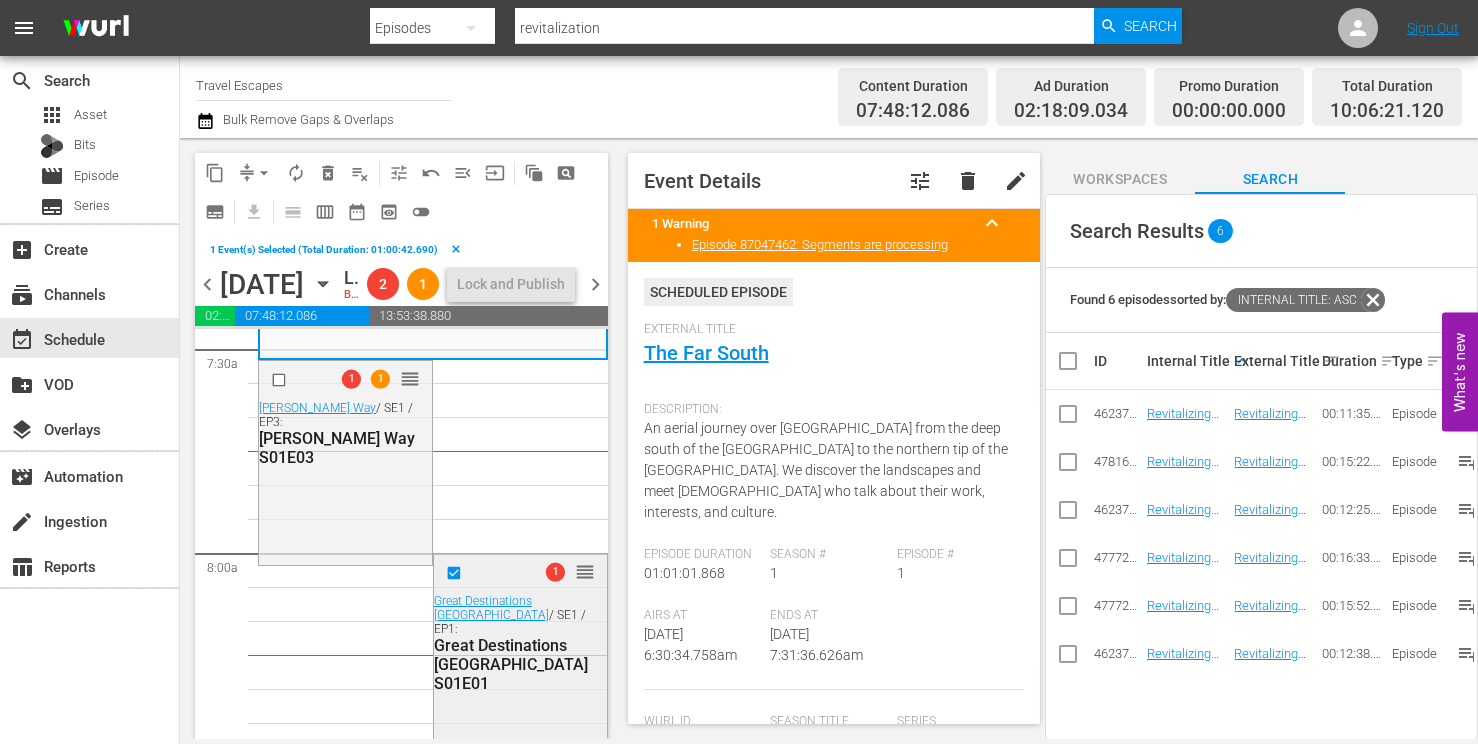 click at bounding box center (455, 572) 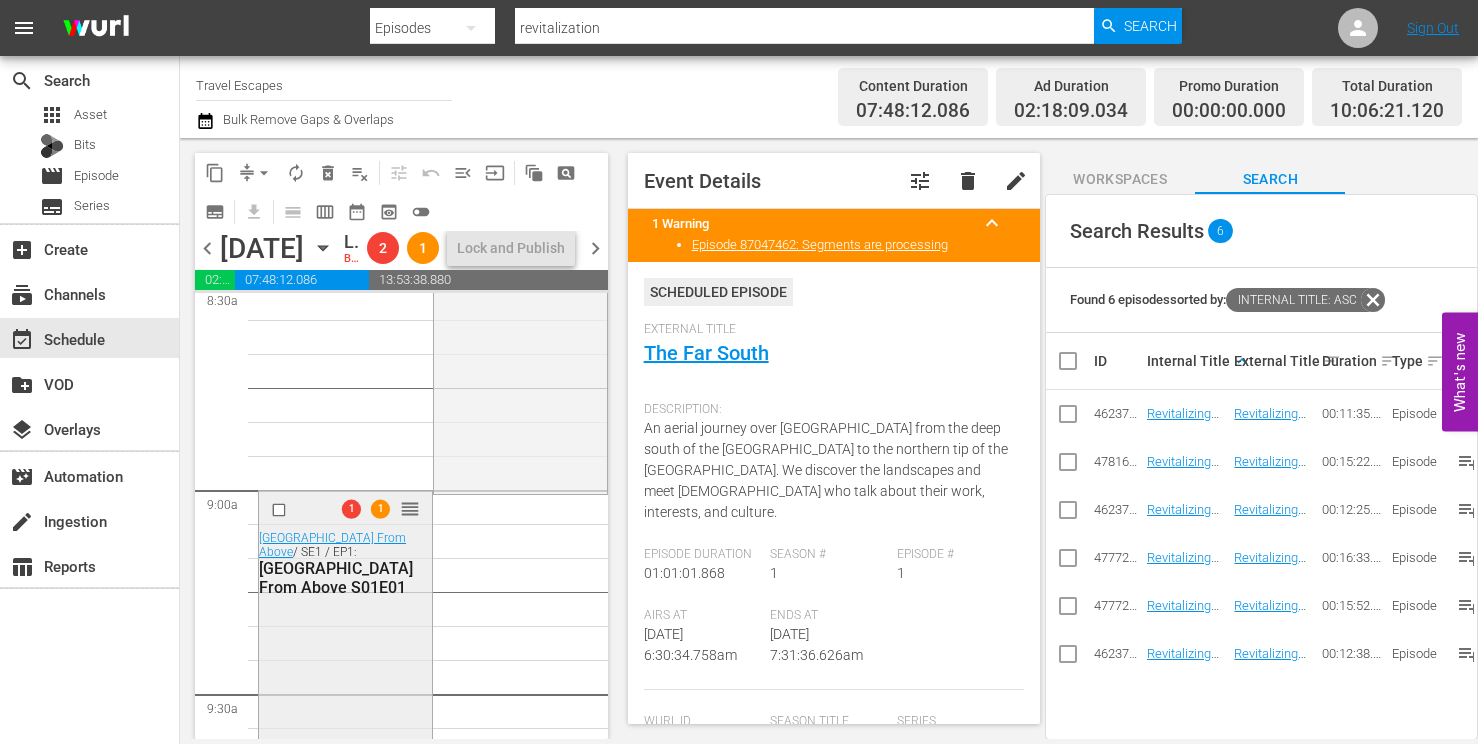 scroll, scrollTop: 3539, scrollLeft: 0, axis: vertical 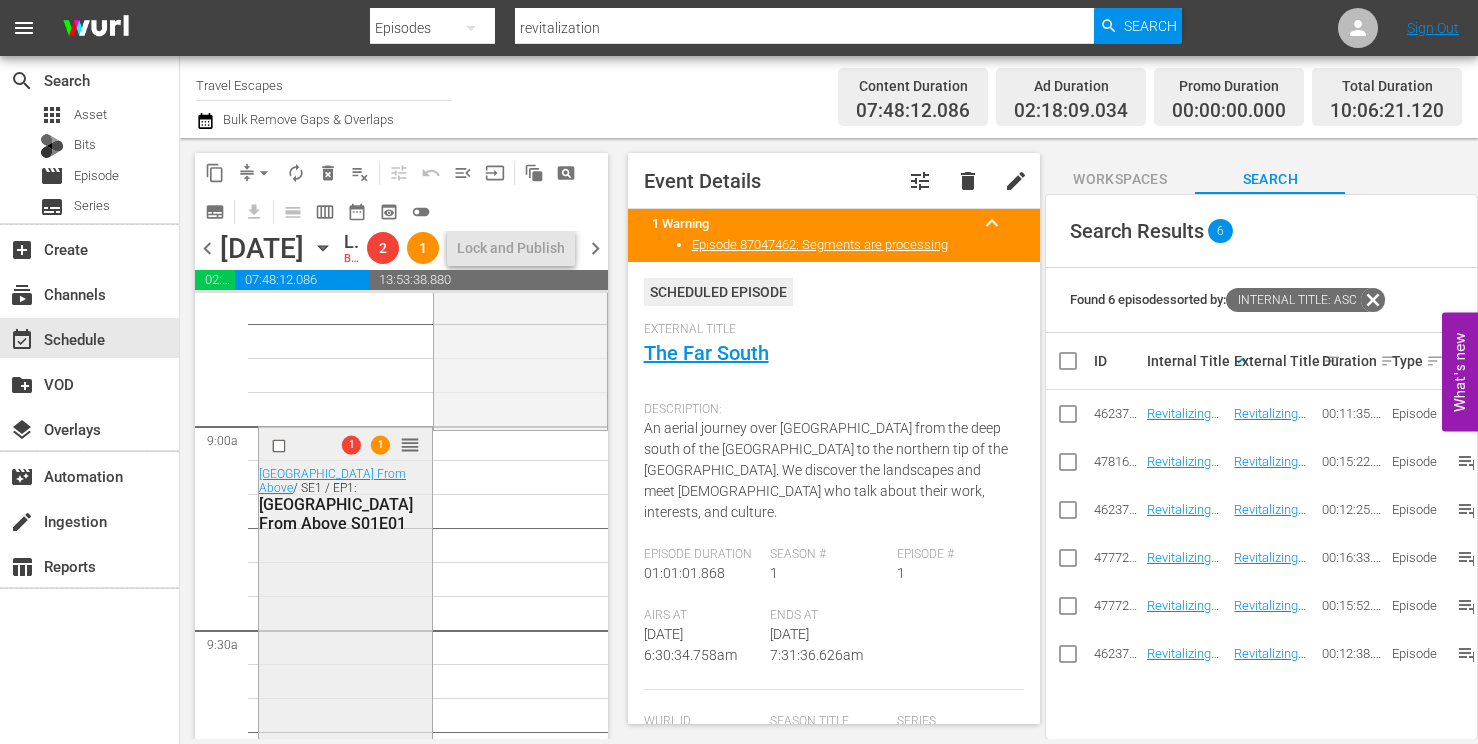 click at bounding box center (281, 446) 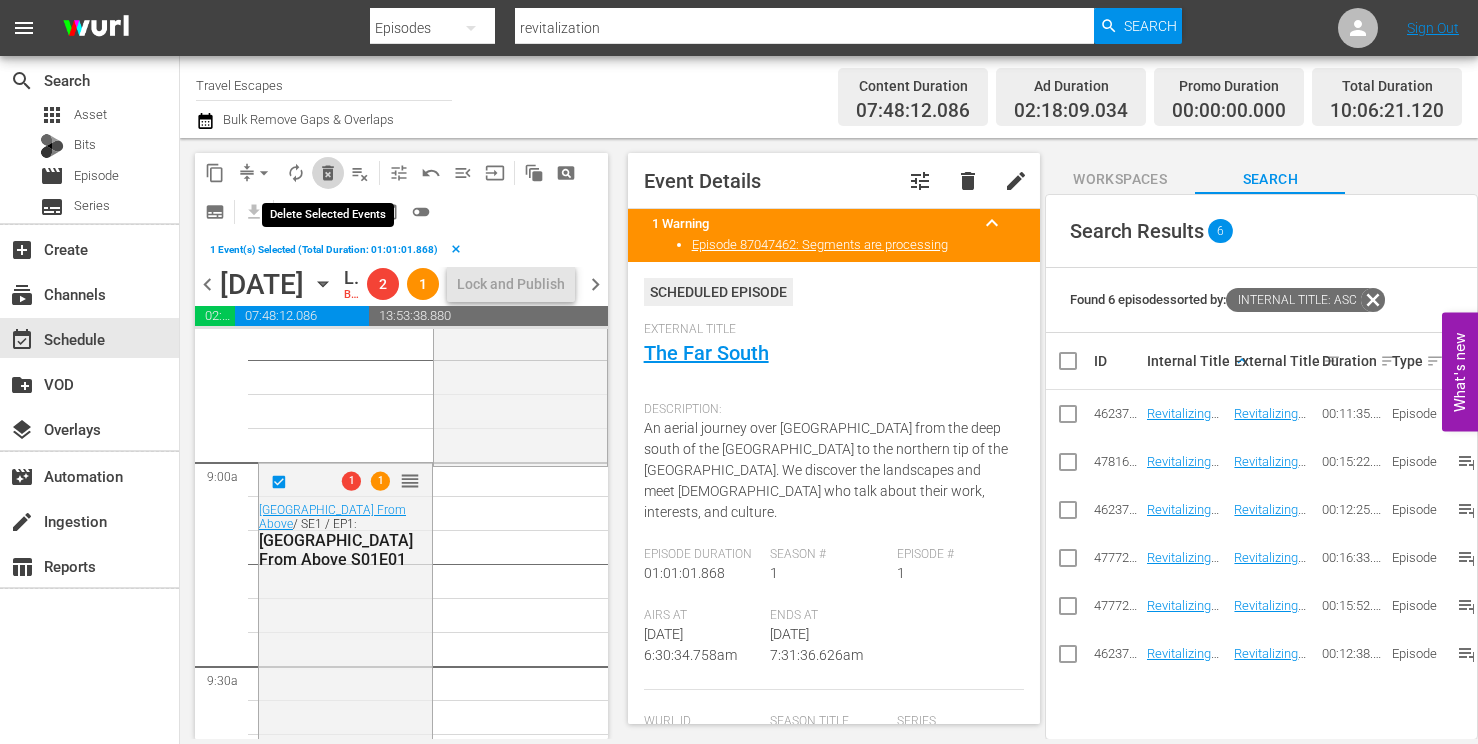 click on "delete_forever_outlined" at bounding box center [328, 173] 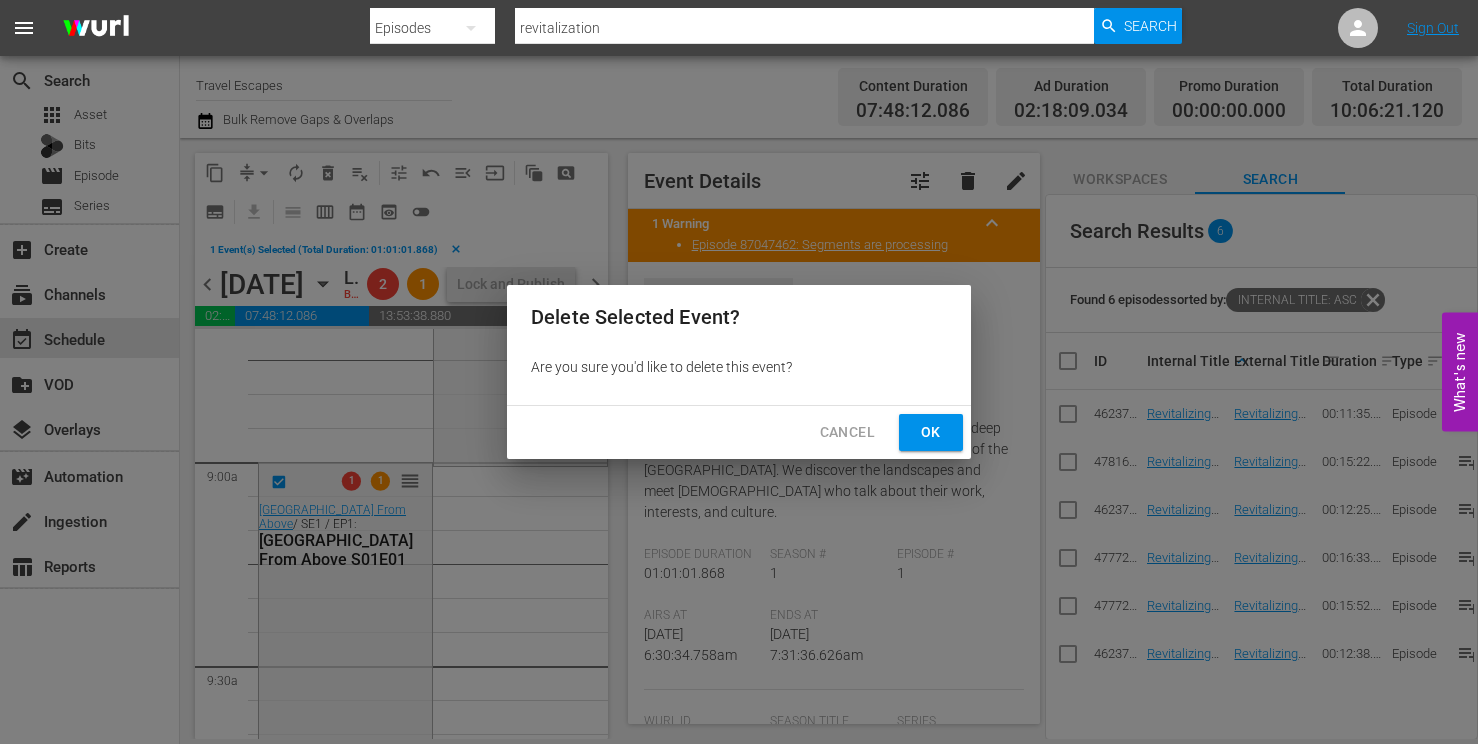 click on "Ok" at bounding box center (931, 432) 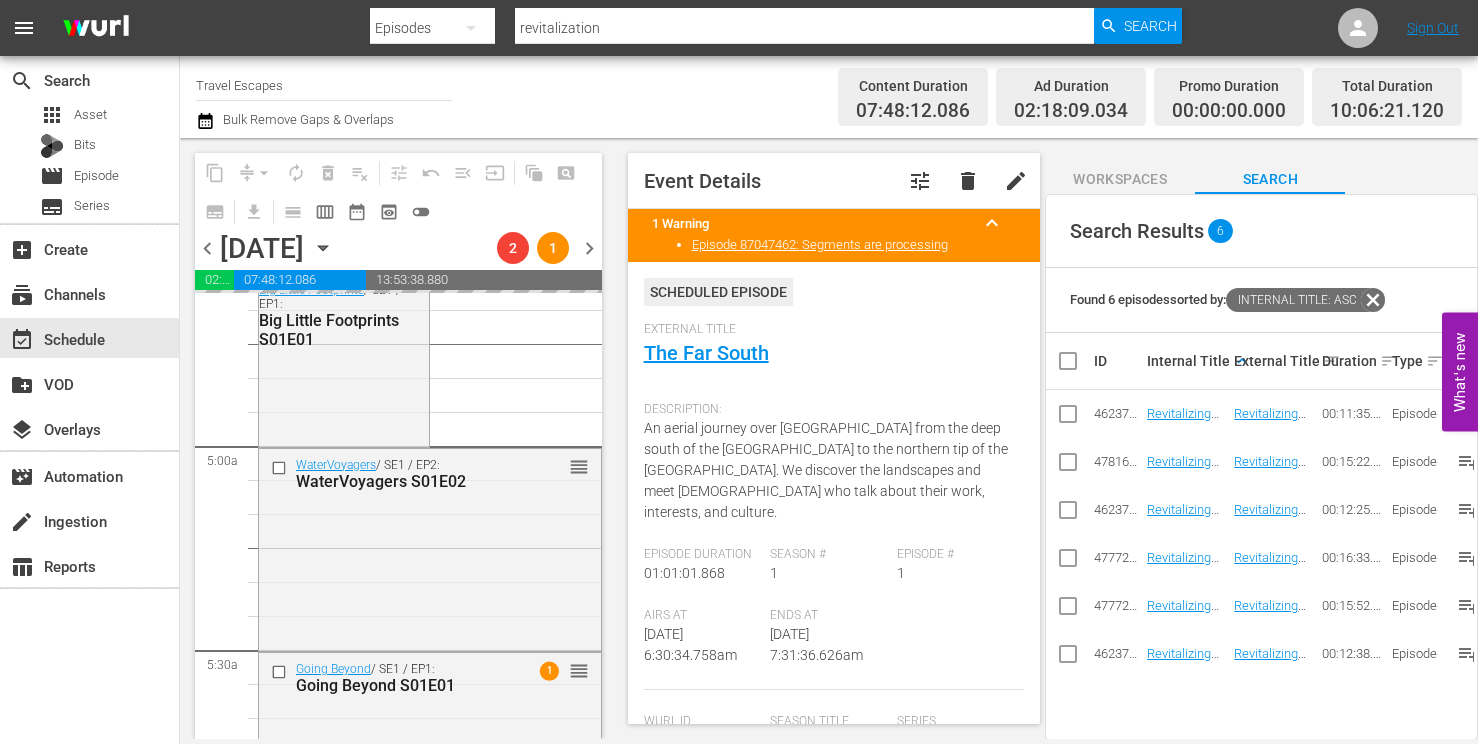 scroll, scrollTop: 1633, scrollLeft: 0, axis: vertical 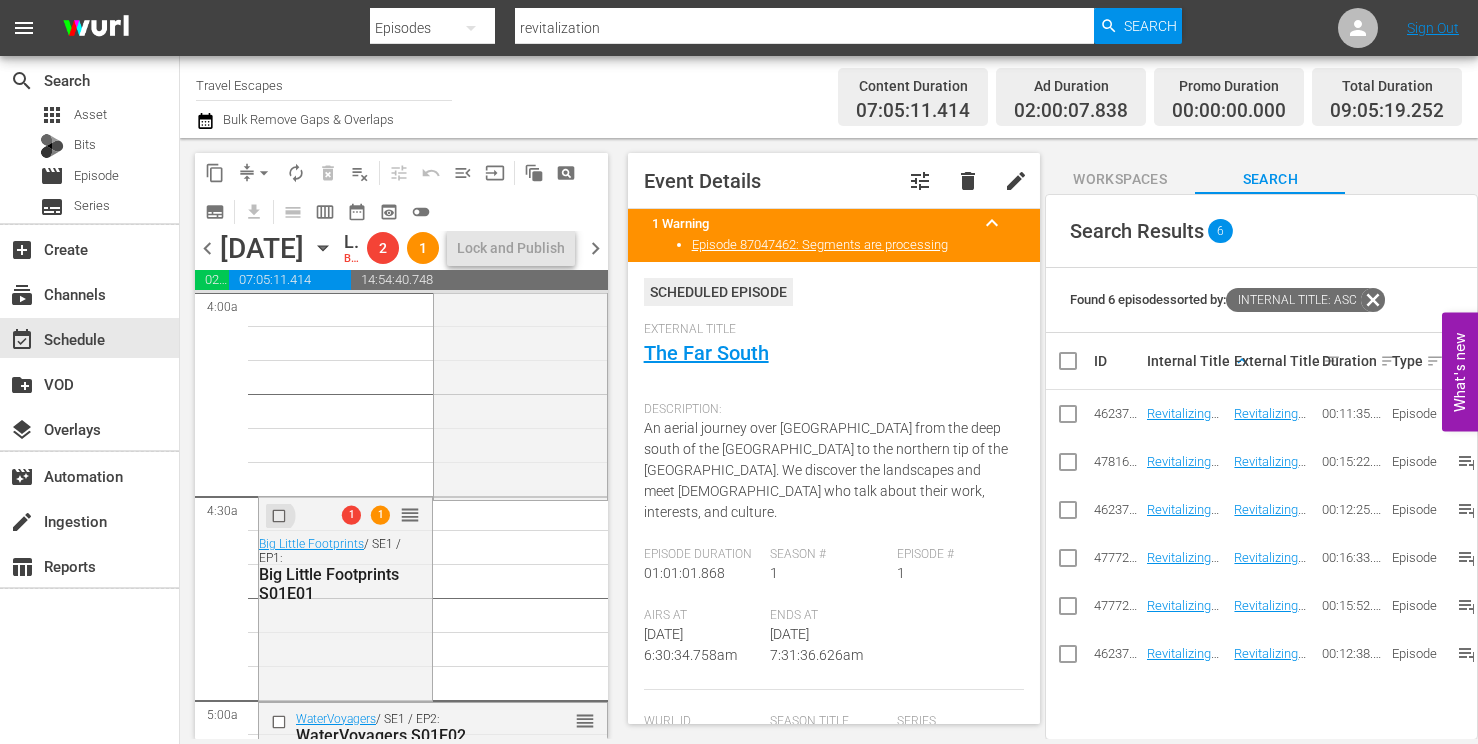 click at bounding box center [281, 516] 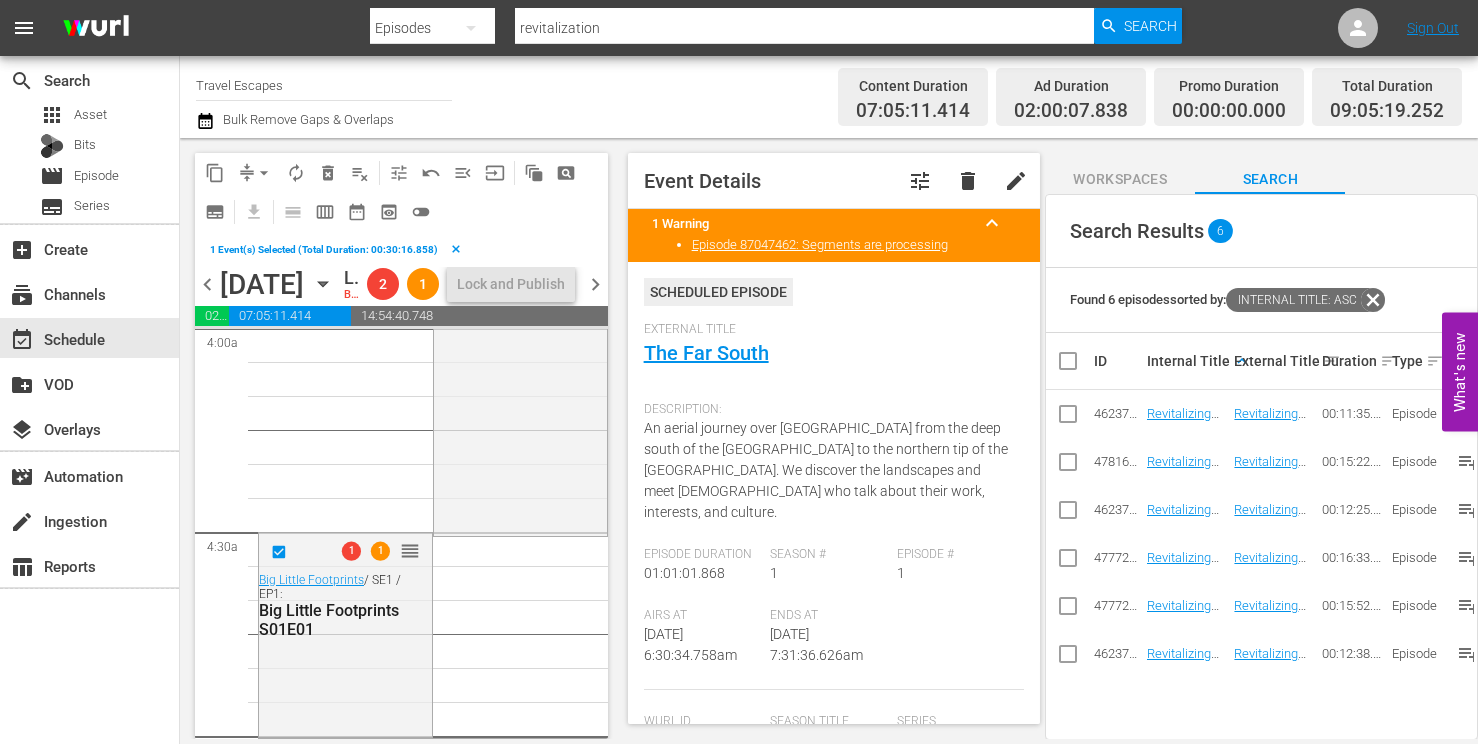 scroll, scrollTop: 1884, scrollLeft: 0, axis: vertical 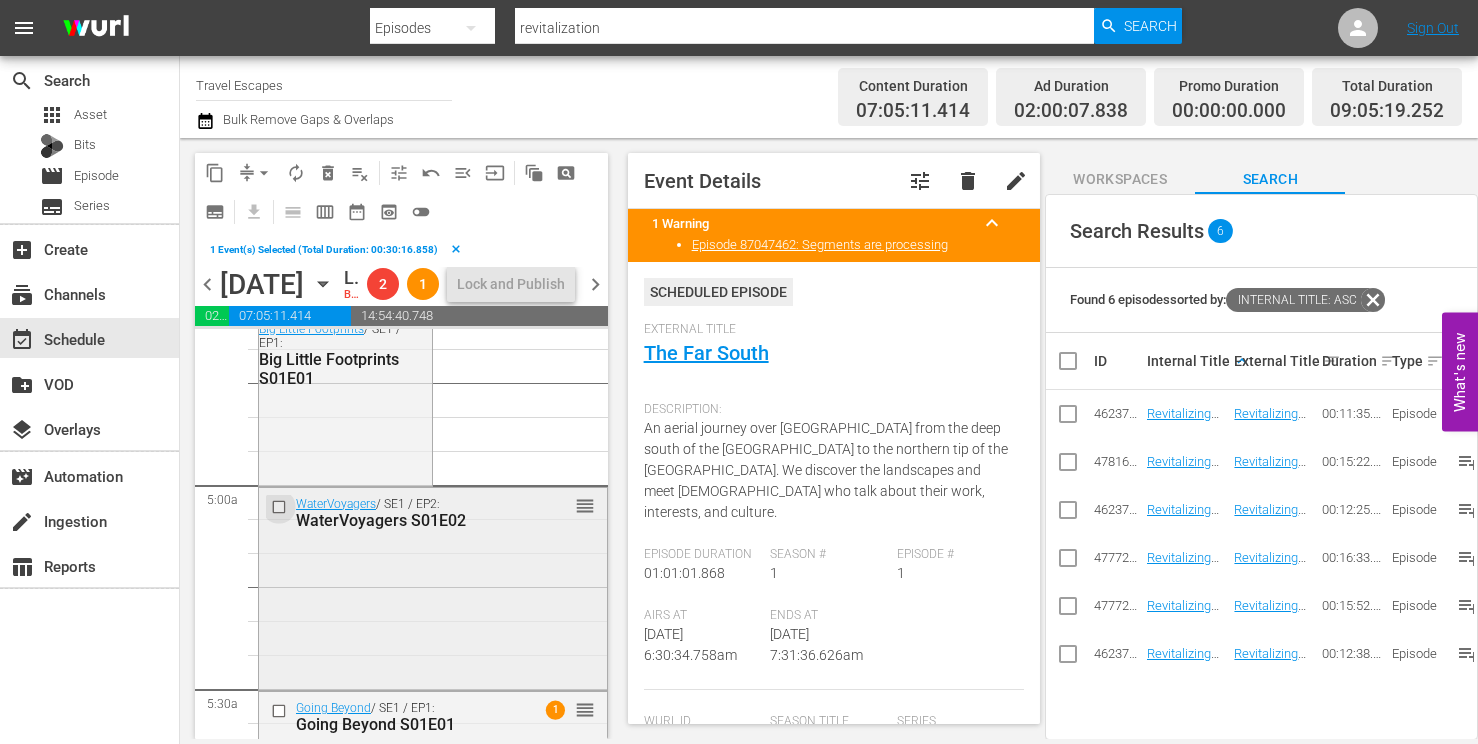 click at bounding box center [281, 506] 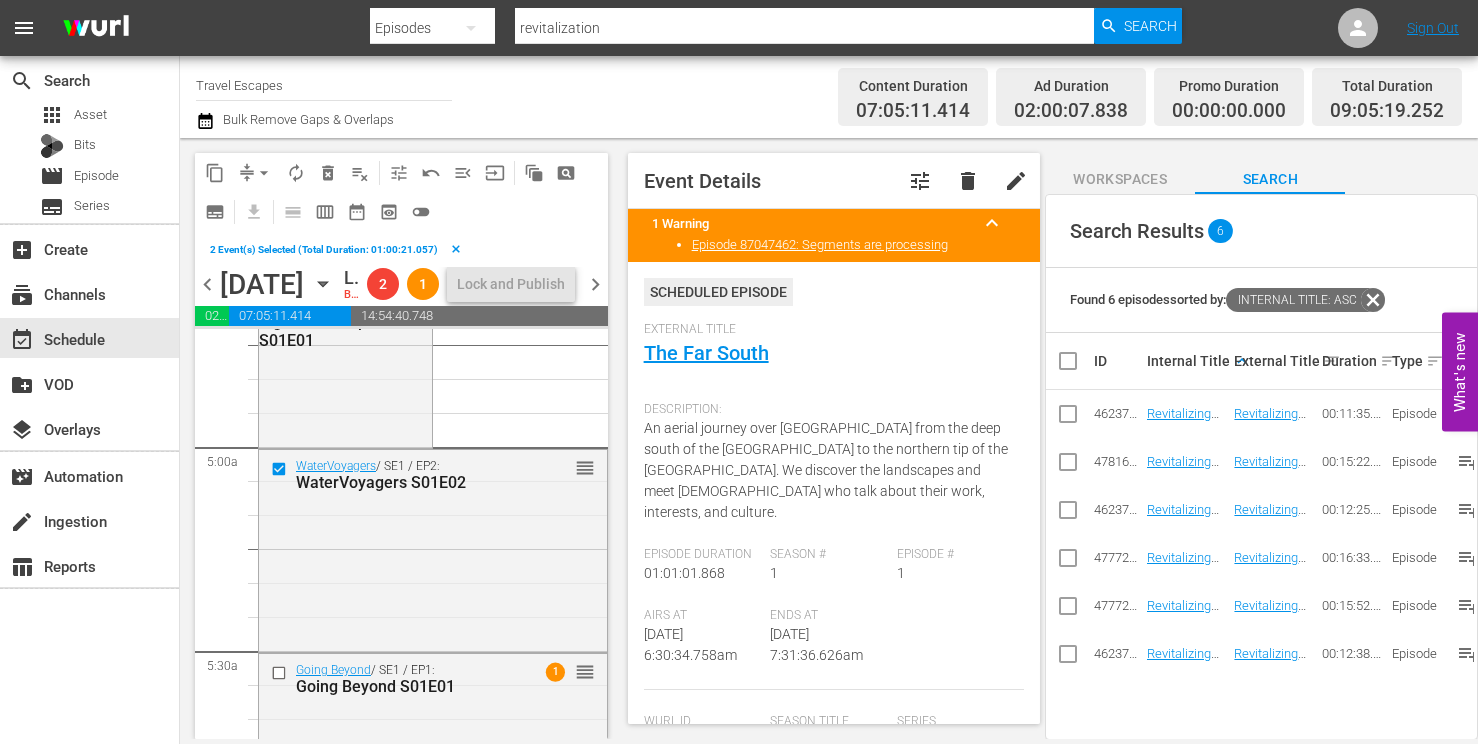 scroll, scrollTop: 1926, scrollLeft: 0, axis: vertical 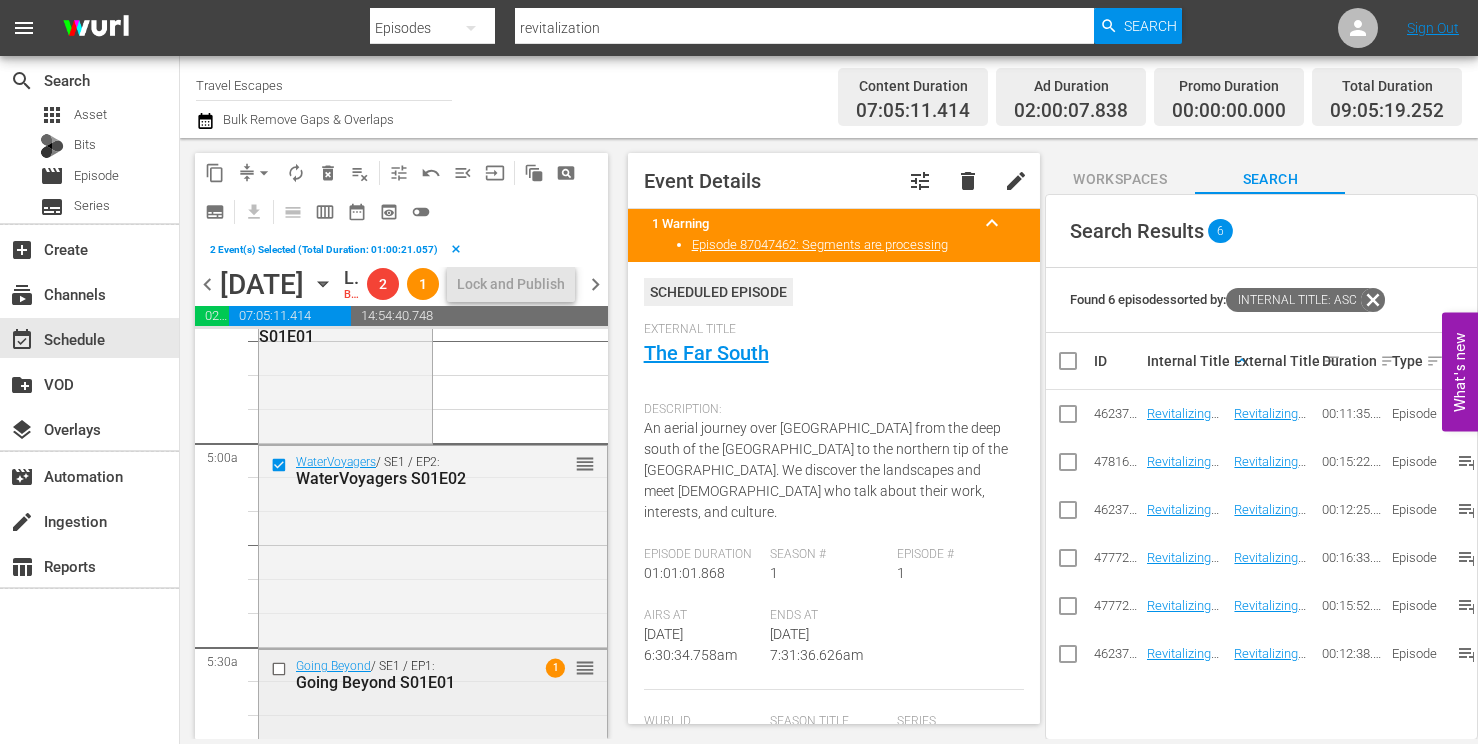click at bounding box center (281, 669) 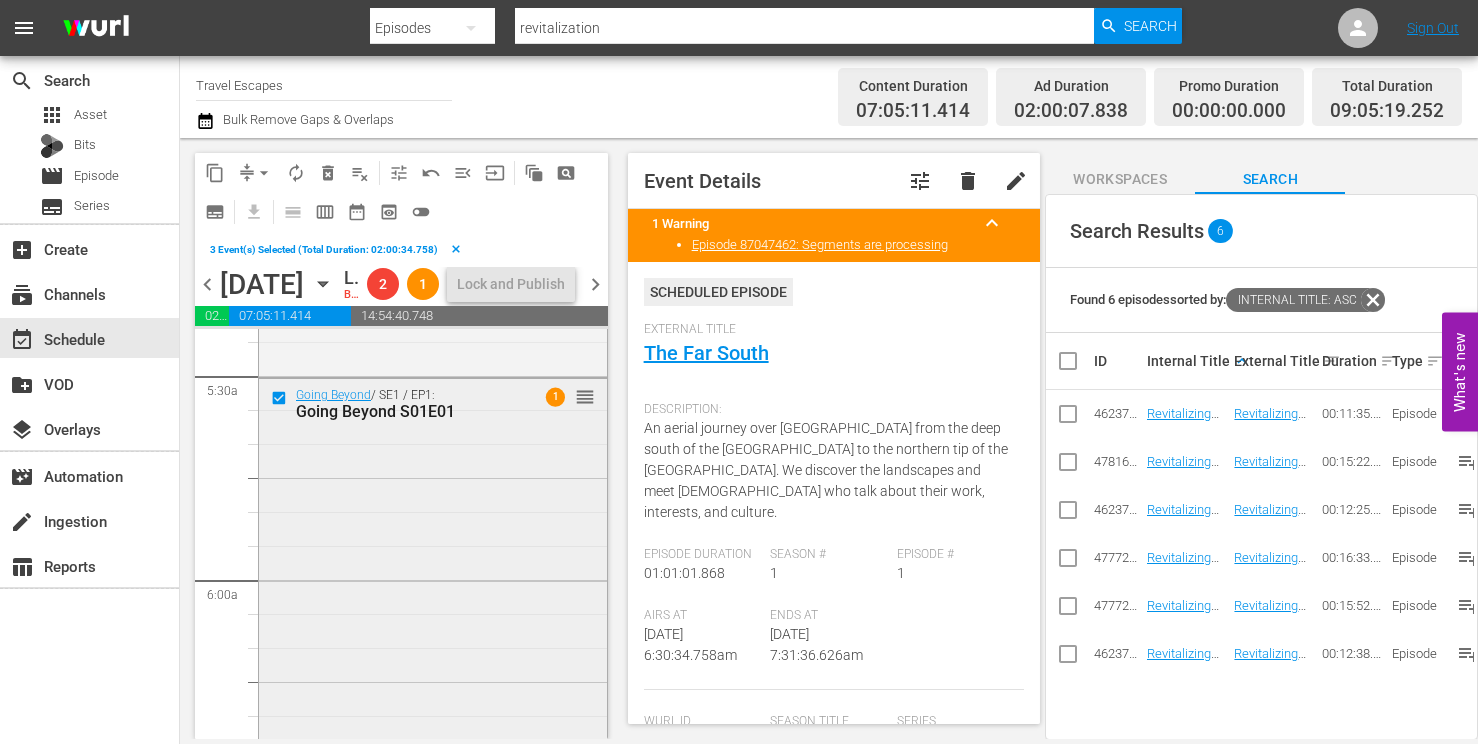 scroll, scrollTop: 2398, scrollLeft: 0, axis: vertical 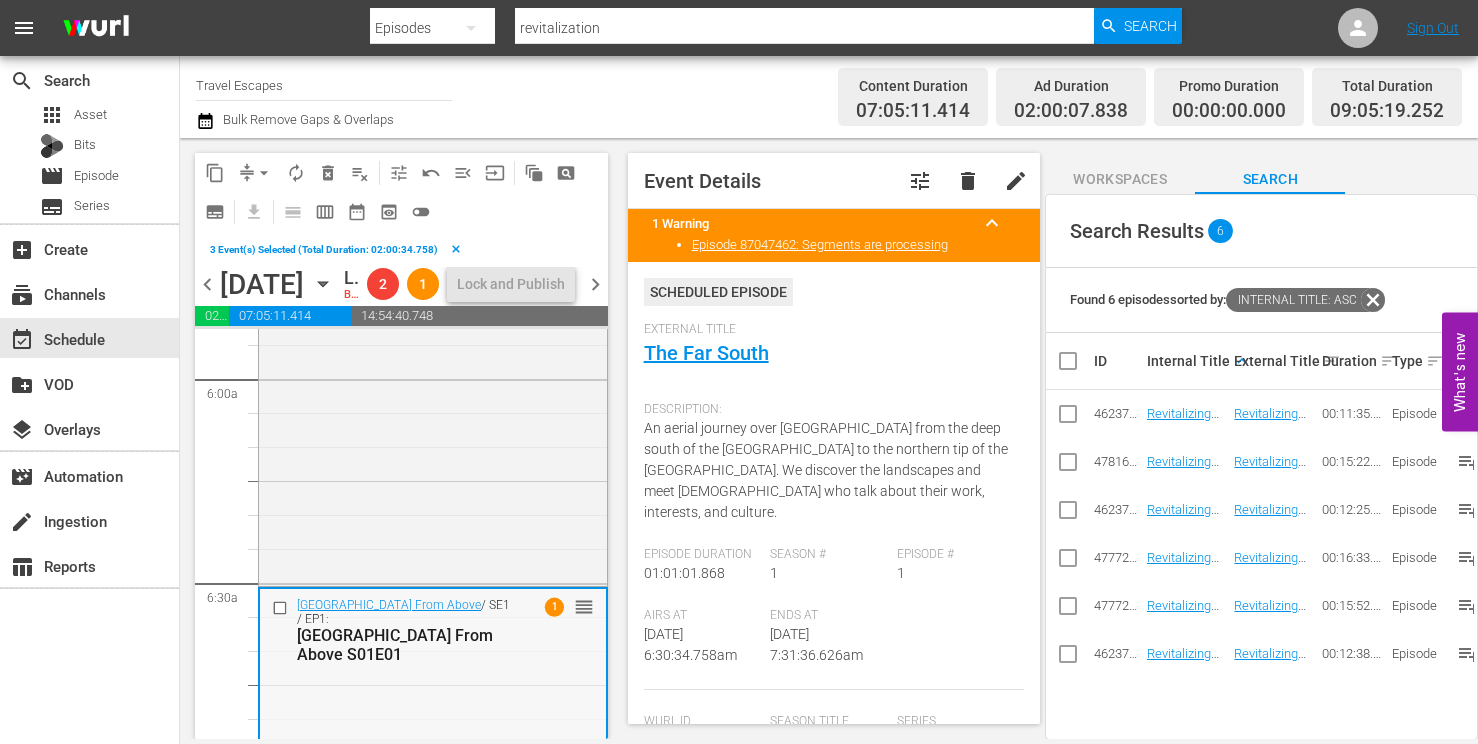 click at bounding box center [282, 607] 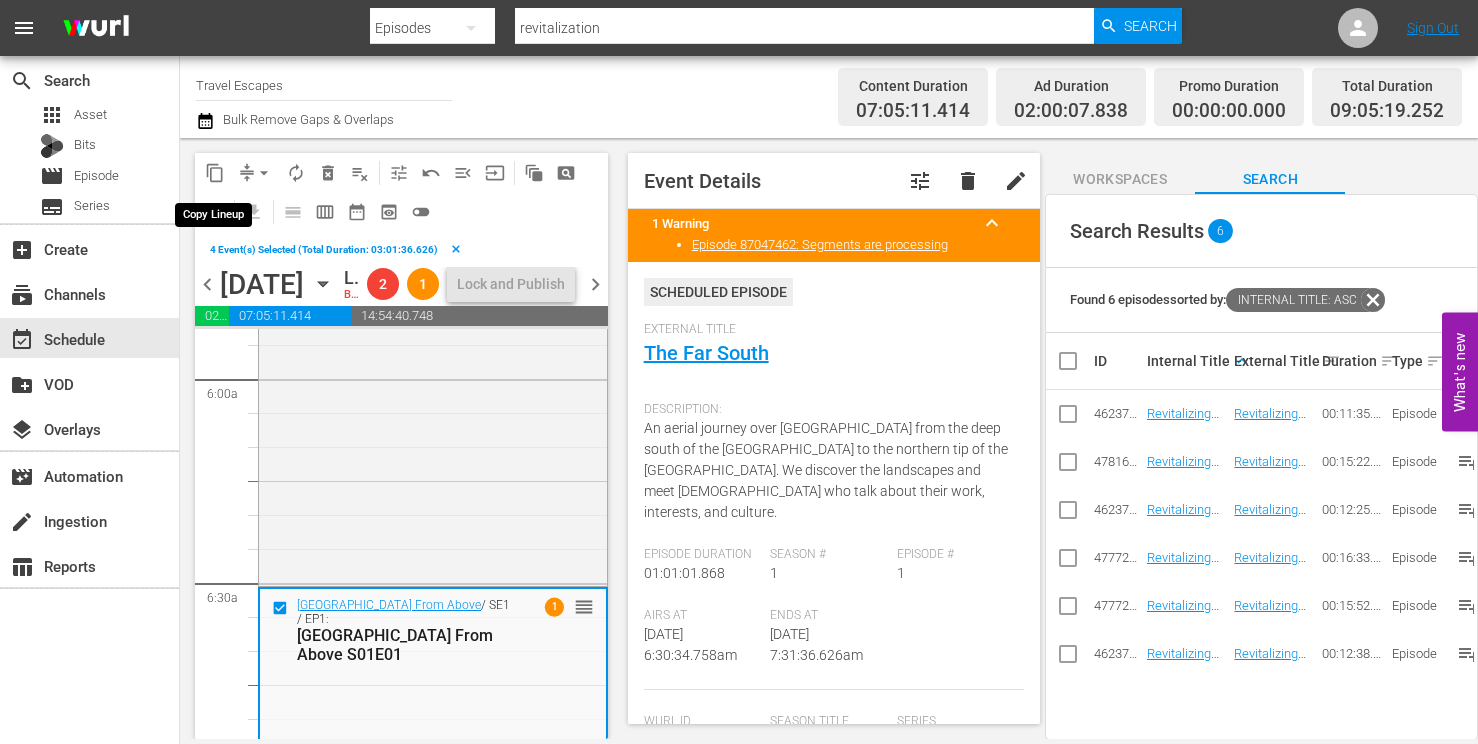 click on "content_copy" at bounding box center [215, 173] 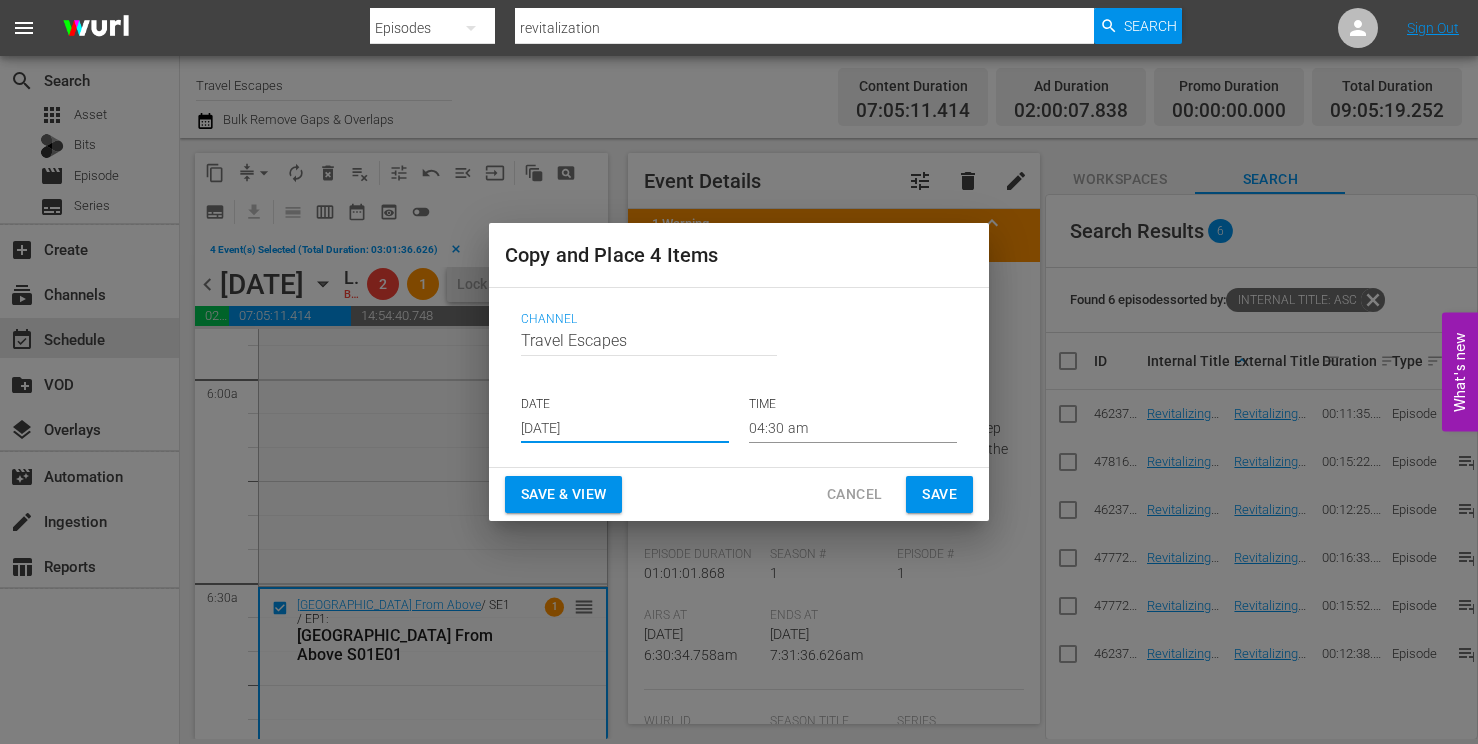 click on "Jul 30th 2025" at bounding box center [625, 428] 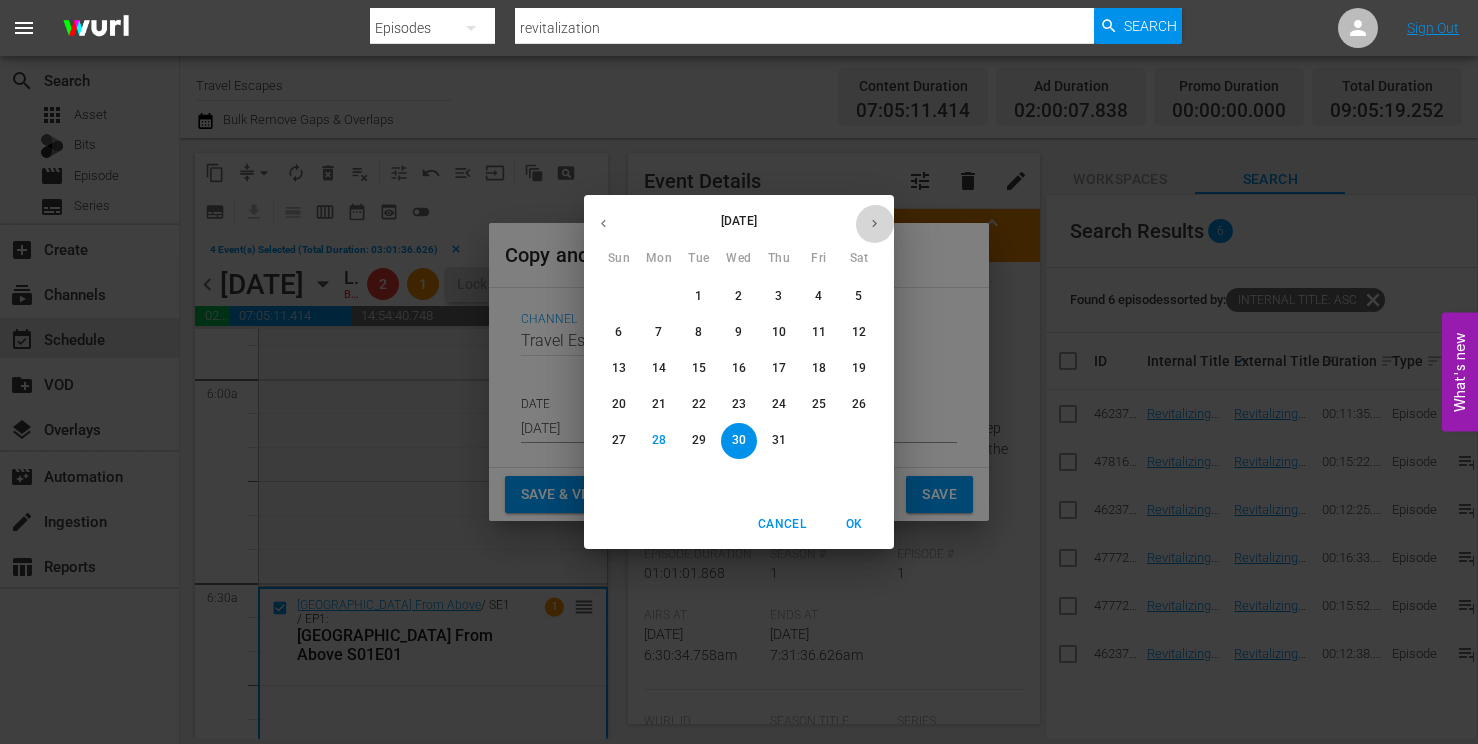 click at bounding box center (874, 223) 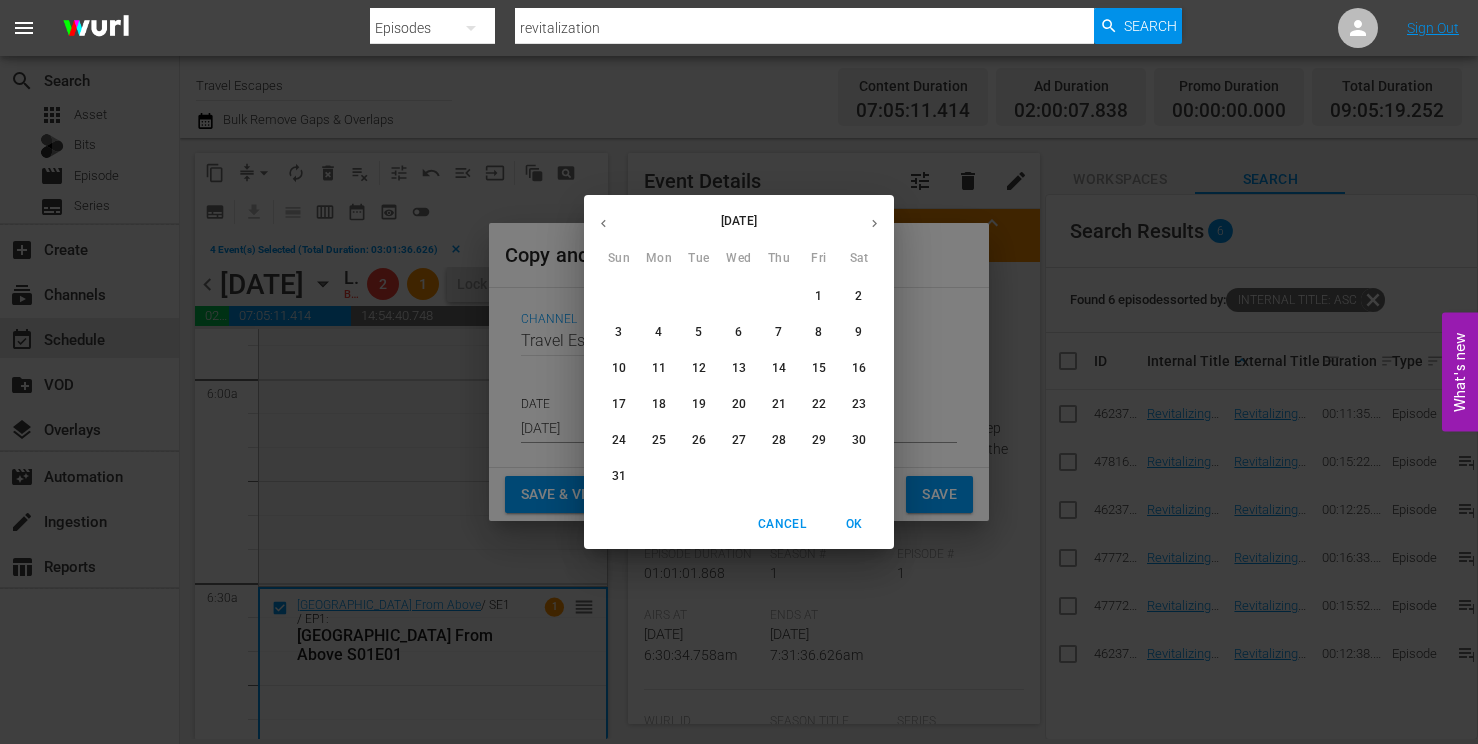 click on "5" at bounding box center [699, 332] 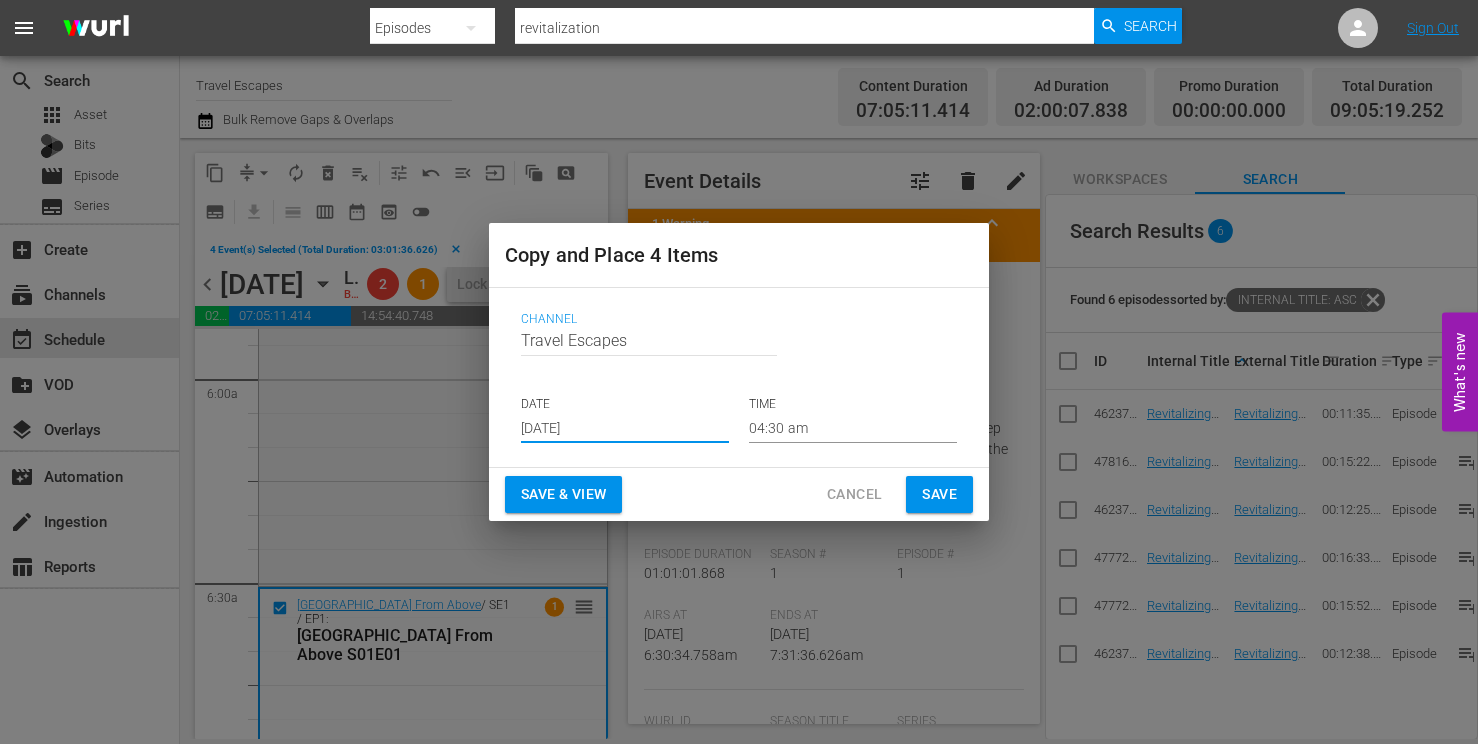 click on "04:30 am" at bounding box center [853, 428] 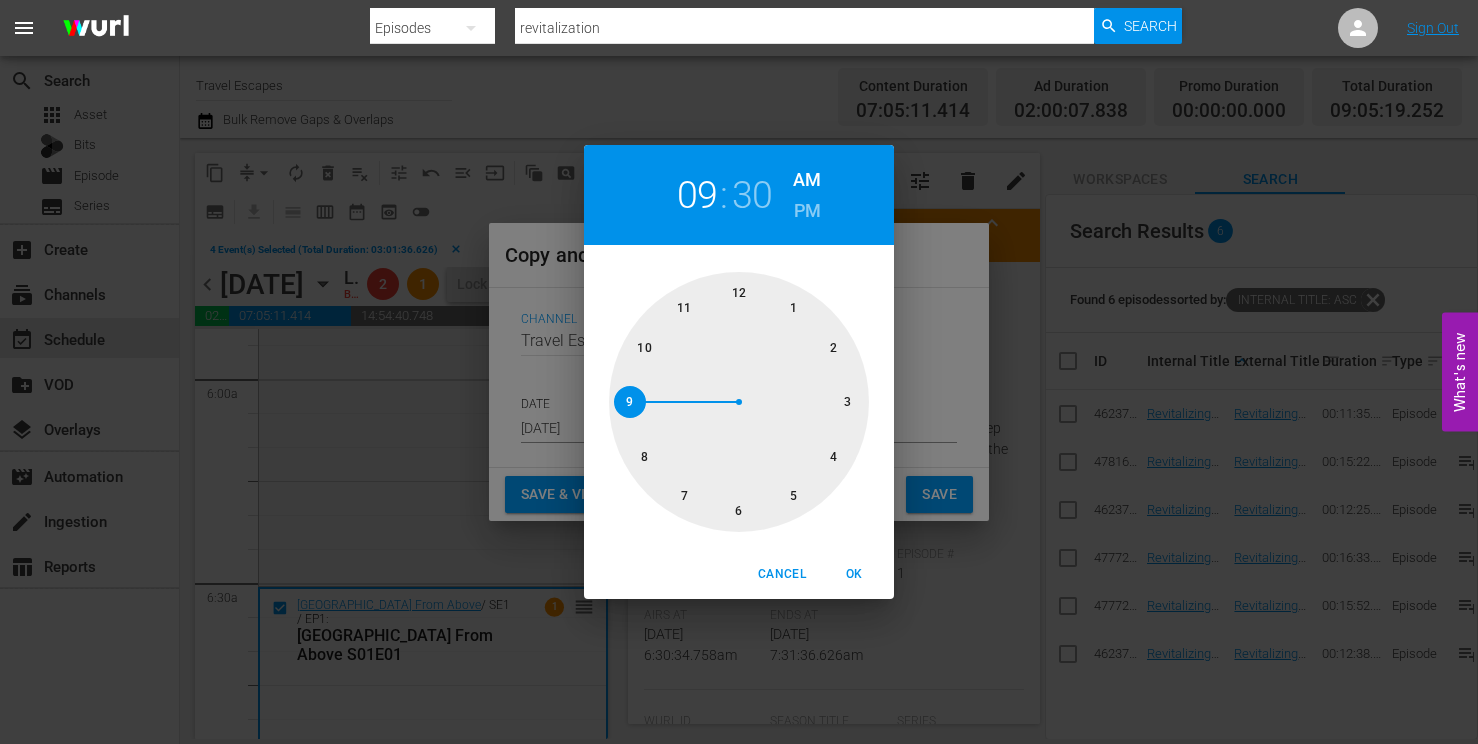 drag, startPoint x: 633, startPoint y: 390, endPoint x: 684, endPoint y: 371, distance: 54.42426 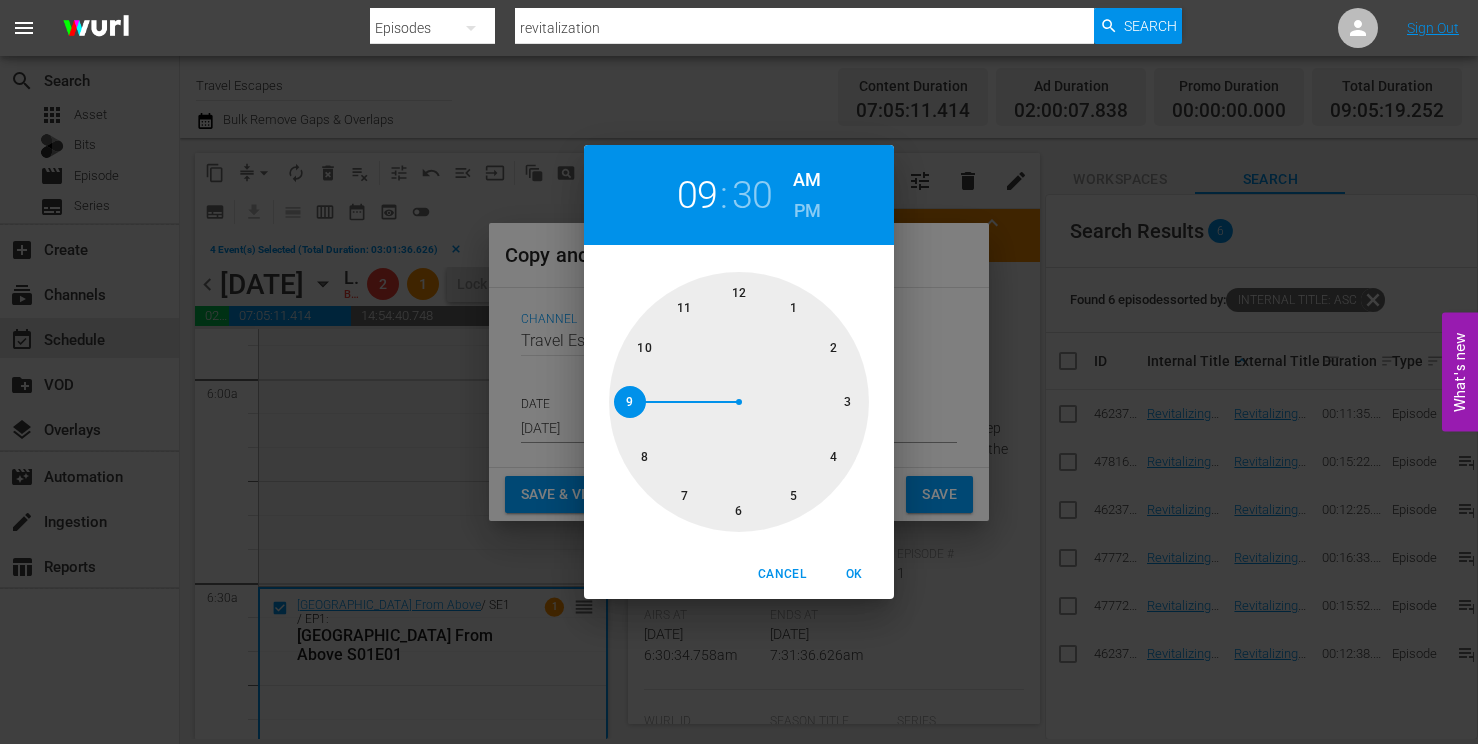 click at bounding box center (739, 402) 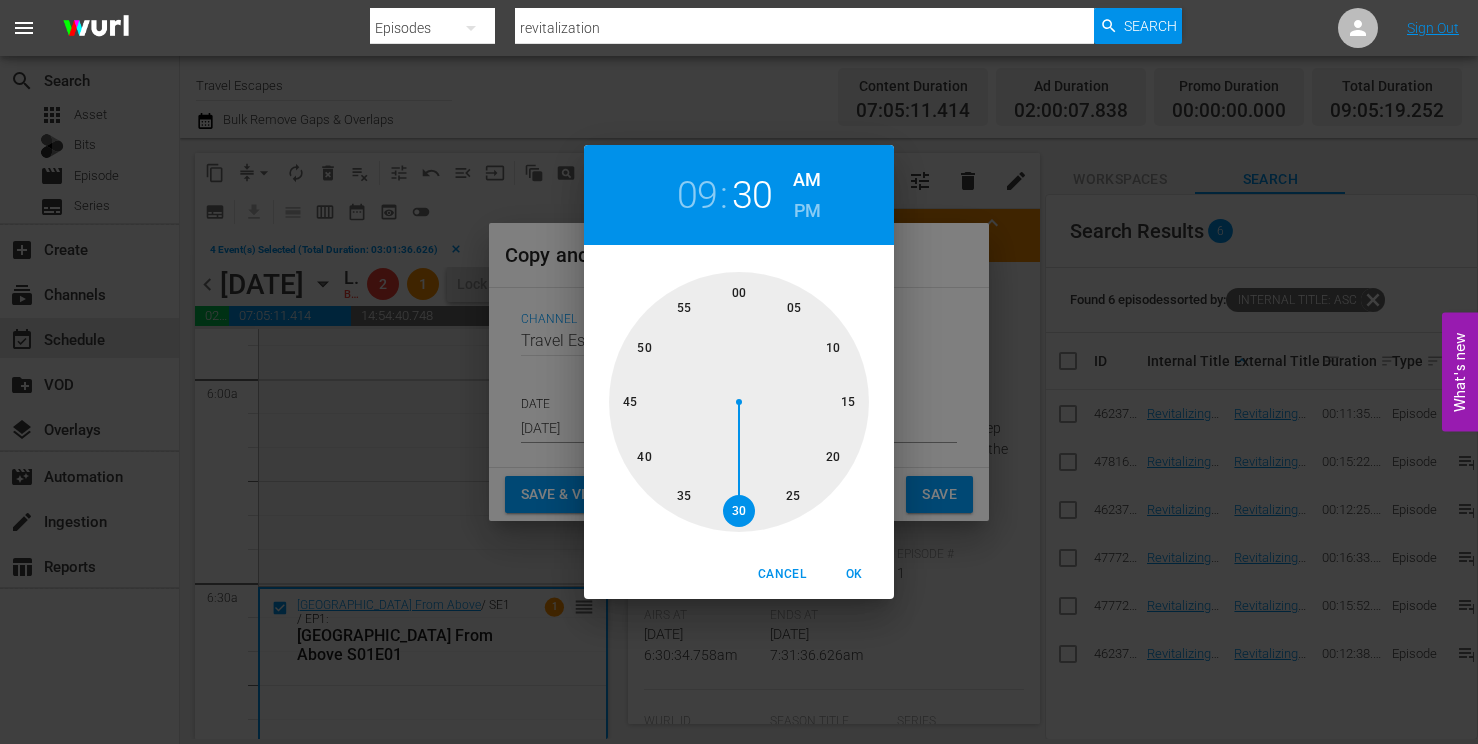 click at bounding box center (739, 402) 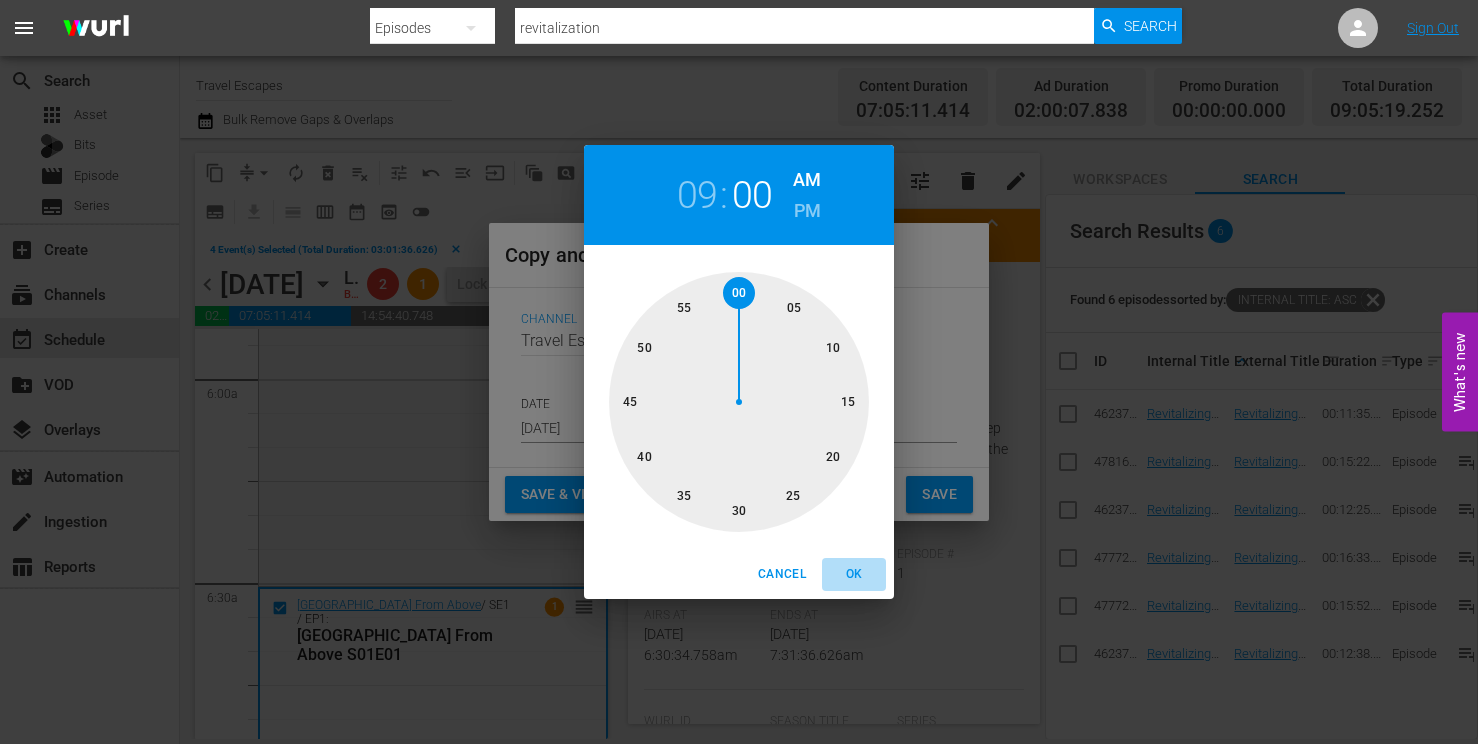 click on "OK" at bounding box center [854, 574] 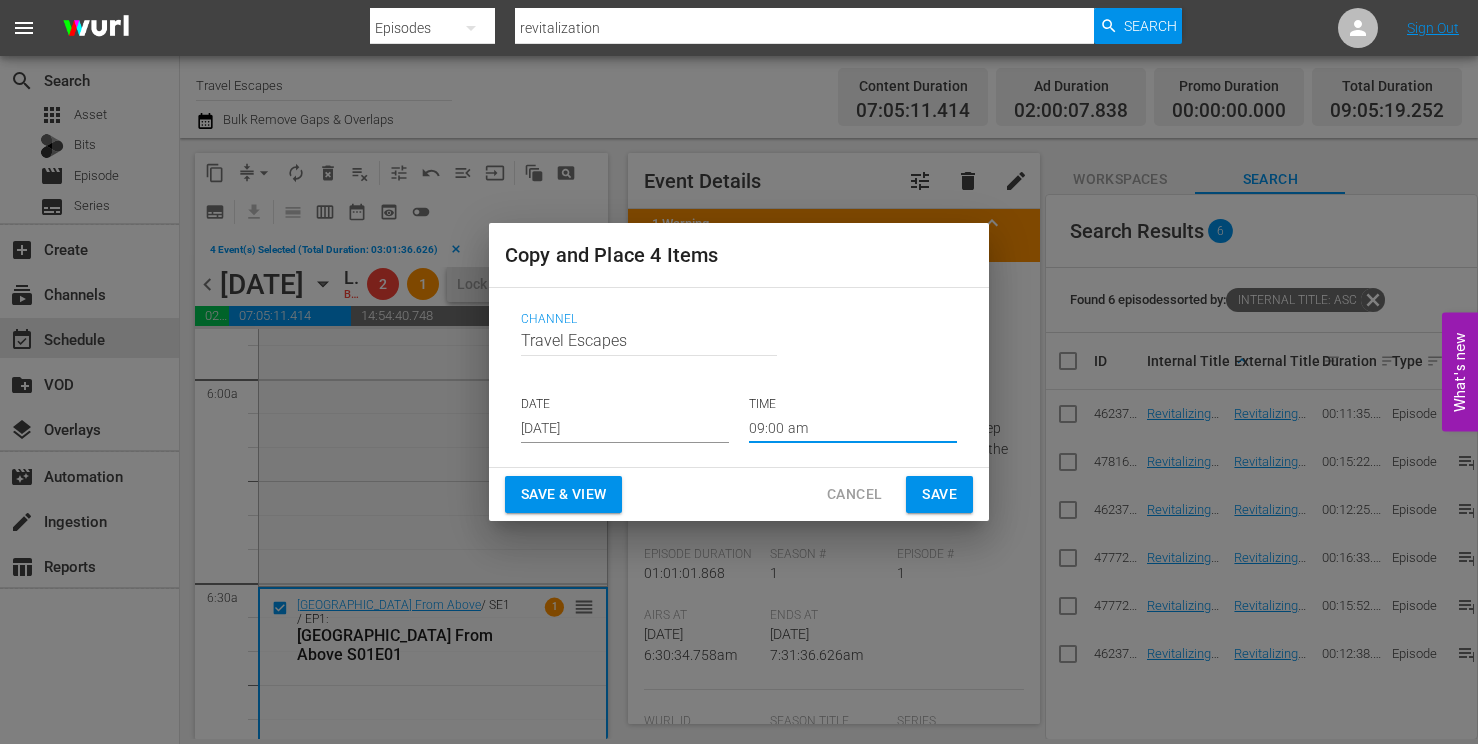 click on "Save" at bounding box center (939, 494) 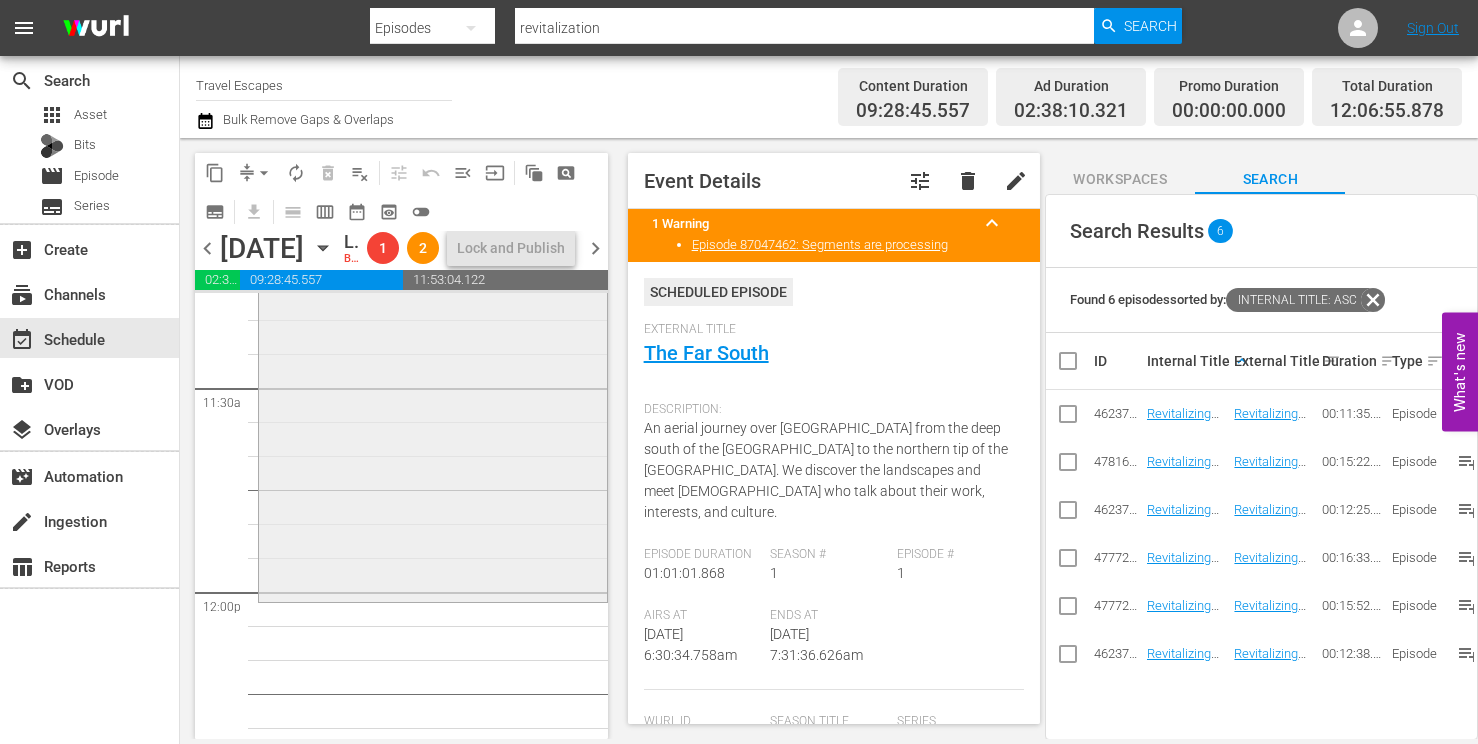 scroll, scrollTop: 4637, scrollLeft: 0, axis: vertical 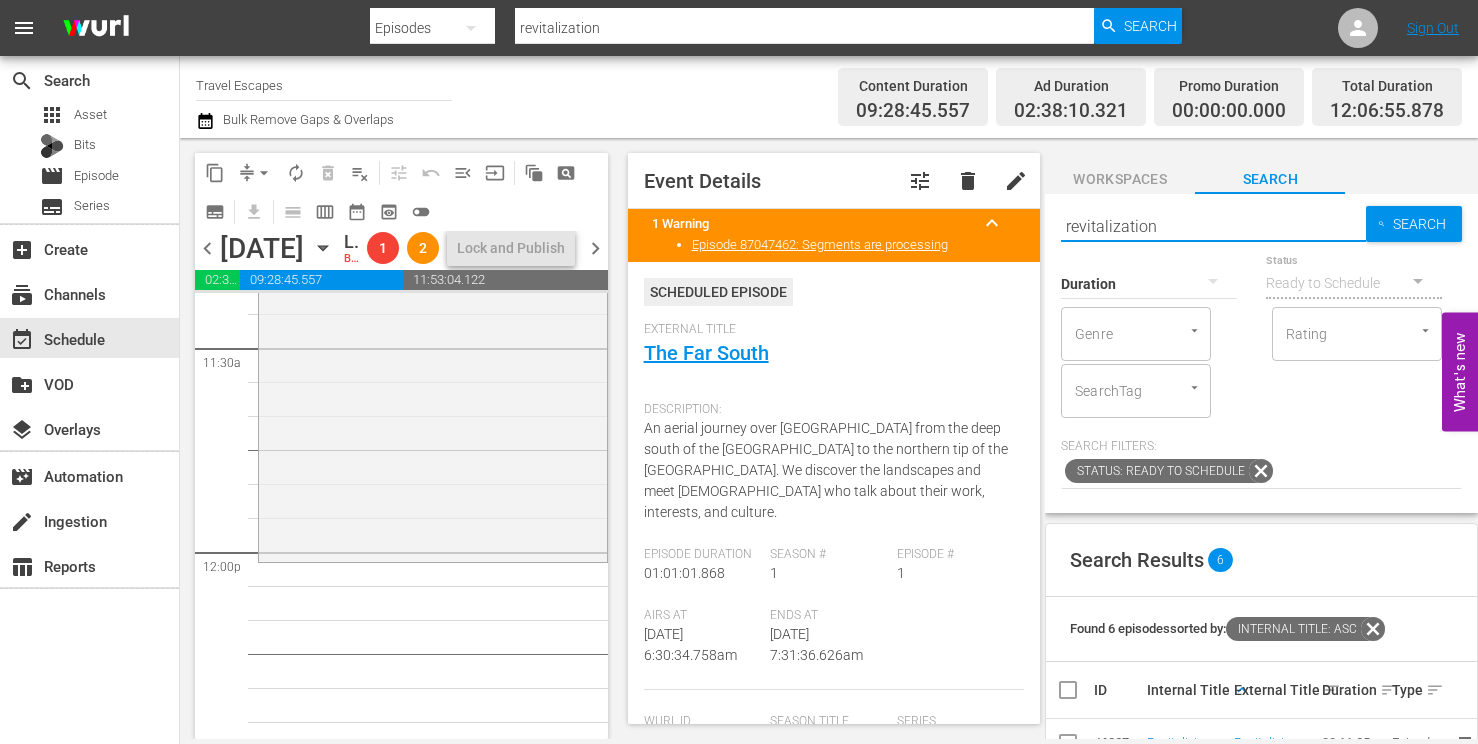click on "revitalization" at bounding box center [1213, 226] 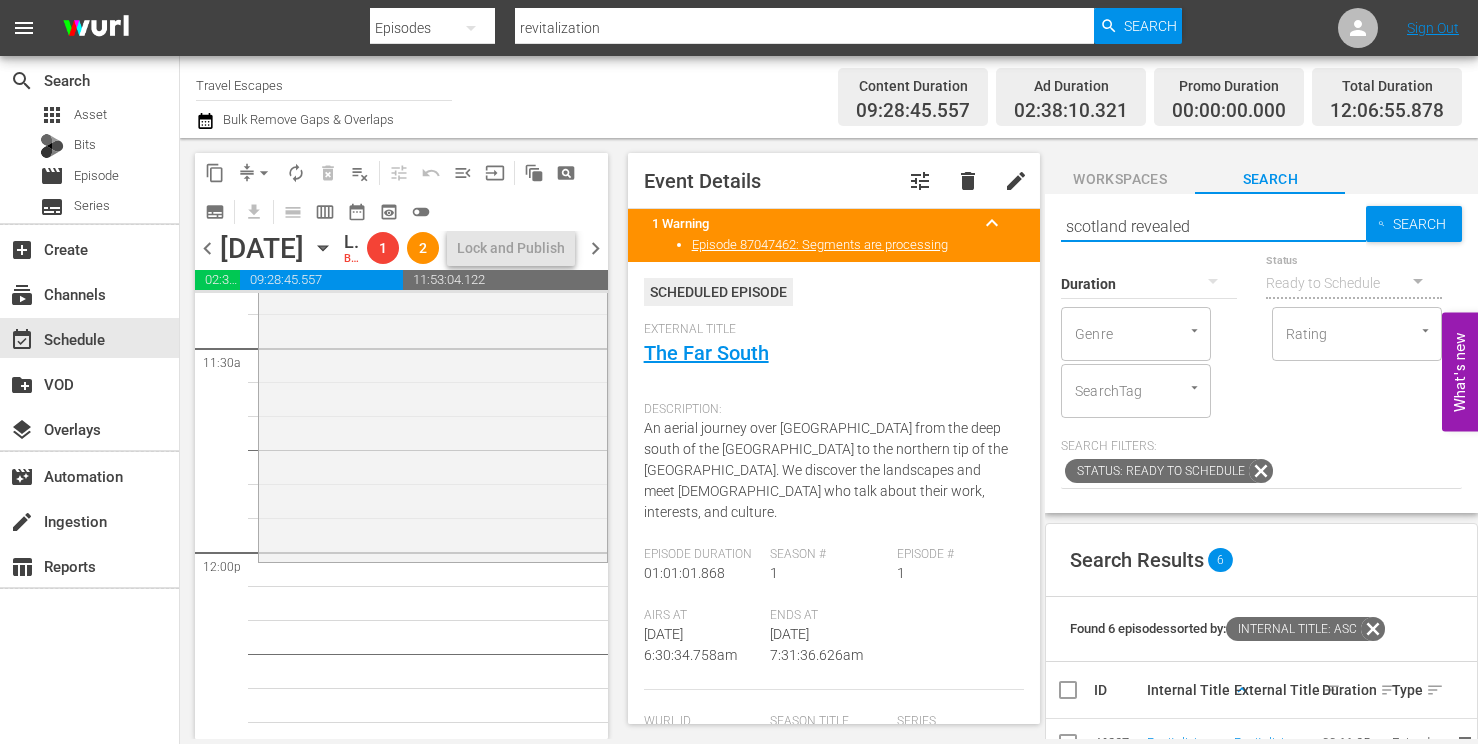 type on "scotland revealed" 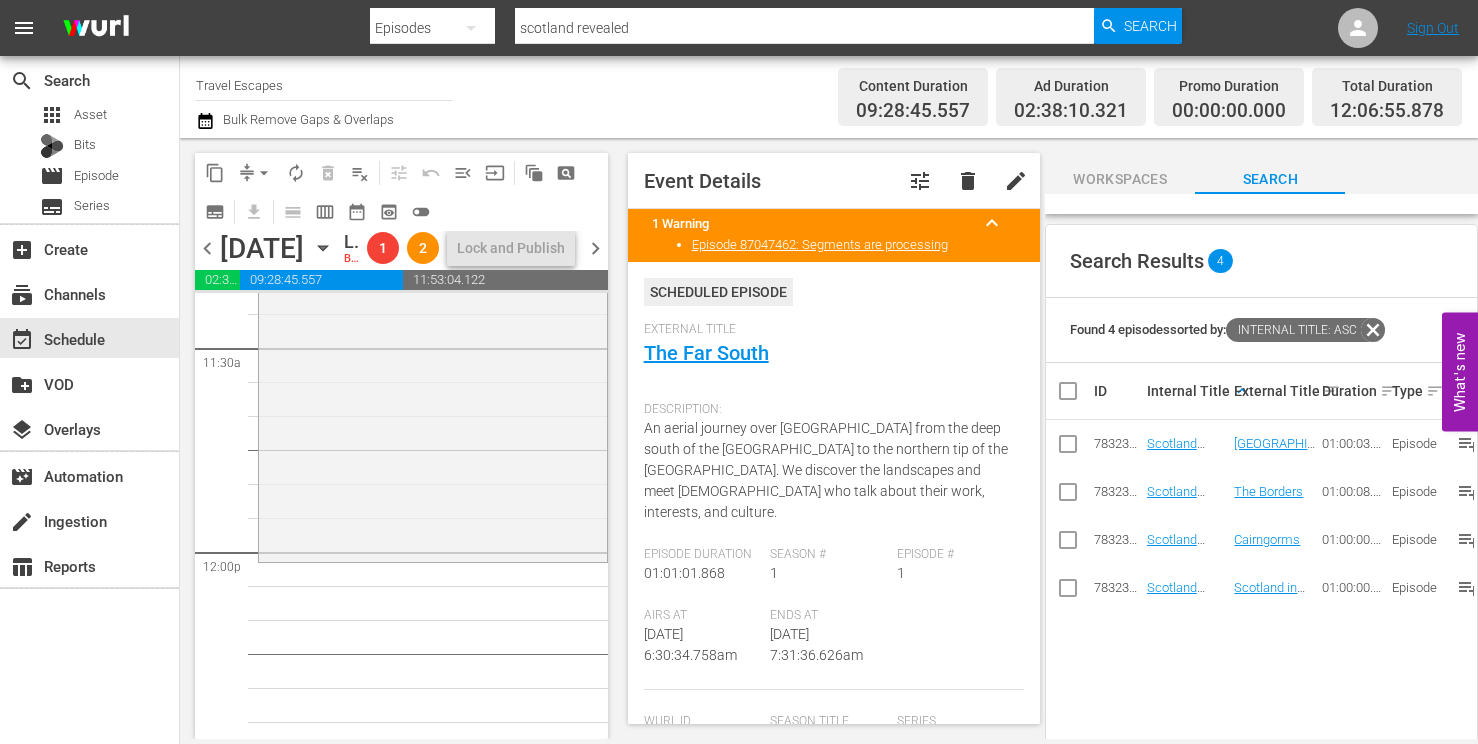 scroll, scrollTop: 303, scrollLeft: 0, axis: vertical 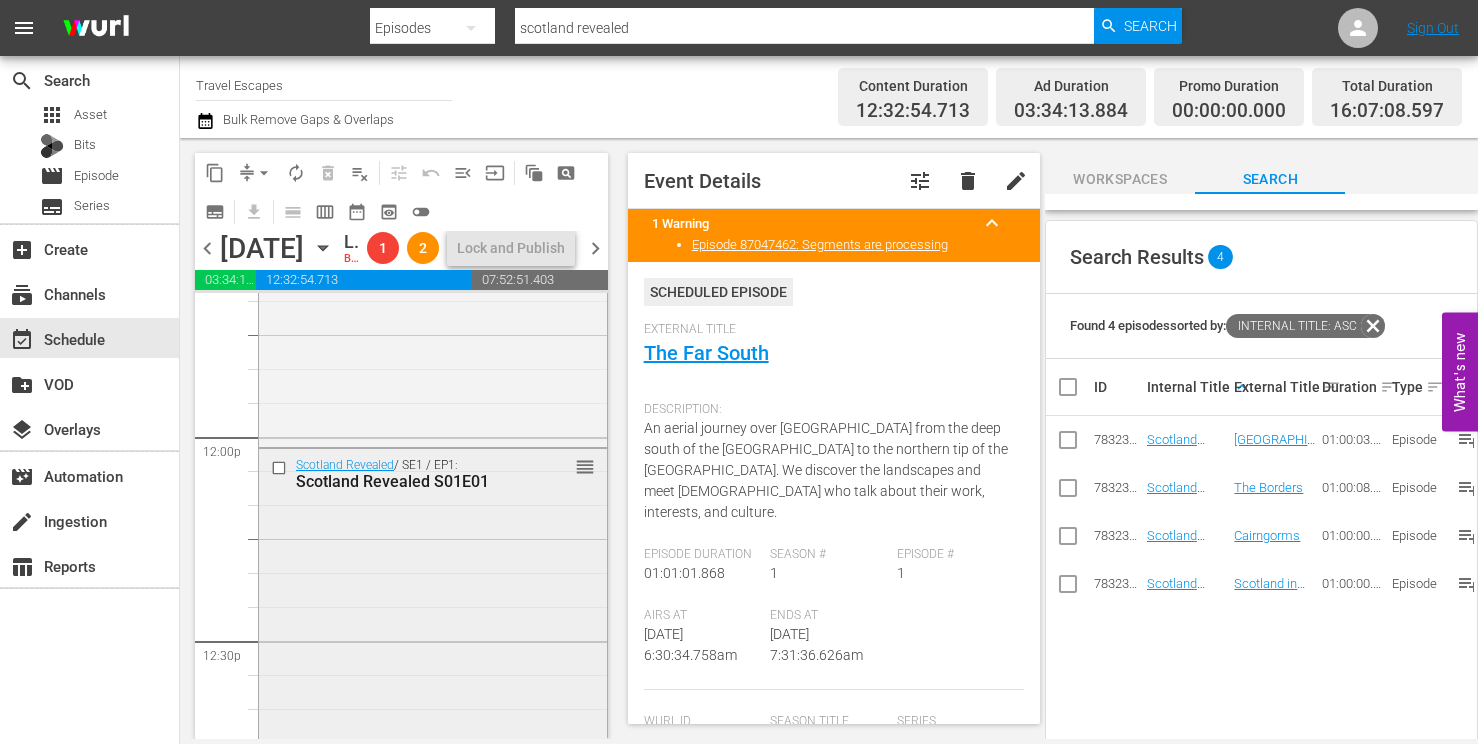 click at bounding box center (281, 468) 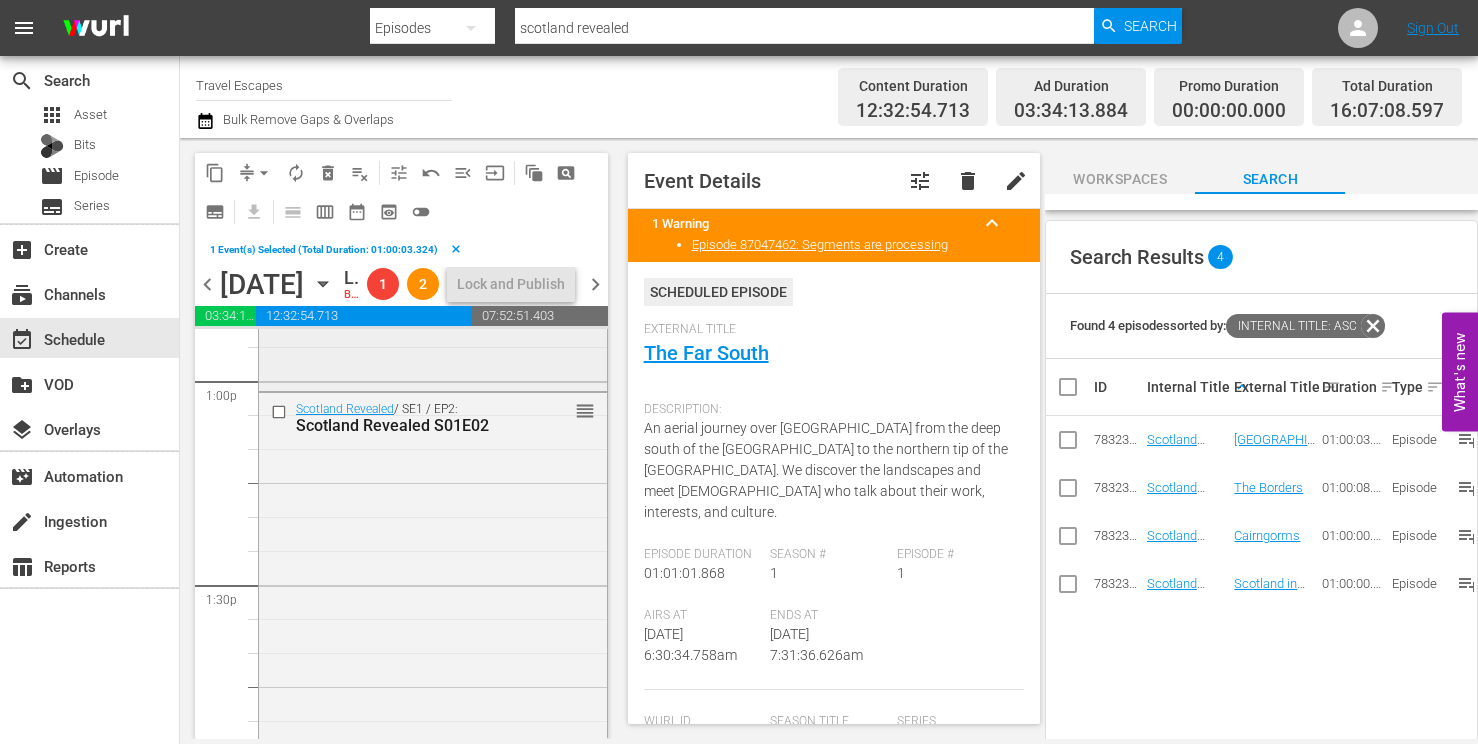 scroll, scrollTop: 5251, scrollLeft: 0, axis: vertical 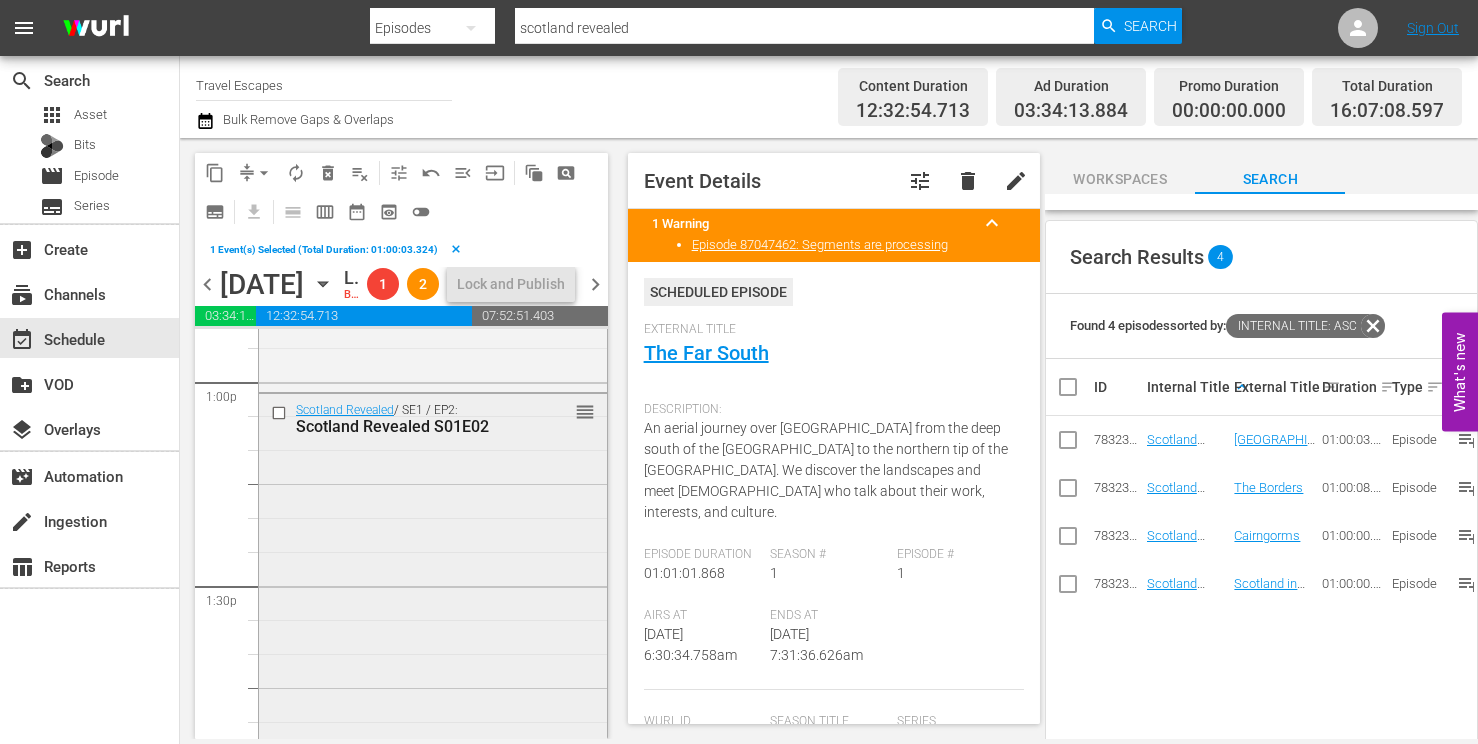 click at bounding box center [281, 413] 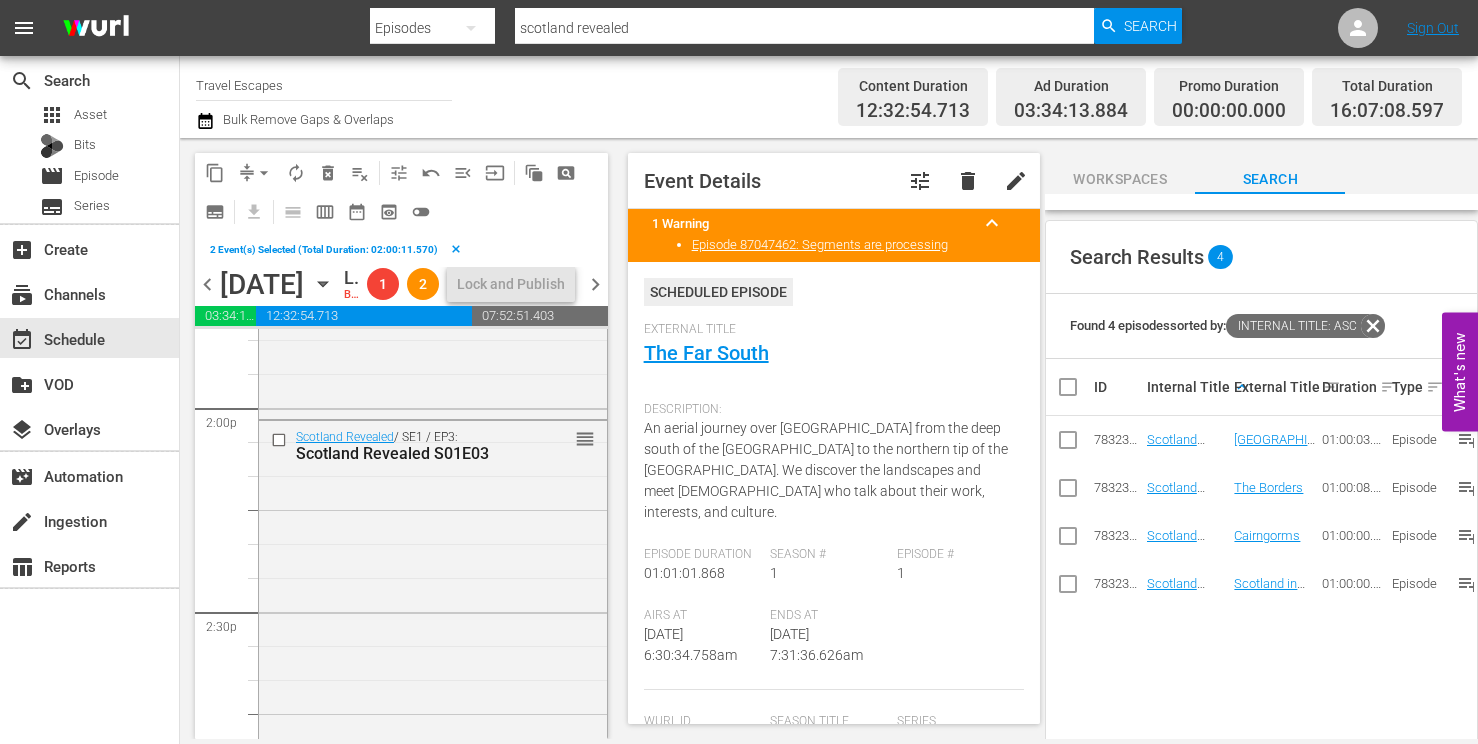 scroll, scrollTop: 5646, scrollLeft: 0, axis: vertical 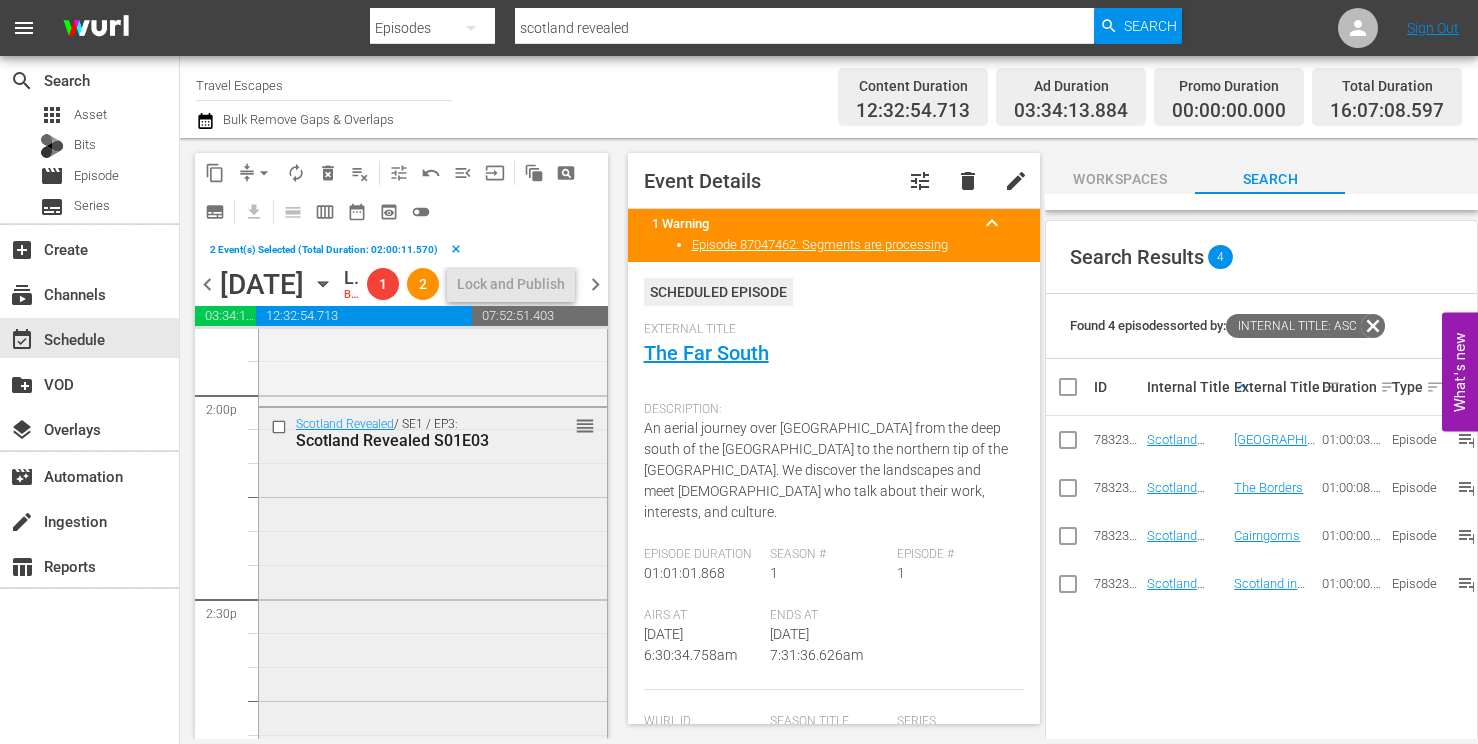 click at bounding box center [281, 427] 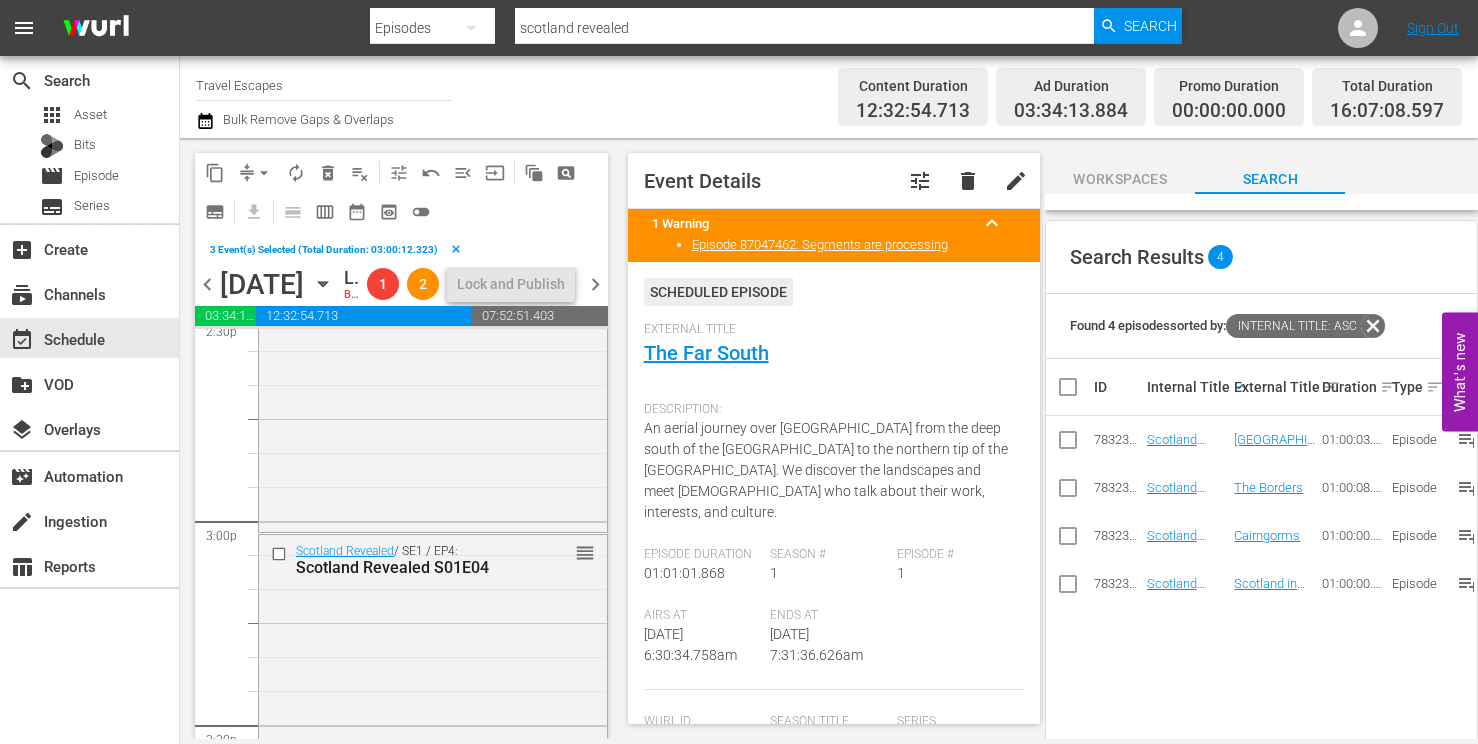 scroll, scrollTop: 5988, scrollLeft: 0, axis: vertical 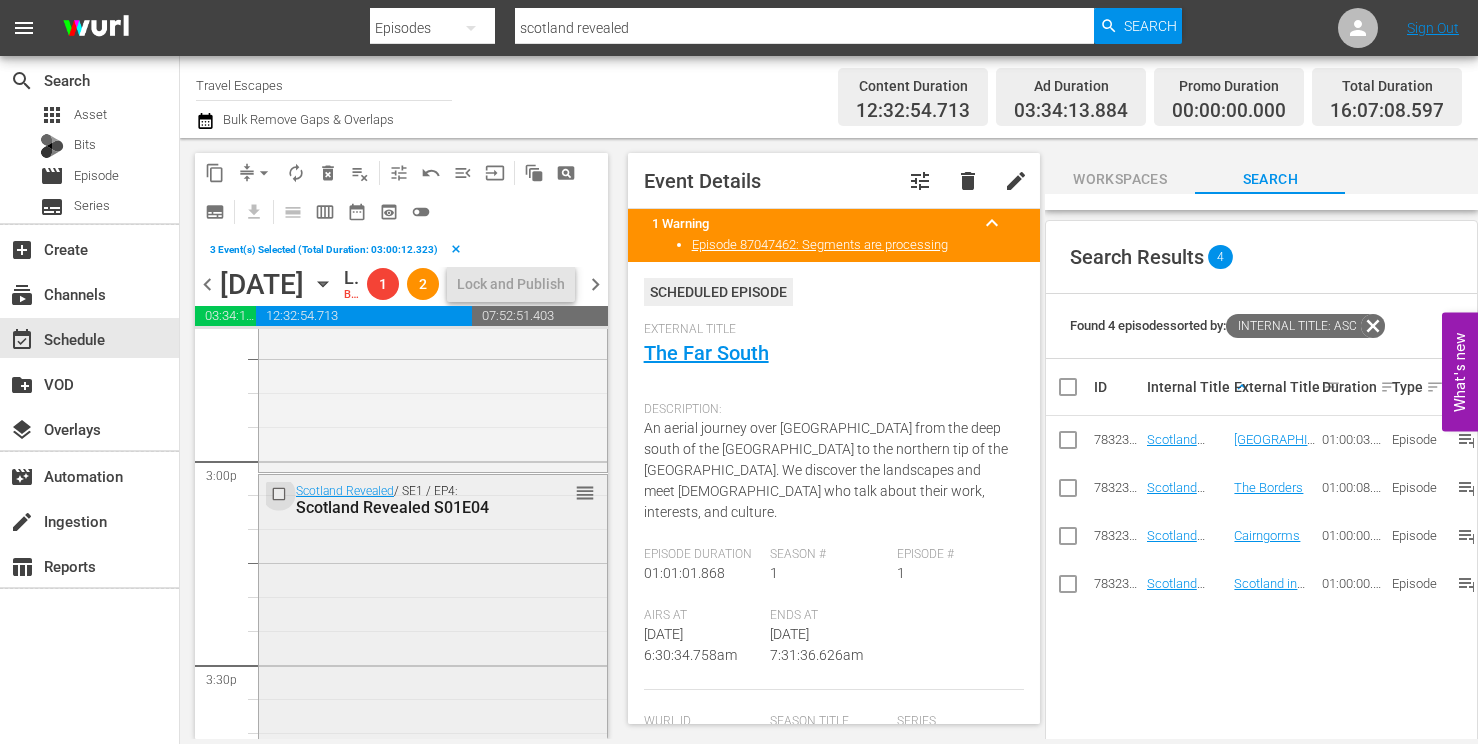 click at bounding box center (281, 493) 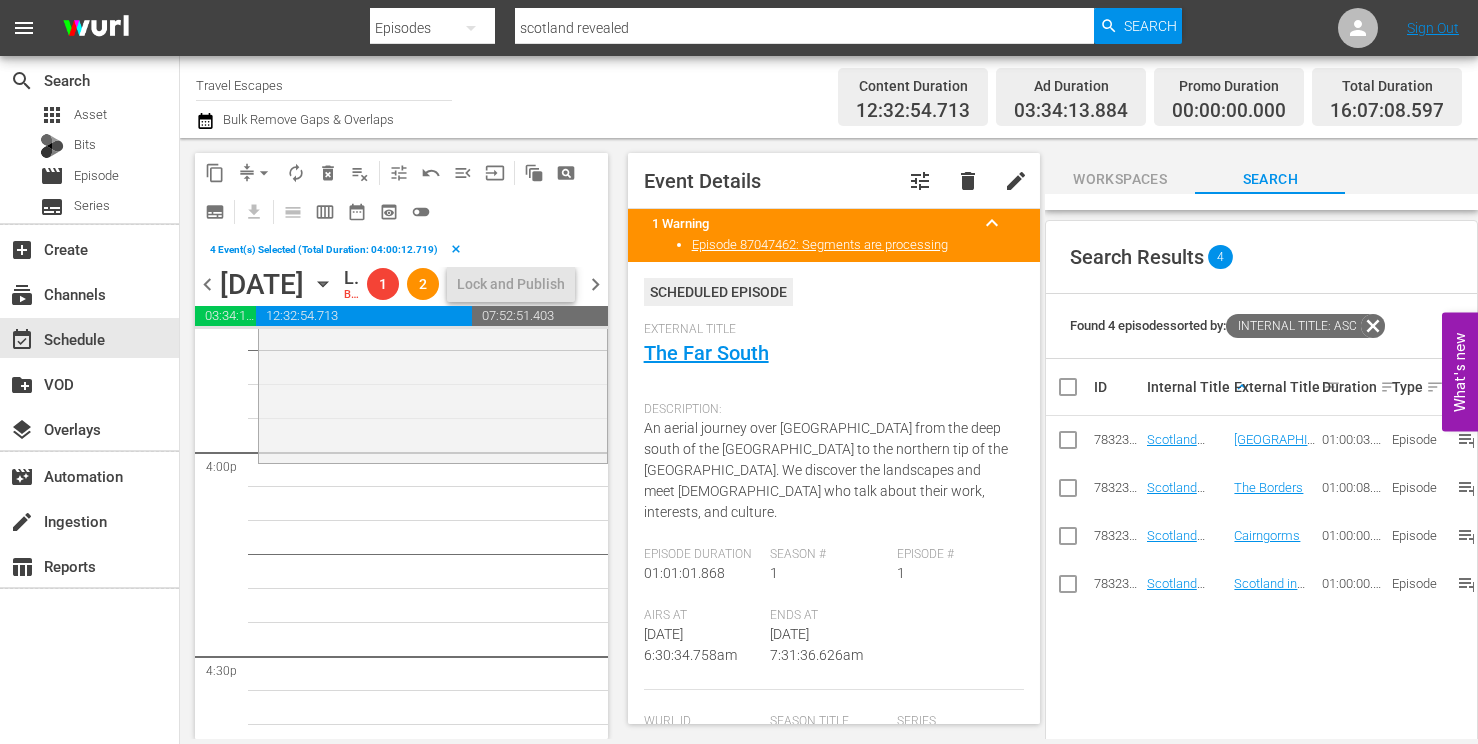 scroll, scrollTop: 6407, scrollLeft: 0, axis: vertical 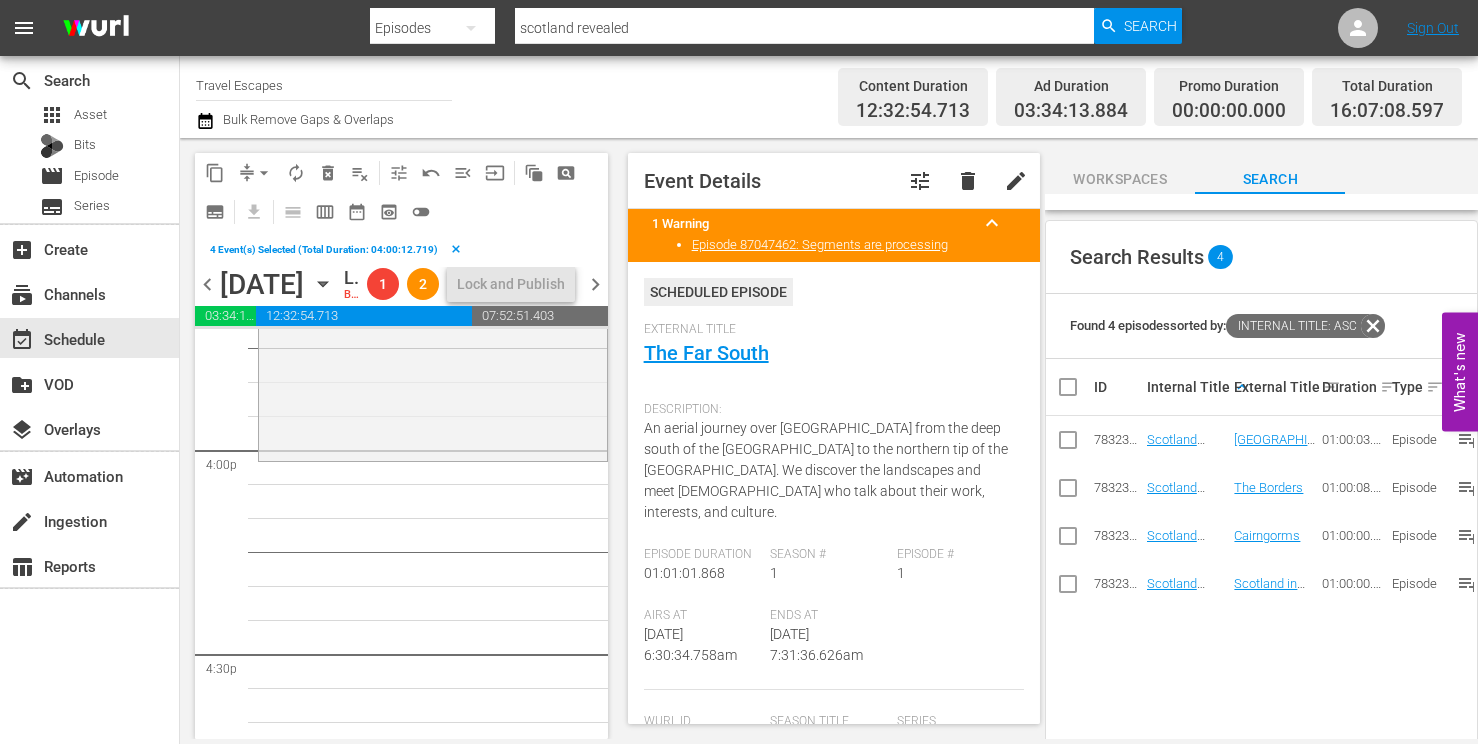click on "content_copy" at bounding box center (215, 173) 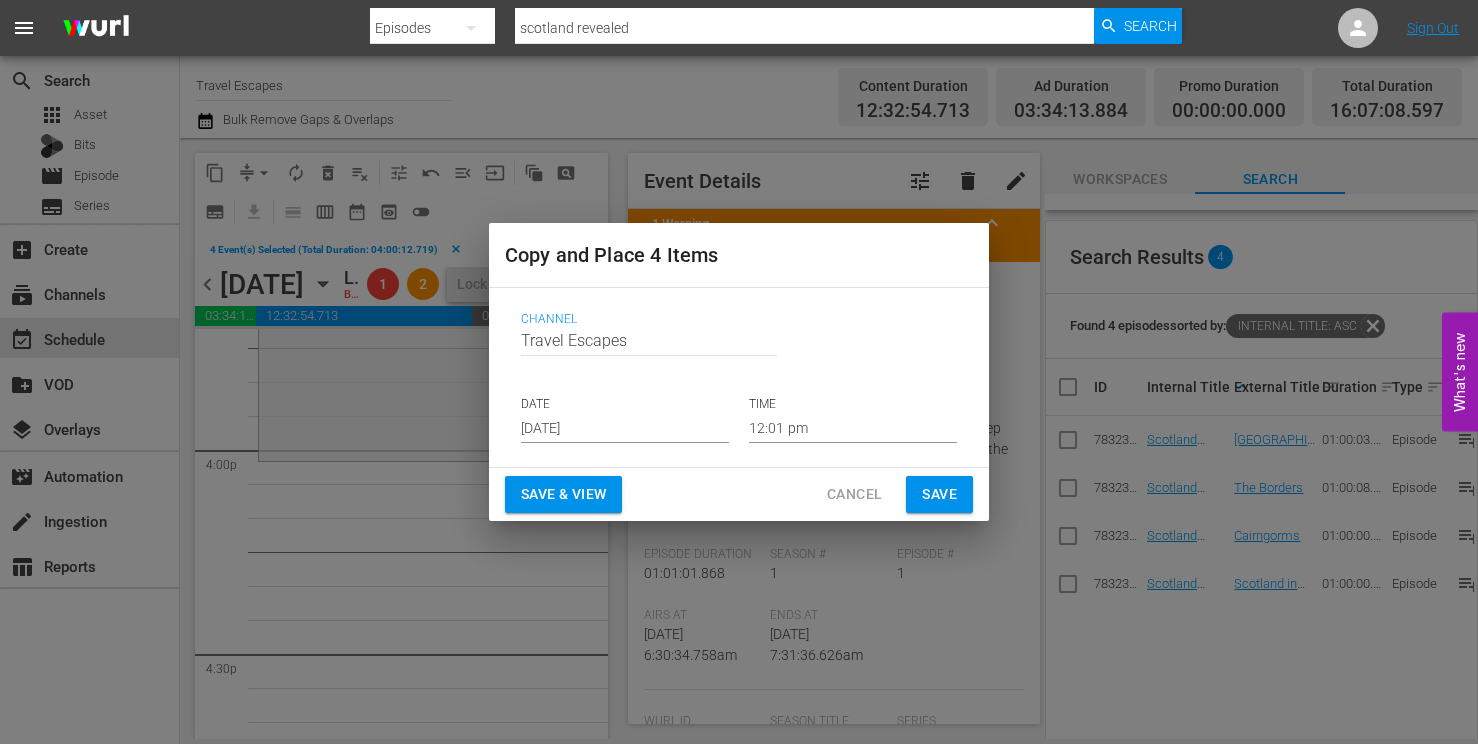 click on "Jul 30th 2025" at bounding box center (625, 428) 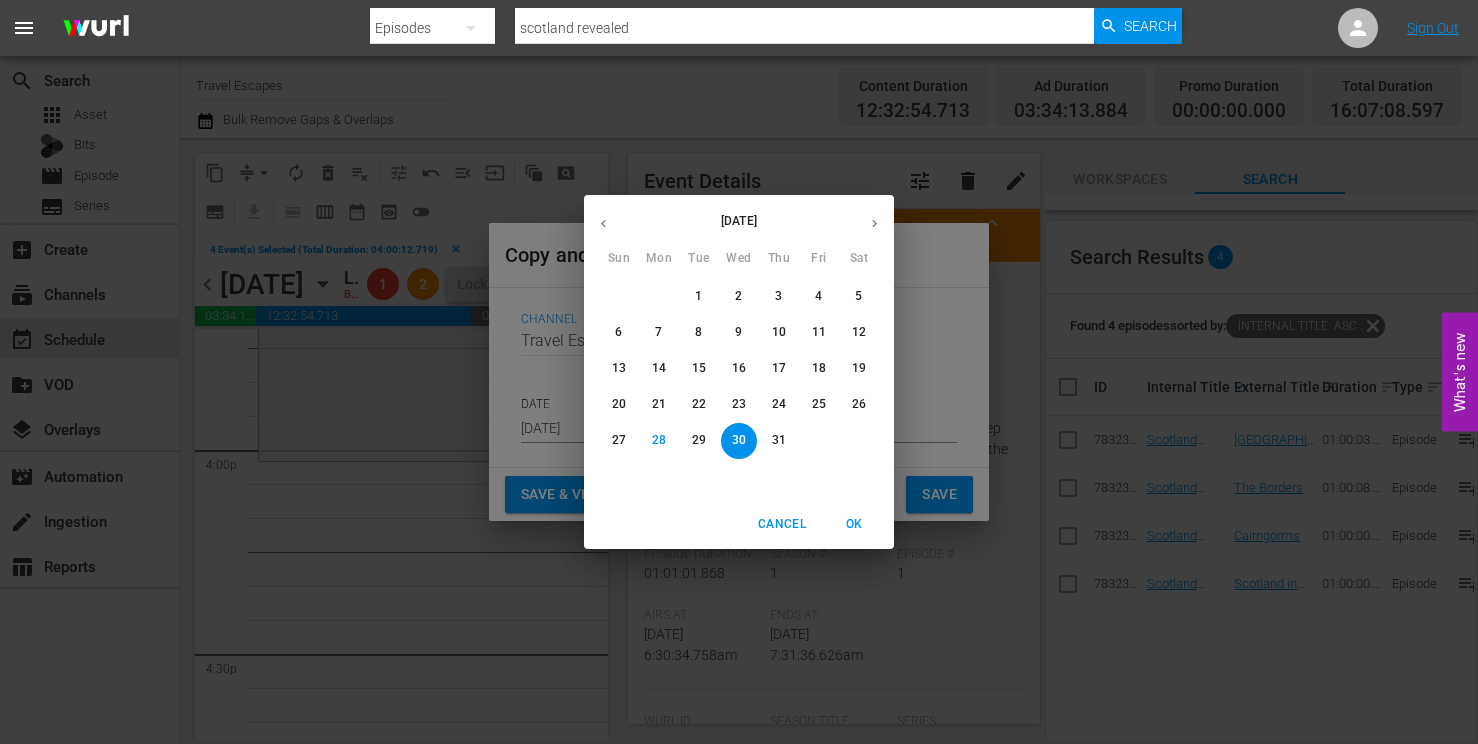 click at bounding box center (874, 223) 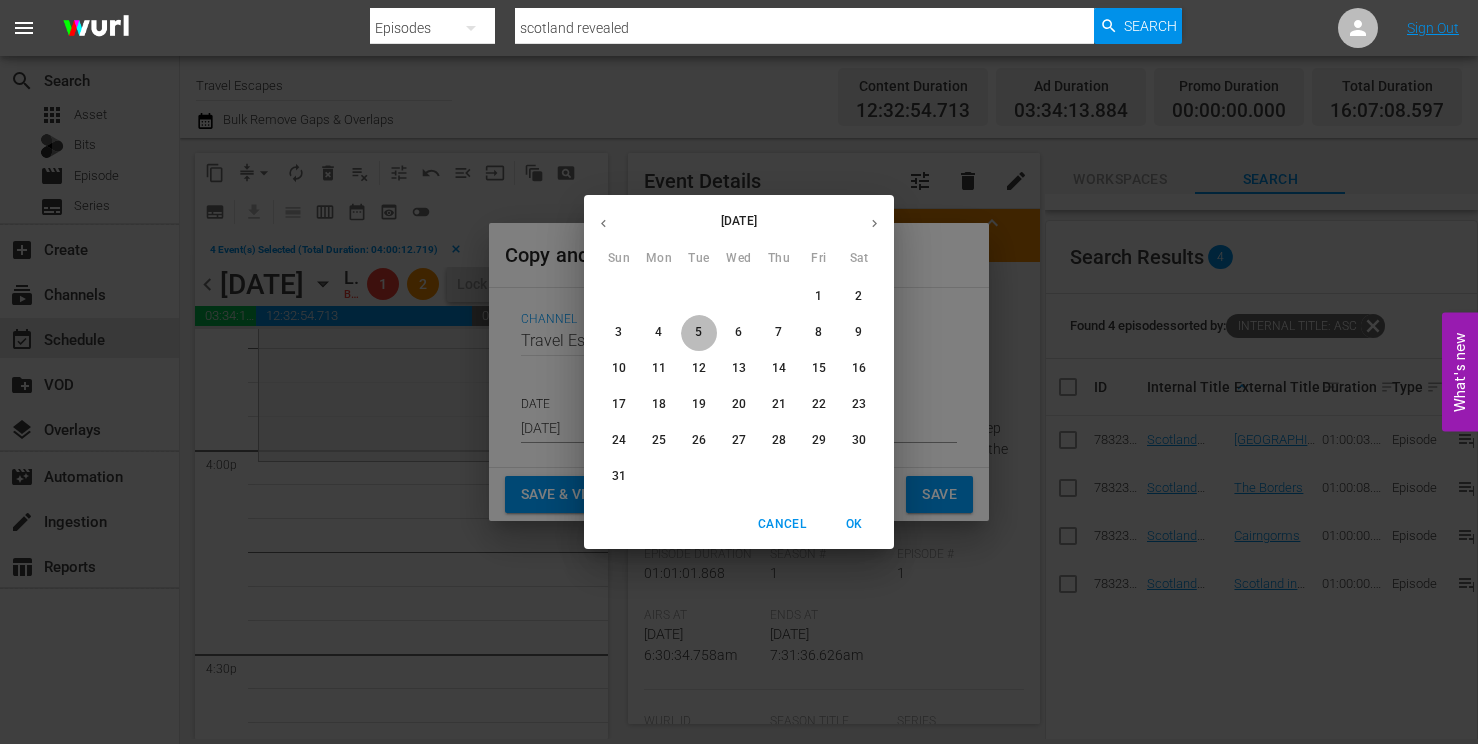 click on "5" at bounding box center [699, 332] 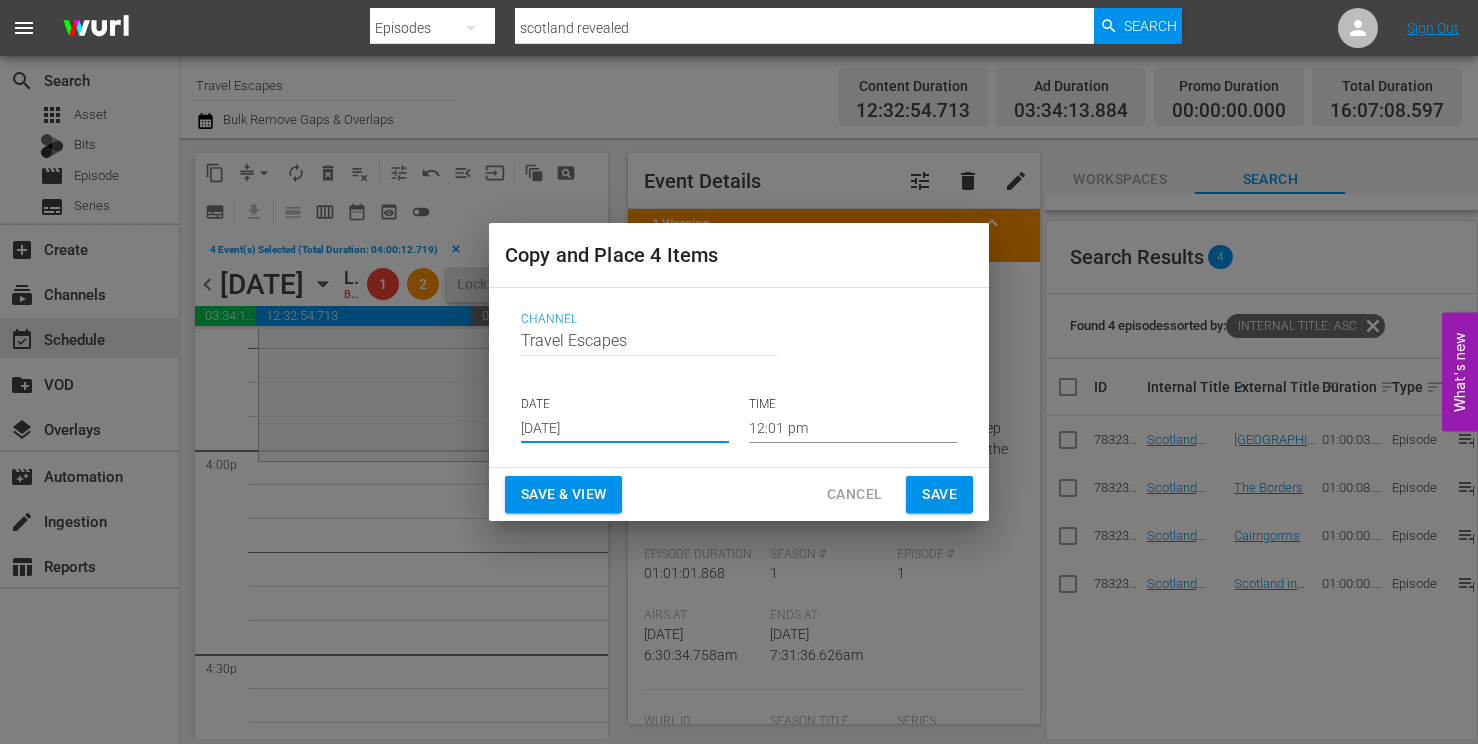 click on "12:01 pm" at bounding box center (853, 428) 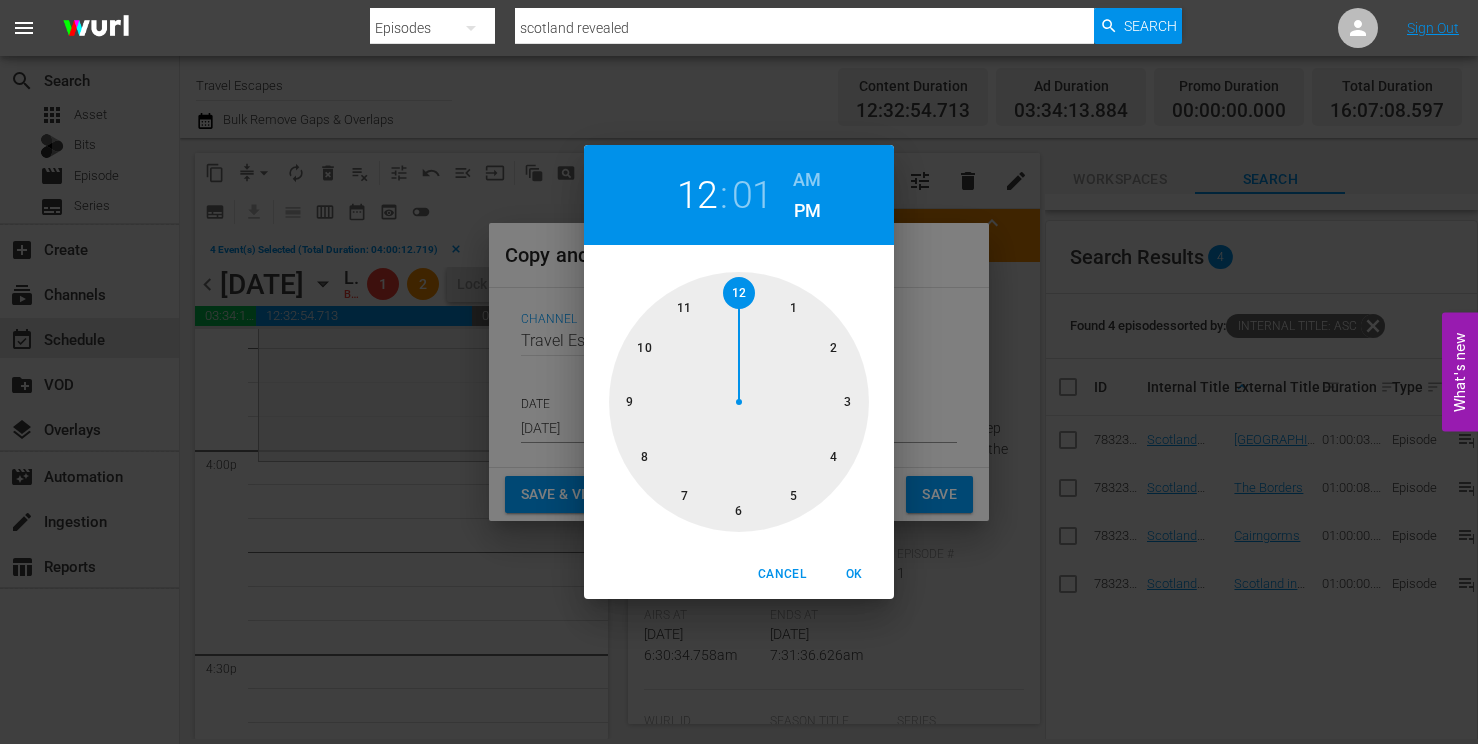 click at bounding box center [739, 402] 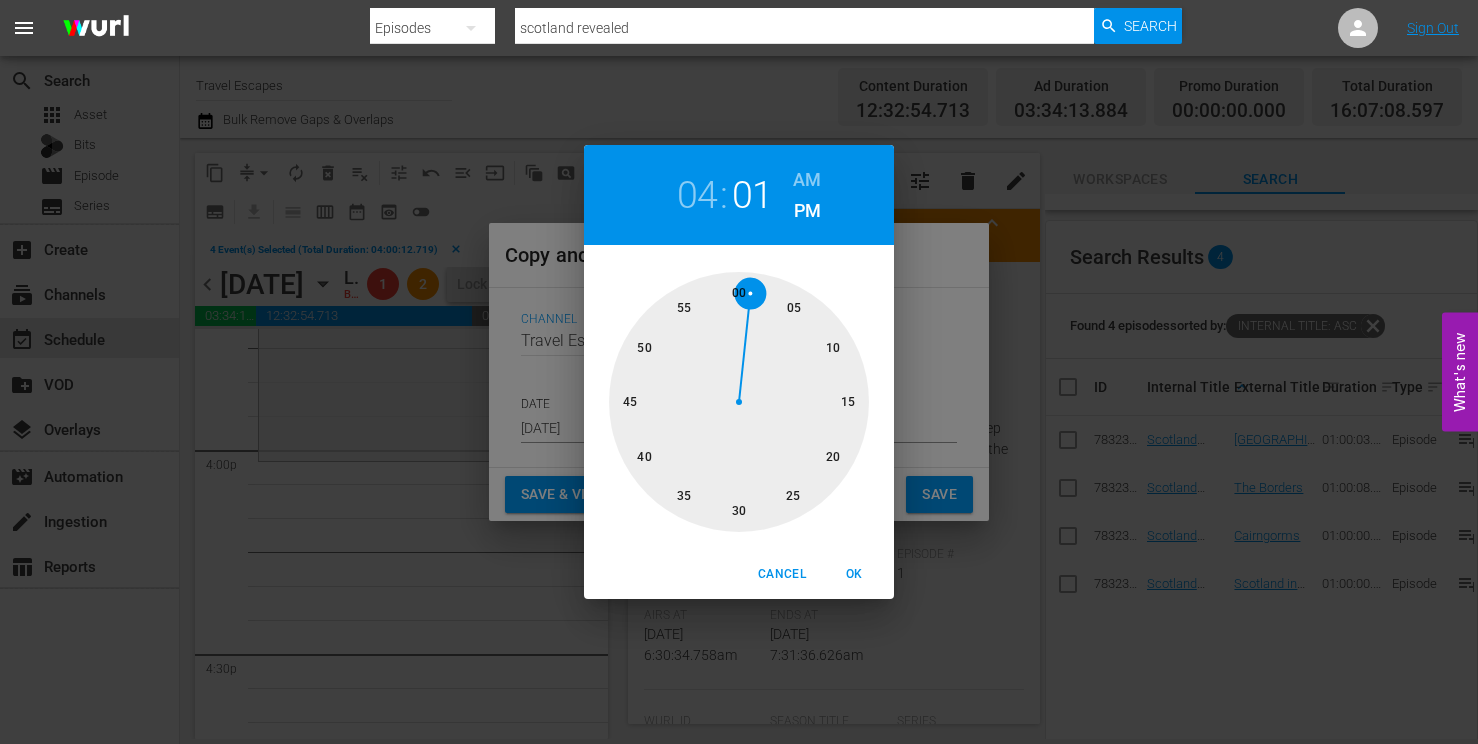 click on "OK" at bounding box center (854, 574) 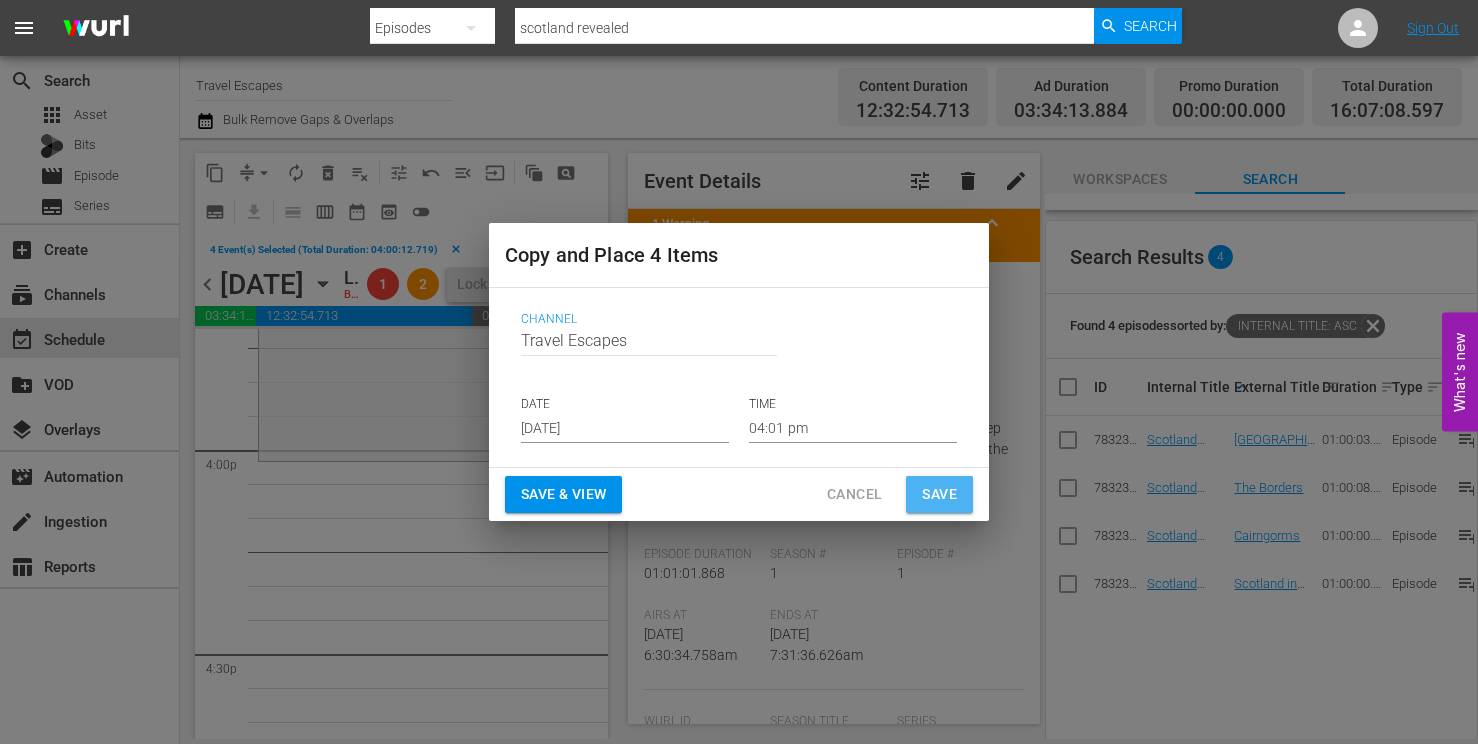 click on "Save" at bounding box center [939, 494] 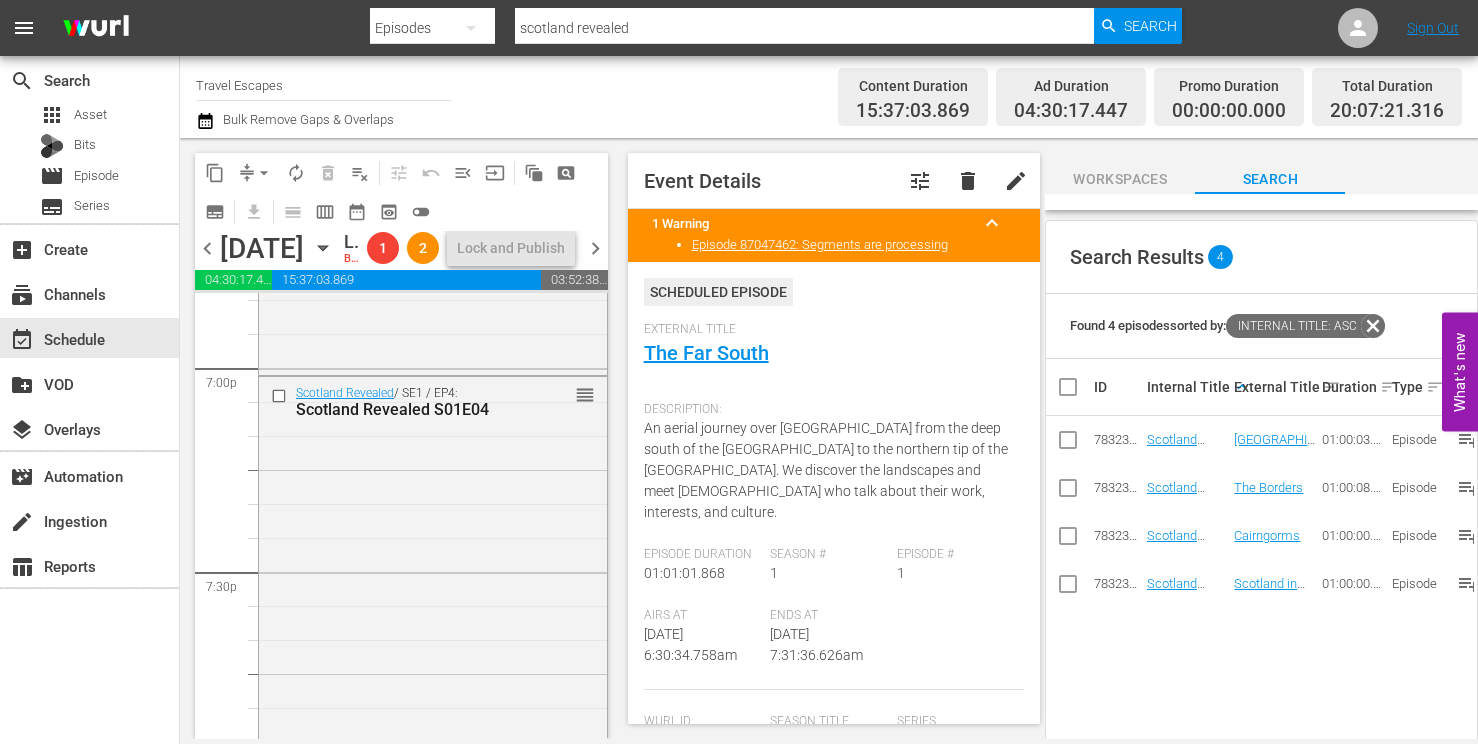 scroll, scrollTop: 7678, scrollLeft: 0, axis: vertical 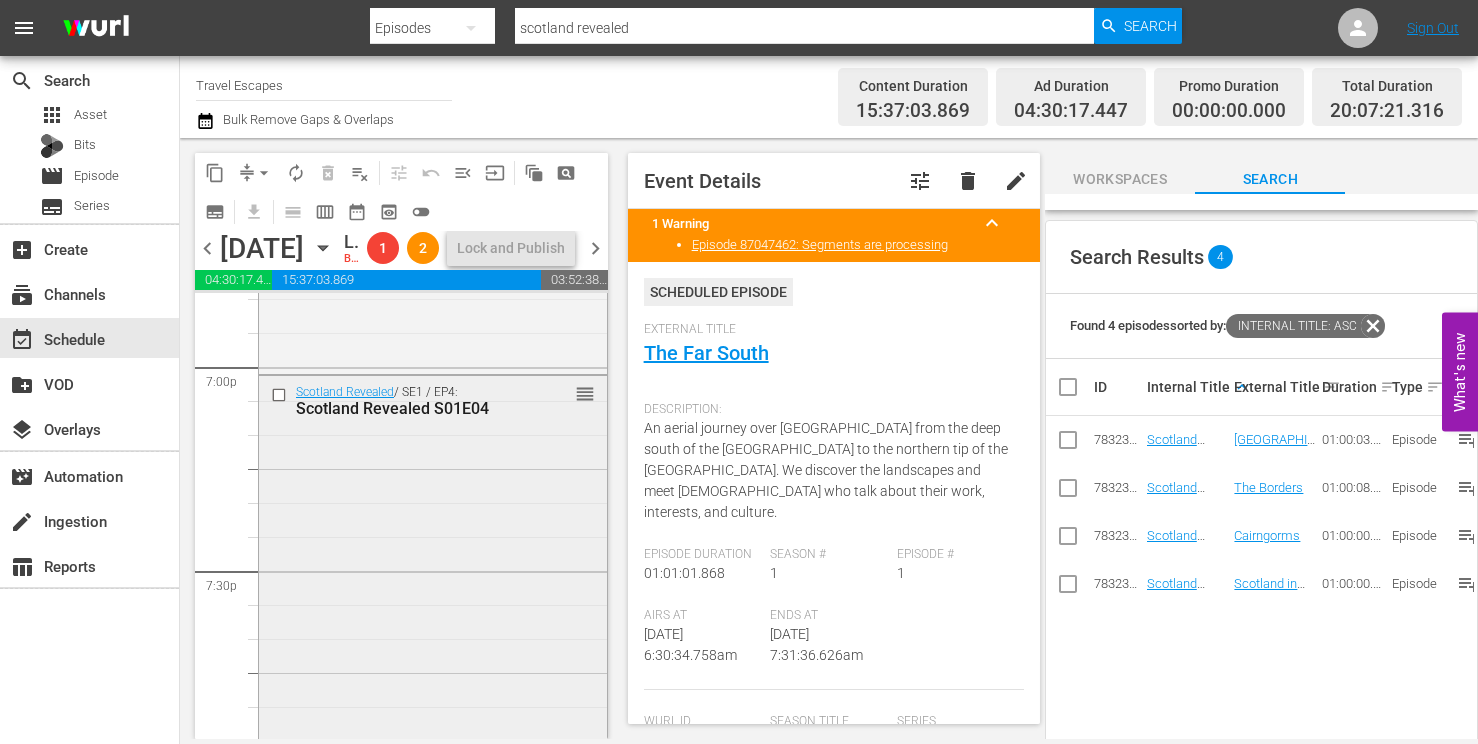 click at bounding box center (281, 395) 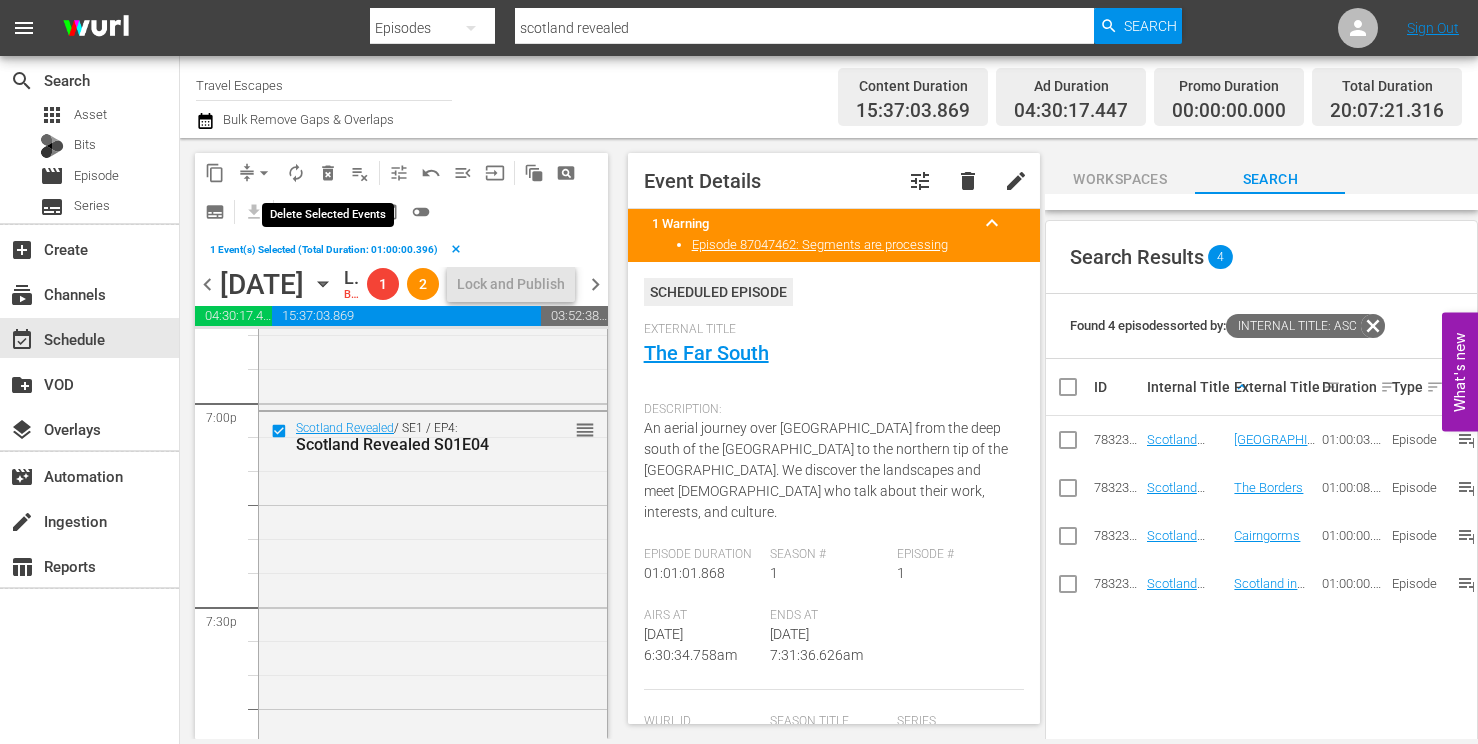 click on "delete_forever_outlined" at bounding box center [328, 173] 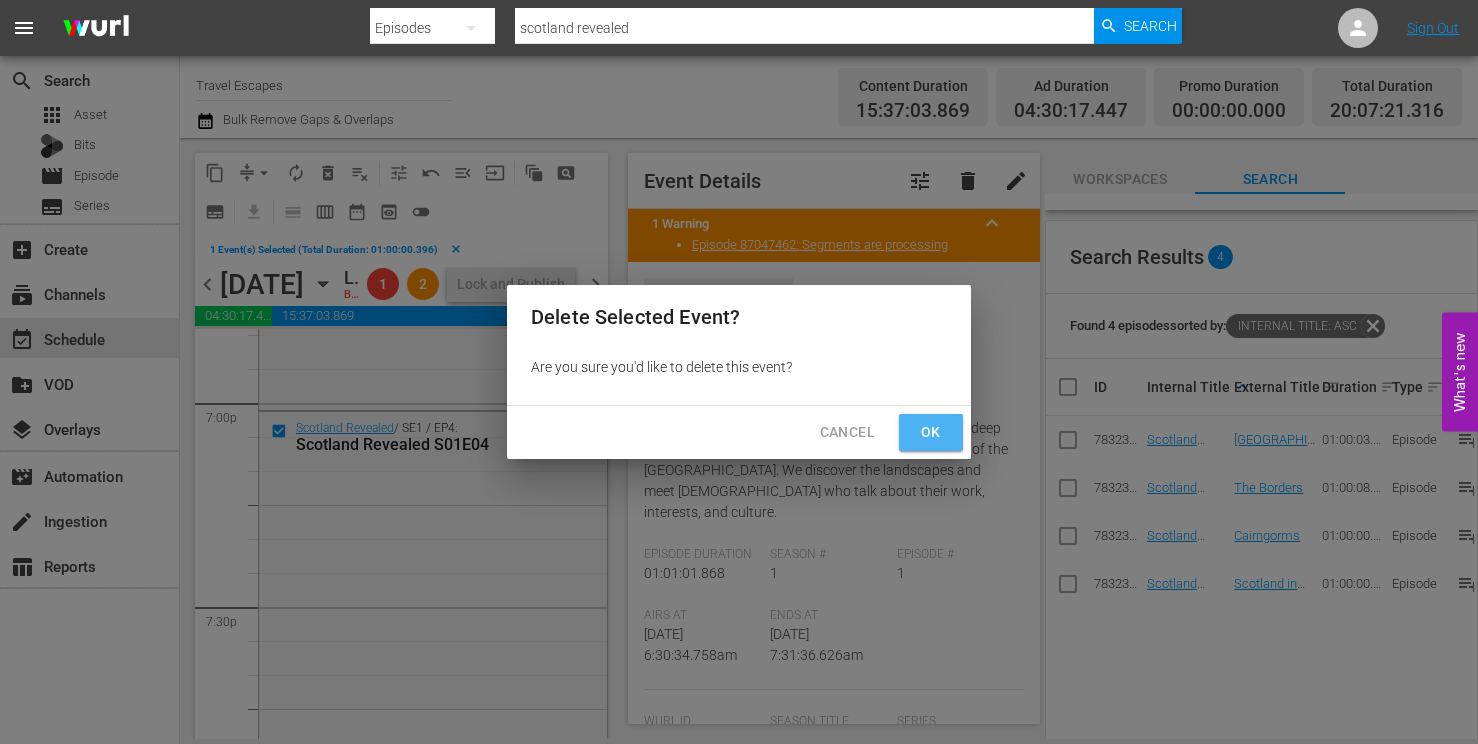click on "Ok" at bounding box center (931, 432) 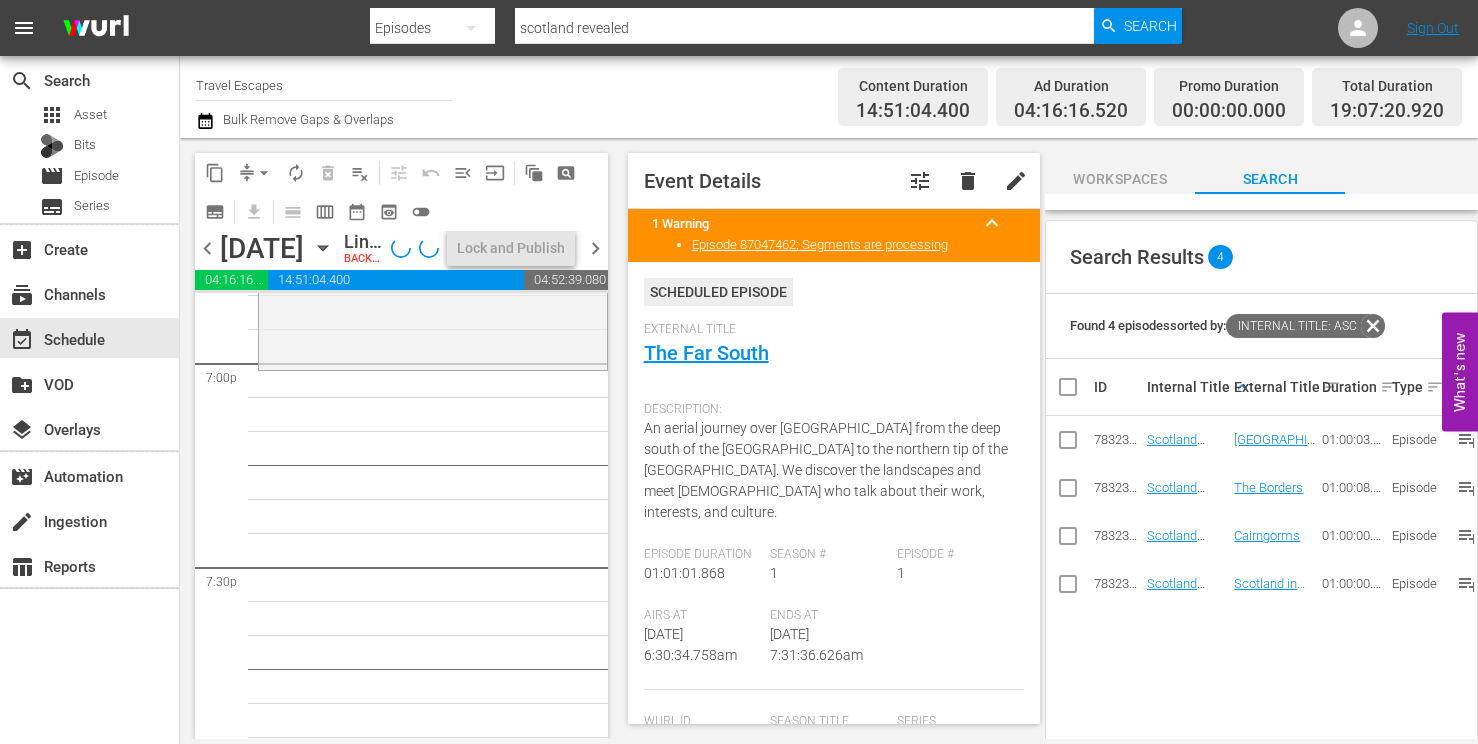 scroll, scrollTop: 7681, scrollLeft: 0, axis: vertical 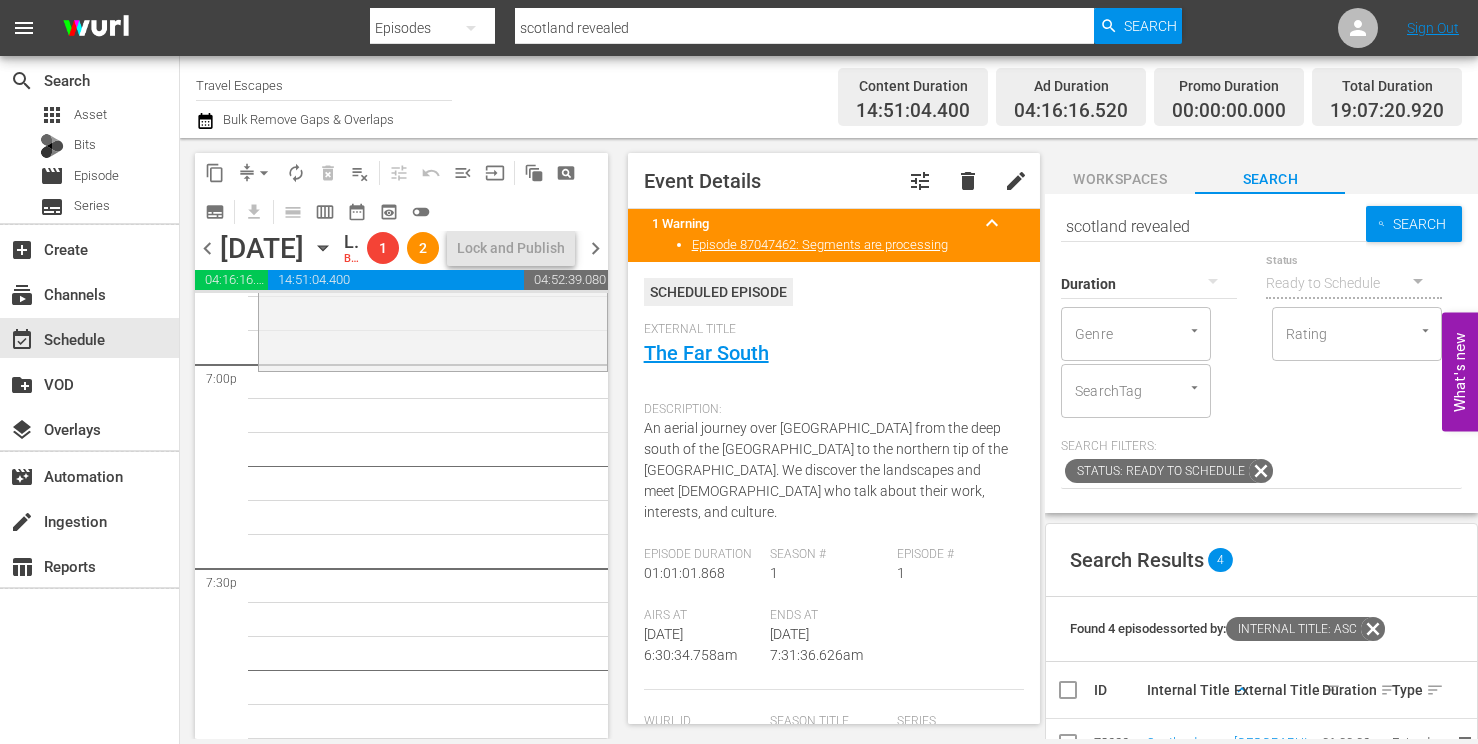 click on "scotland revealed" at bounding box center [1213, 226] 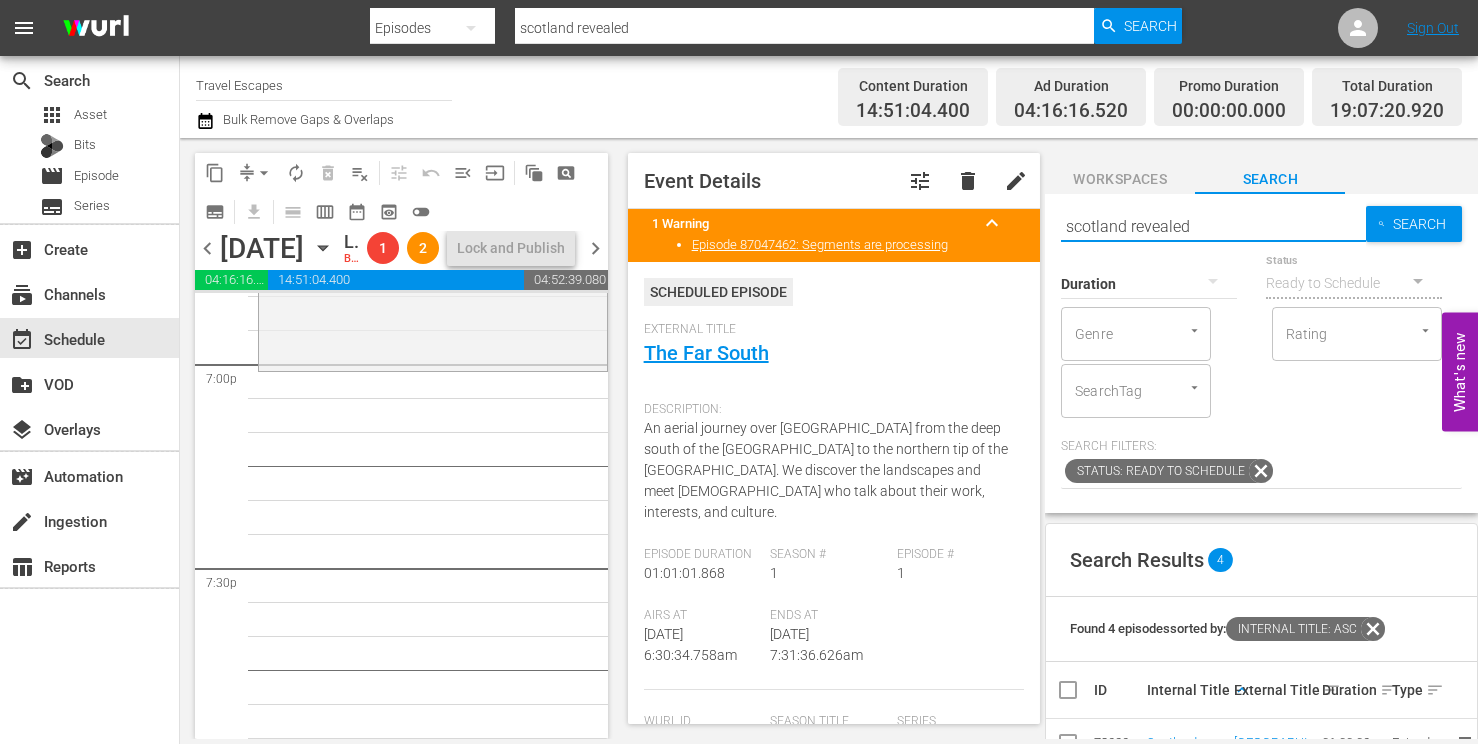 click on "scotland revealed" at bounding box center [1213, 226] 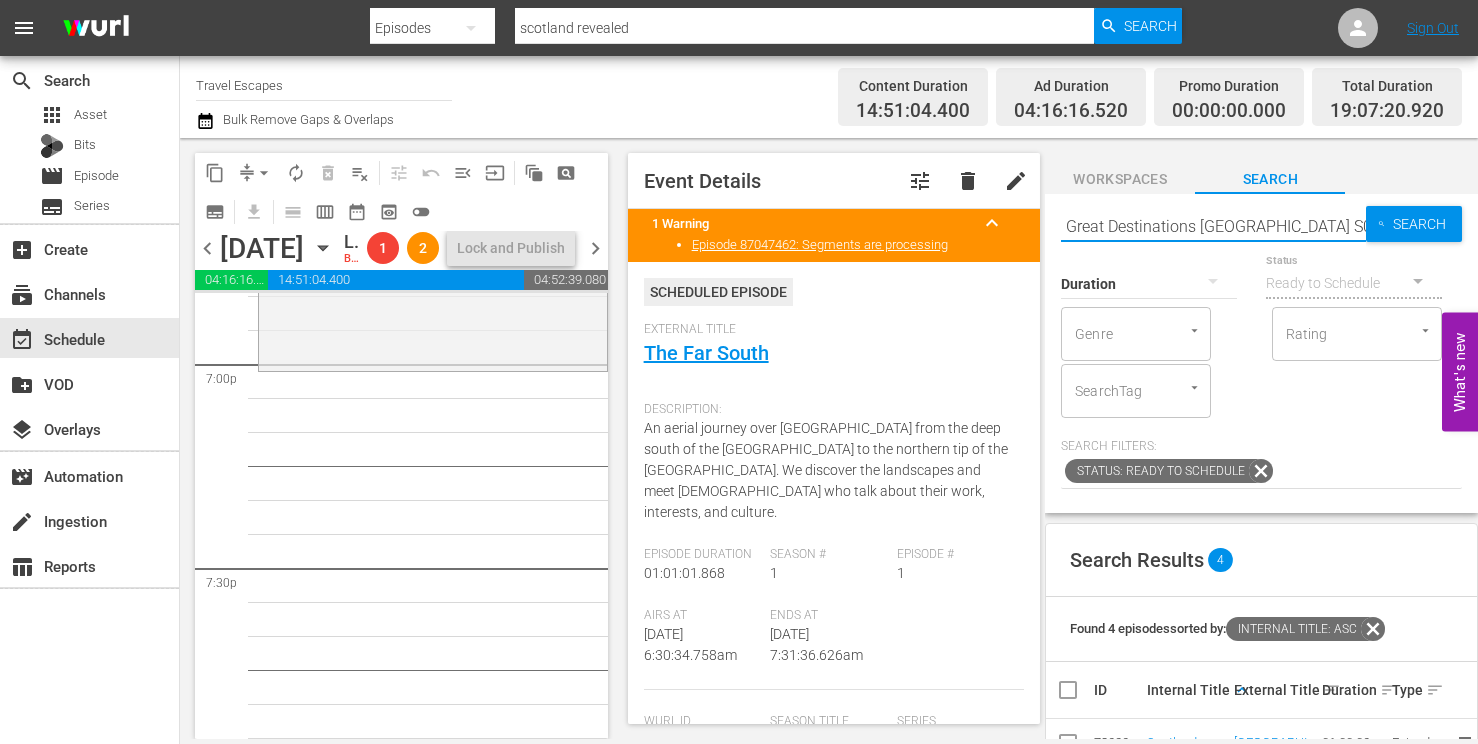 type on "Great Destinations Africa S01E02" 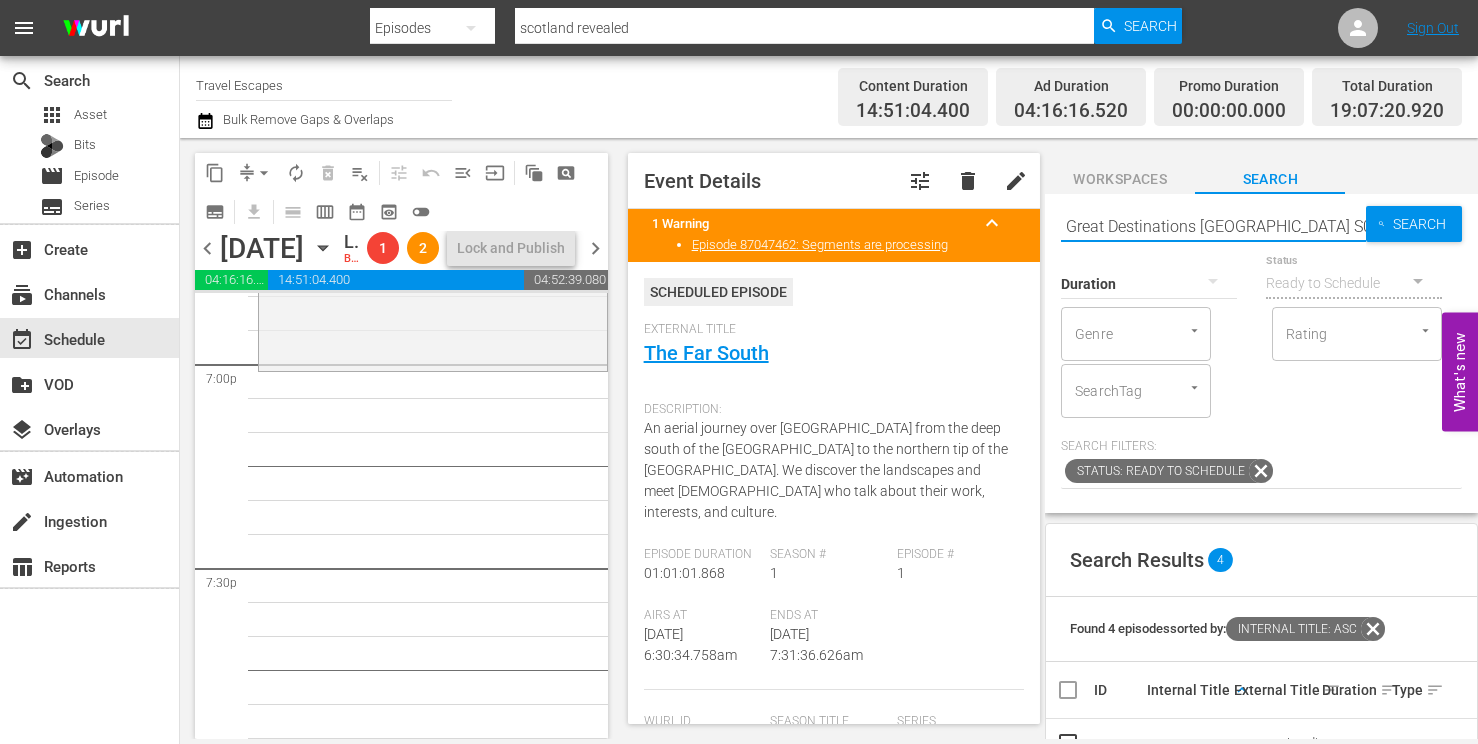 type on "Great Destinations Africa S01E02" 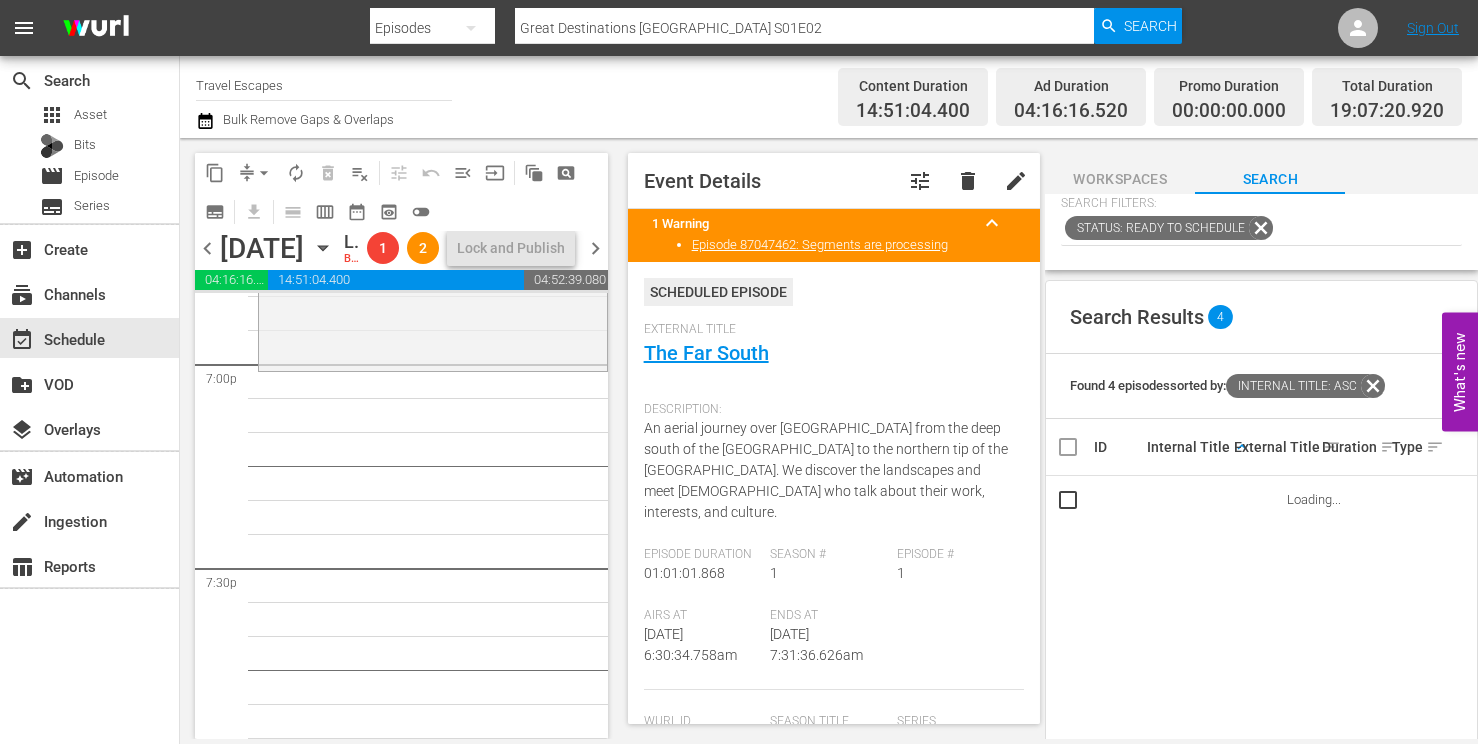 scroll, scrollTop: 266, scrollLeft: 0, axis: vertical 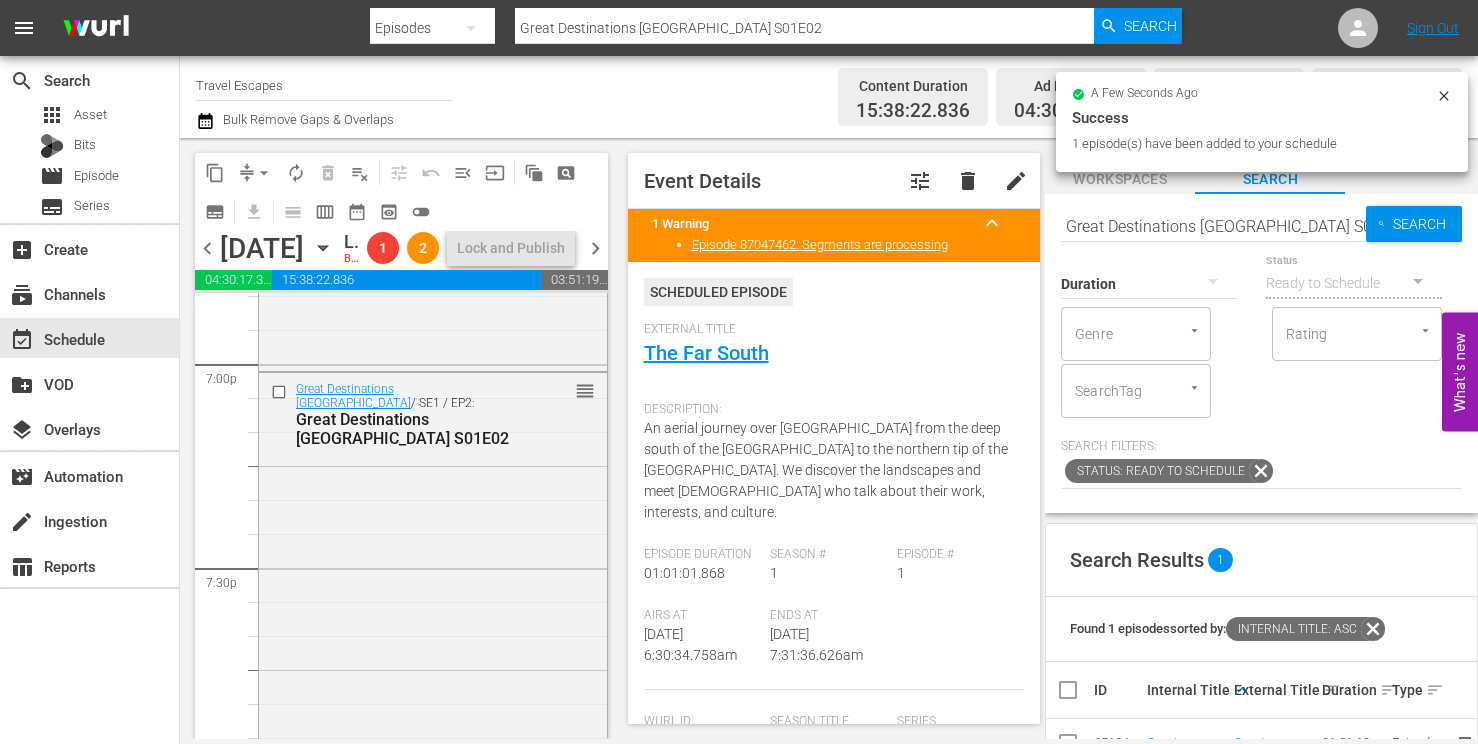 click on "Great Destinations Africa S01E02" at bounding box center (1213, 226) 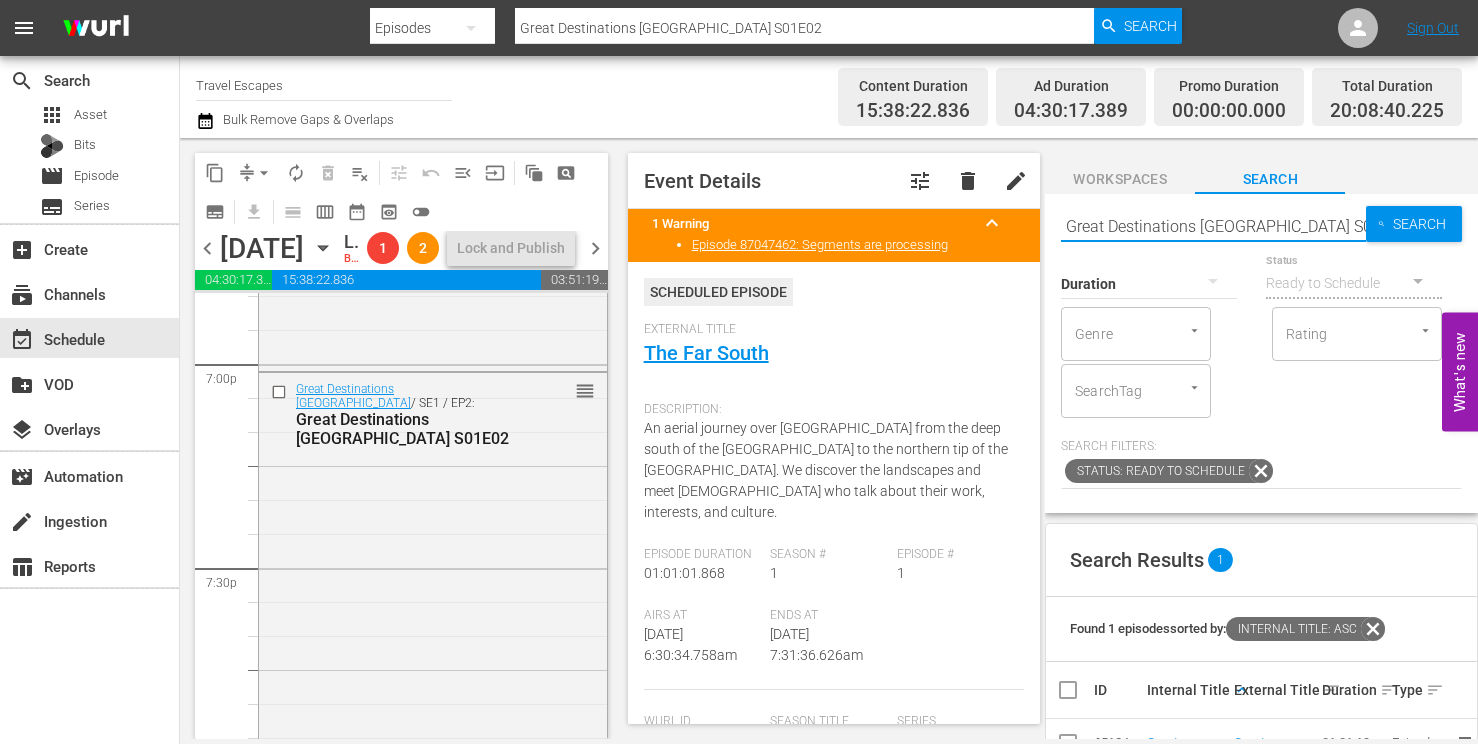 click on "Great Destinations Africa S01E02" at bounding box center (1213, 226) 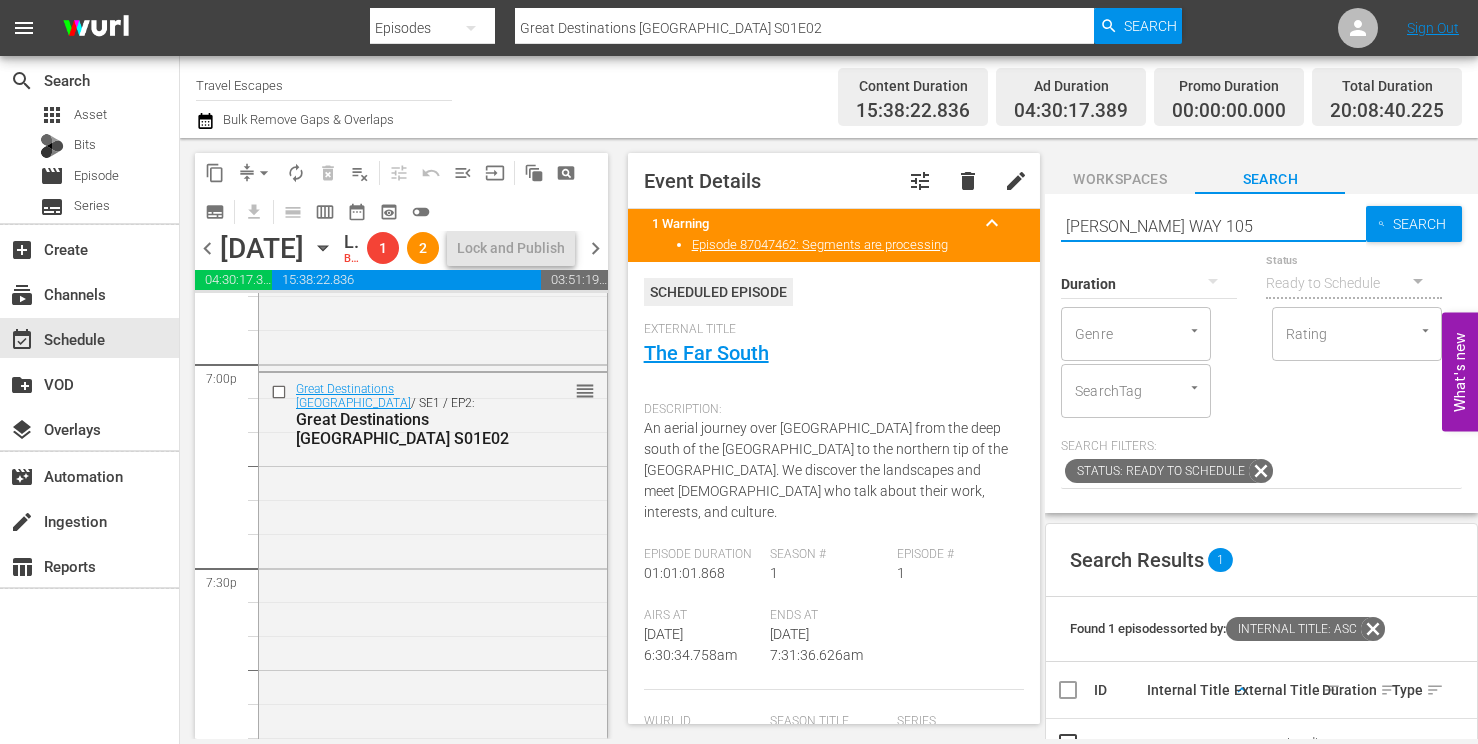 type on "HAYMAN'S WAY 105" 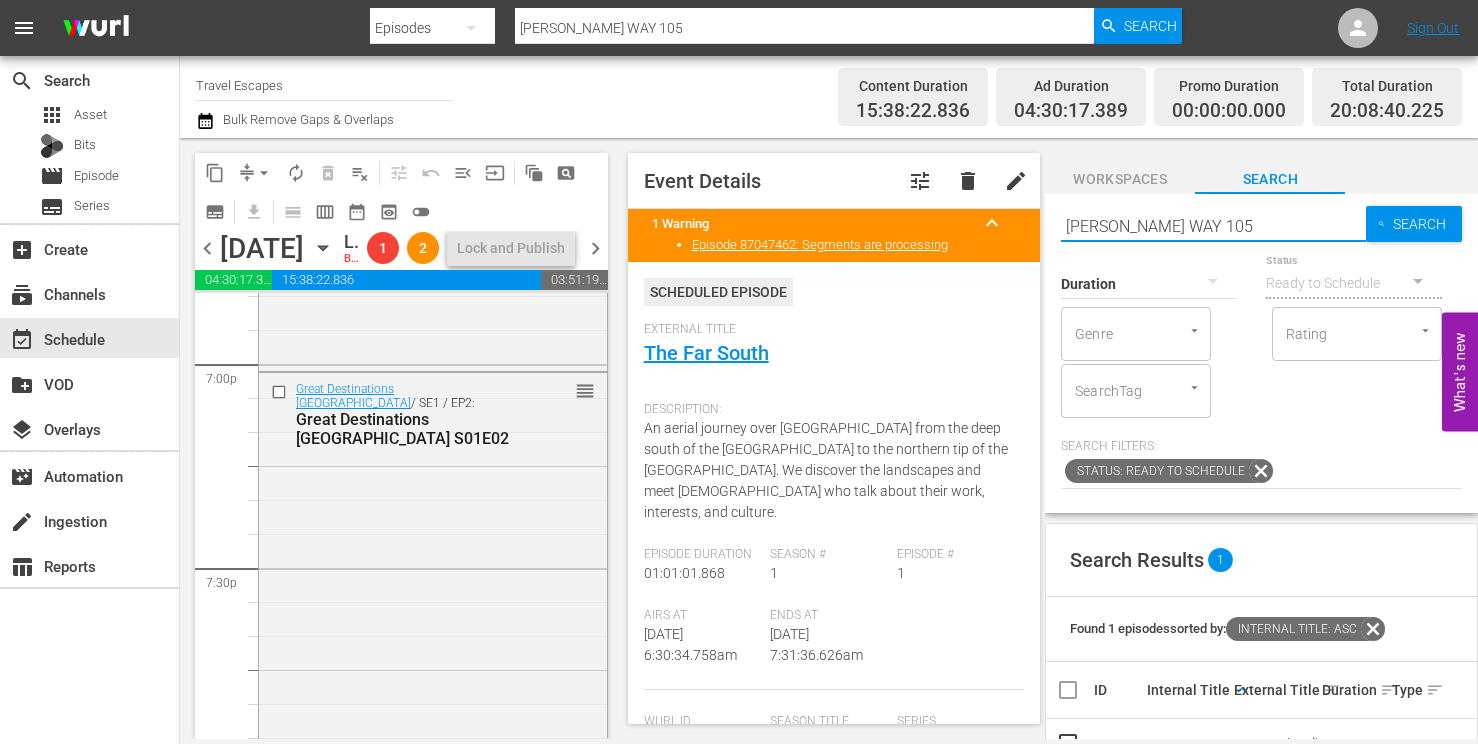 click on "HAYMAN'S WAY 105" at bounding box center (1213, 226) 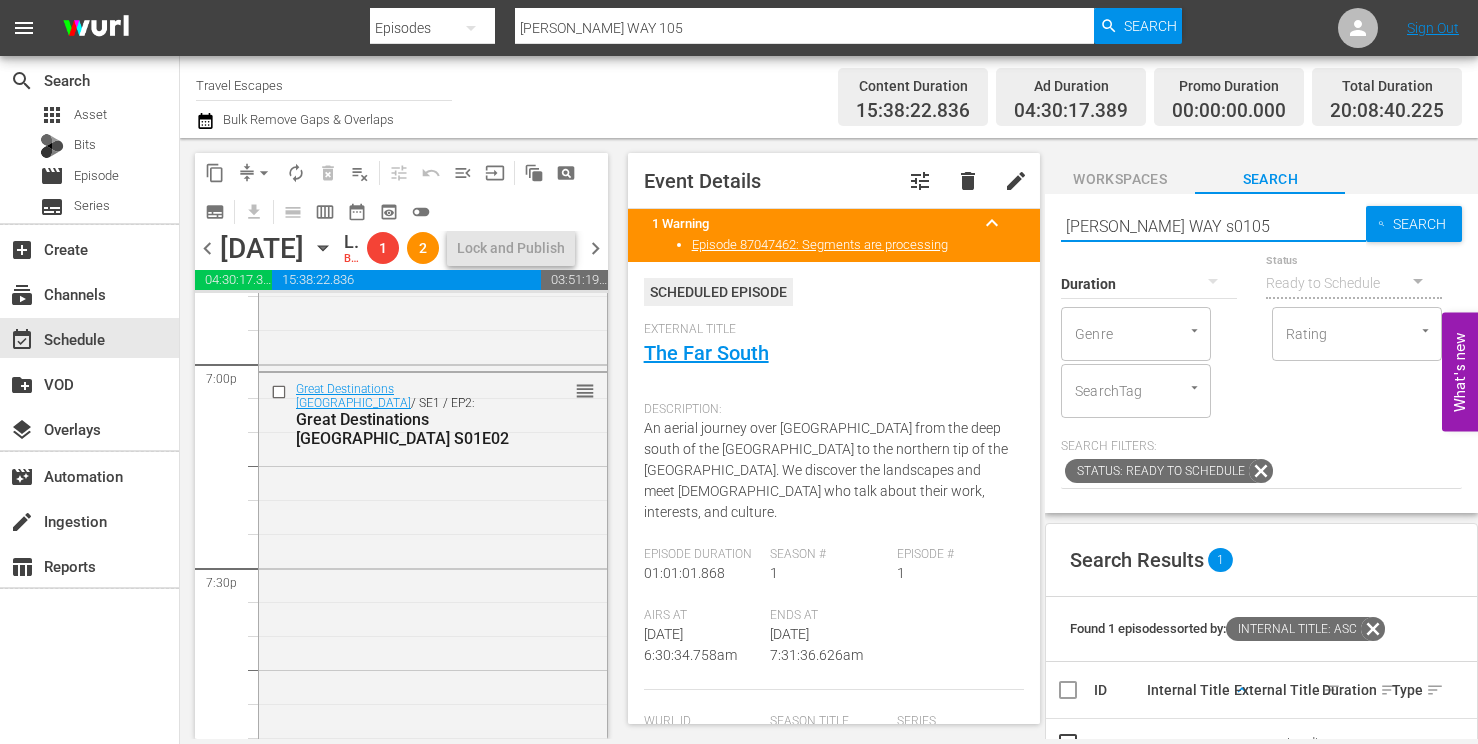type on "HAYMAN'S WAY s01e05" 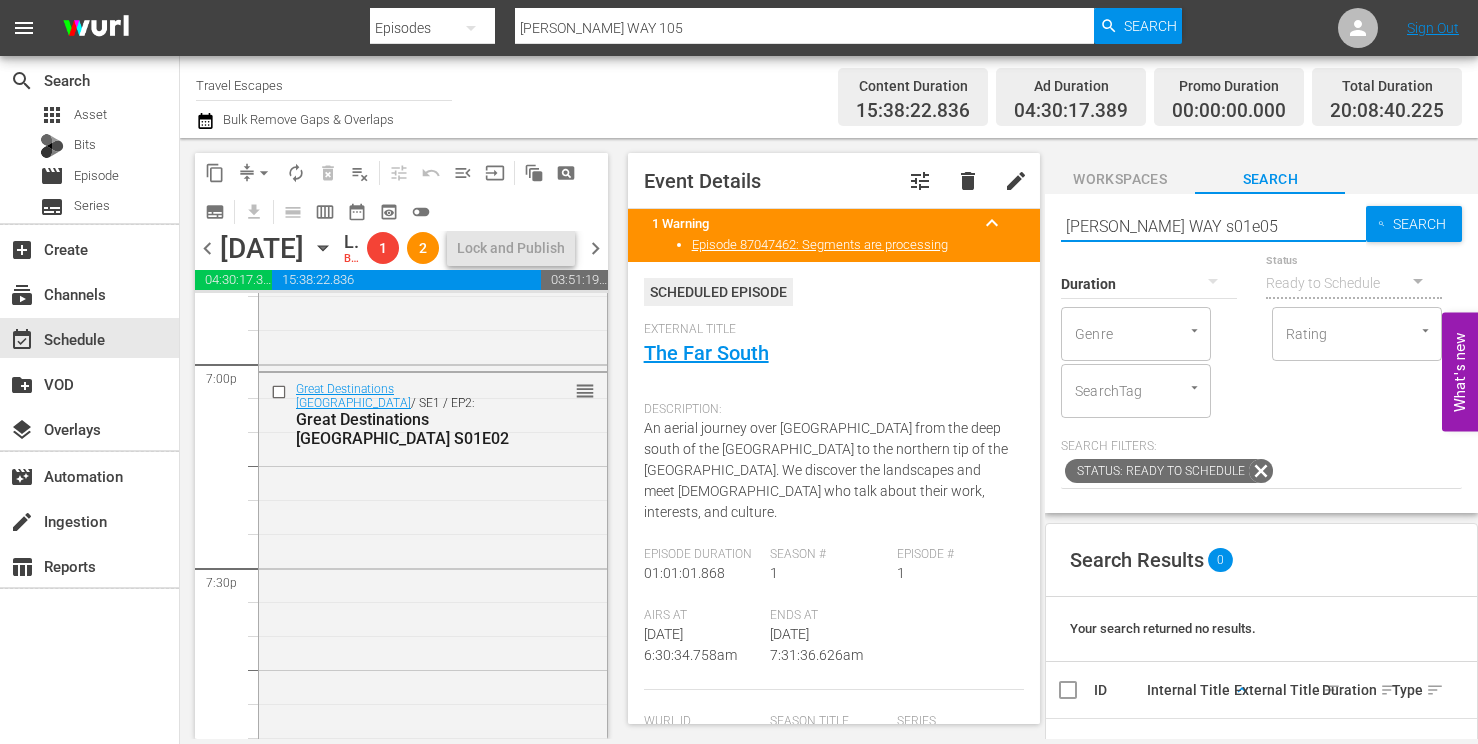 type on "HAYMAN'S WAY s01e05" 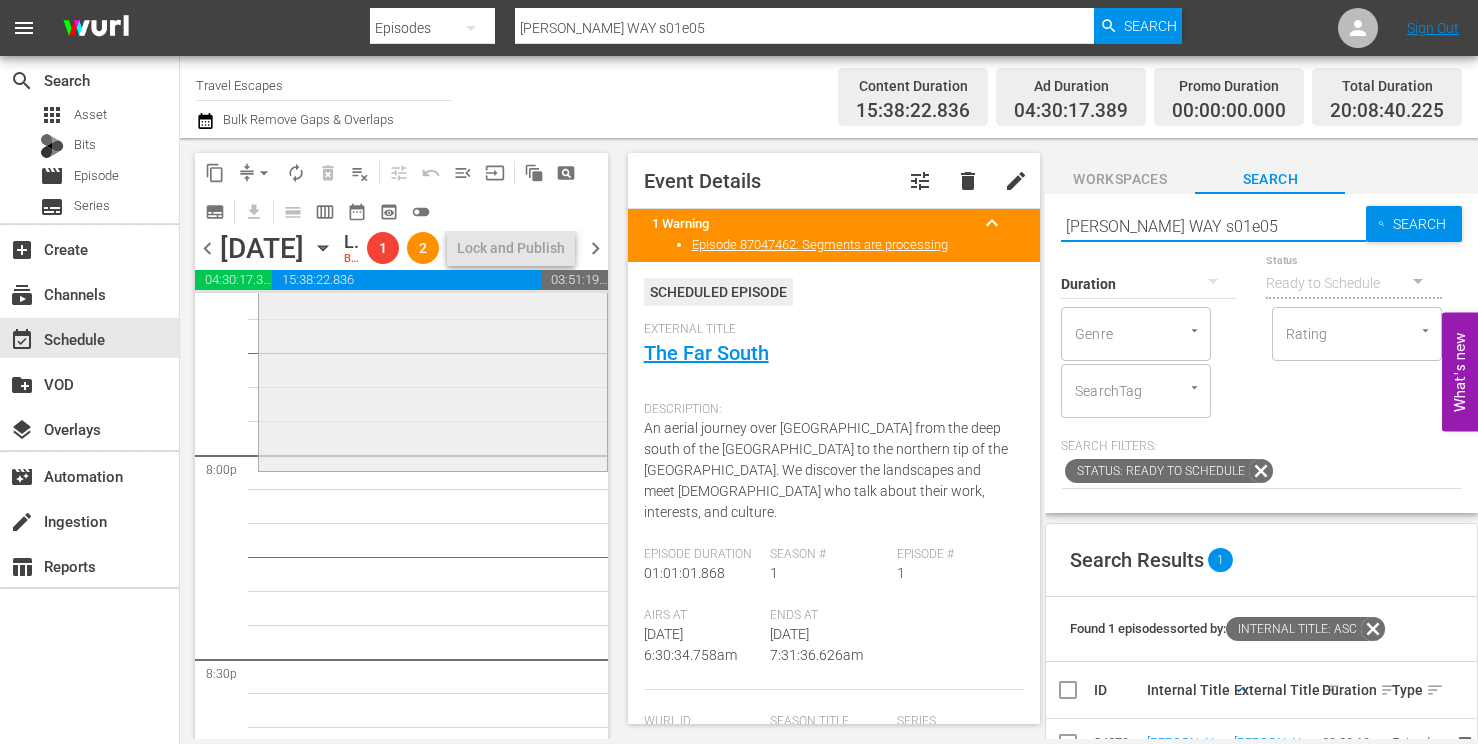 scroll, scrollTop: 8005, scrollLeft: 0, axis: vertical 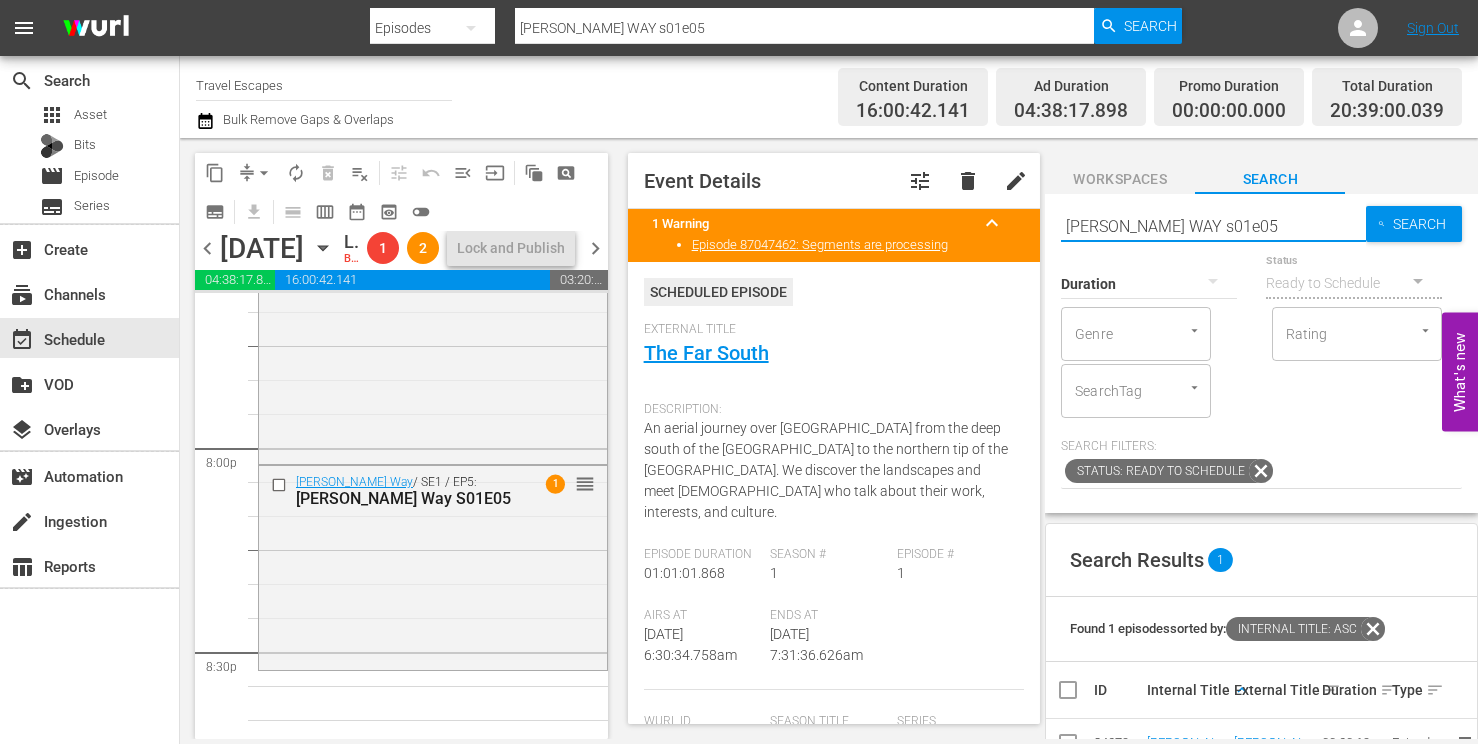click on "HAYMAN'S WAY s01e05" at bounding box center (1213, 226) 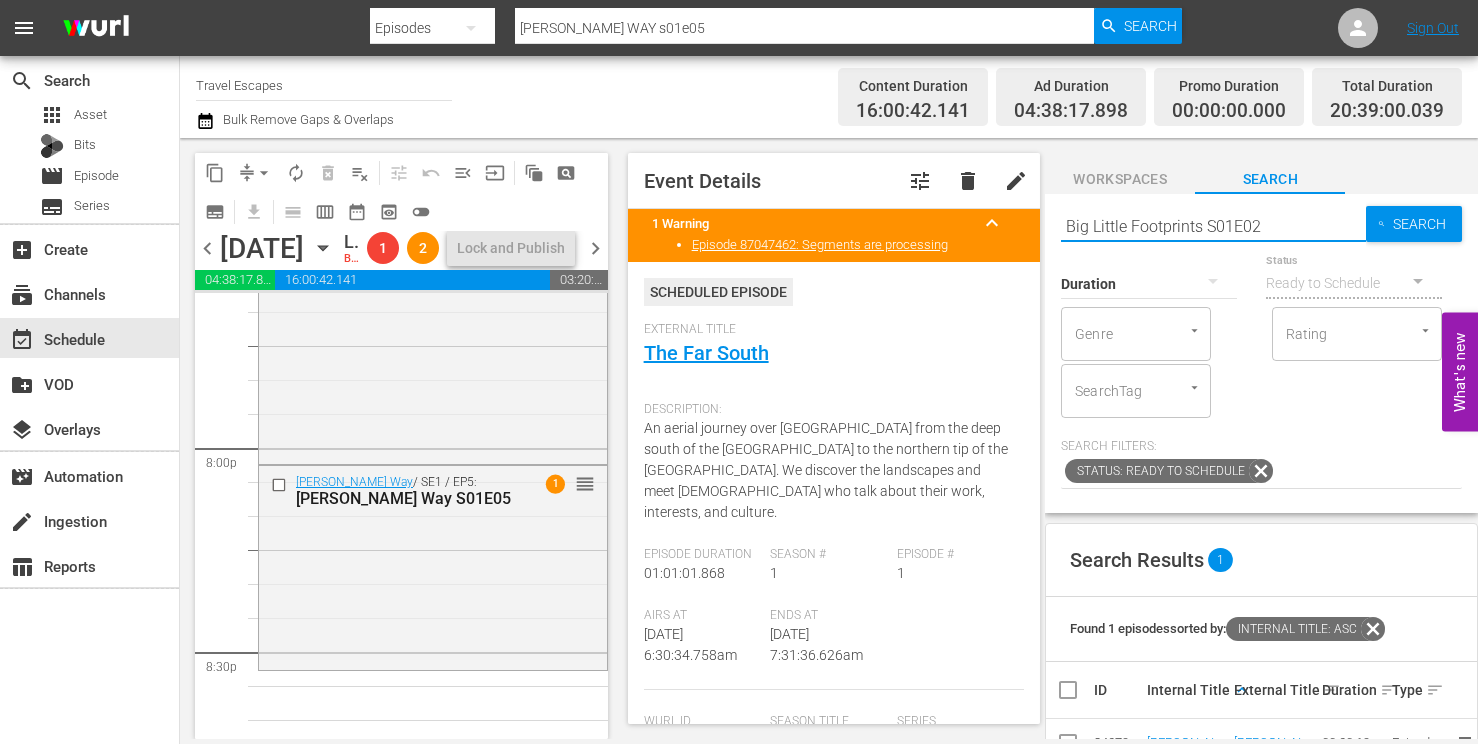 type on "Big Little Footprints S01E02" 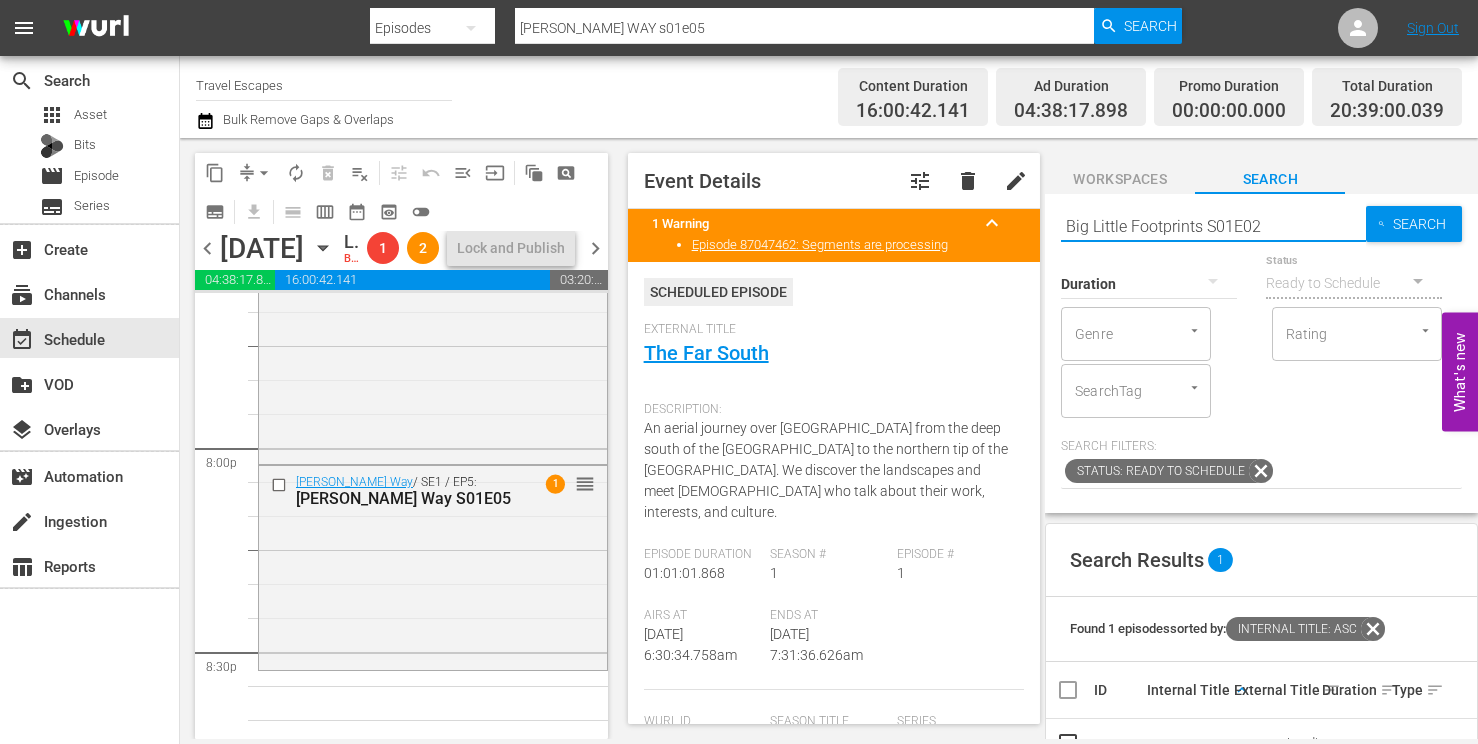 type on "Big Little Footprints S01E02" 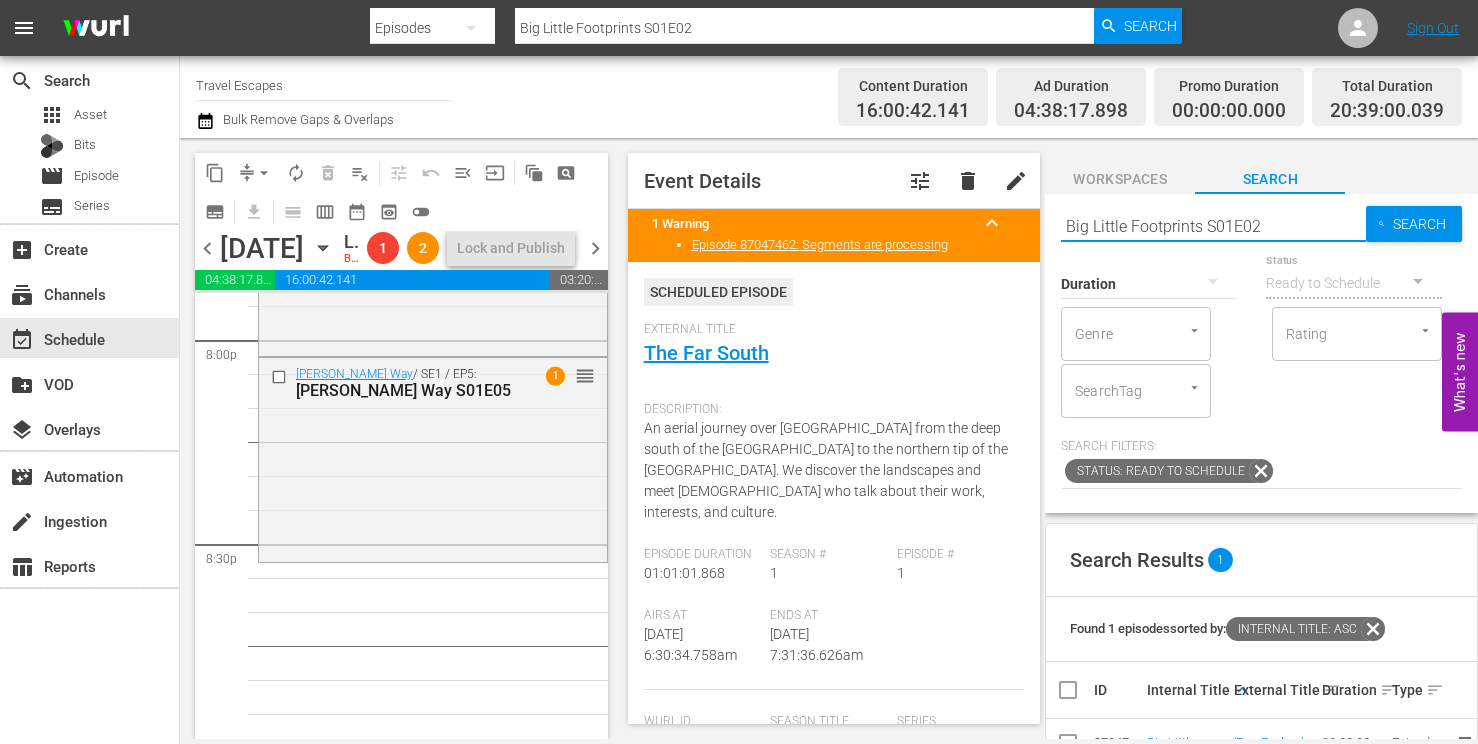 scroll, scrollTop: 8123, scrollLeft: 0, axis: vertical 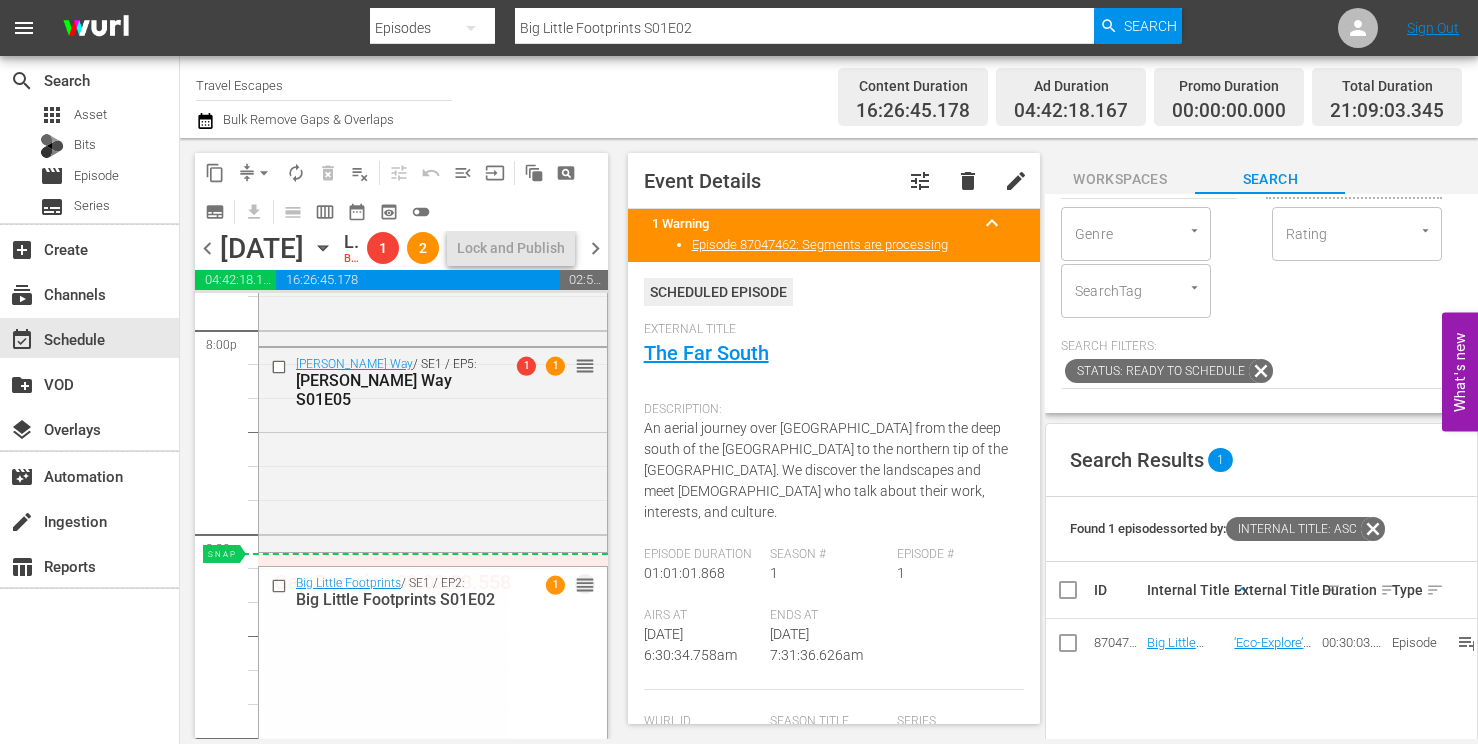drag, startPoint x: 569, startPoint y: 618, endPoint x: 570, endPoint y: 588, distance: 30.016663 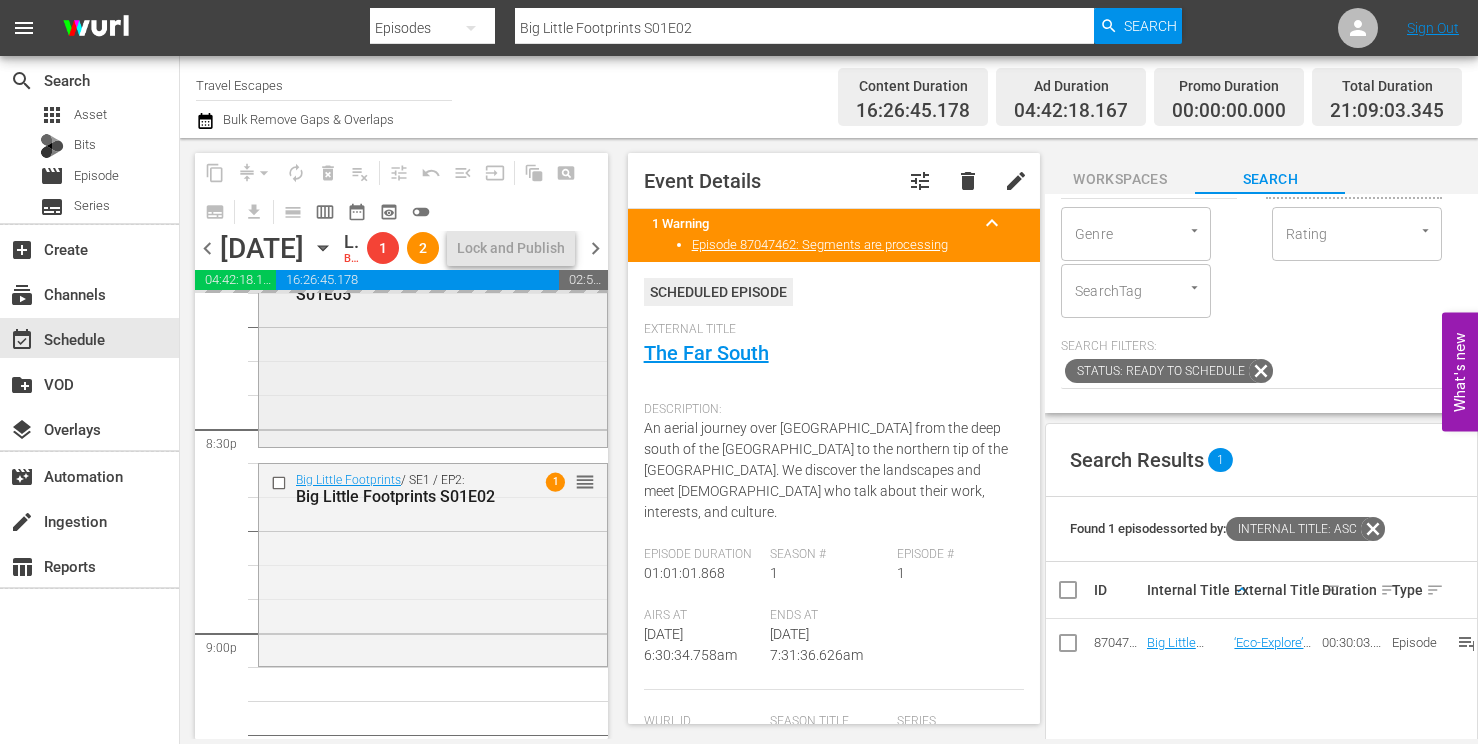 scroll, scrollTop: 8230, scrollLeft: 0, axis: vertical 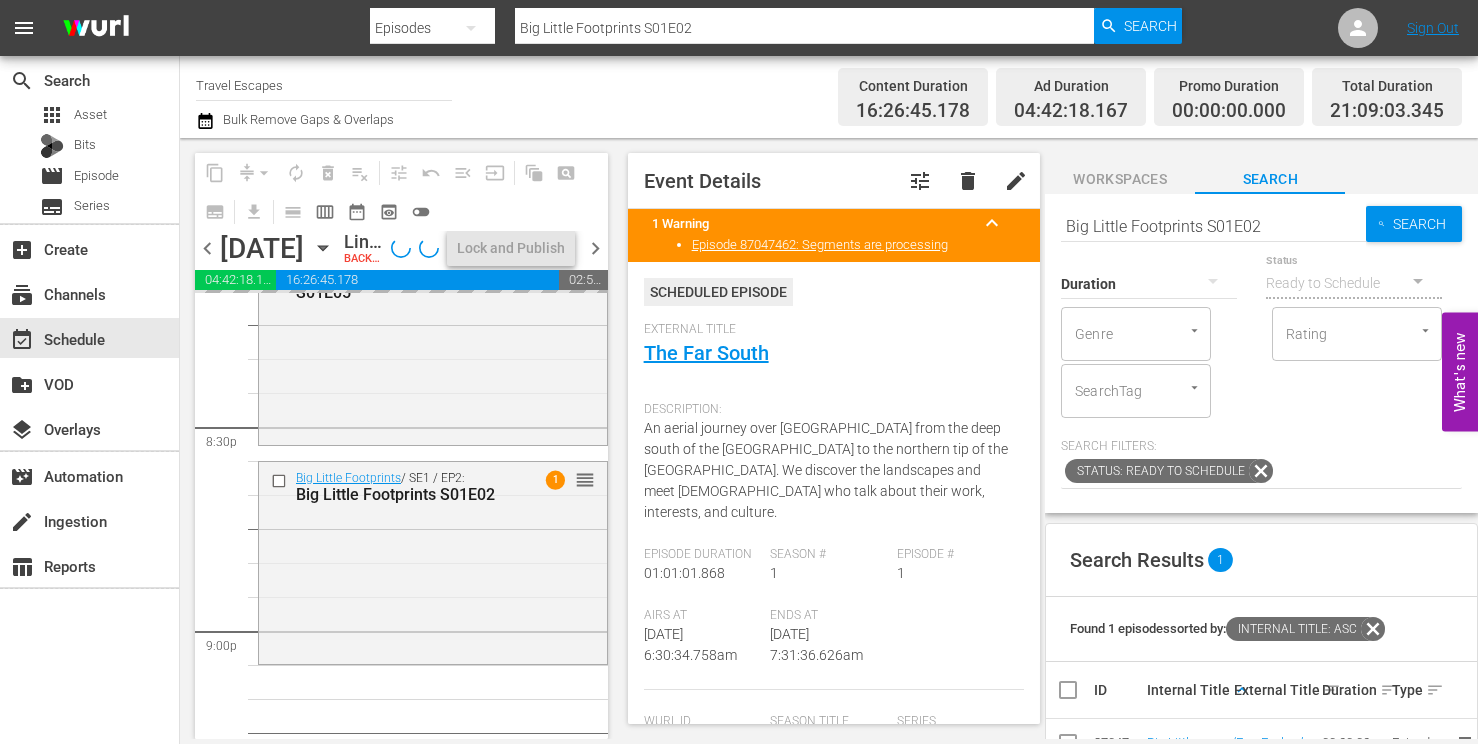 click on "Big Little Footprints S01E02" at bounding box center (1213, 226) 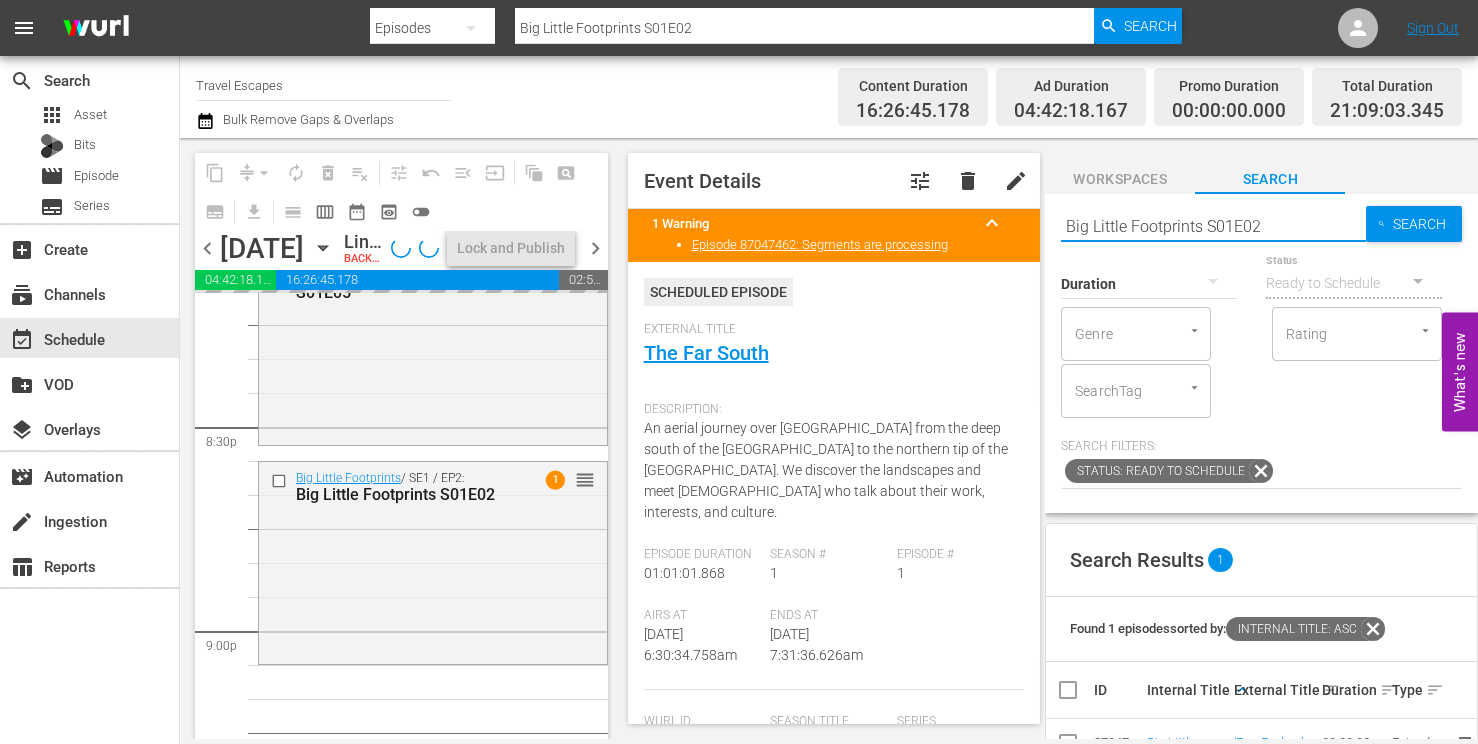 click on "Big Little Footprints S01E02" at bounding box center (1213, 226) 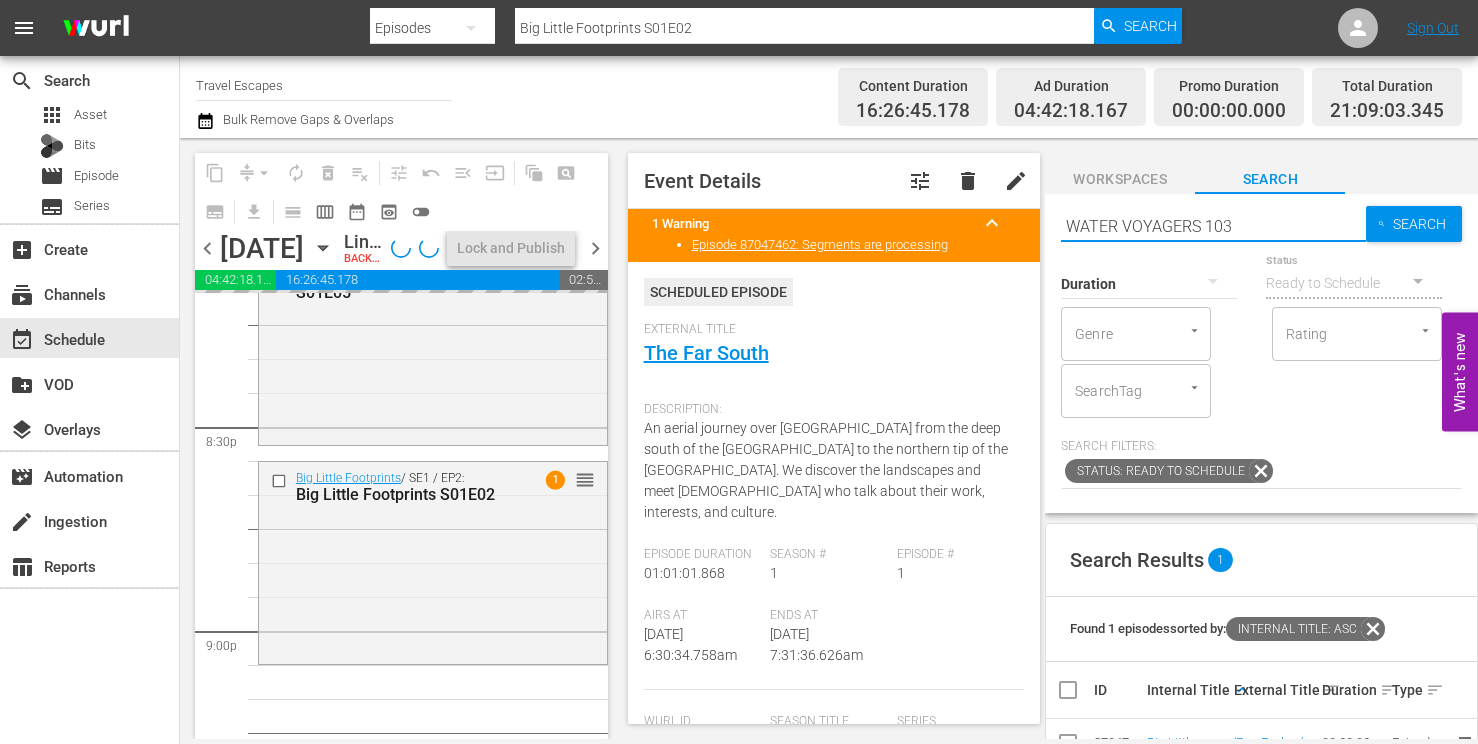 type on "WATER VOYAGERS 103" 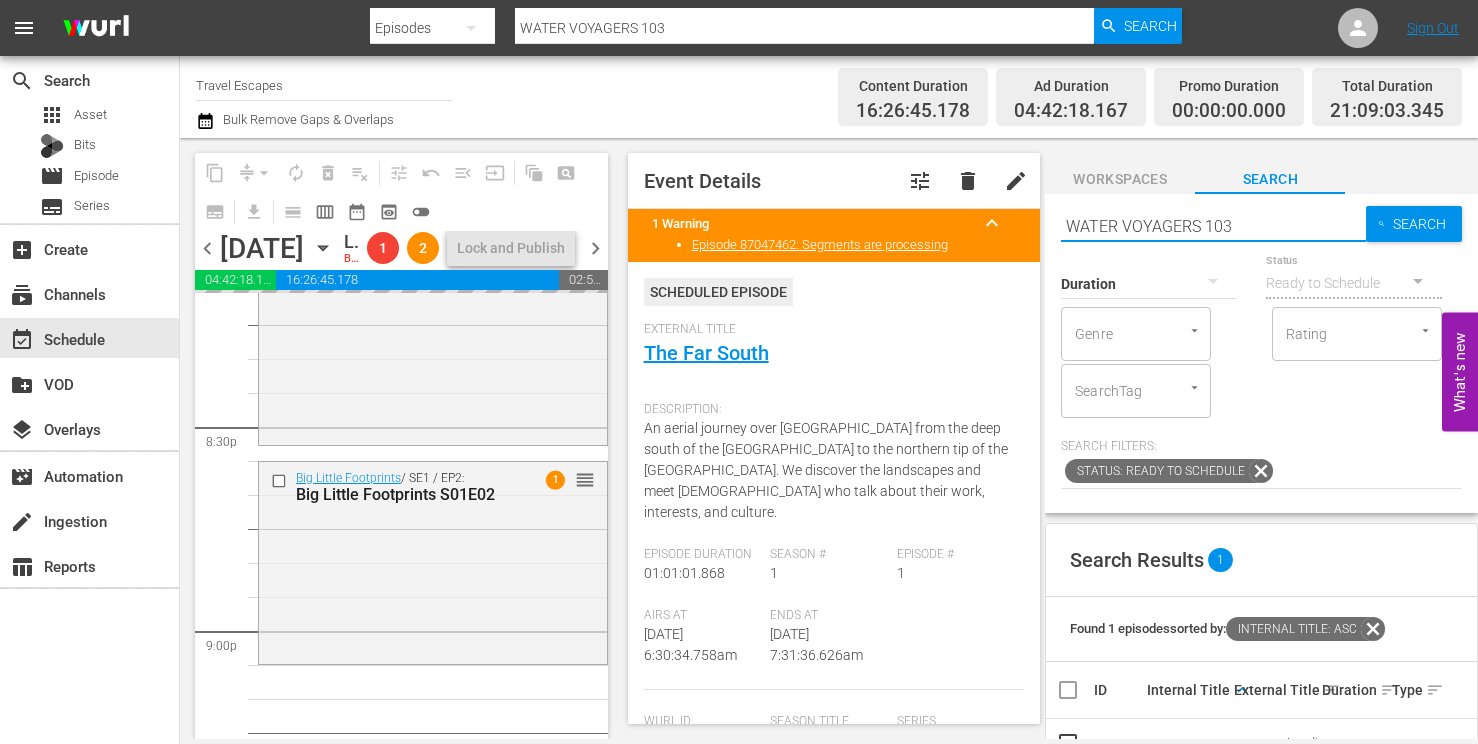 click on "WATER VOYAGERS 103" at bounding box center (1213, 226) 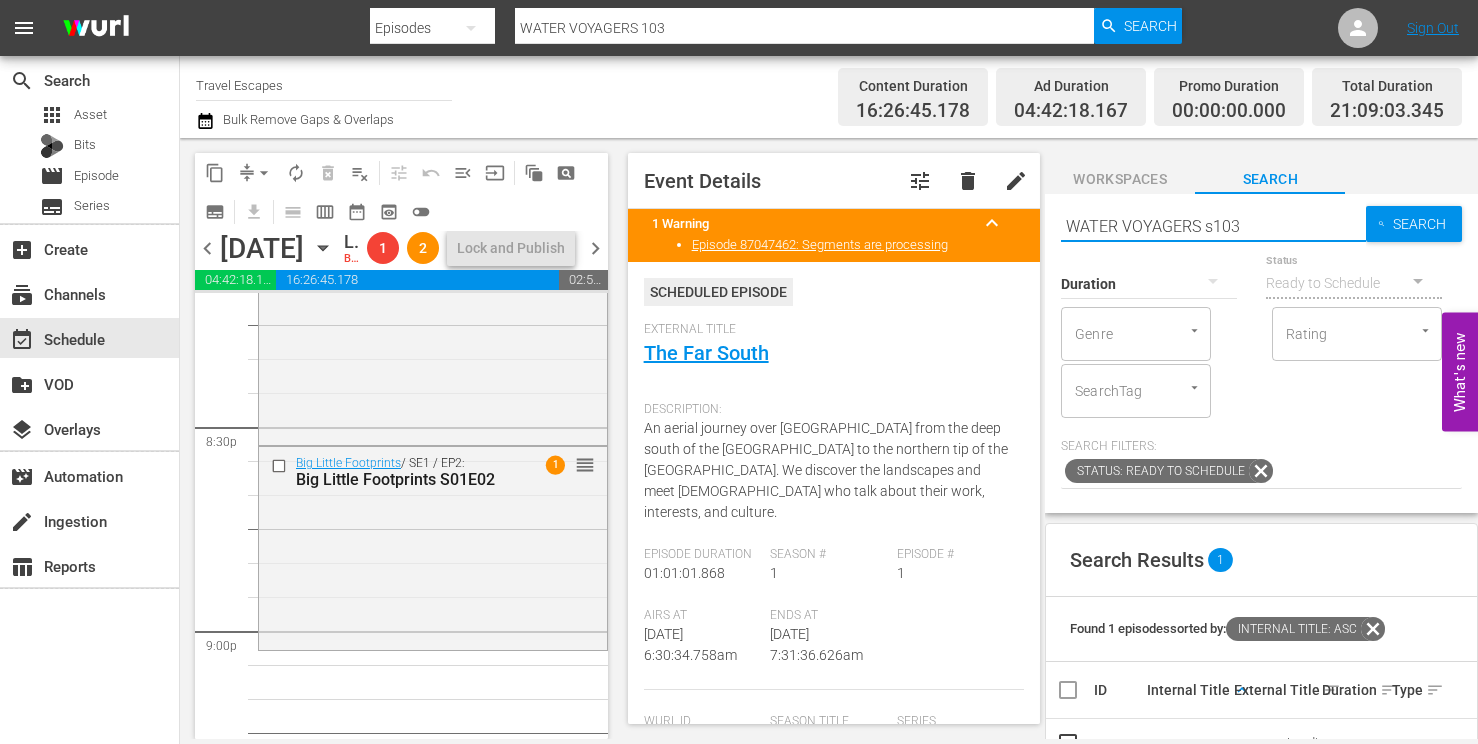 type on "WATER VOYAGERS s0103" 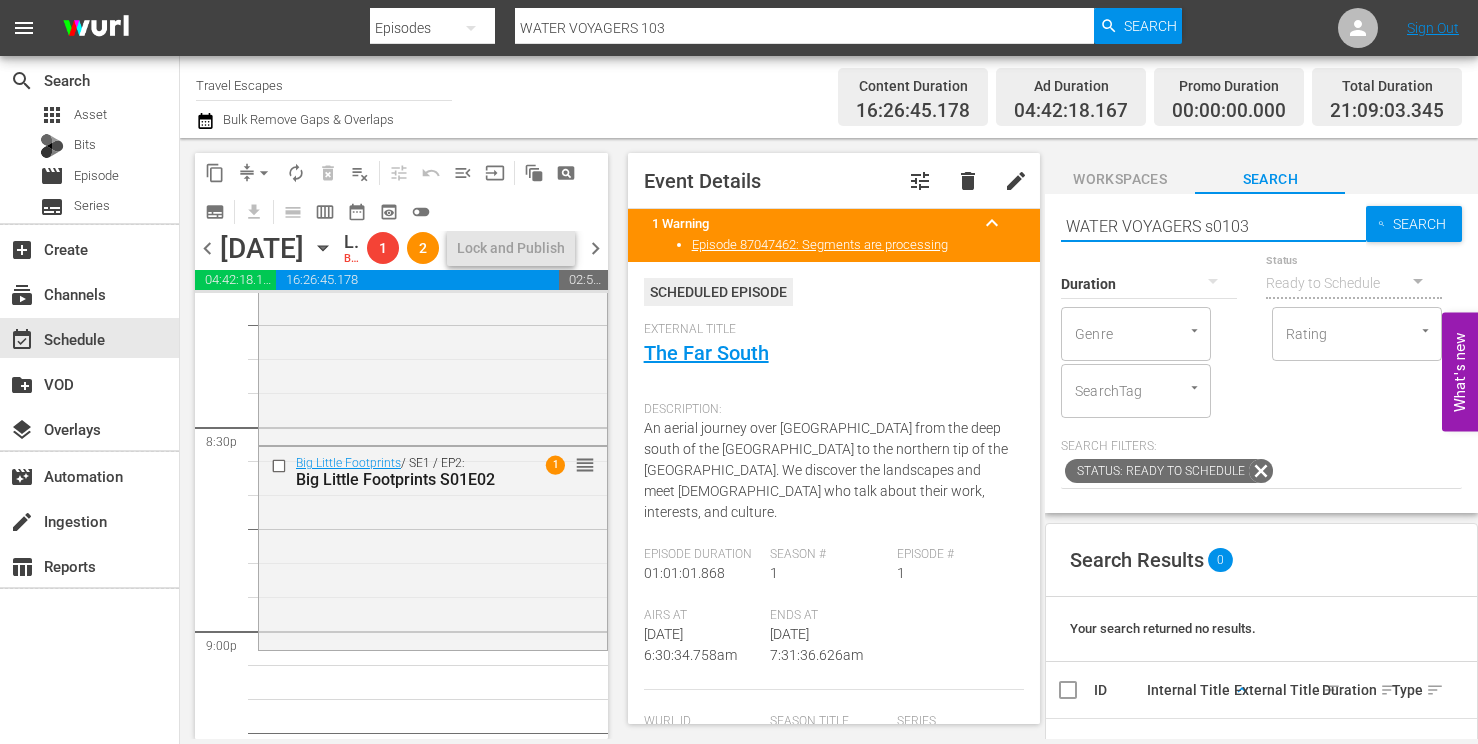 type on "WATER VOYAGERS s0103" 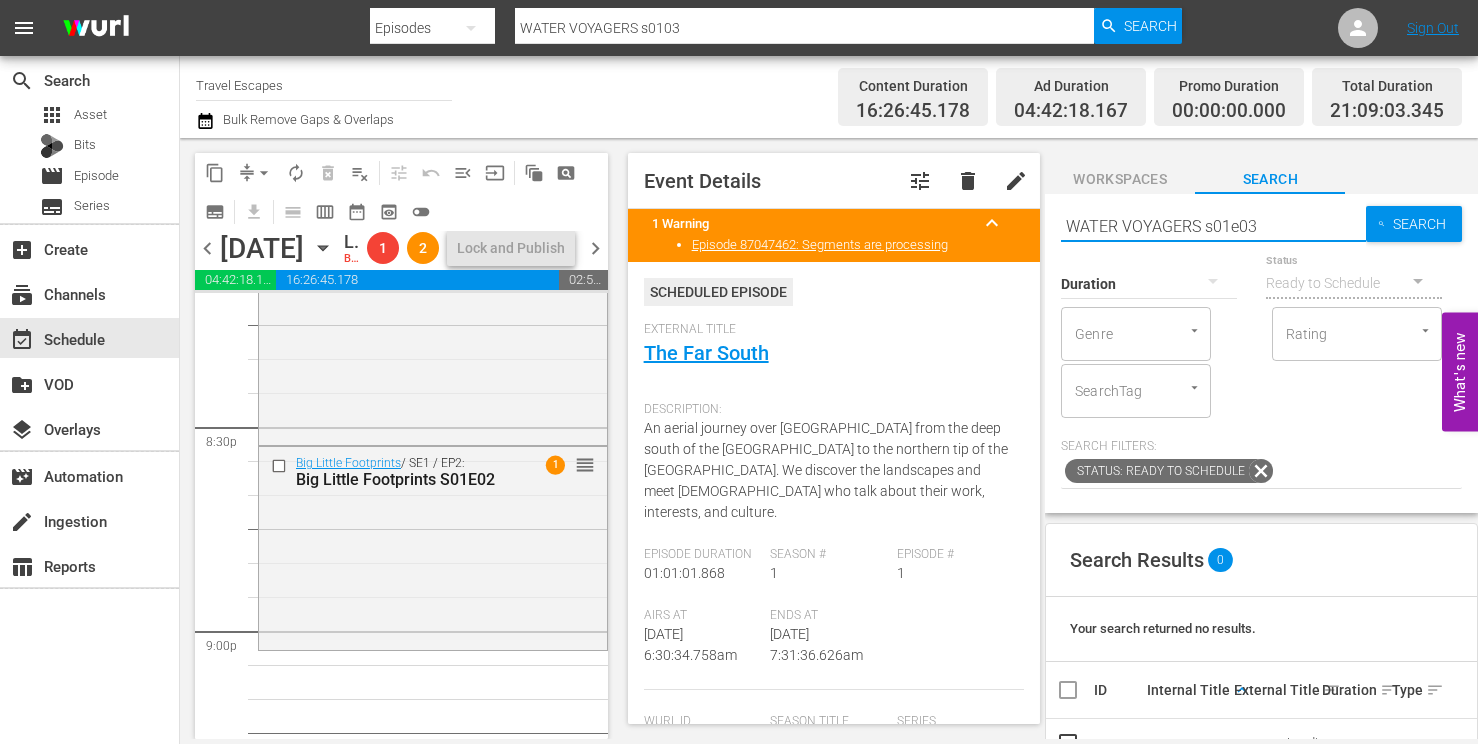 type on "WATER VOYAGERS s01e03" 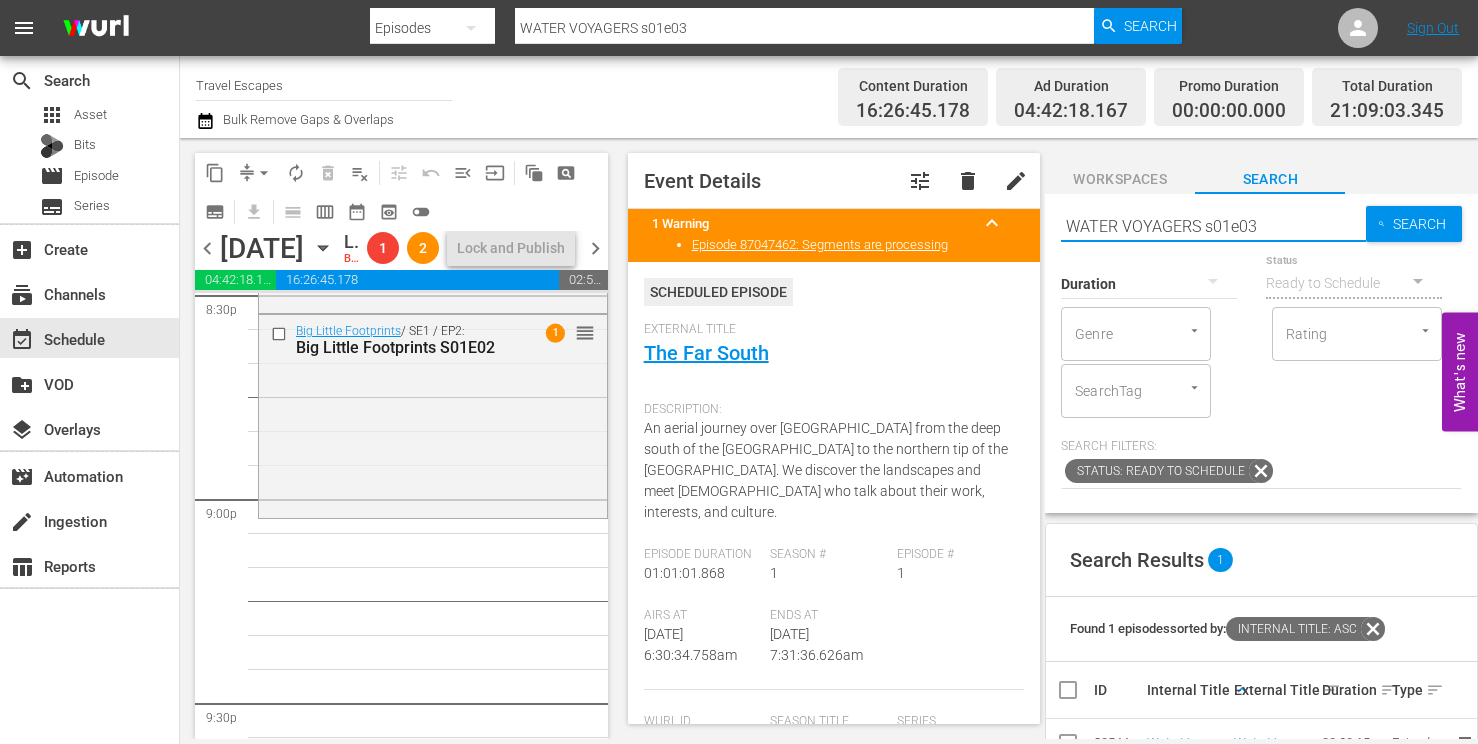 scroll, scrollTop: 8377, scrollLeft: 0, axis: vertical 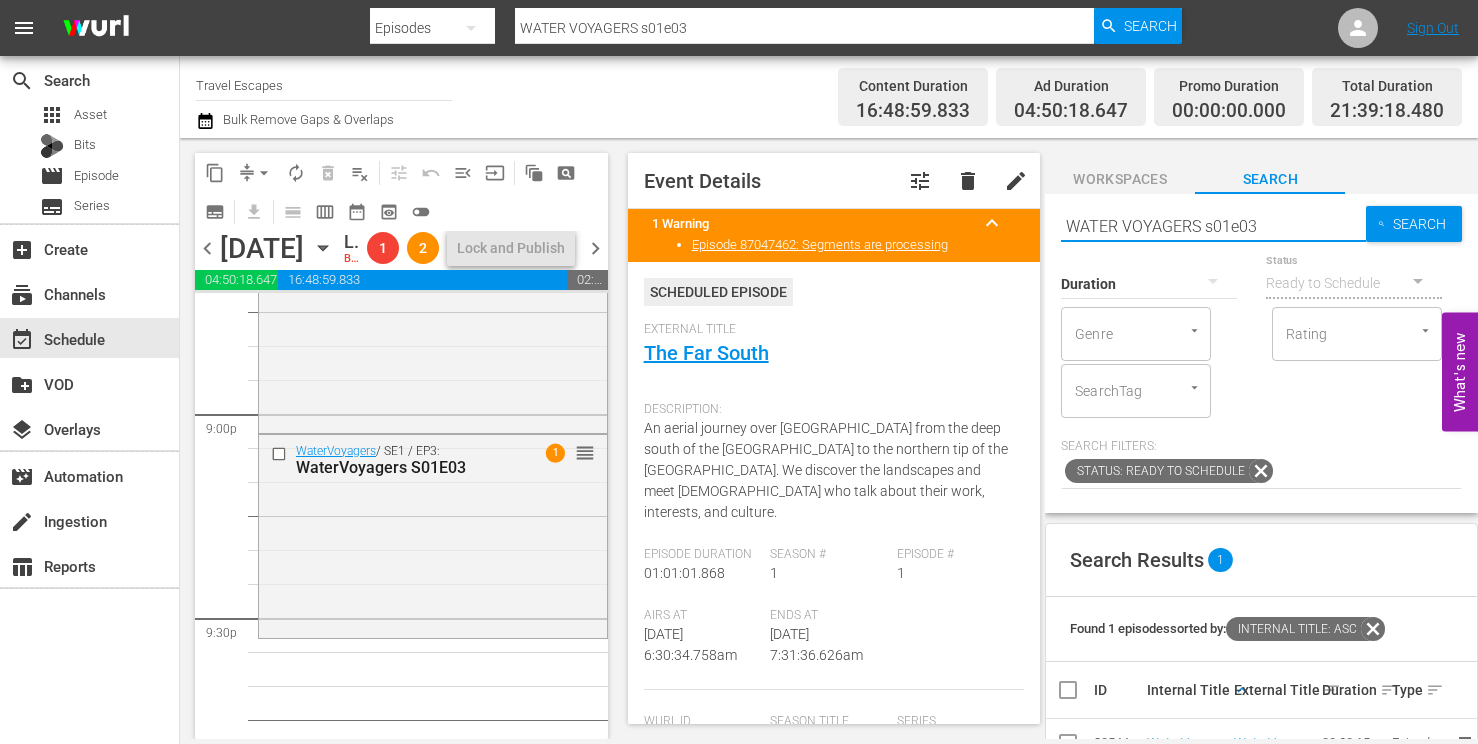 click on "WATER VOYAGERS s01e03" at bounding box center (1213, 226) 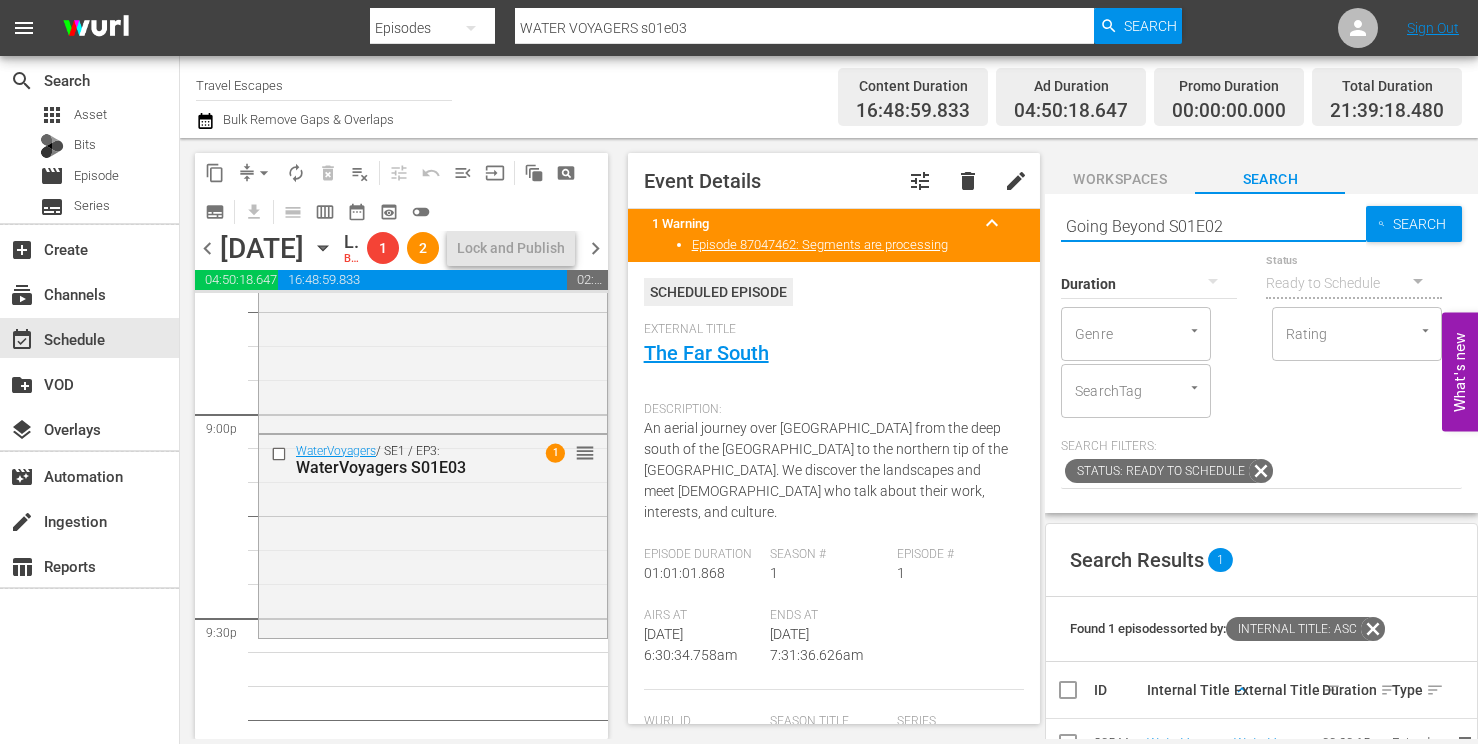 type on "Going Beyond S01E02" 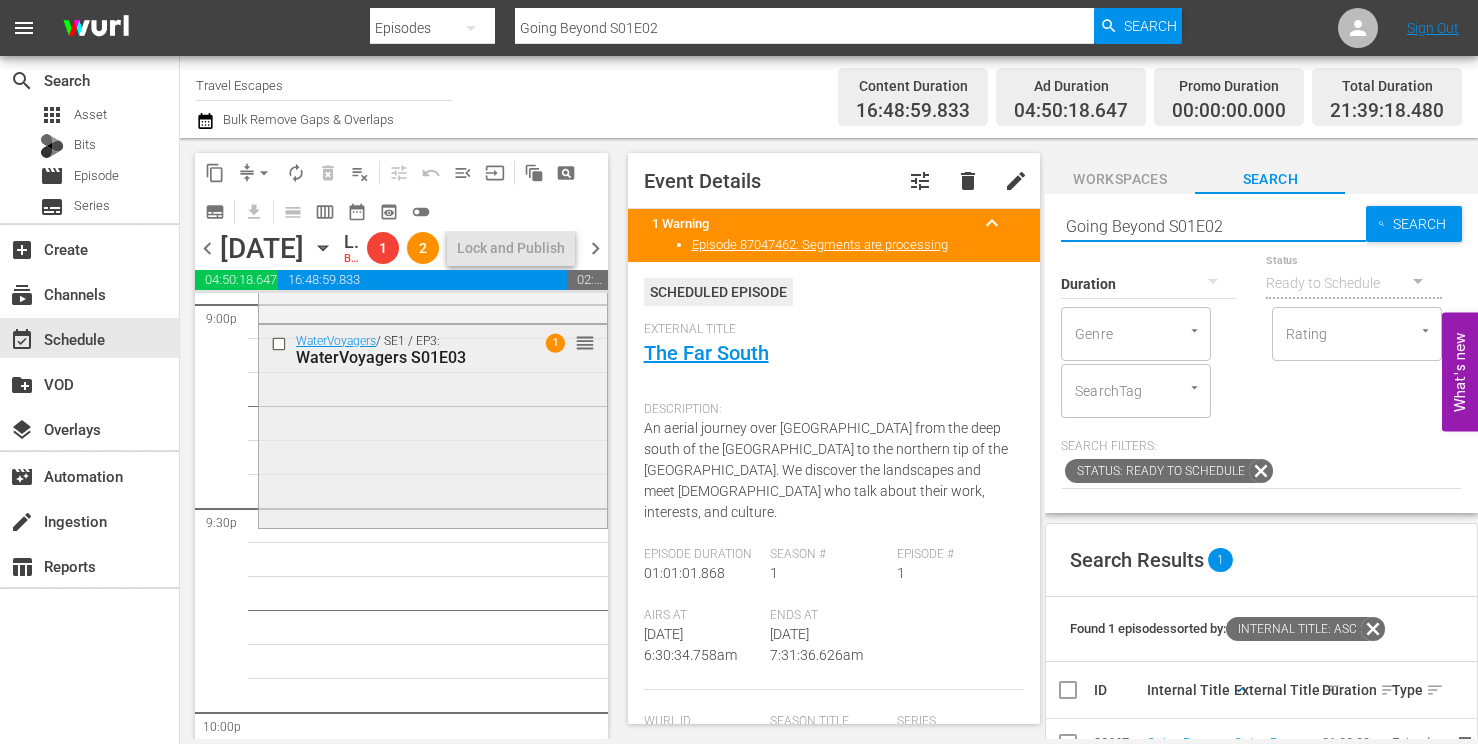 scroll, scrollTop: 8585, scrollLeft: 0, axis: vertical 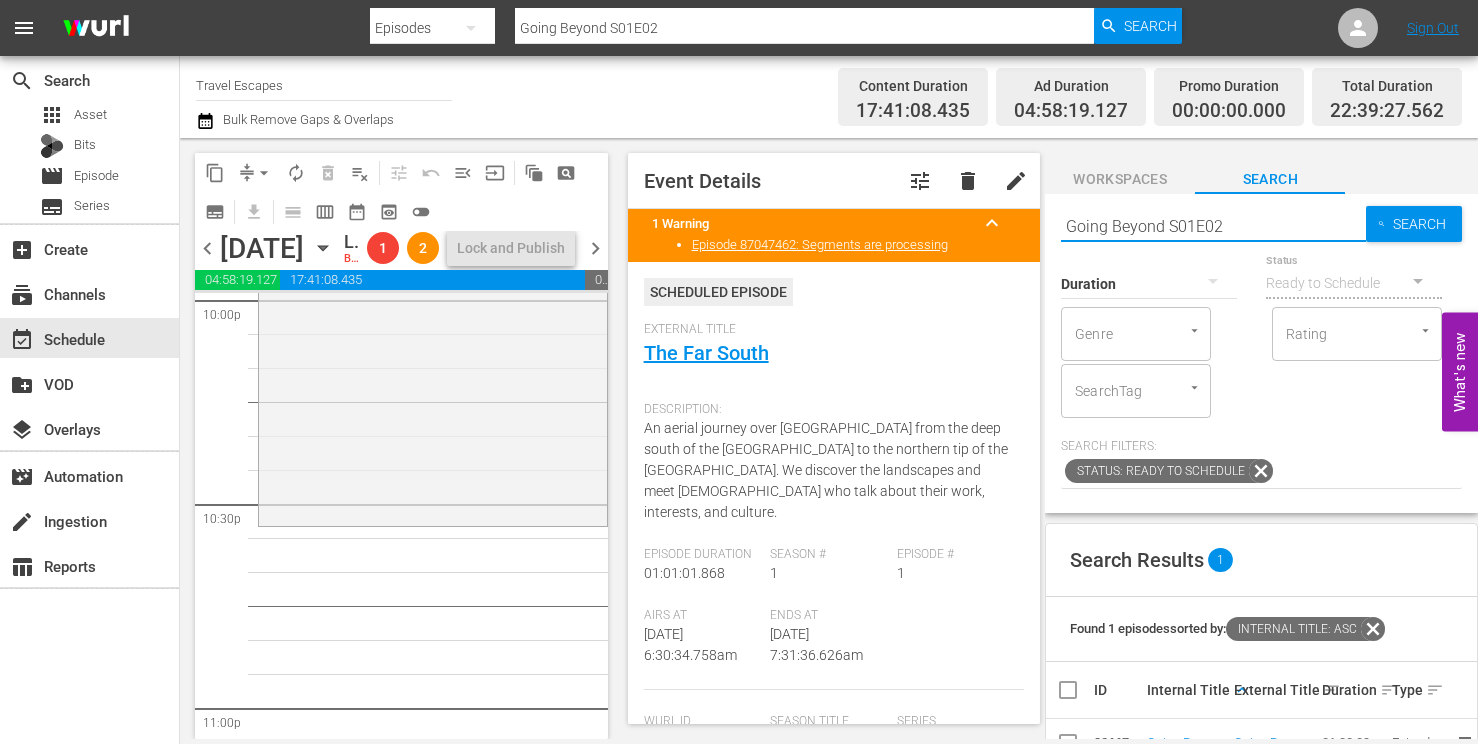 click on "Going Beyond S01E02" at bounding box center (1213, 226) 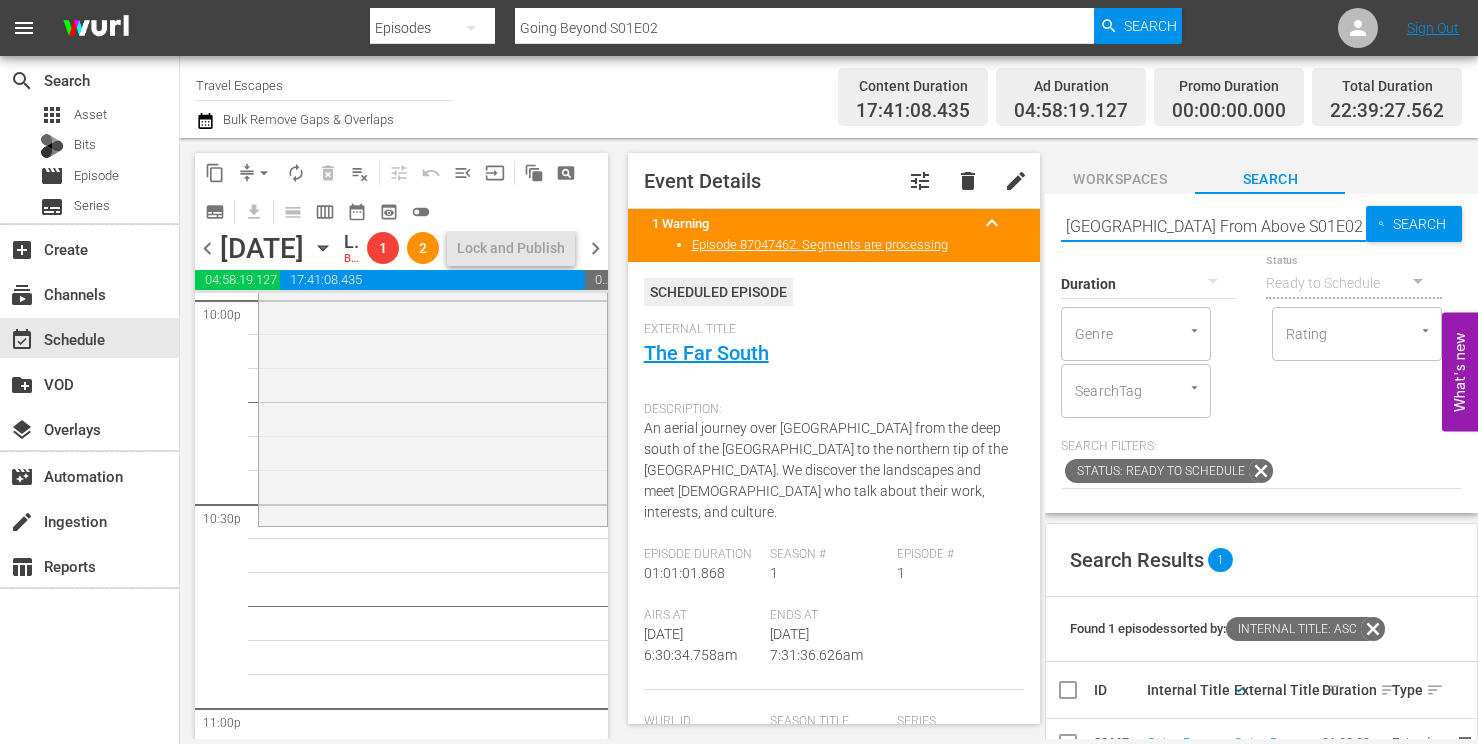 type on "[GEOGRAPHIC_DATA] From Above S01E02" 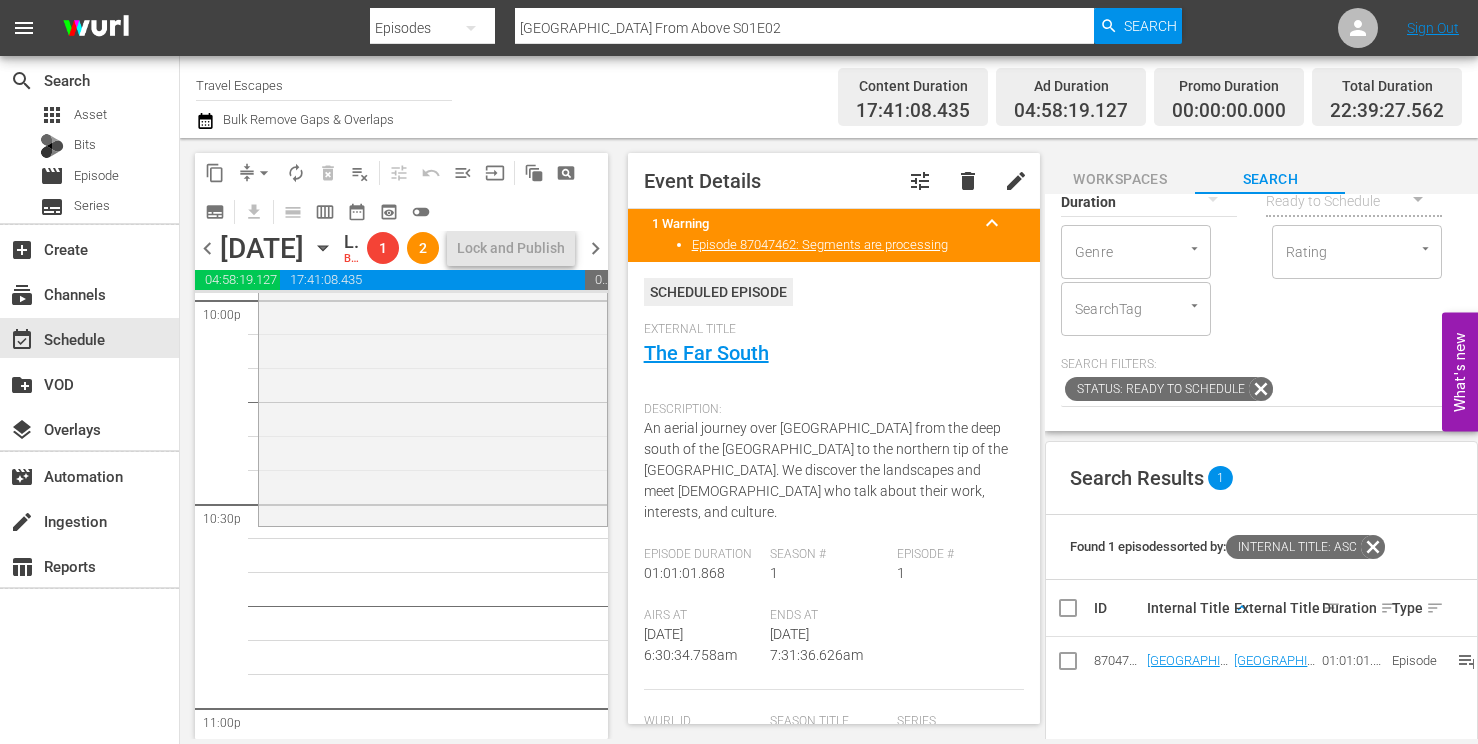 scroll, scrollTop: 261, scrollLeft: 0, axis: vertical 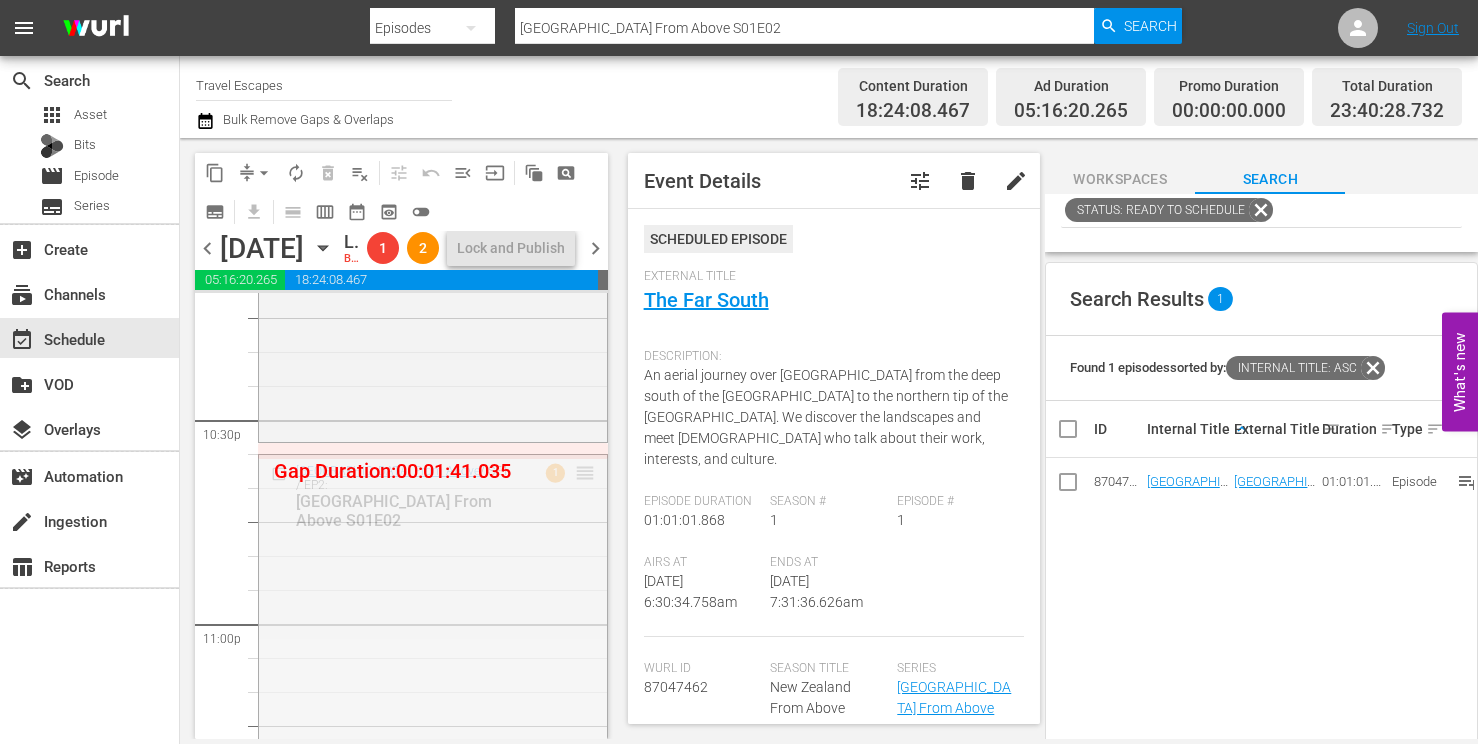 drag, startPoint x: 570, startPoint y: 502, endPoint x: 569, endPoint y: 473, distance: 29.017237 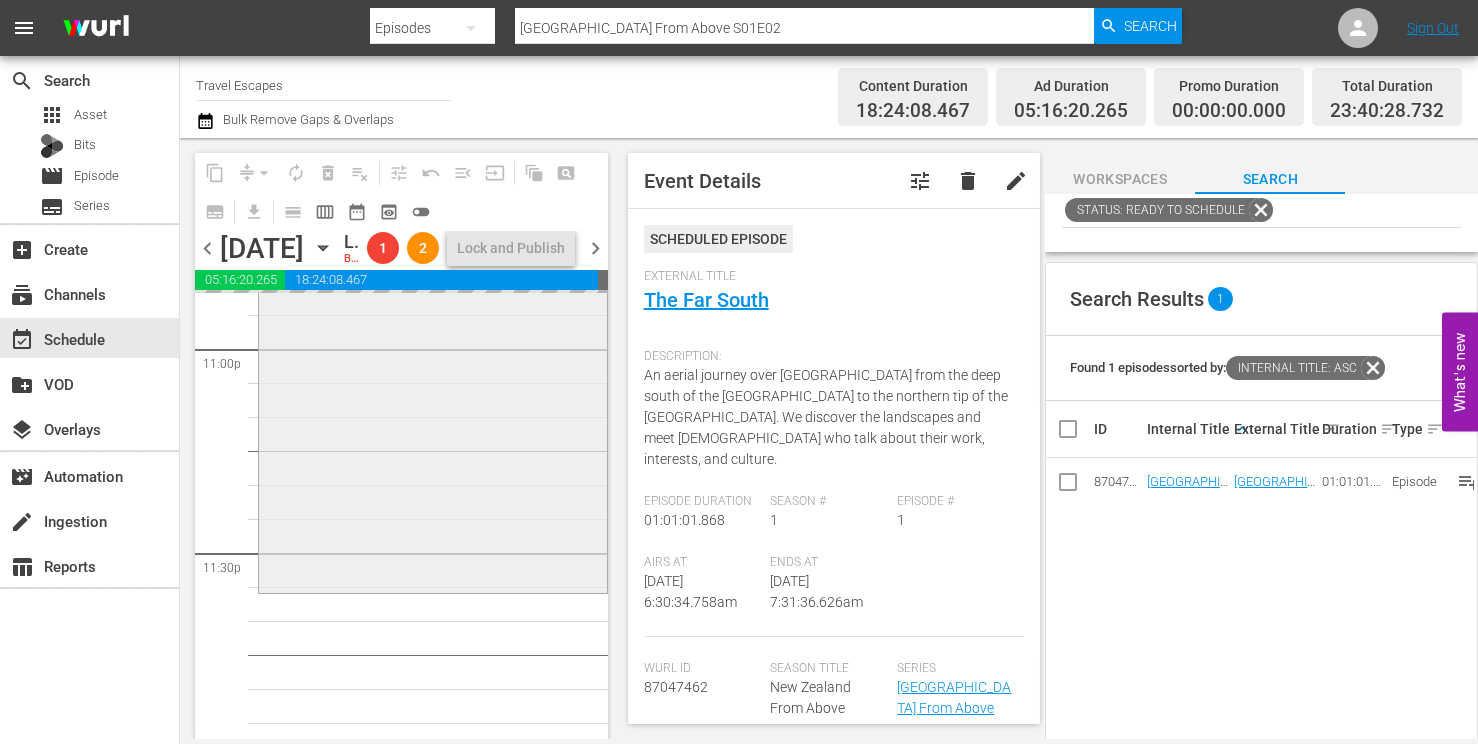 scroll, scrollTop: 9337, scrollLeft: 0, axis: vertical 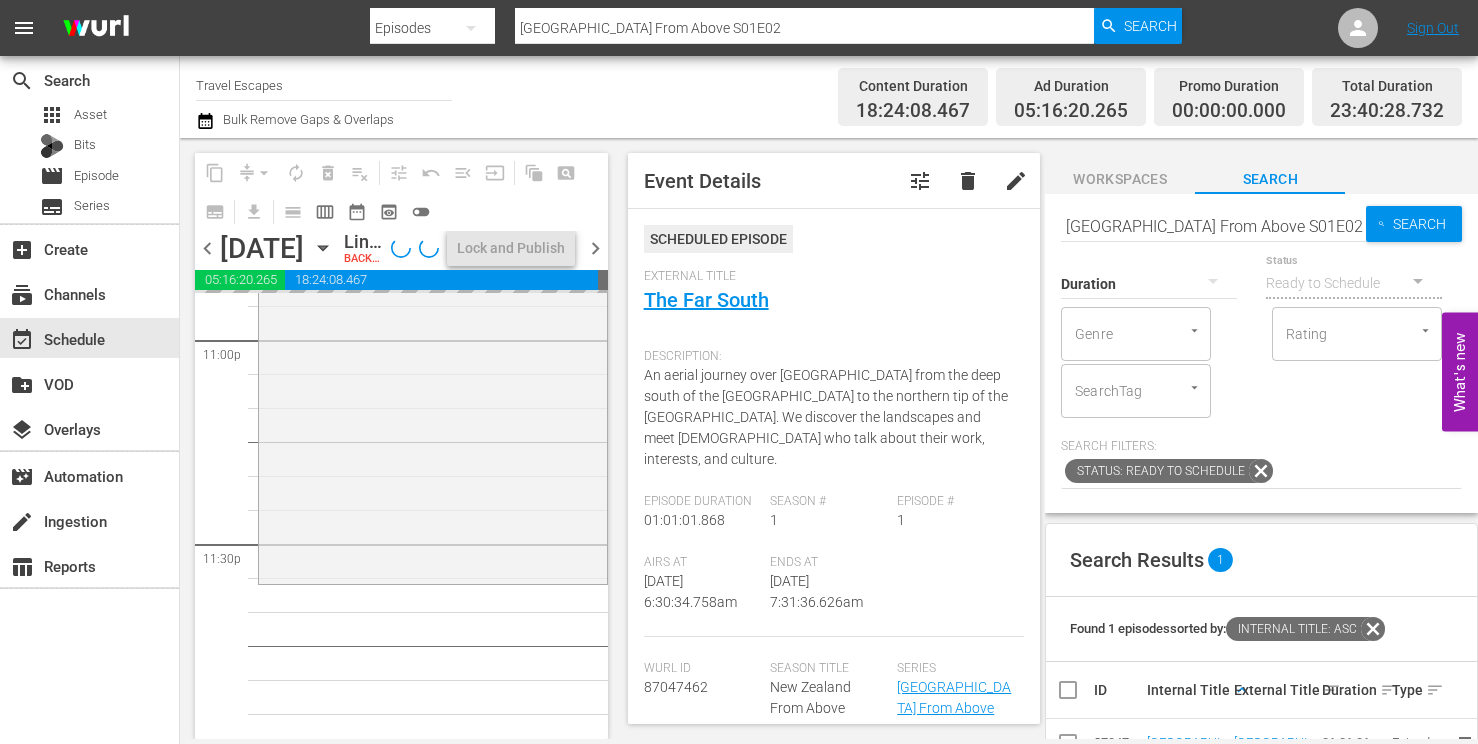 click on "[GEOGRAPHIC_DATA] From Above S01E02" at bounding box center [1213, 226] 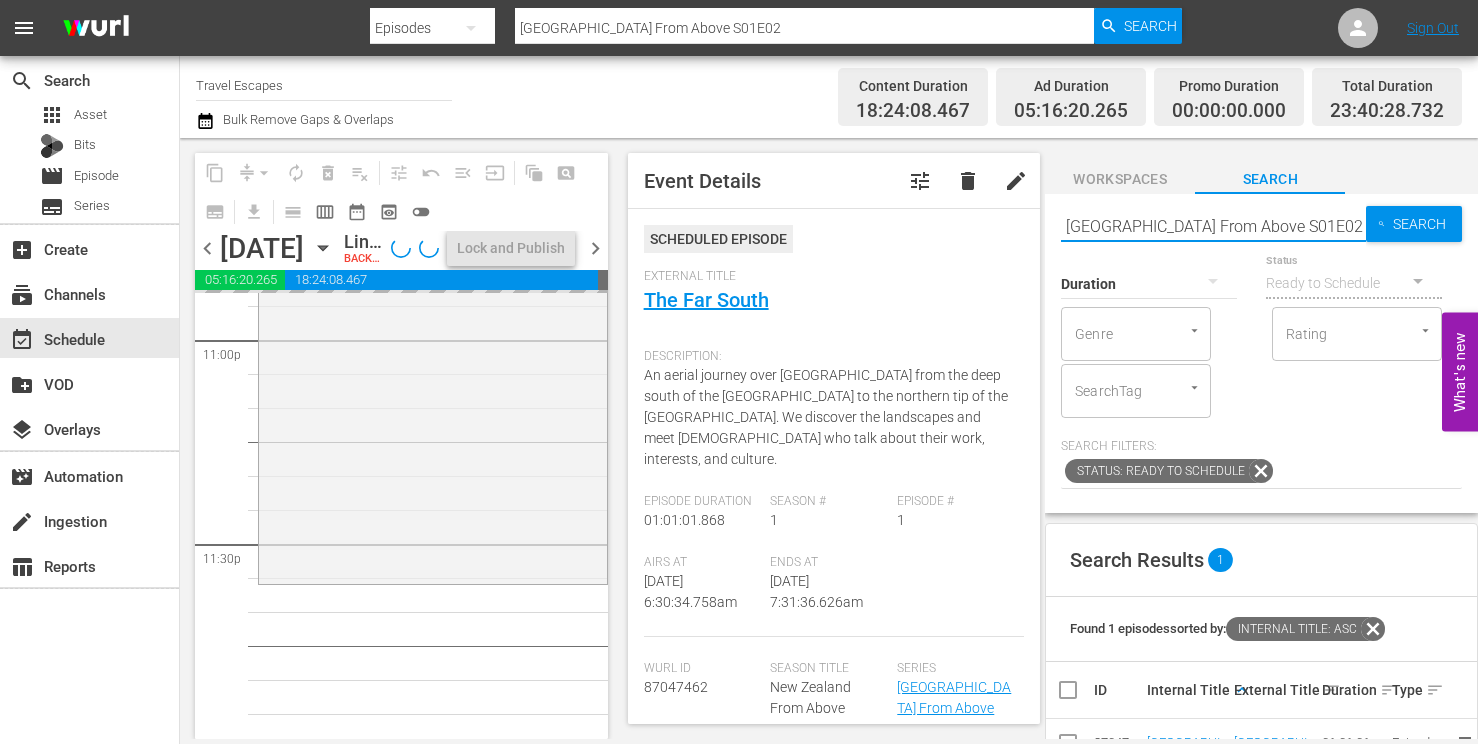 click on "[GEOGRAPHIC_DATA] From Above S01E02" at bounding box center [1213, 226] 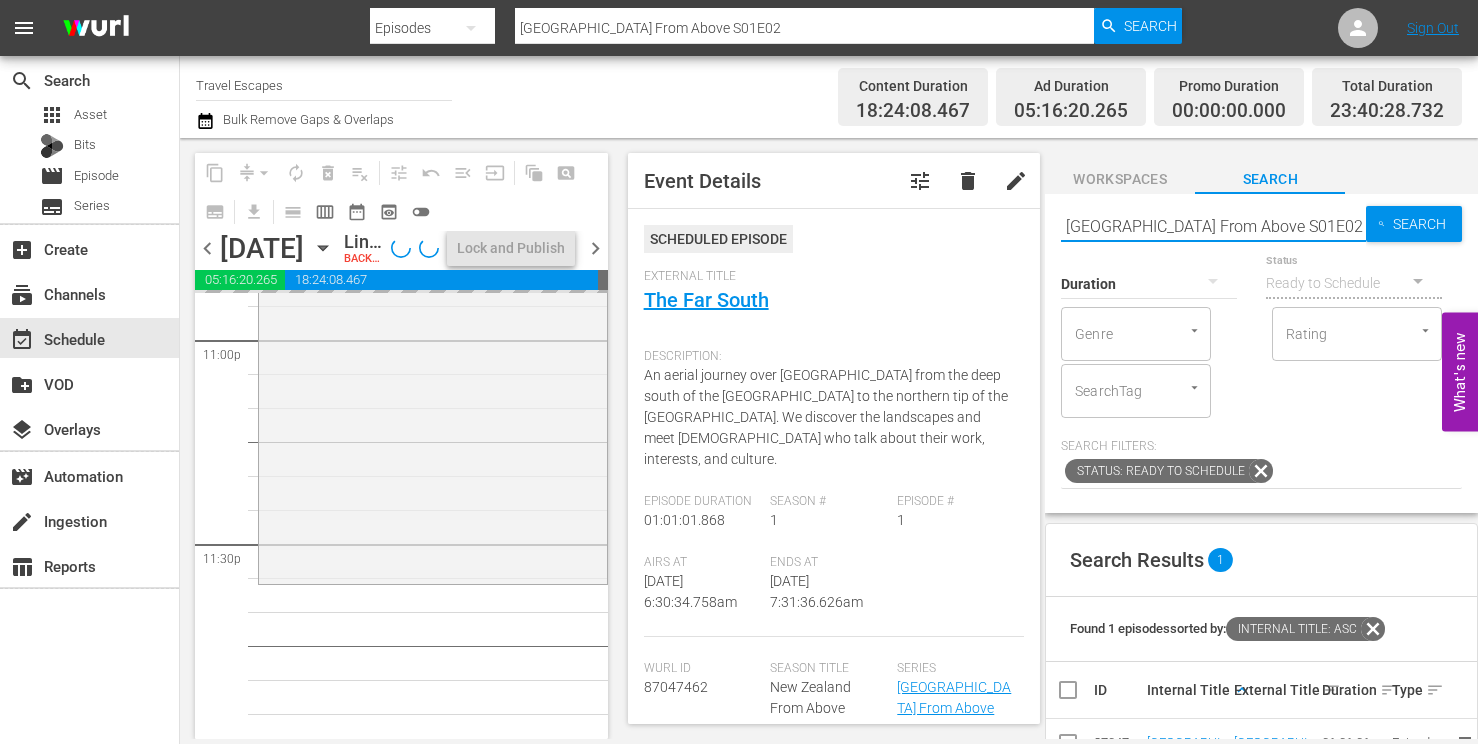 paste on "HAYMAN'S WAY 105" 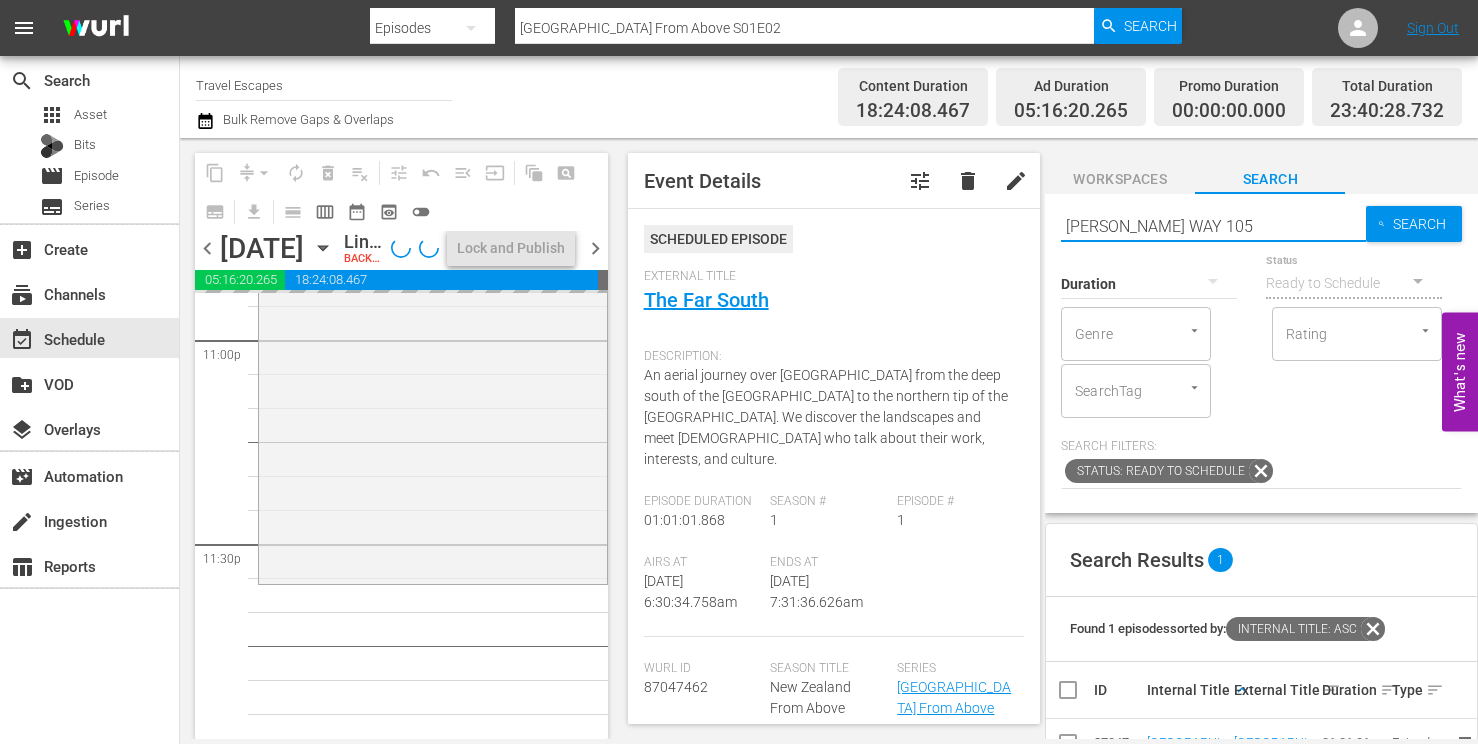 type on "HAYMAN'S WAY 105" 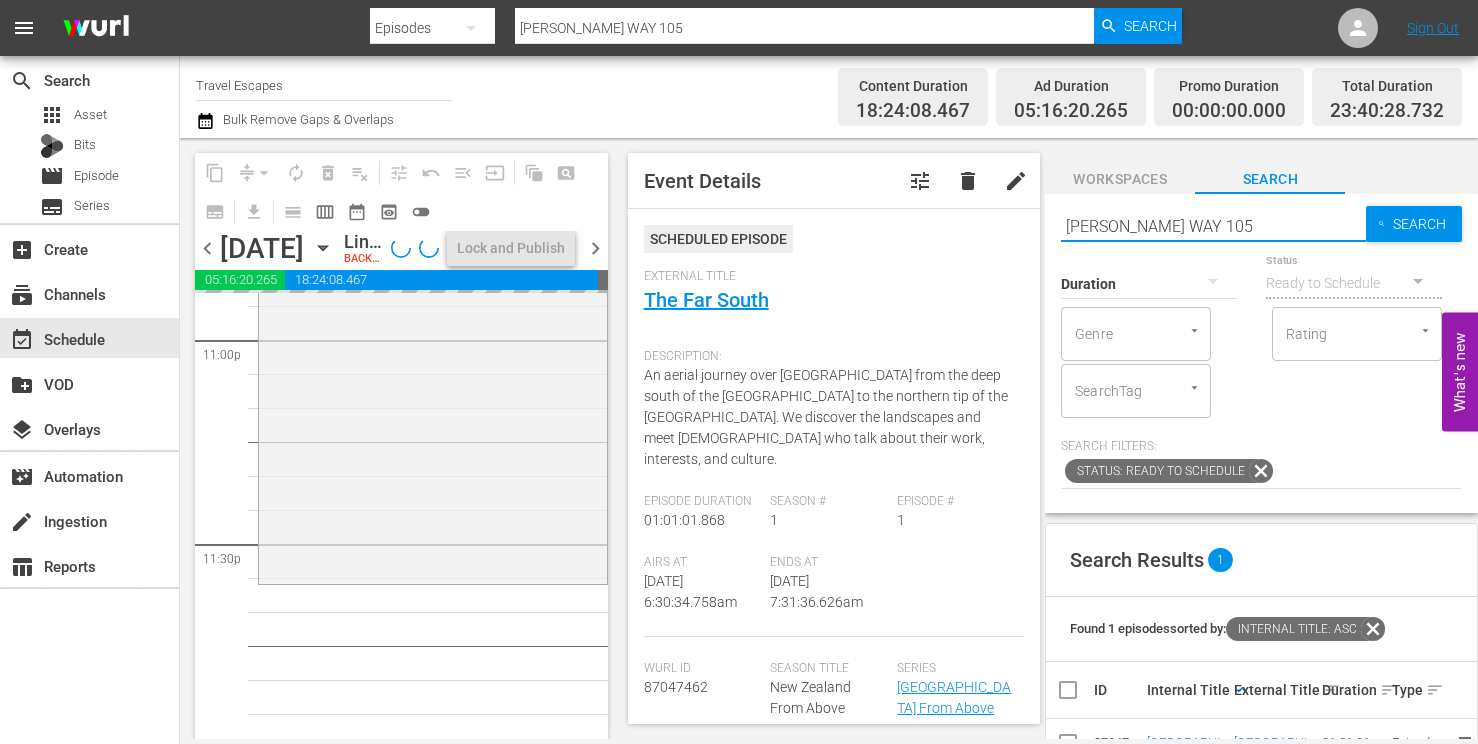click on "HAYMAN'S WAY 105" at bounding box center (1213, 226) 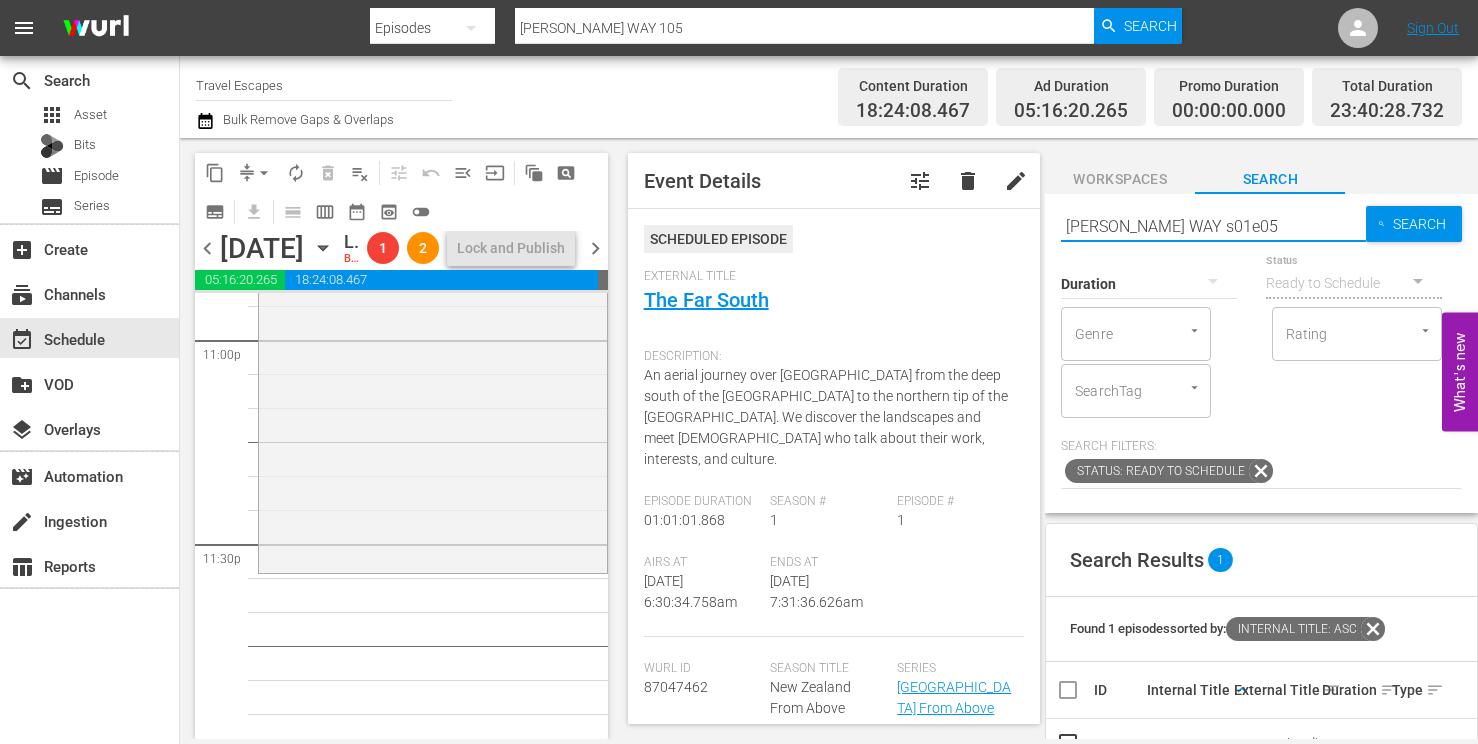 type on "HAYMAN'S WAY s01e05" 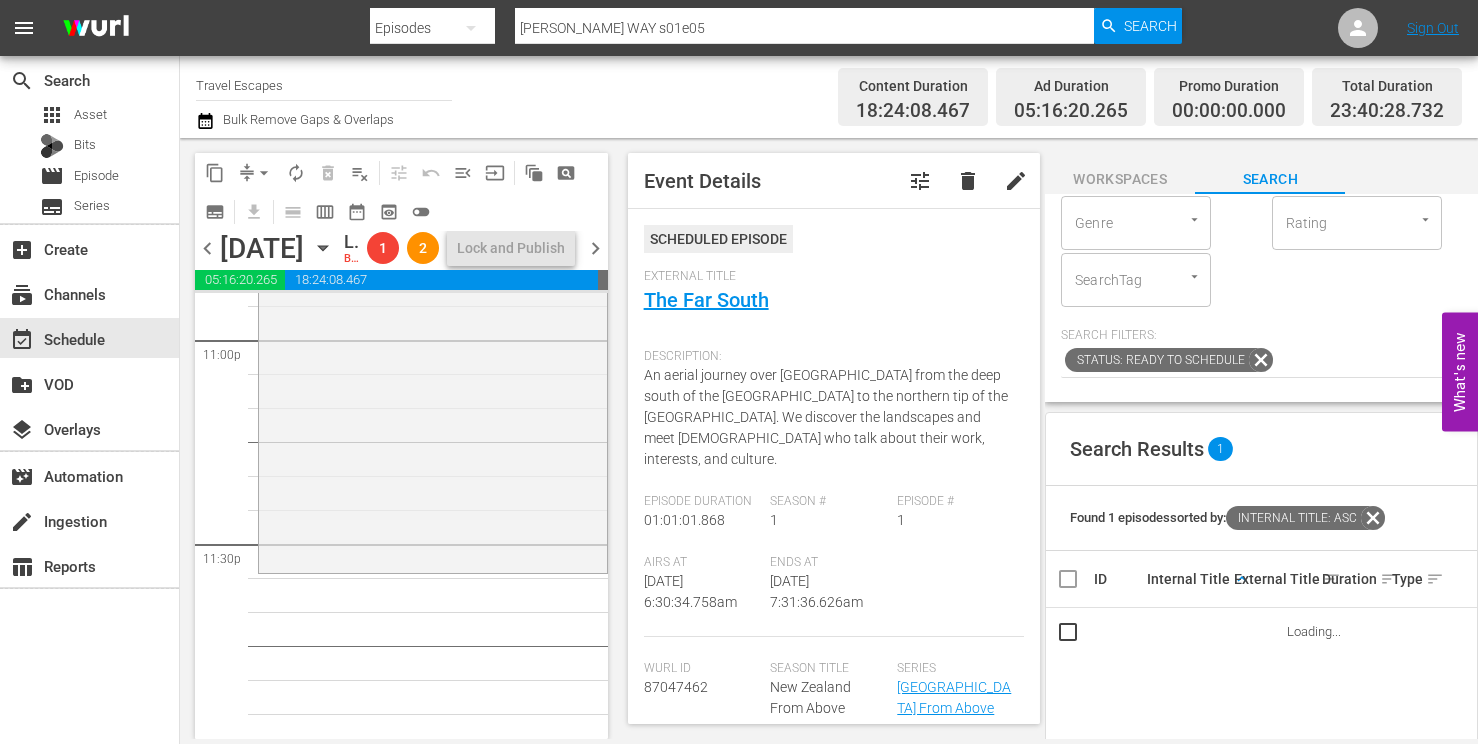 scroll, scrollTop: 278, scrollLeft: 0, axis: vertical 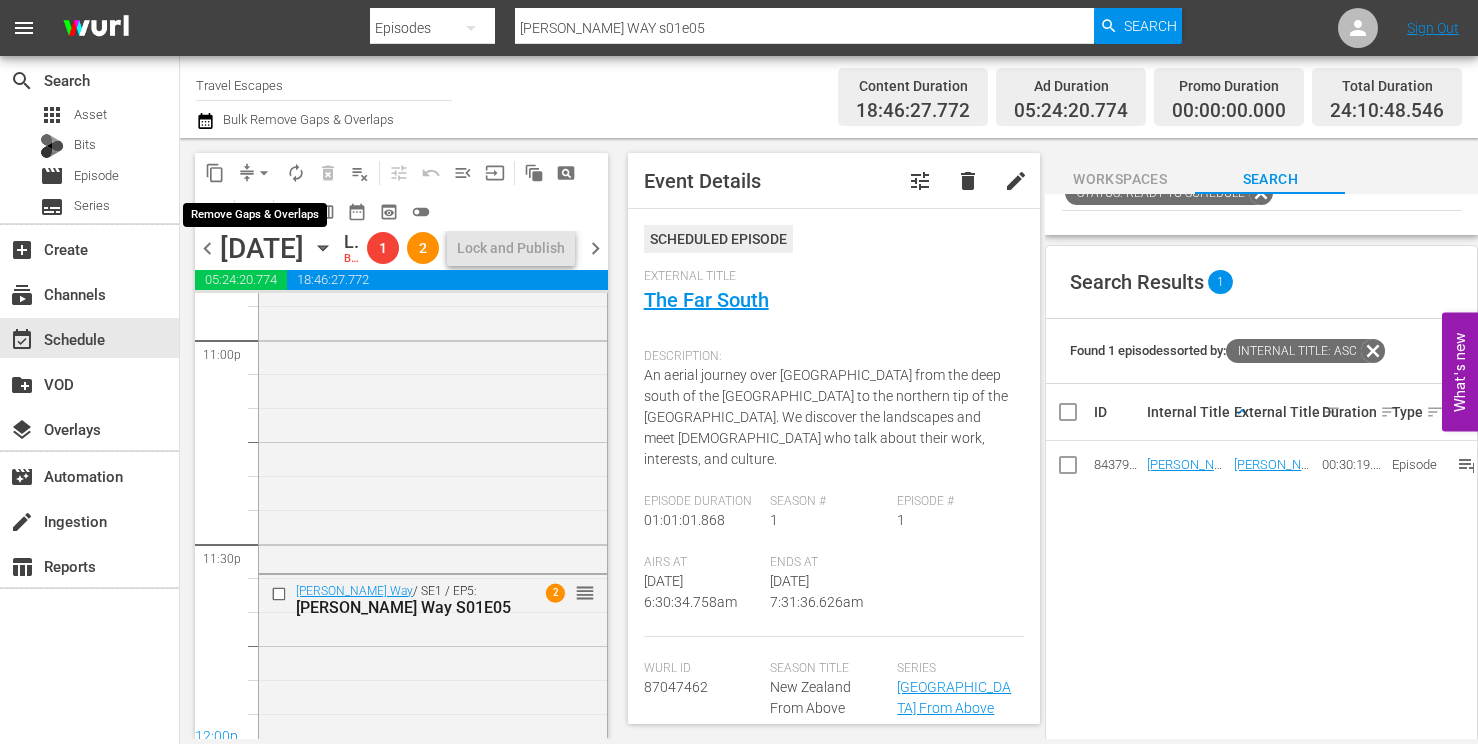 click on "arrow_drop_down" at bounding box center [264, 173] 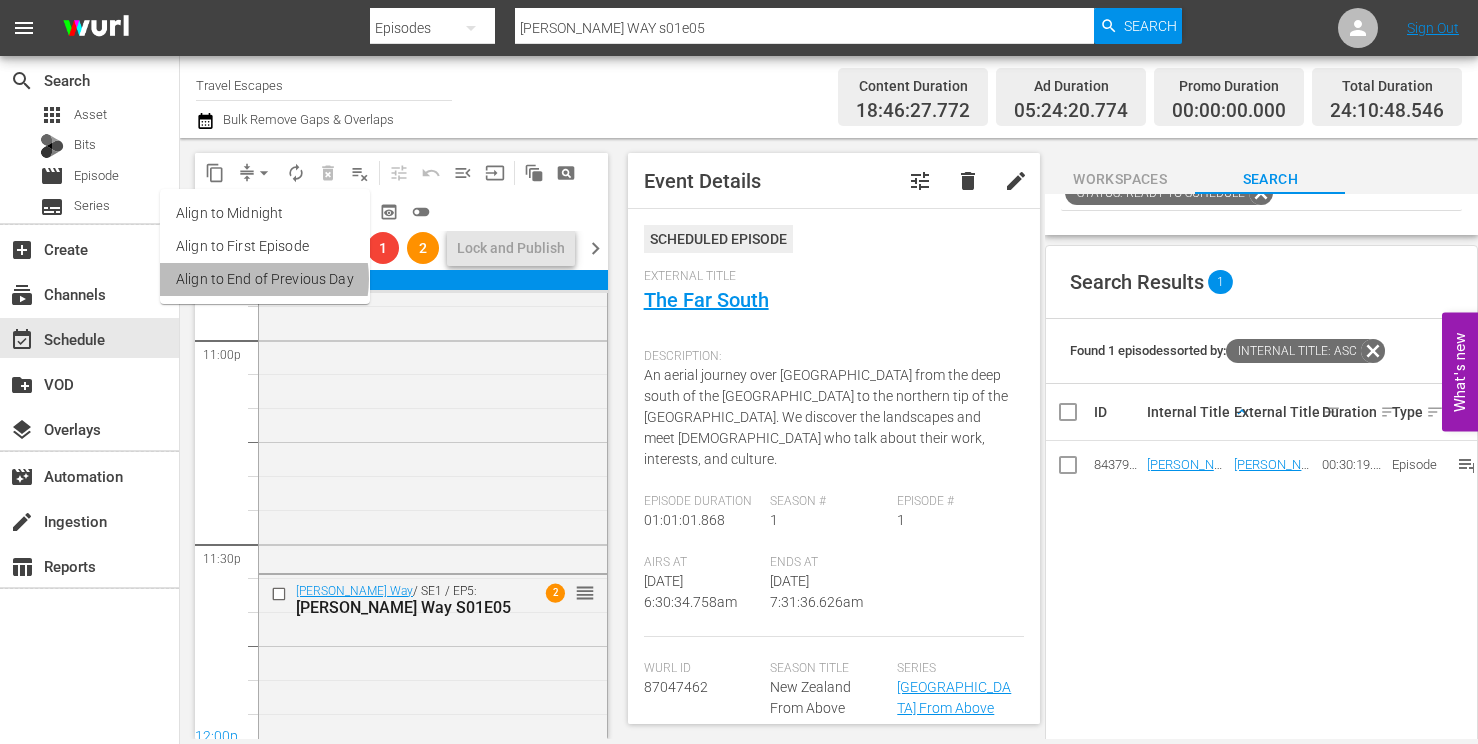 click on "Align to End of Previous Day" at bounding box center [265, 279] 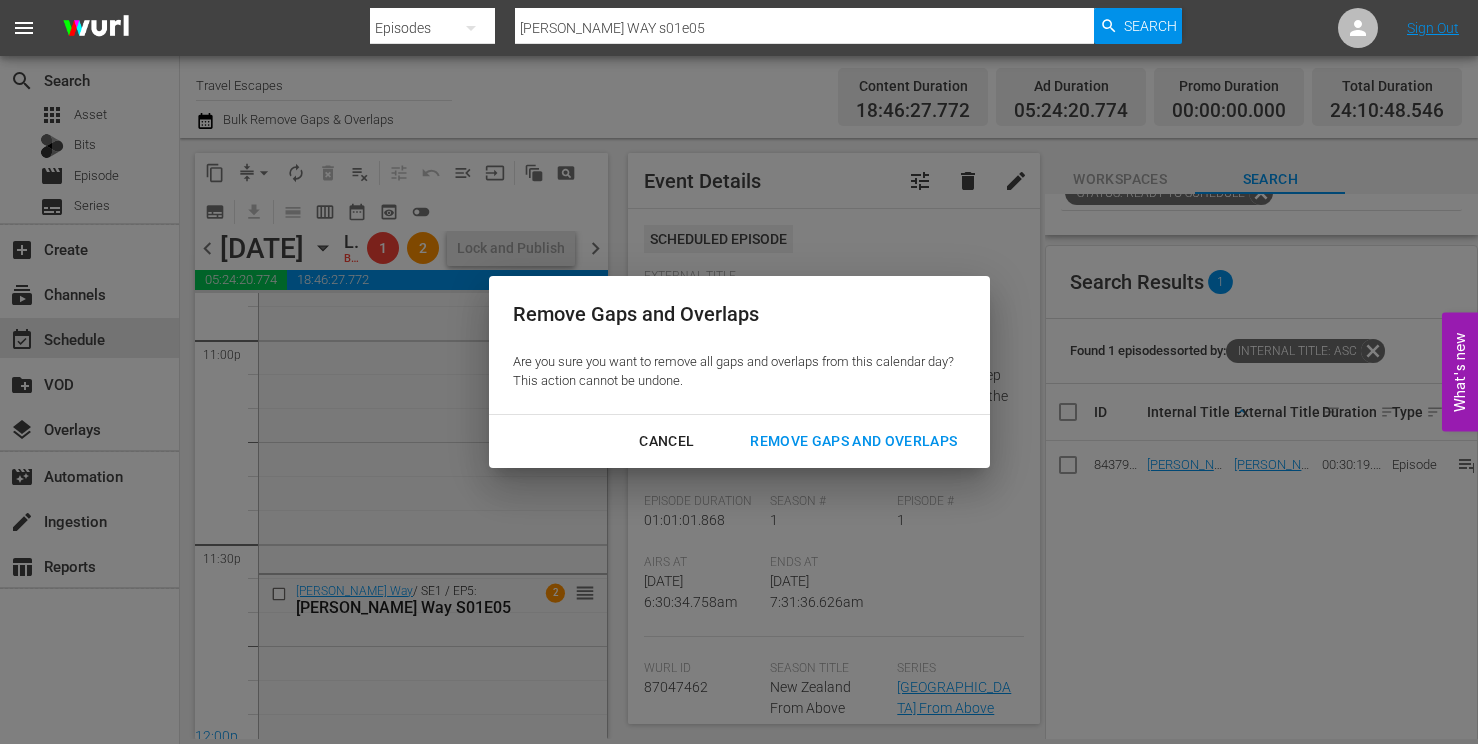 click on "Remove Gaps and Overlaps" at bounding box center [853, 441] 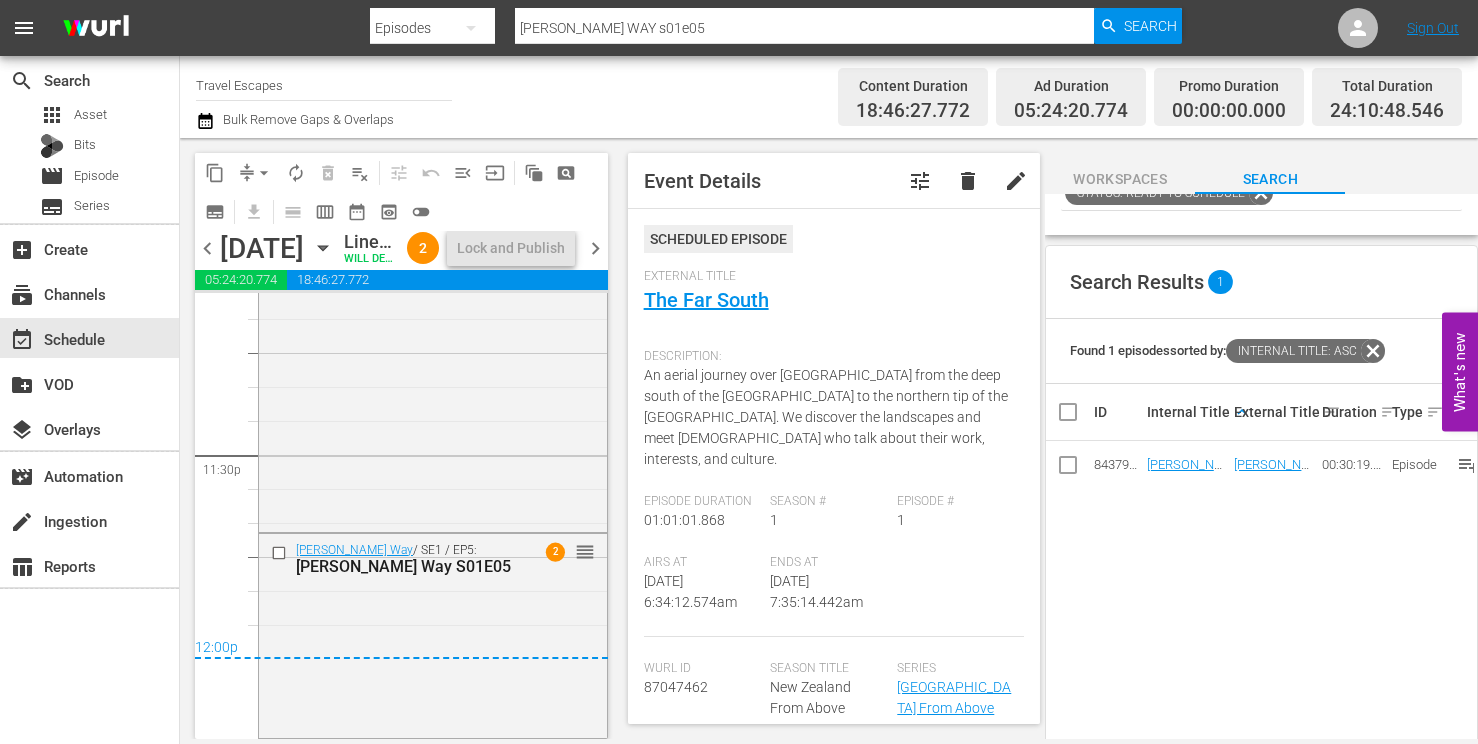 scroll, scrollTop: 9458, scrollLeft: 0, axis: vertical 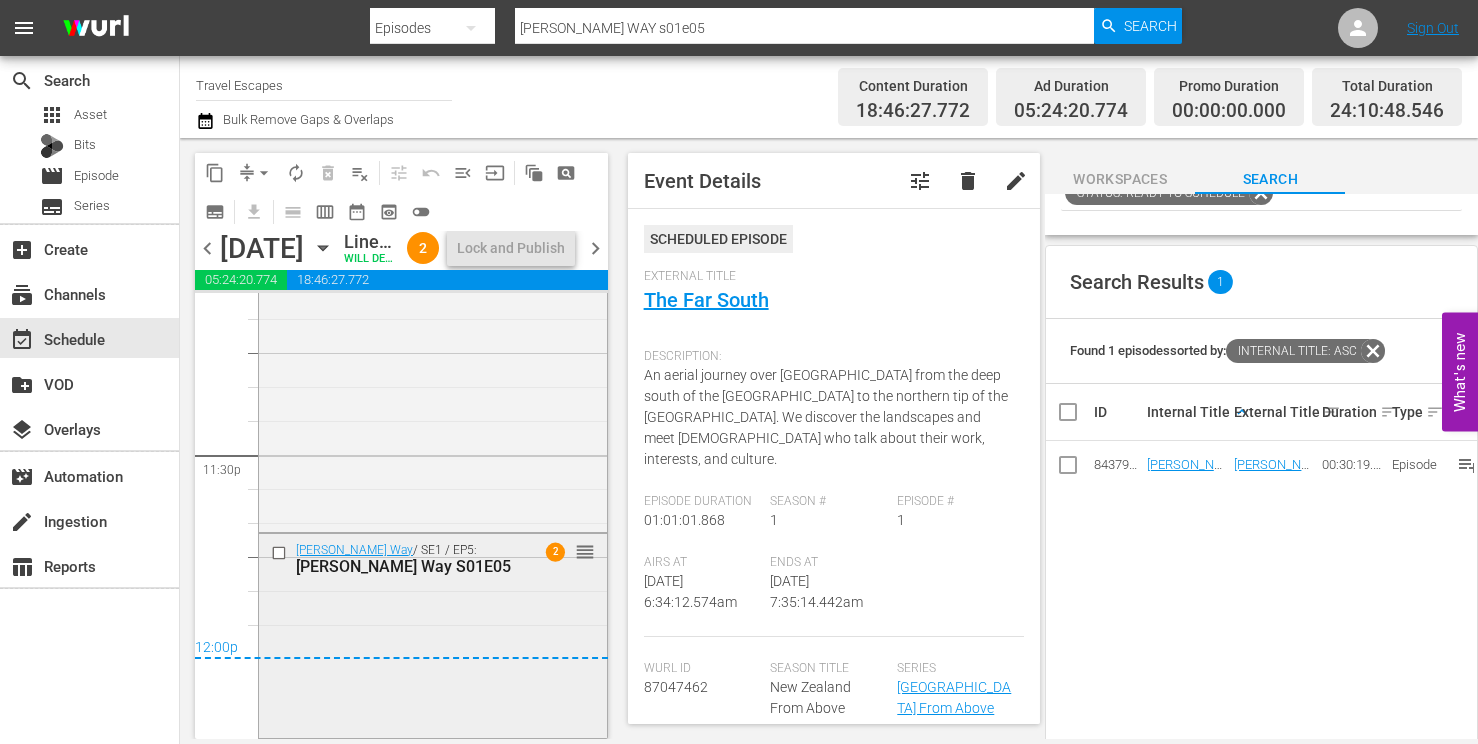 click on "Hayman's Way  / SE1 / EP5:
Hayman's Way S01E05 2 reorder" at bounding box center (433, 634) 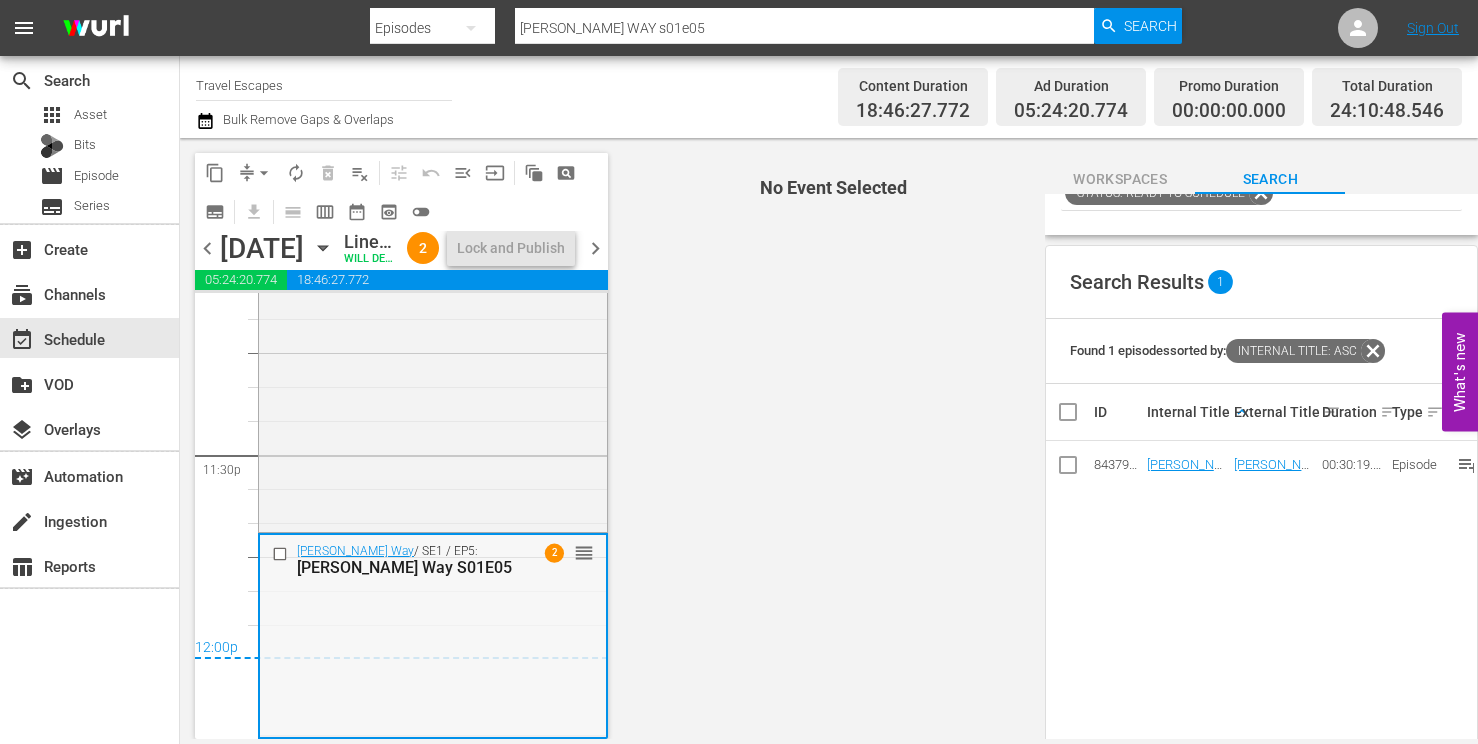click on "Hayman's Way  / SE1 / EP5:
Hayman's Way S01E05 2 reorder" at bounding box center [433, 635] 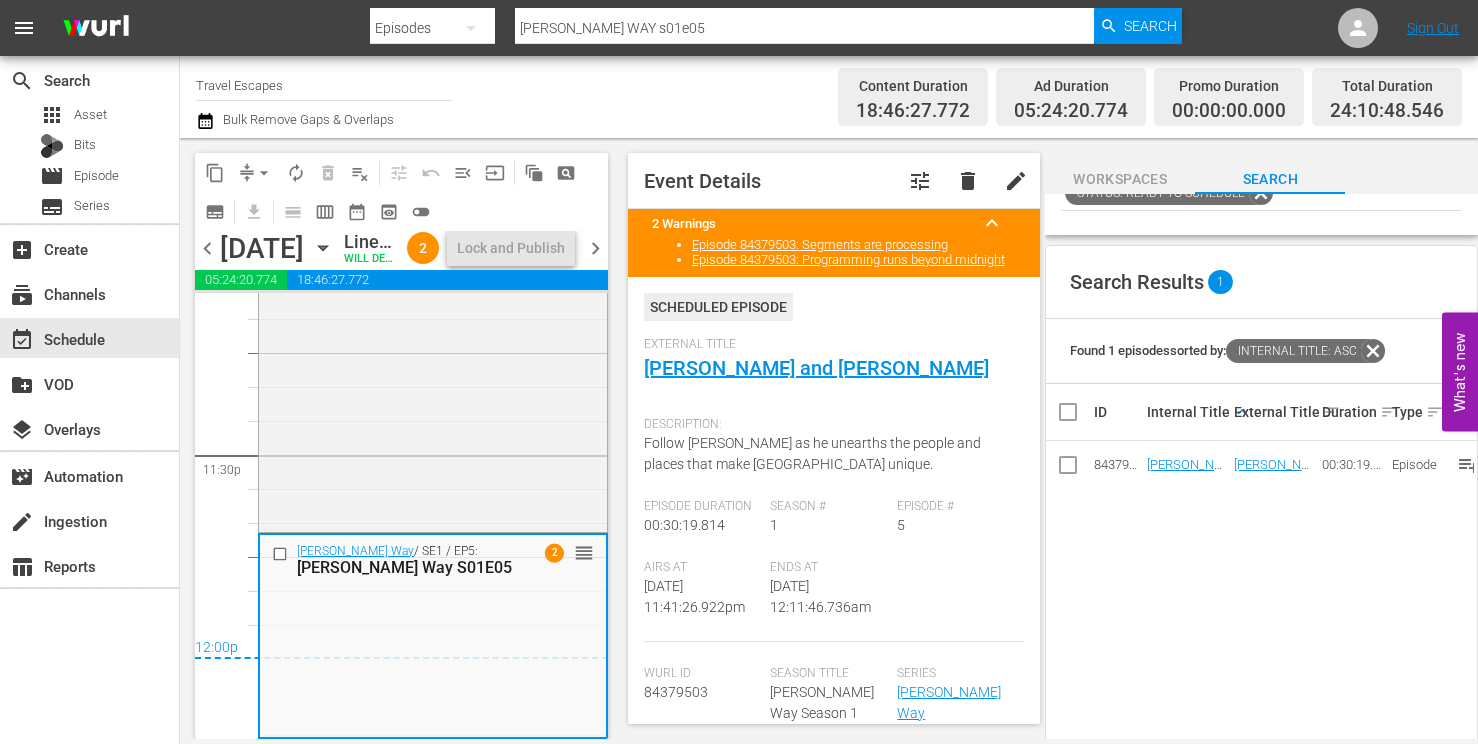 click on "Hayman's Way  / SE1 / EP5:
Hayman's Way S01E05 2 reorder" at bounding box center [433, 635] 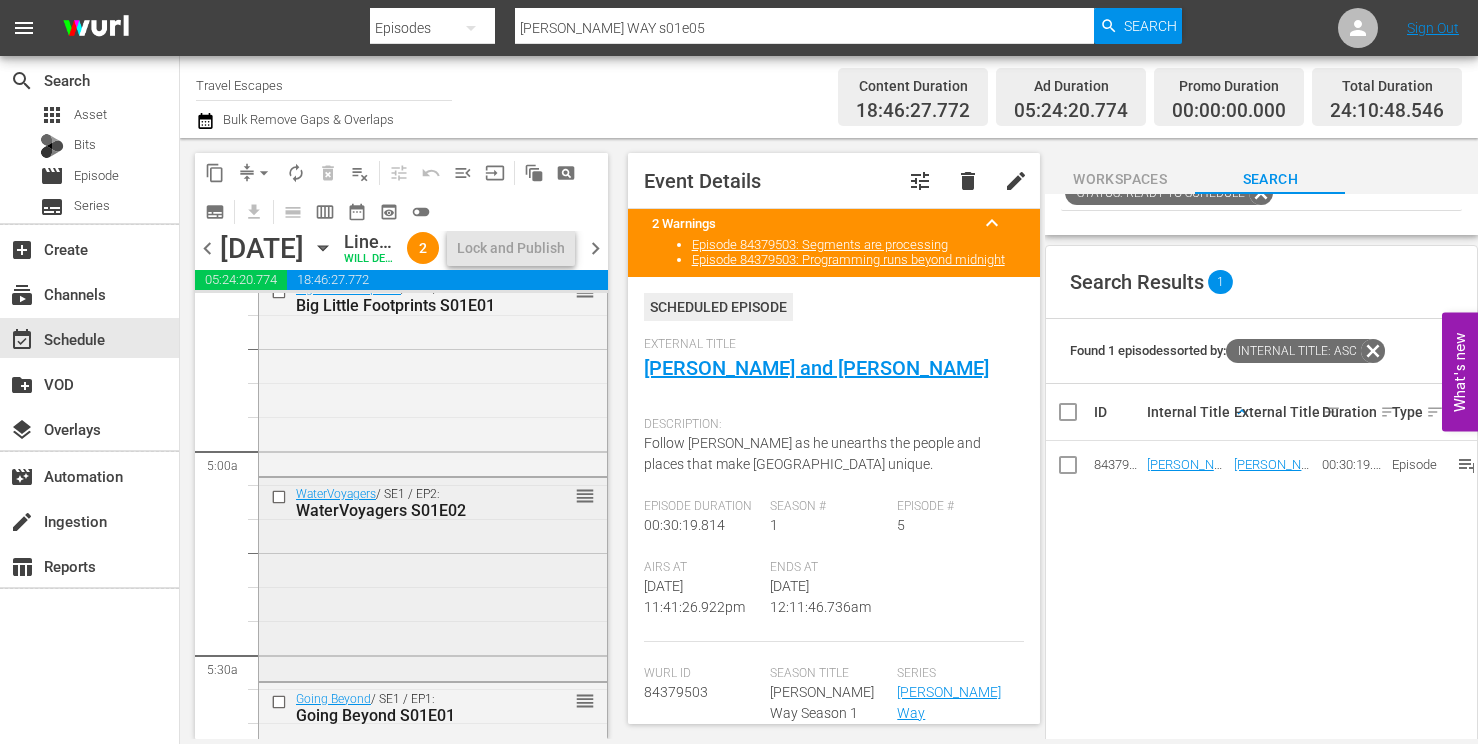 scroll, scrollTop: 1872, scrollLeft: 0, axis: vertical 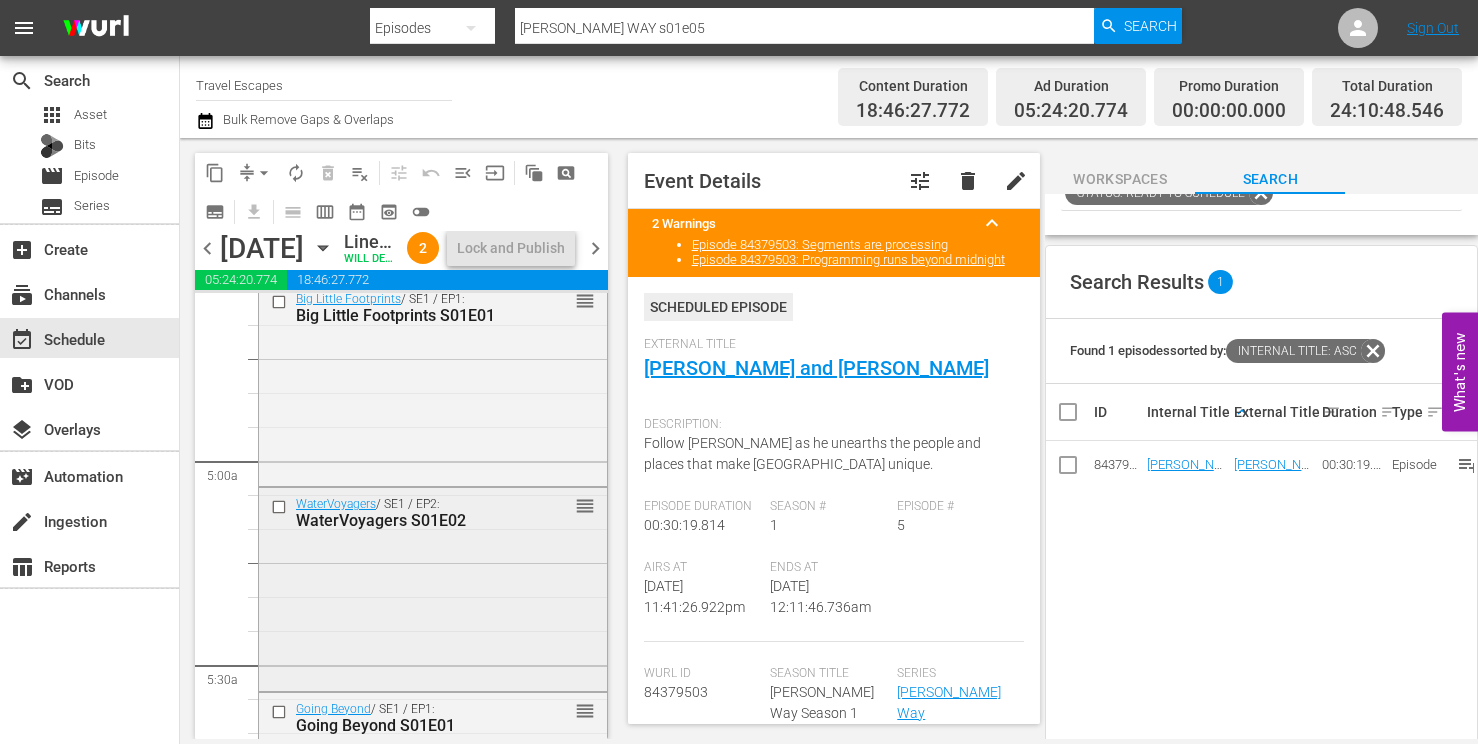 click at bounding box center [281, 507] 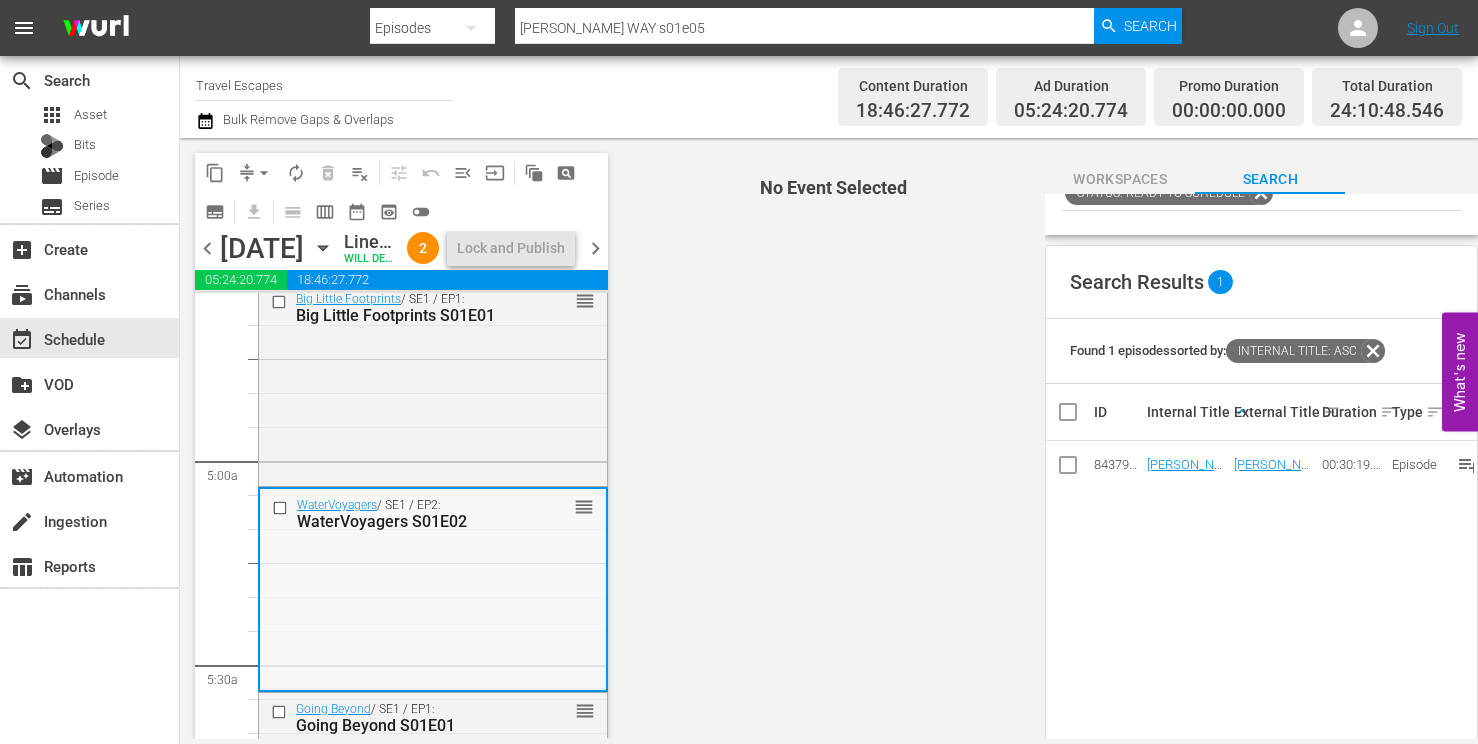 click at bounding box center [282, 508] 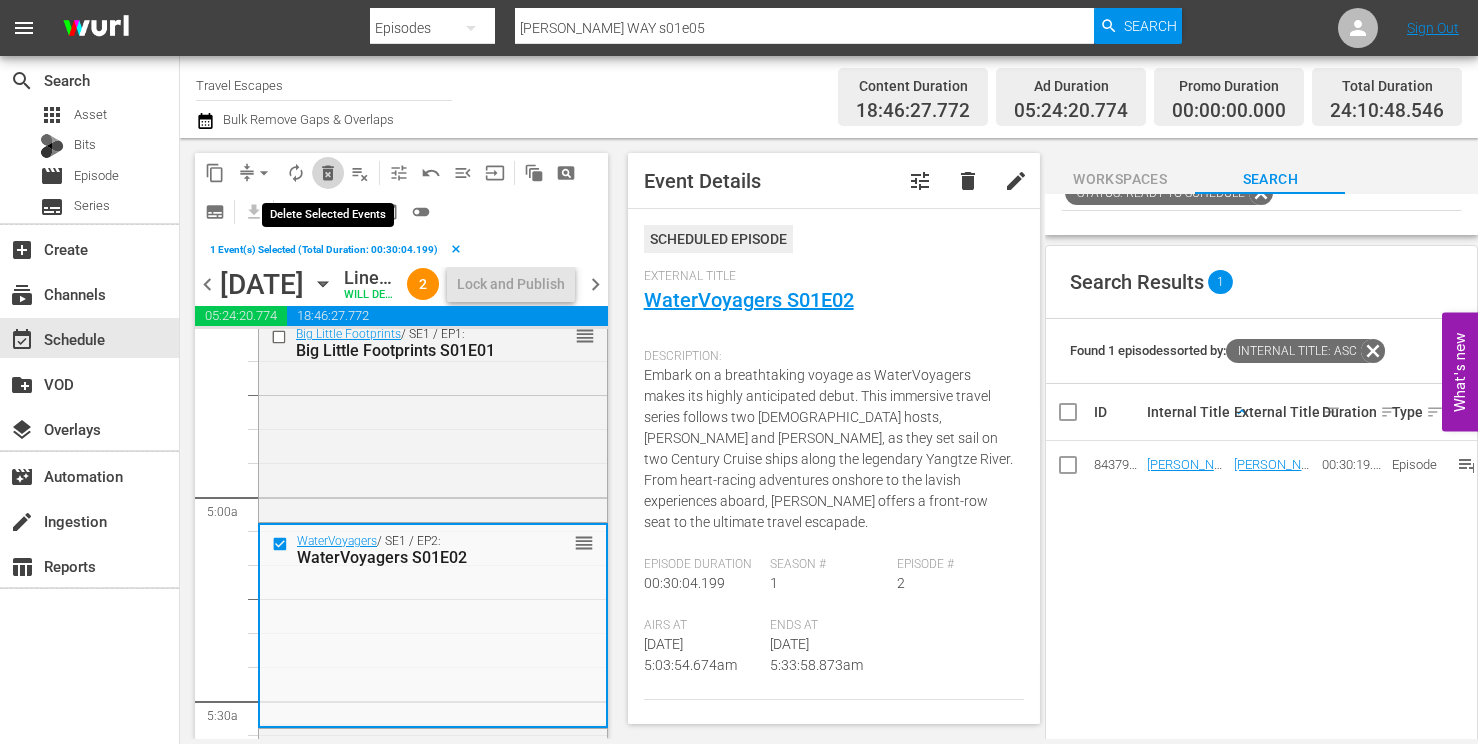 click on "delete_forever_outlined" at bounding box center (328, 173) 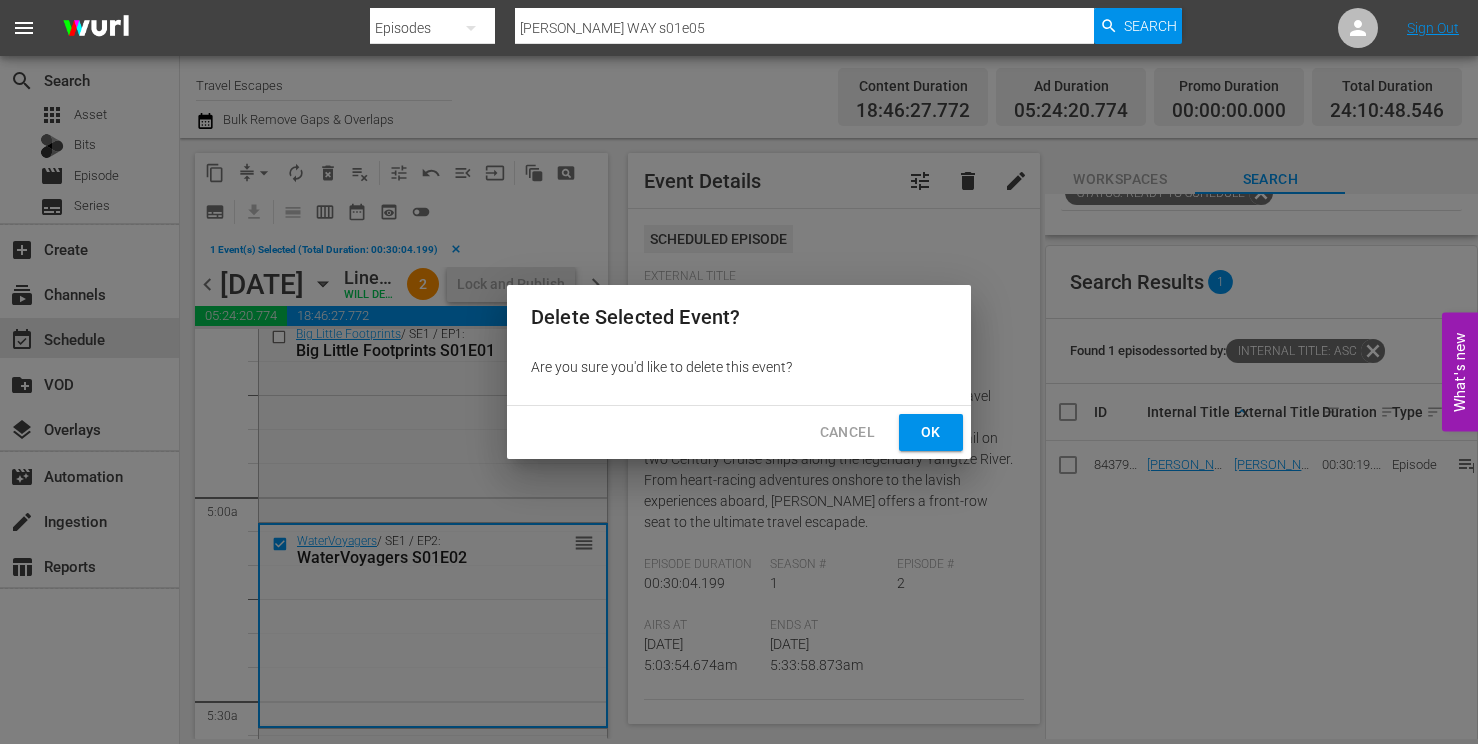 click on "Ok" at bounding box center [931, 432] 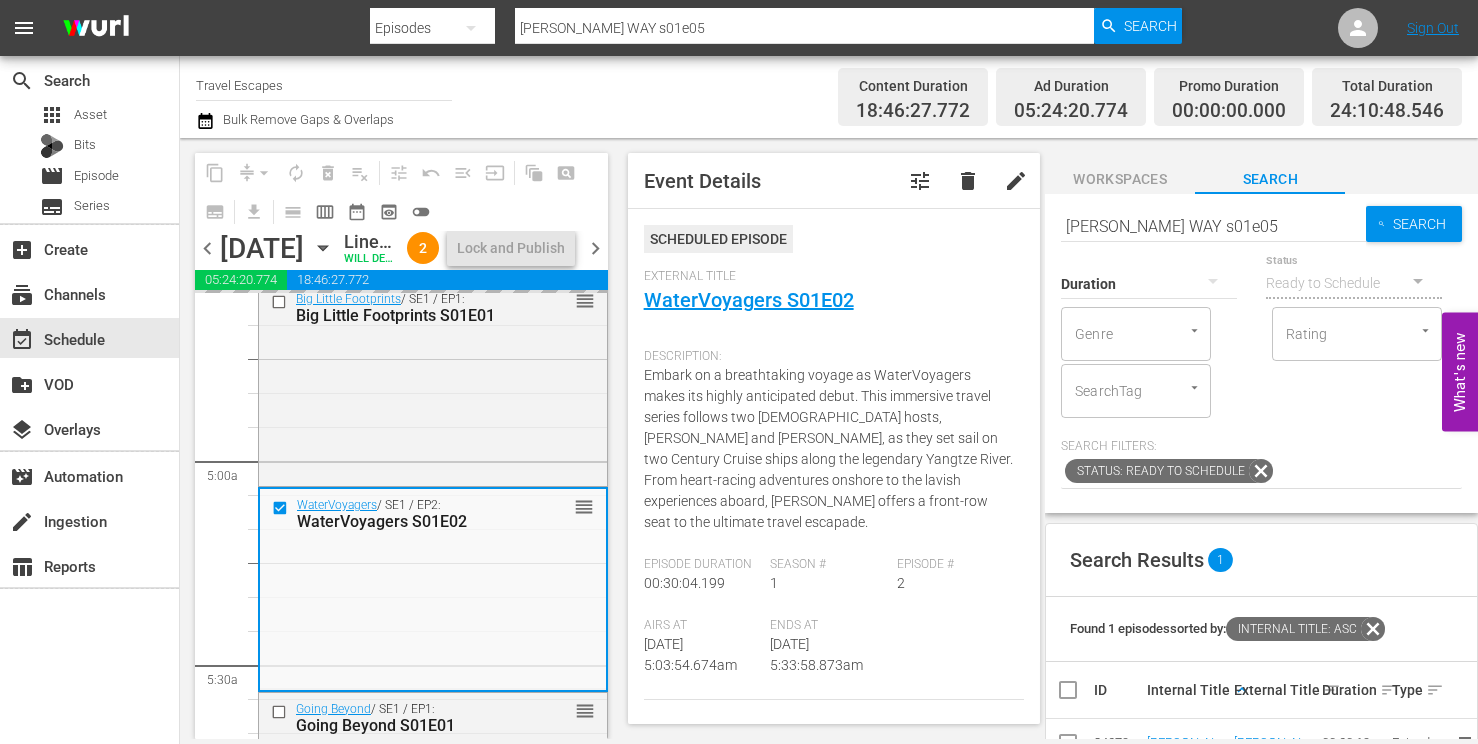 scroll, scrollTop: 0, scrollLeft: 0, axis: both 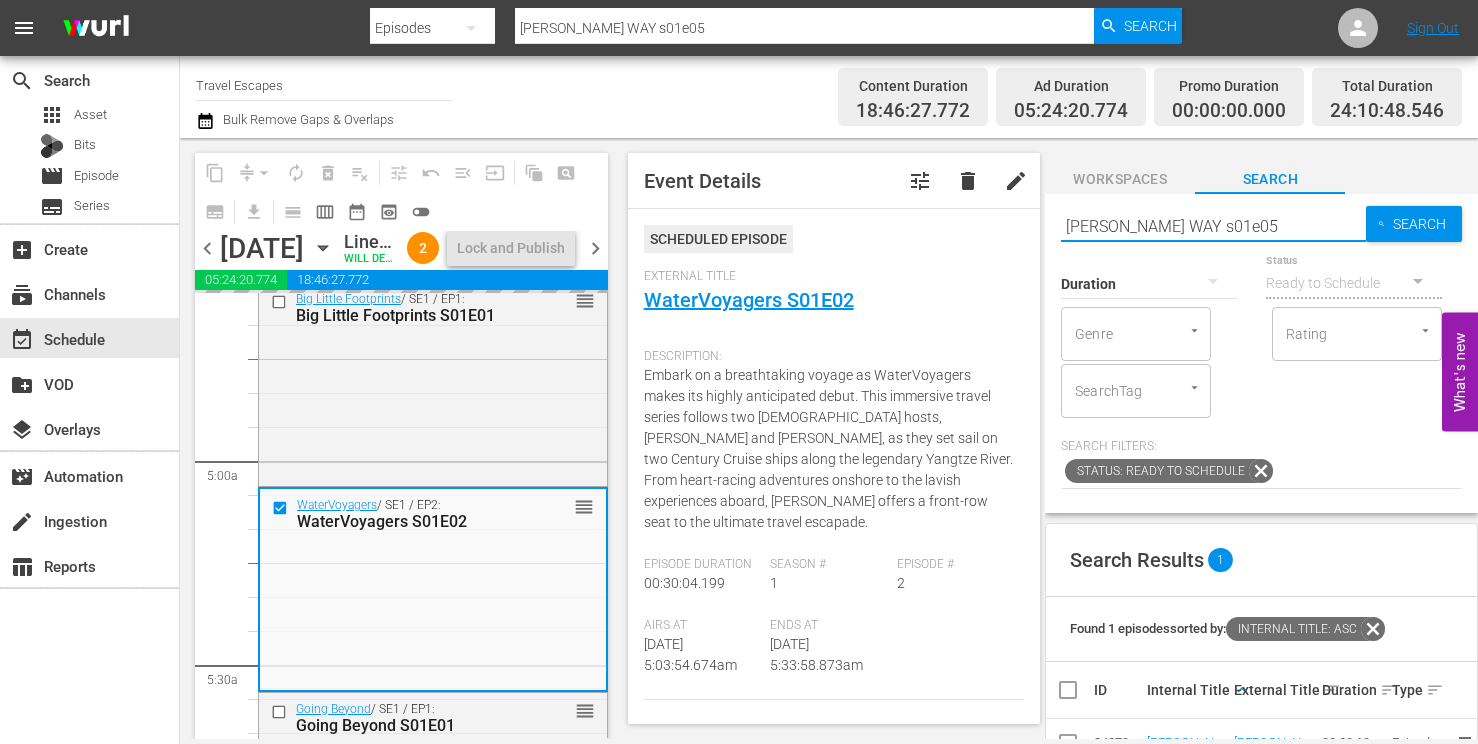 click on "HAYMAN'S WAY s01e05" at bounding box center [1213, 226] 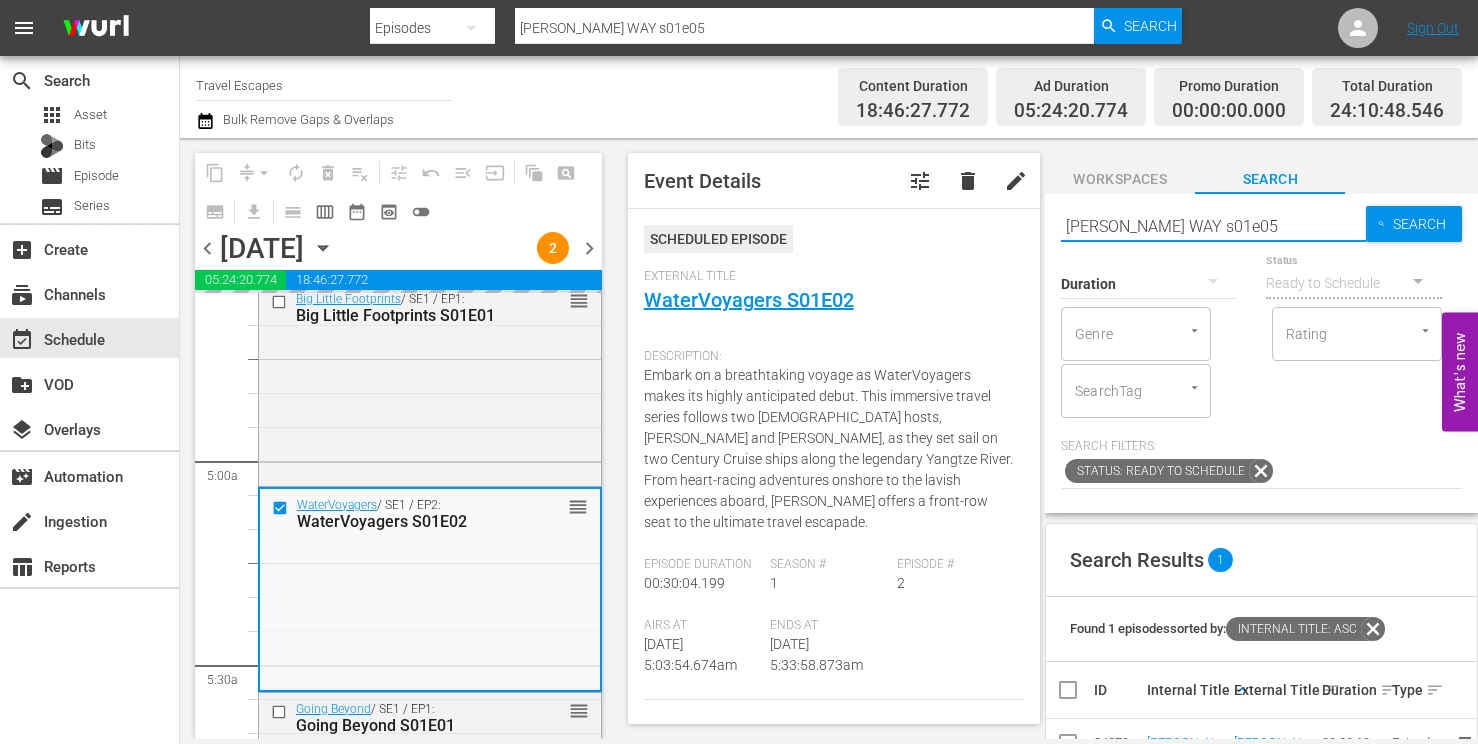 click on "HAYMAN'S WAY s01e05" at bounding box center [1213, 226] 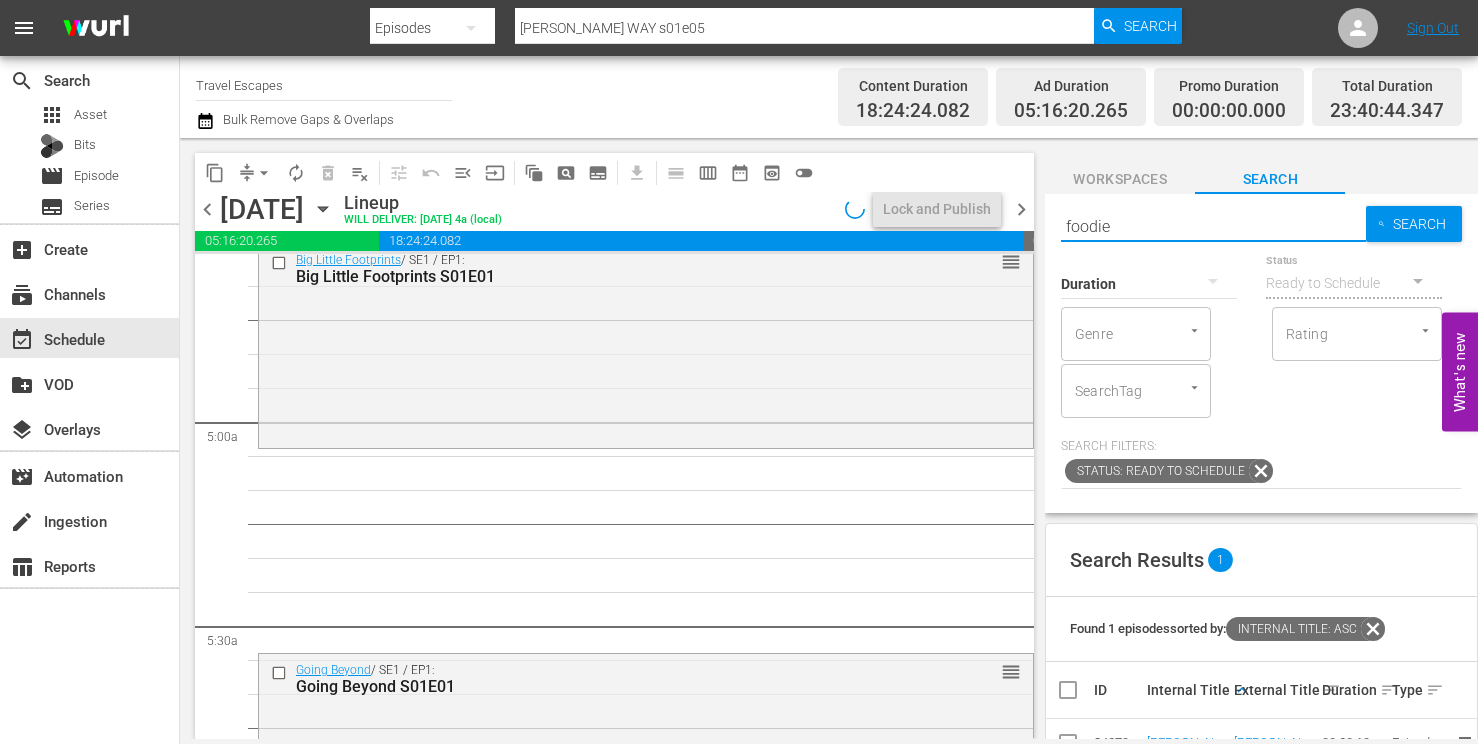 type on "foodie" 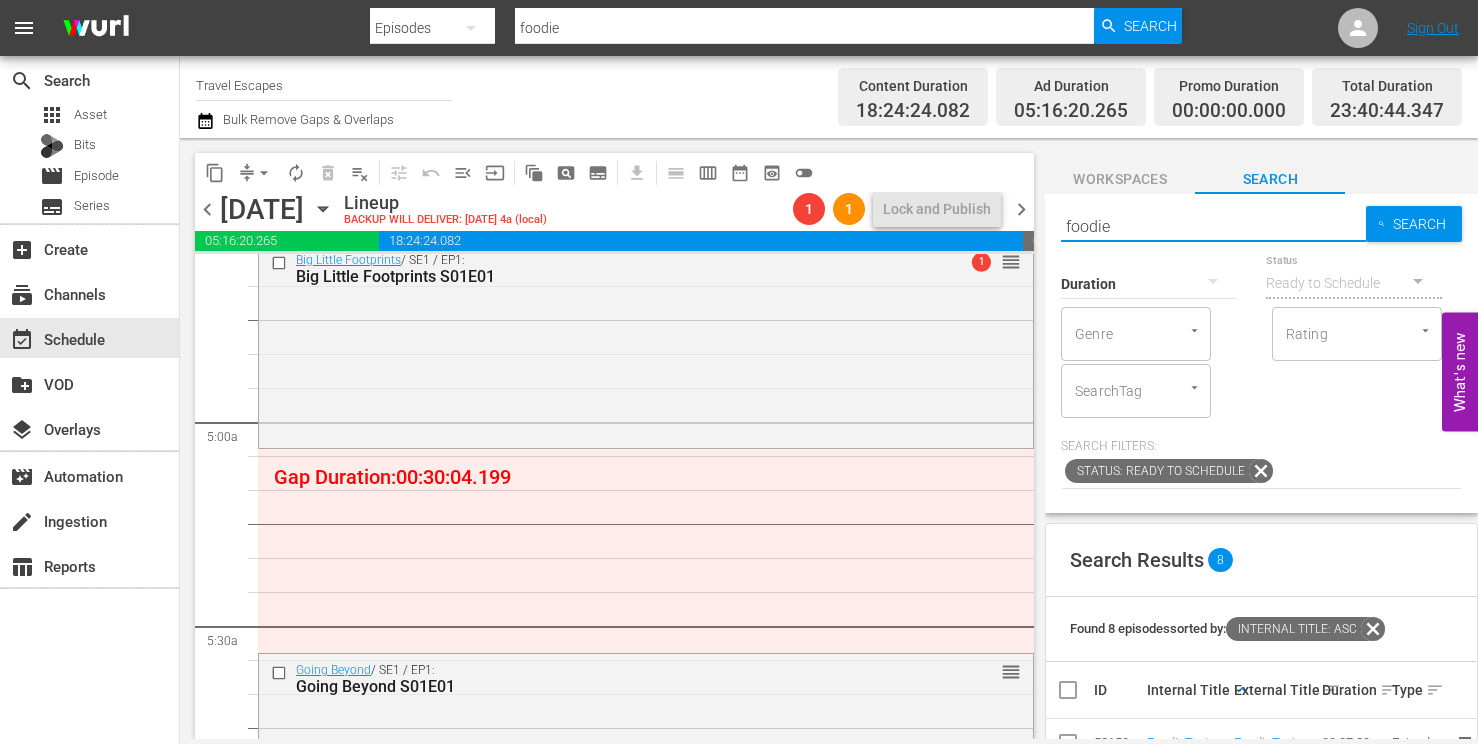 click on "foodie" at bounding box center (1213, 226) 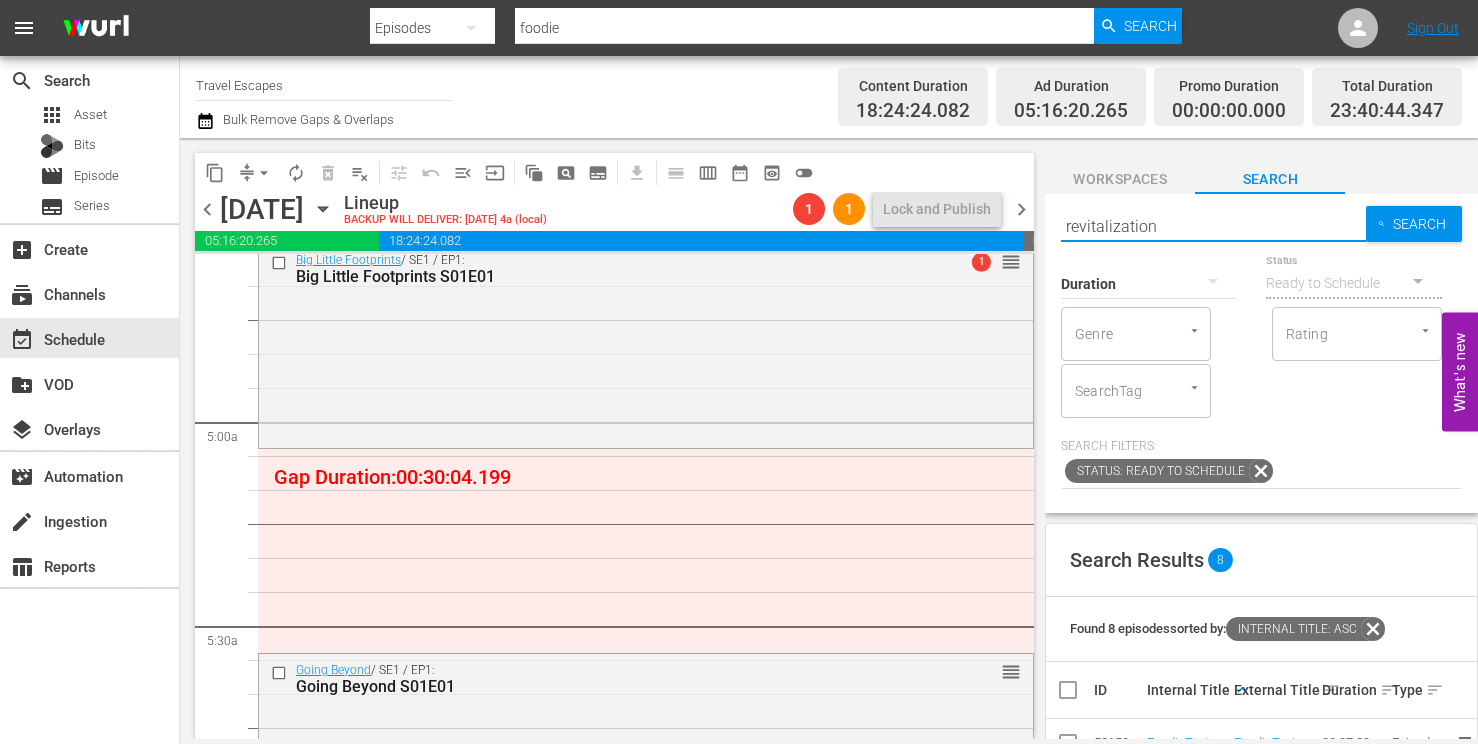 type on "revitalization" 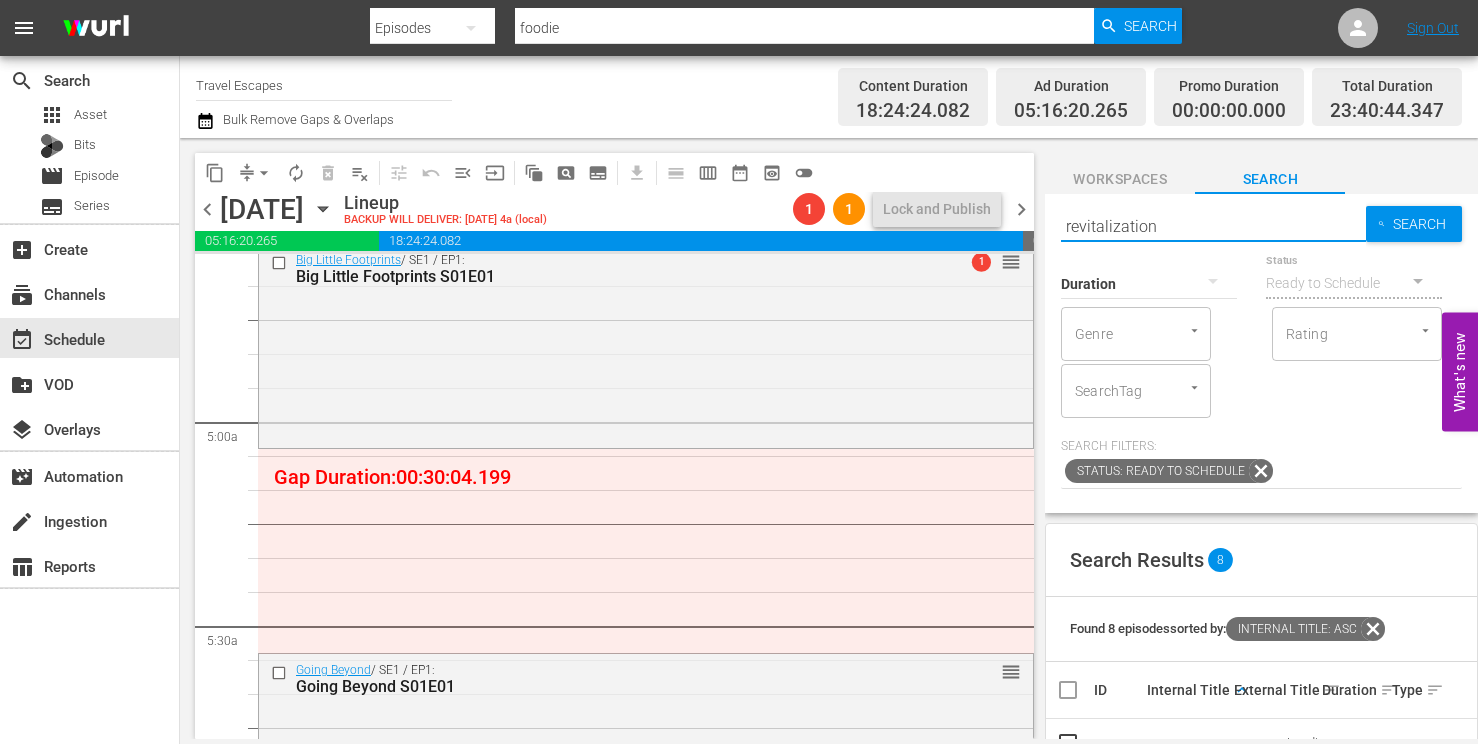 type on "revitalization" 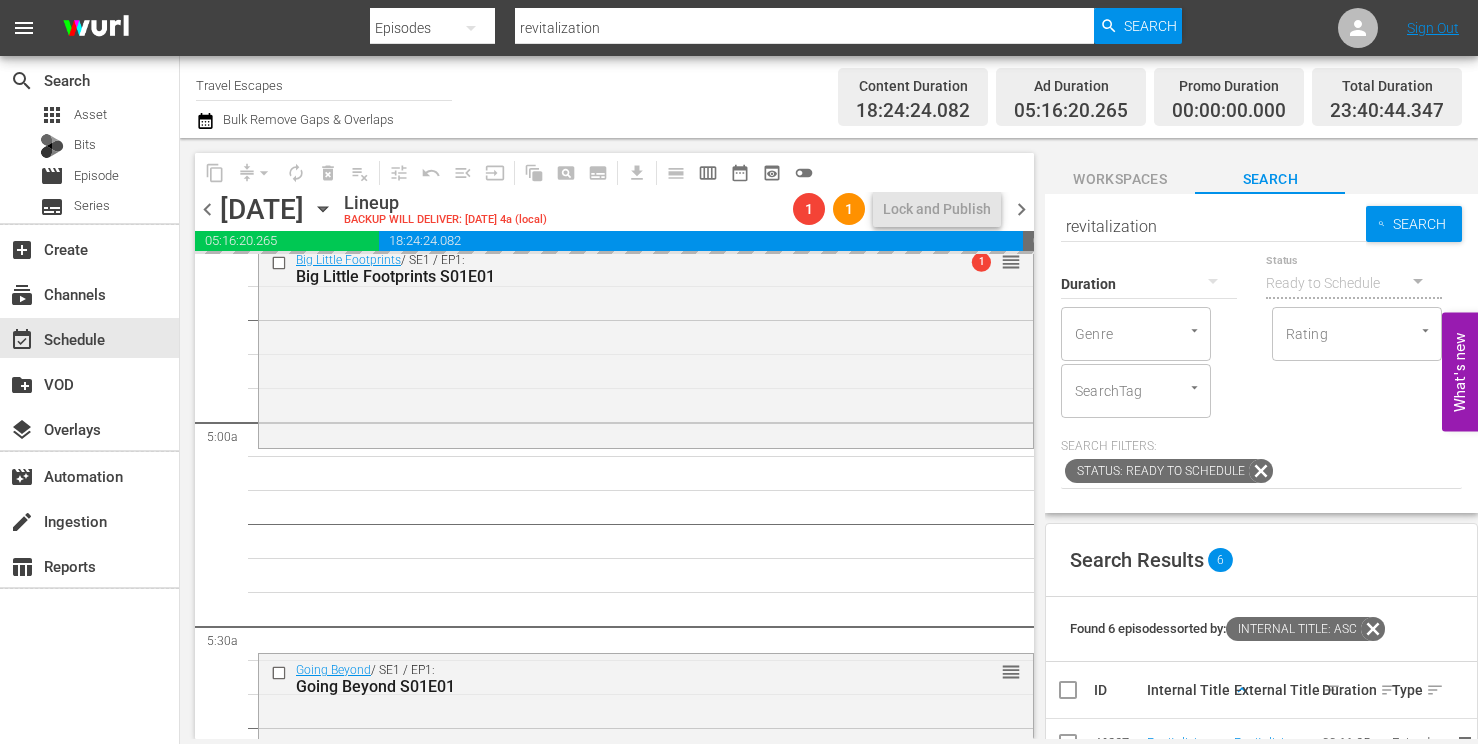 scroll, scrollTop: -1, scrollLeft: 0, axis: vertical 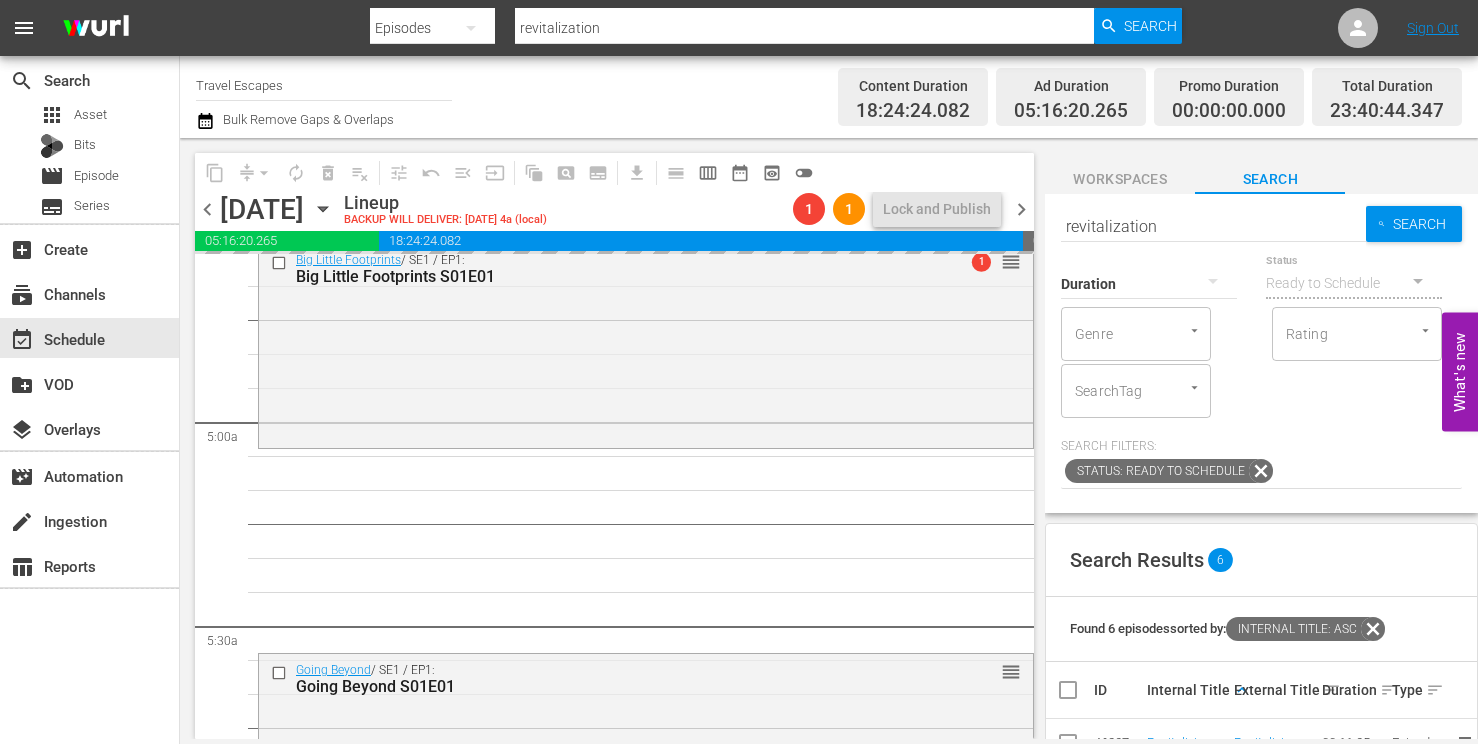 click on "revitalization" at bounding box center [1213, 226] 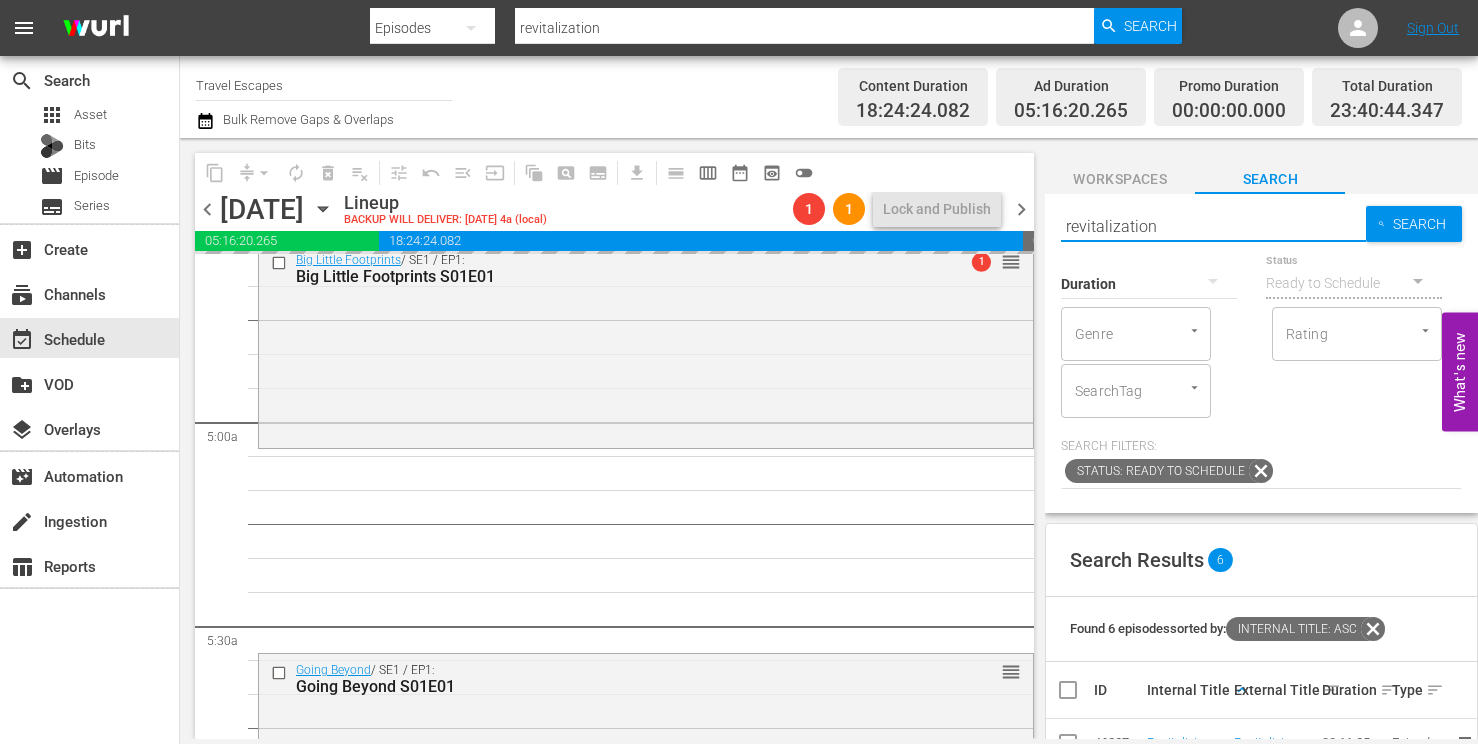 click on "revitalization" at bounding box center (1213, 226) 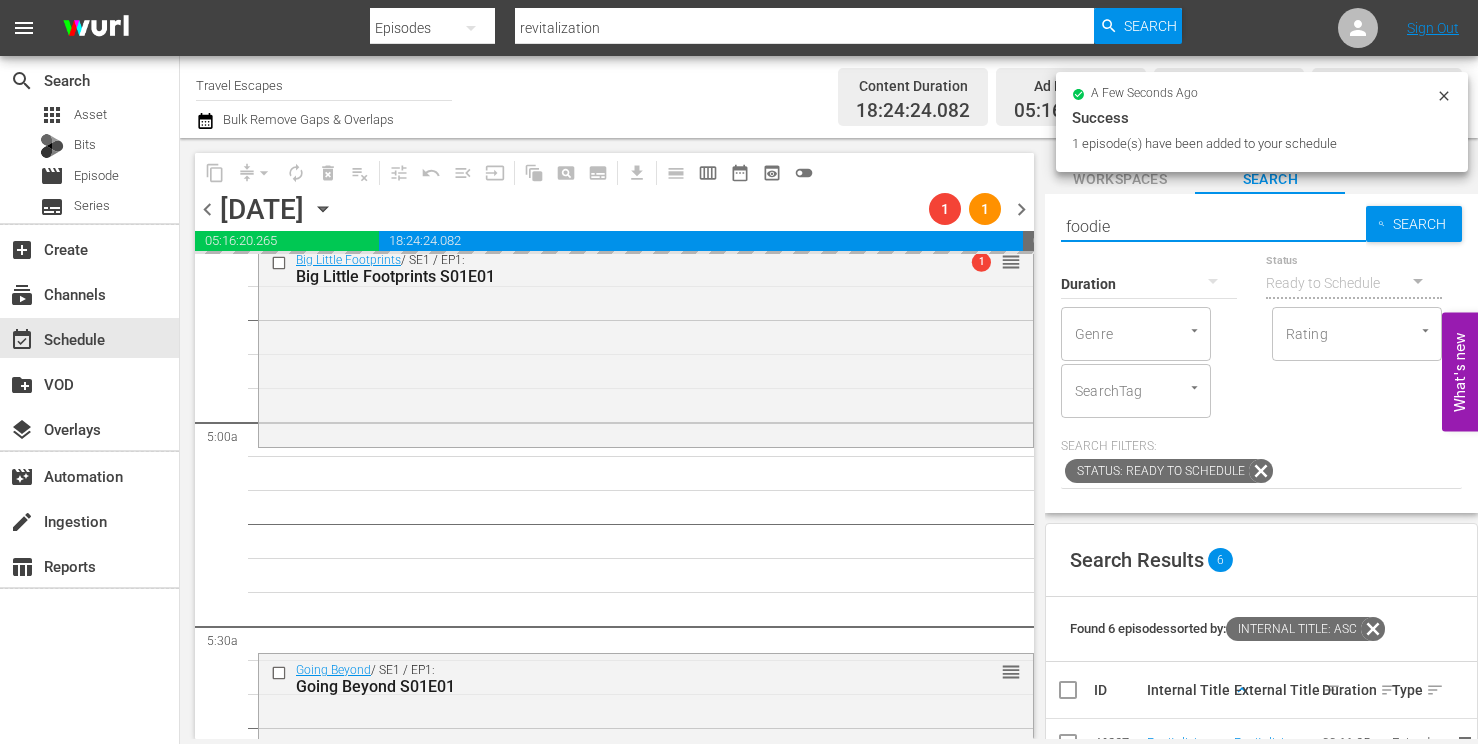 type on "foodie" 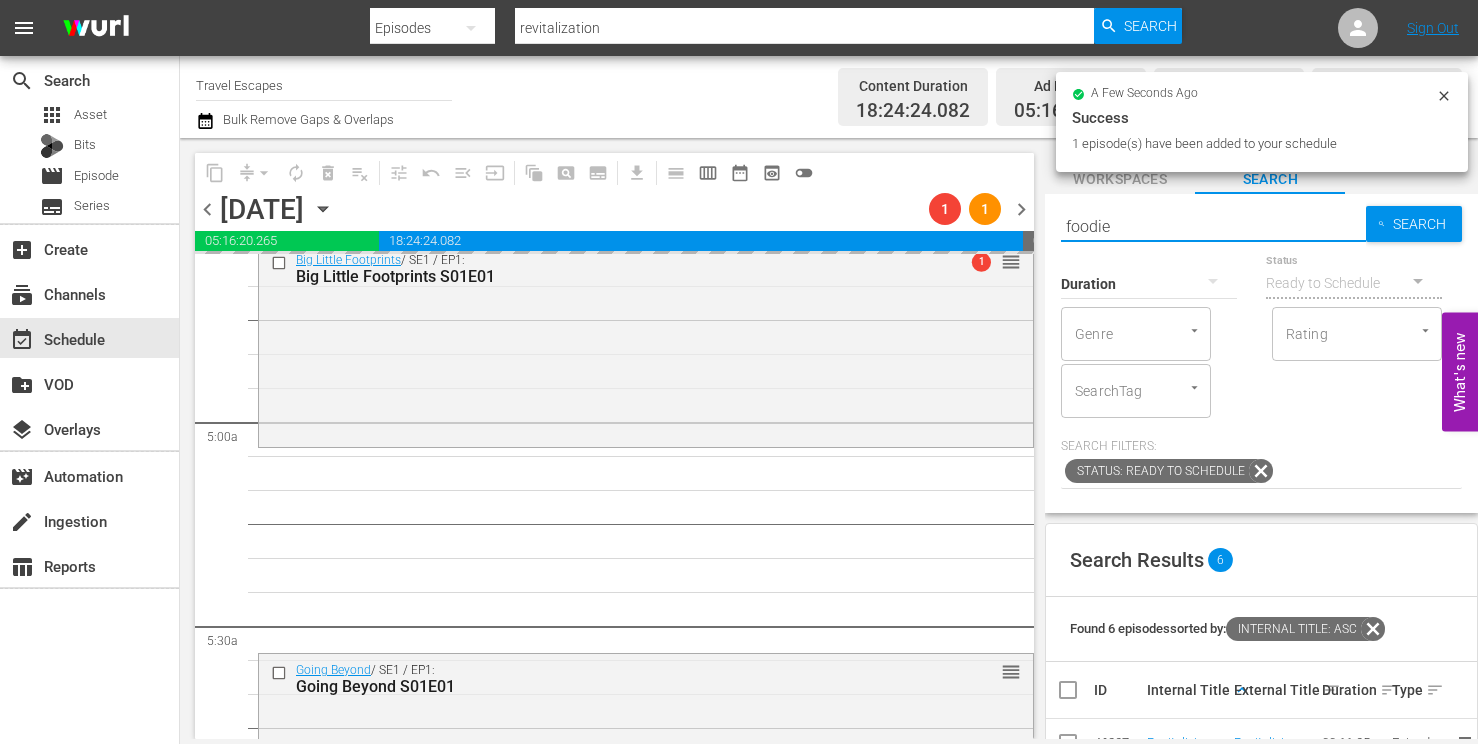 type on "foodie" 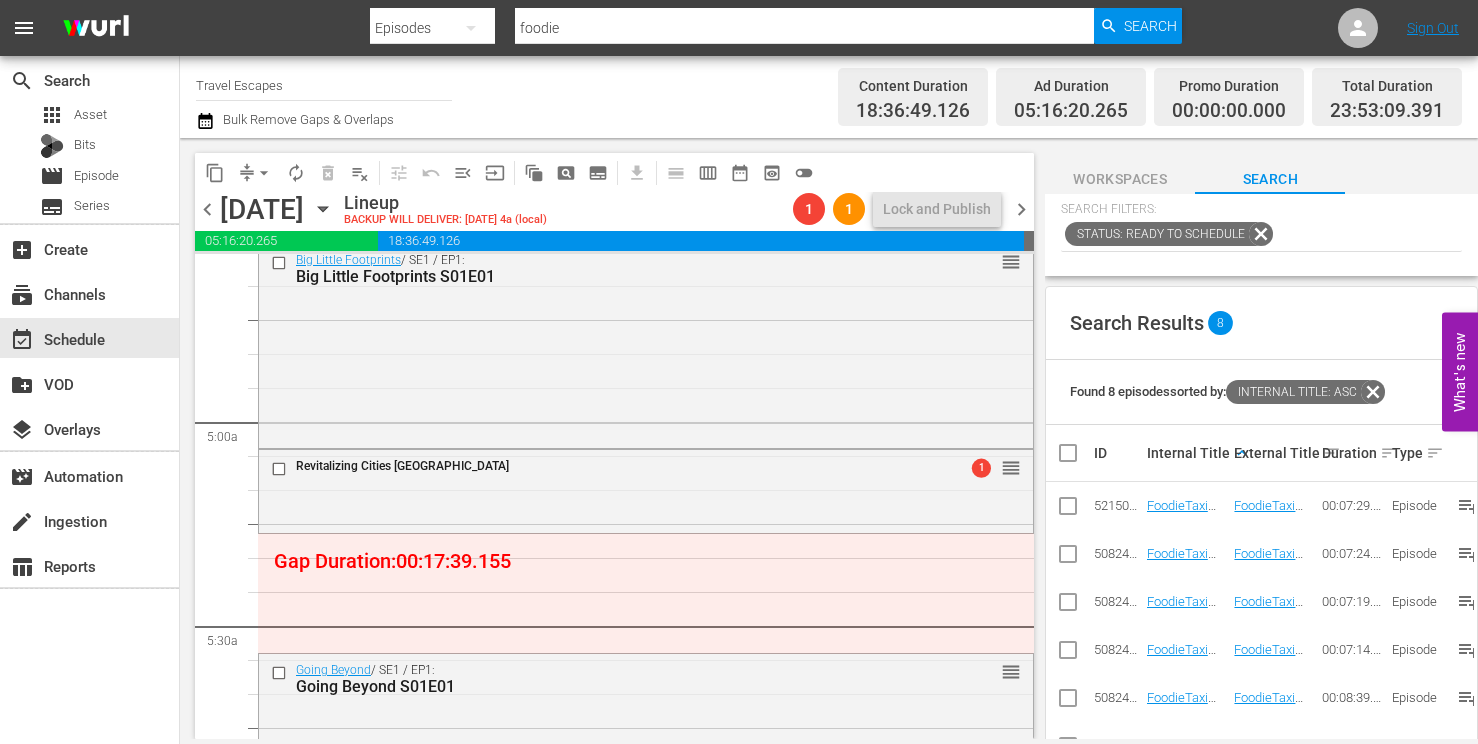 scroll, scrollTop: 363, scrollLeft: 0, axis: vertical 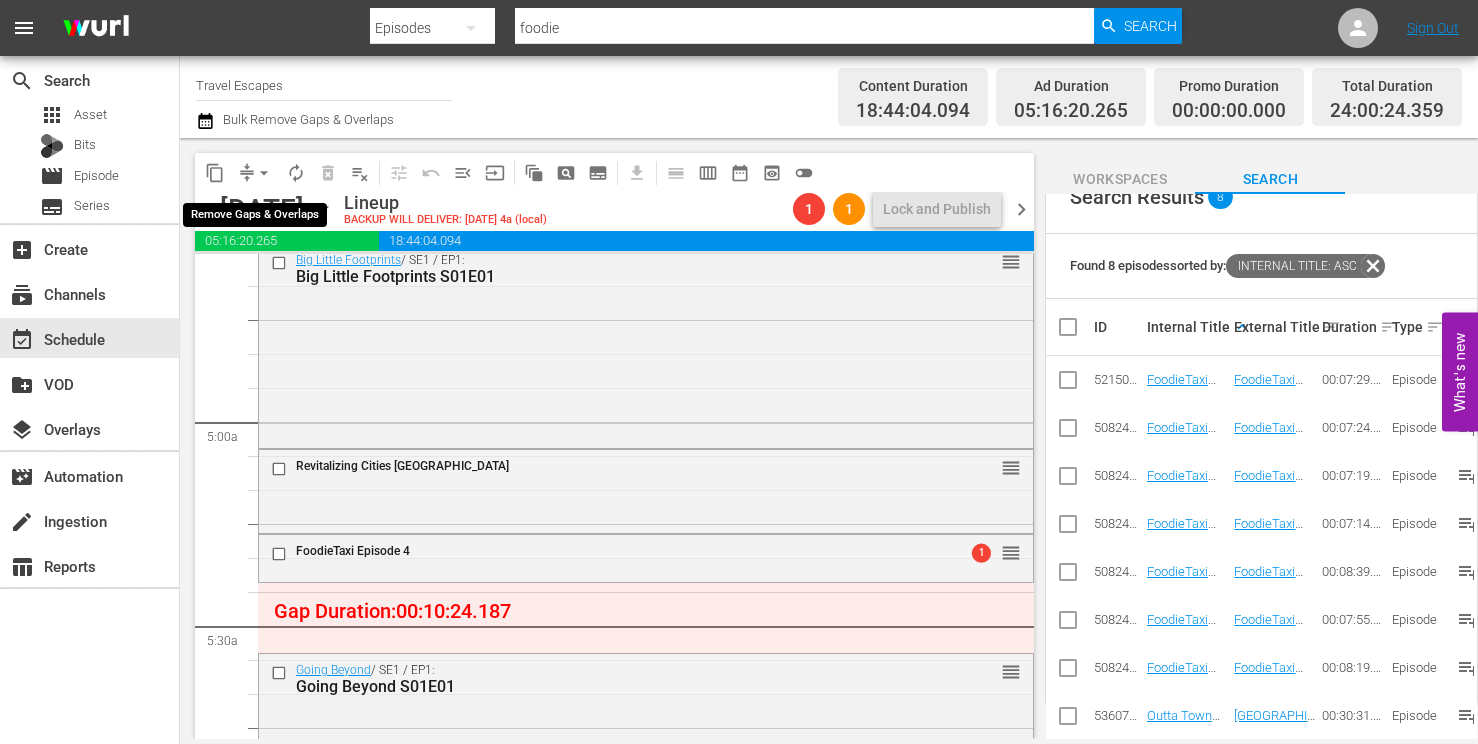 click on "arrow_drop_down" at bounding box center [264, 173] 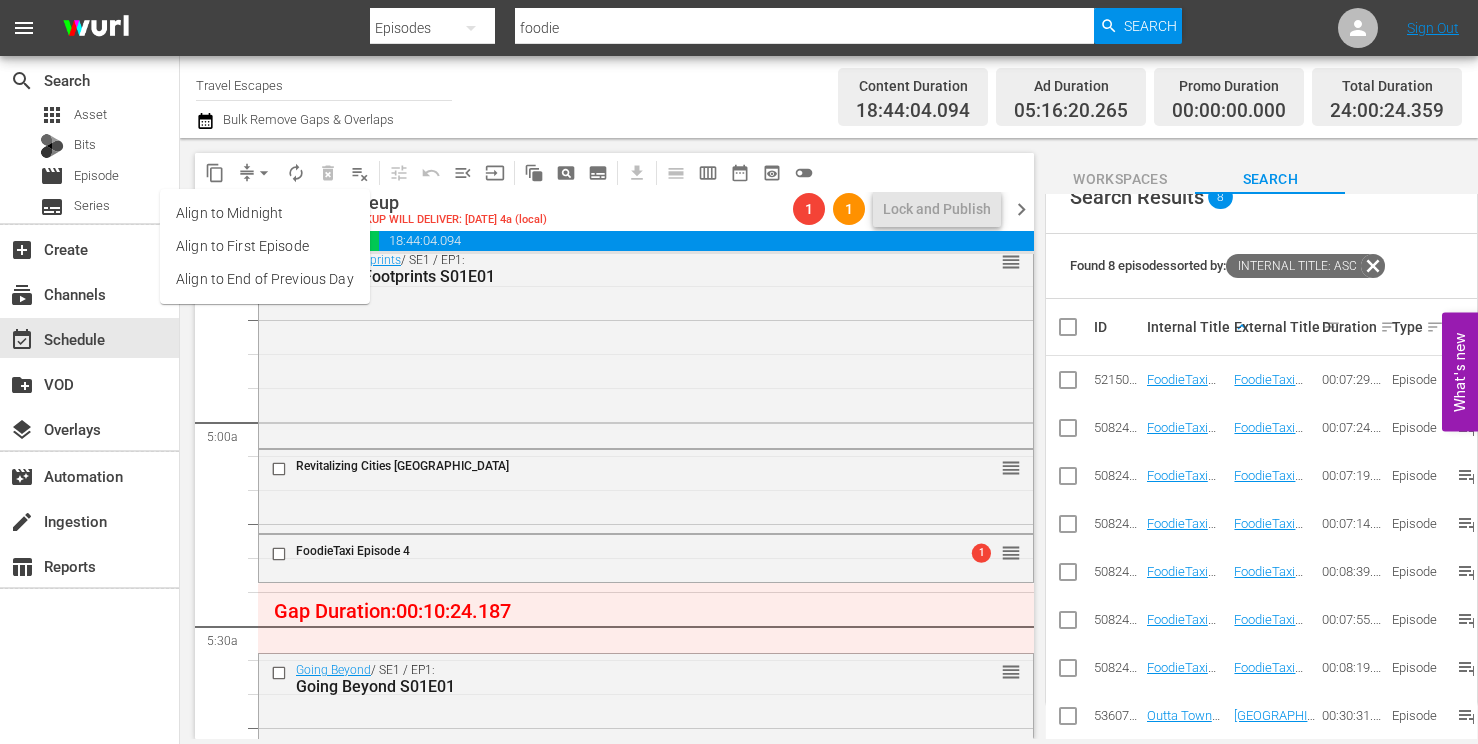click on "Align to End of Previous Day" at bounding box center [265, 279] 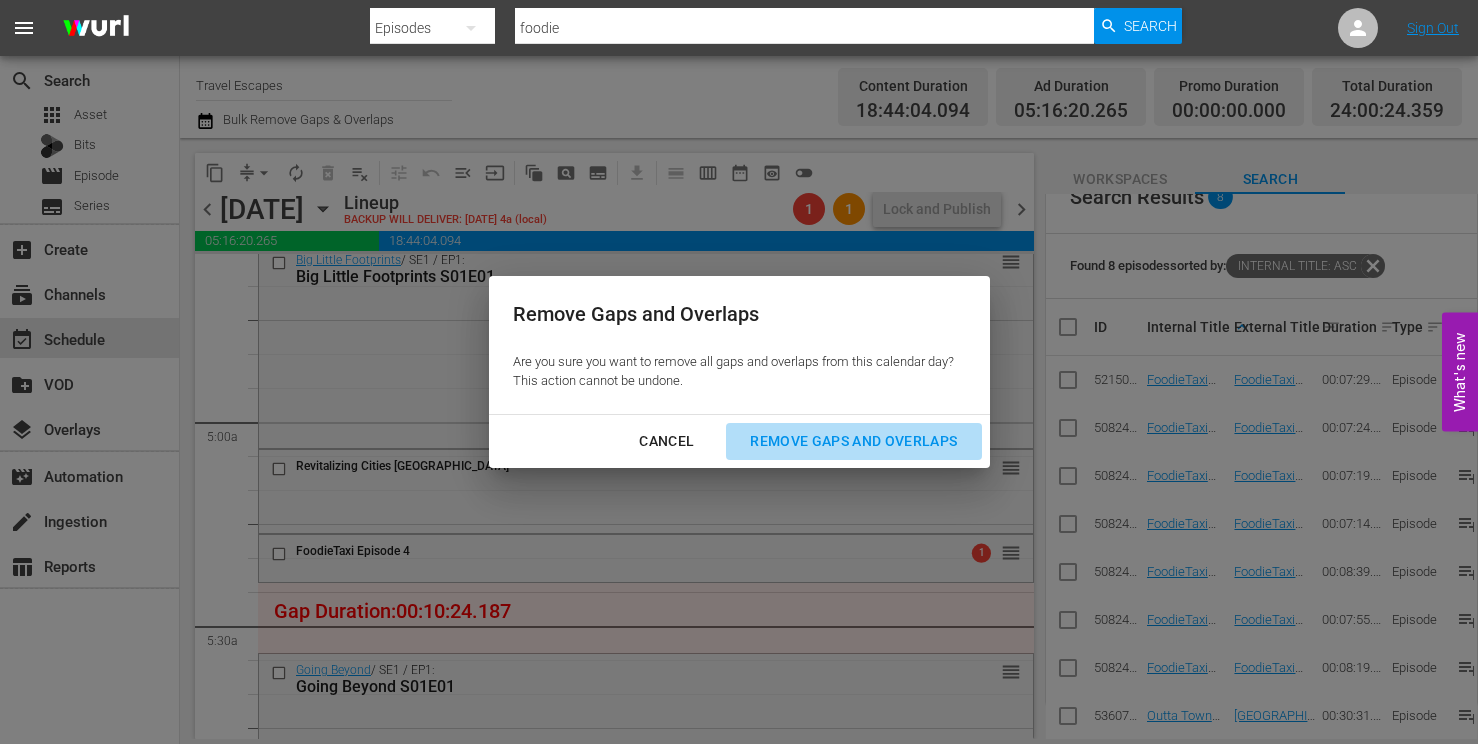 click on "Remove Gaps and Overlaps" at bounding box center [853, 441] 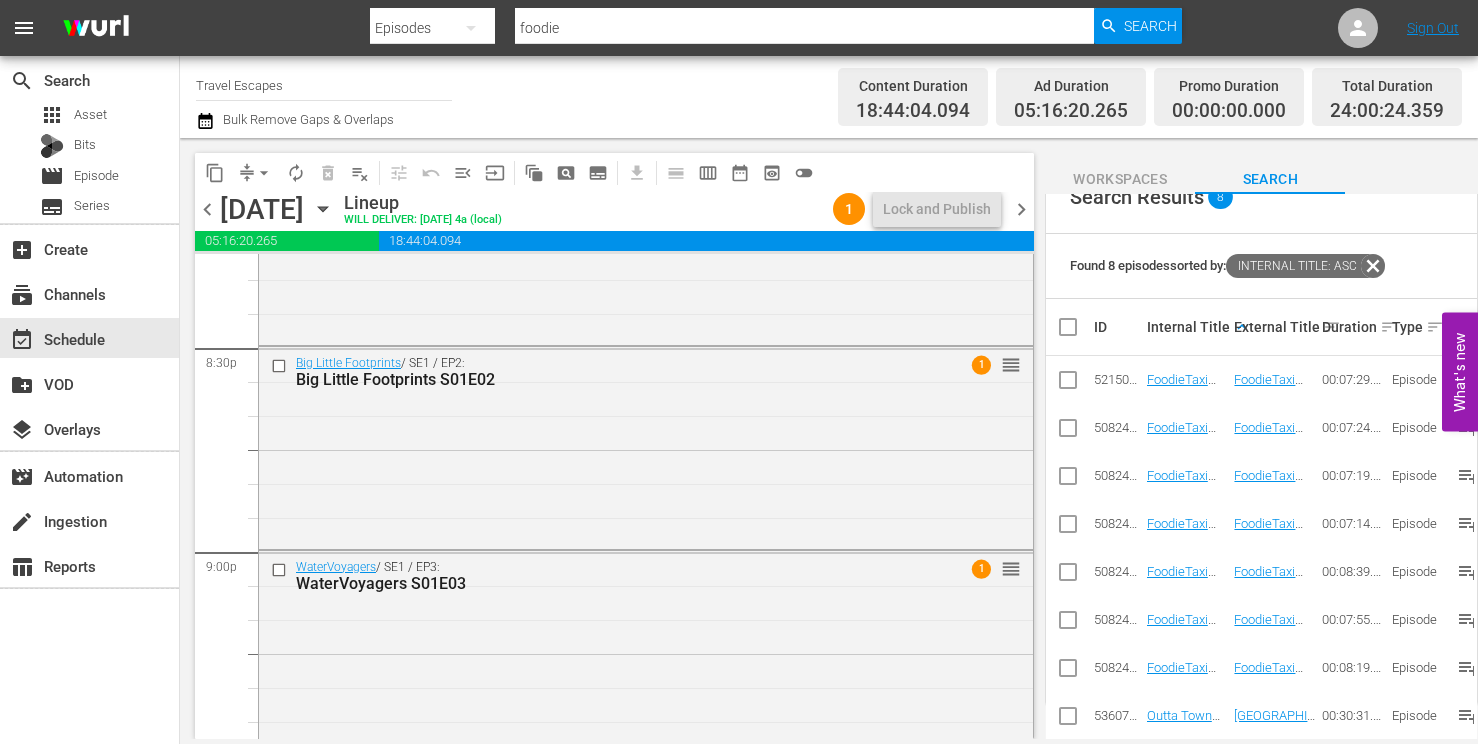 scroll, scrollTop: 8246, scrollLeft: 0, axis: vertical 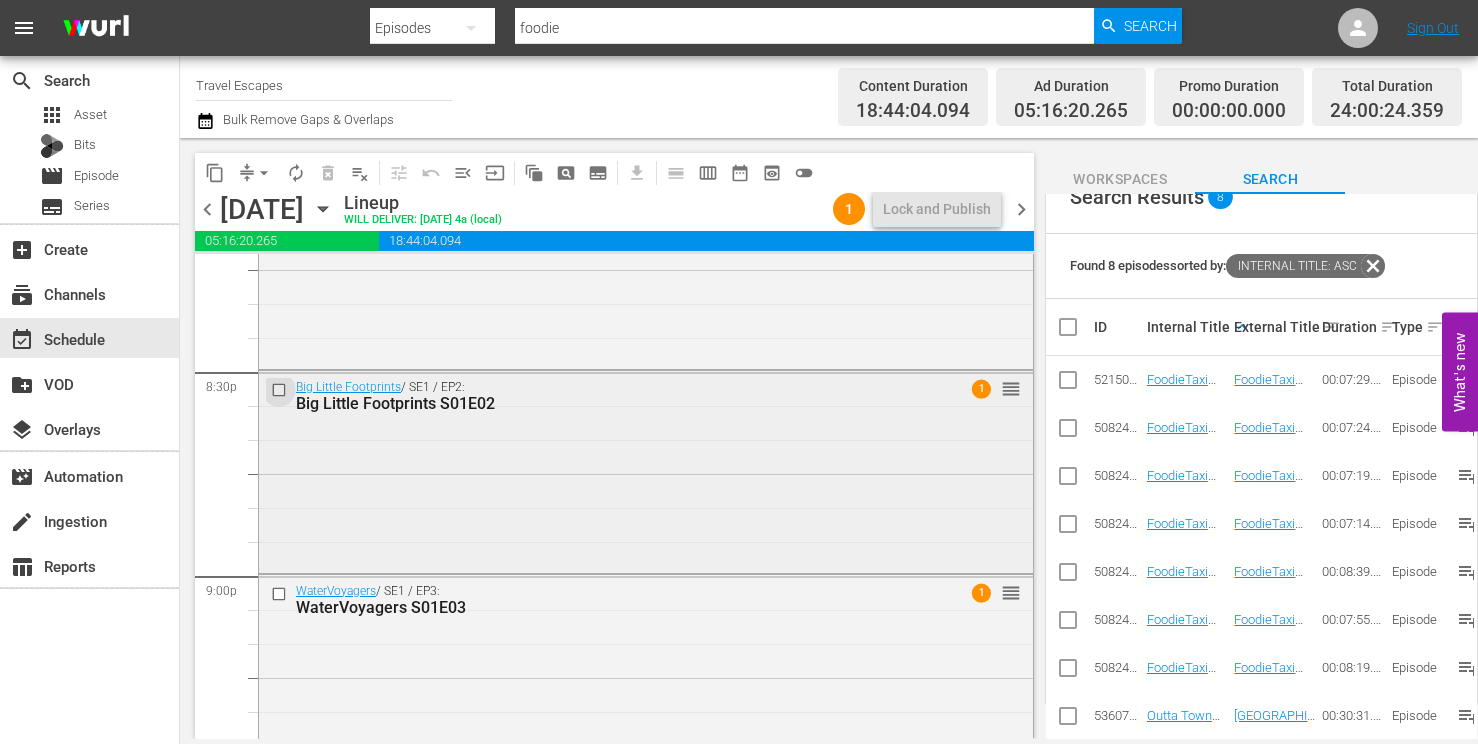 click at bounding box center (281, 389) 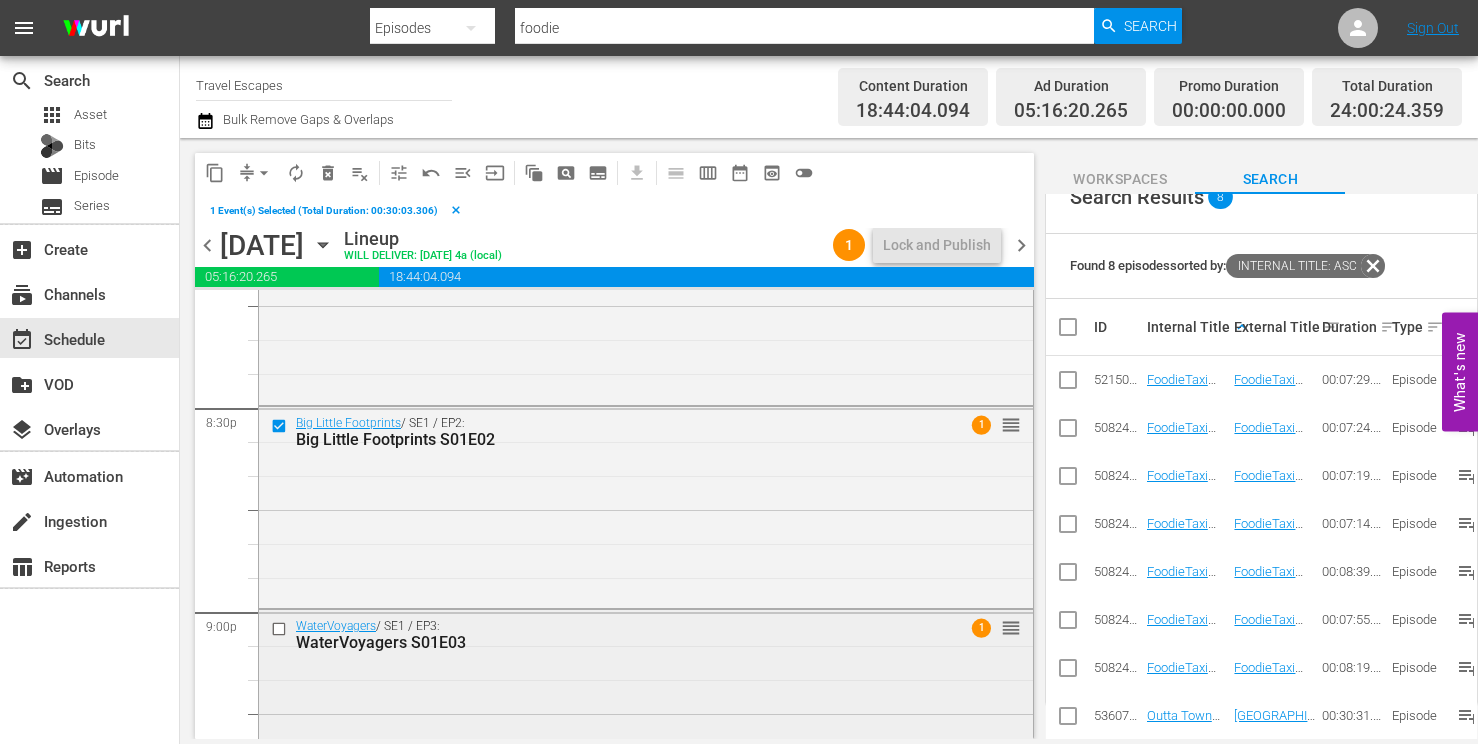 click at bounding box center [281, 629] 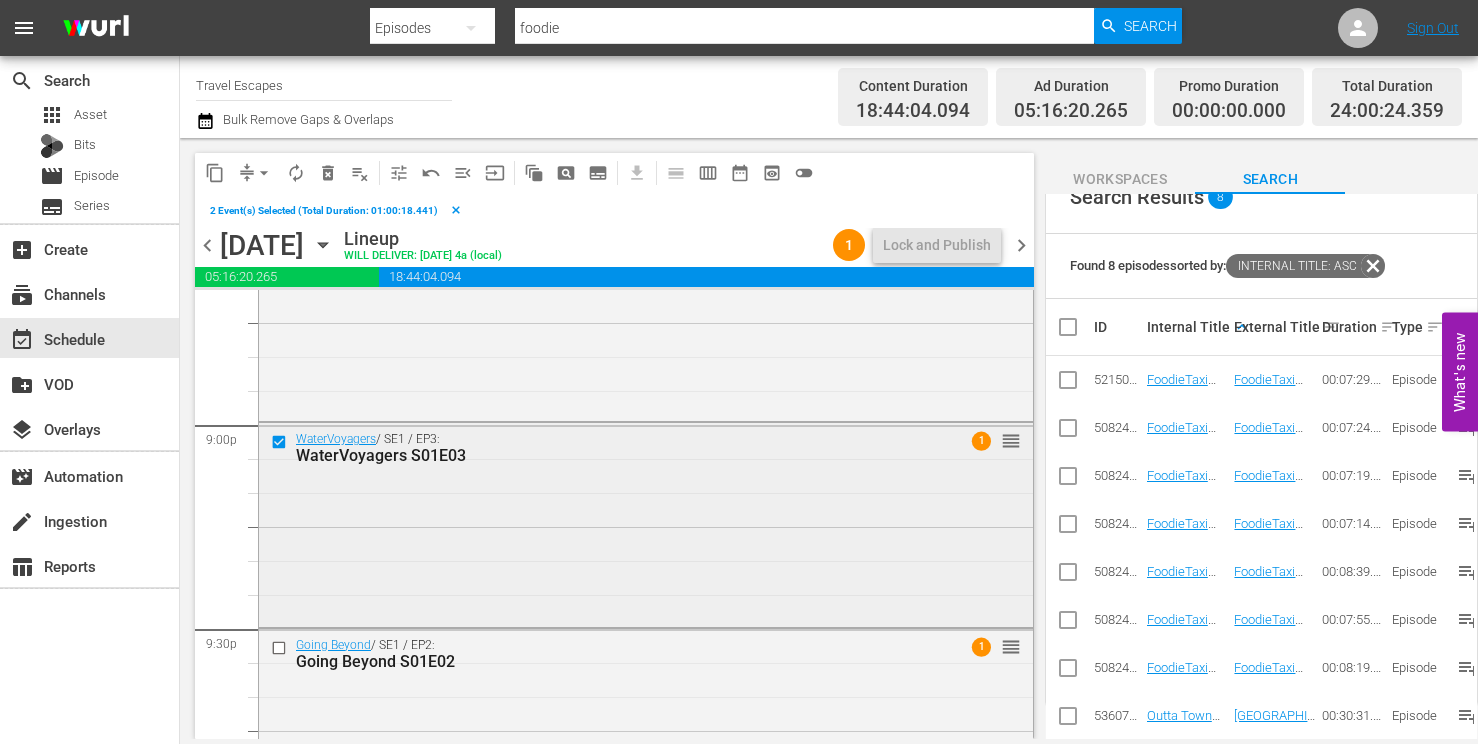 scroll, scrollTop: 8442, scrollLeft: 0, axis: vertical 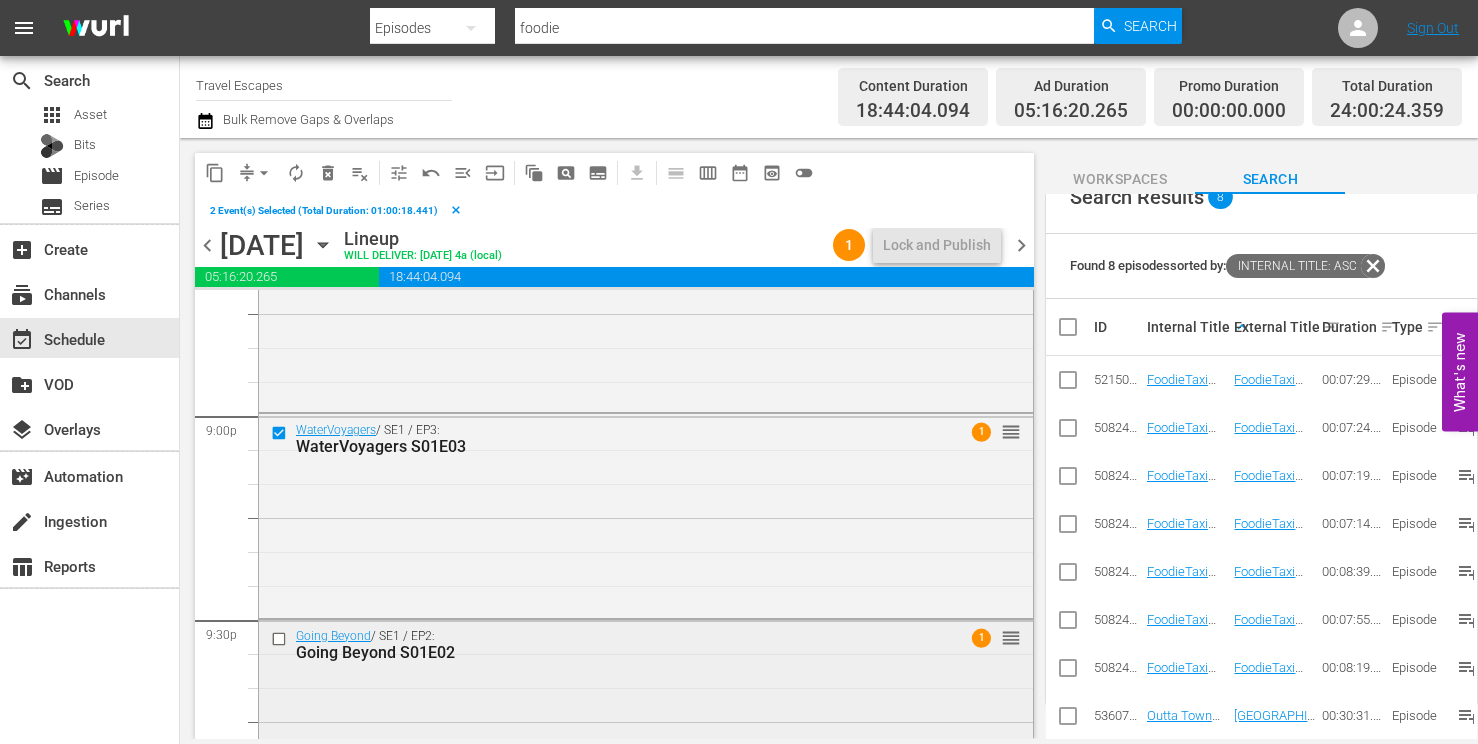 click at bounding box center [281, 638] 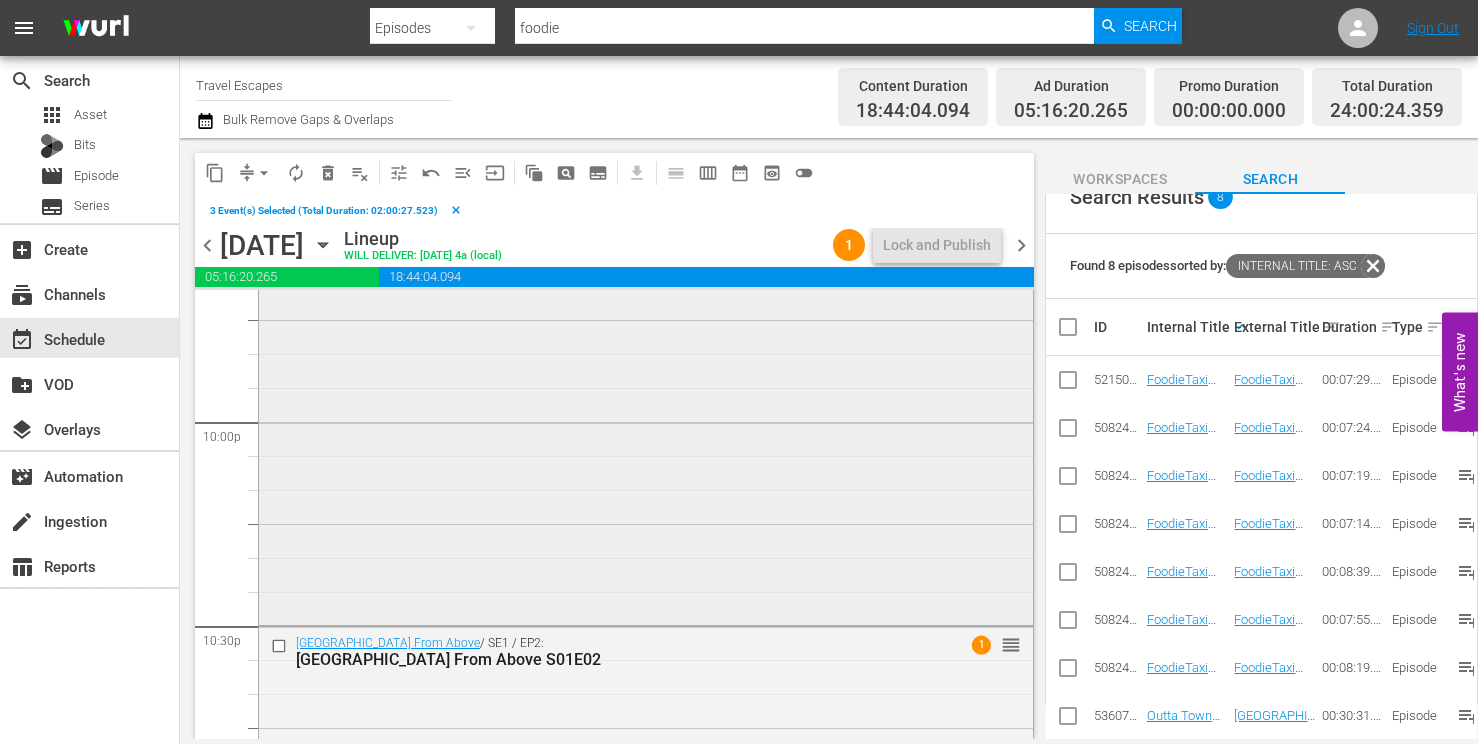 scroll, scrollTop: 8866, scrollLeft: 0, axis: vertical 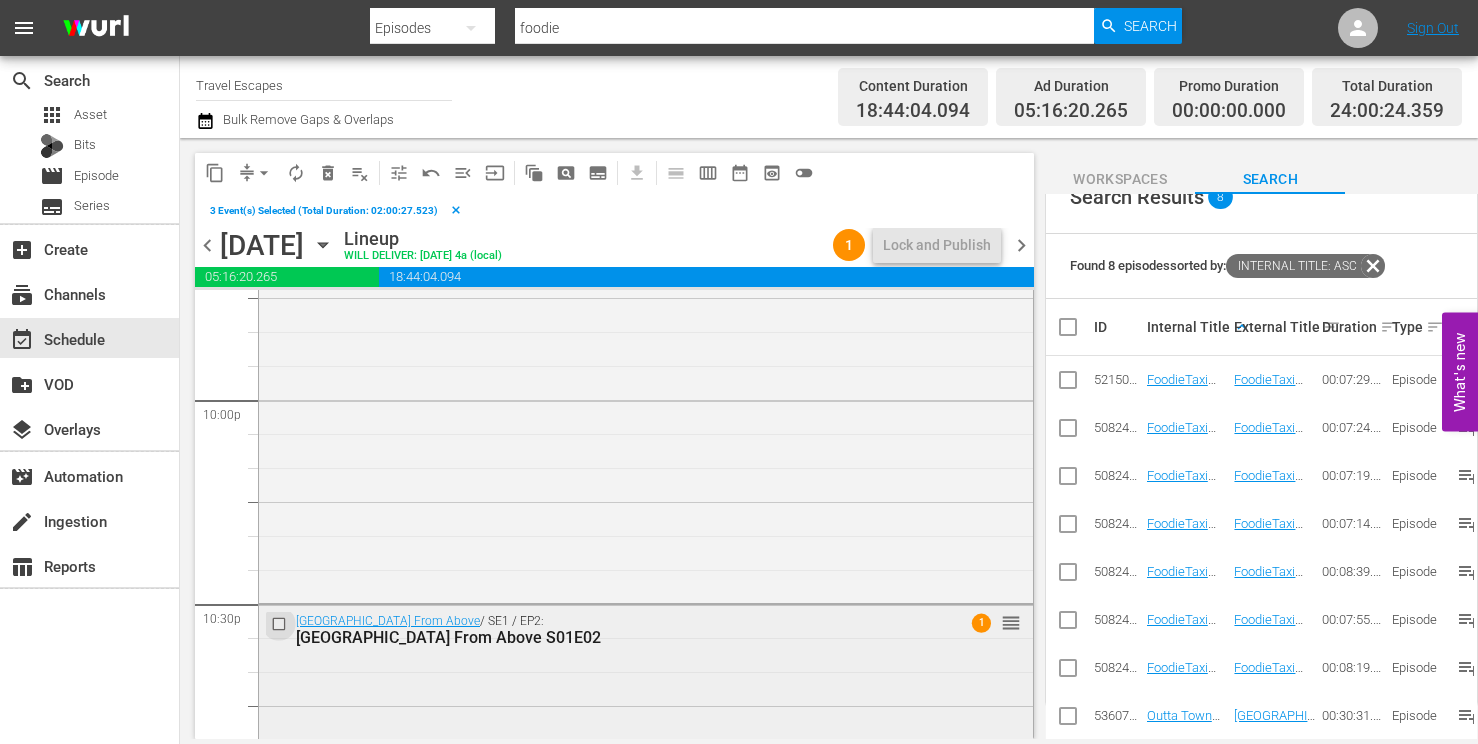 click at bounding box center [281, 624] 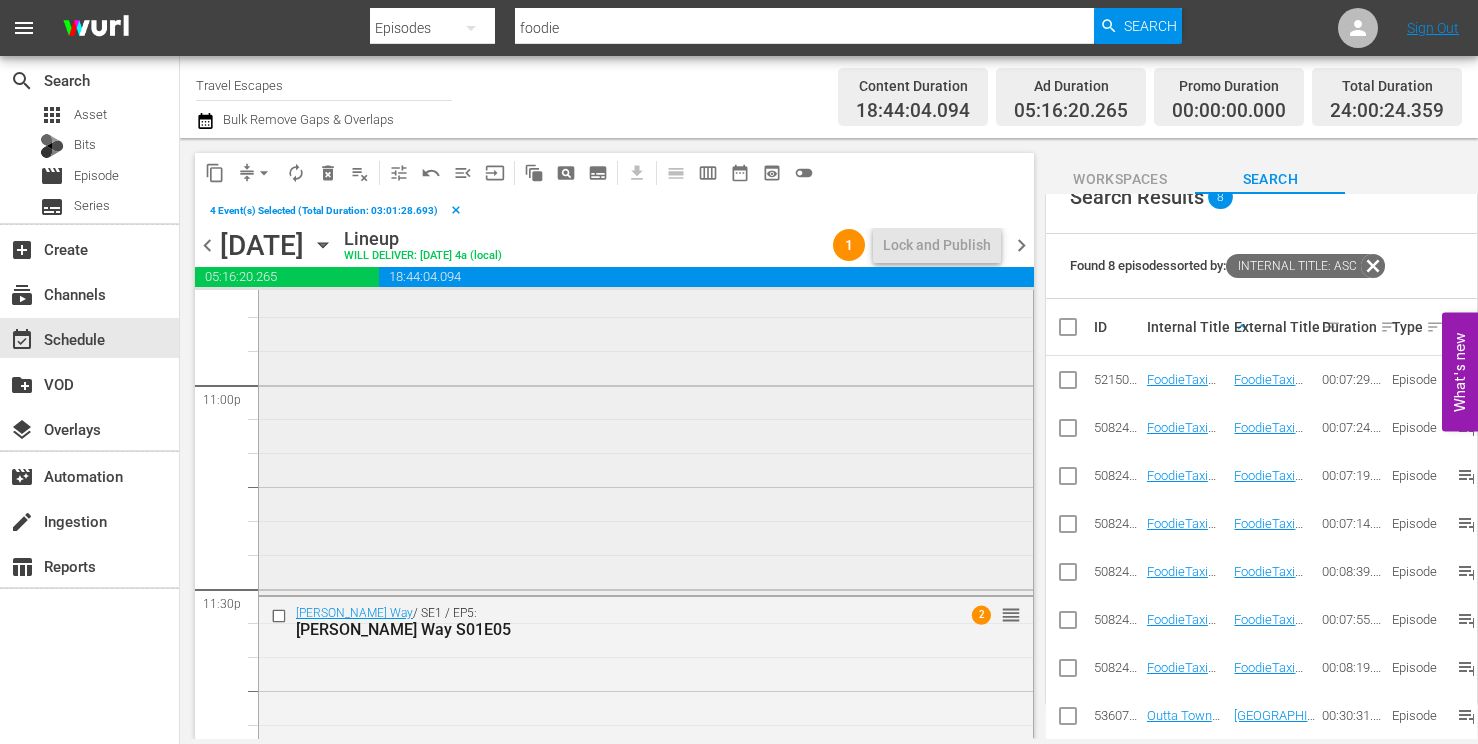 scroll, scrollTop: 9290, scrollLeft: 0, axis: vertical 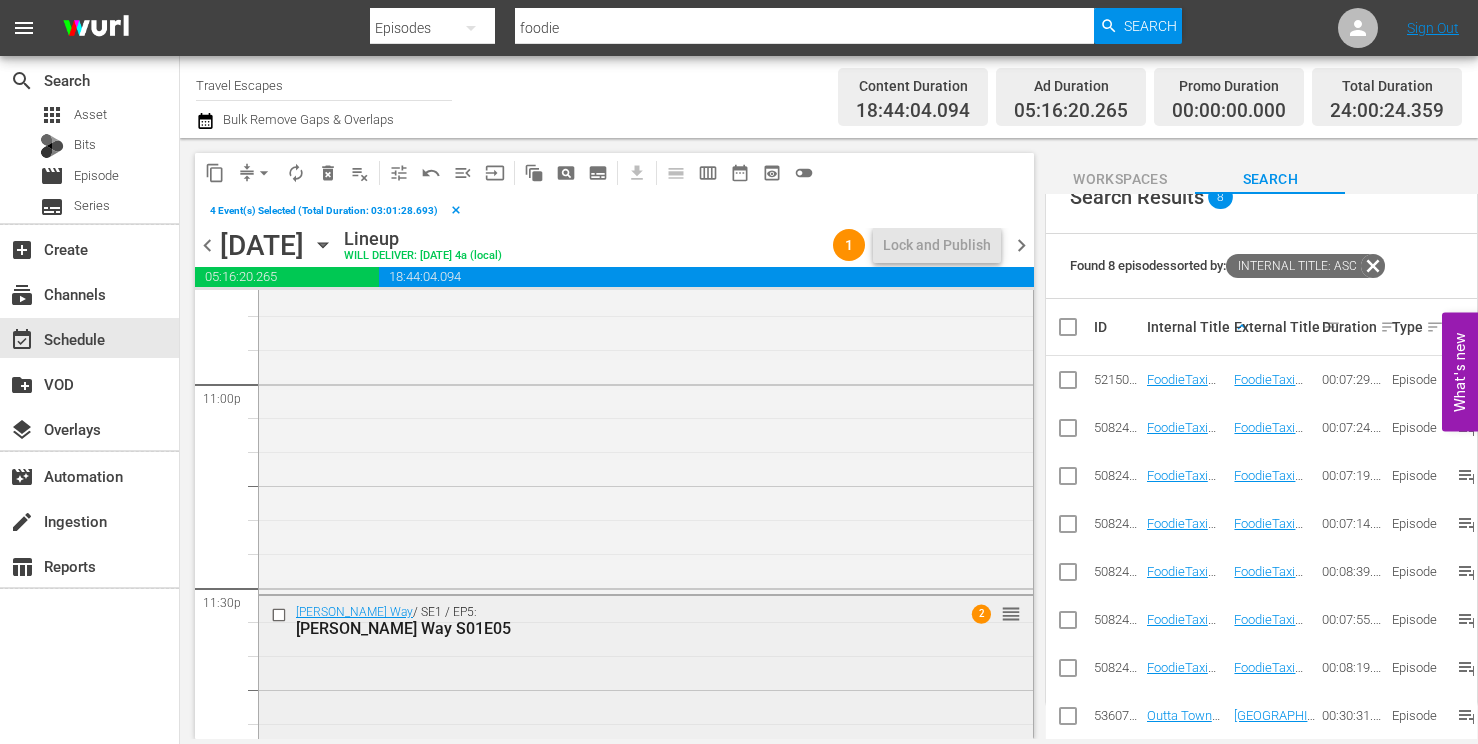 click at bounding box center (281, 615) 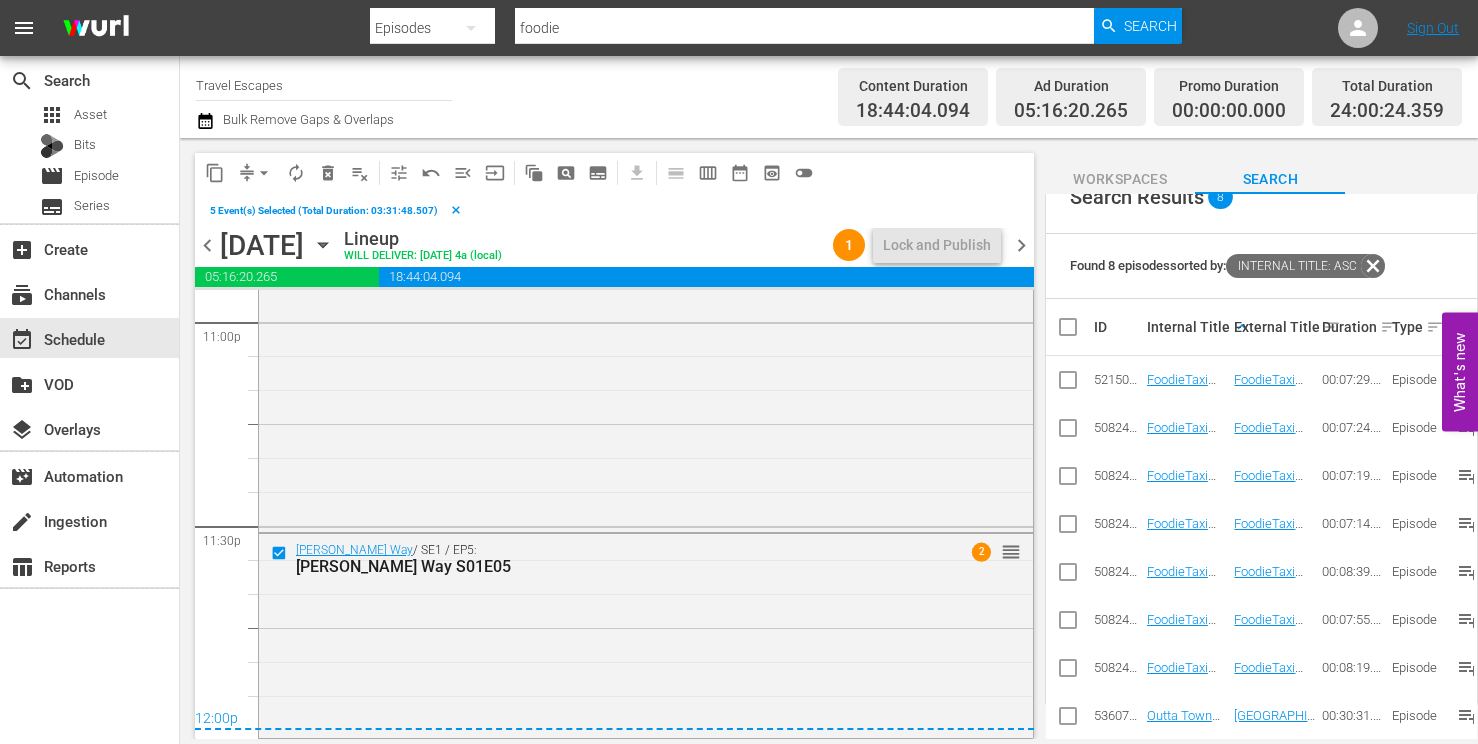 scroll, scrollTop: 9352, scrollLeft: 0, axis: vertical 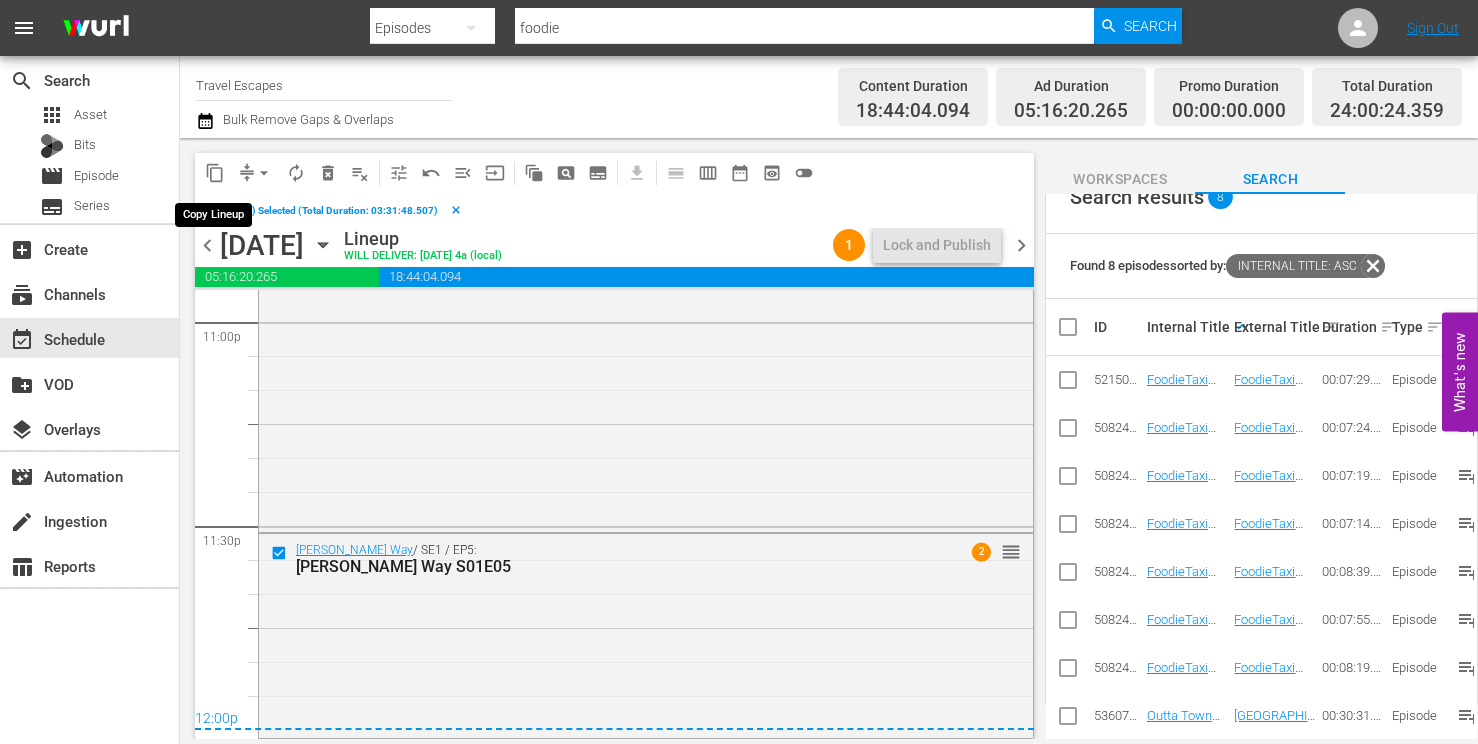 click on "content_copy" at bounding box center (215, 173) 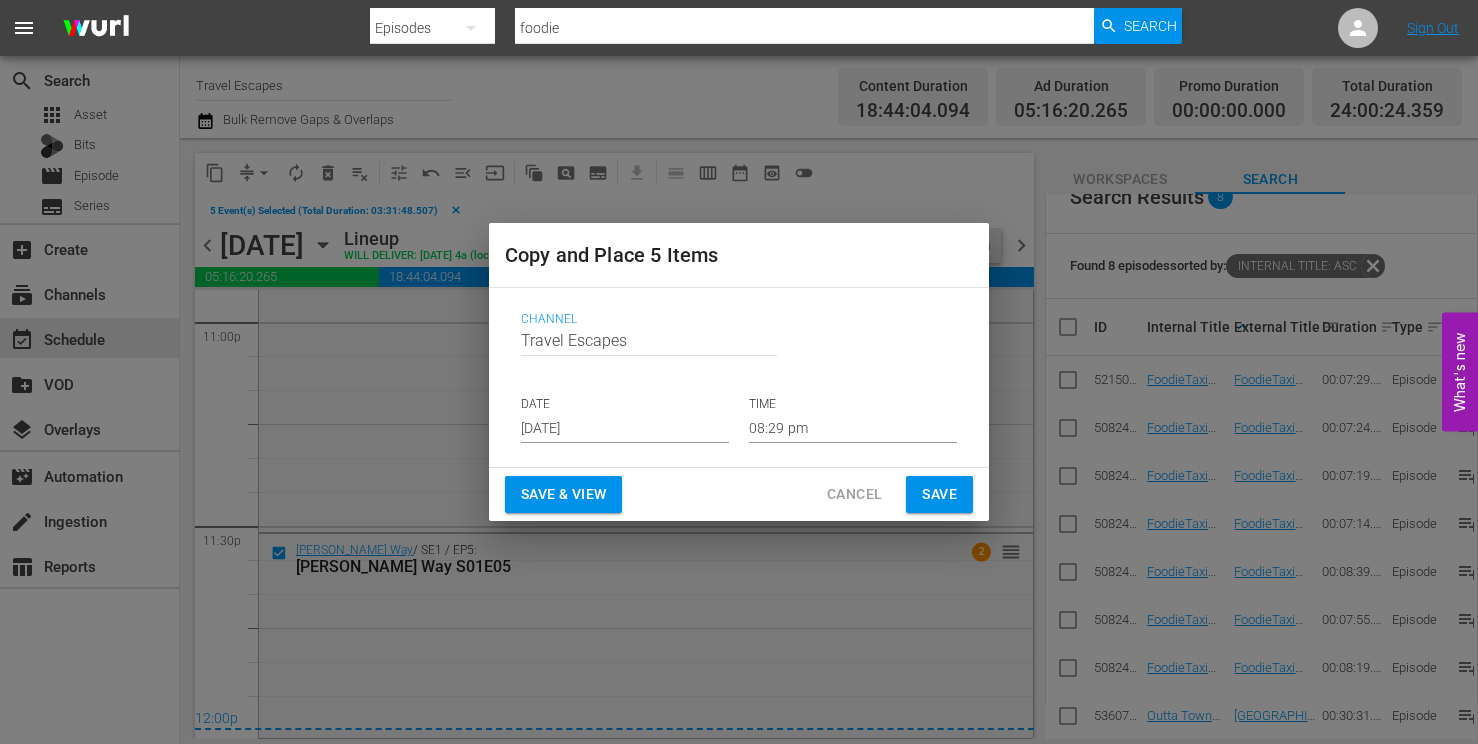 click on "Jul 30th 2025" at bounding box center [625, 428] 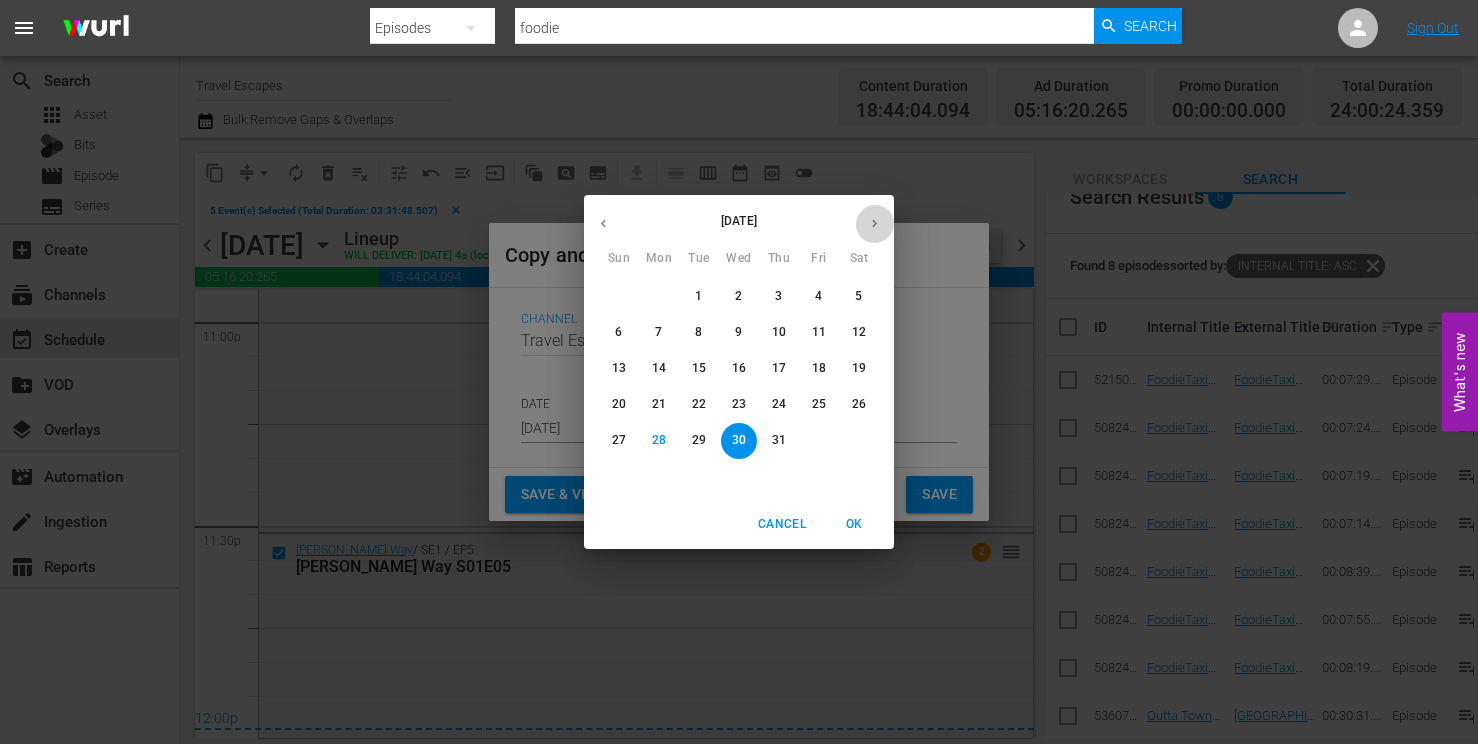 click 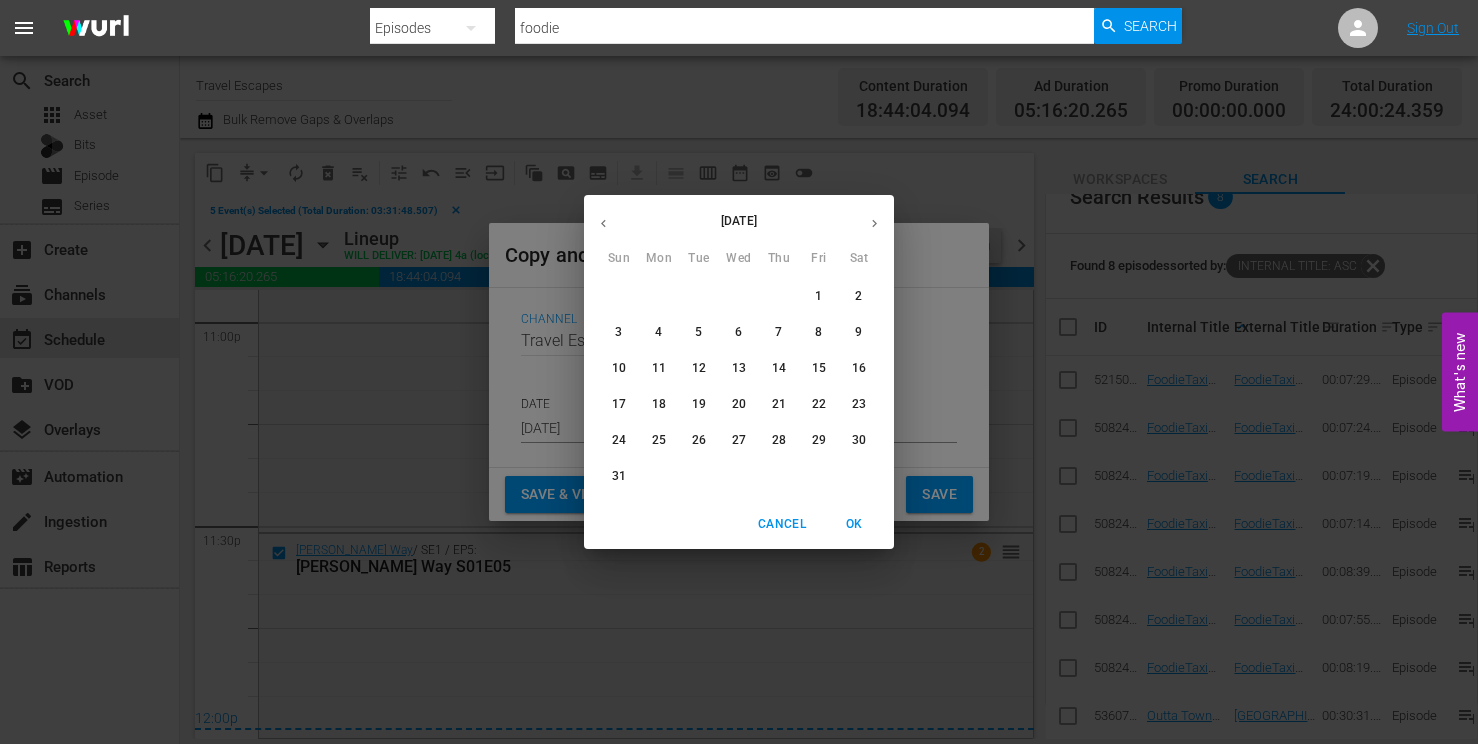 click on "6" at bounding box center [738, 332] 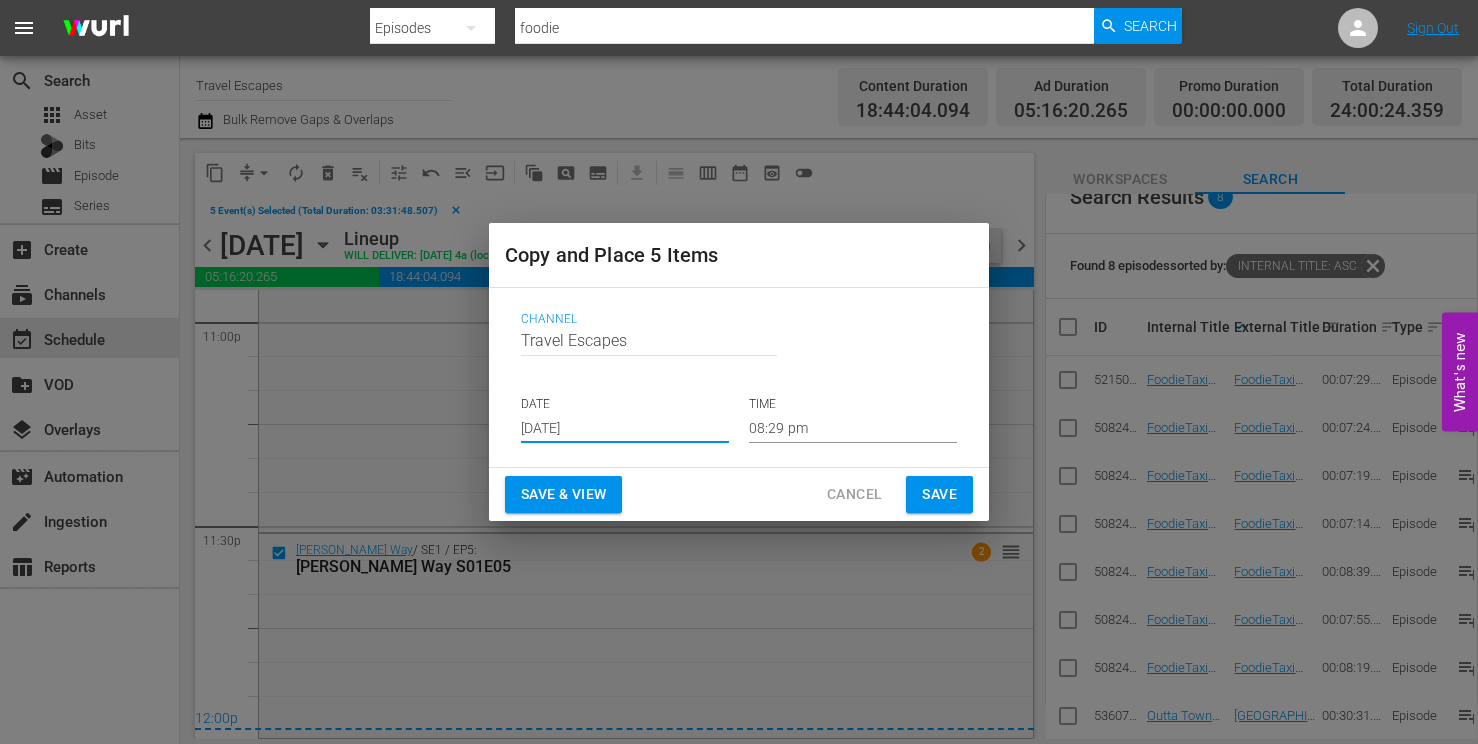 type on "Aug 6th 2025" 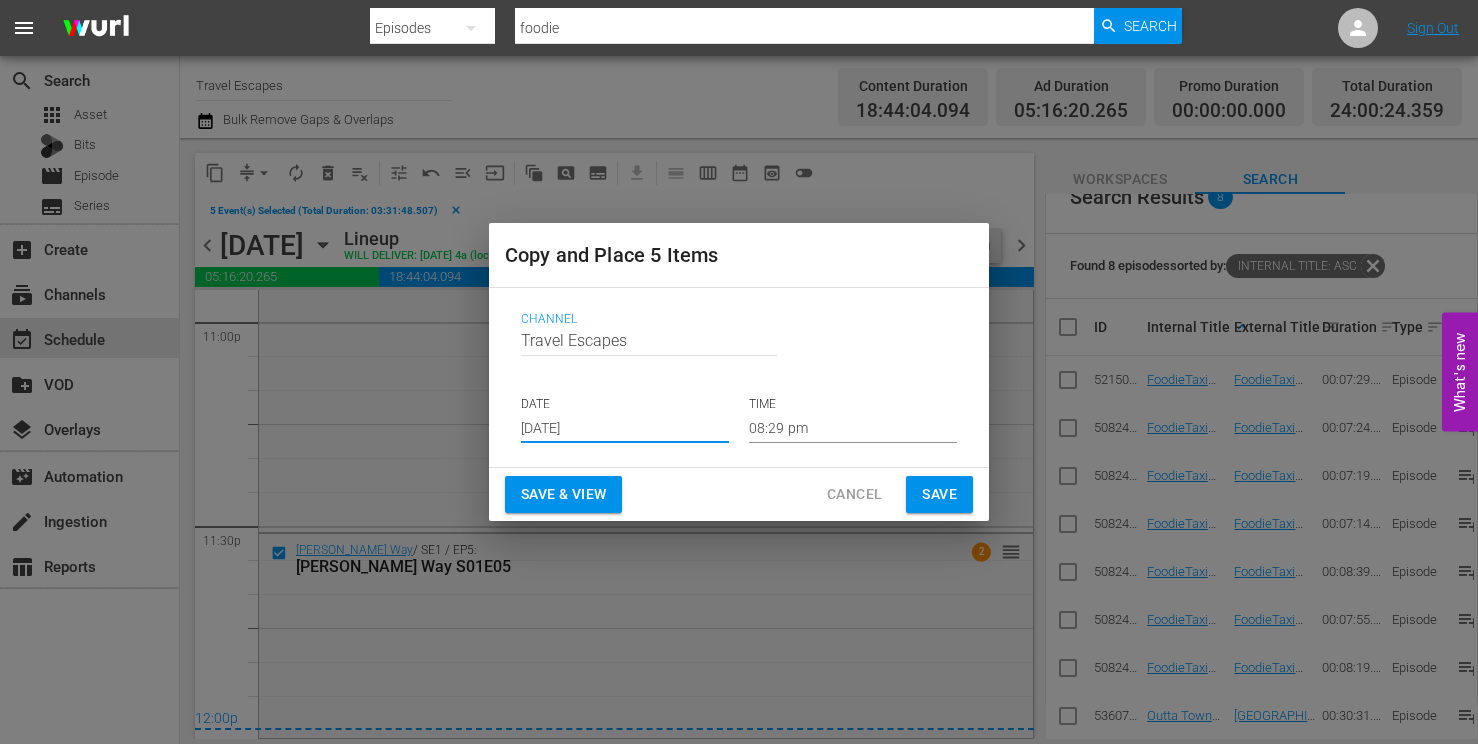 click on "08:29 pm" at bounding box center [853, 428] 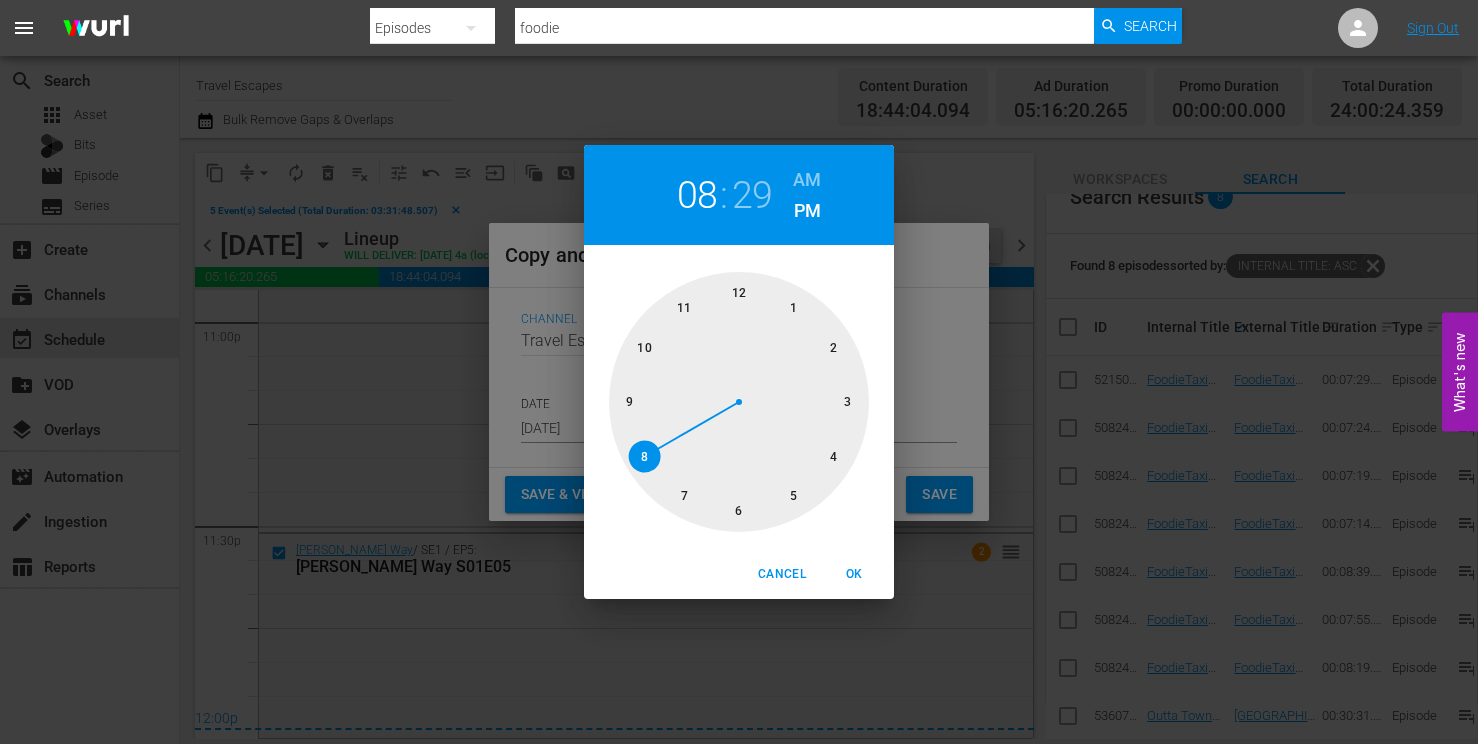 click on "1 2 3 4 5 6 7 8 9 10 11 12" at bounding box center (739, 397) 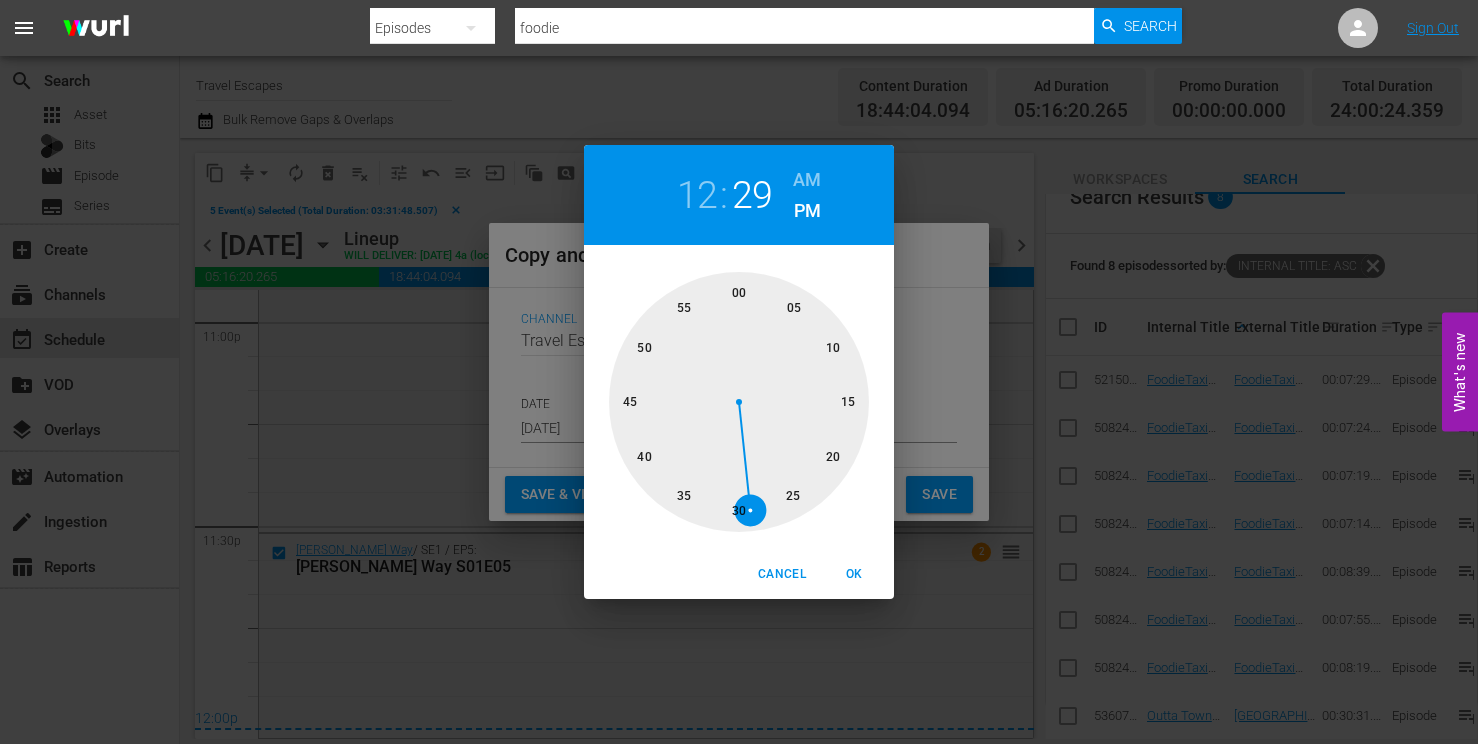 click at bounding box center (739, 402) 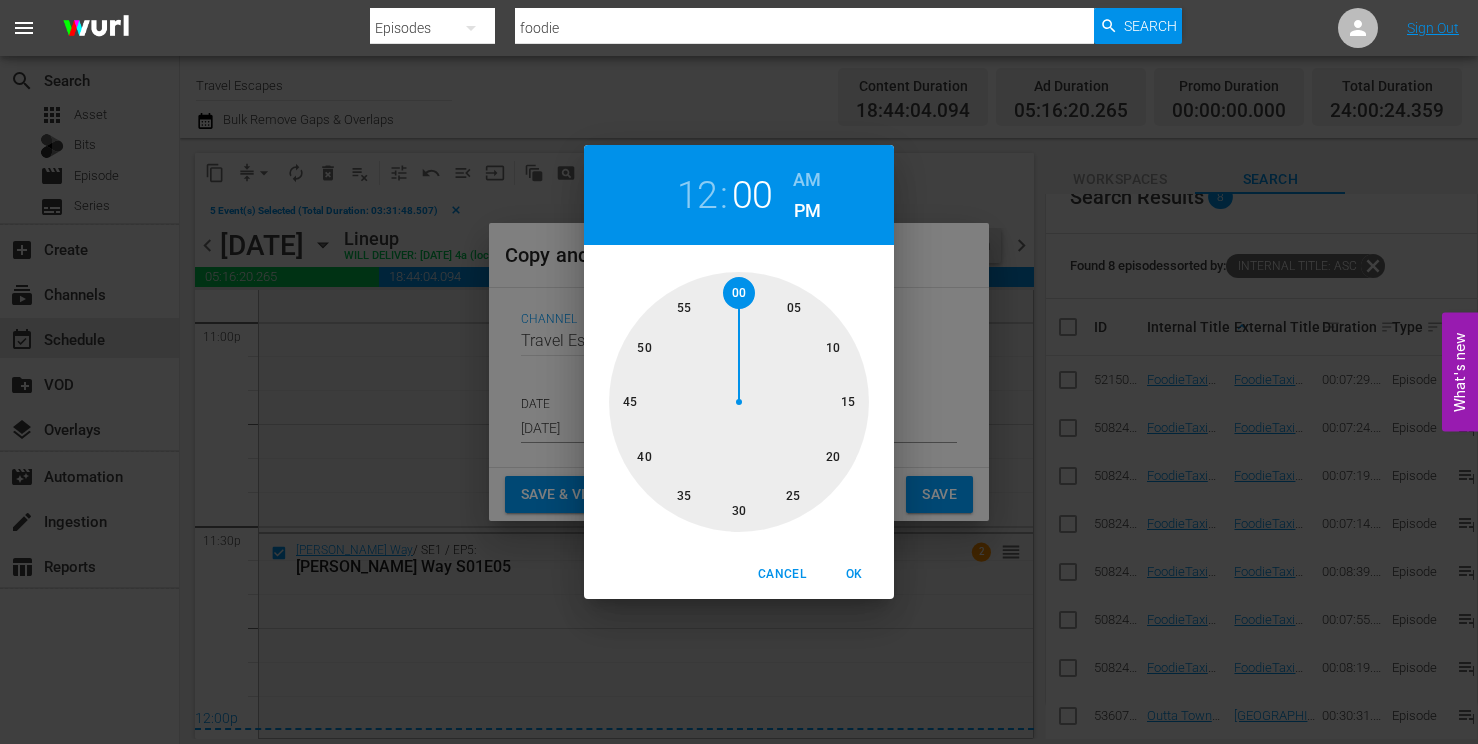 click on "AM" at bounding box center (807, 180) 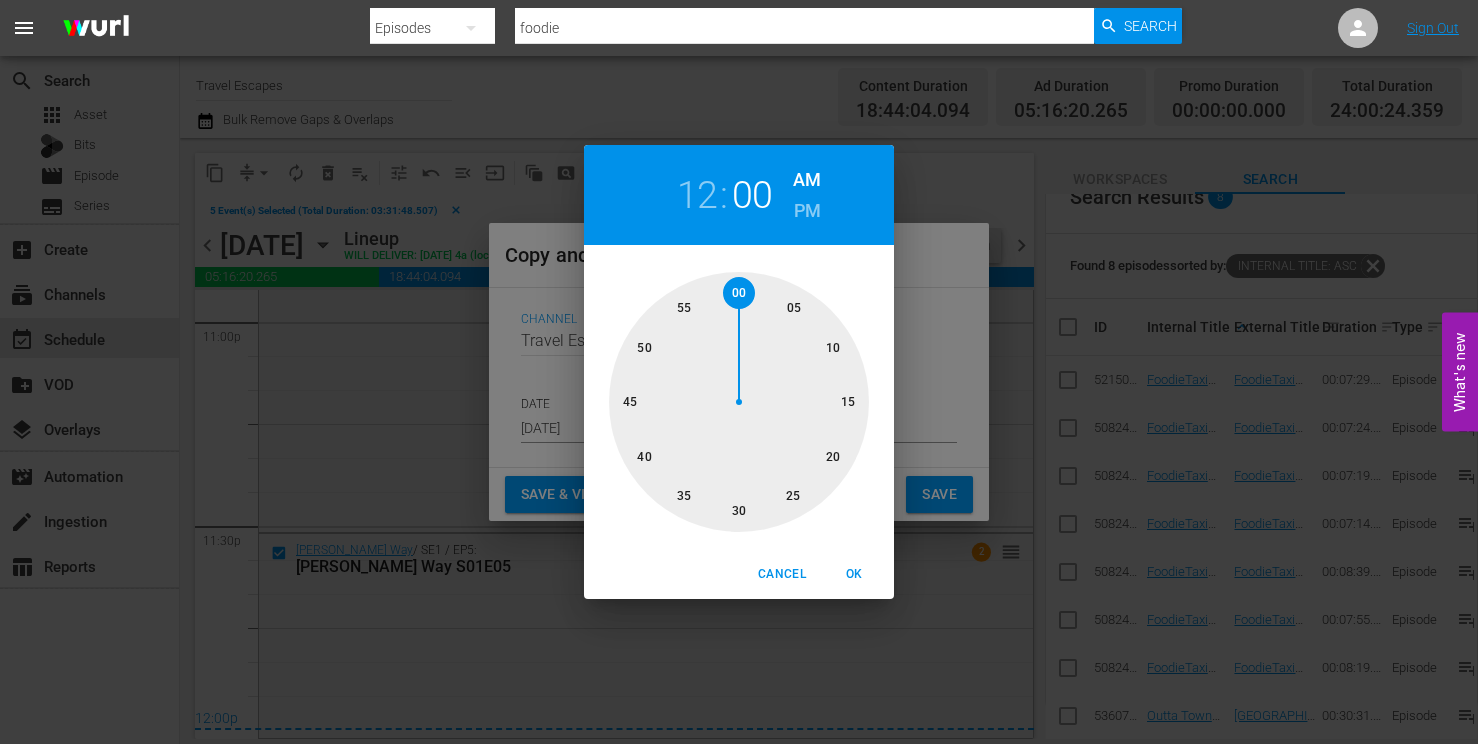 click on "OK" at bounding box center [854, 574] 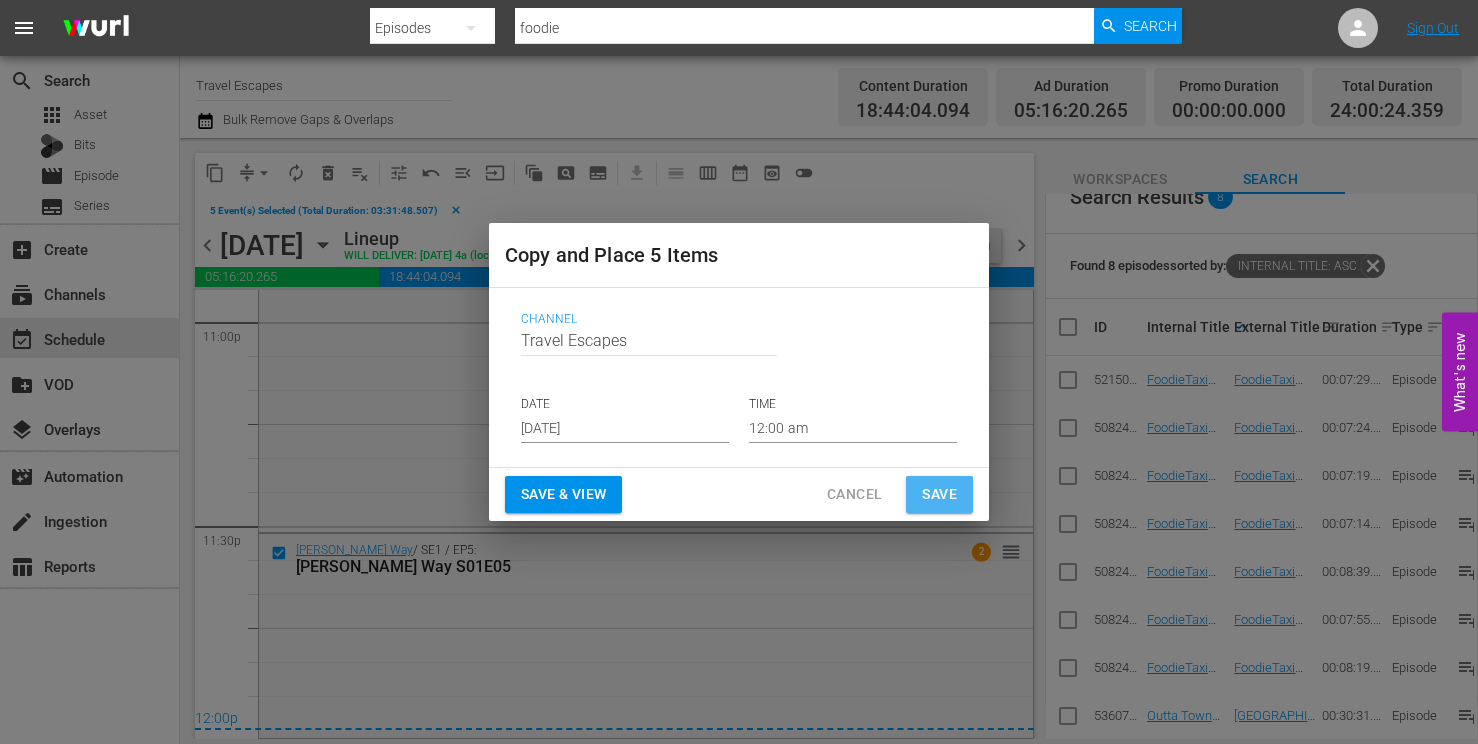 click on "Save" at bounding box center (939, 494) 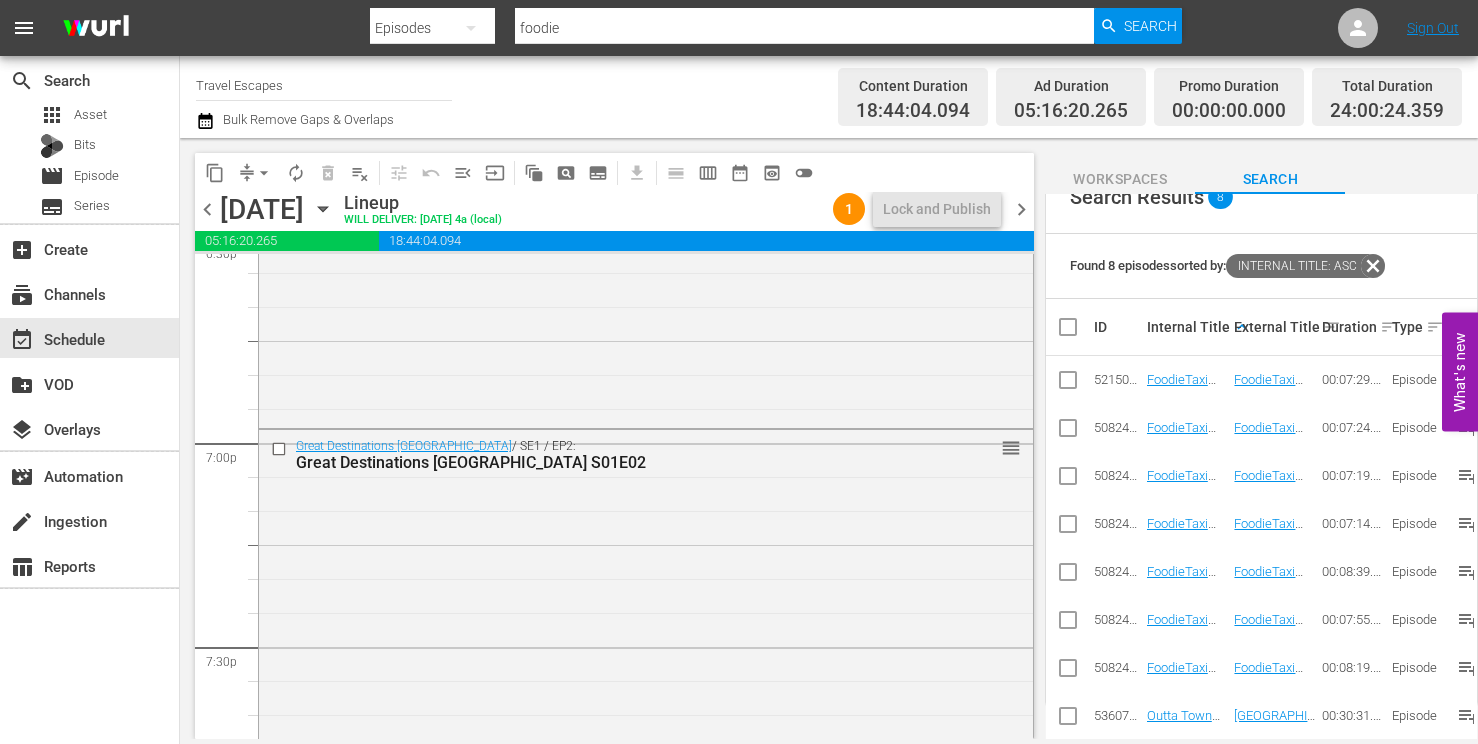 scroll, scrollTop: 7562, scrollLeft: 0, axis: vertical 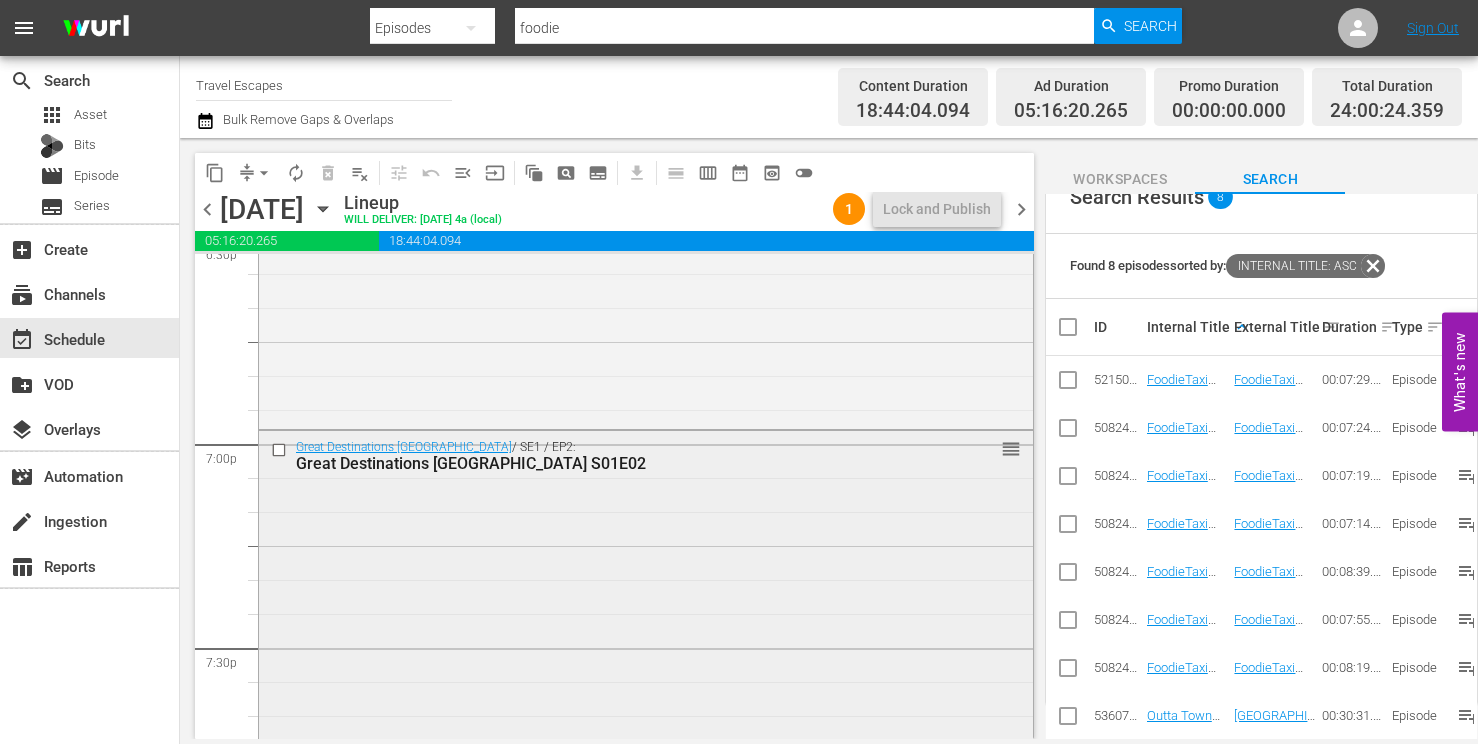 click at bounding box center [281, 450] 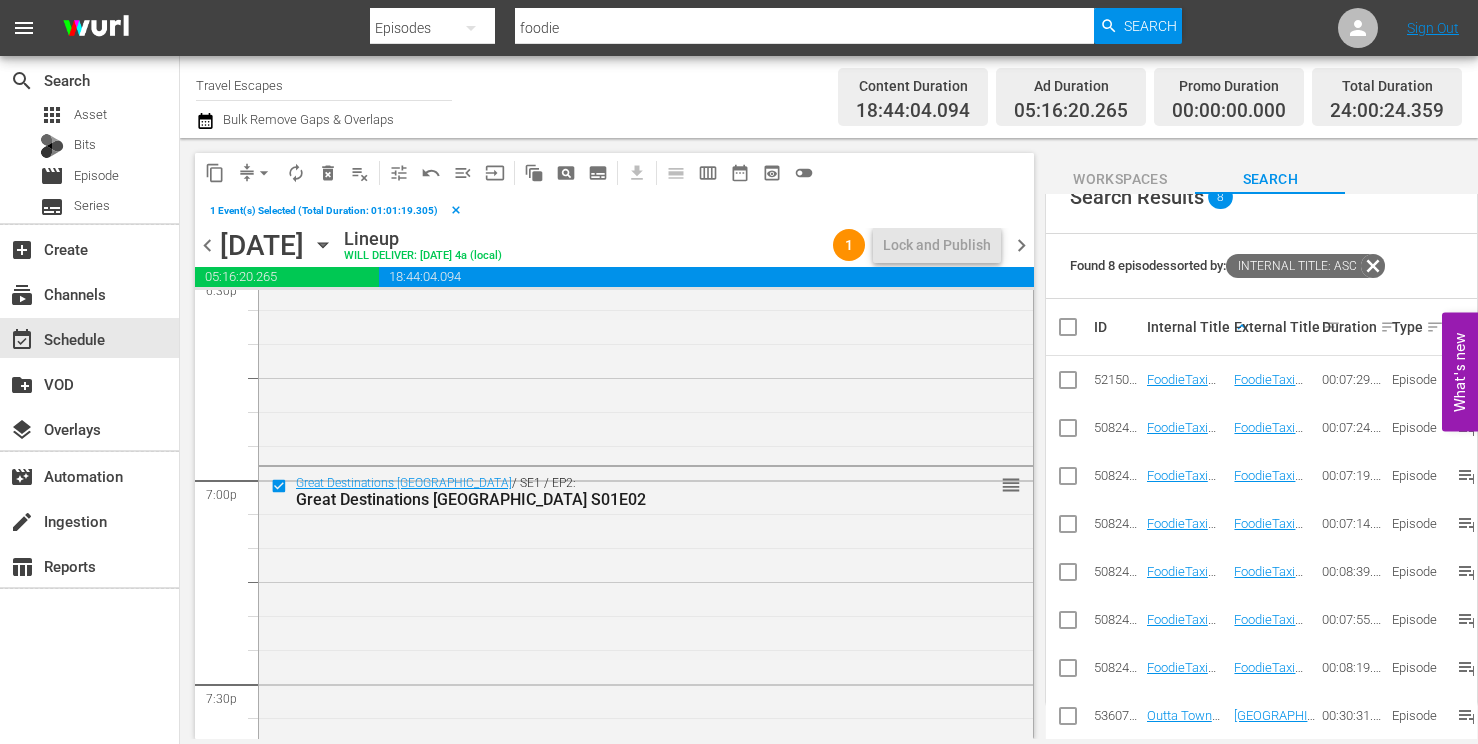 click on "content_copy" at bounding box center [215, 173] 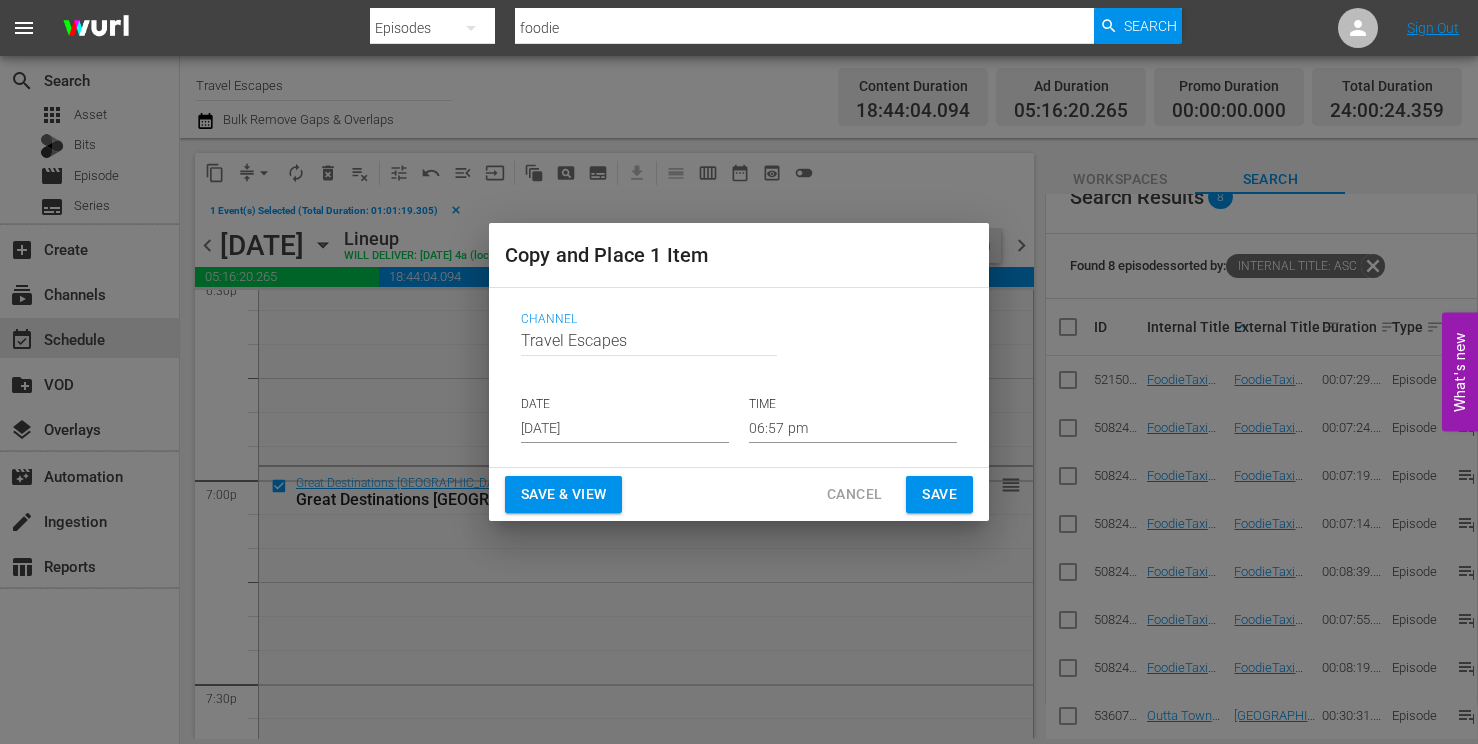 click on "Jul 30th 2025" at bounding box center [625, 428] 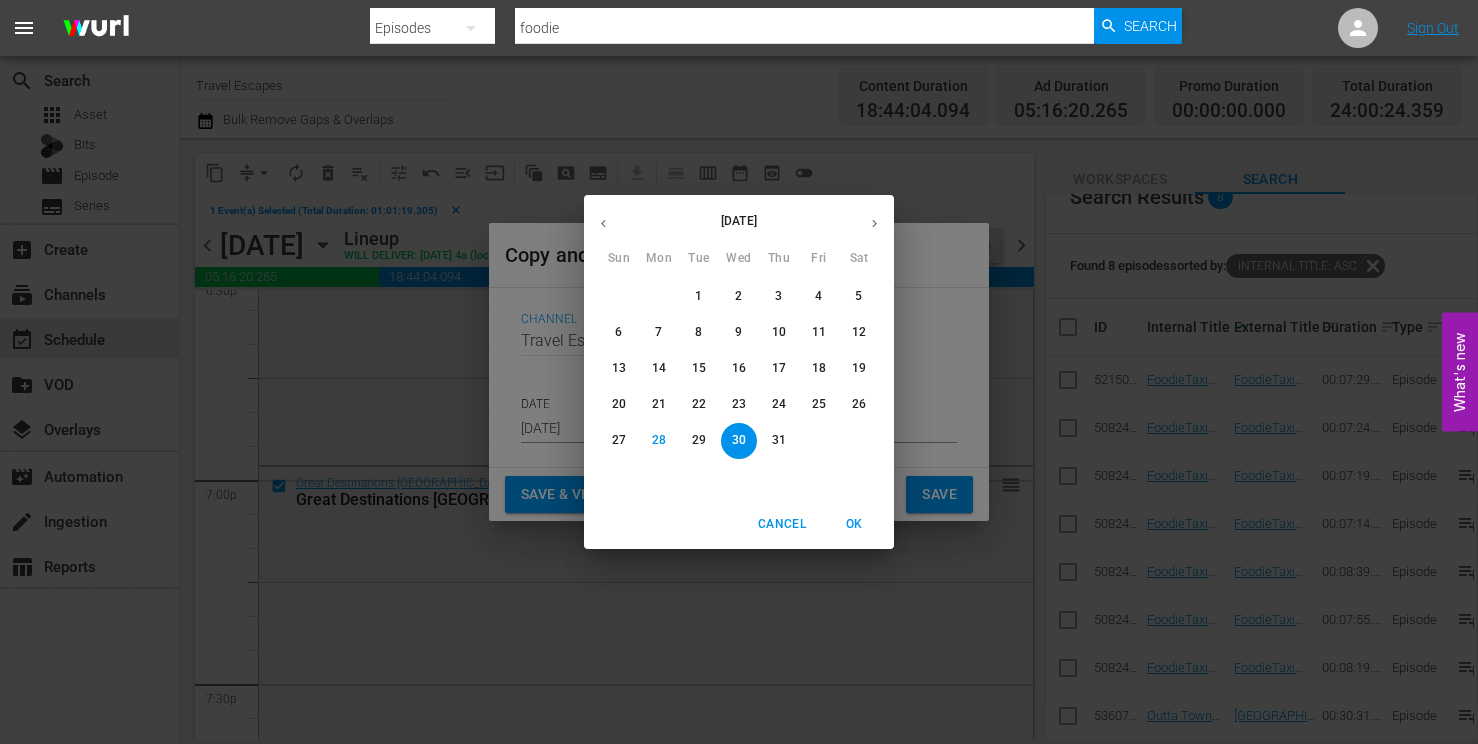 click 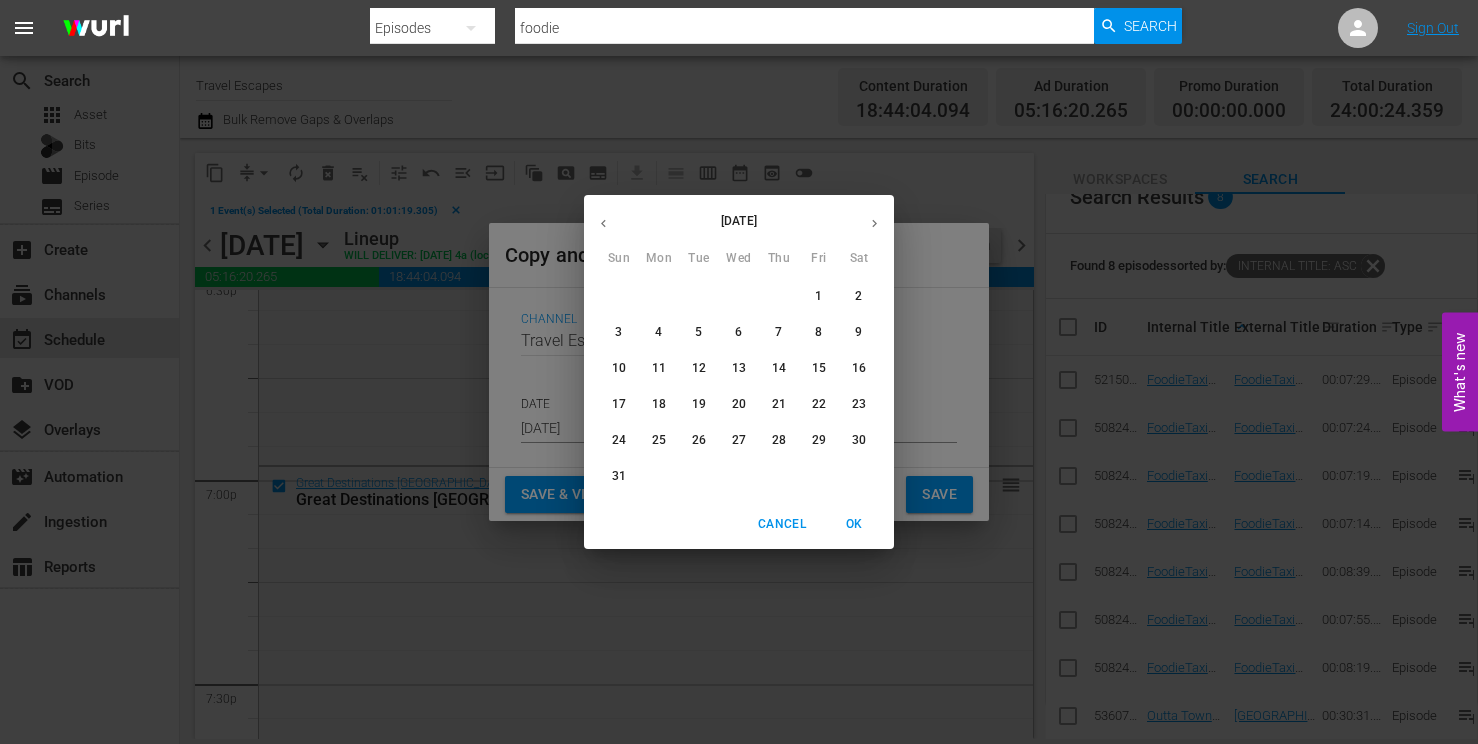 click on "6" at bounding box center (739, 332) 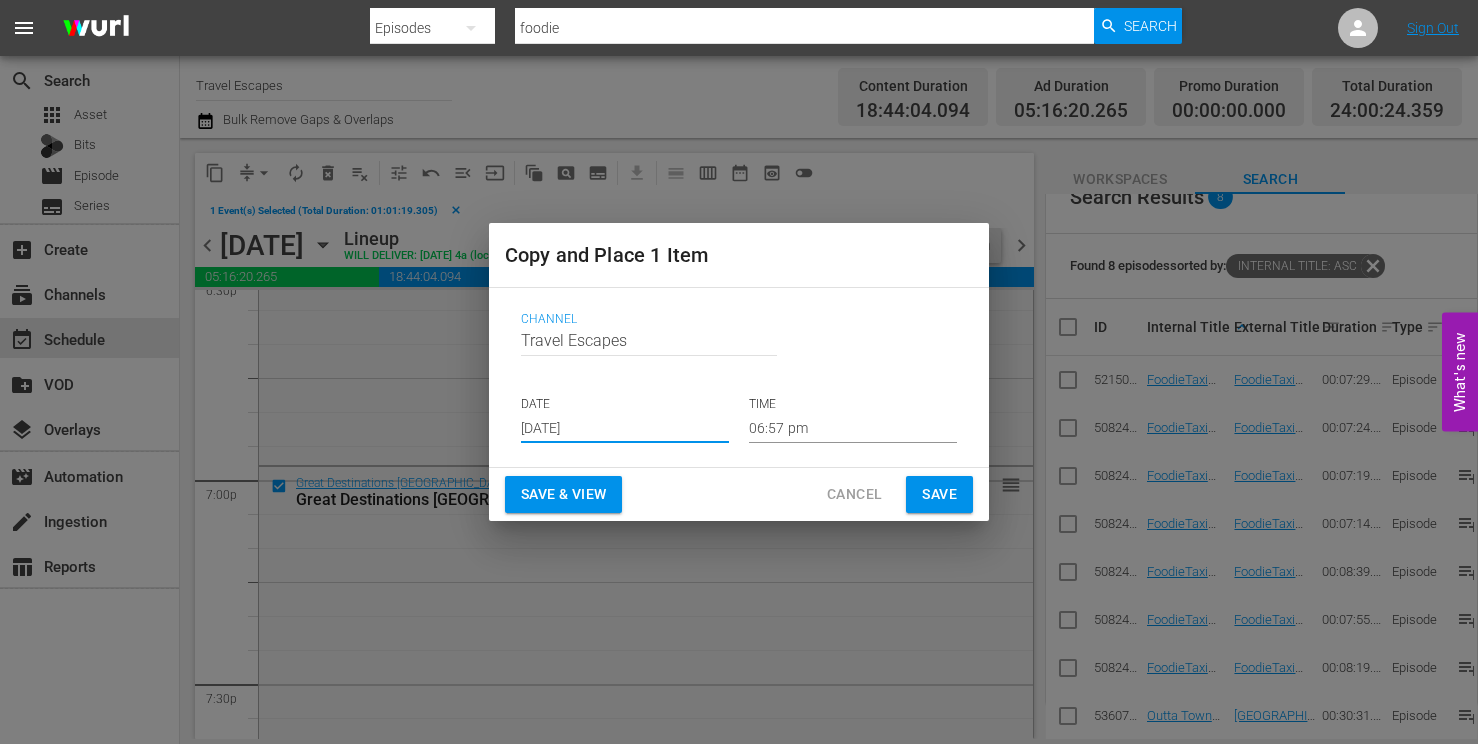 click on "06:57 pm" at bounding box center [853, 428] 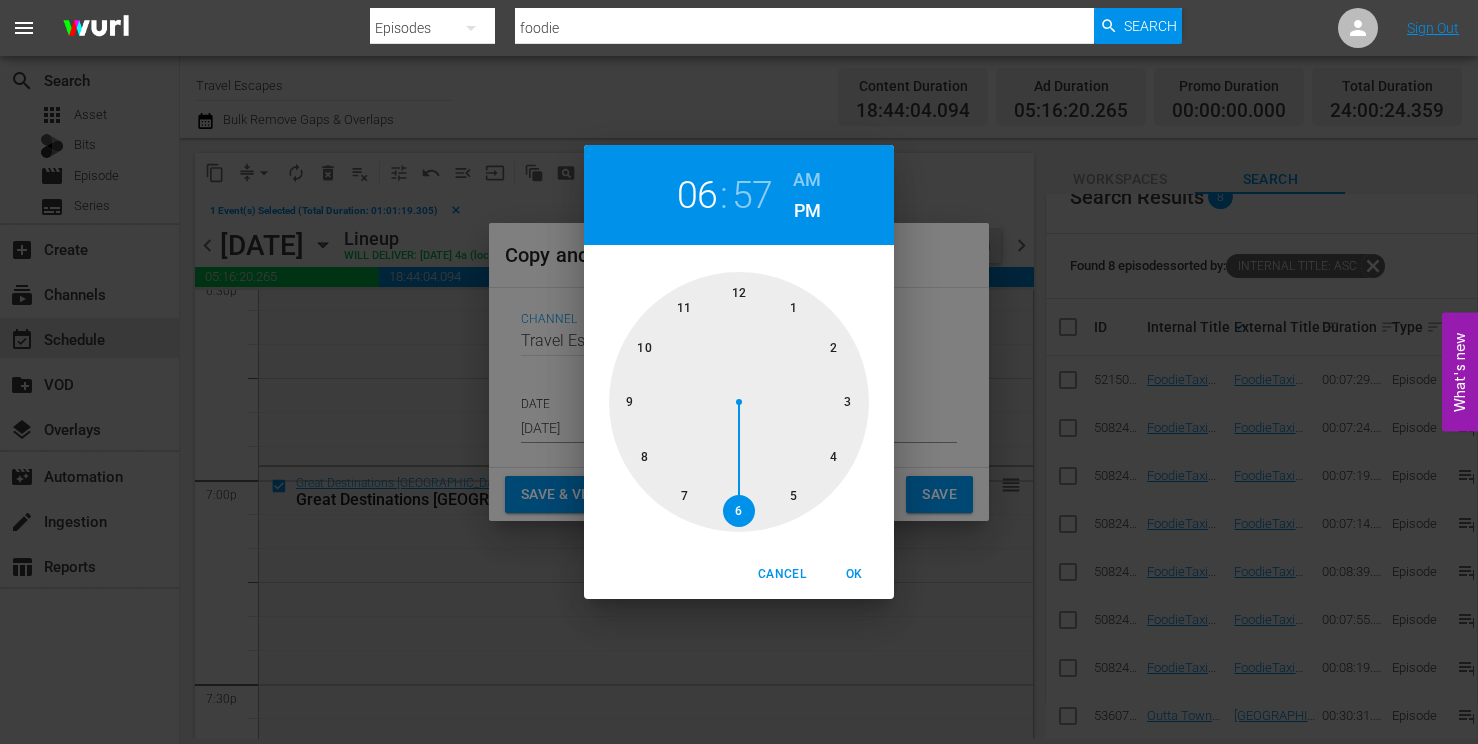 click at bounding box center [739, 402] 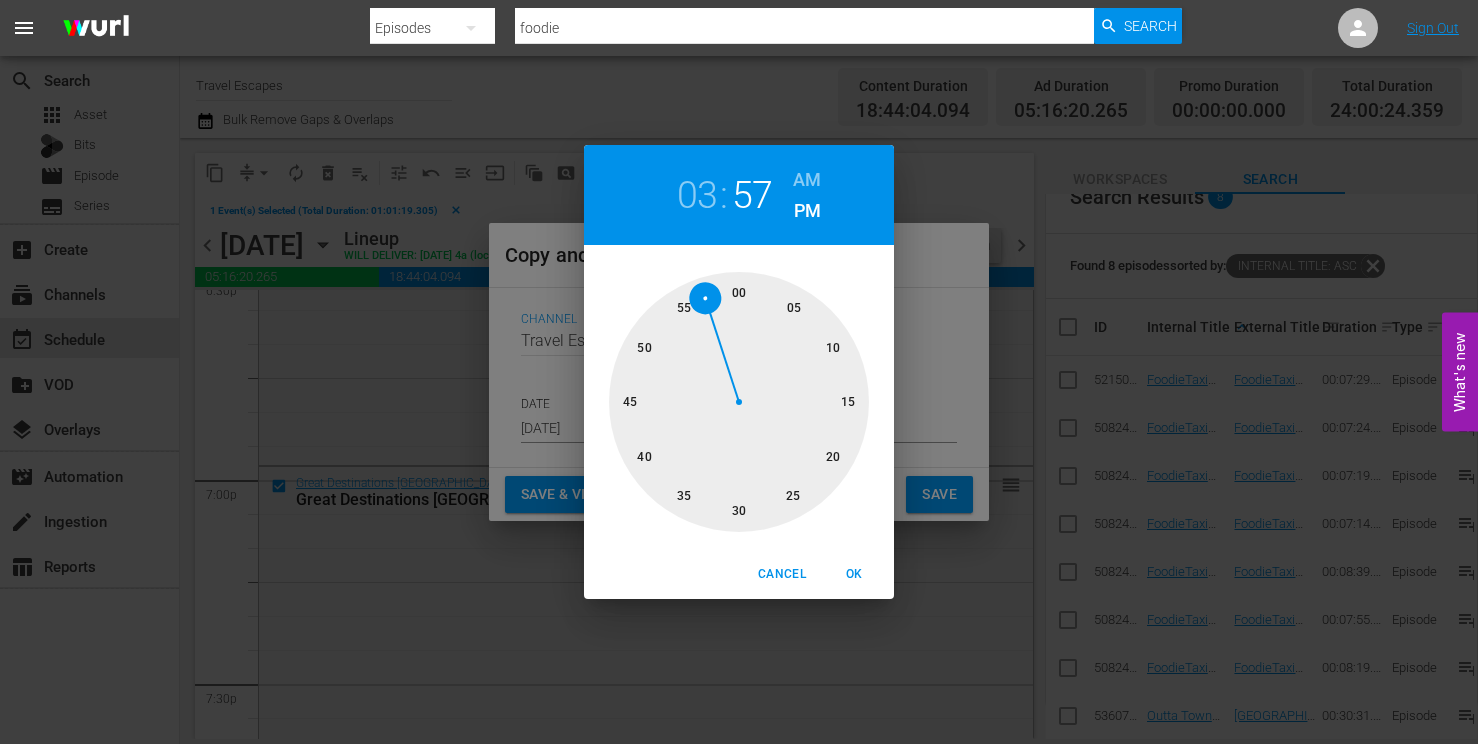 click at bounding box center [739, 402] 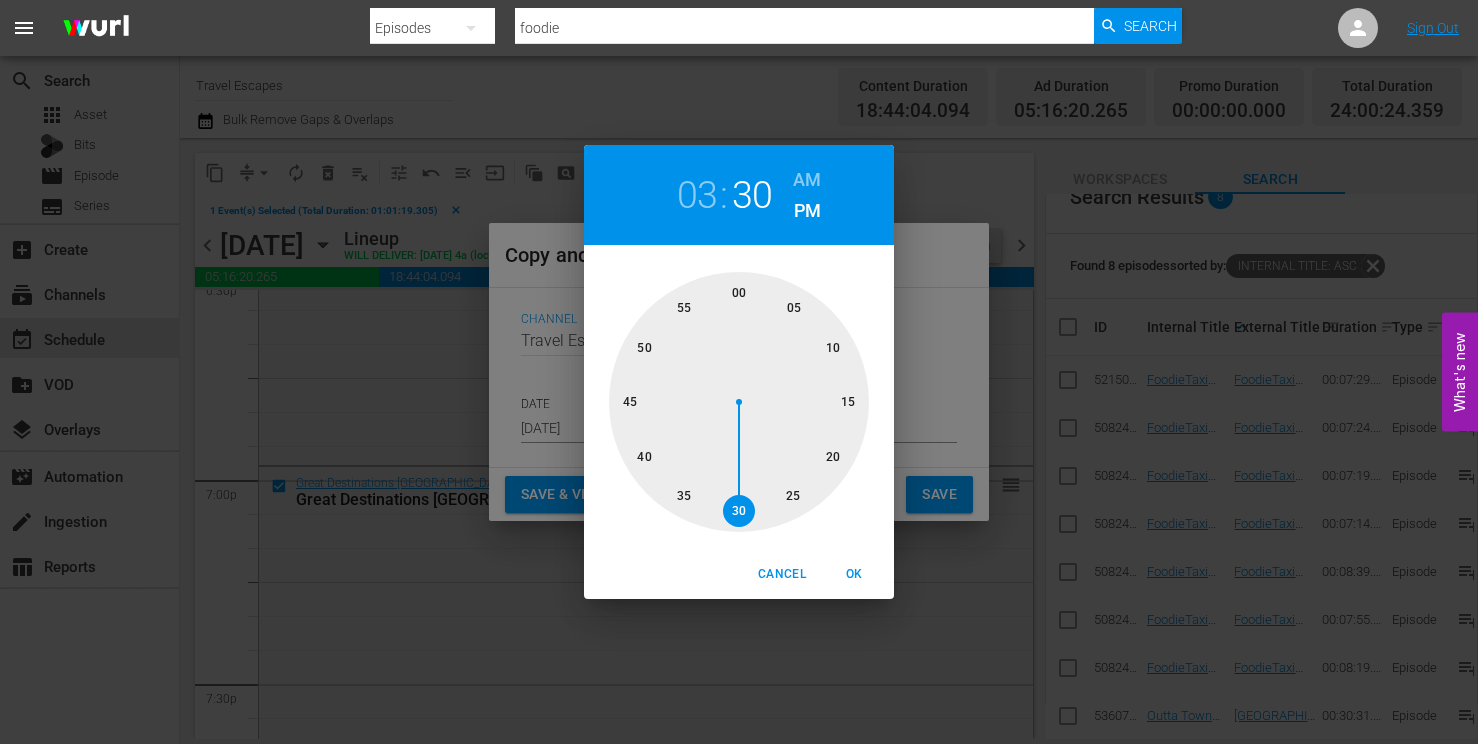 click on "AM" at bounding box center (807, 180) 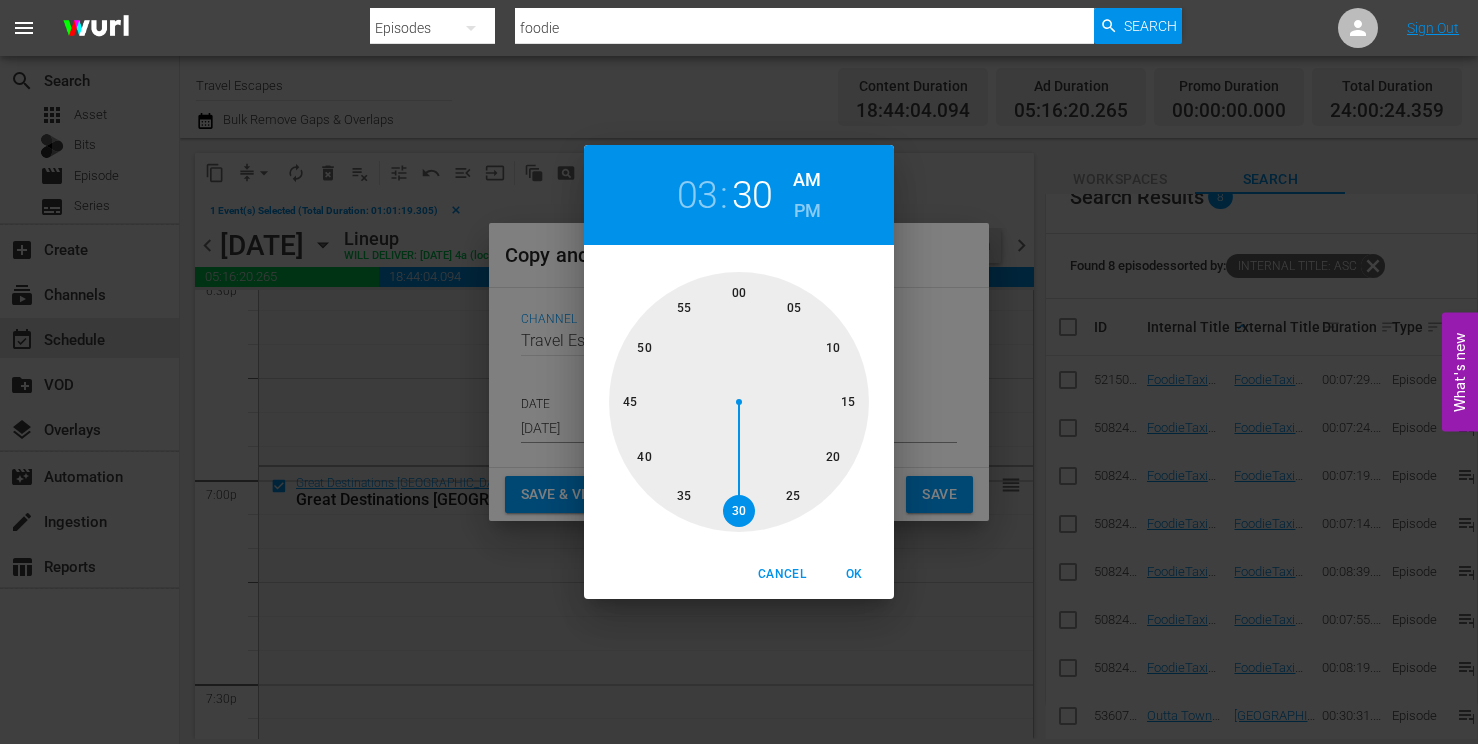 click on "OK" at bounding box center (854, 574) 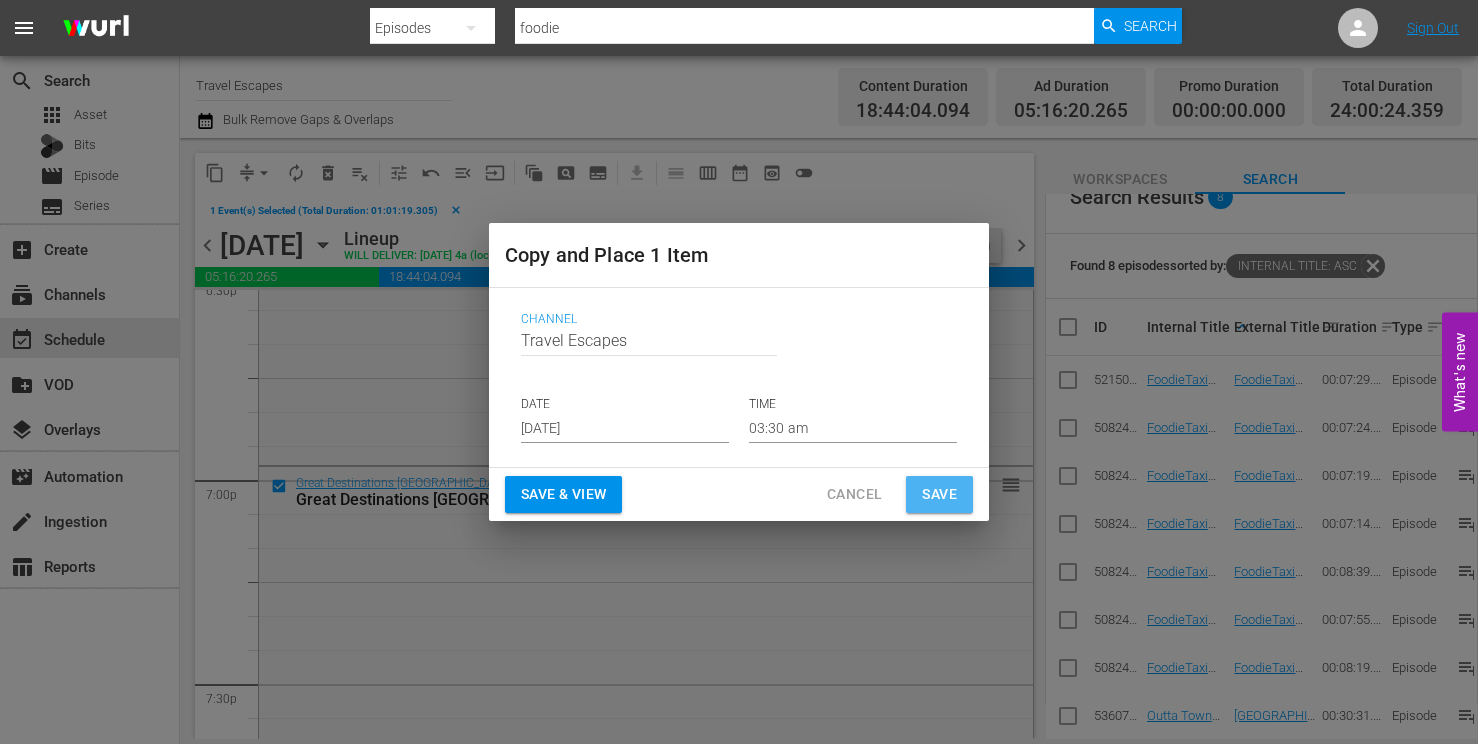 click on "Save" at bounding box center [939, 494] 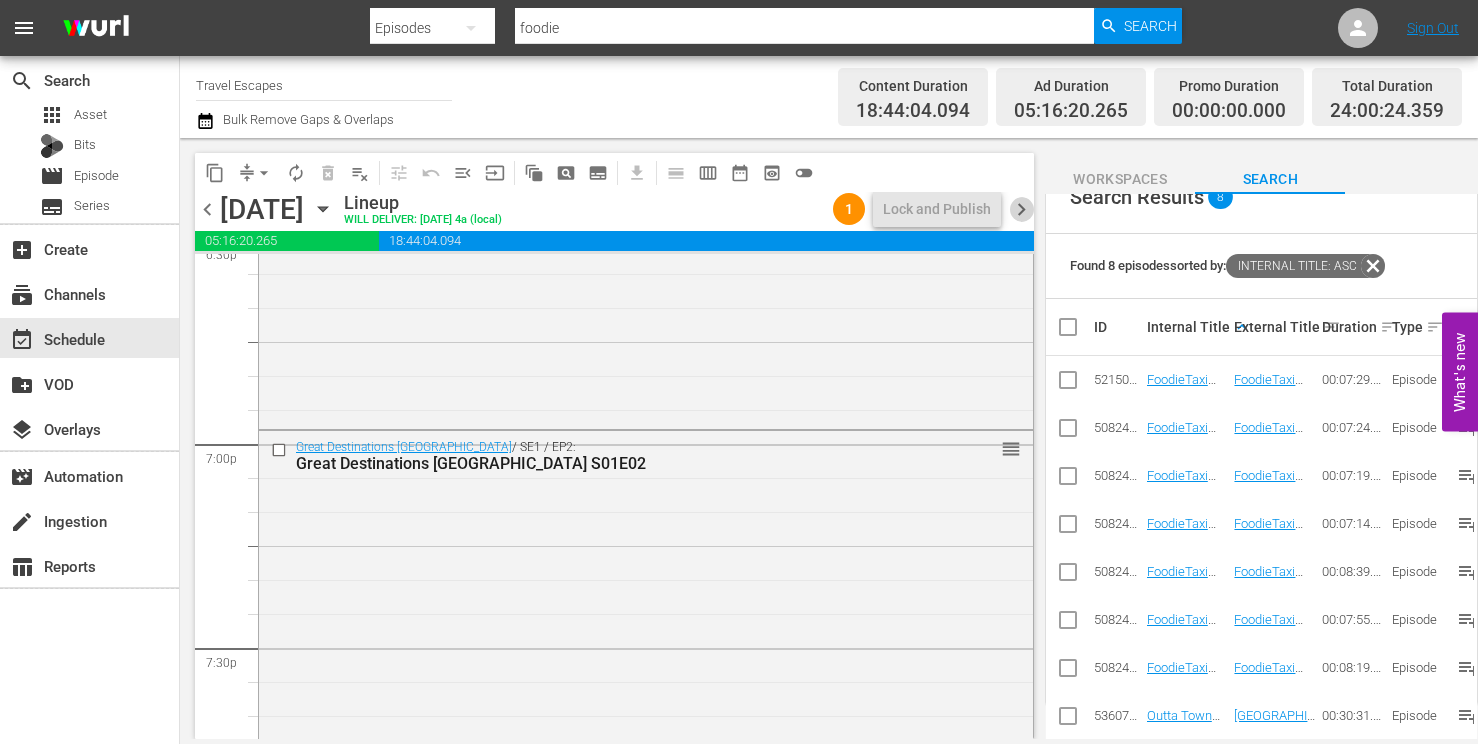 click on "chevron_right" at bounding box center (1021, 209) 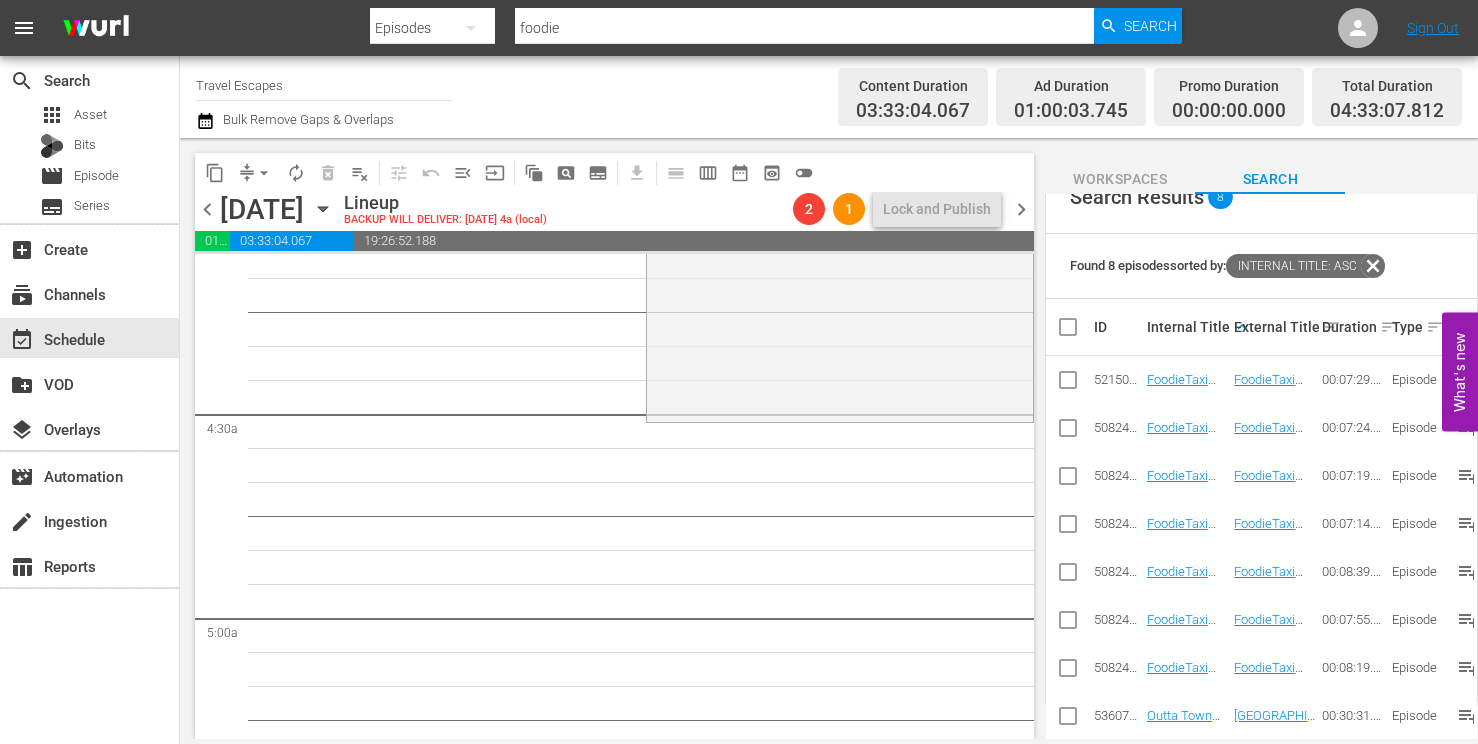 scroll, scrollTop: 1685, scrollLeft: 0, axis: vertical 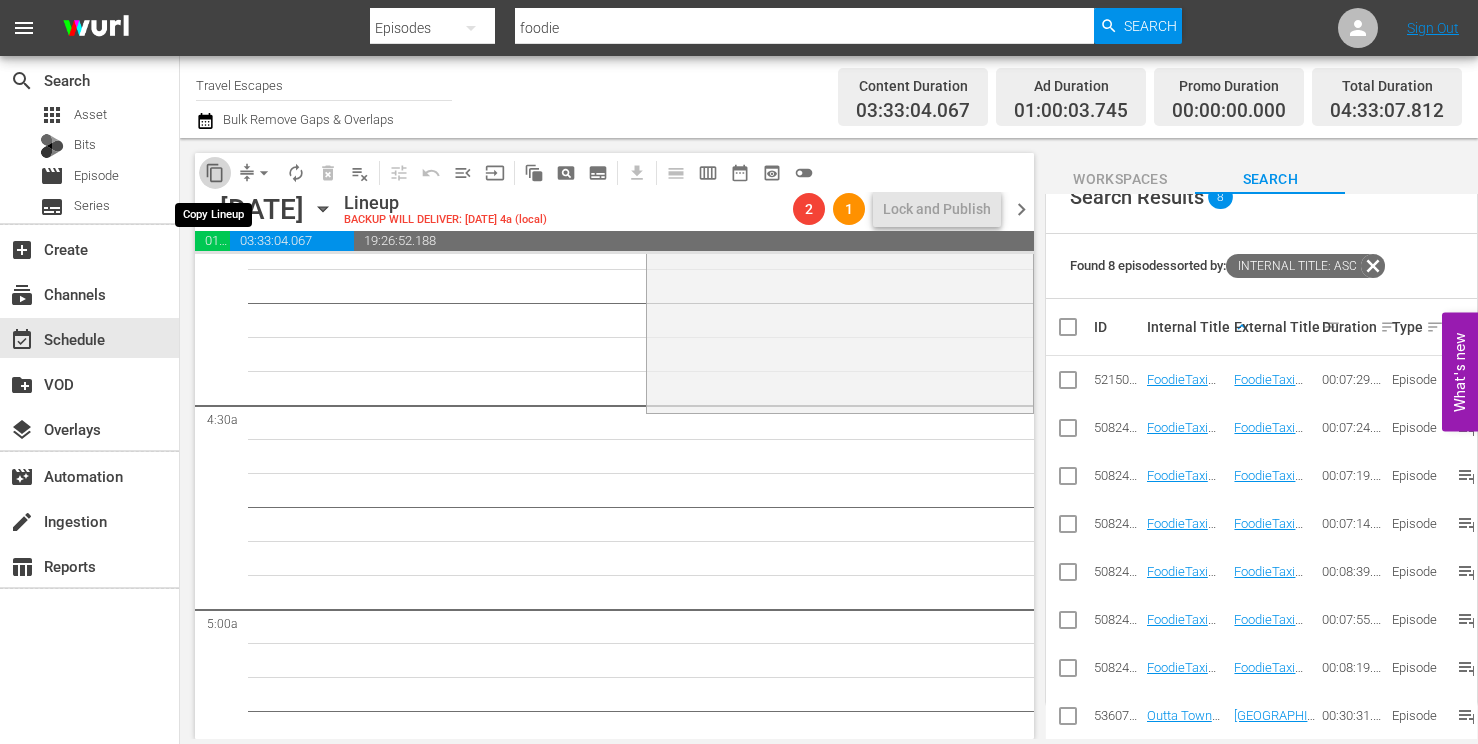 click on "content_copy" at bounding box center (215, 173) 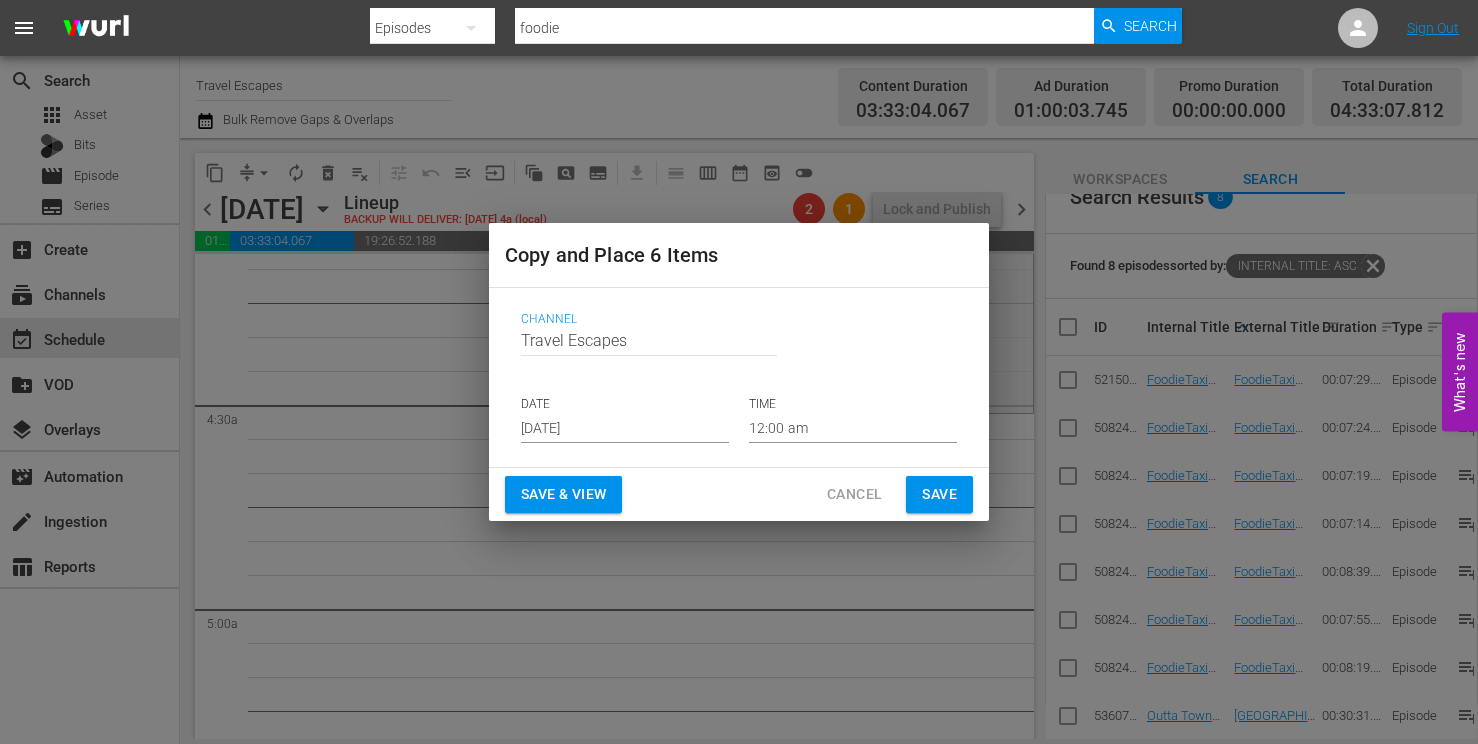 click on "Channel Channel Title Travel Escapes DATE Jul 30th 2025 TIME 12:00 am" at bounding box center (739, 377) 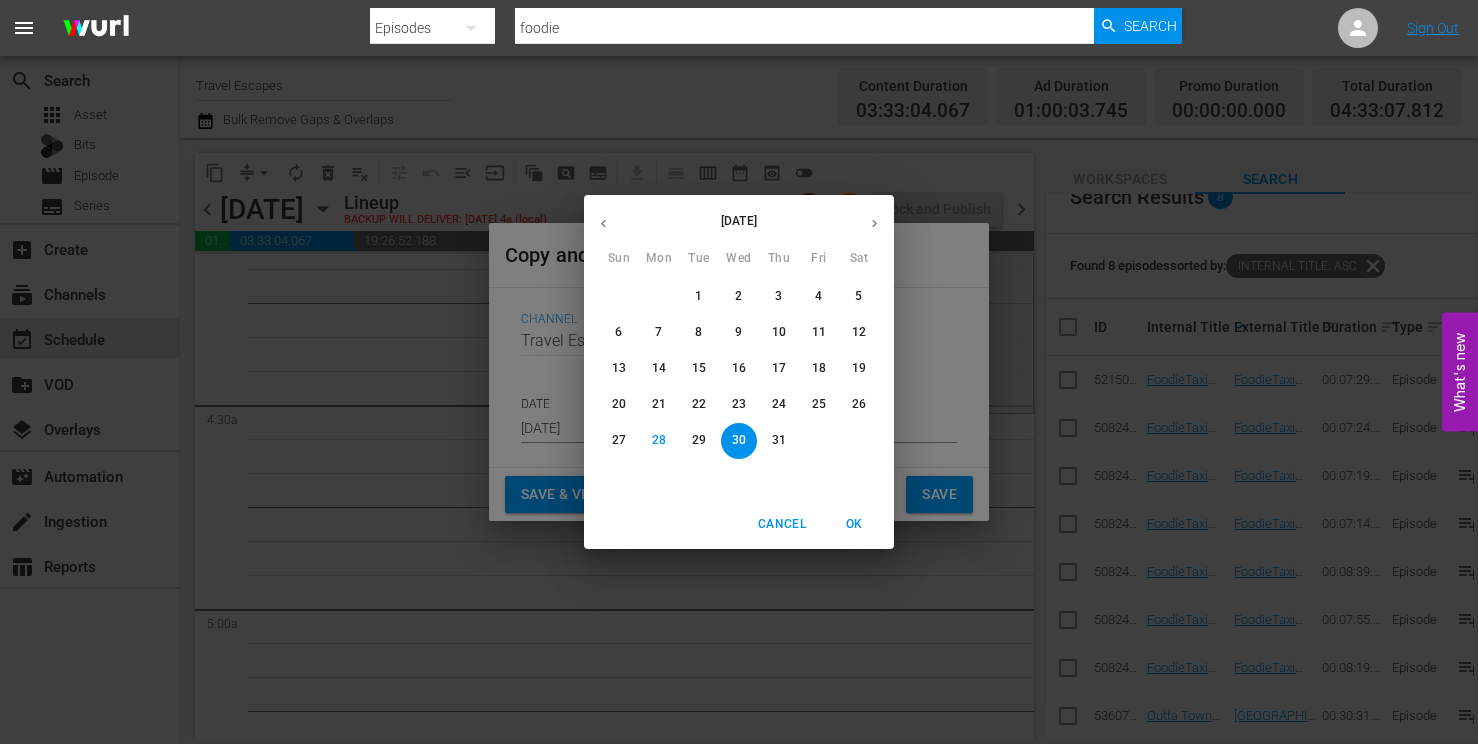 click 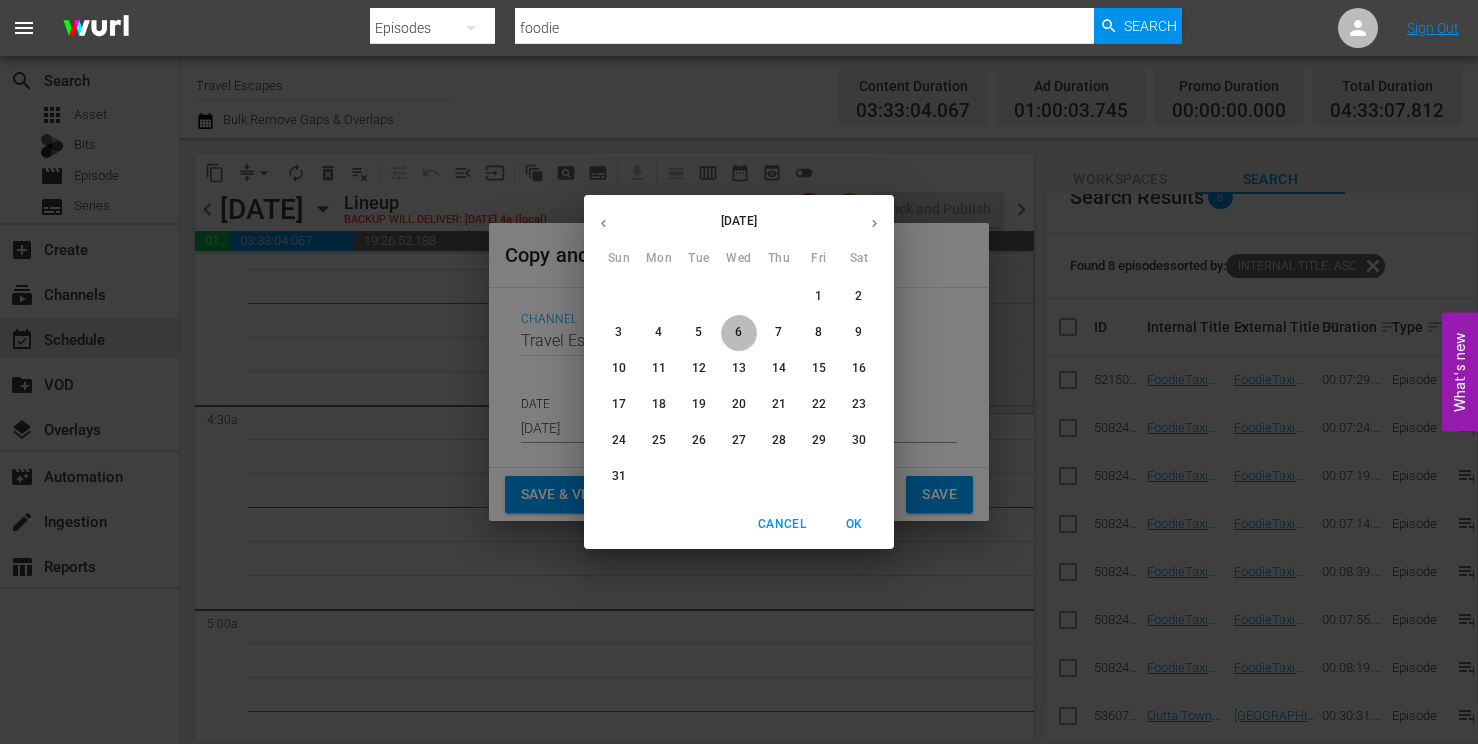 click on "6" at bounding box center (738, 332) 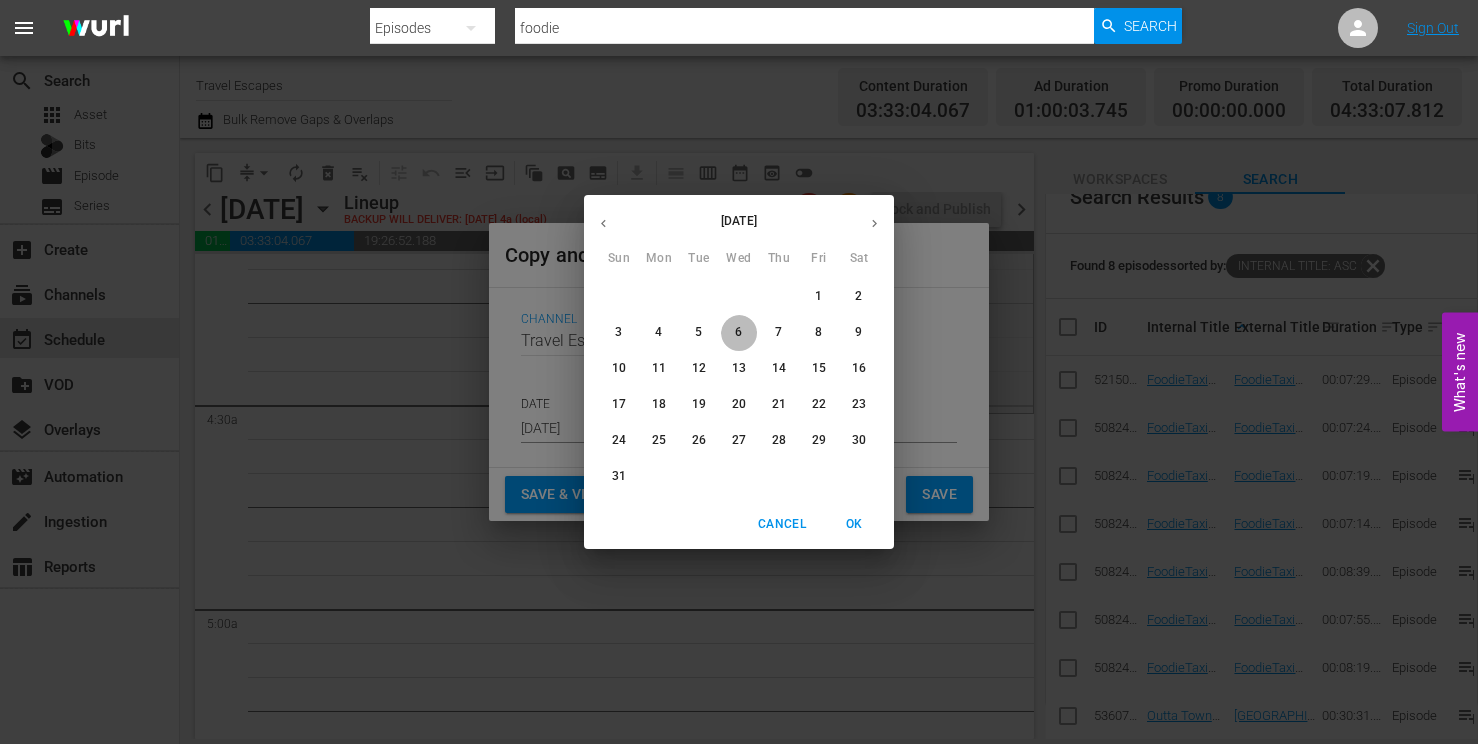 type on "Aug 6th 2025" 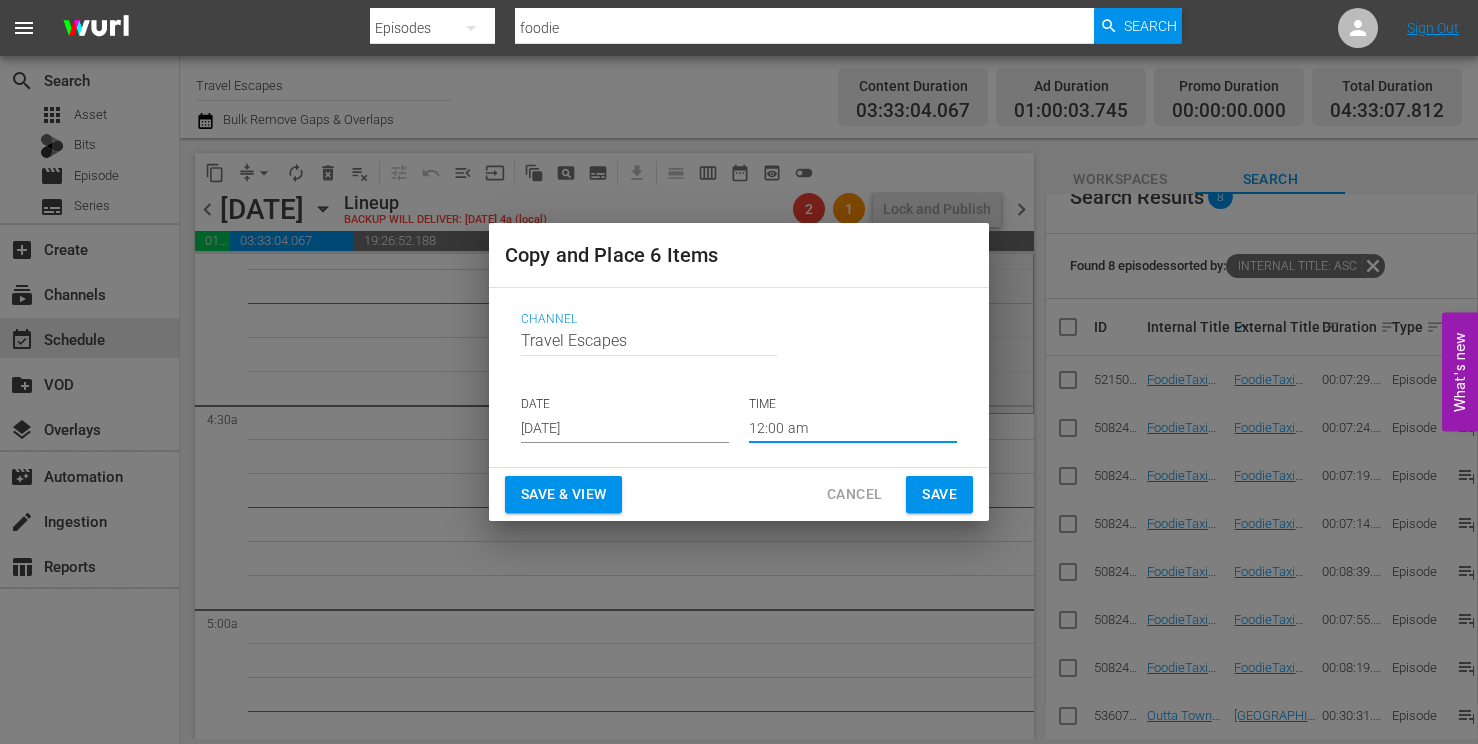 click on "12:00 am" at bounding box center [853, 428] 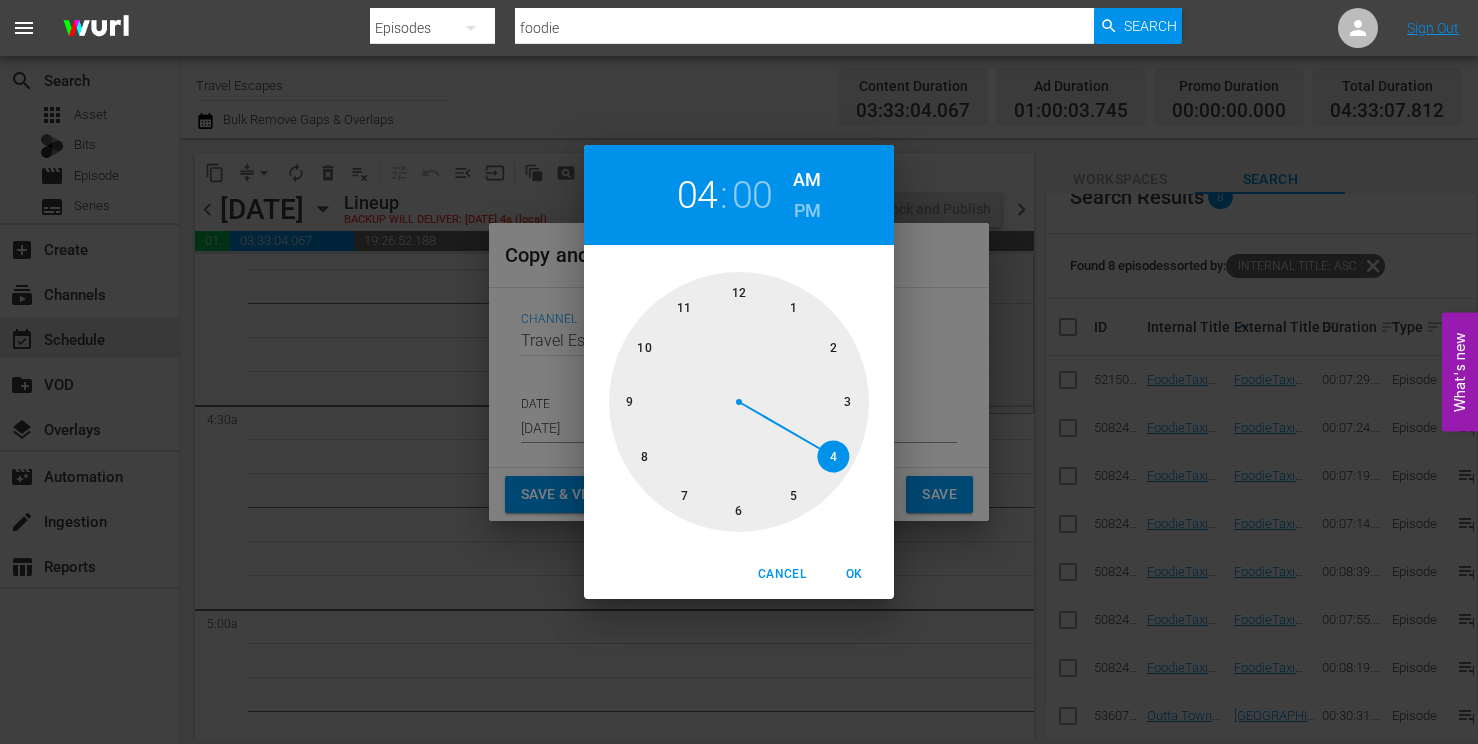 click at bounding box center (739, 402) 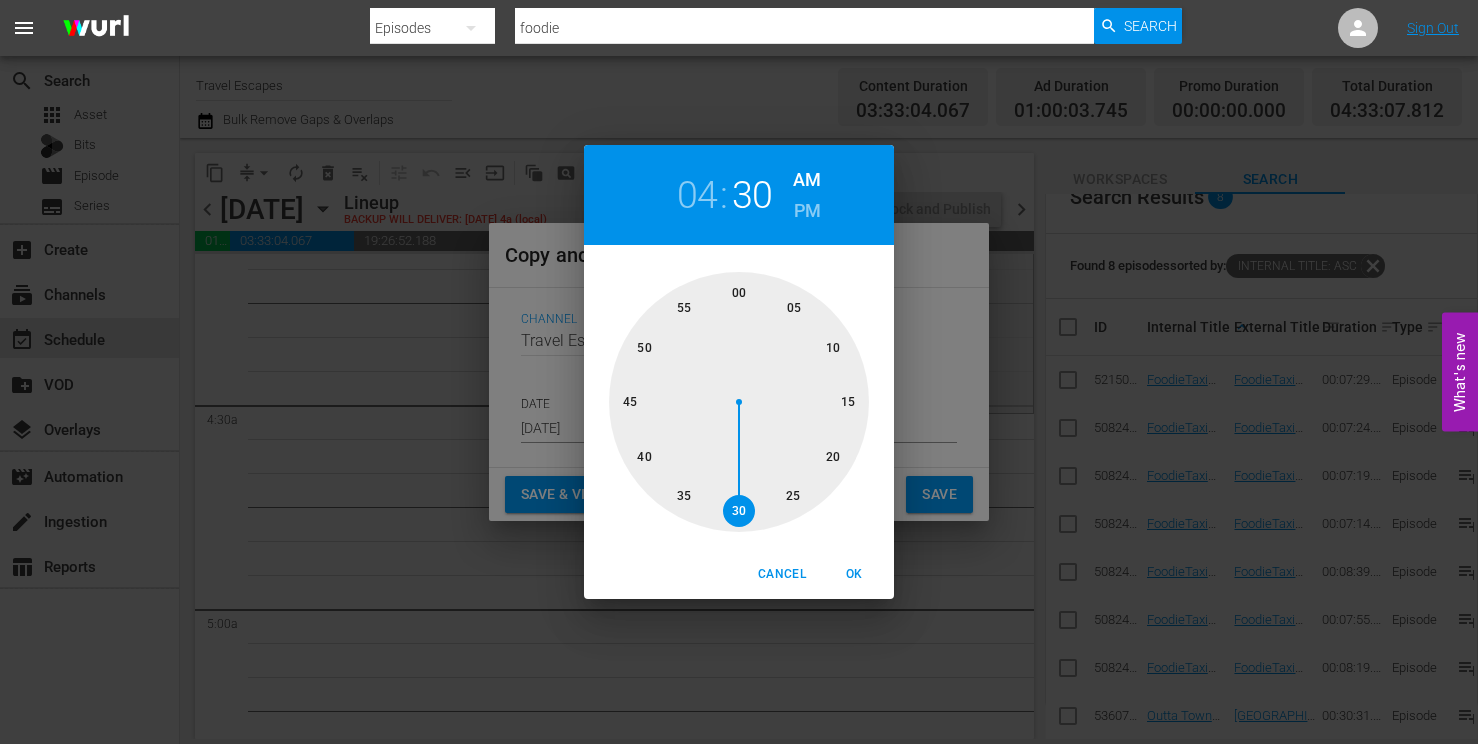 click at bounding box center (739, 402) 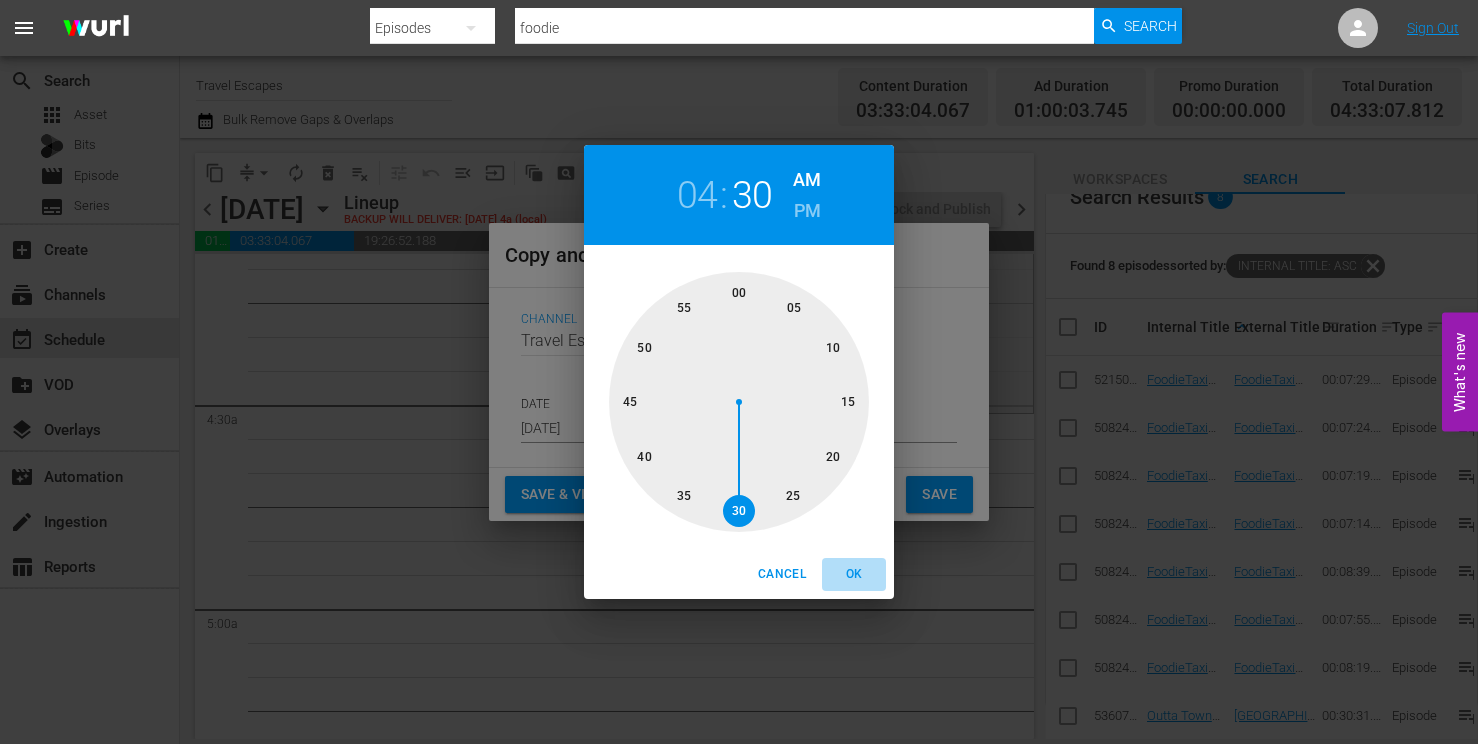 click on "OK" at bounding box center (854, 574) 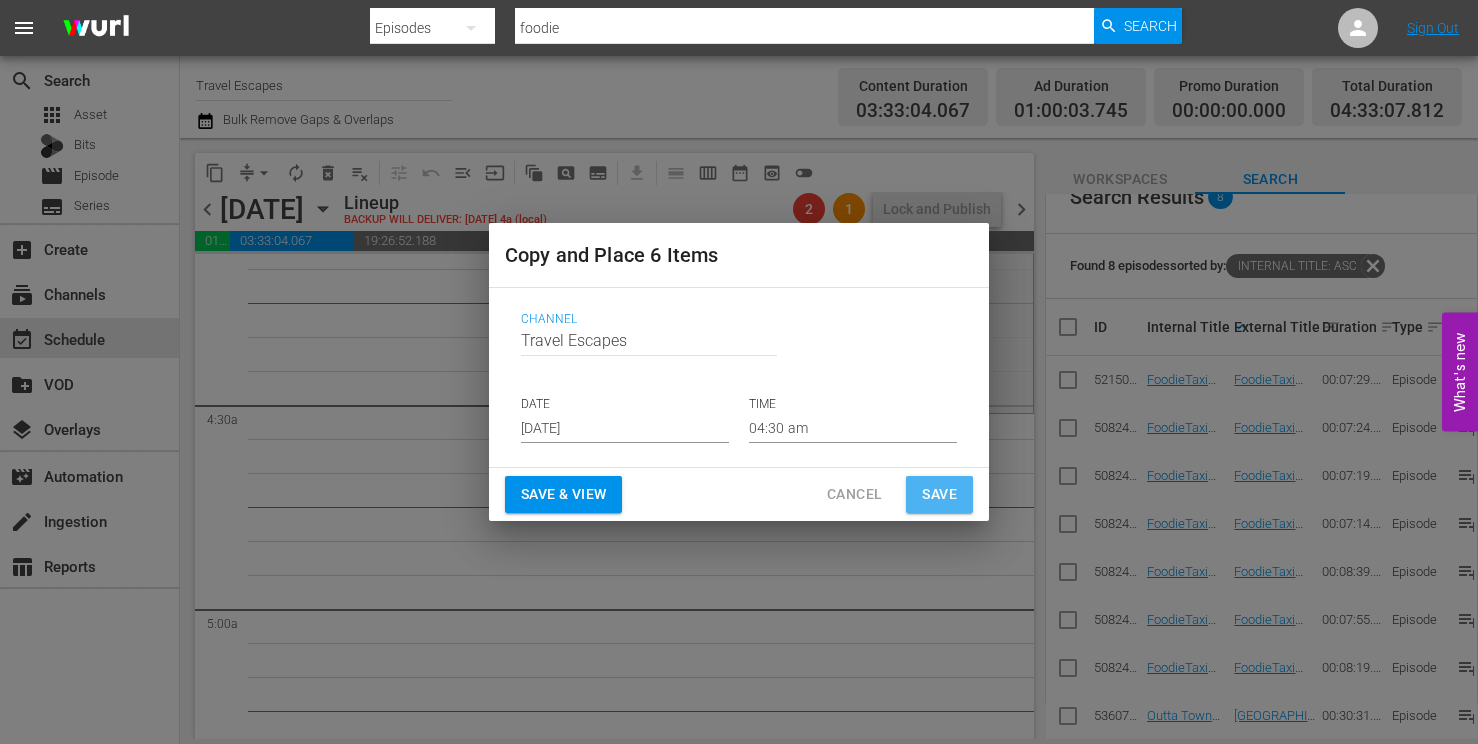 click on "Save" at bounding box center (939, 494) 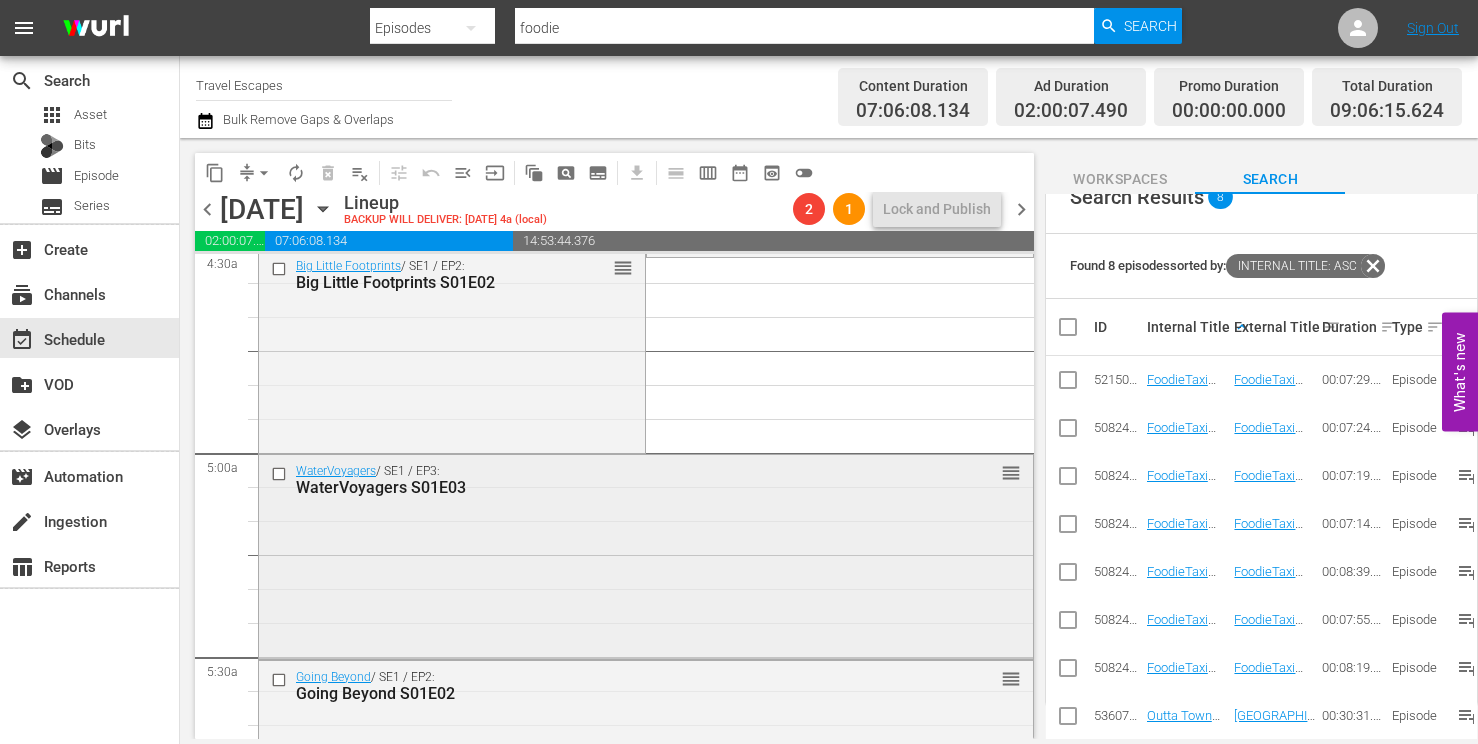 scroll, scrollTop: 1846, scrollLeft: 0, axis: vertical 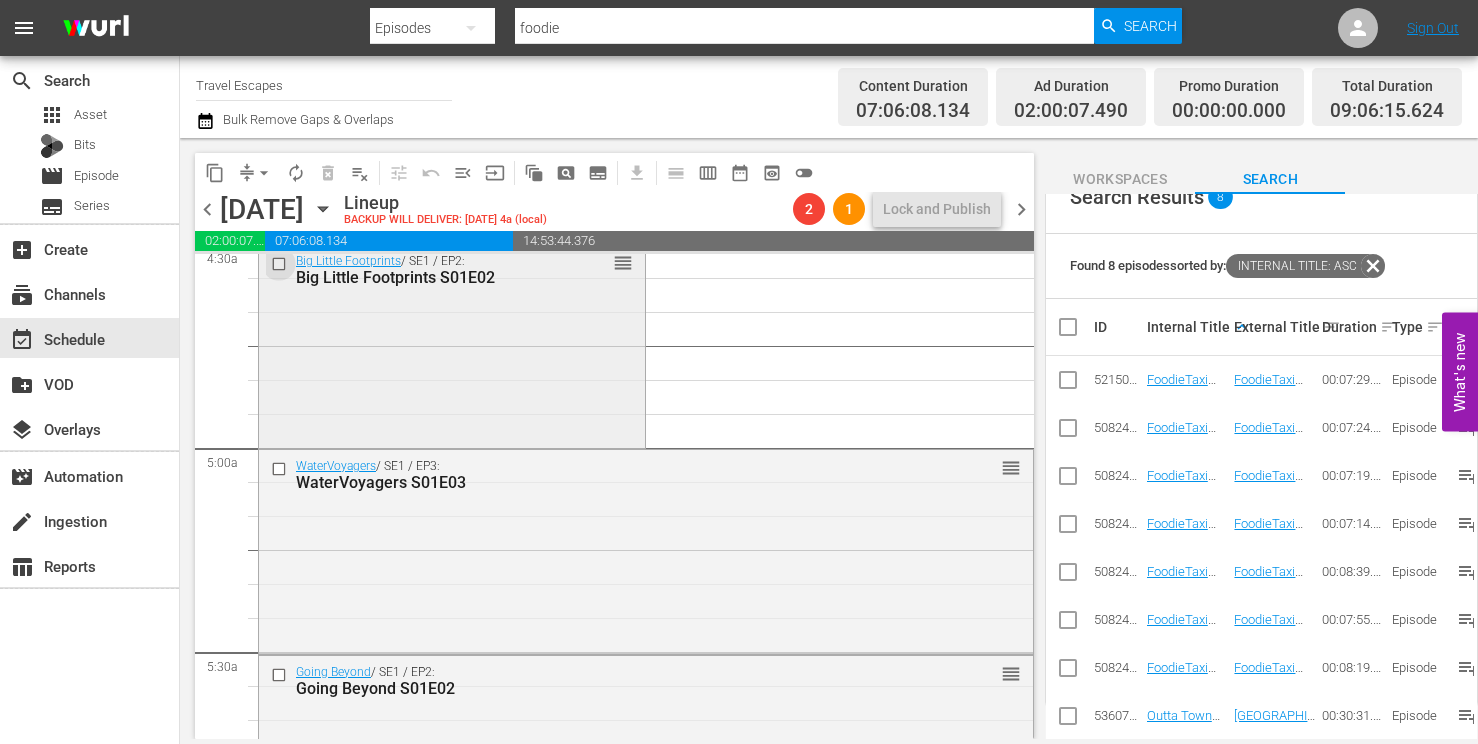 click at bounding box center (281, 264) 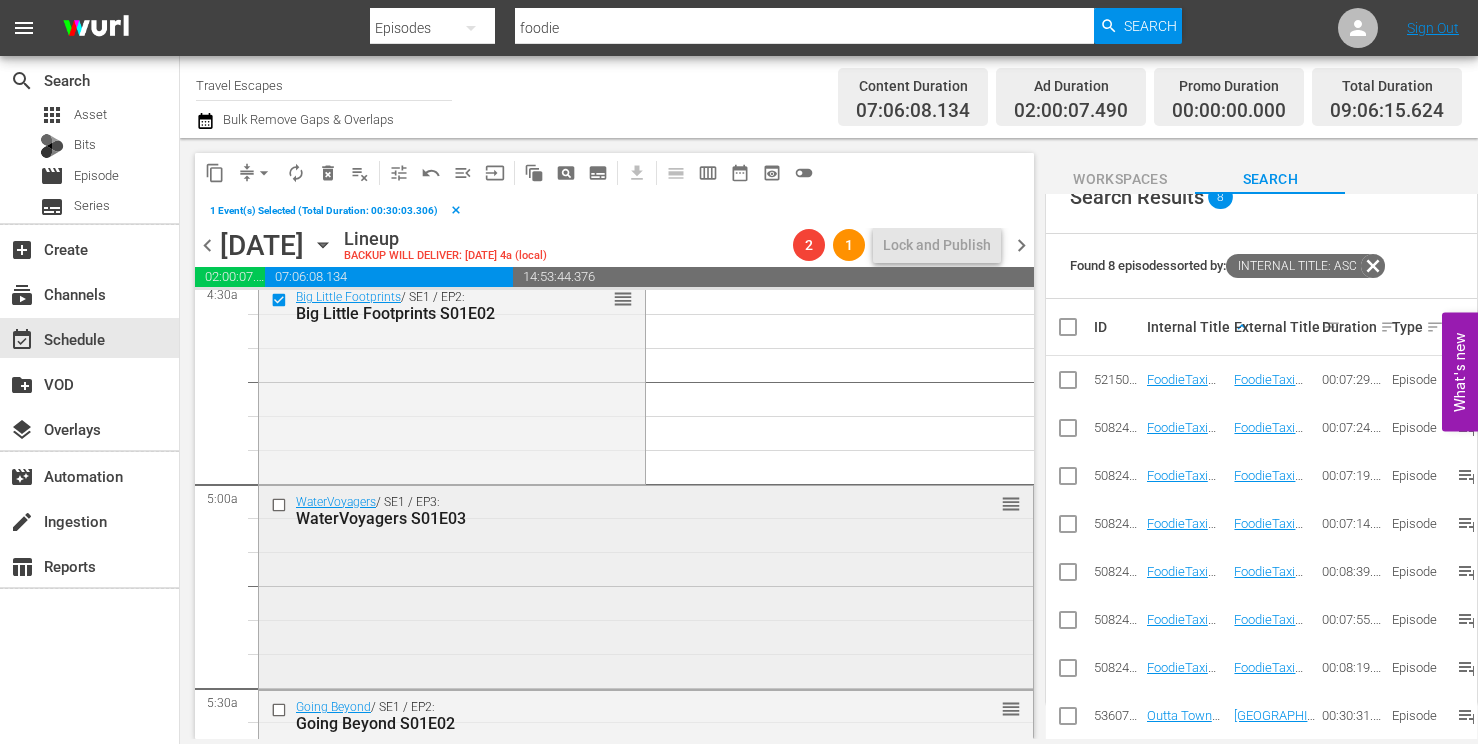 click at bounding box center [281, 504] 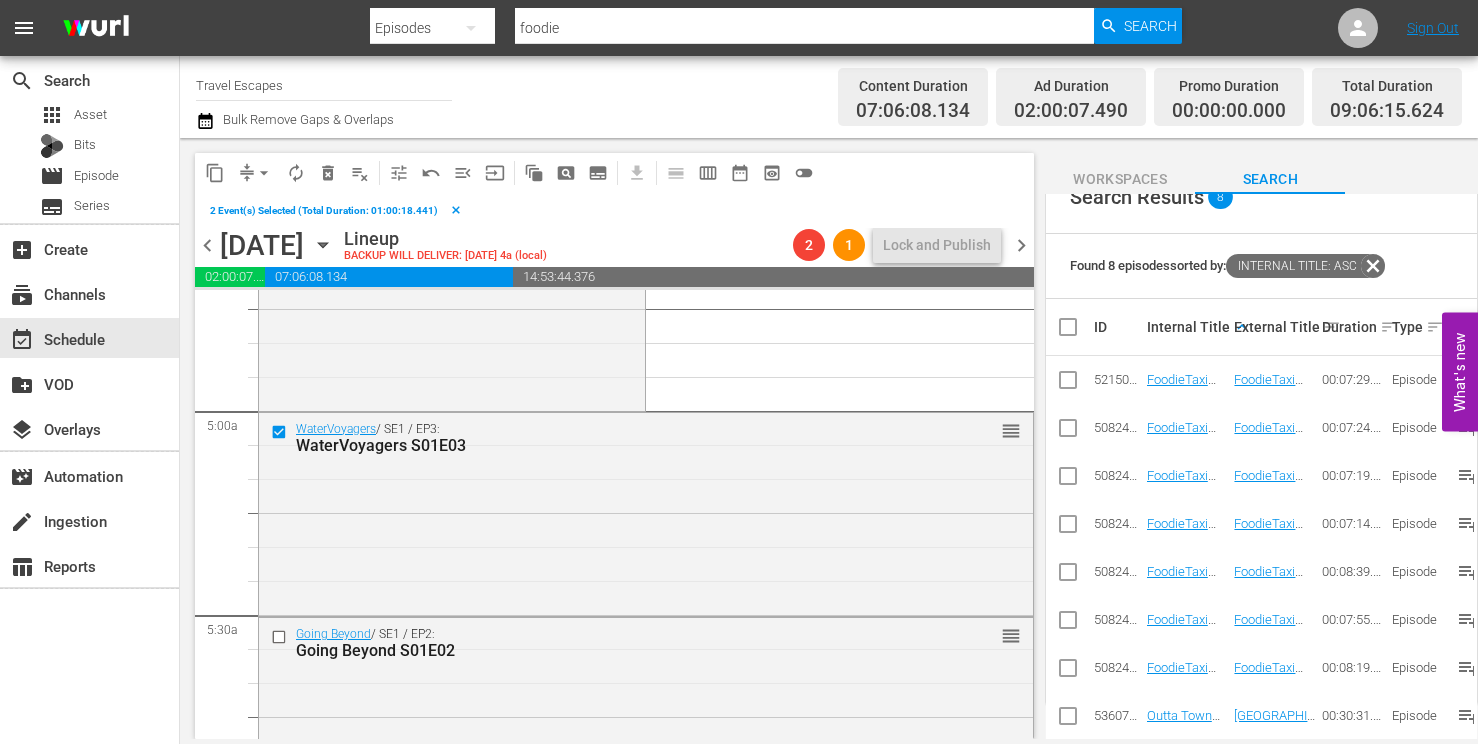 scroll, scrollTop: 1938, scrollLeft: 0, axis: vertical 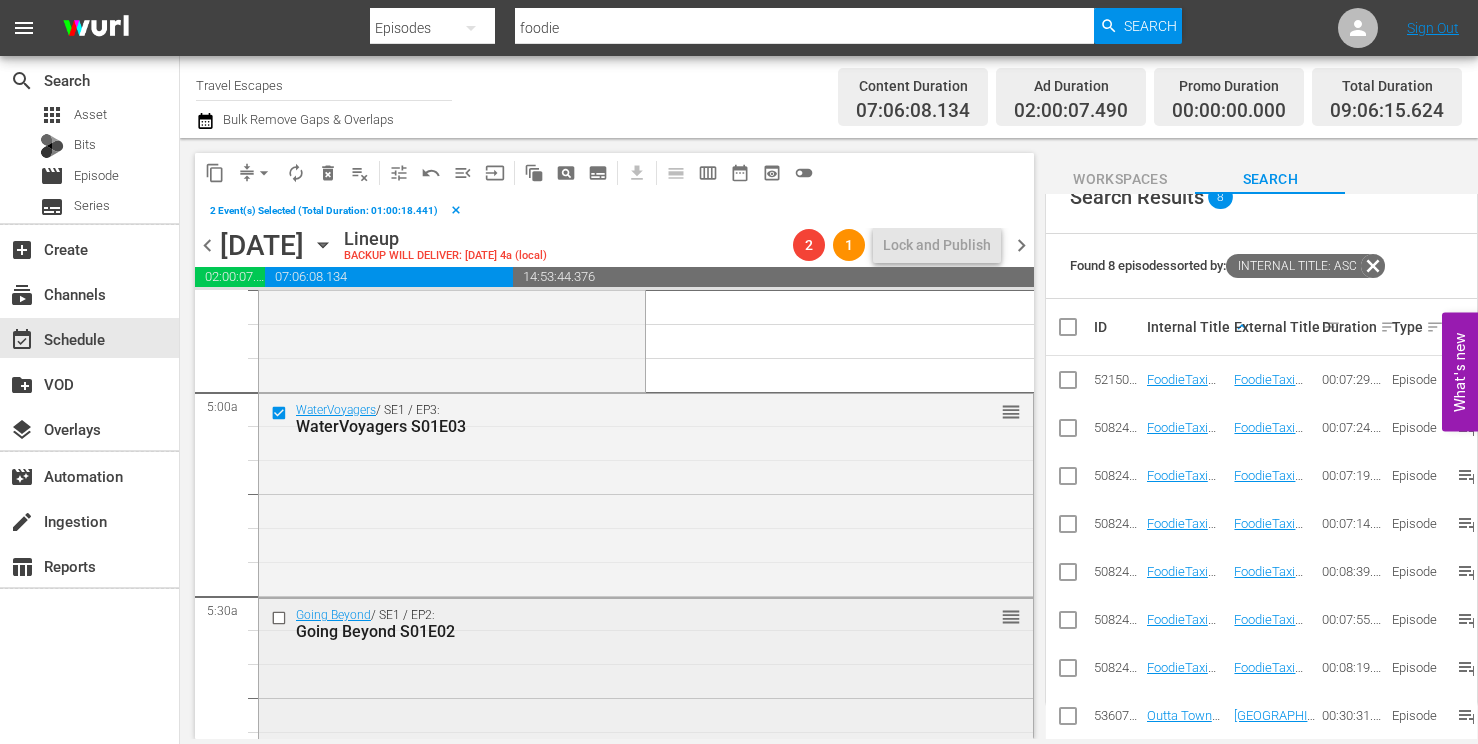 click at bounding box center (281, 618) 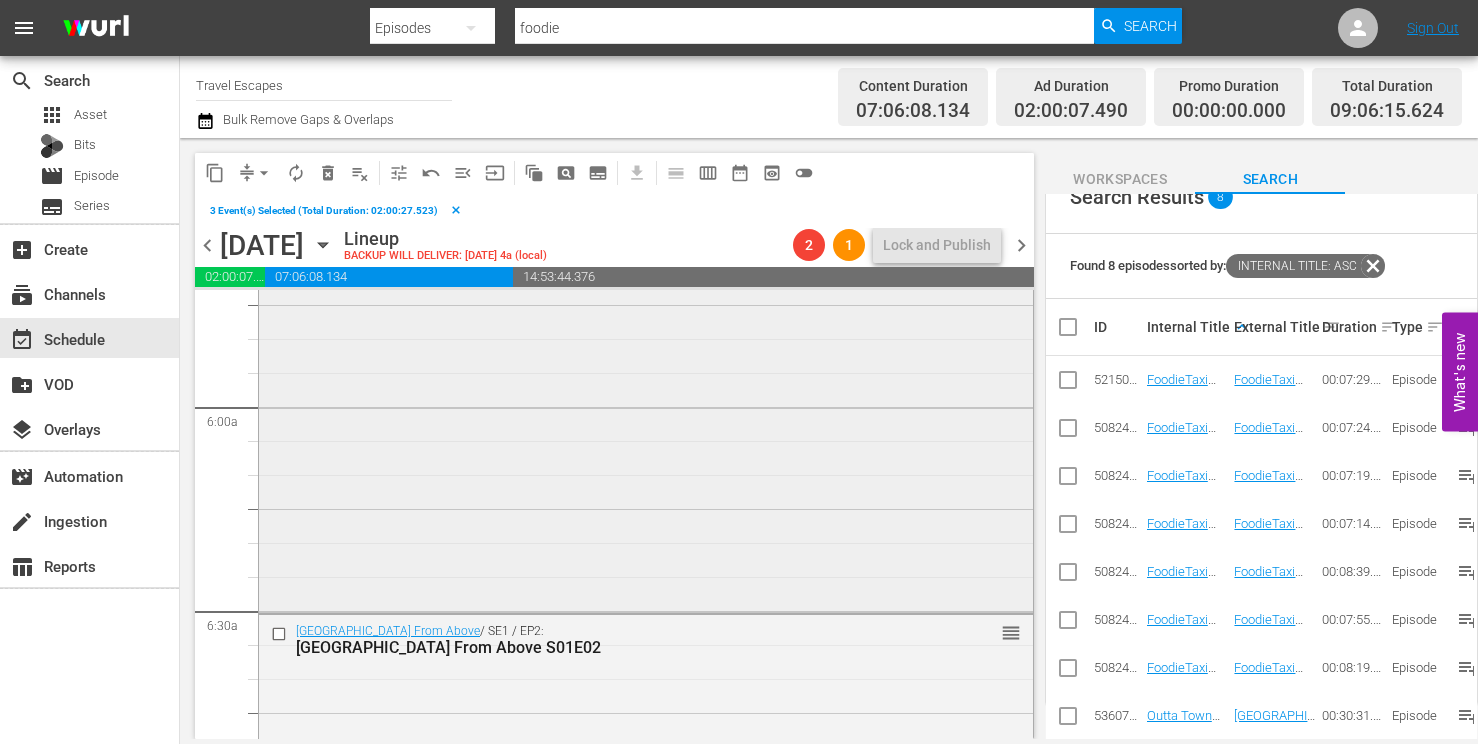 scroll, scrollTop: 2349, scrollLeft: 0, axis: vertical 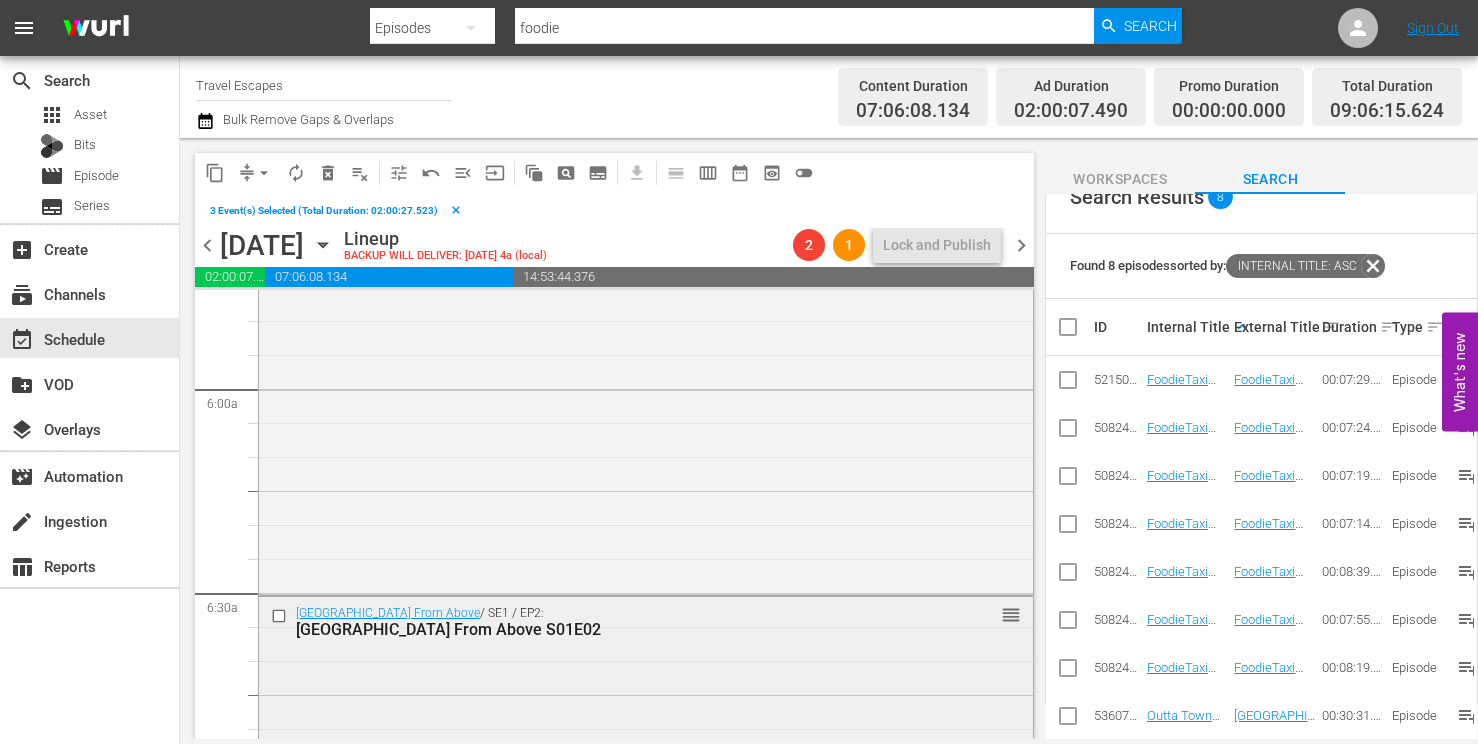 click at bounding box center [281, 615] 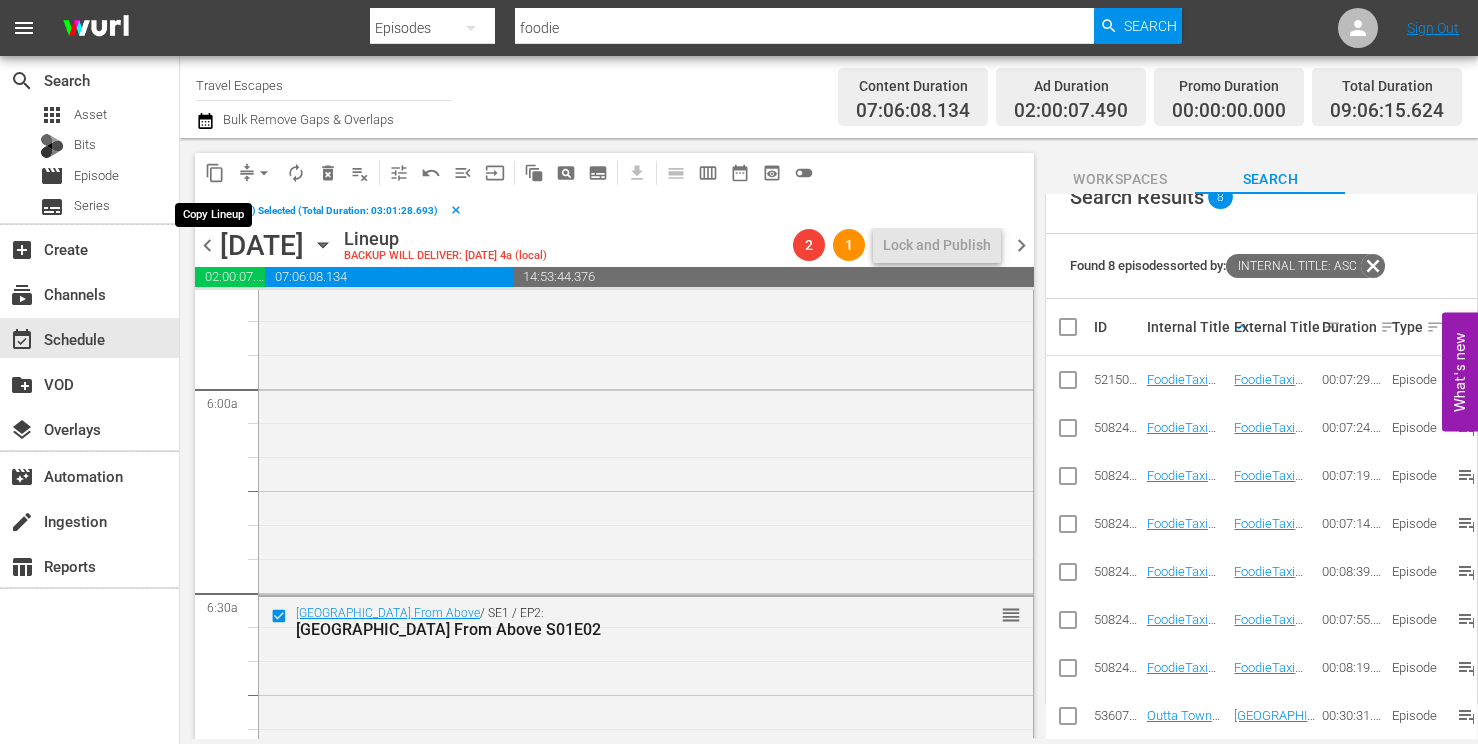 click on "content_copy" at bounding box center (215, 173) 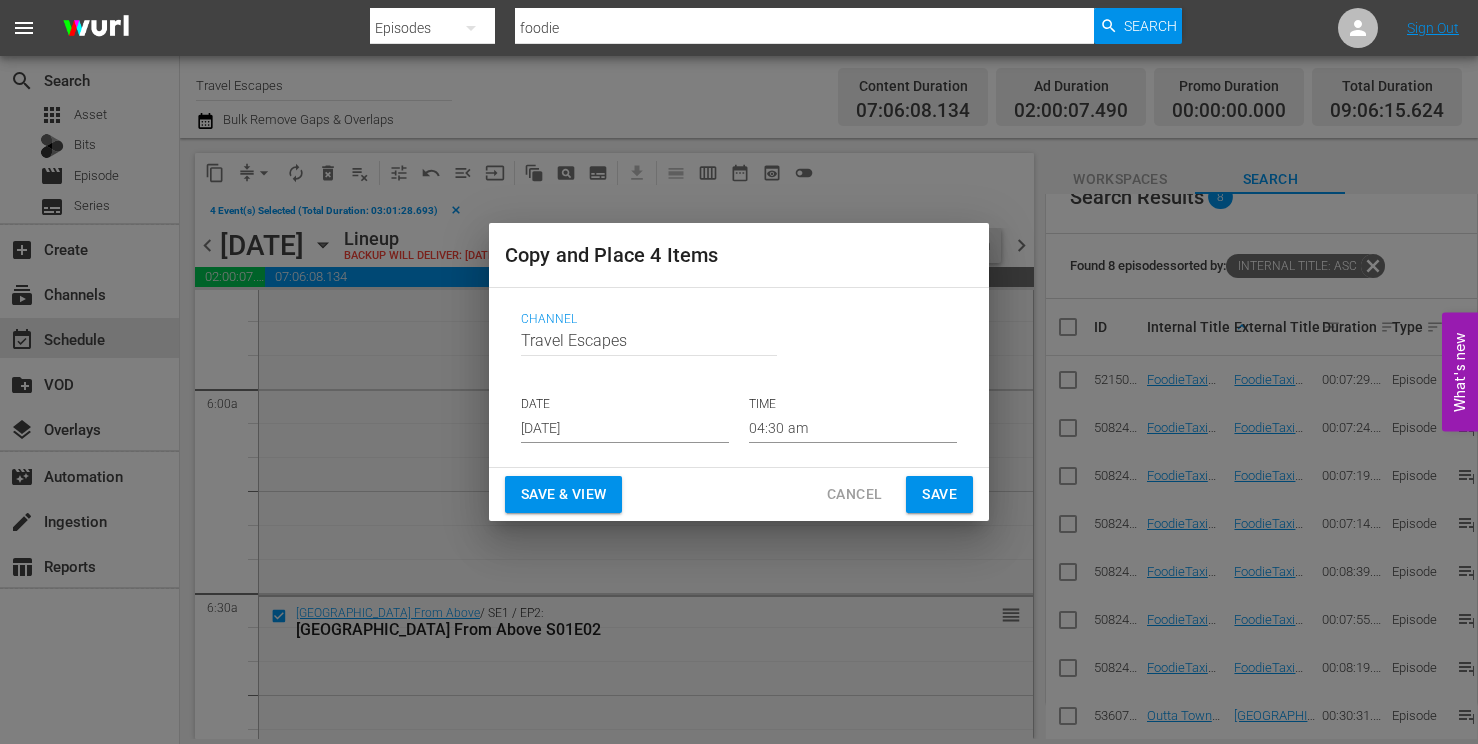 click on "Jul 30th 2025" at bounding box center [625, 428] 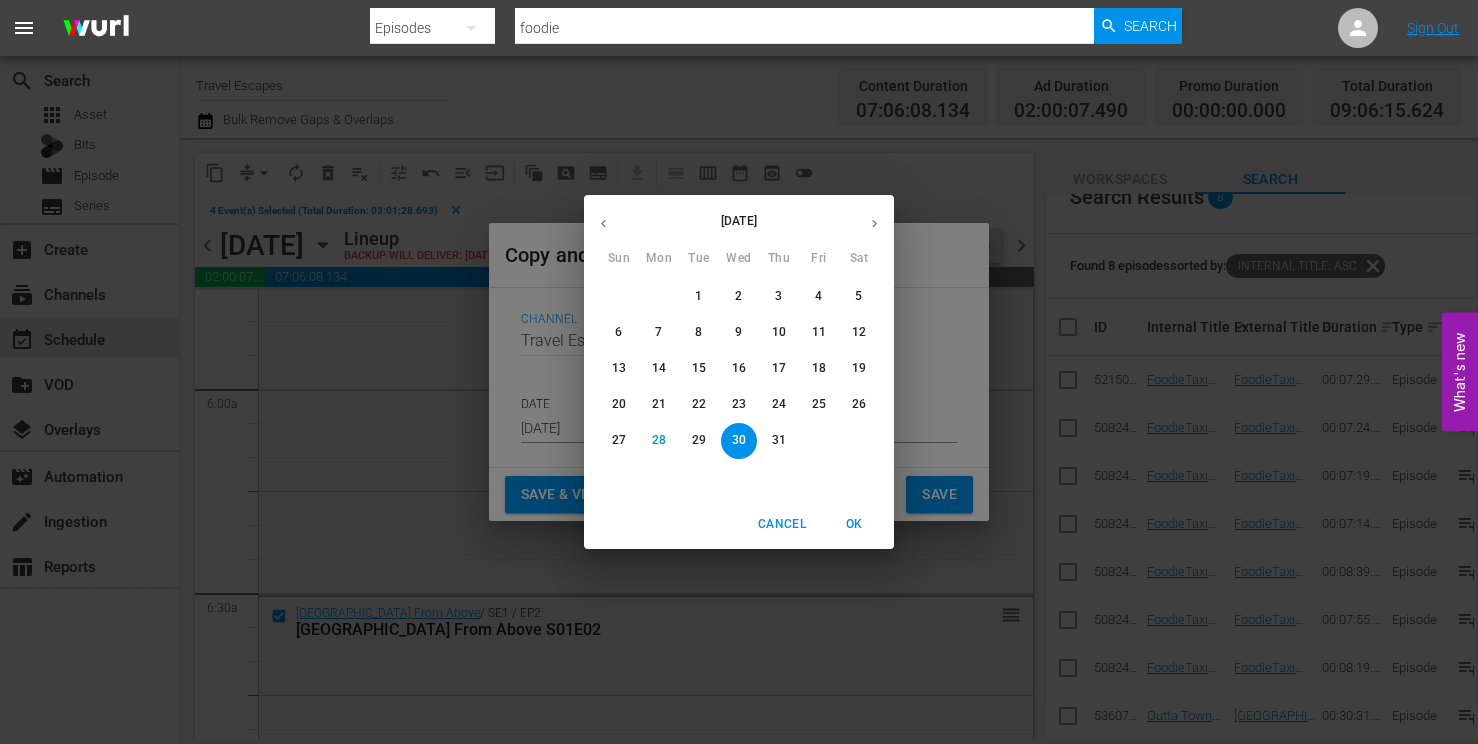 click 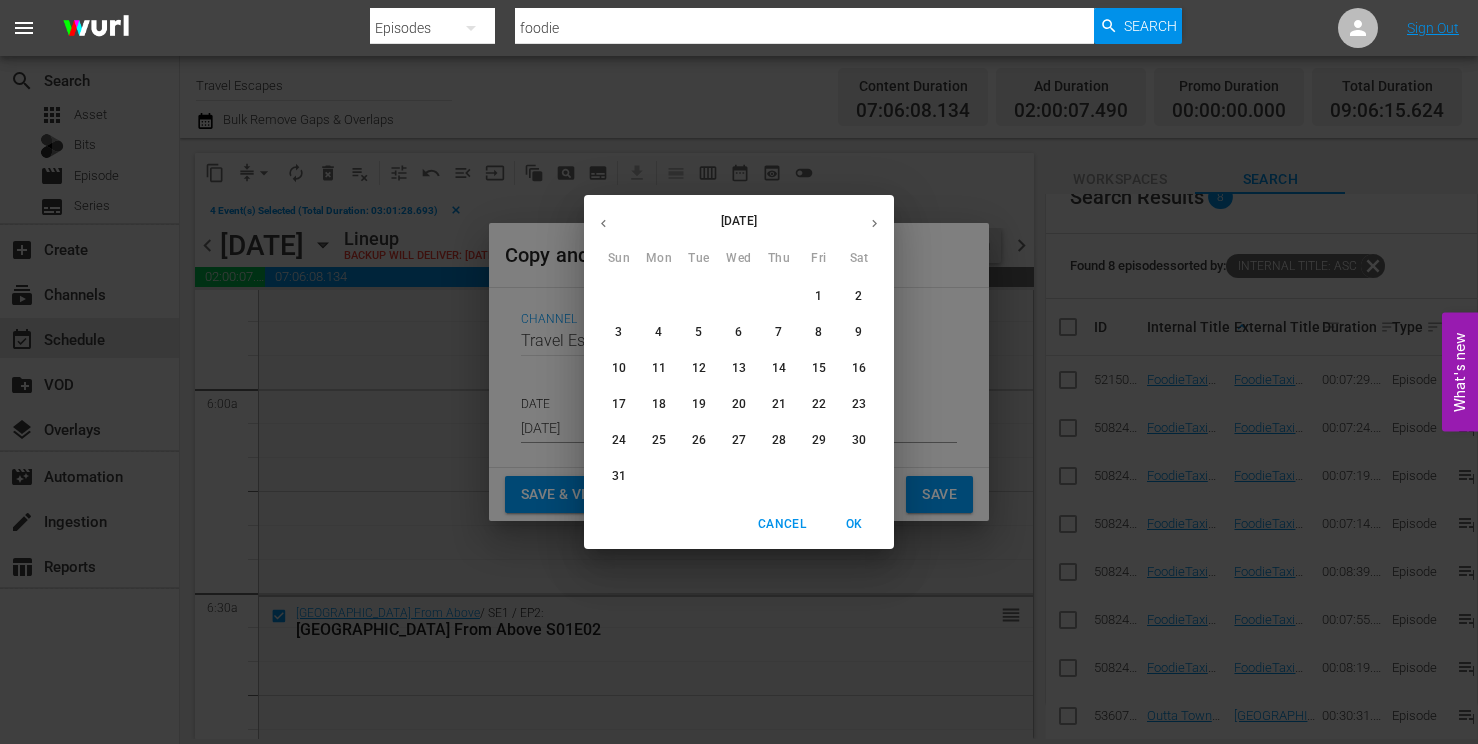 click on "6" at bounding box center (738, 332) 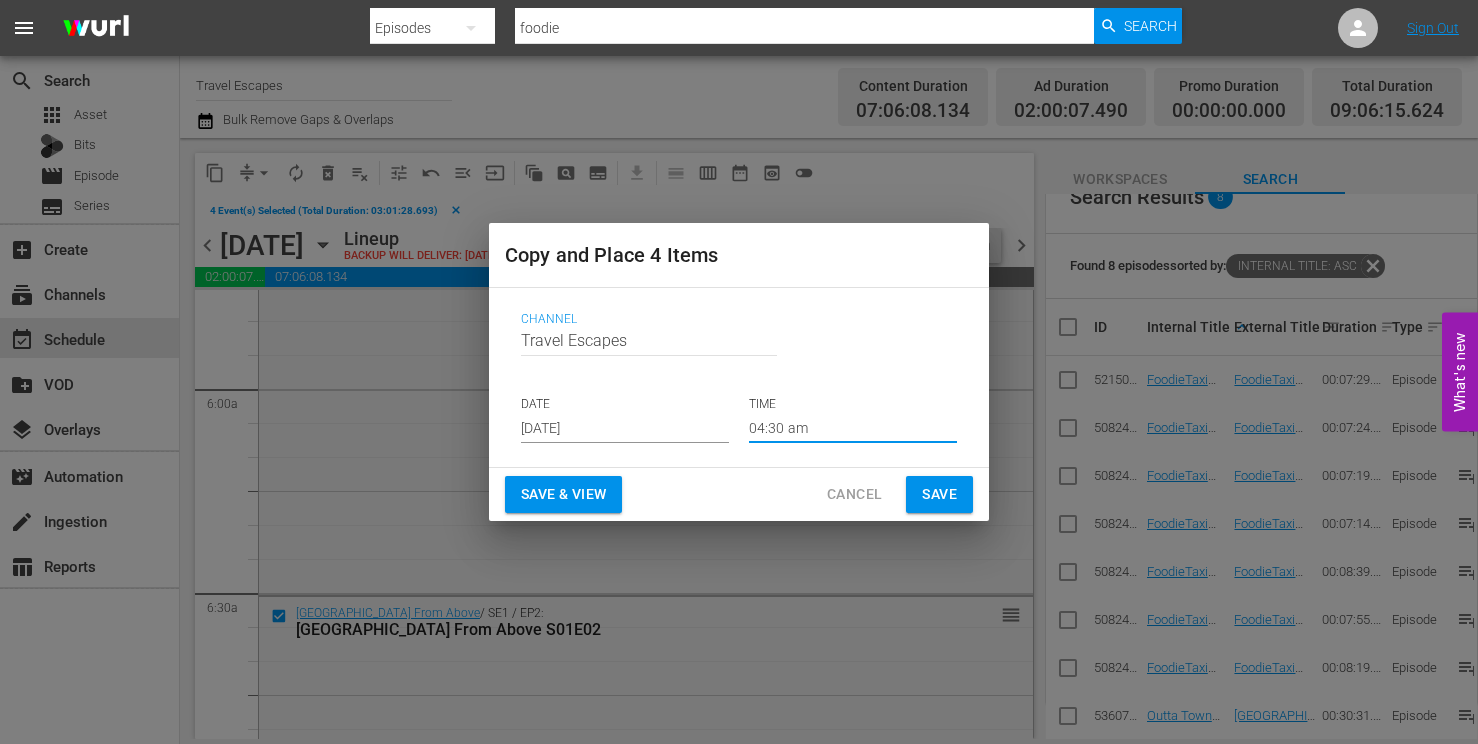 click on "04:30 am" at bounding box center (853, 428) 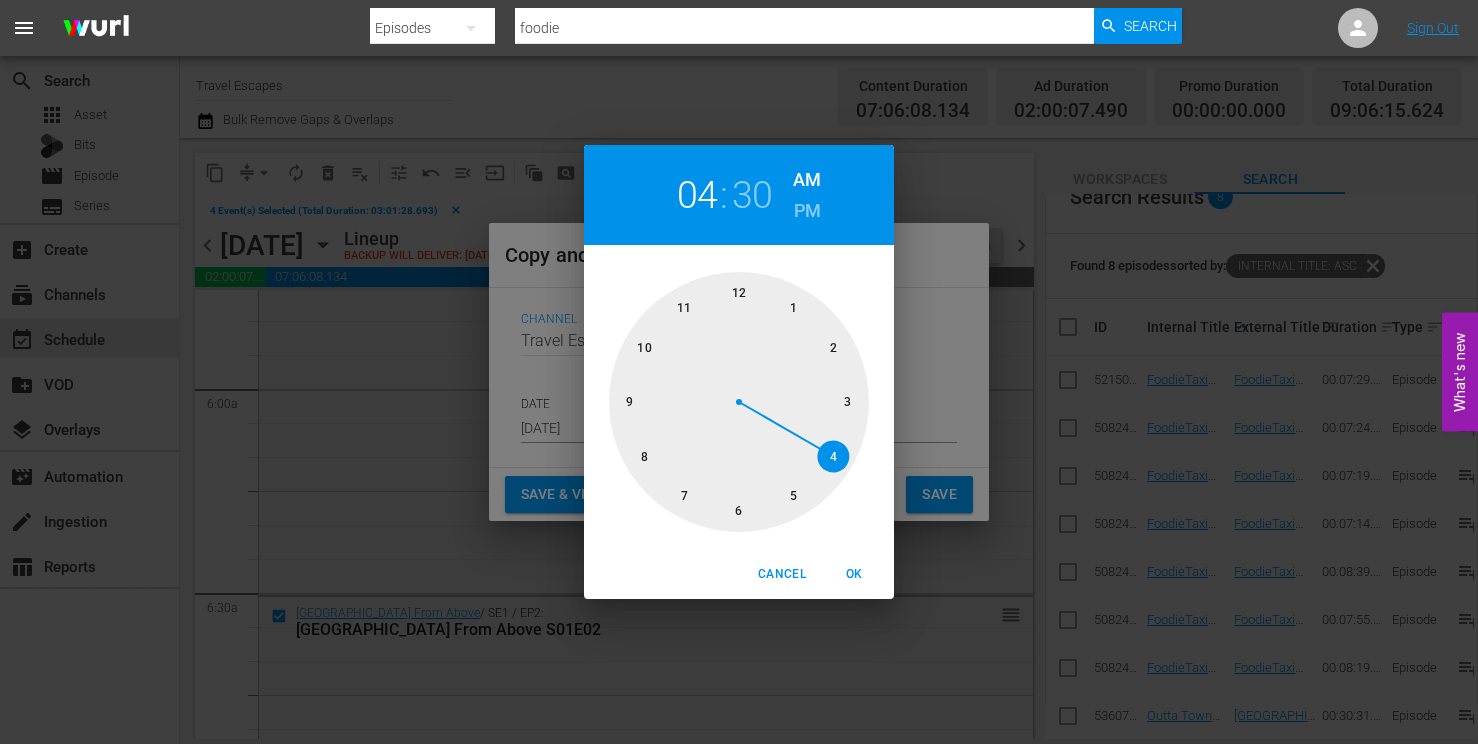 click at bounding box center (739, 402) 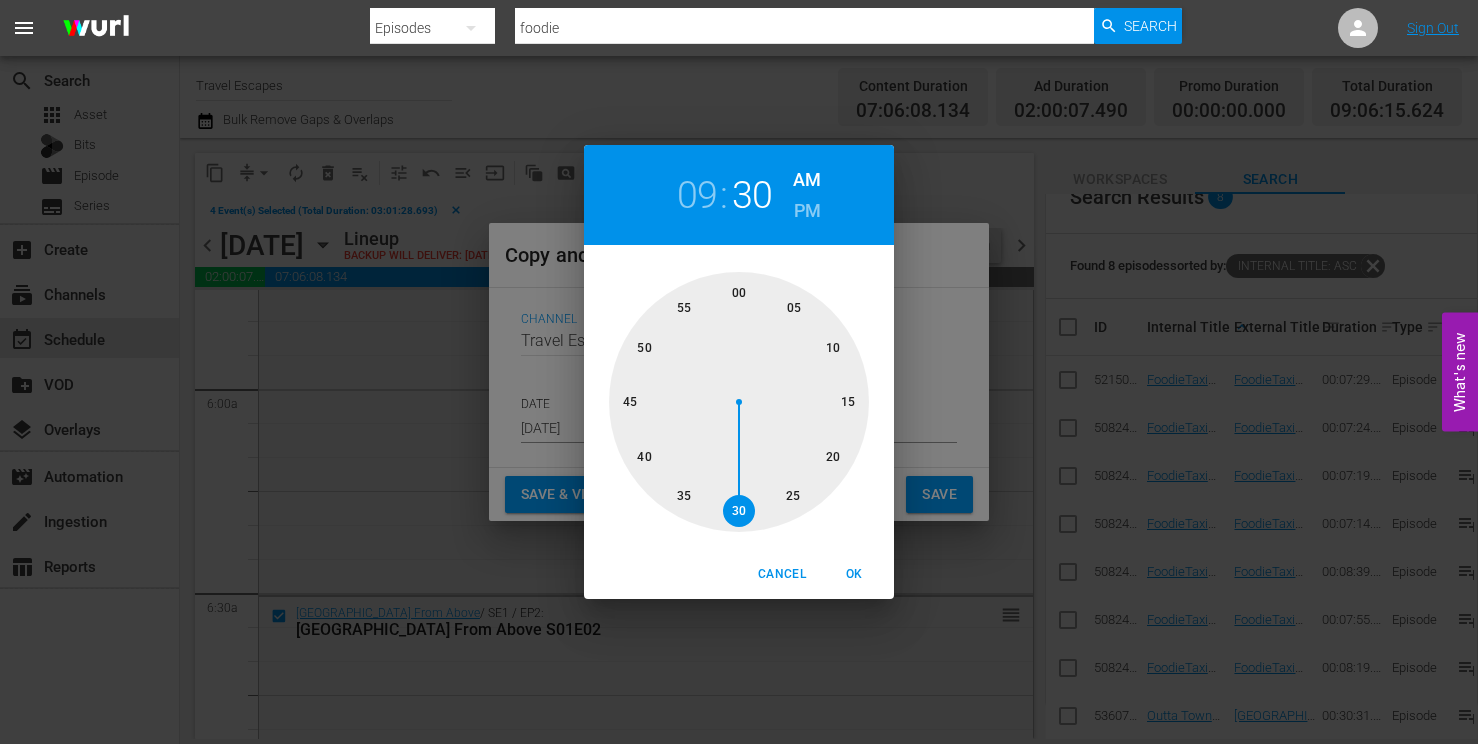 click at bounding box center [739, 402] 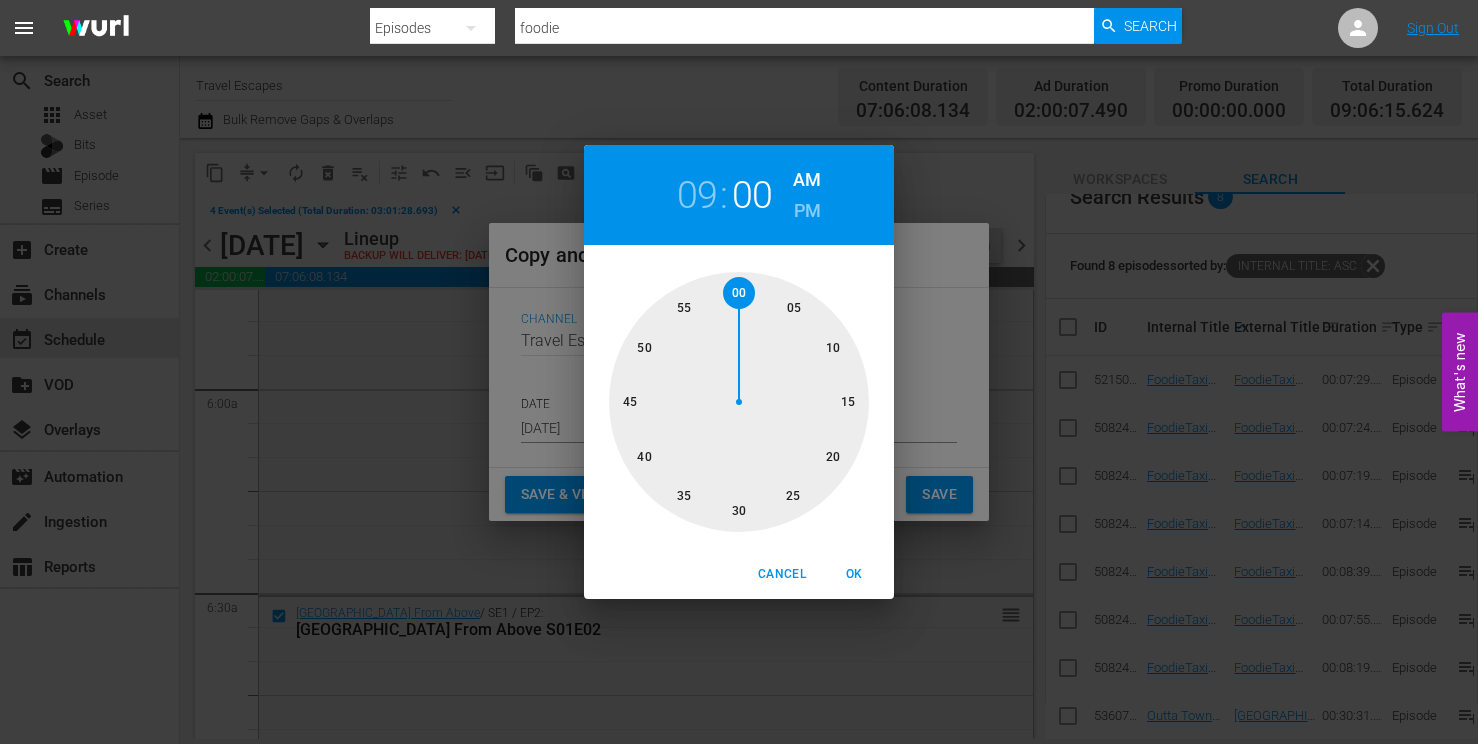click on "OK" at bounding box center [854, 574] 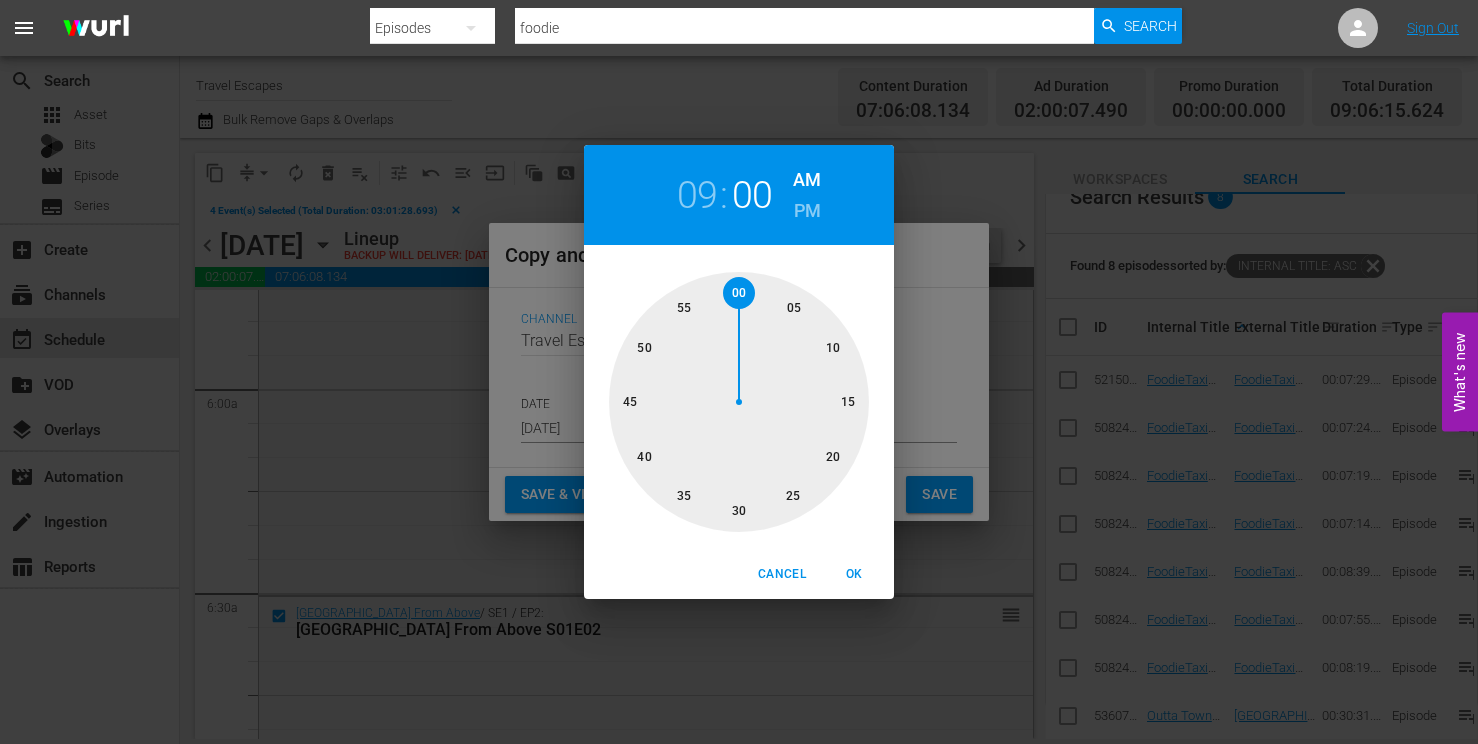 type on "09:00 am" 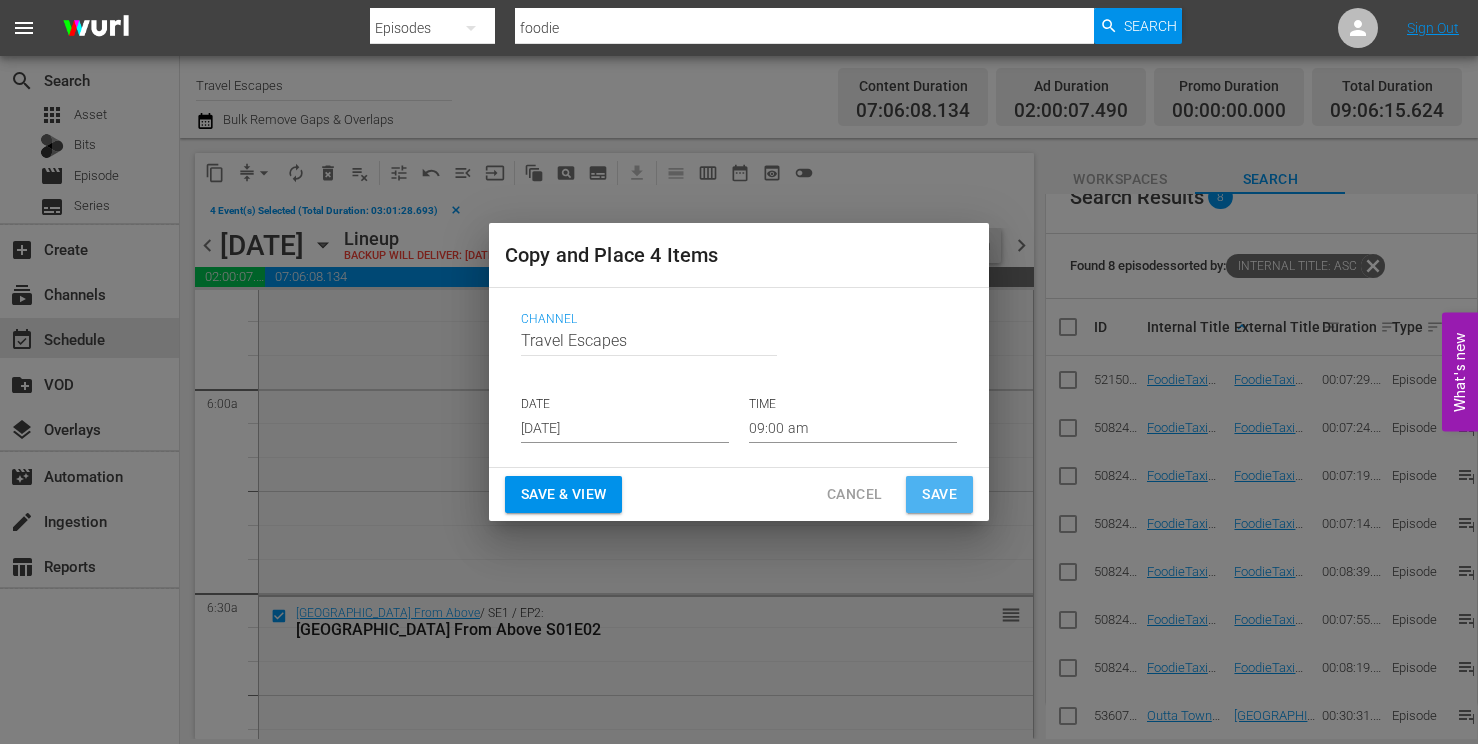 click on "Save" at bounding box center (939, 494) 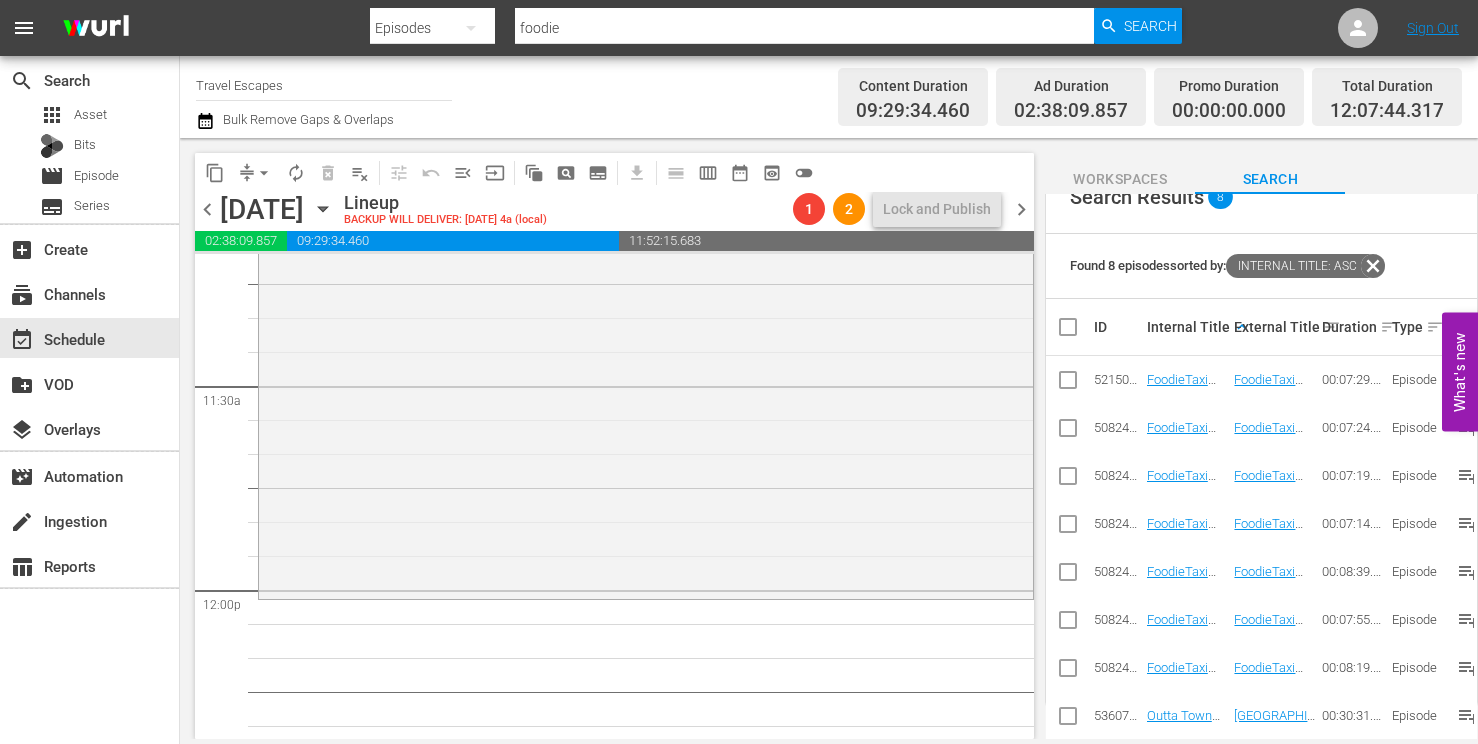 scroll, scrollTop: 4562, scrollLeft: 0, axis: vertical 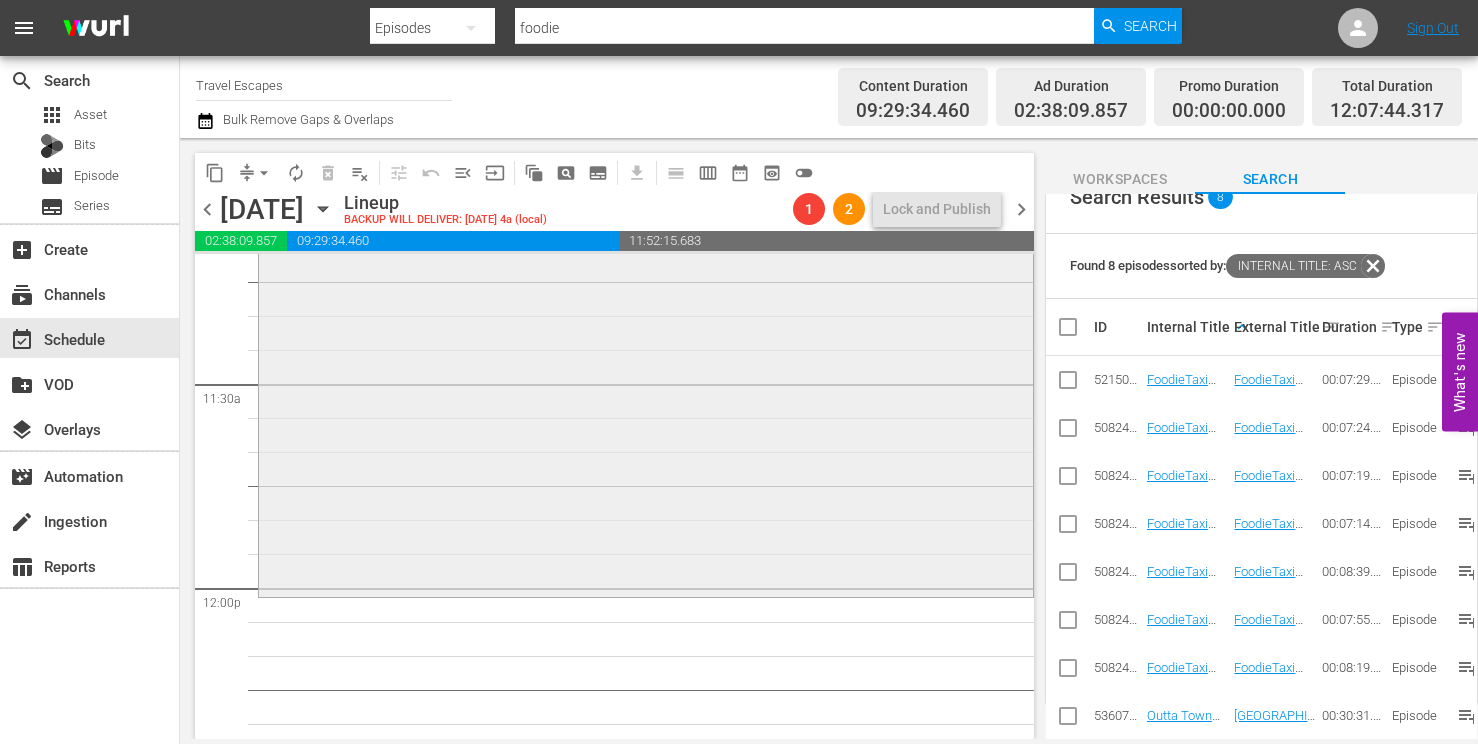click on "New Zealand From Above  / SE1 / EP2:
New Zealand From Above S01E02 1 reorder" at bounding box center (646, 388) 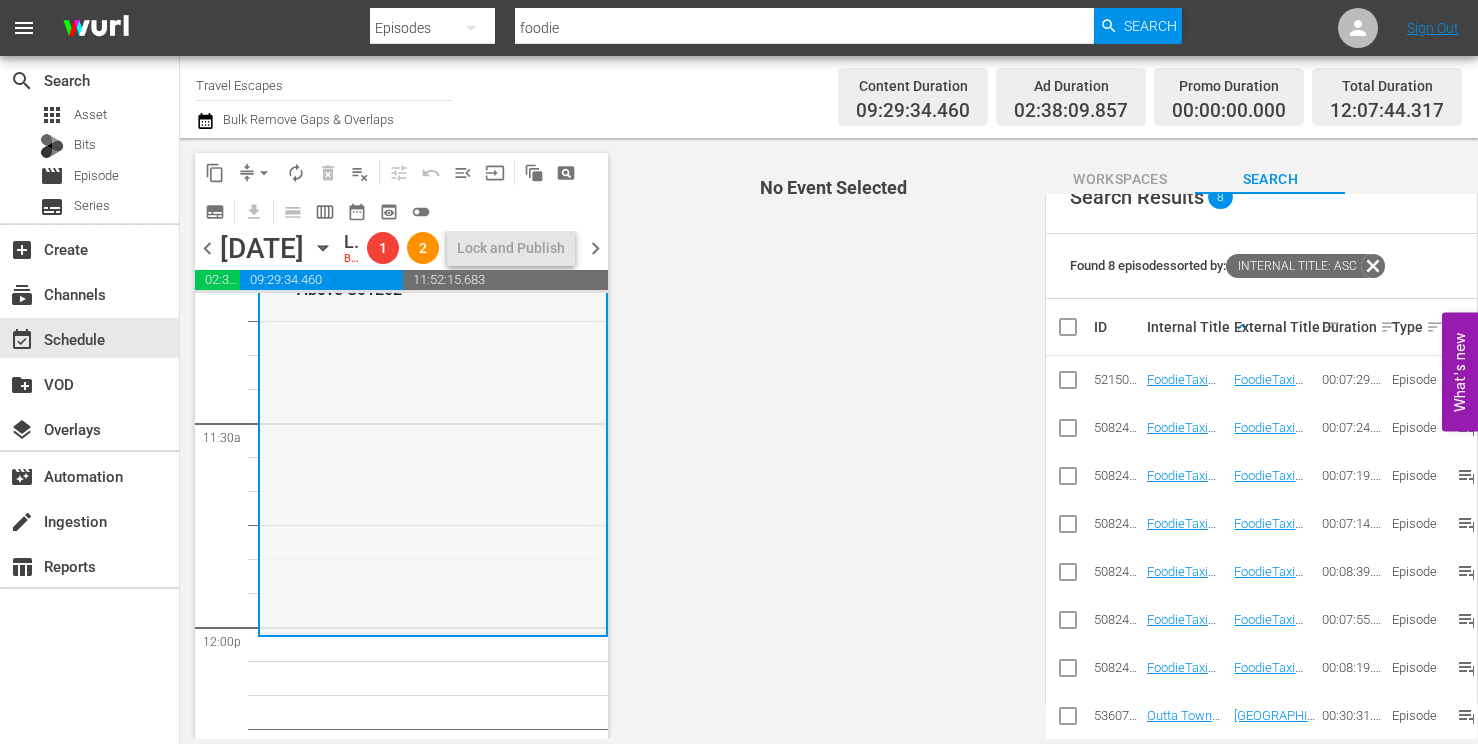 click on "New Zealand From Above  / SE1 / EP2:
New Zealand From Above S01E02 1 reorder" at bounding box center [433, 428] 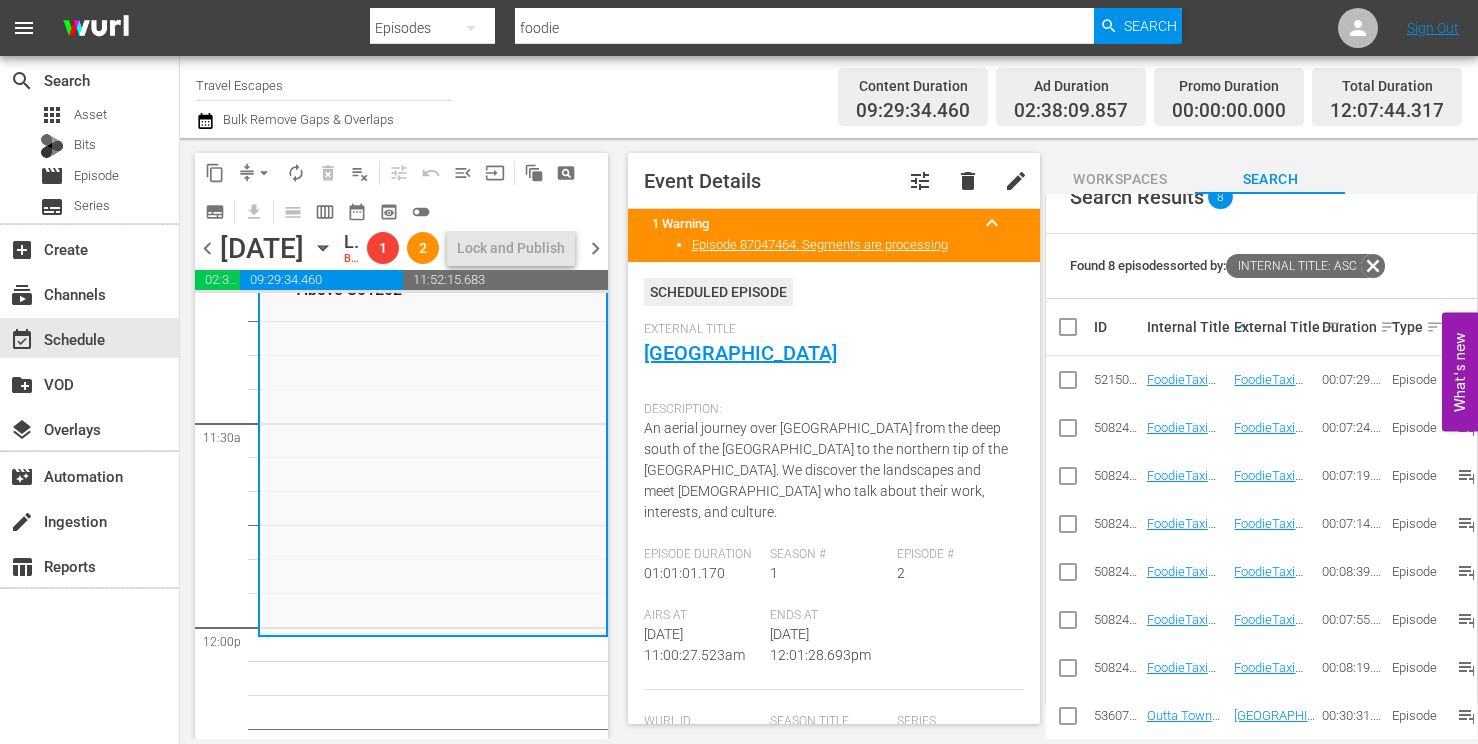 click on "New Zealand From Above  / SE1 / EP2:
New Zealand From Above S01E02 1 reorder" at bounding box center (433, 428) 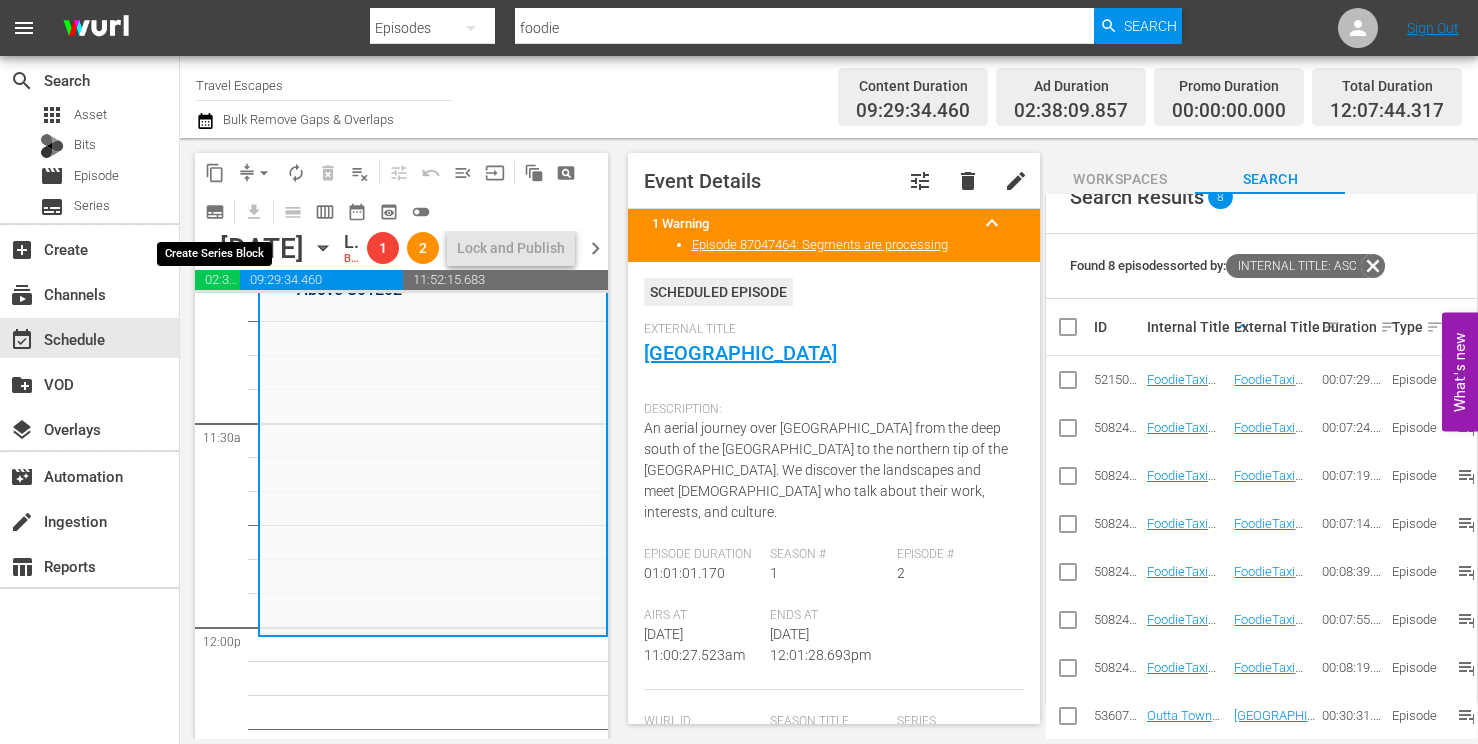 click on "subtitles_outlined" at bounding box center [215, 212] 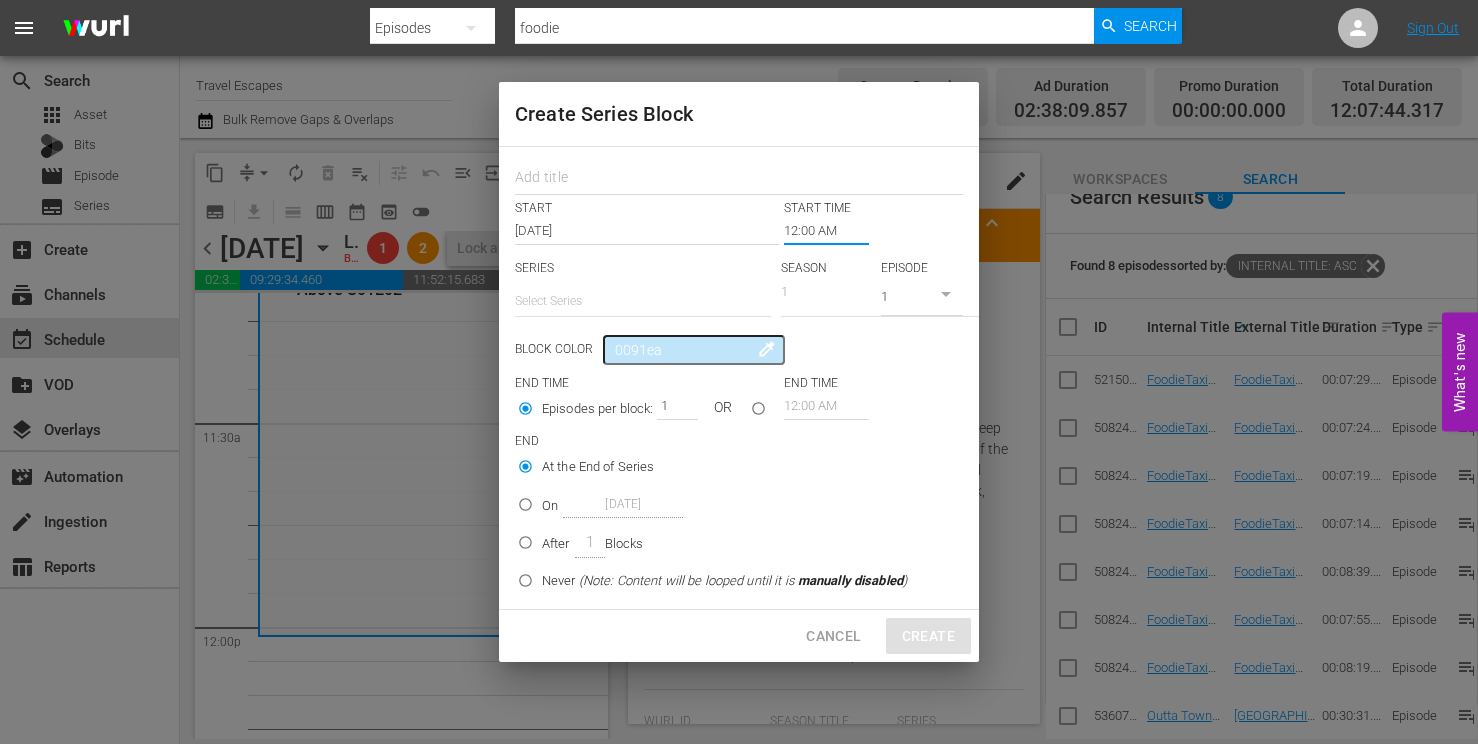 click on "12:00 AM" at bounding box center [826, 231] 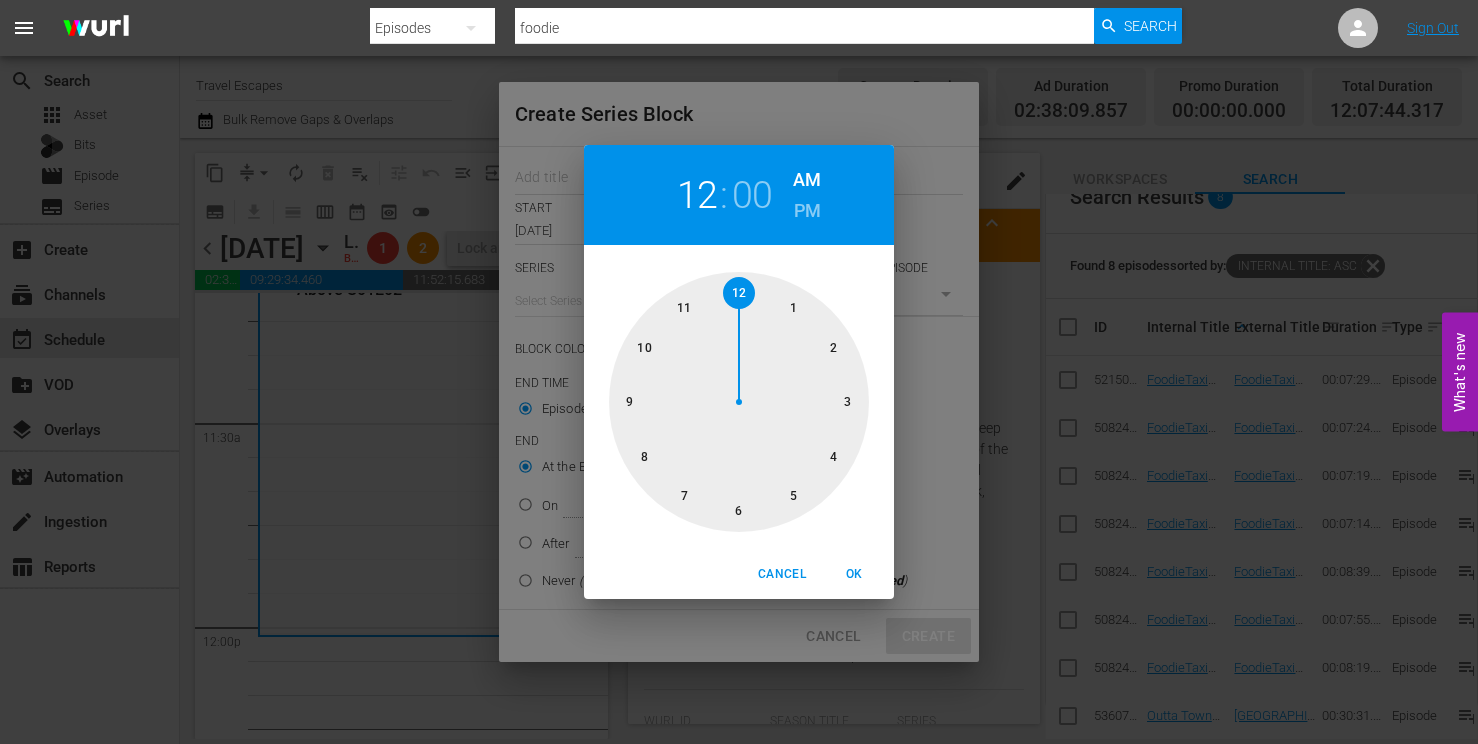 click at bounding box center (739, 402) 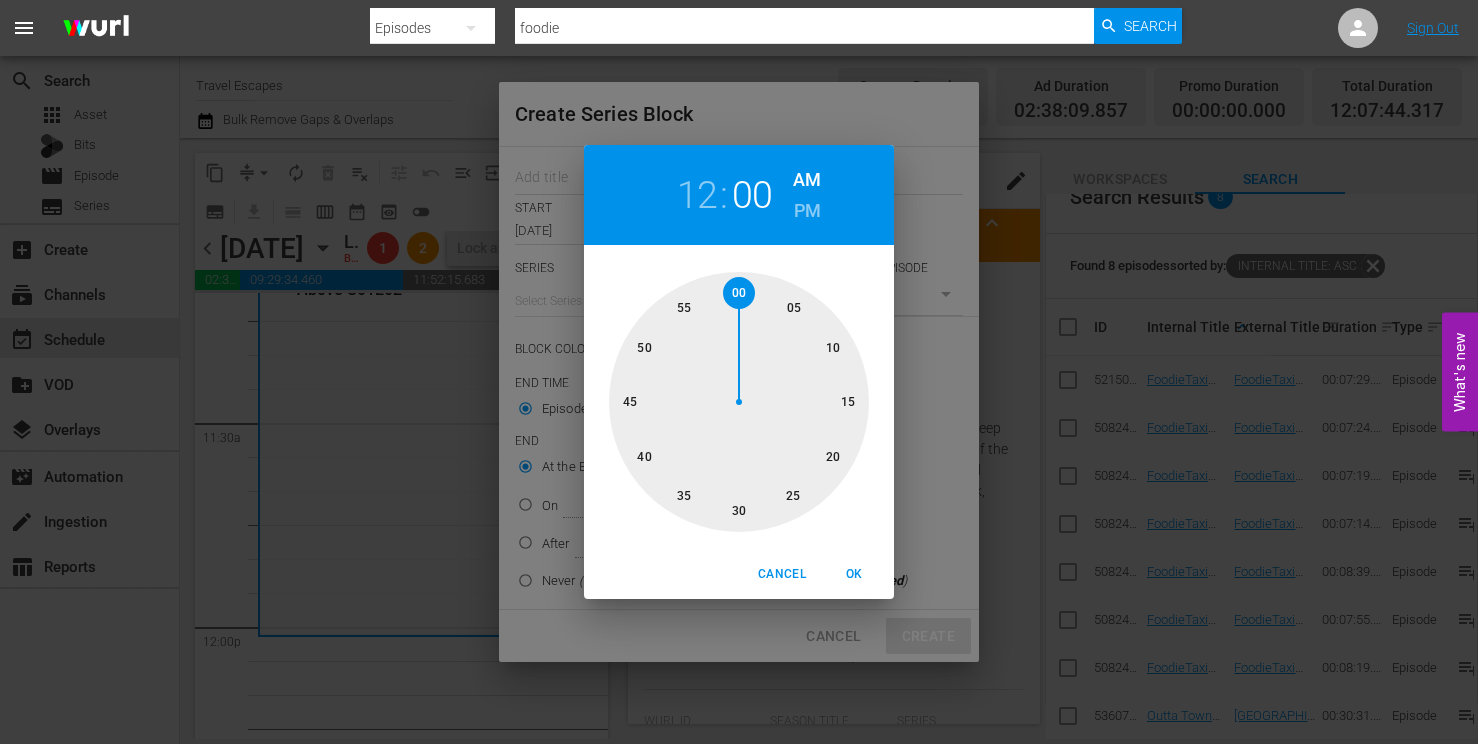 click at bounding box center (739, 402) 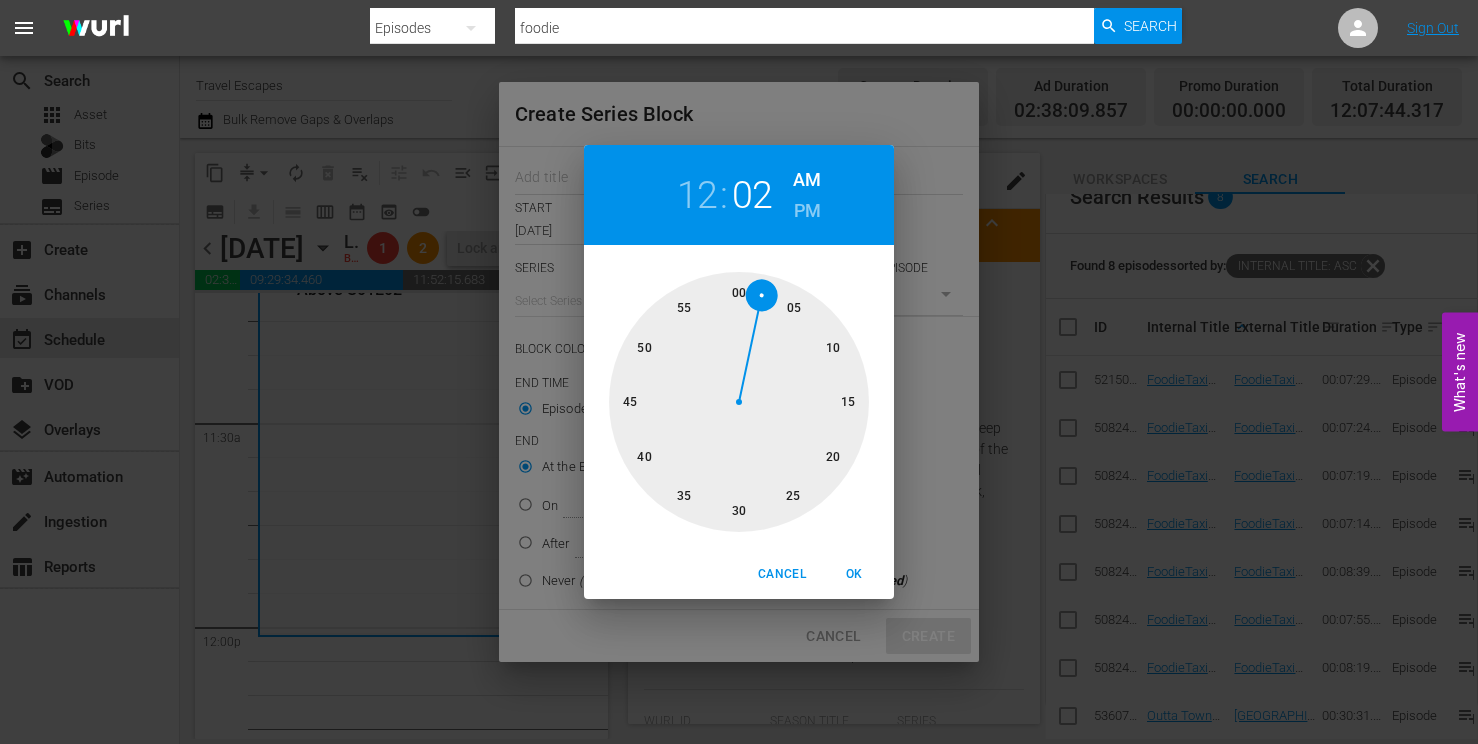 click on "PM" at bounding box center (807, 211) 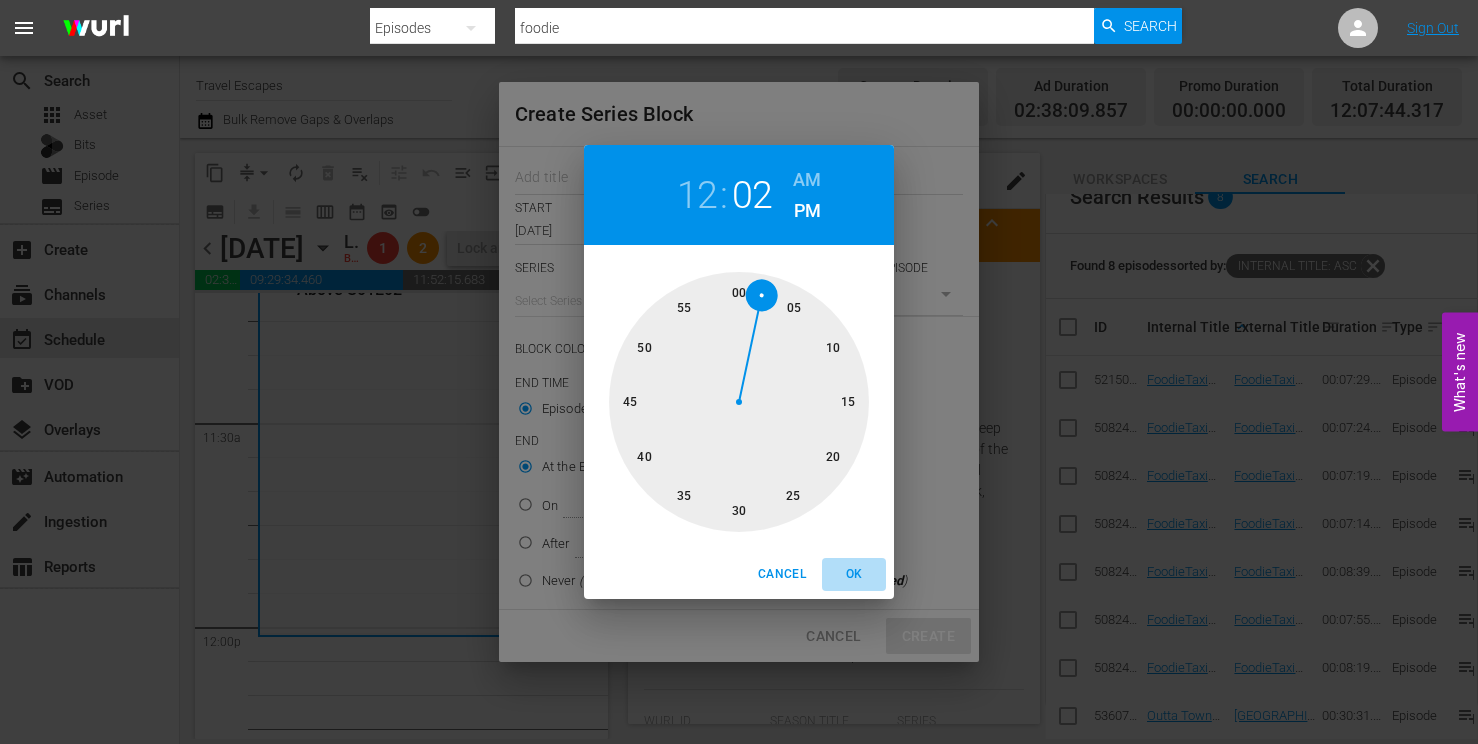click on "OK" at bounding box center [854, 574] 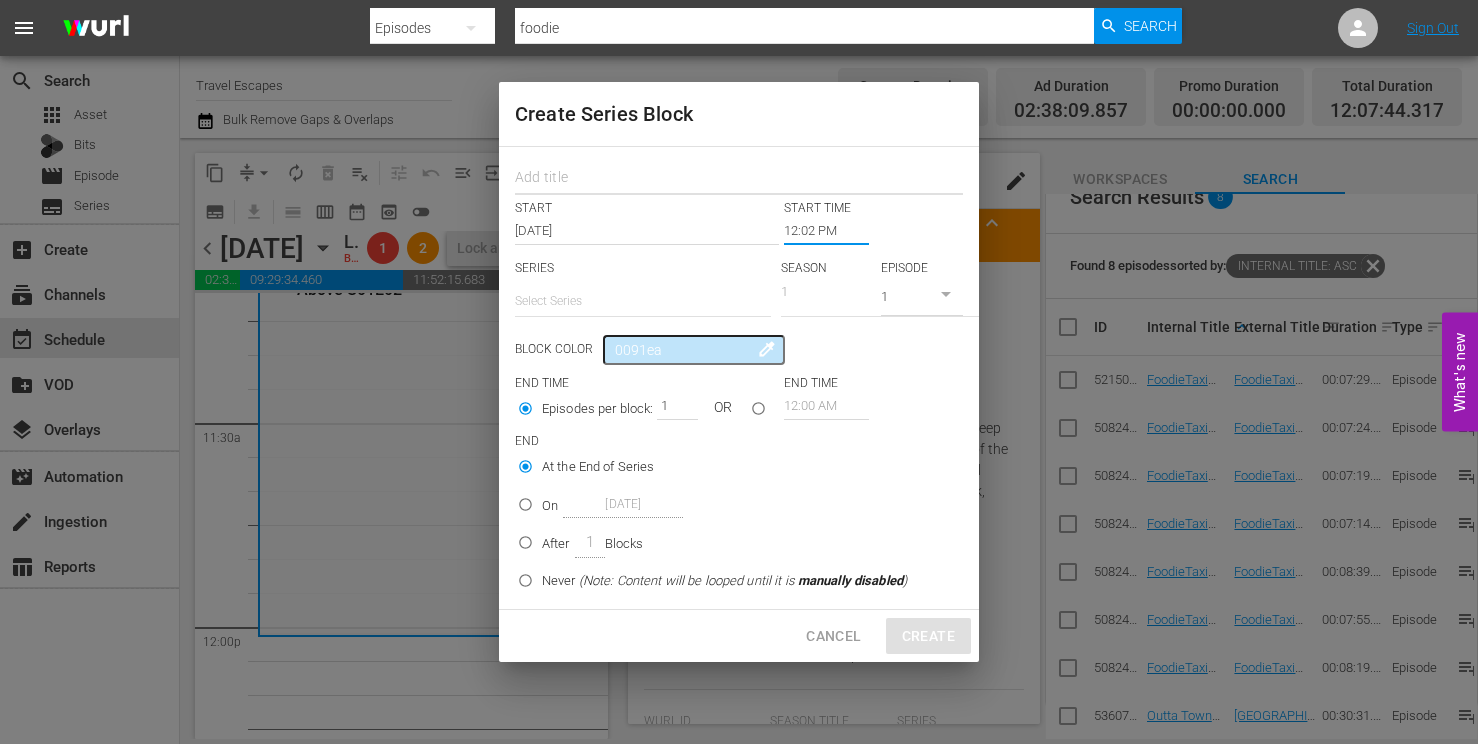 click at bounding box center [739, 179] 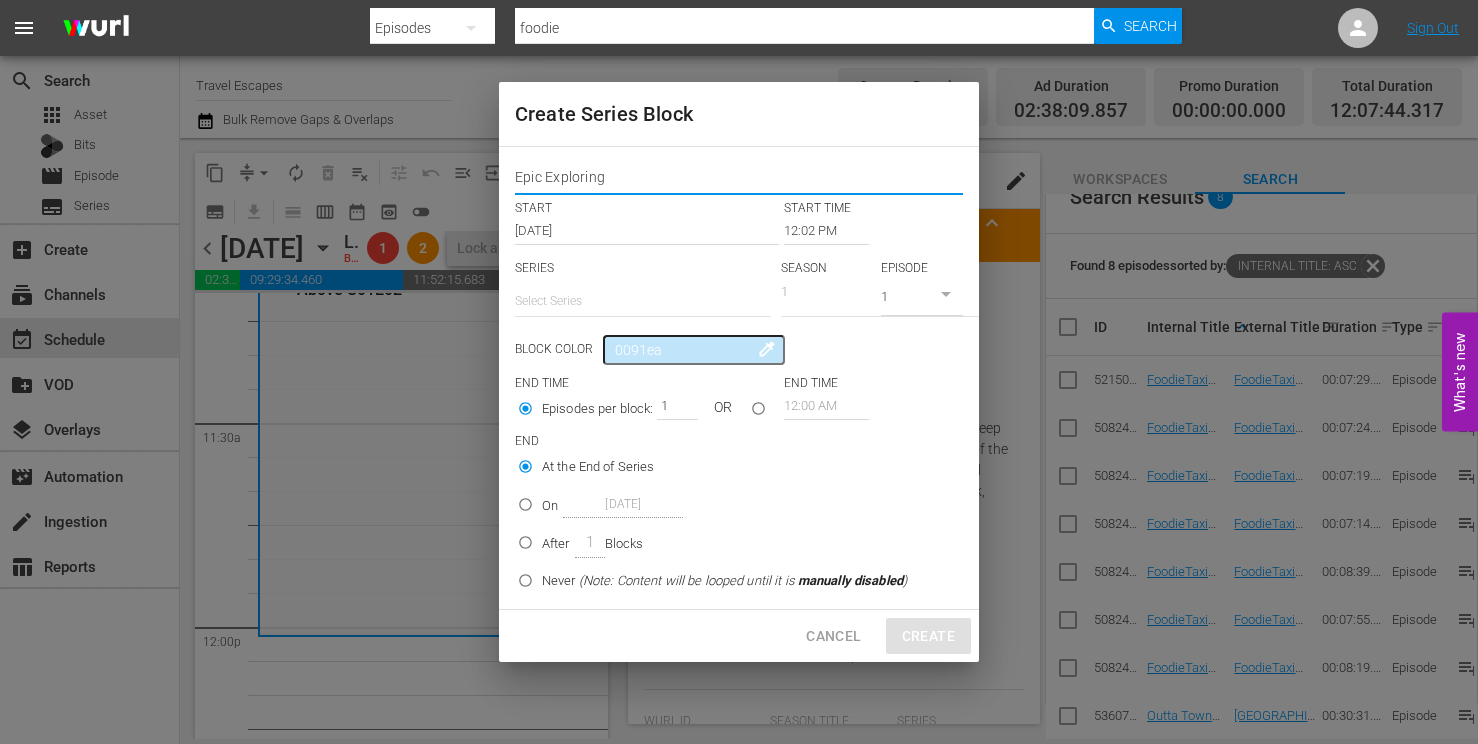 type on "Epic Exploring" 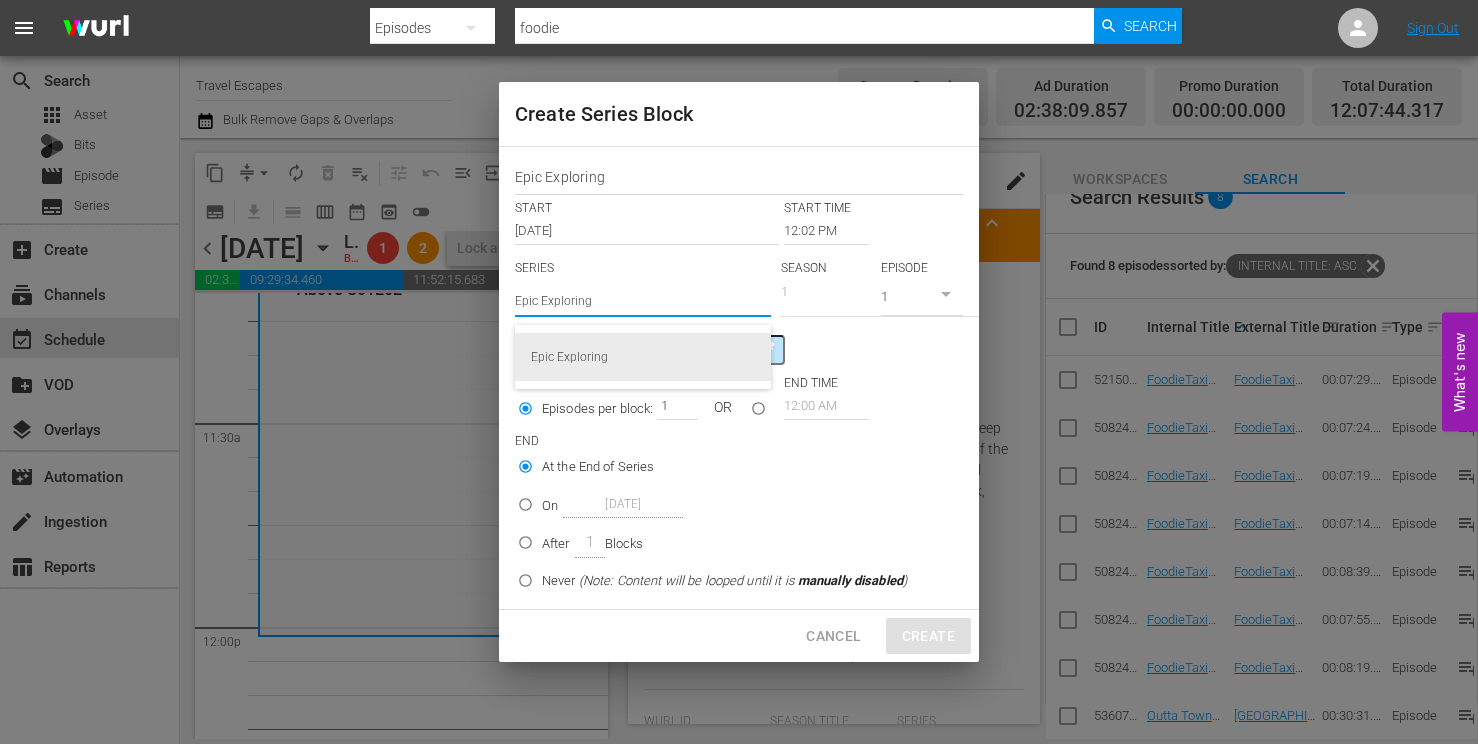 click on "Epic Exploring" at bounding box center [643, 357] 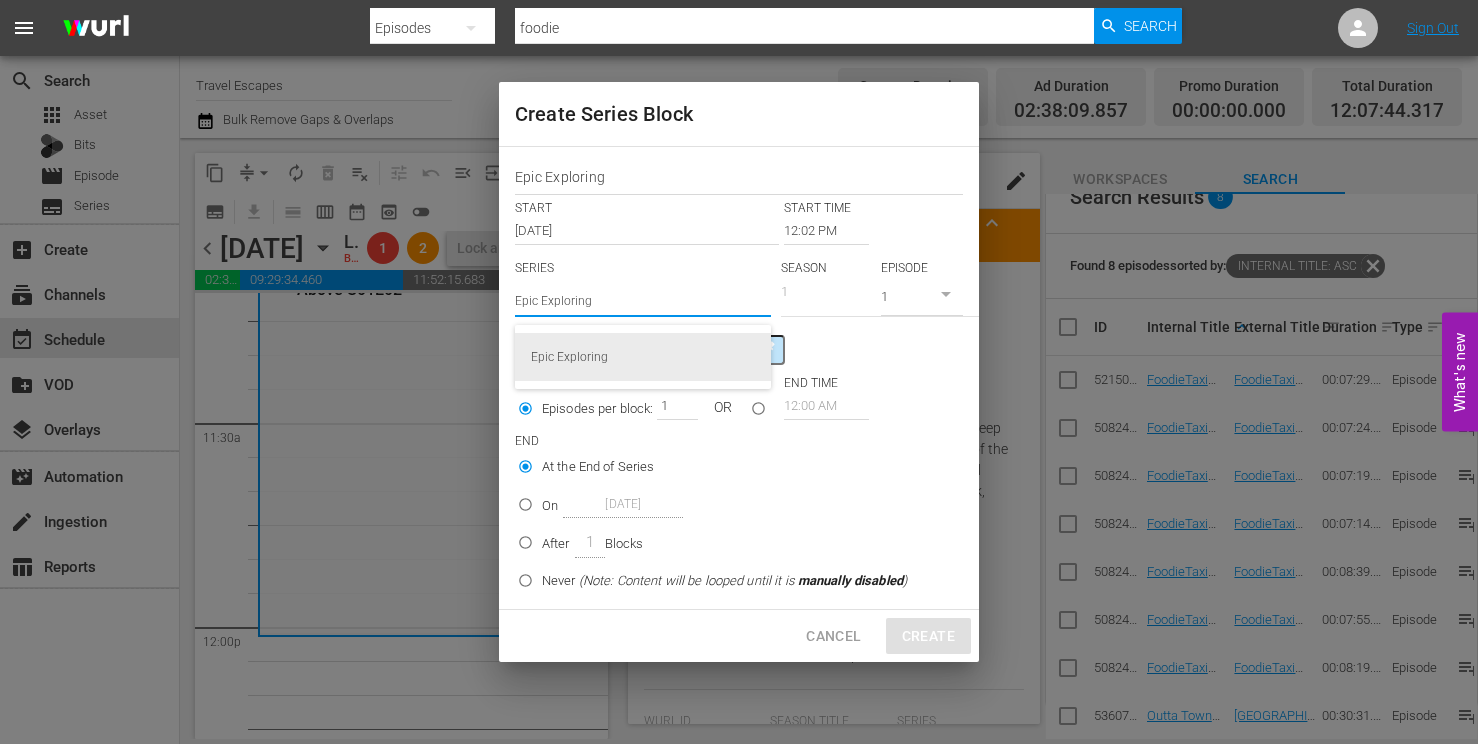 type on "Epic Exploring" 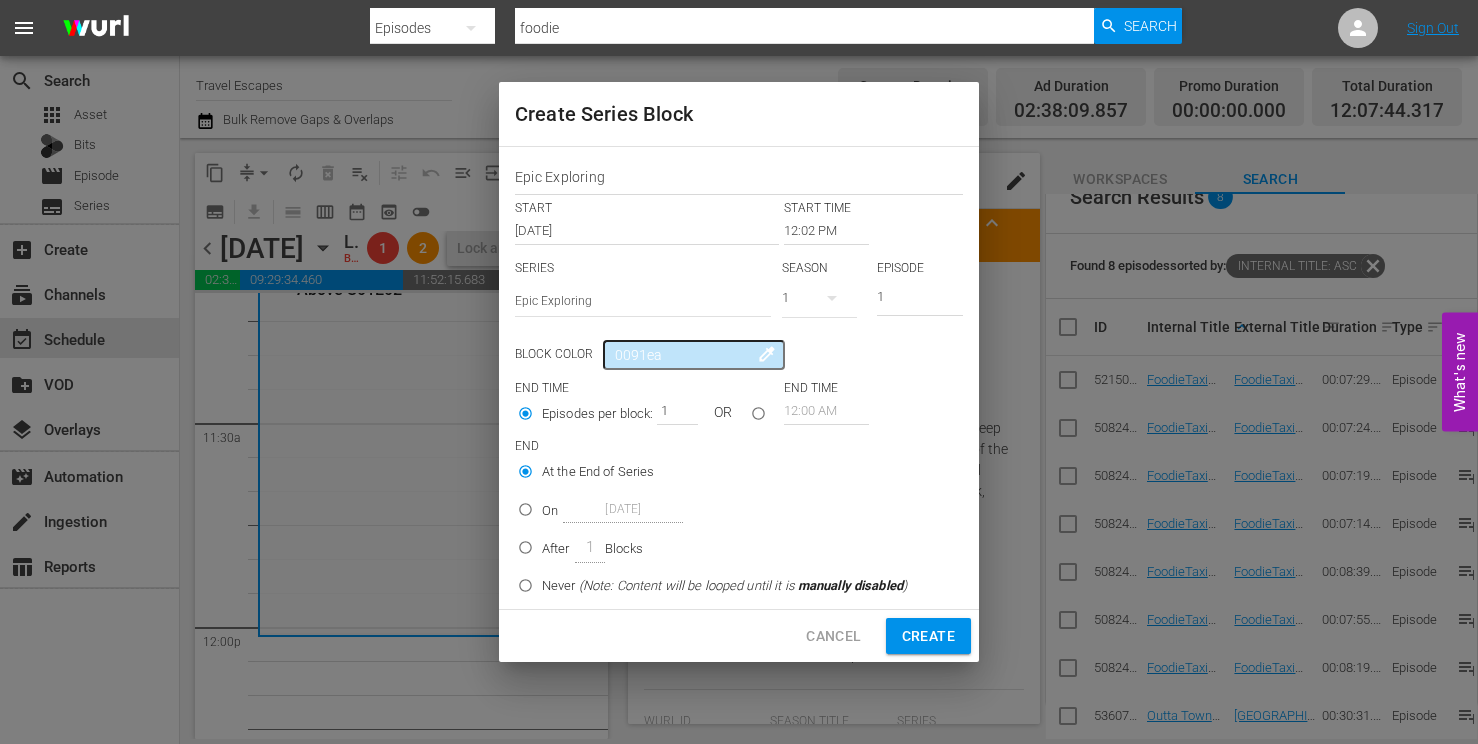 click at bounding box center [758, 417] 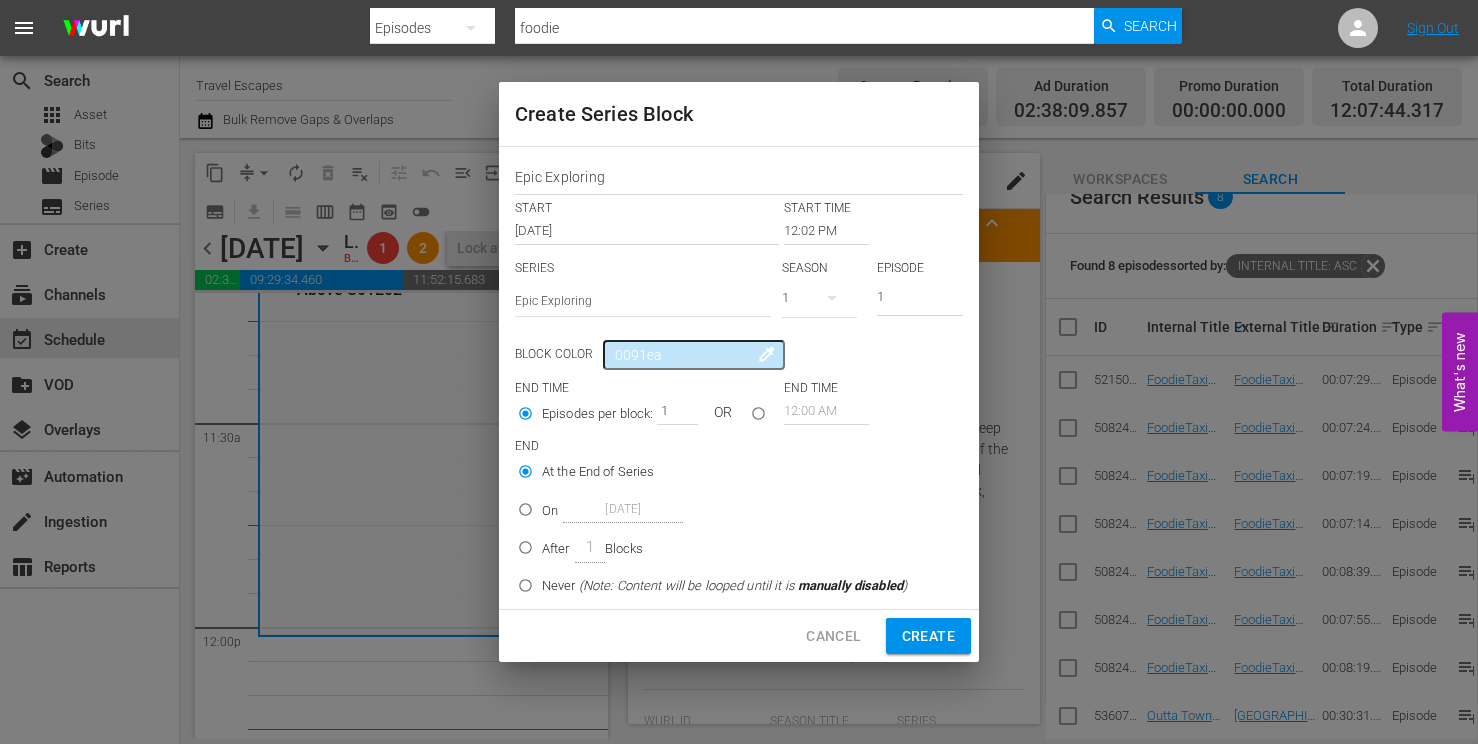 radio on "true" 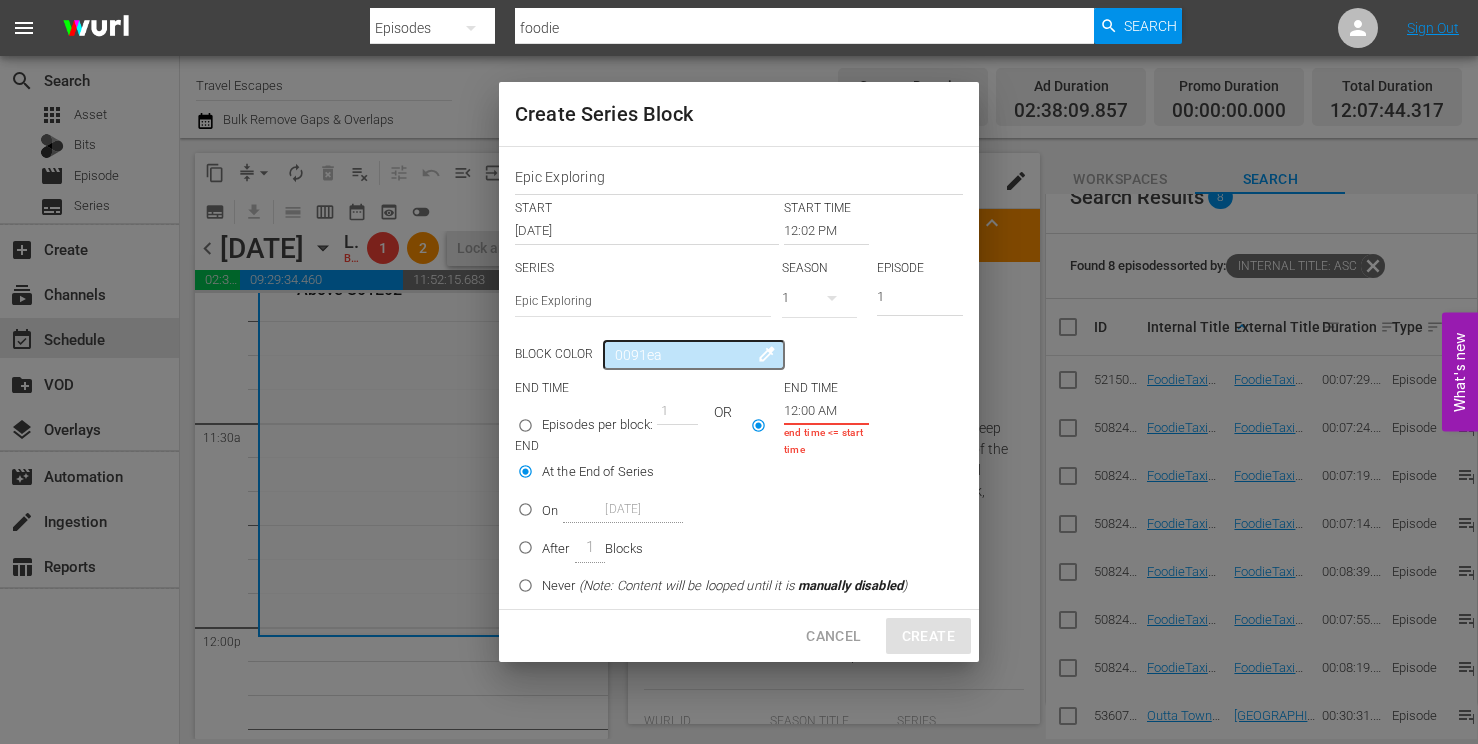 click on "12:00 AM" at bounding box center (826, 411) 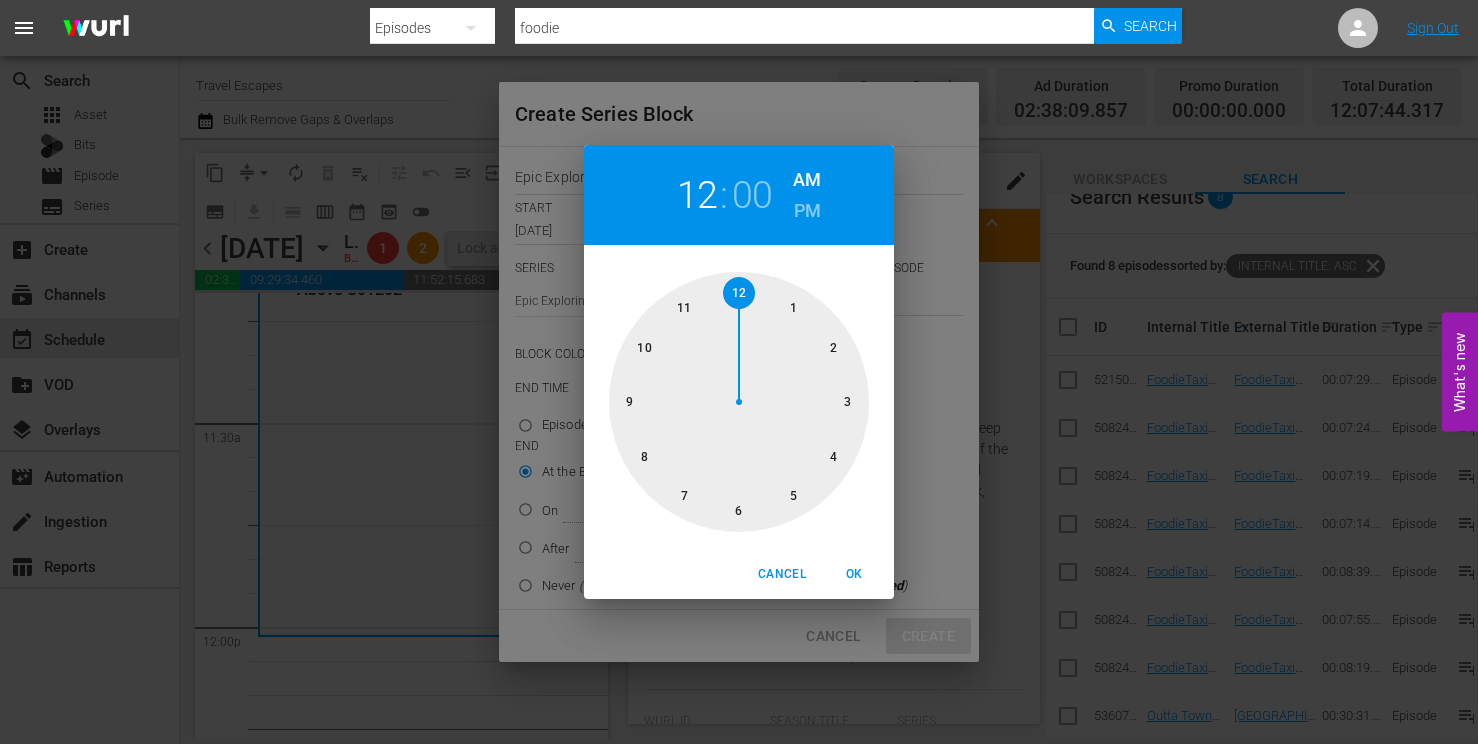 click at bounding box center (739, 402) 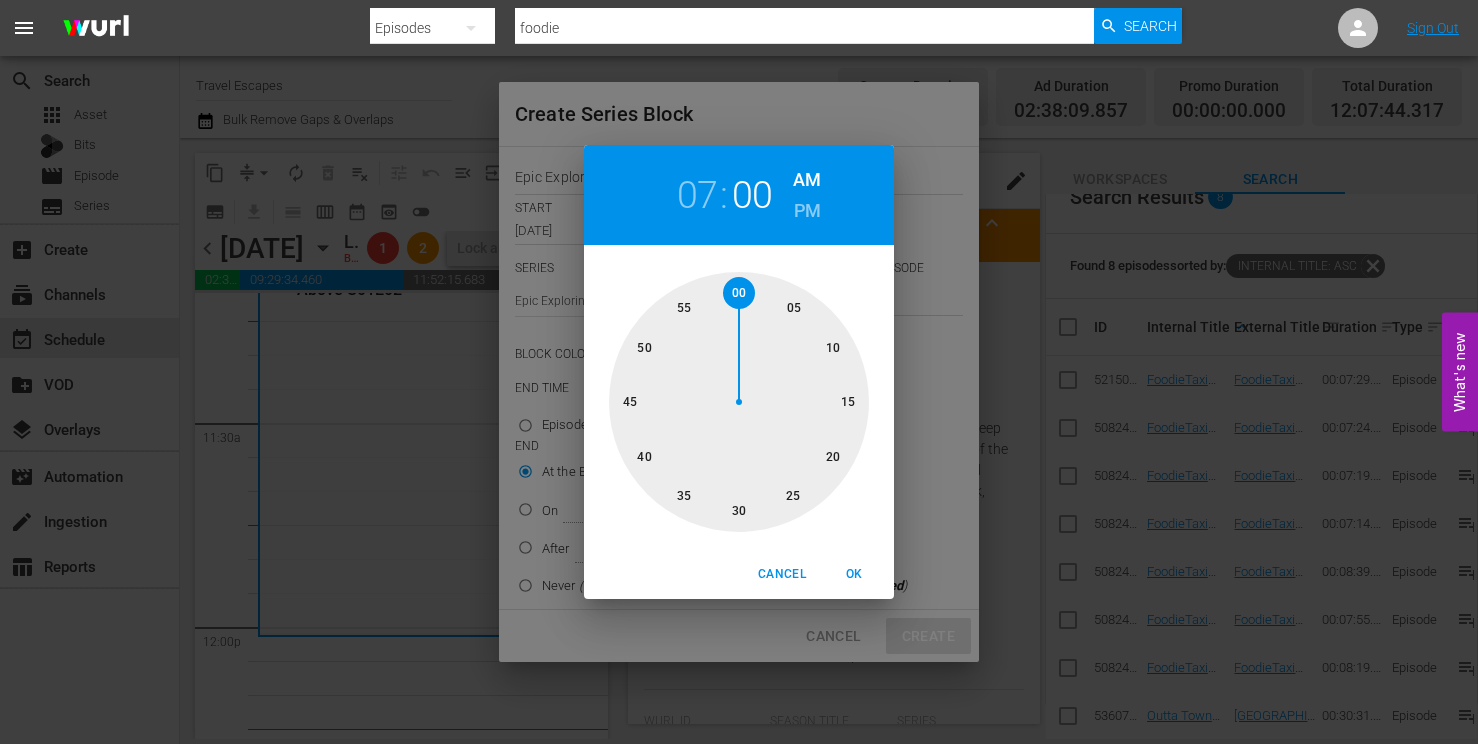 click on "PM" at bounding box center (807, 211) 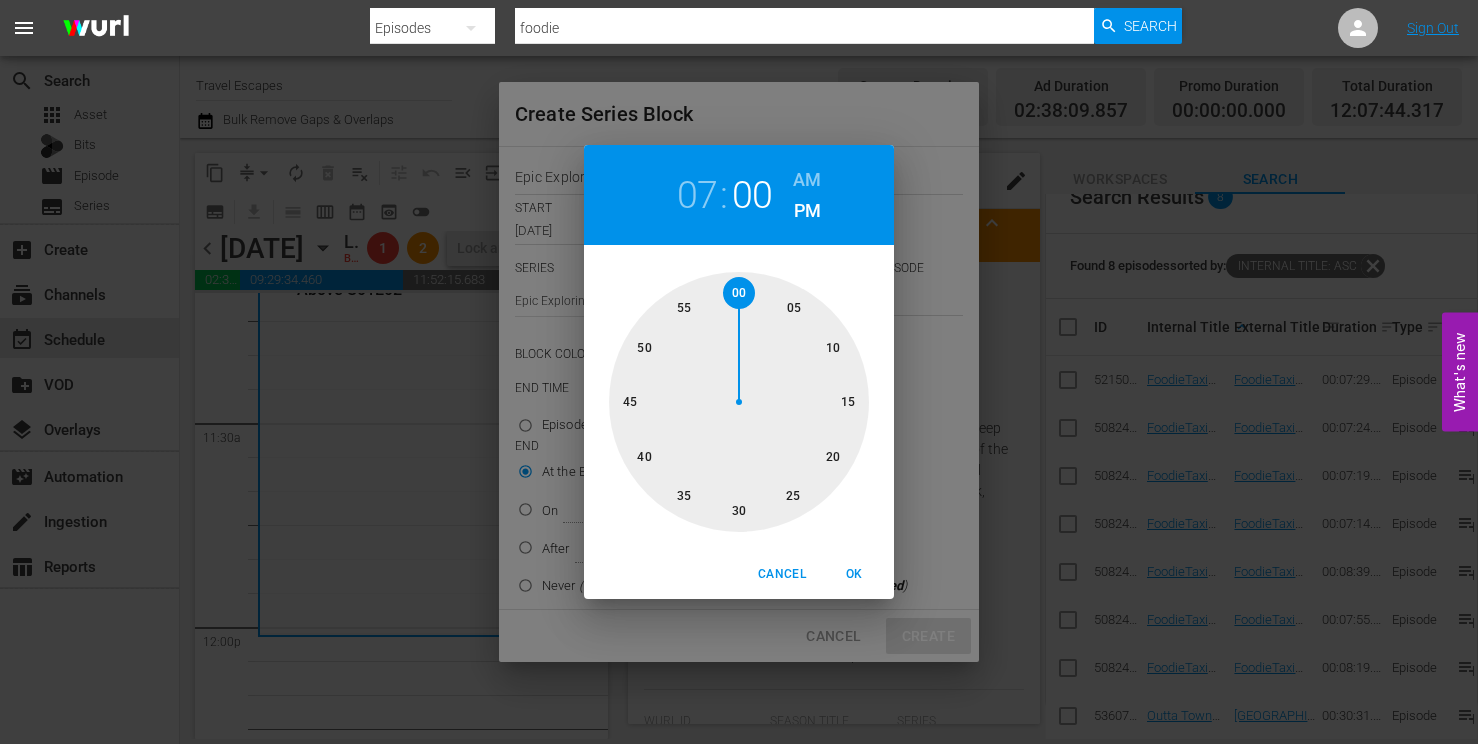 click on "OK" at bounding box center [854, 574] 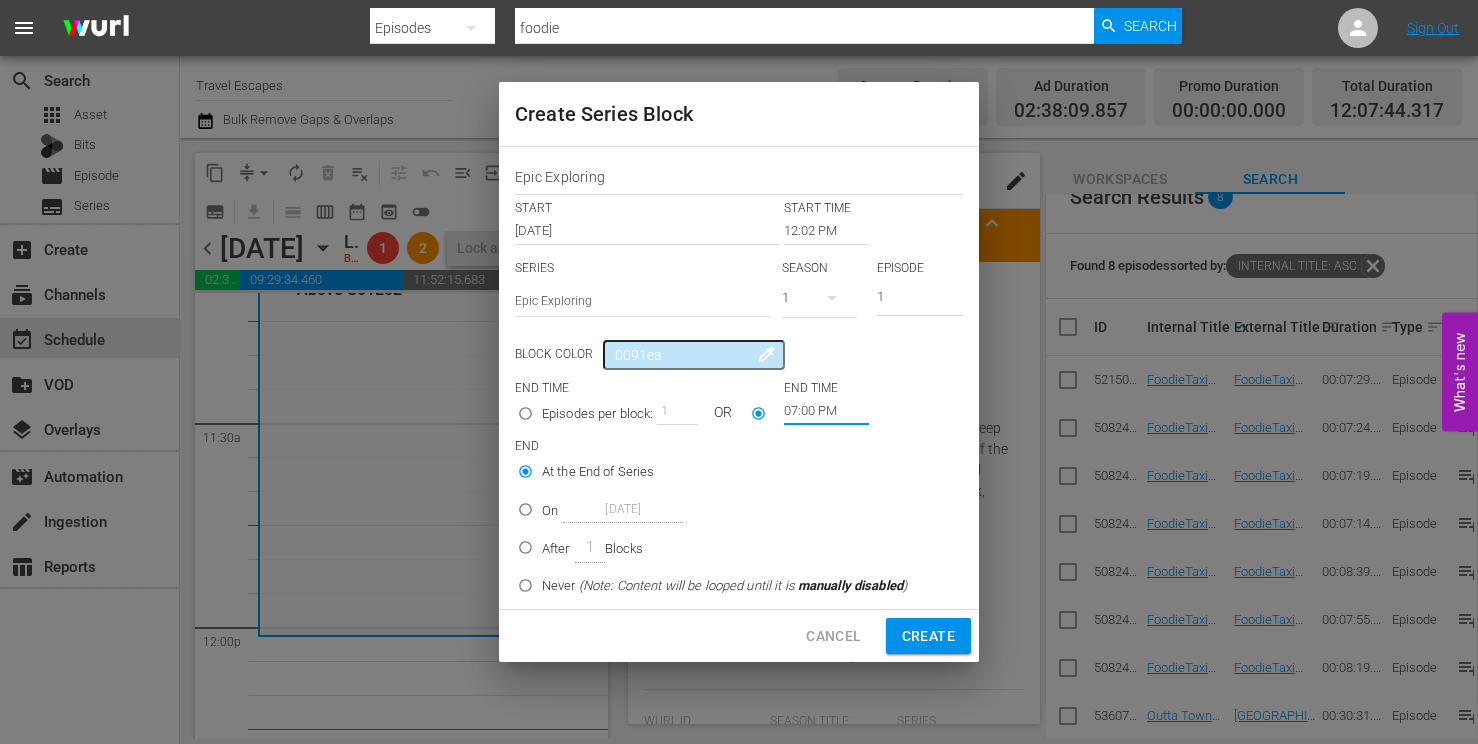 click on "On" at bounding box center [550, 511] 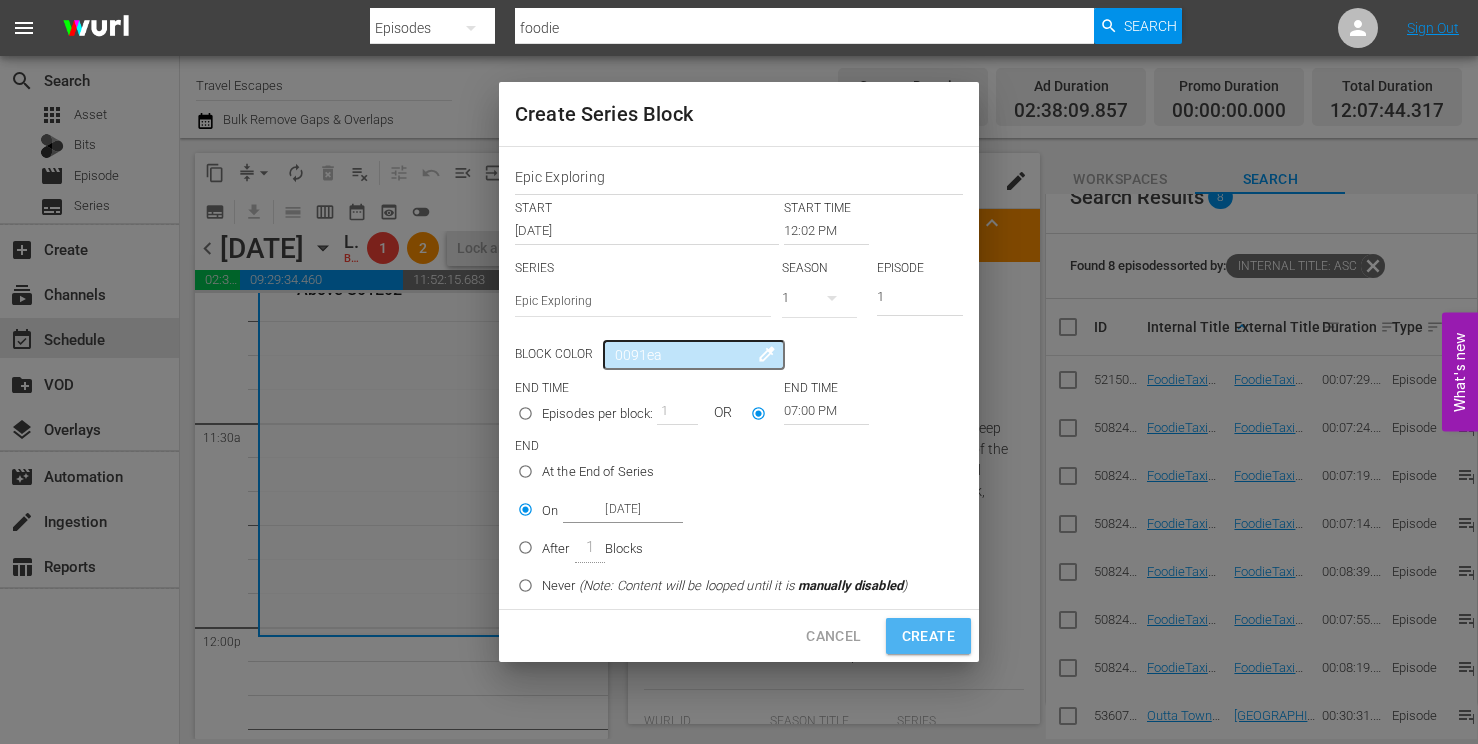 click on "Create" at bounding box center (928, 636) 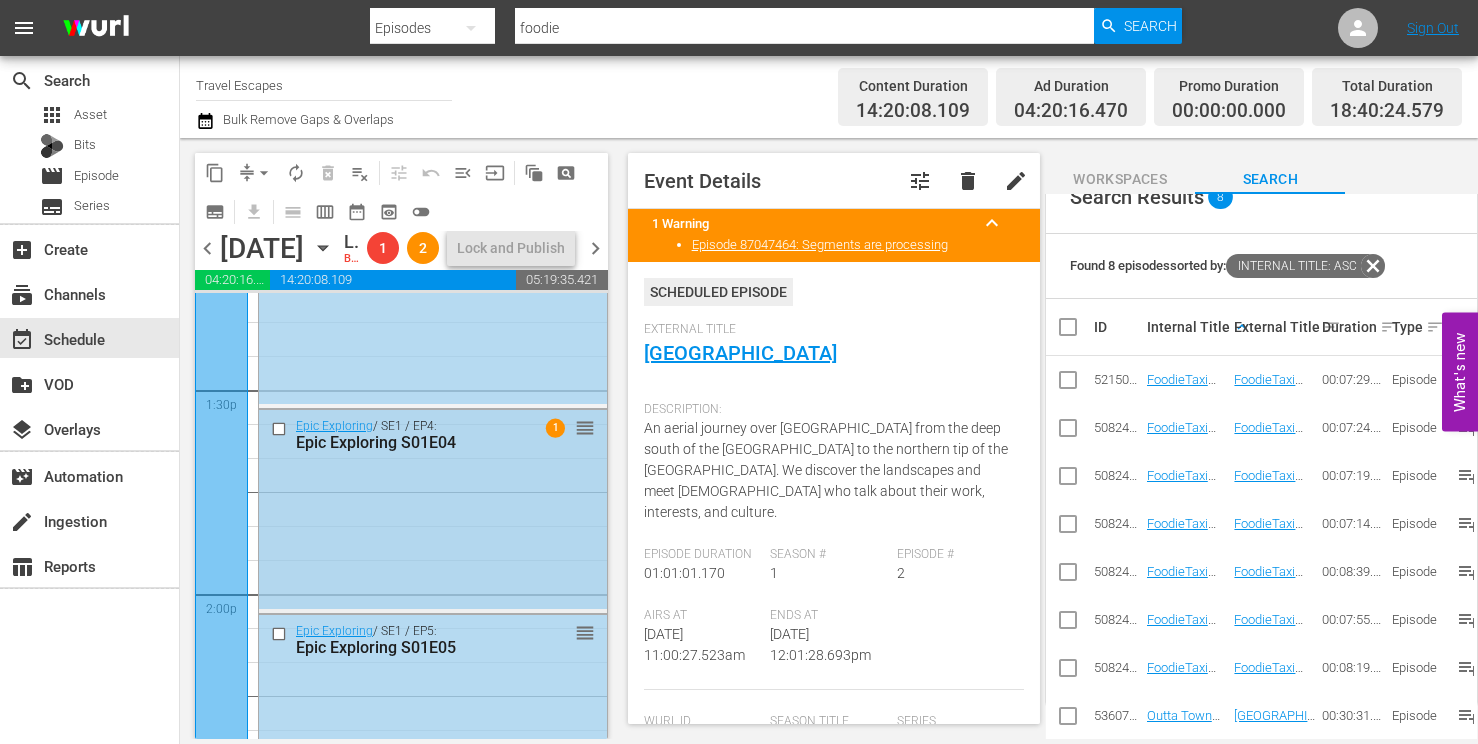 scroll, scrollTop: 5391, scrollLeft: 0, axis: vertical 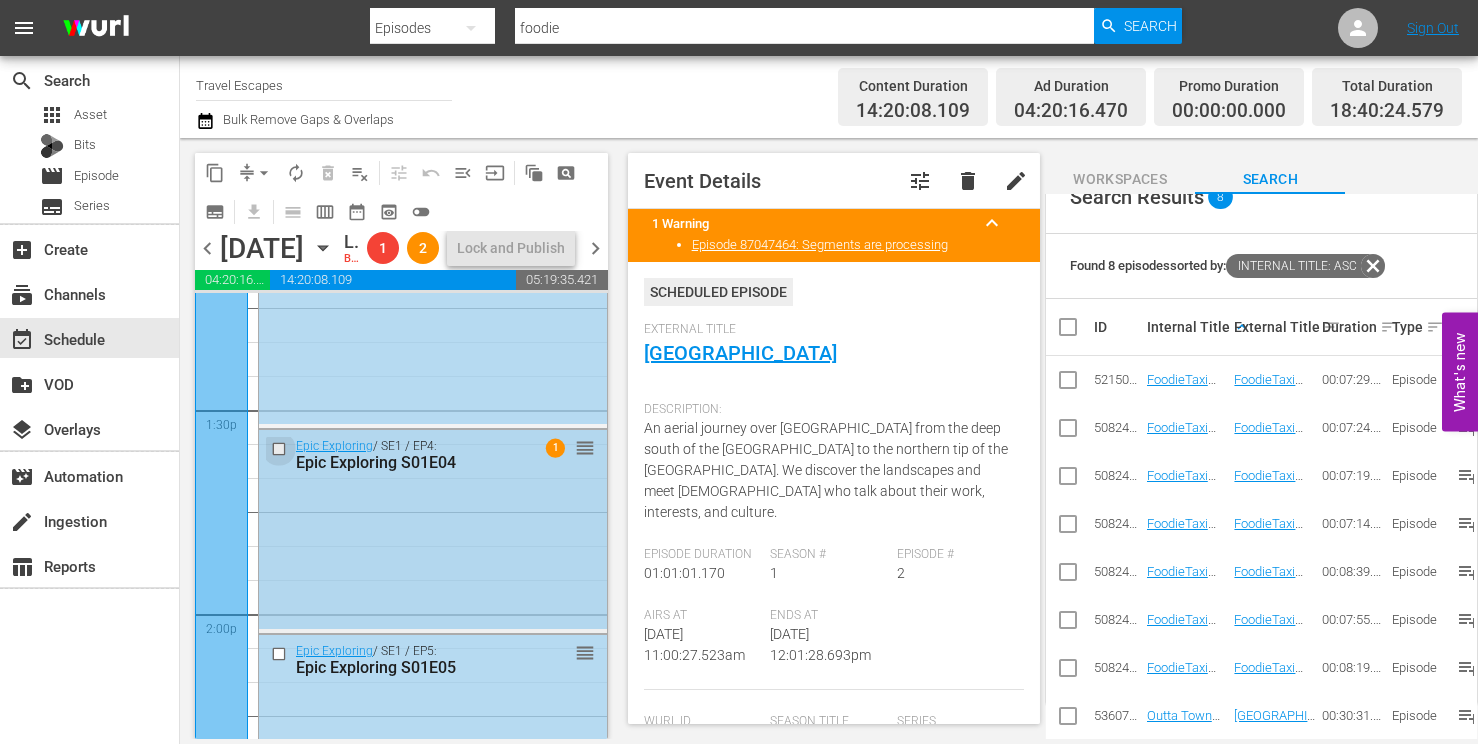 click at bounding box center [281, 448] 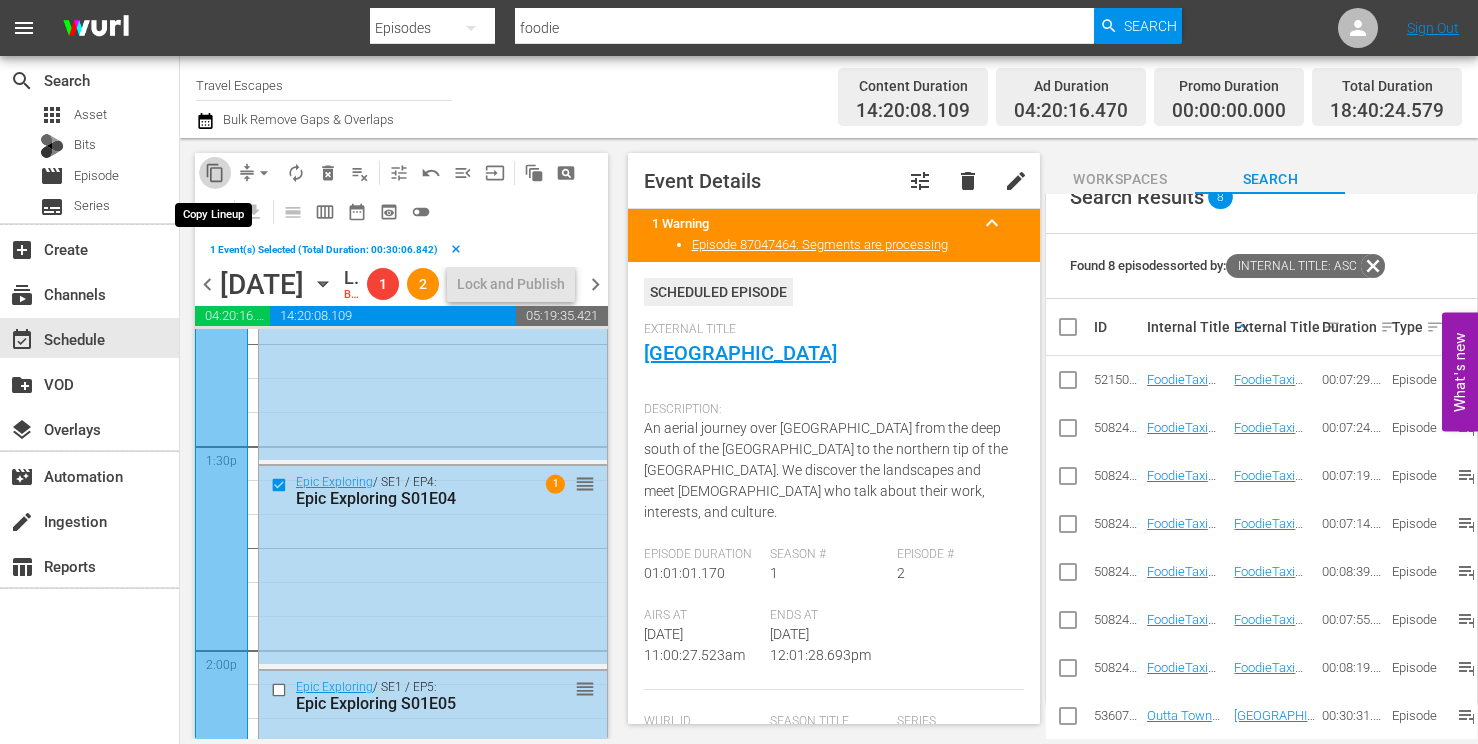 click on "content_copy" at bounding box center [215, 173] 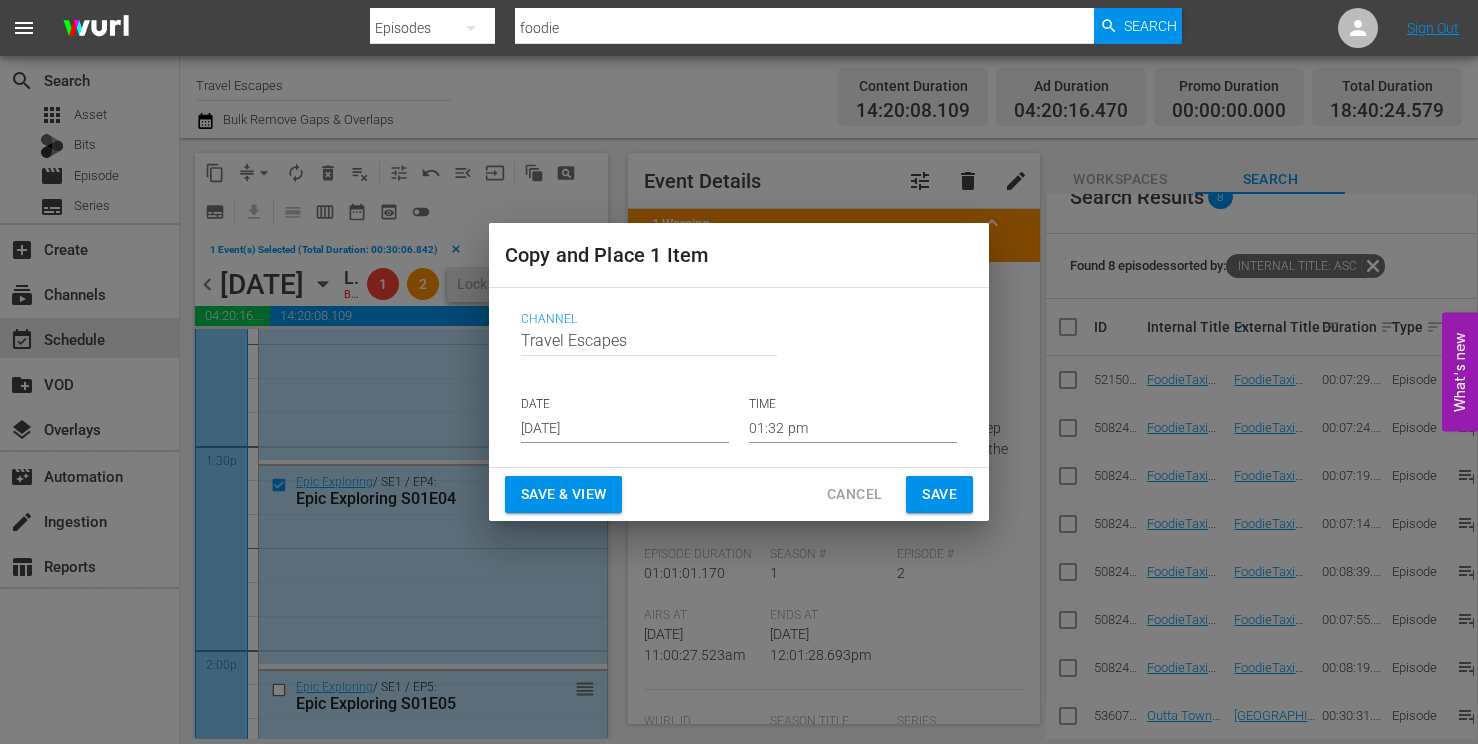 click on "Jul 30th 2025" at bounding box center (625, 428) 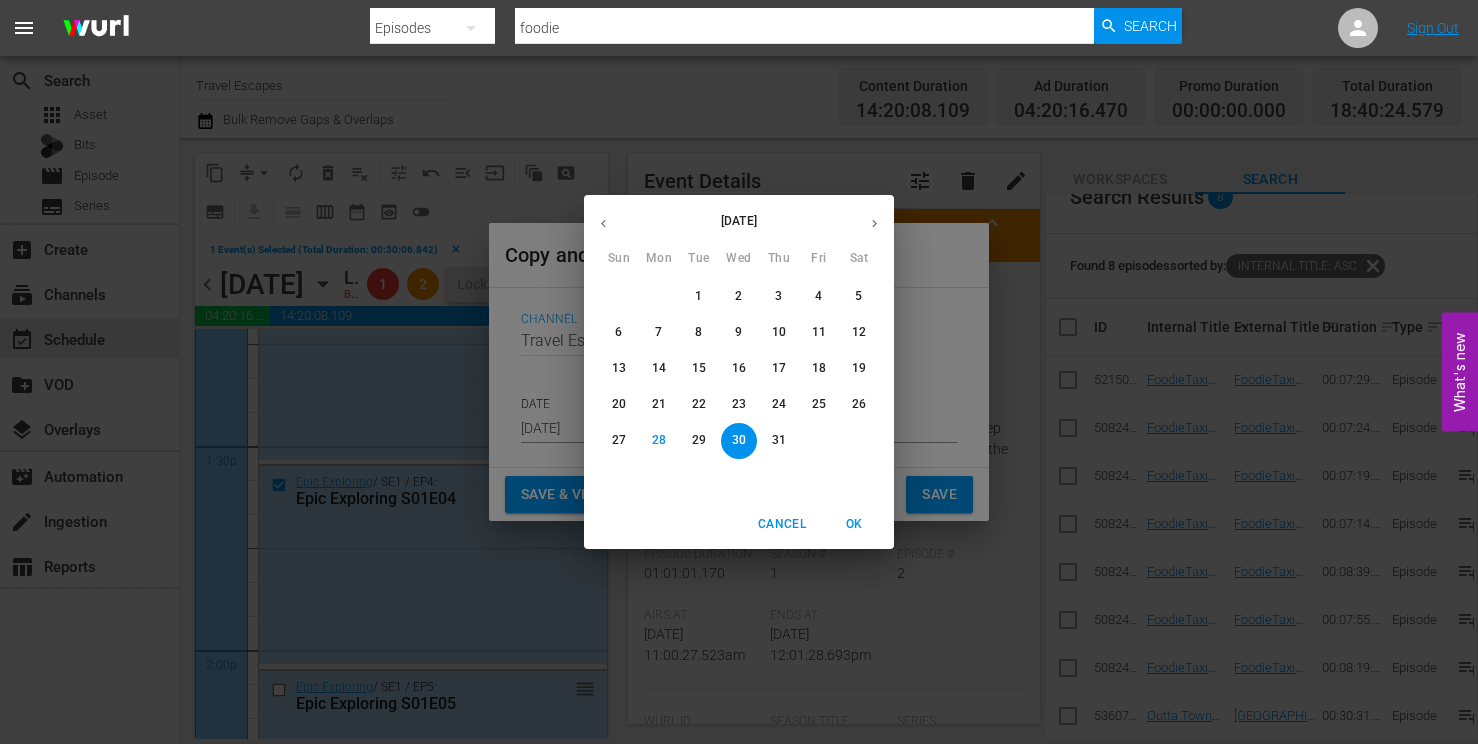 click 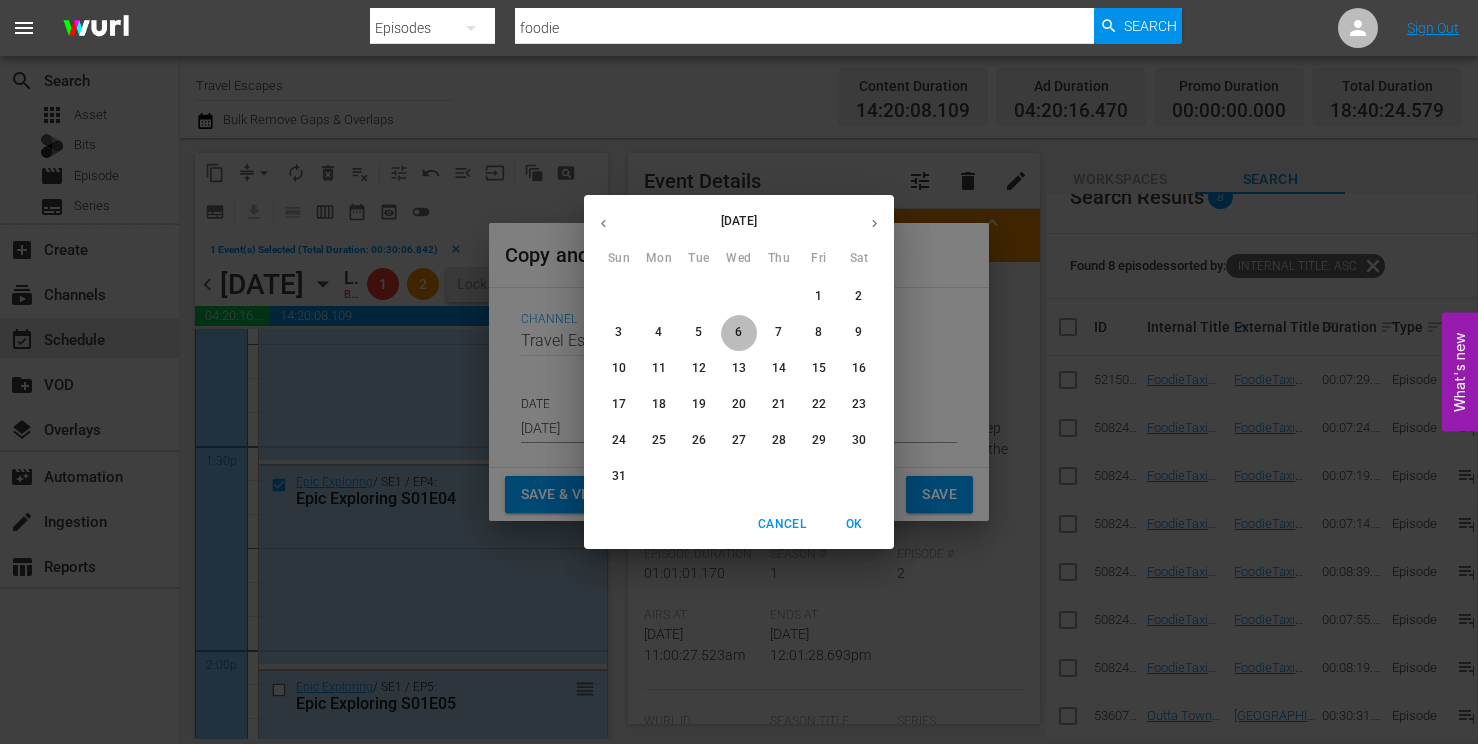 click on "6" at bounding box center (739, 332) 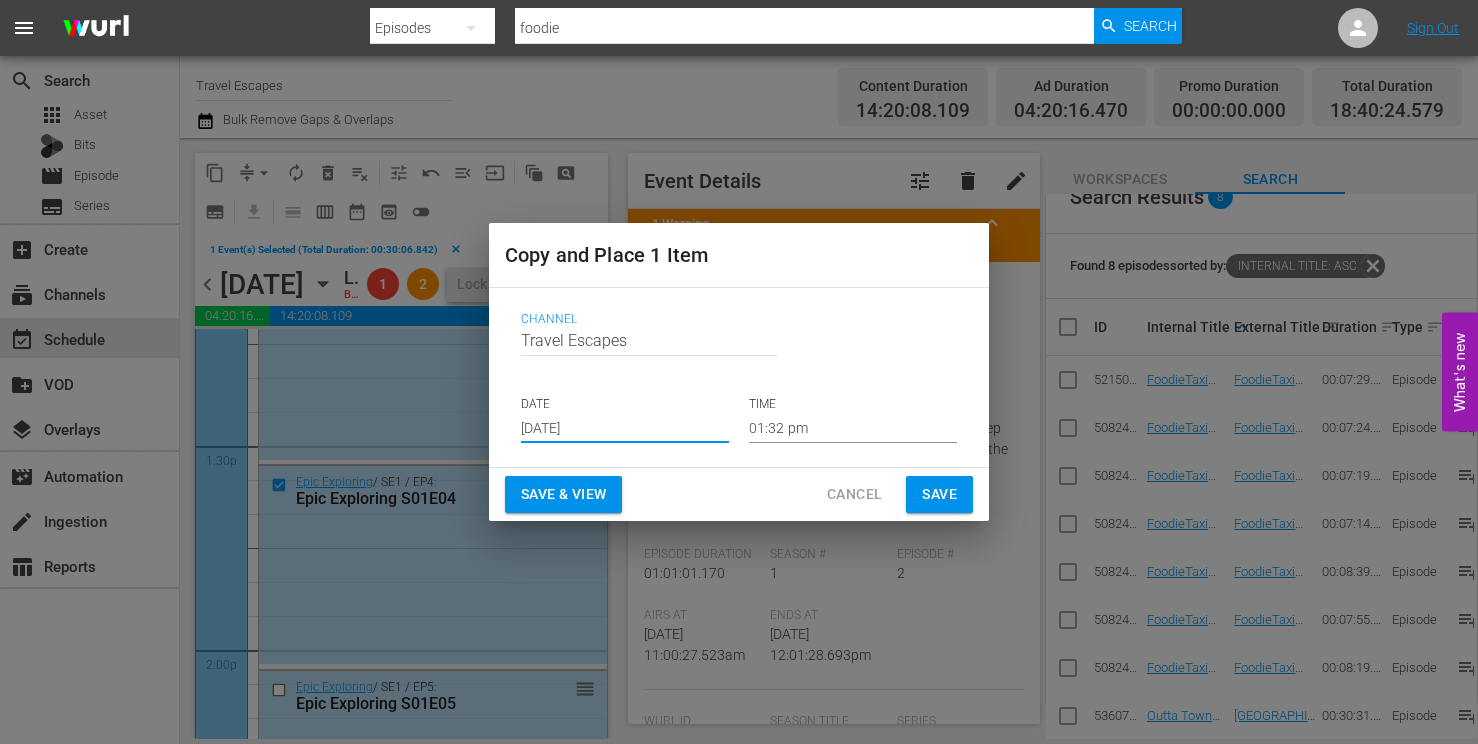click on "01:32 pm" at bounding box center [853, 428] 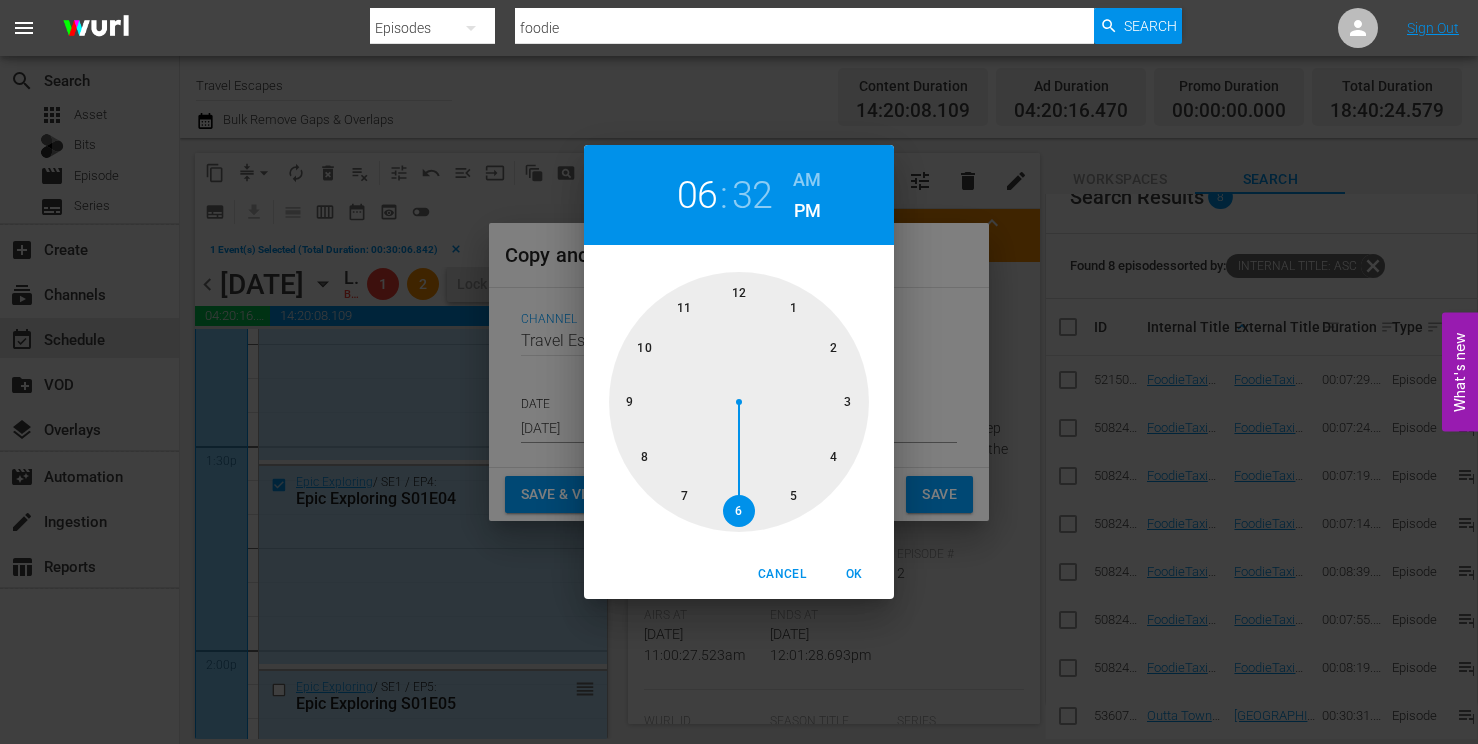 click at bounding box center (739, 402) 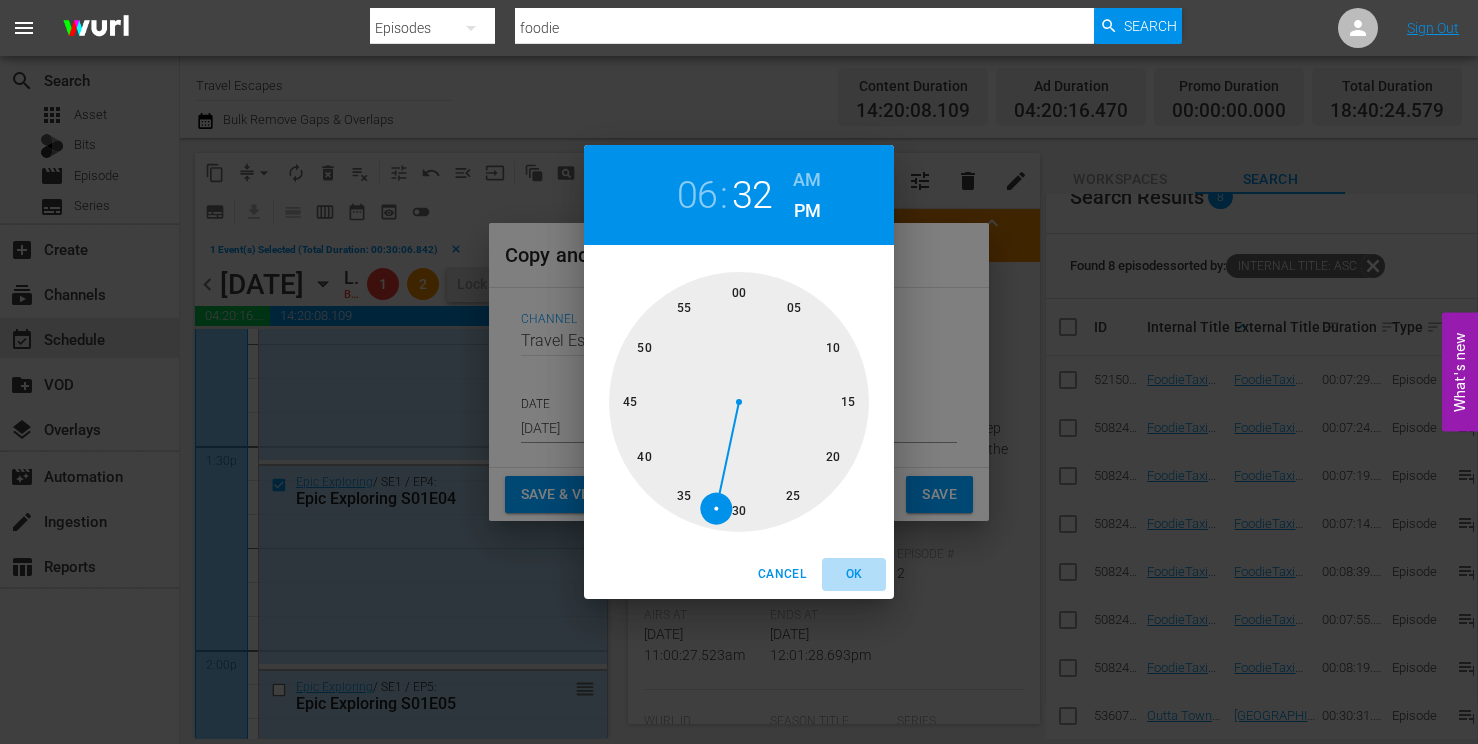 click on "OK" at bounding box center (854, 574) 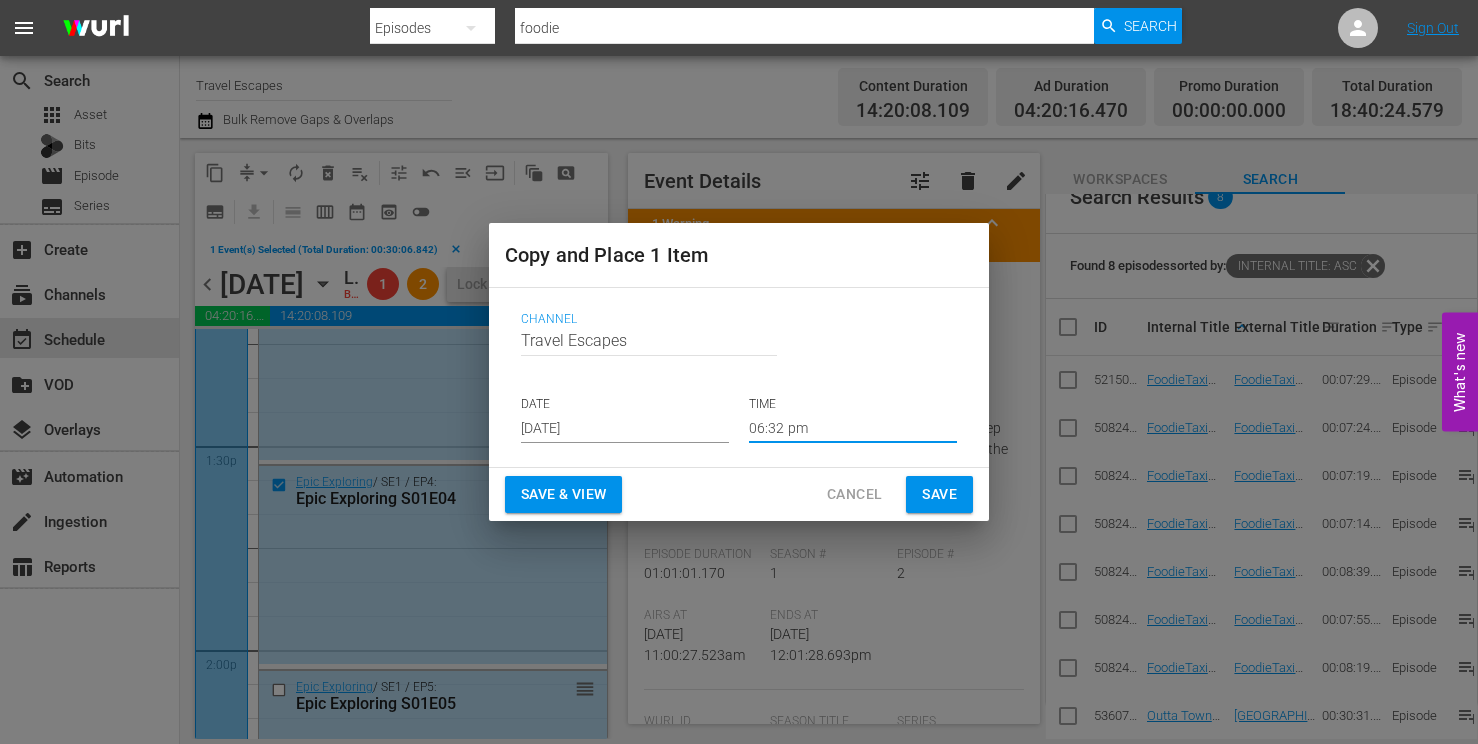 click on "Save" at bounding box center [939, 494] 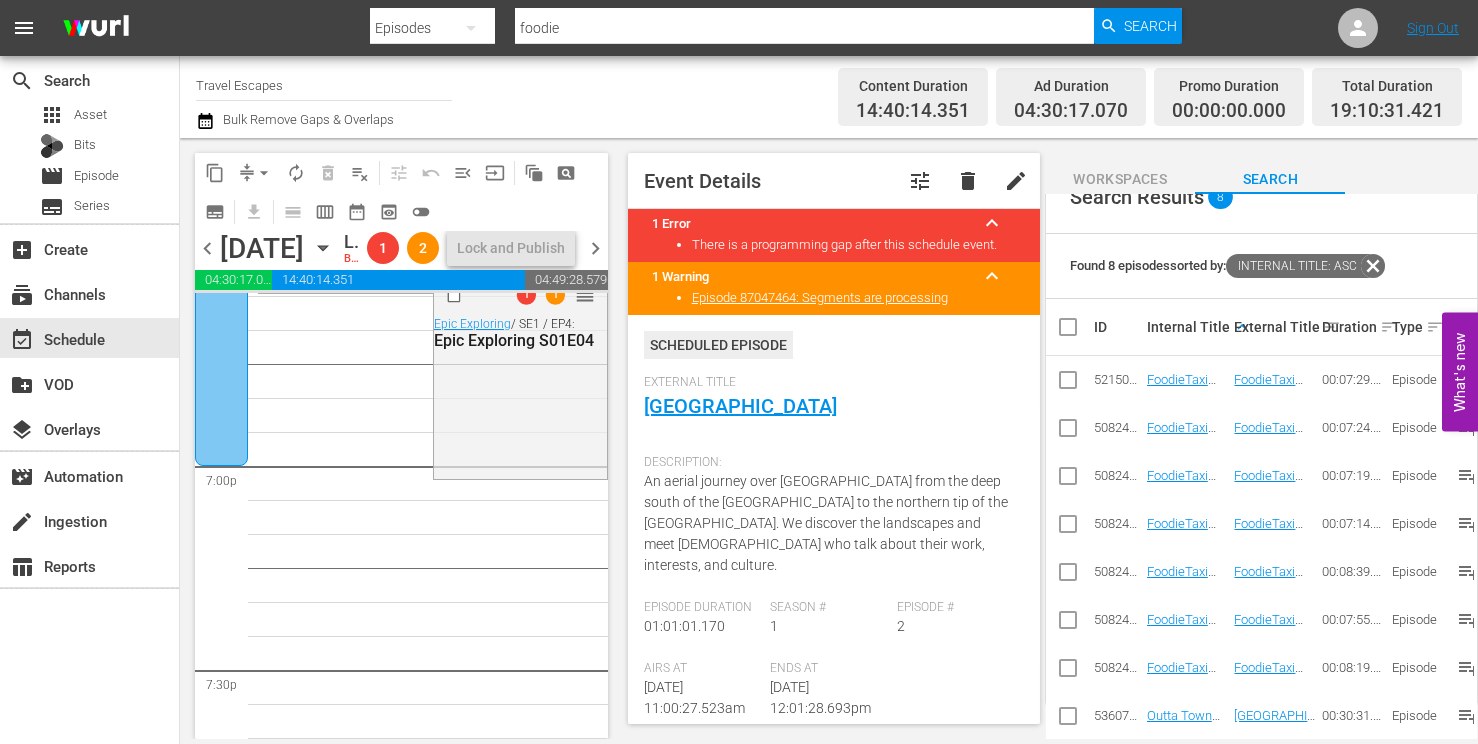 scroll, scrollTop: 7584, scrollLeft: 0, axis: vertical 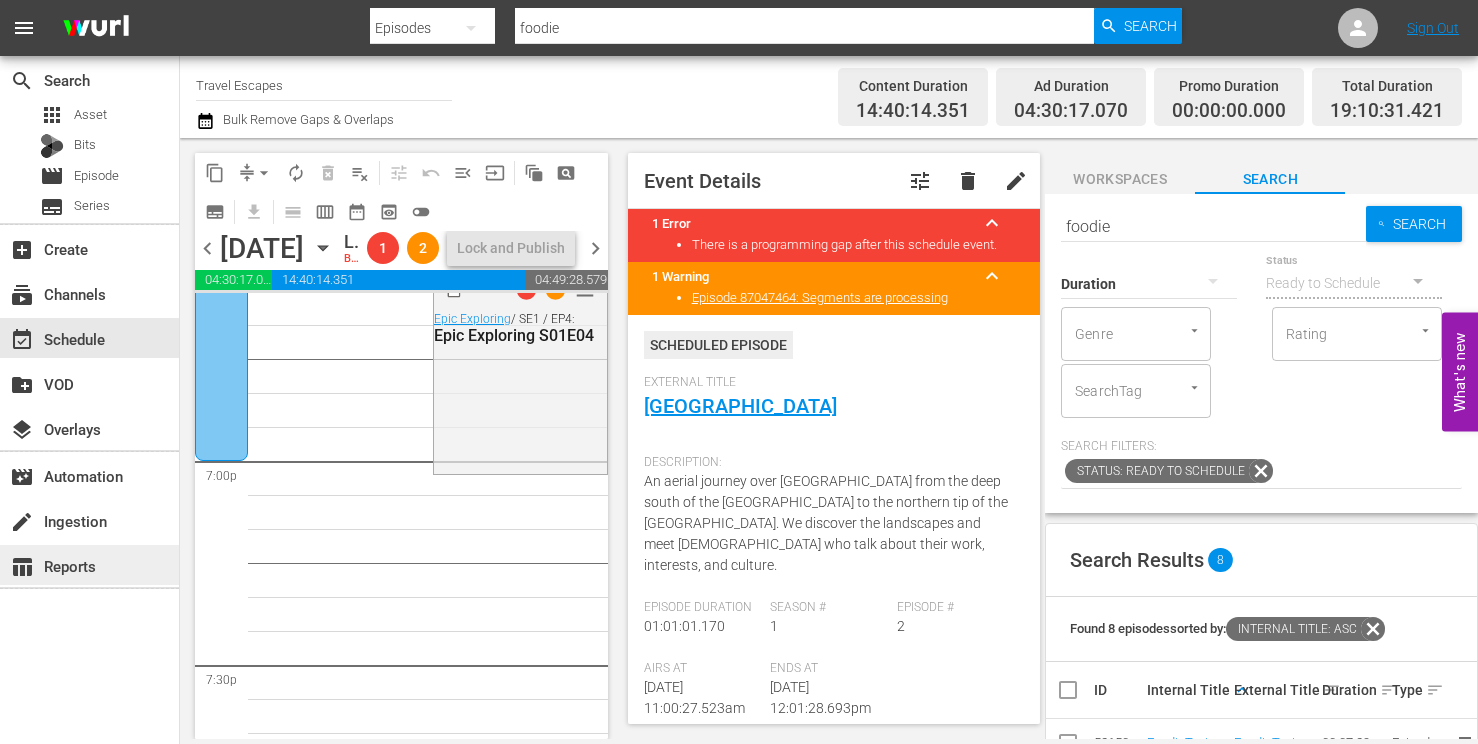 click on "foodie" at bounding box center [1213, 226] 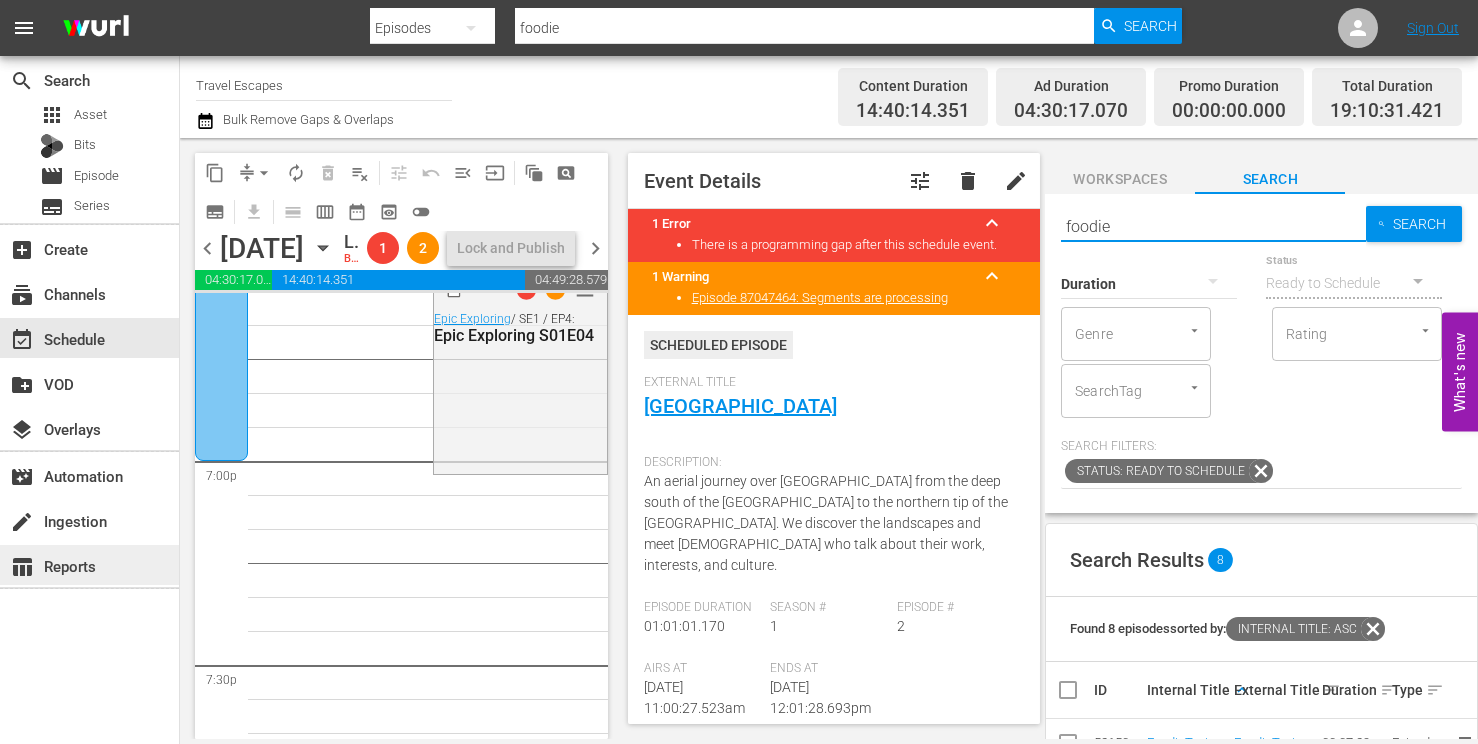click on "foodie" at bounding box center (1213, 226) 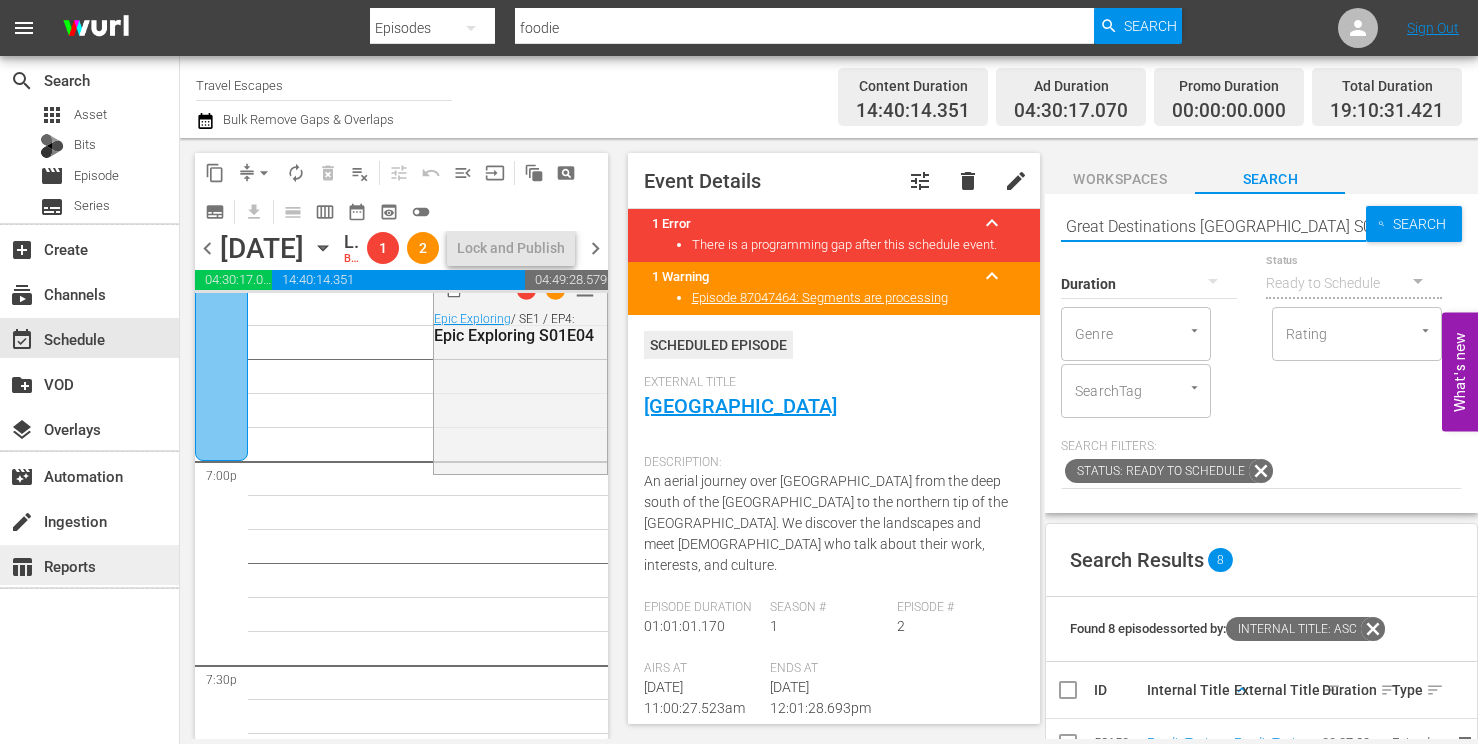 type on "Great Destinations Africa S01E03" 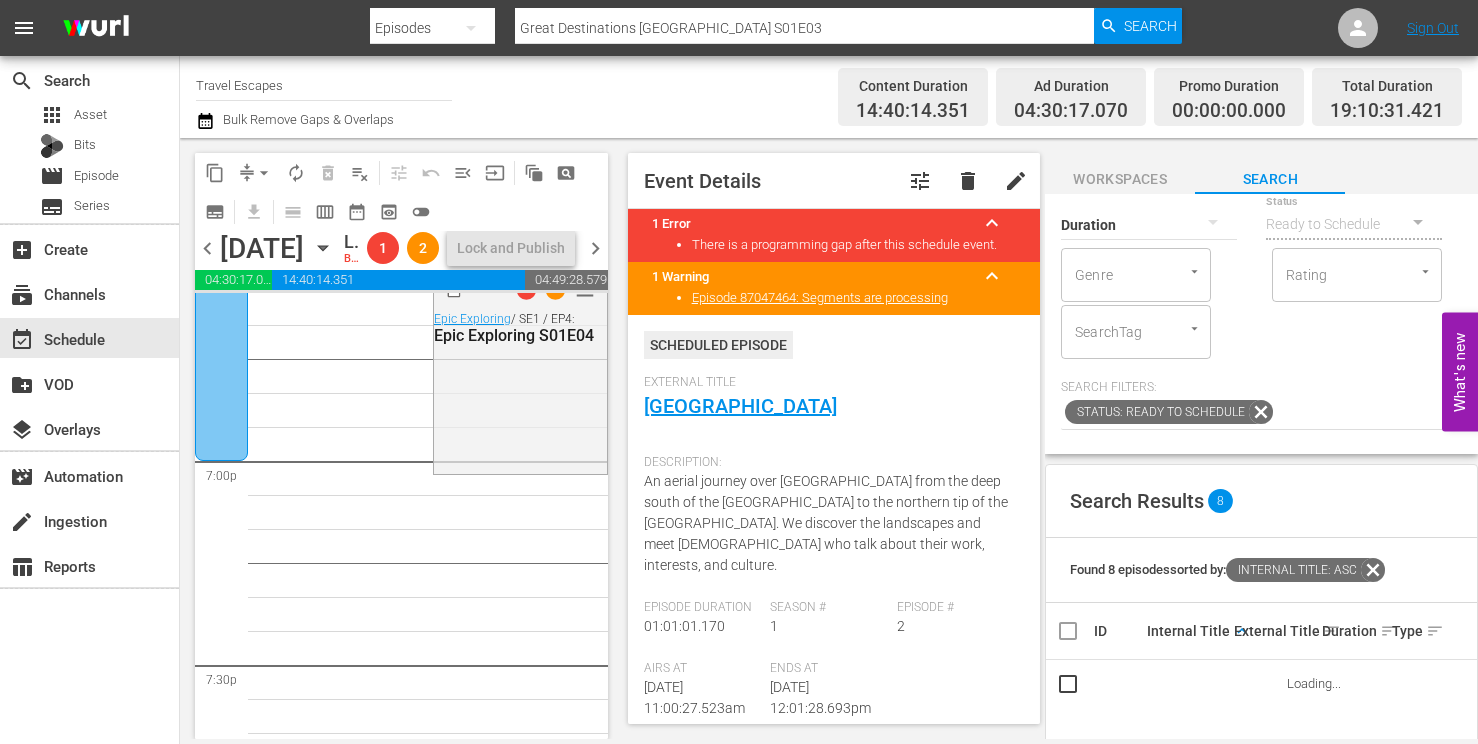 scroll, scrollTop: 348, scrollLeft: 0, axis: vertical 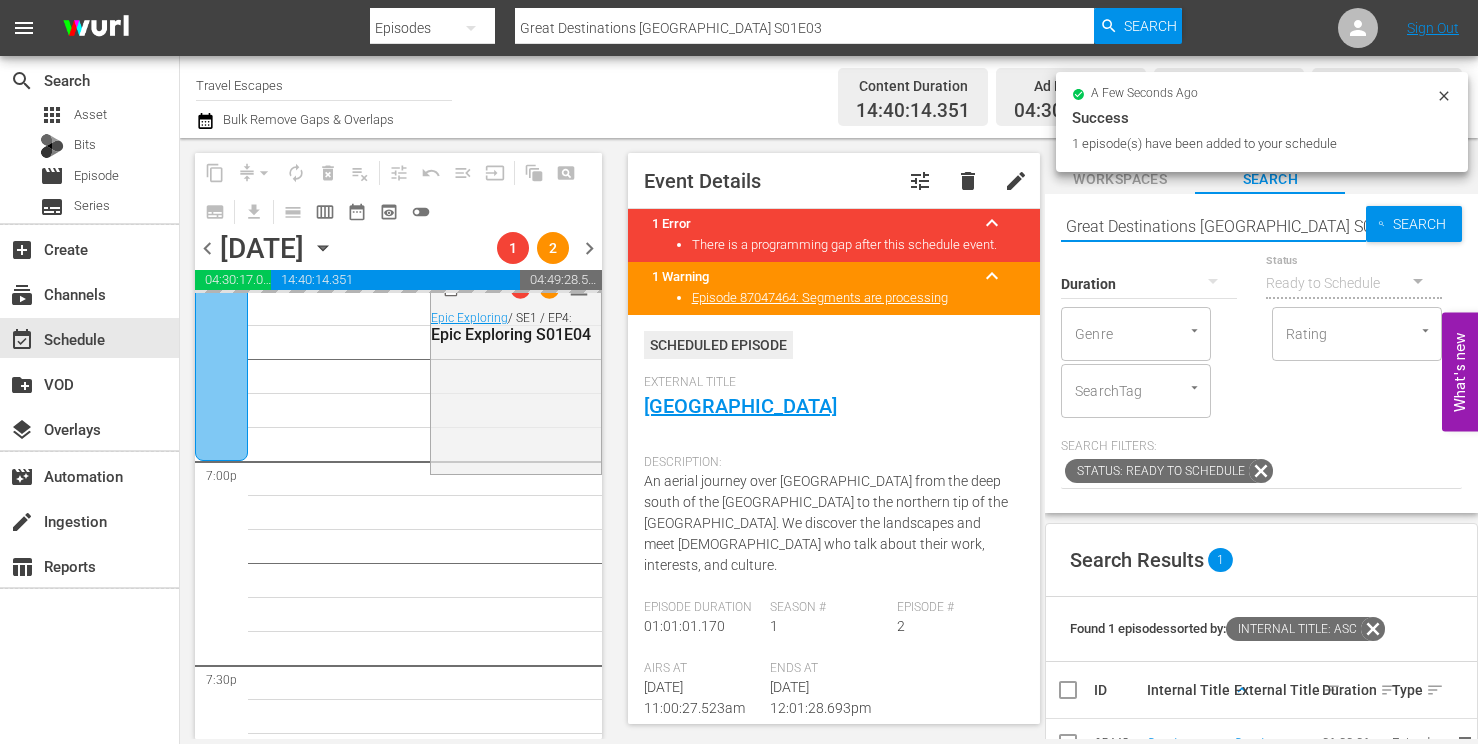 click on "Great Destinations Africa S01E03" at bounding box center [1213, 226] 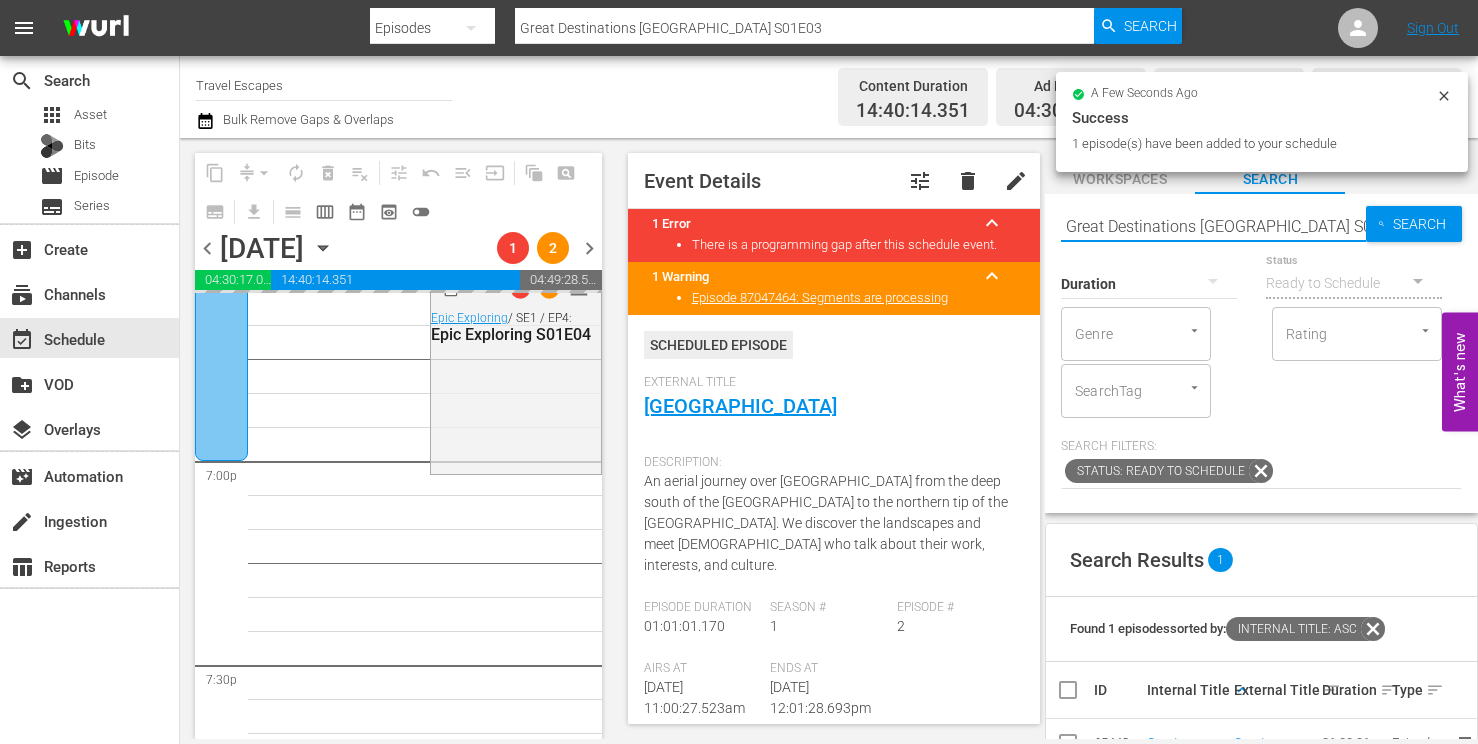 click on "Great Destinations Africa S01E03" at bounding box center (1213, 226) 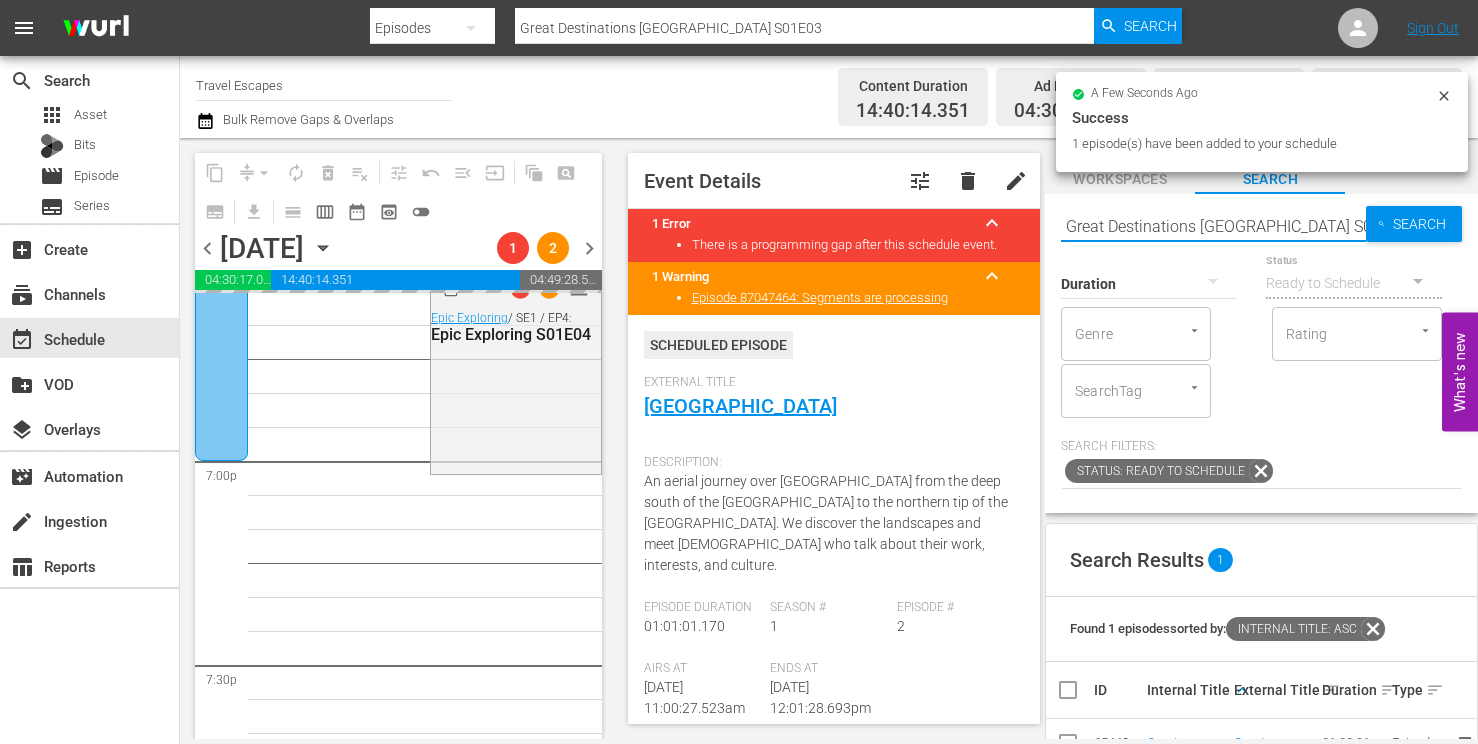 paste on "HAYMAN'S WAY 107" 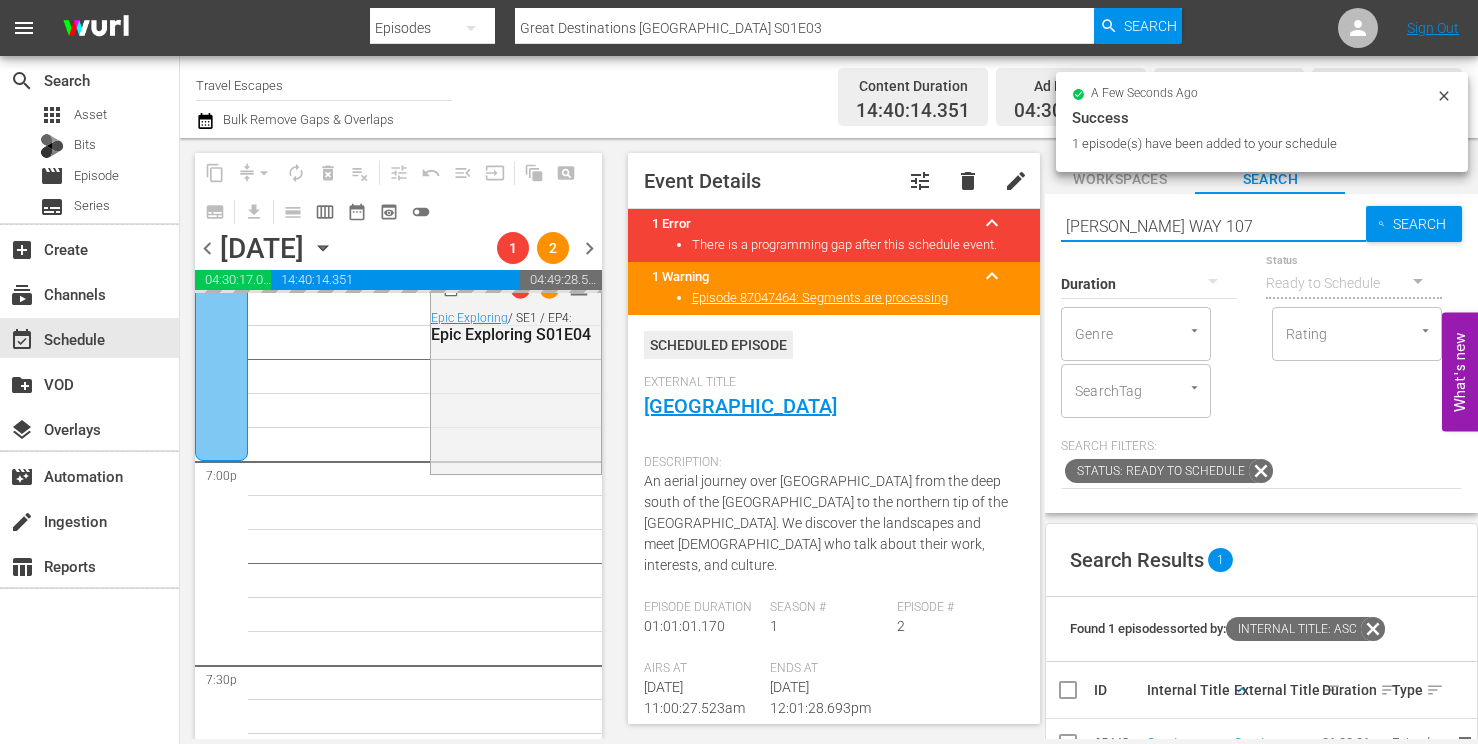click on "HAYMAN'S WAY 107" at bounding box center (1213, 226) 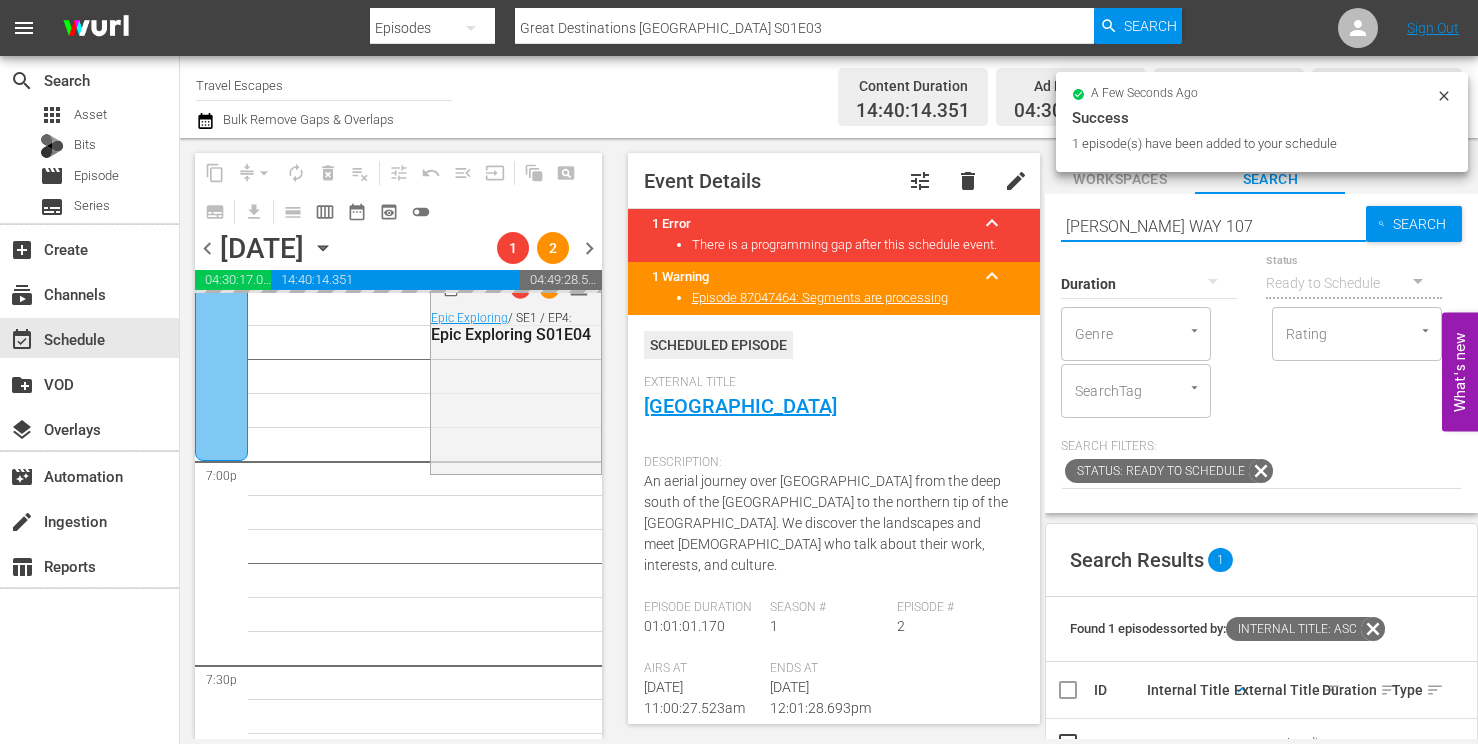 type on "HAYMAN'S WAY 107" 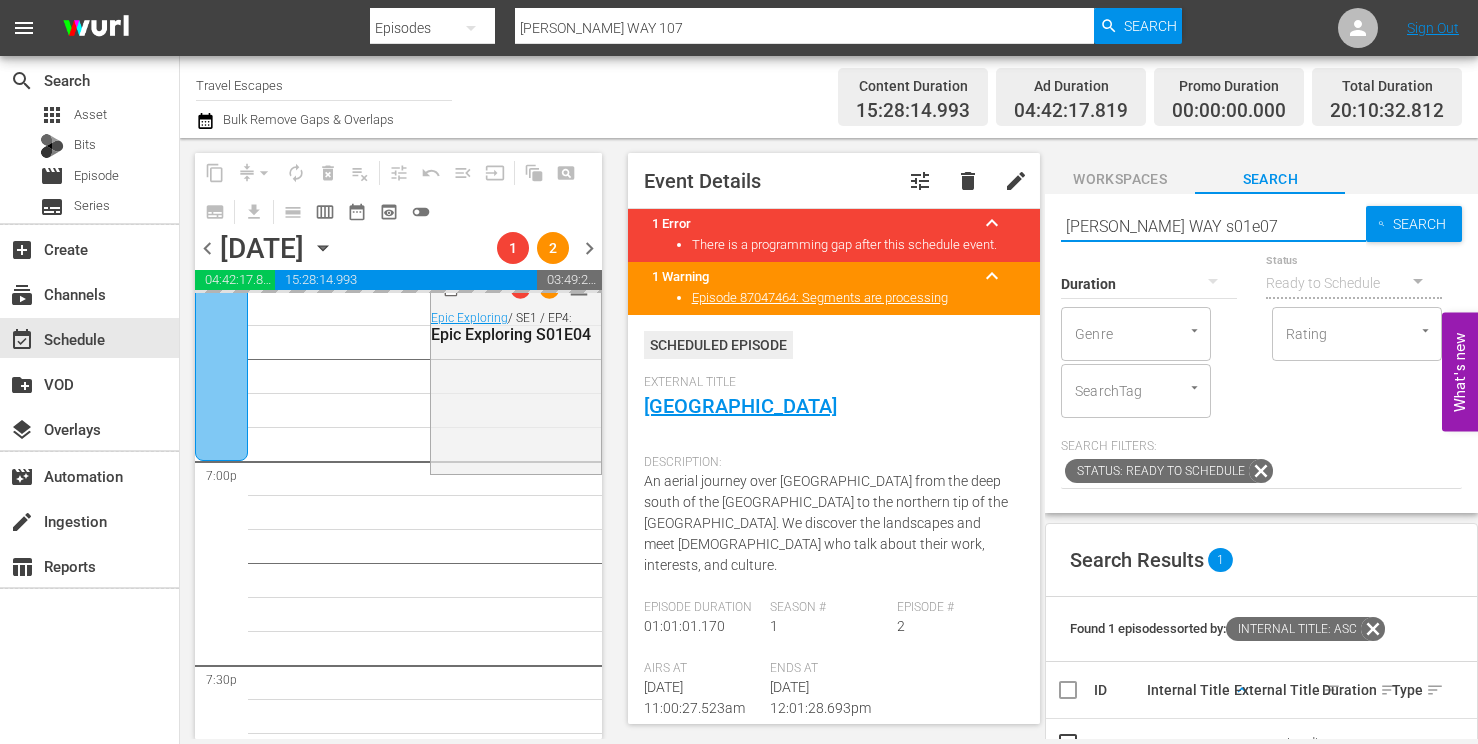 type on "HAYMAN'S WAY s01e07" 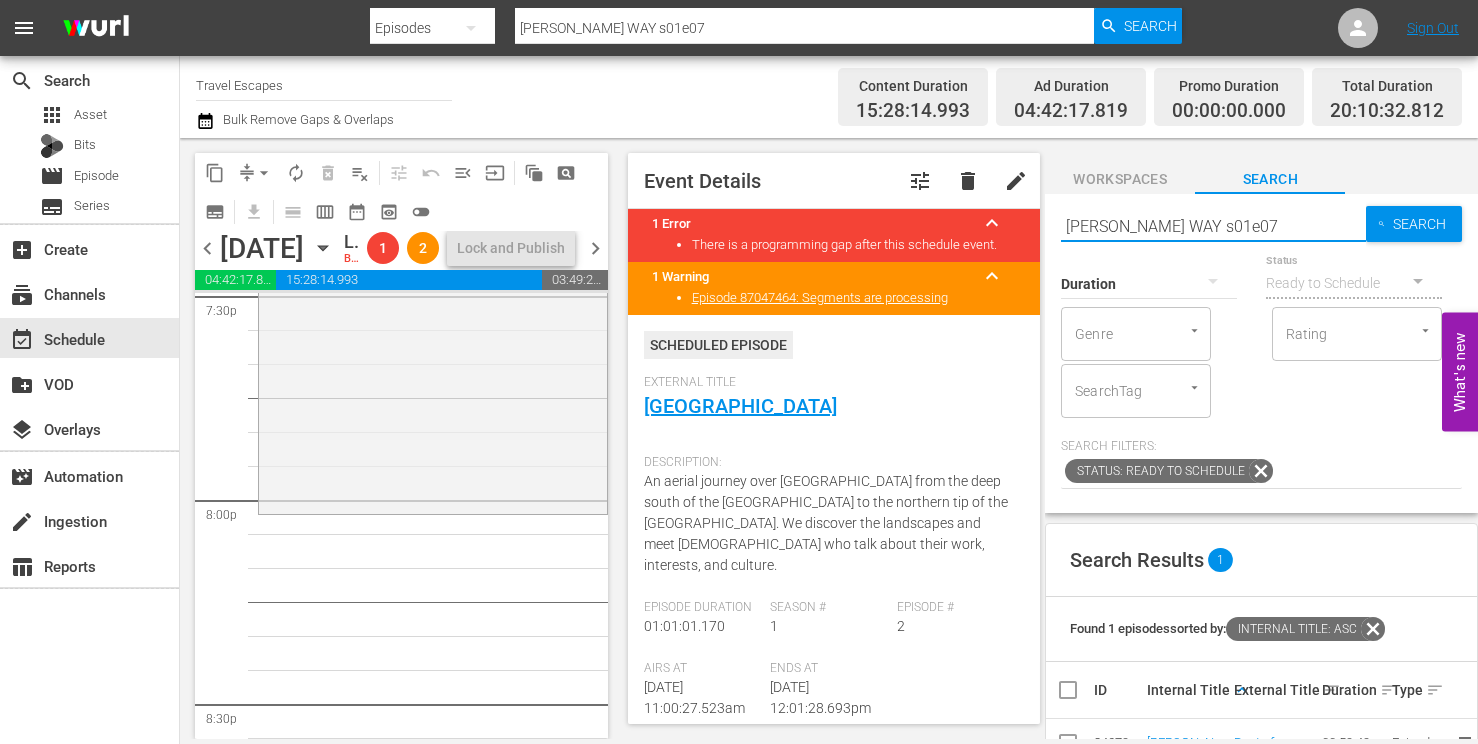 scroll, scrollTop: 7955, scrollLeft: 0, axis: vertical 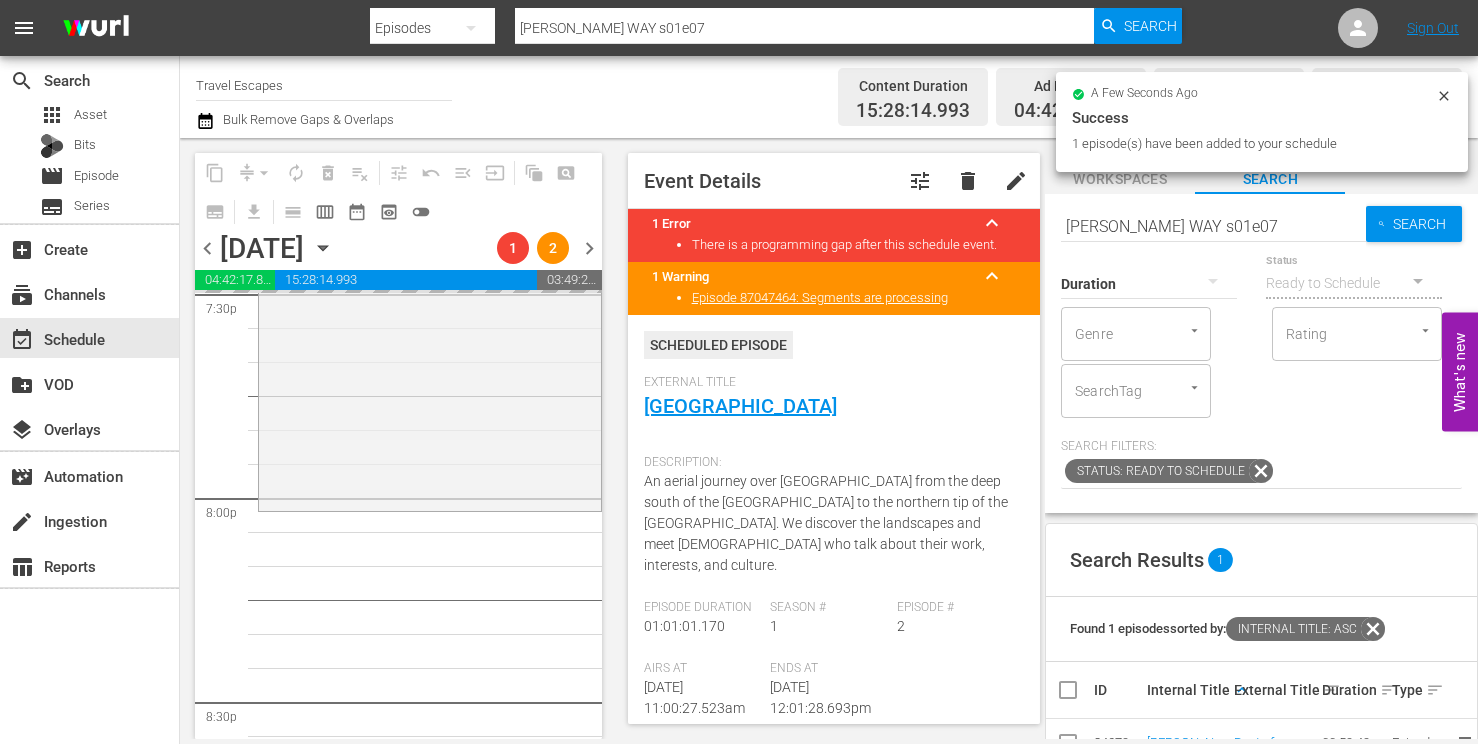 click on "HAYMAN'S WAY s01e07" at bounding box center [1213, 226] 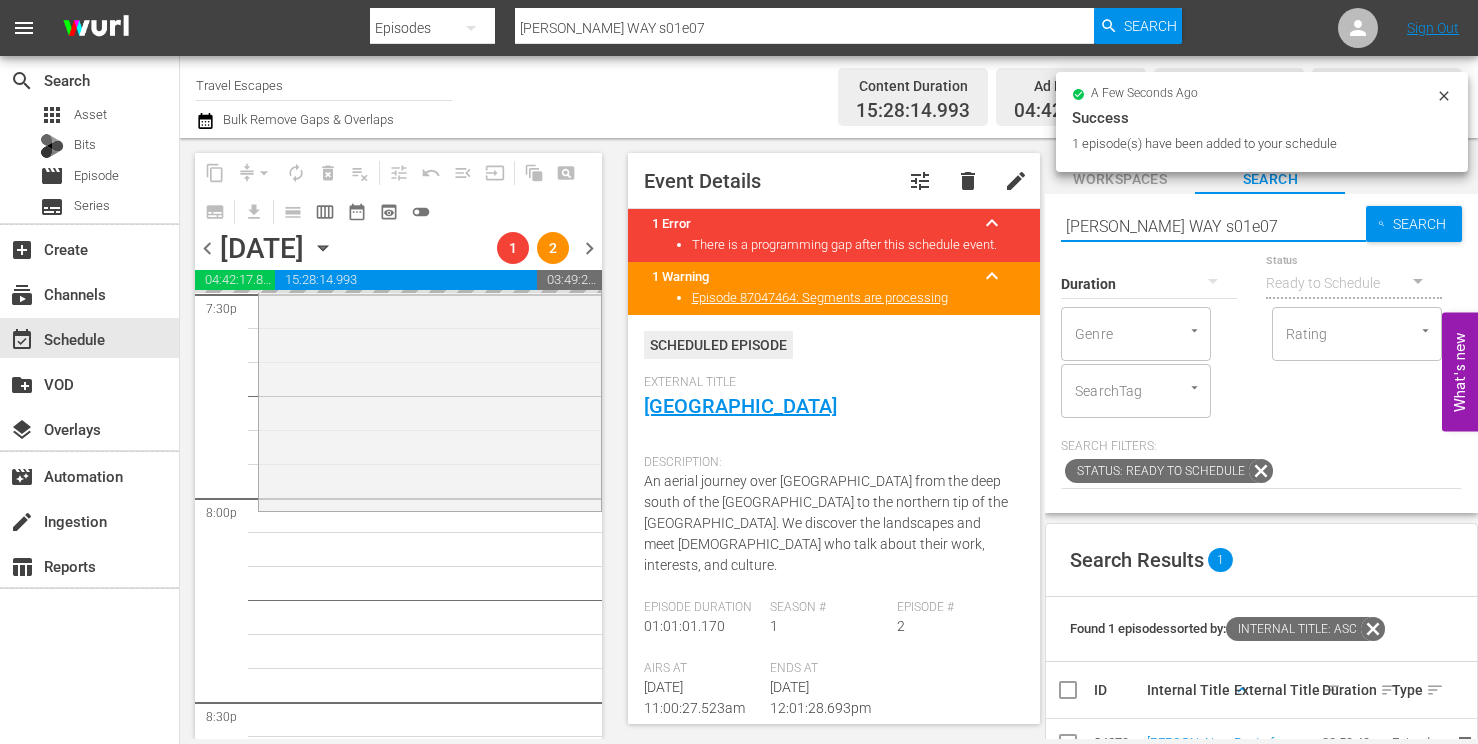 click on "HAYMAN'S WAY s01e07" at bounding box center [1213, 226] 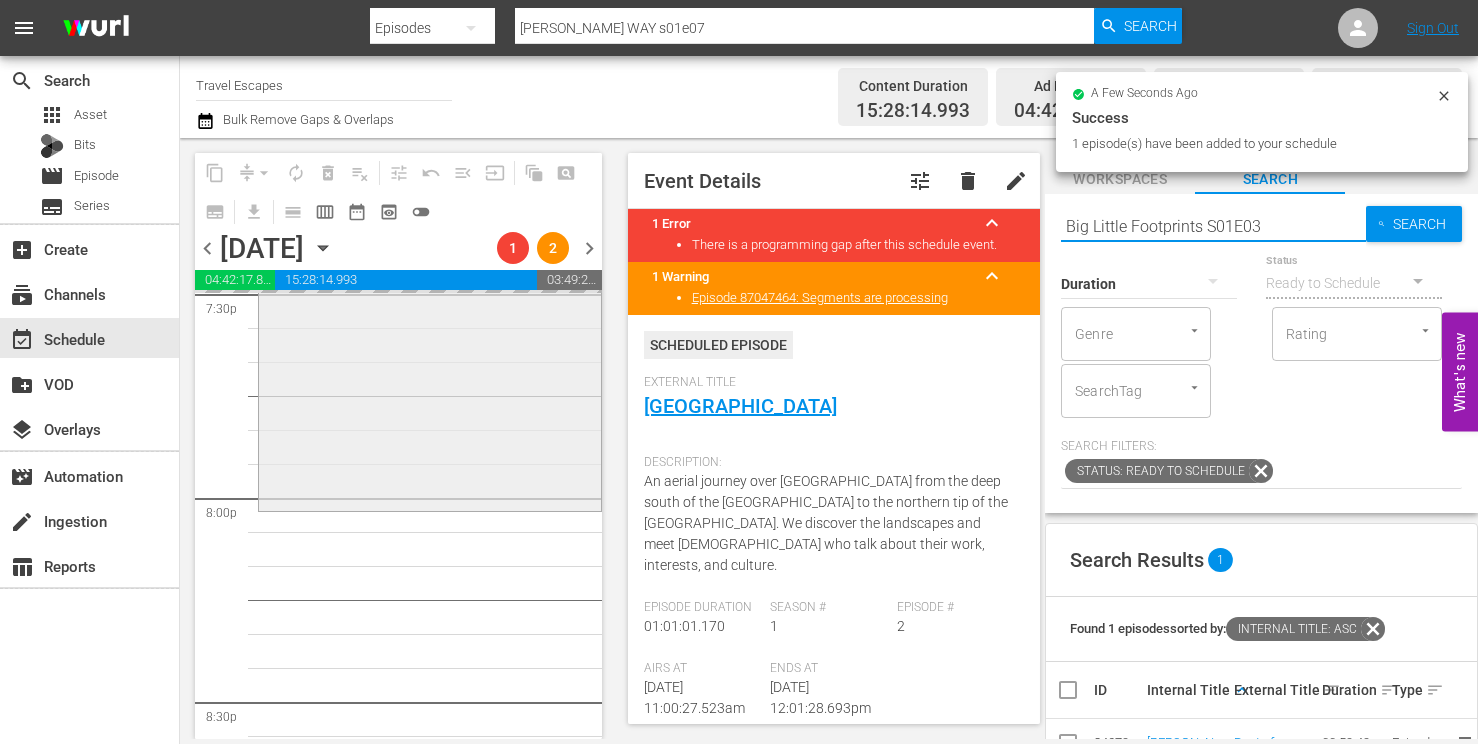 type on "Big Little Footprints S01E03" 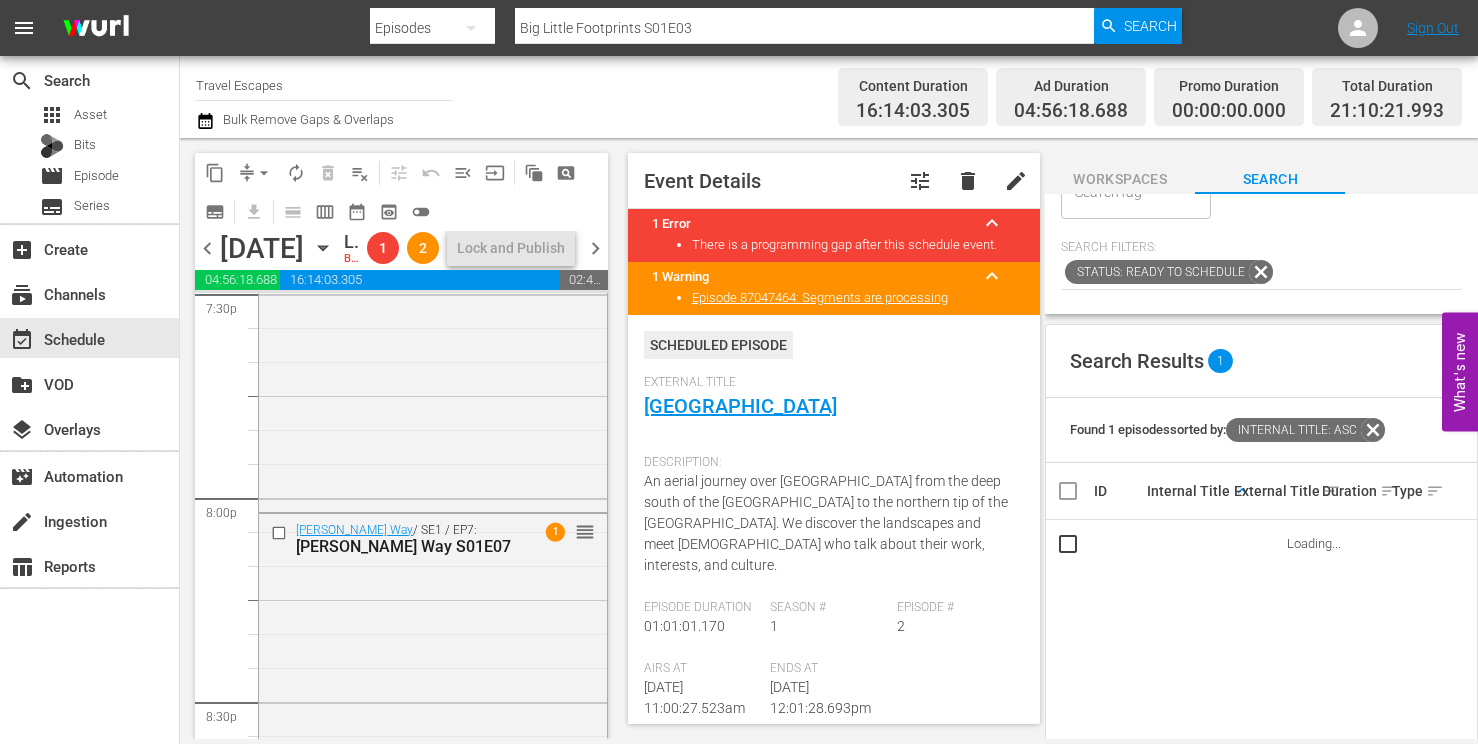 scroll, scrollTop: 386, scrollLeft: 0, axis: vertical 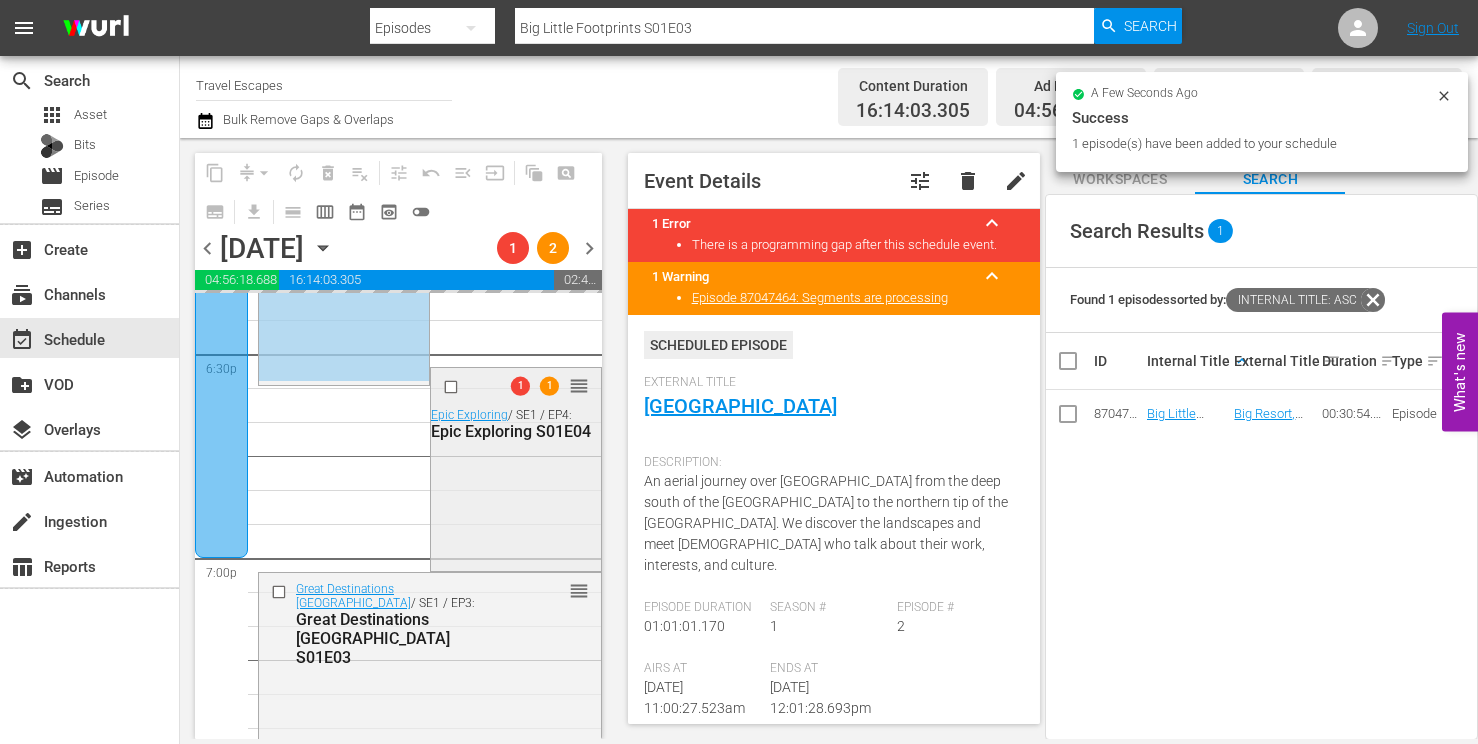 click at bounding box center (452, 387) 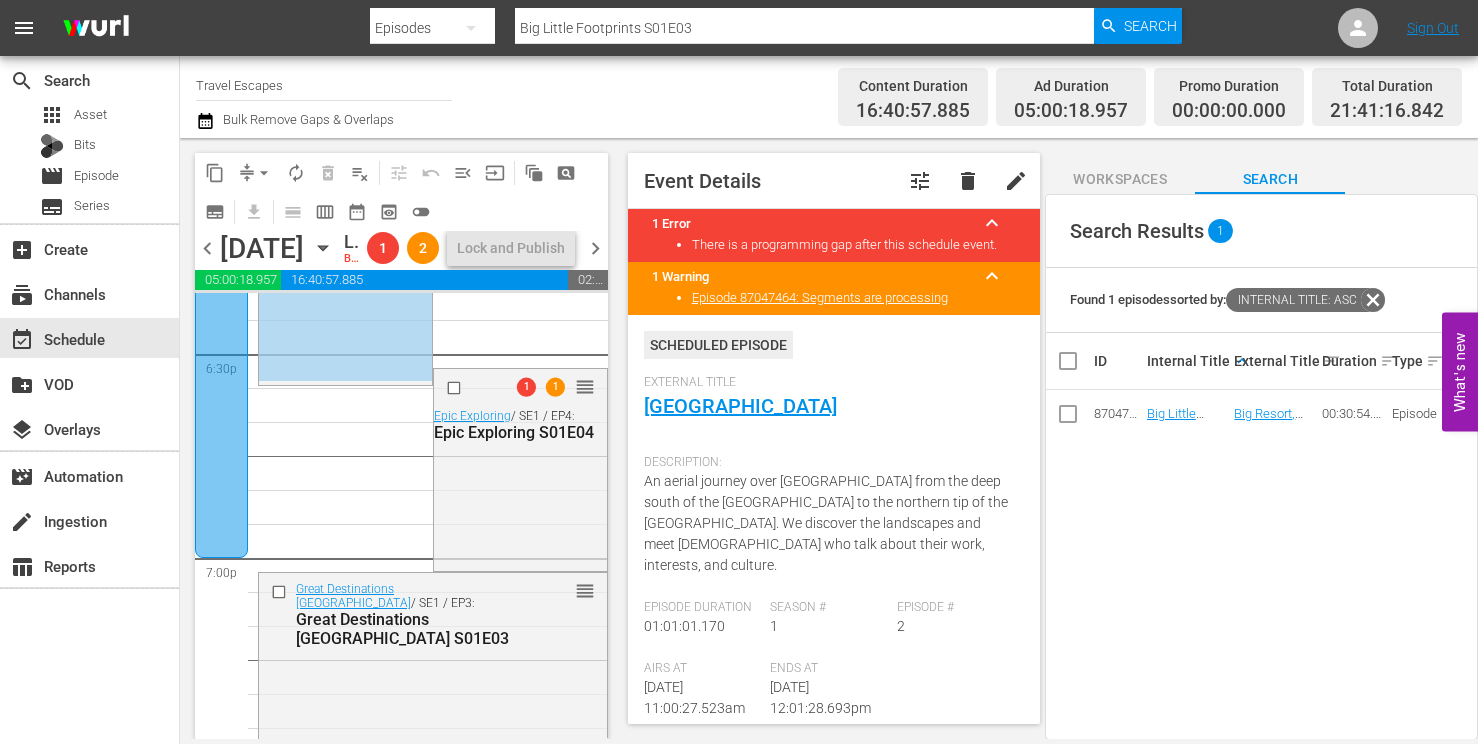 click on "1 reorder Great Destinations Africa  / SE1 / EP2:
Great Destinations Africa S01E02 1 reorder Great Destinations Africa  / SE1 / EP2:
Great Destinations Africa S01E02 New Zealand From Above  / SE1 / EP2:
New Zealand From Above S01E02 1 reorder New Zealand From Above  / SE1 / EP2:
New Zealand From Above S01E02 1 reorder New Zealand From Above  / SE1 / EP2:
New Zealand From Above S01E02 1 1 reorder Epic Exploring  / SE1 / EP8:
Epic Exploring S01E08 reorder Going Beyond  / SE1 / EP2:
Going Beyond S01E02 1 reorder Going Beyond  / SE1 / EP2:
Going Beyond S01E02 1 reorder Going Beyond  / SE1 / EP2:
Going Beyond S01E02 1 reorder Epic Exploring  / SE1 / EP7:
Epic Exploring S01E07 1 reorder Great Destinations Africa  / SE1 / EP3:
Great Destinations Africa S01E03 reorder Hayman's Way  / SE1 / EP7:
Hayman's Way S01E07 1 reorder Big Little Footprints  / SE1 / EP3:
Big Little Footprints S01E03 1 reorder Epic Exploring  / SE1 / EP2:
Epic Exploring S01E02 reorder Epic Exploring  / SE1 / EP2:
1 1" at bounding box center [433, -2298] 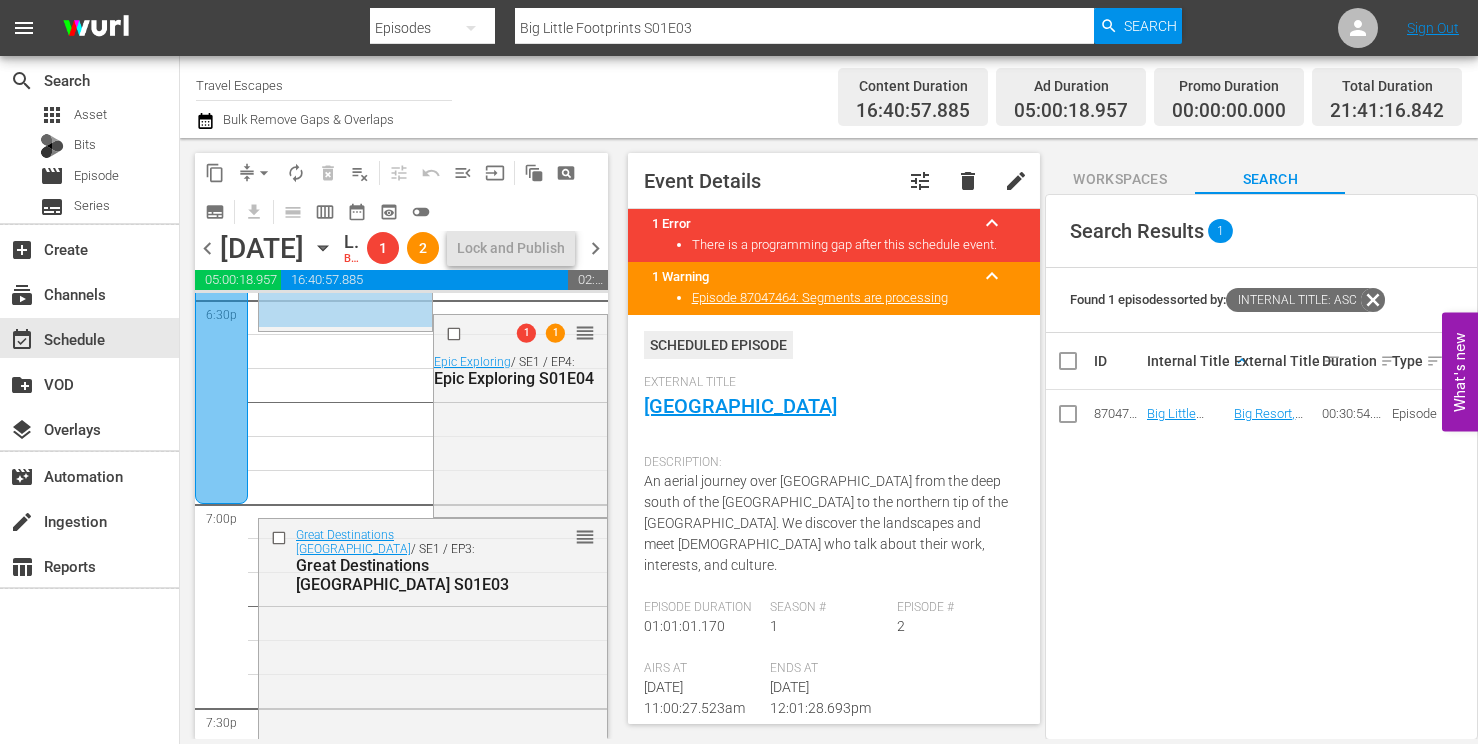 scroll, scrollTop: 7497, scrollLeft: 0, axis: vertical 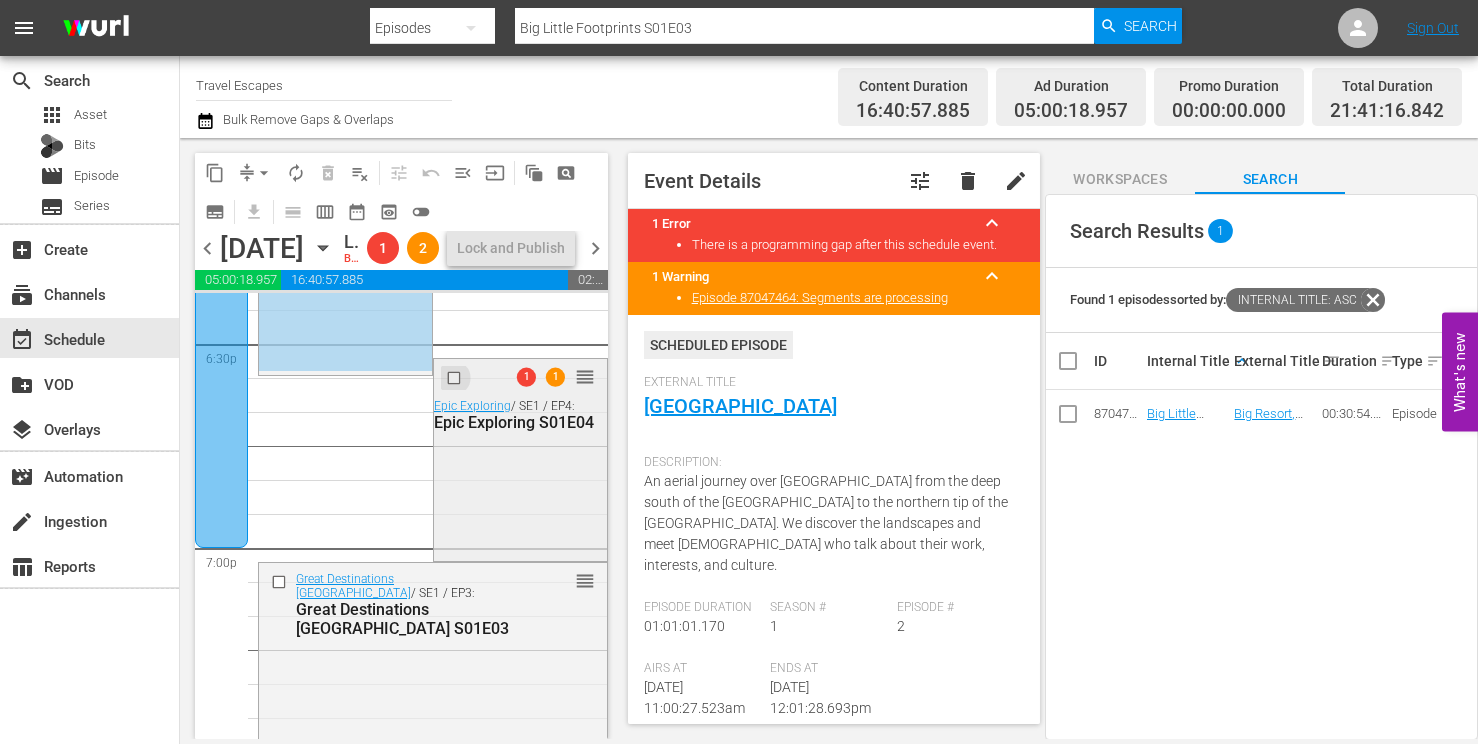 click at bounding box center (455, 377) 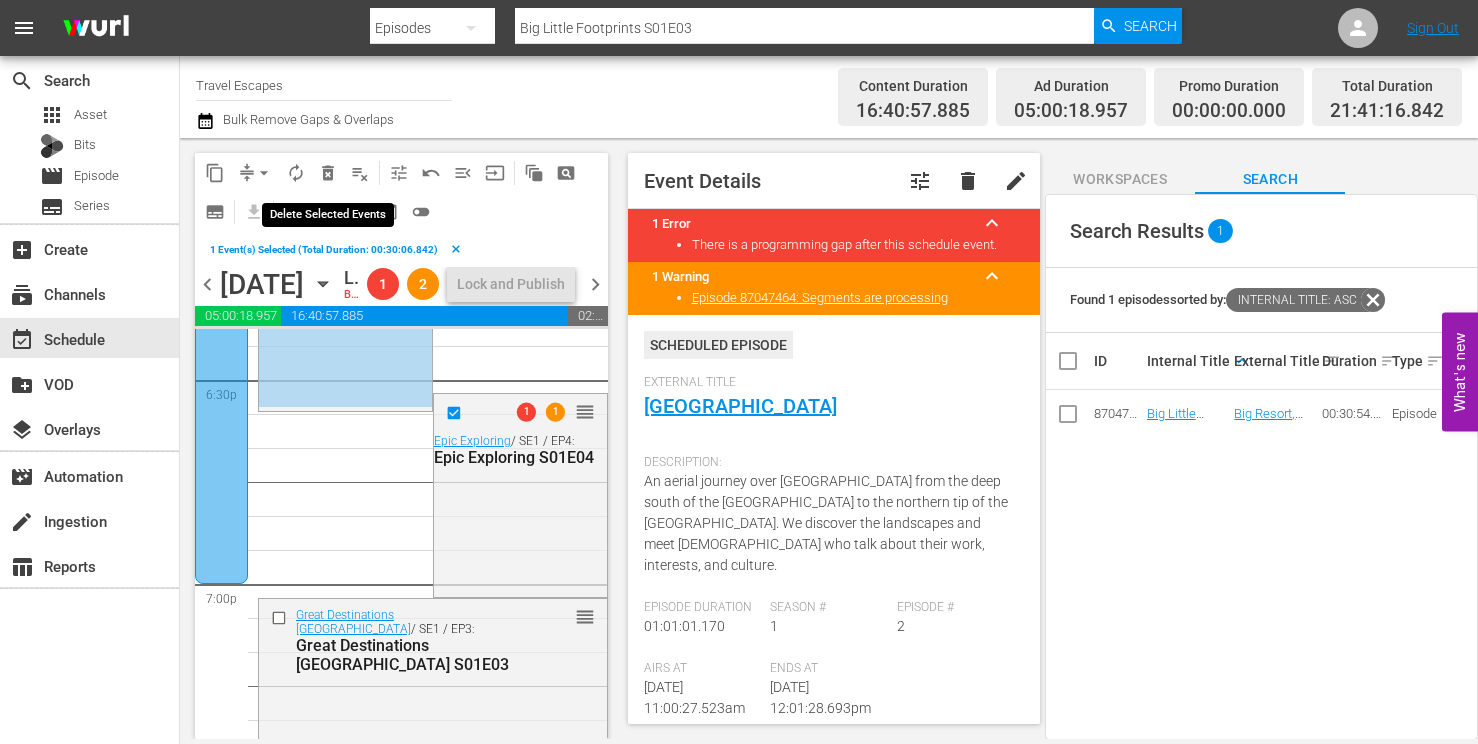 click on "delete_forever_outlined" at bounding box center (328, 173) 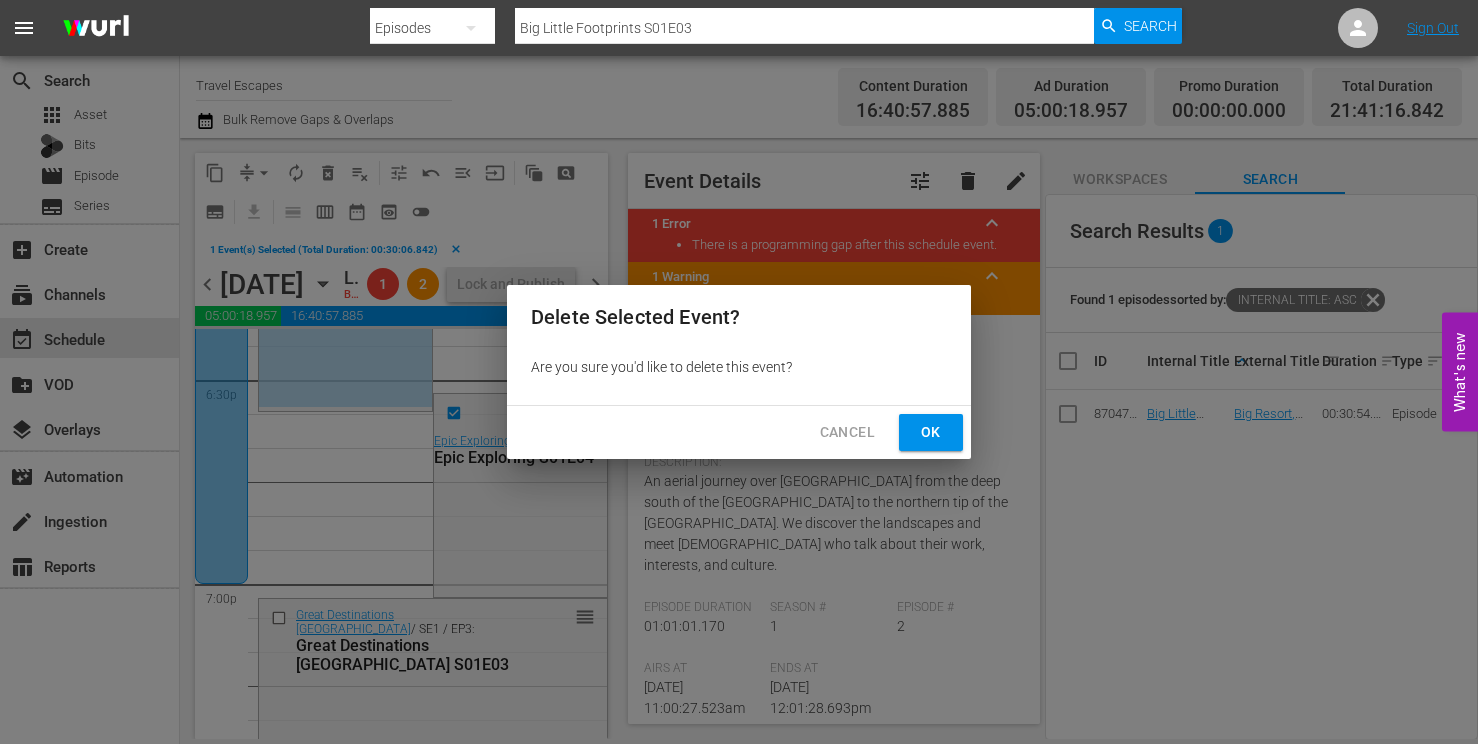 click on "Ok" at bounding box center (931, 432) 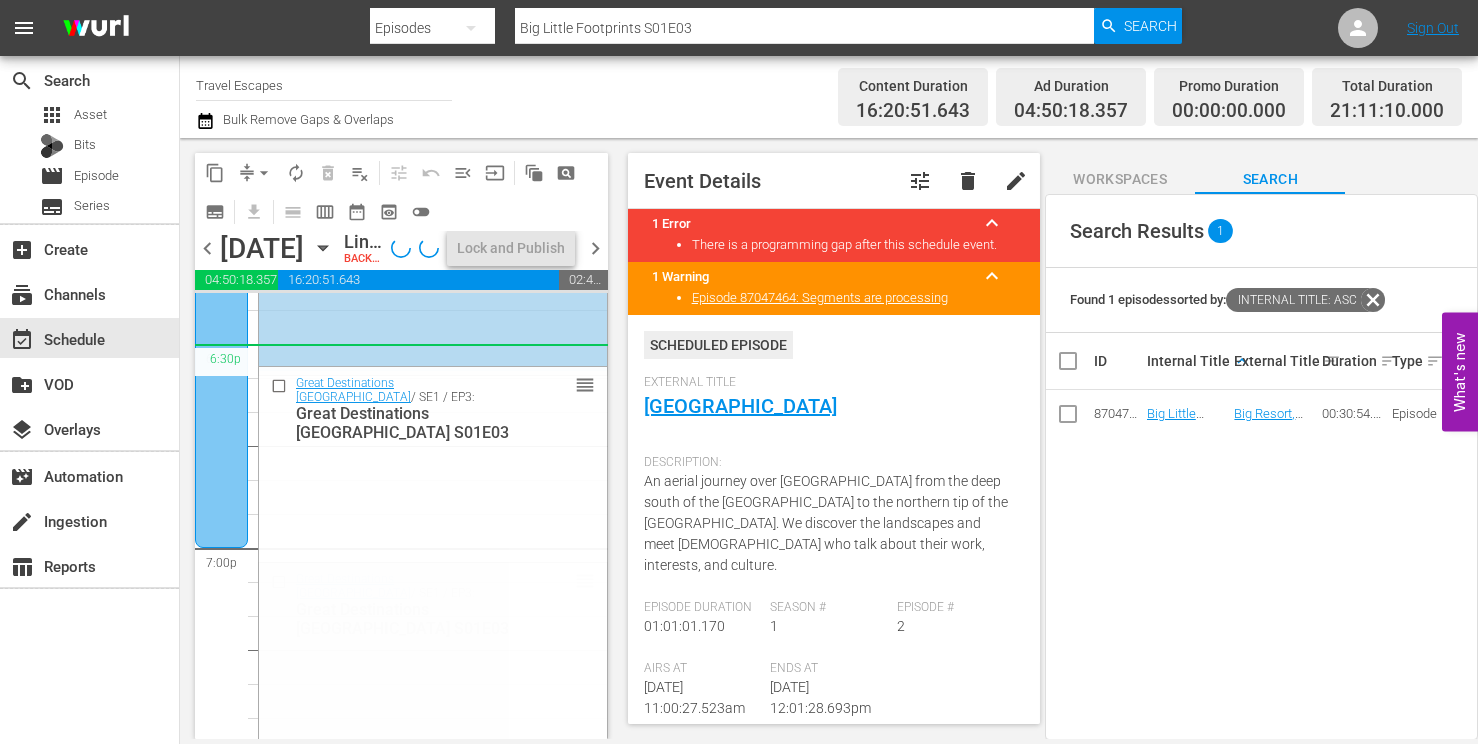 drag, startPoint x: 562, startPoint y: 611, endPoint x: 556, endPoint y: 403, distance: 208.08652 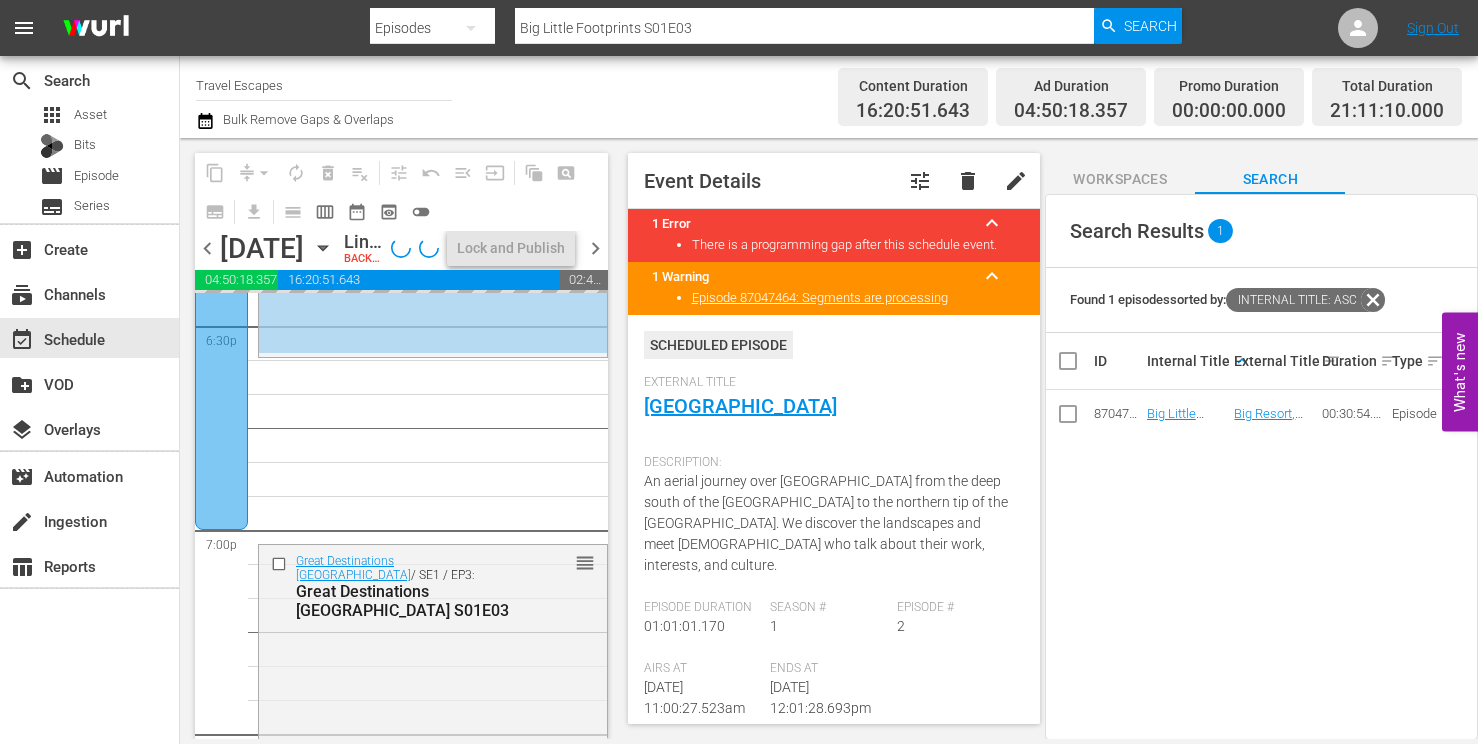 scroll, scrollTop: 7517, scrollLeft: 0, axis: vertical 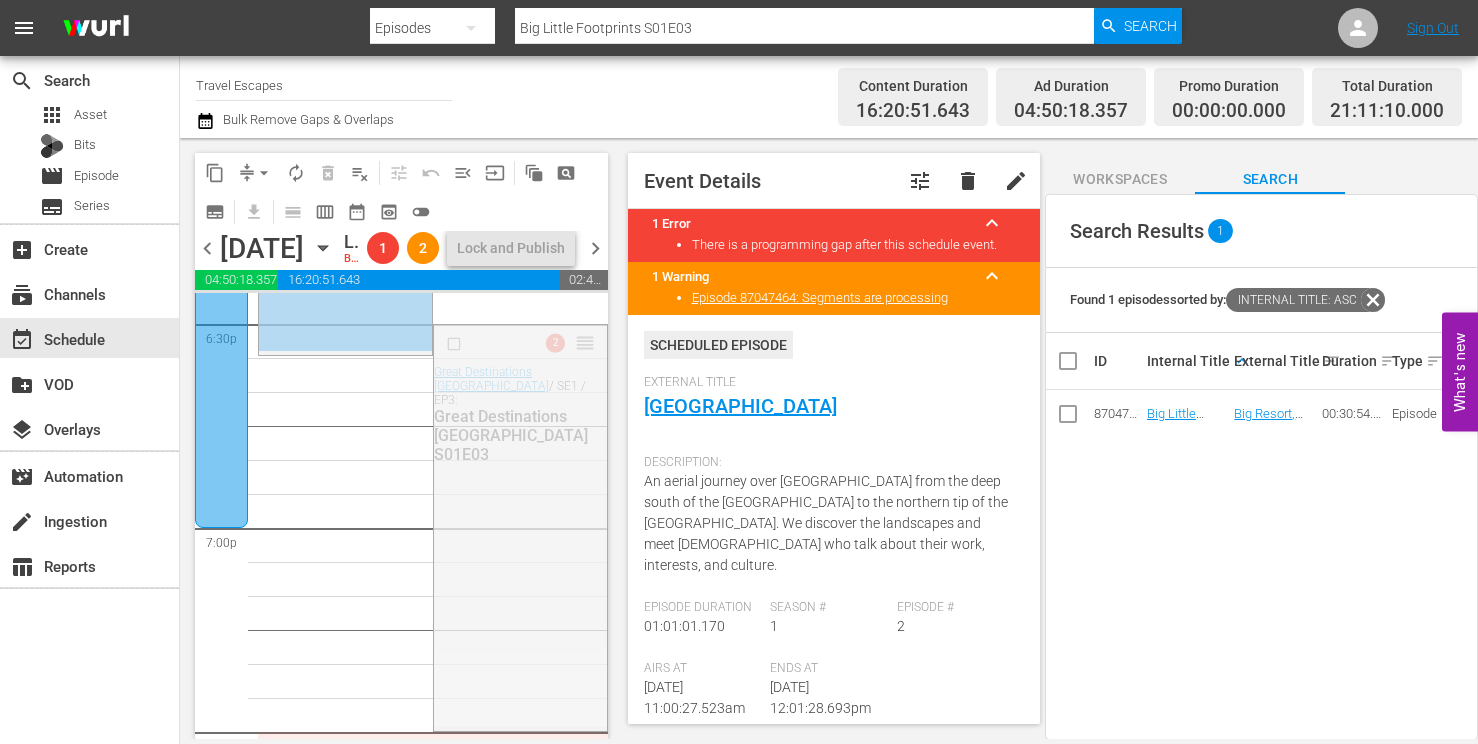 drag, startPoint x: 562, startPoint y: 375, endPoint x: 563, endPoint y: 401, distance: 26.019224 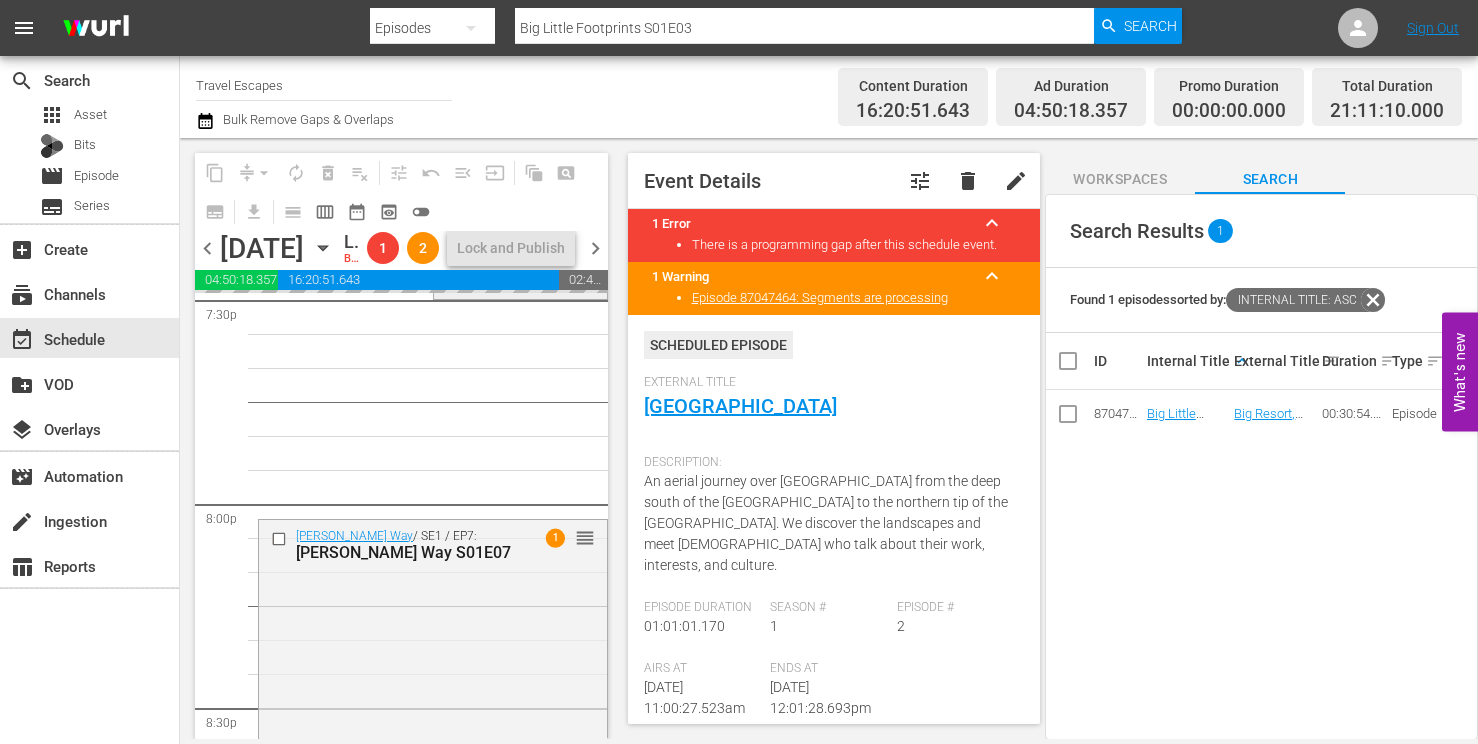 scroll, scrollTop: 7953, scrollLeft: 0, axis: vertical 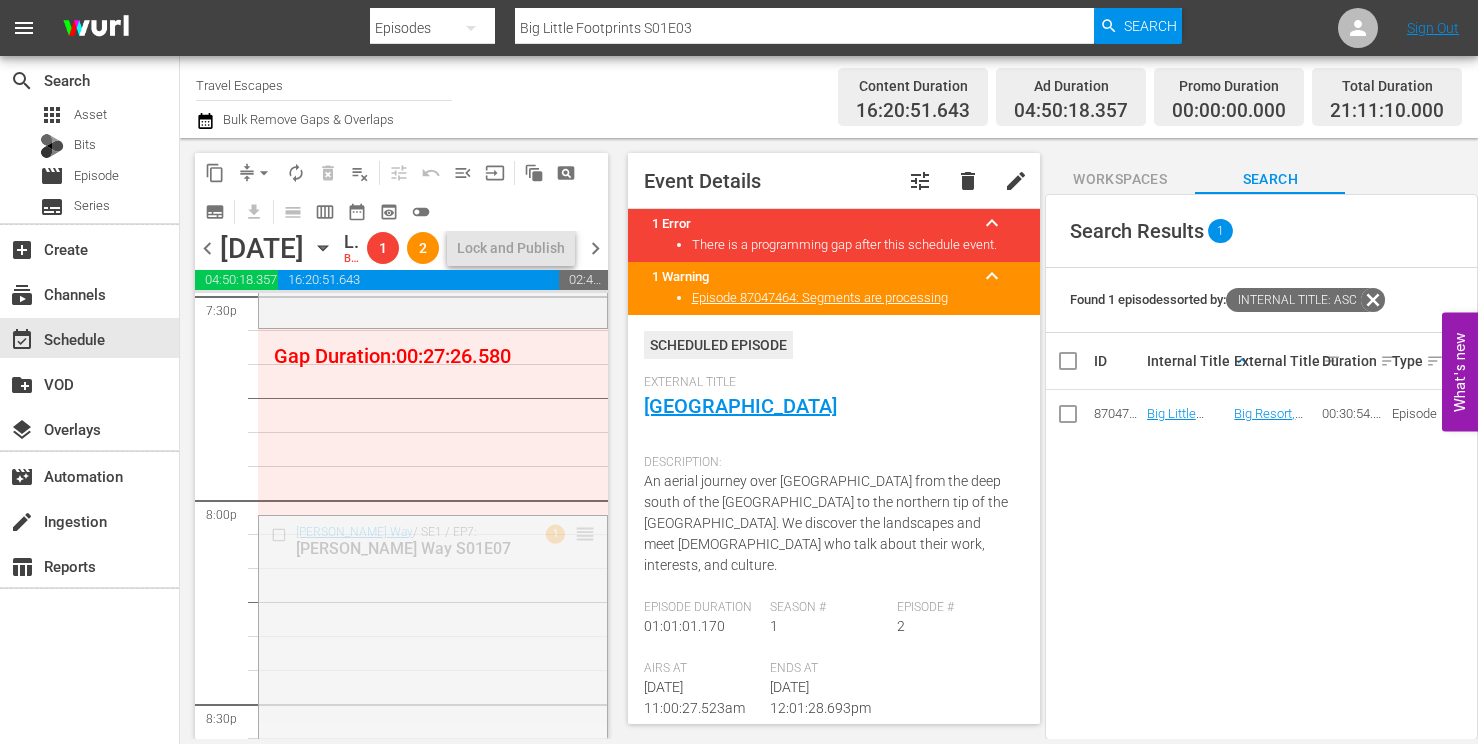 drag, startPoint x: 562, startPoint y: 566, endPoint x: 553, endPoint y: 366, distance: 200.2024 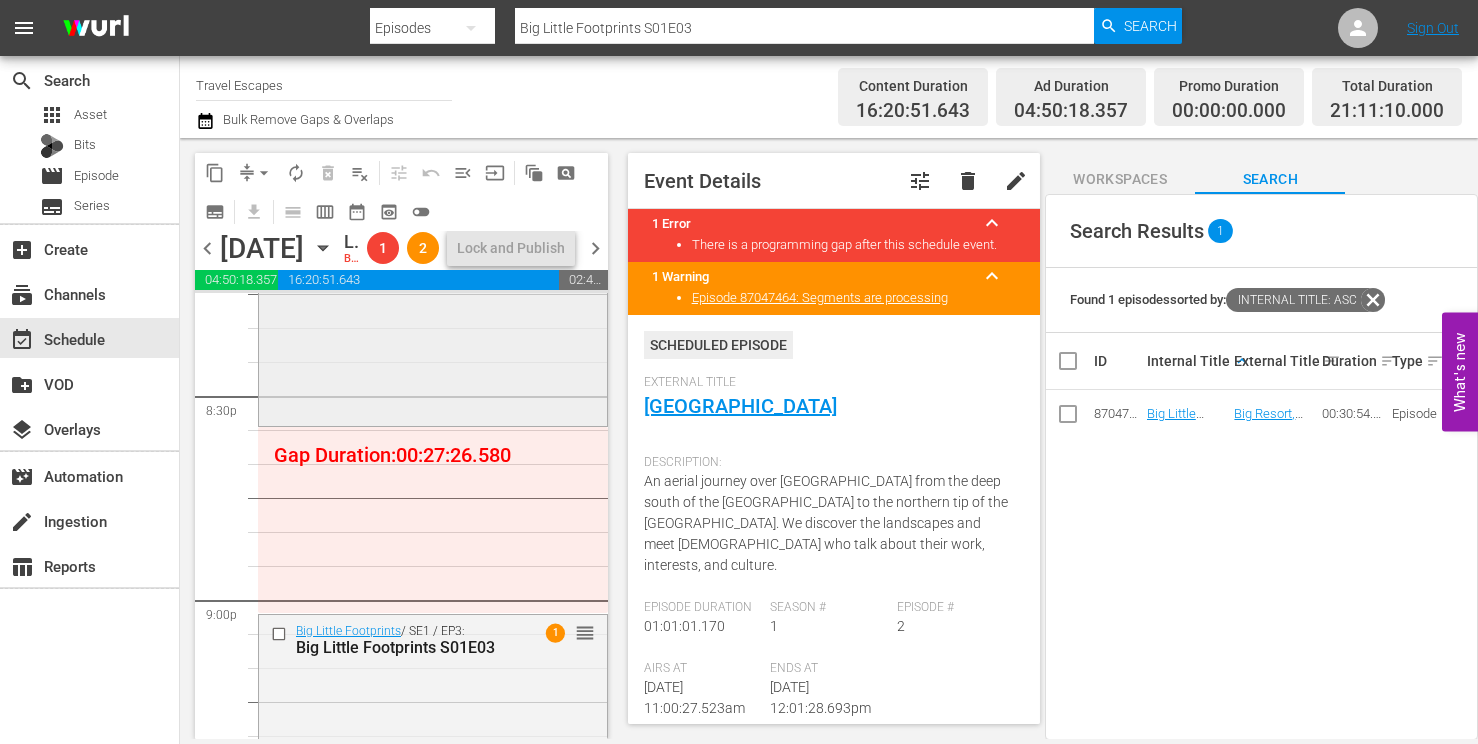 scroll, scrollTop: 8266, scrollLeft: 0, axis: vertical 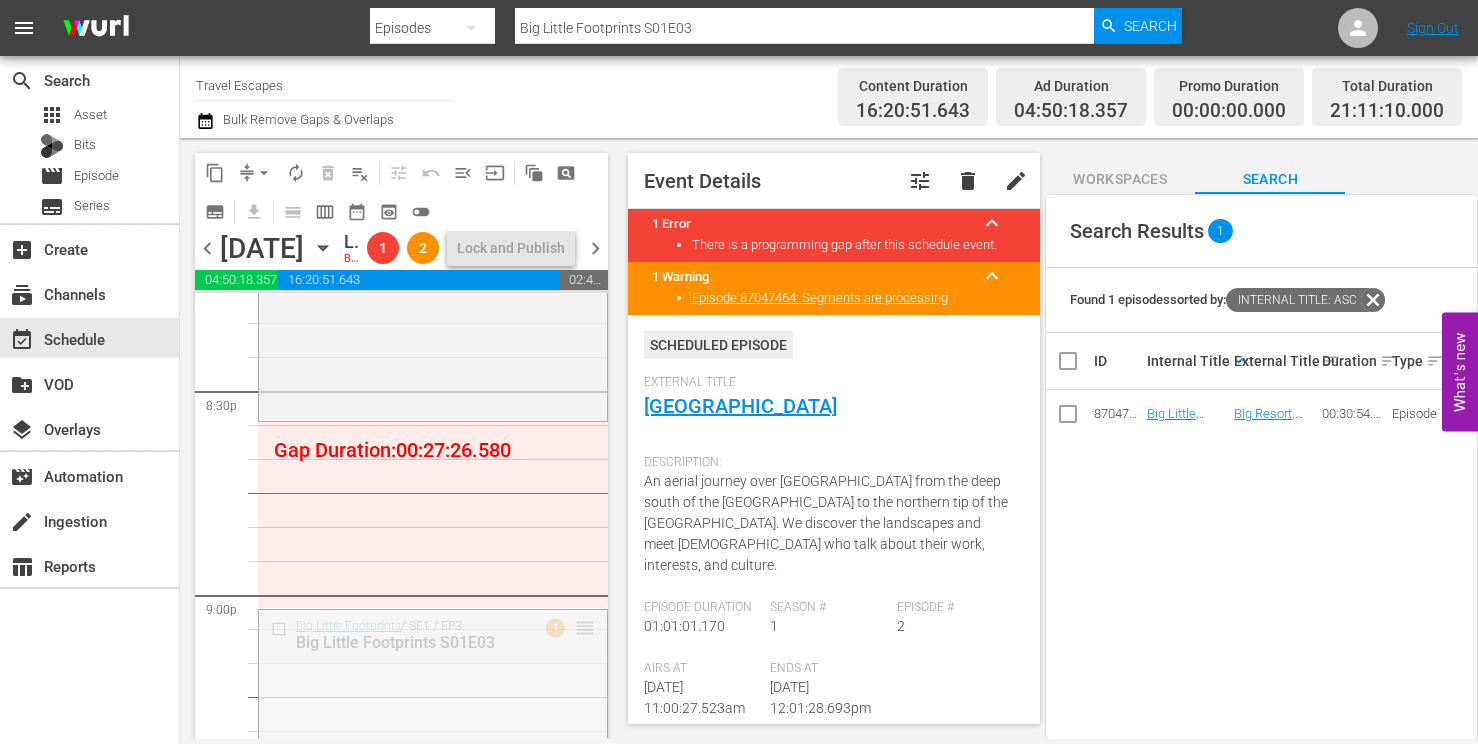 drag, startPoint x: 572, startPoint y: 653, endPoint x: 560, endPoint y: 452, distance: 201.3579 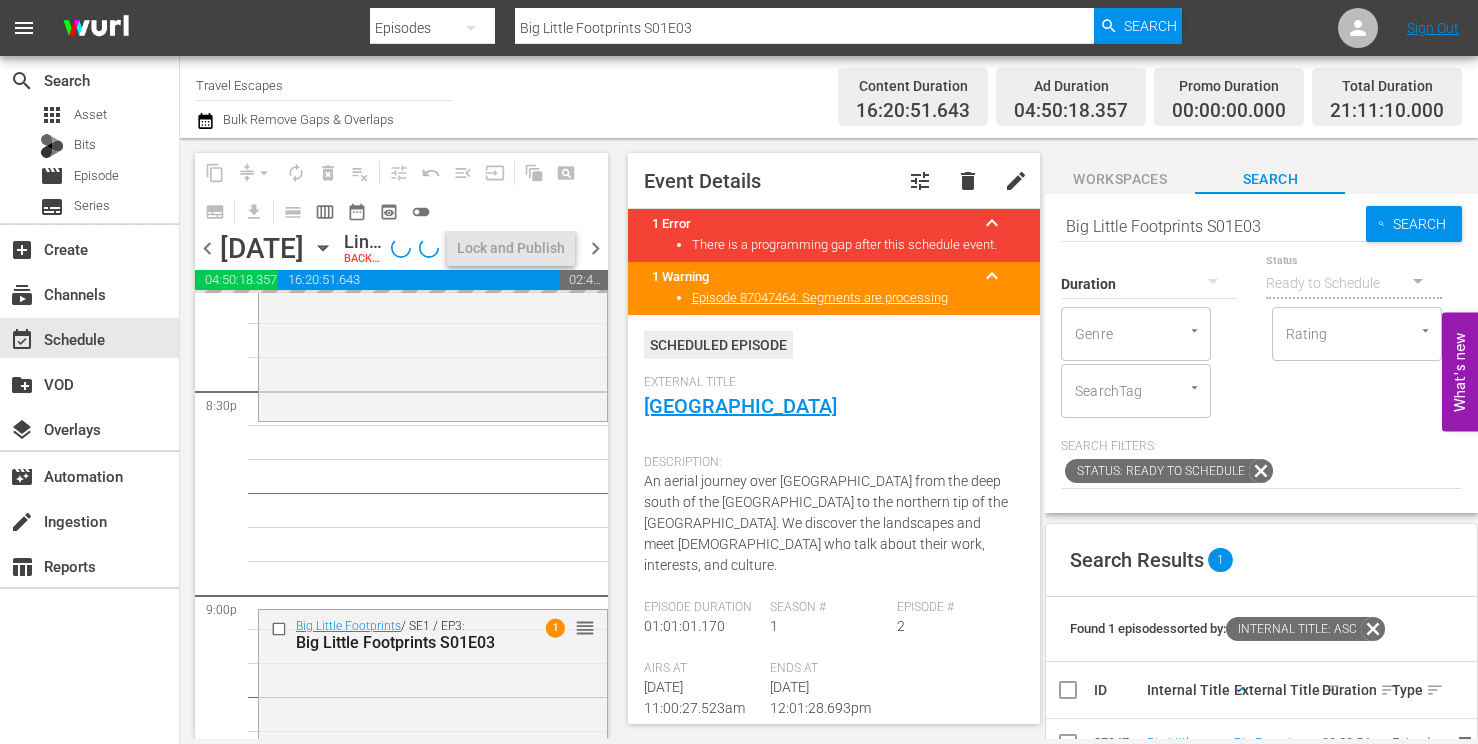 scroll, scrollTop: 0, scrollLeft: 0, axis: both 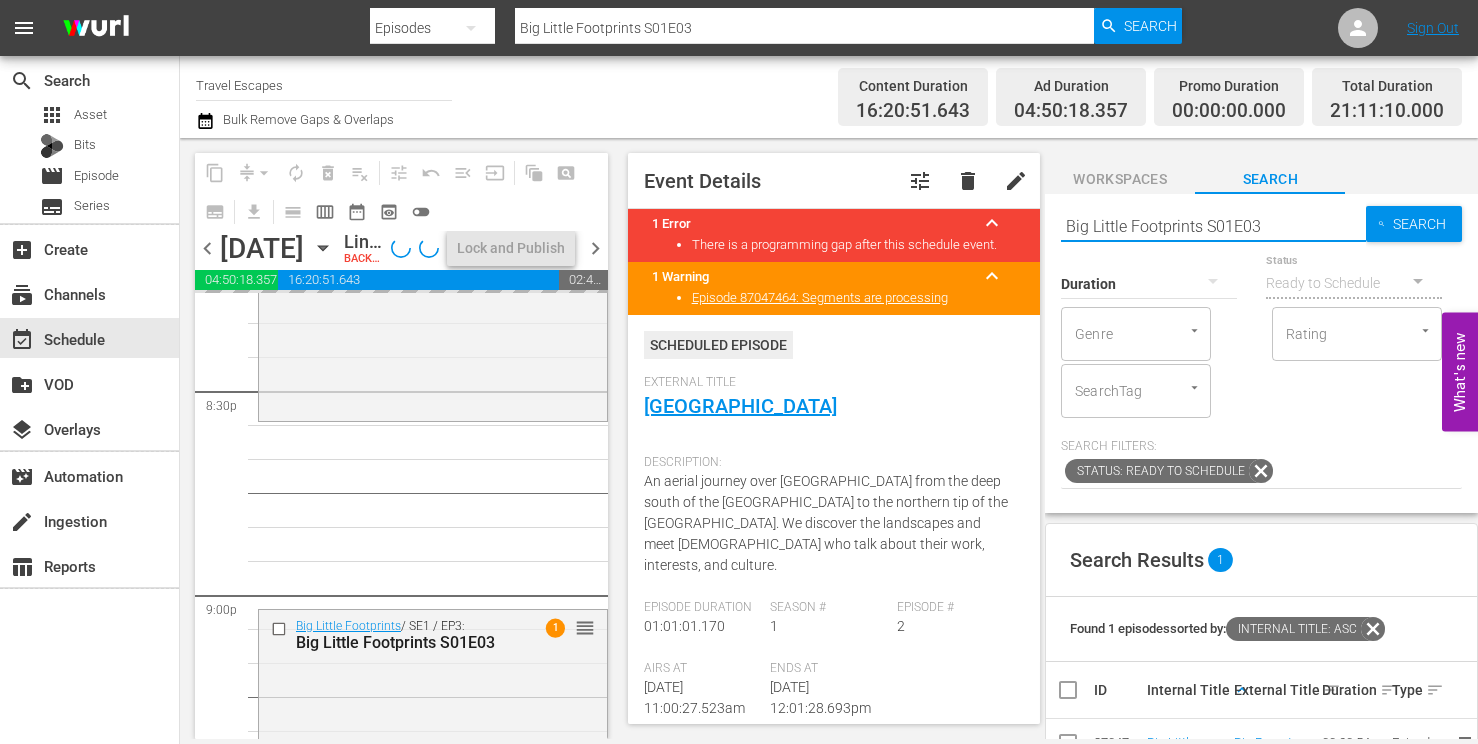 click on "Big Little Footprints S01E03" at bounding box center [1213, 226] 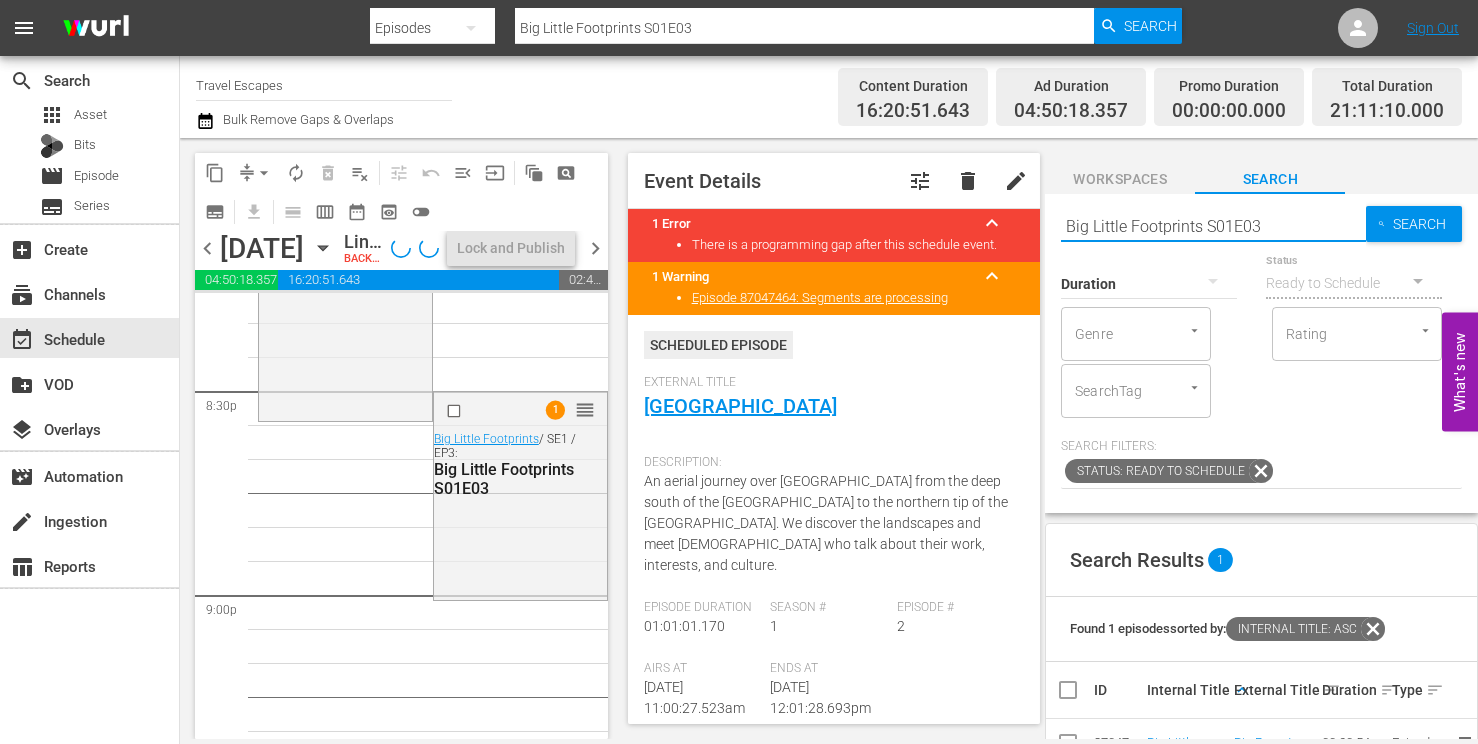 click on "Big Little Footprints S01E03" at bounding box center (1213, 226) 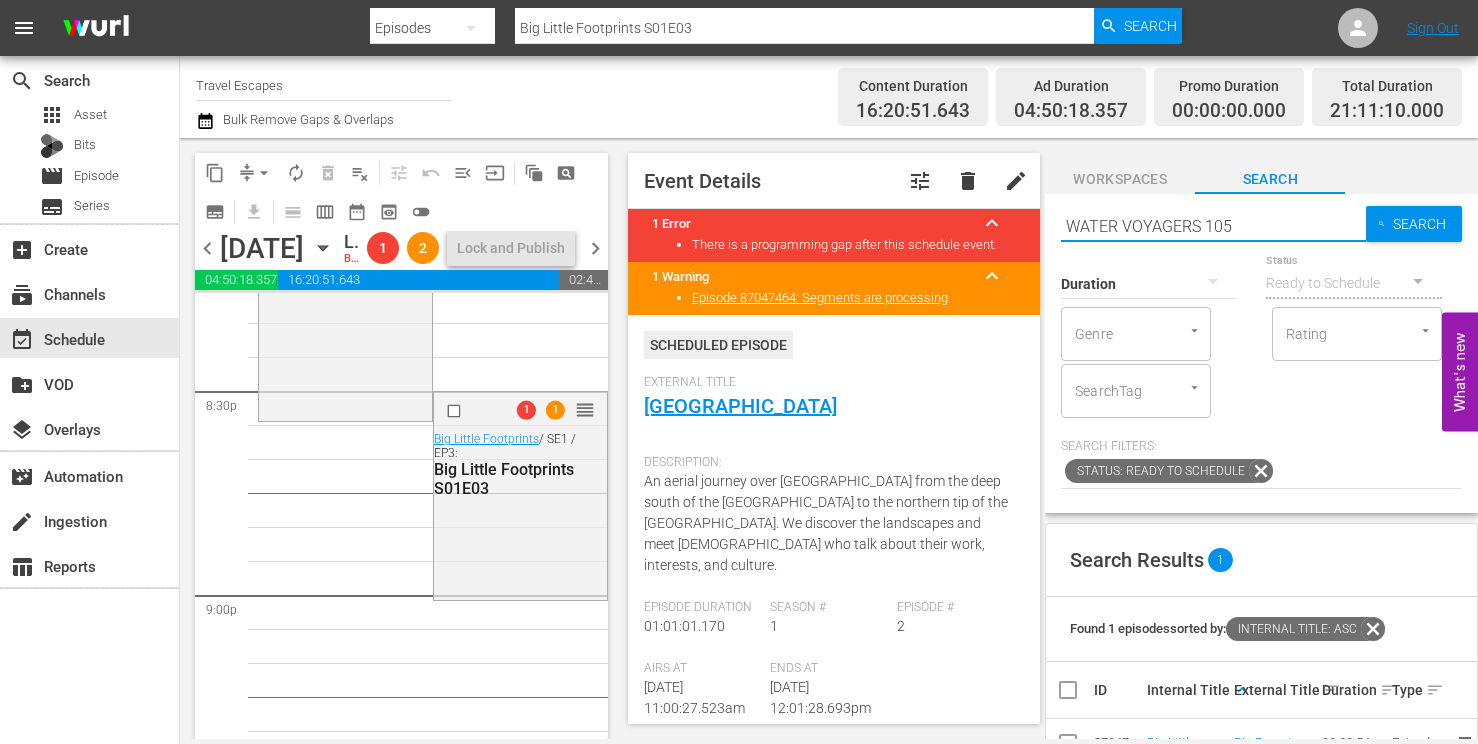 type on "WATER VOYAGERS 105" 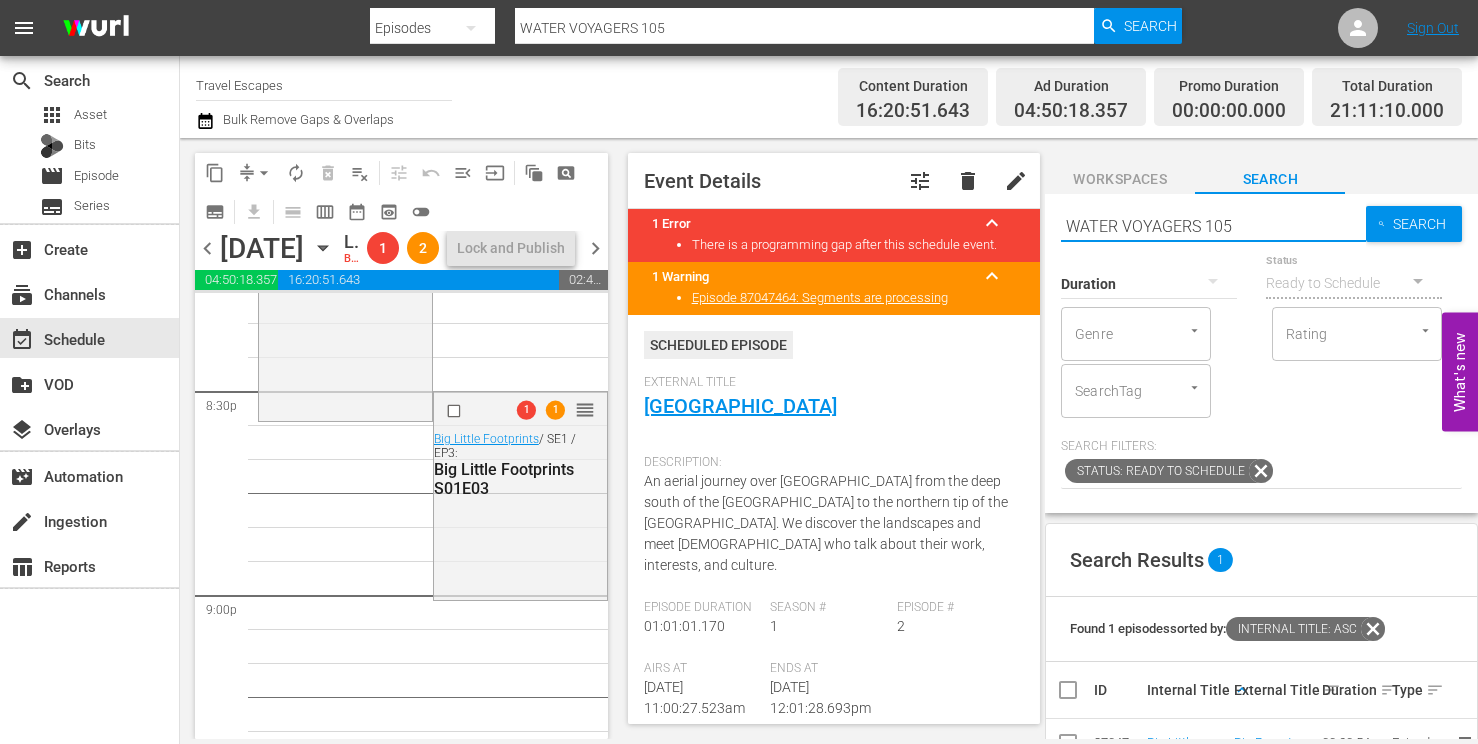 click on "WATER VOYAGERS 105" at bounding box center [1213, 226] 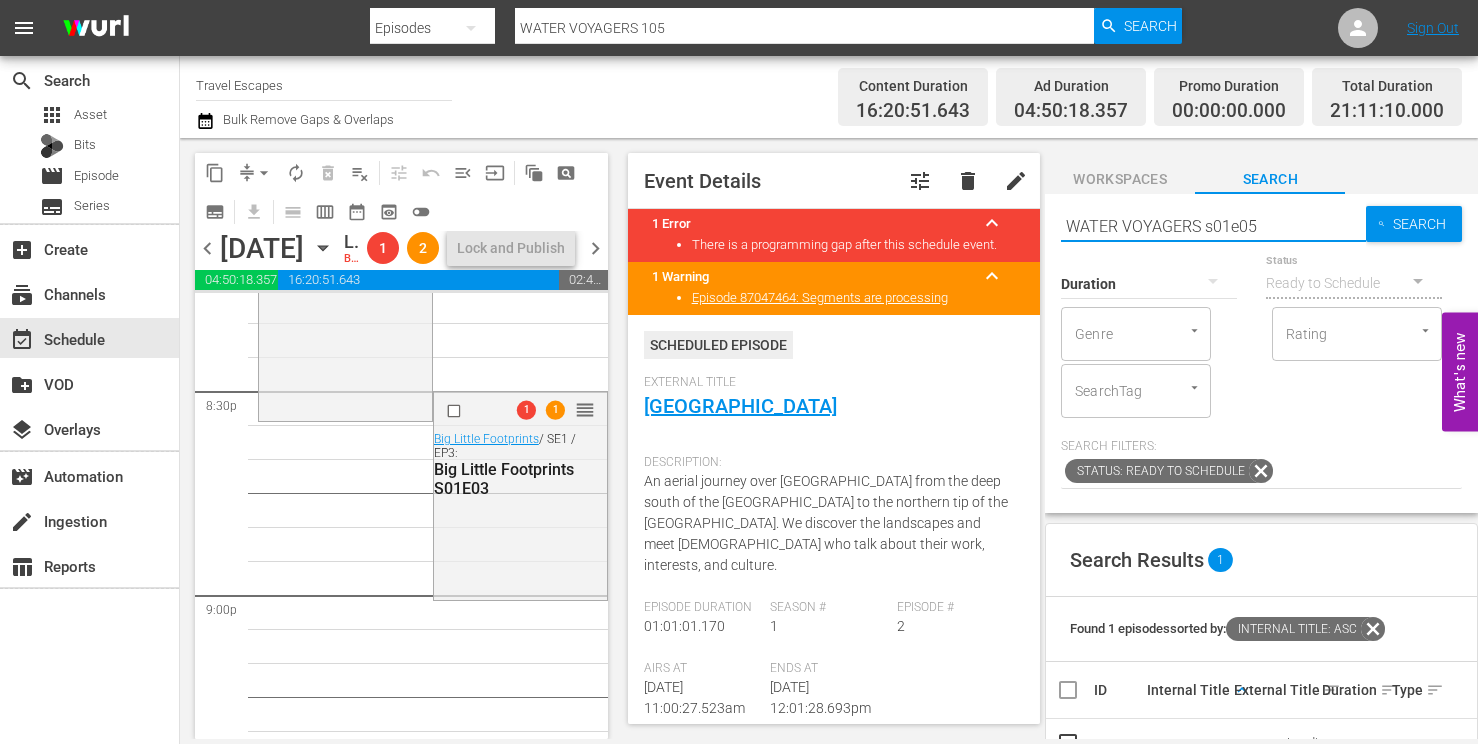 type on "WATER VOYAGERS s01e05" 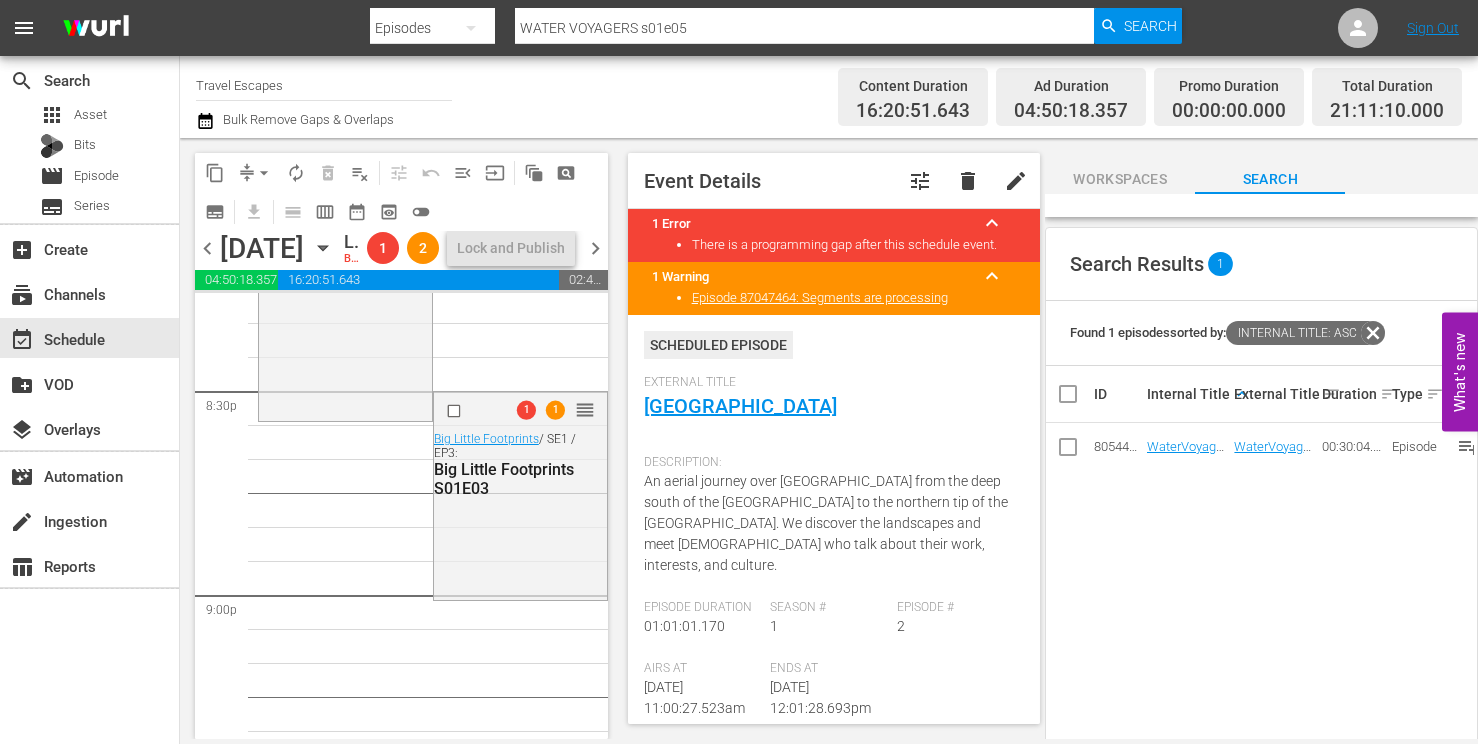 scroll, scrollTop: 314, scrollLeft: 0, axis: vertical 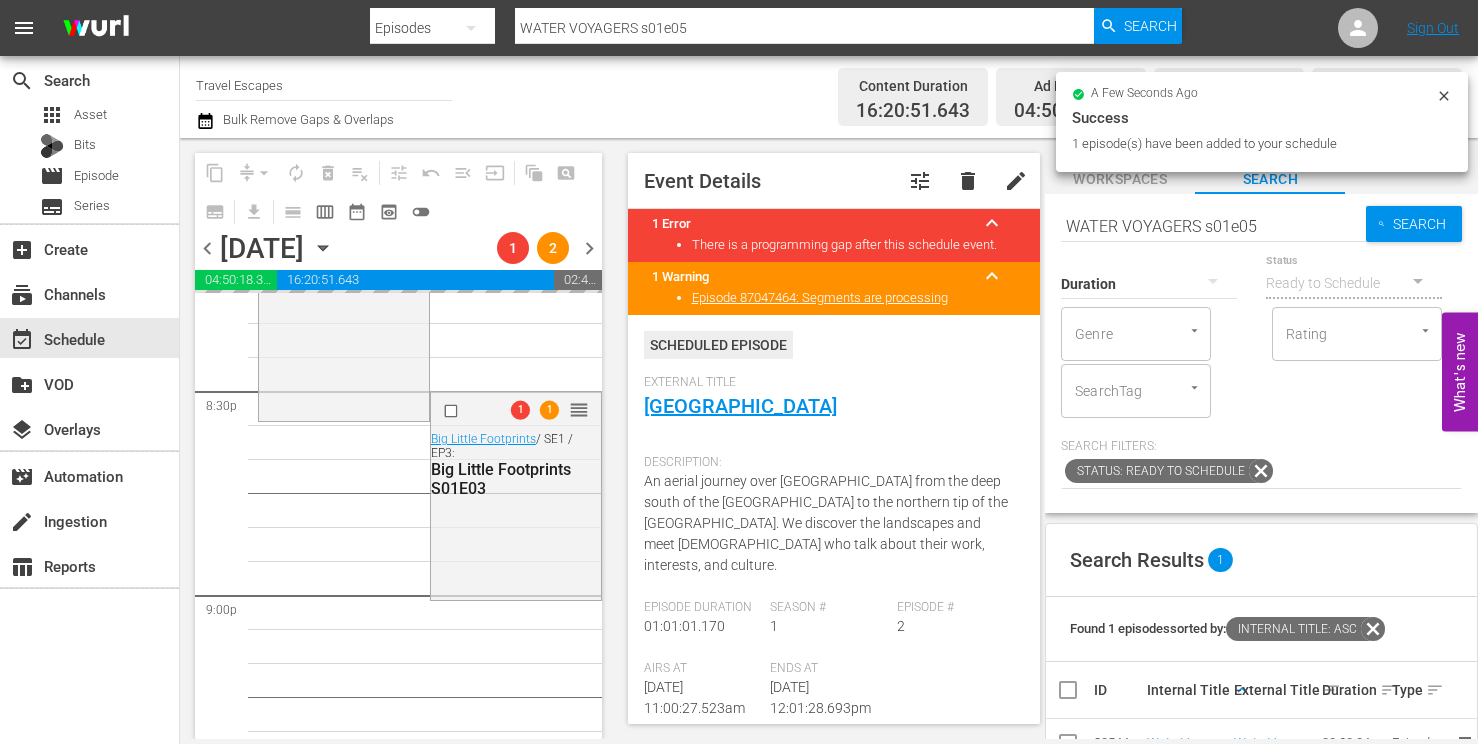 click on "WATER VOYAGERS s01e05" at bounding box center [1213, 226] 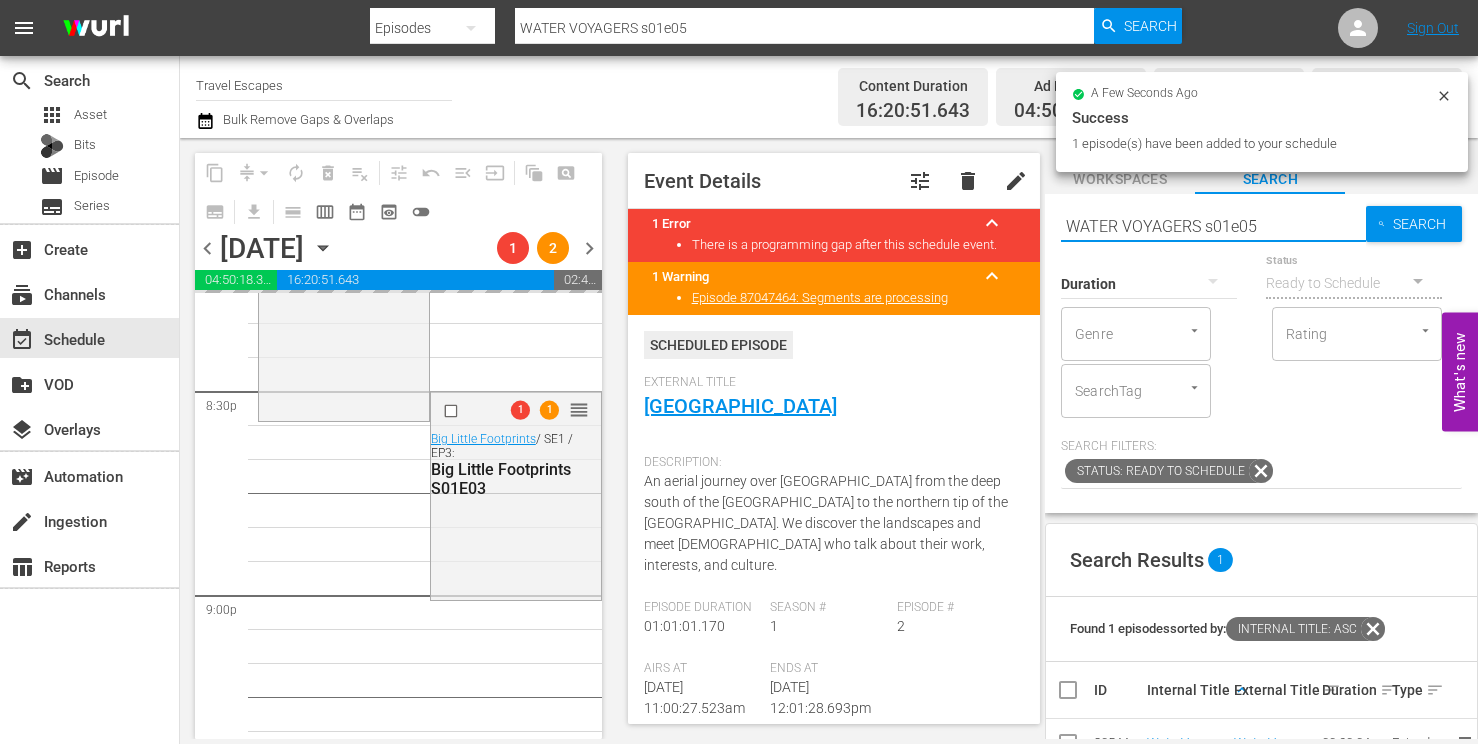 click on "WATER VOYAGERS s01e05" at bounding box center (1213, 226) 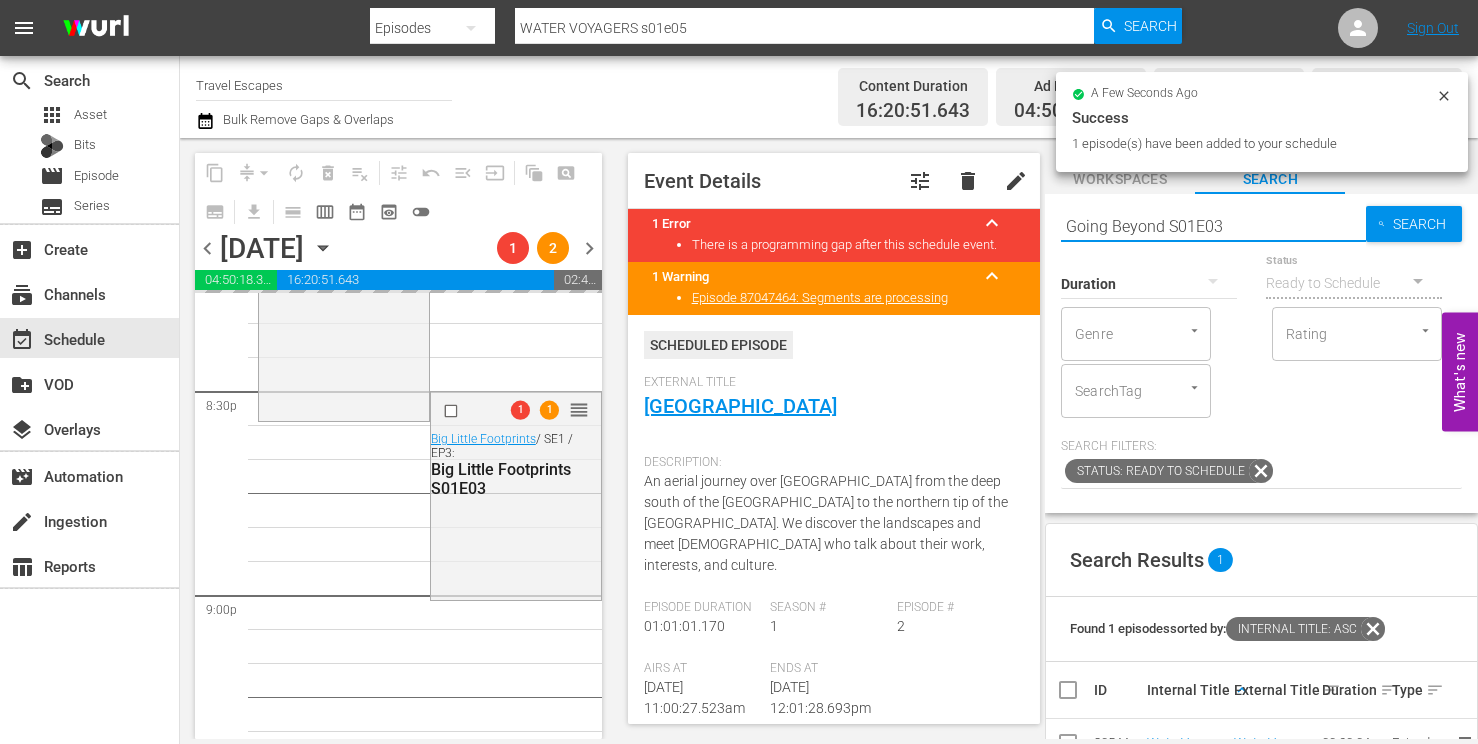 type on "Going Beyond S01E03" 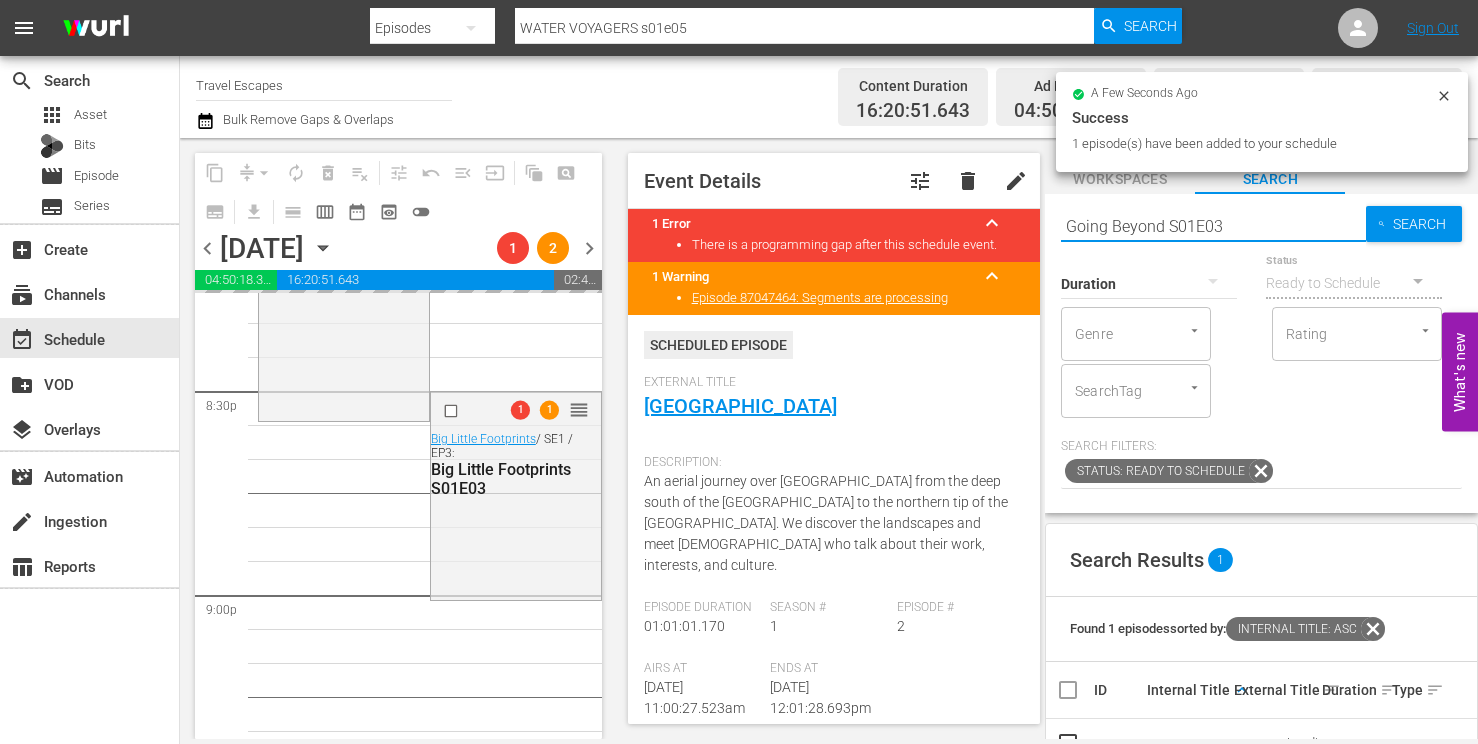 type on "Going Beyond S01E03" 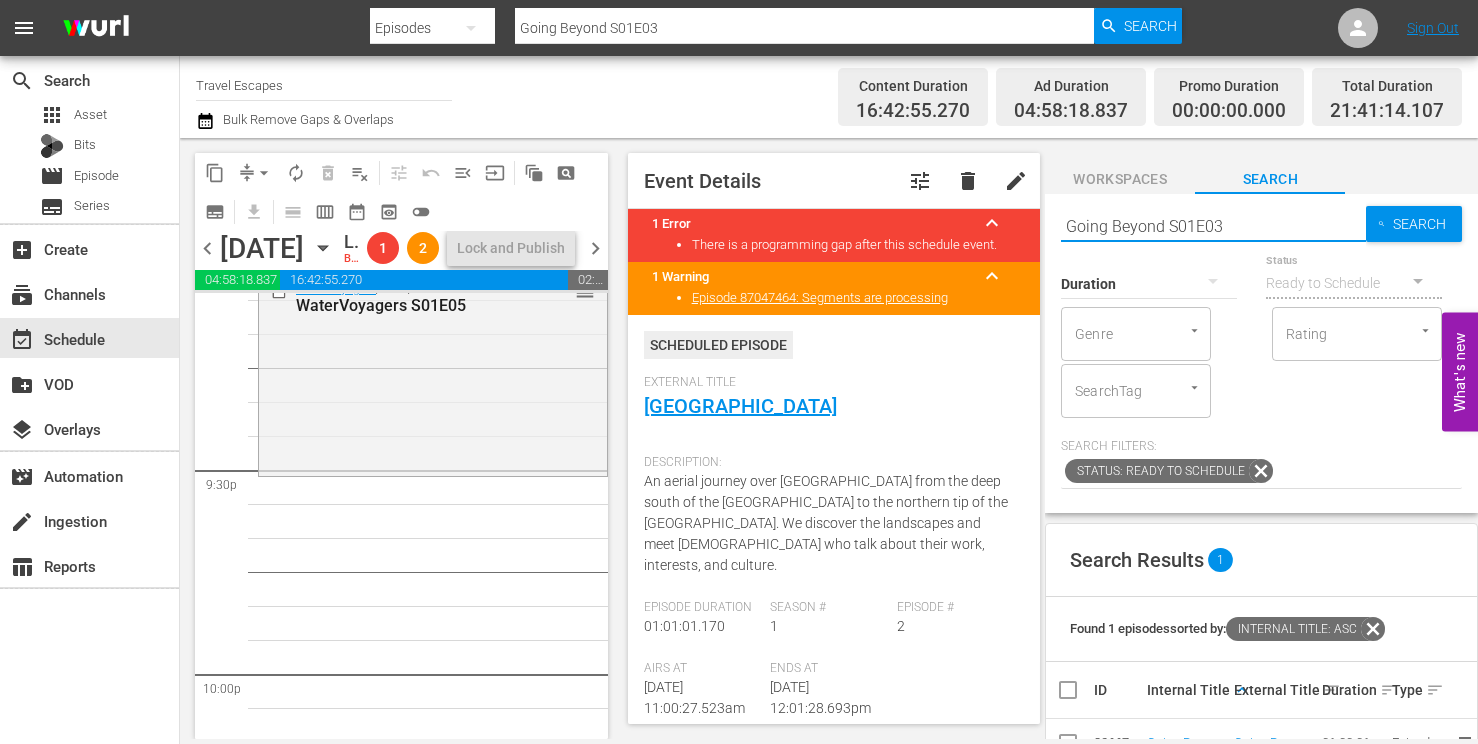 scroll, scrollTop: 8609, scrollLeft: 0, axis: vertical 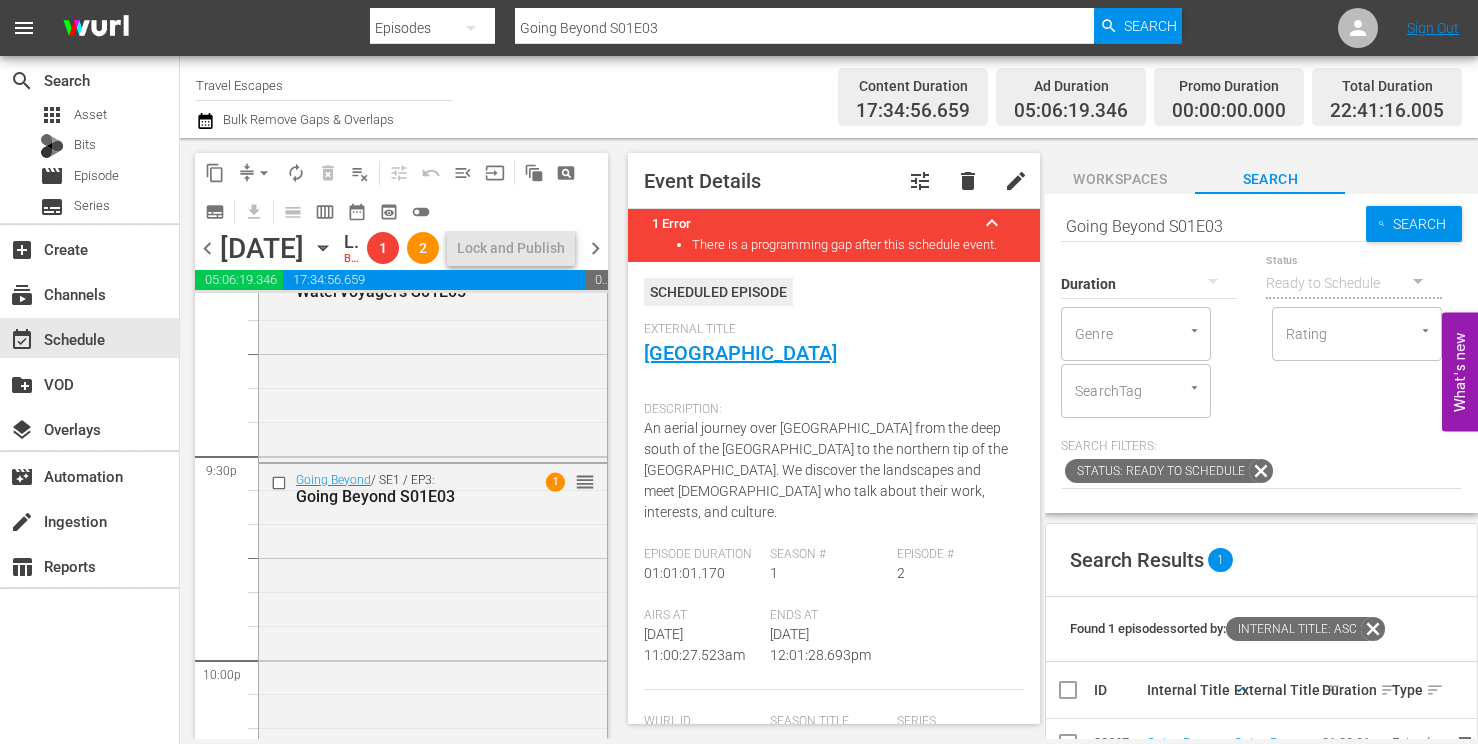 click on "Going Beyond S01E03" at bounding box center [1213, 226] 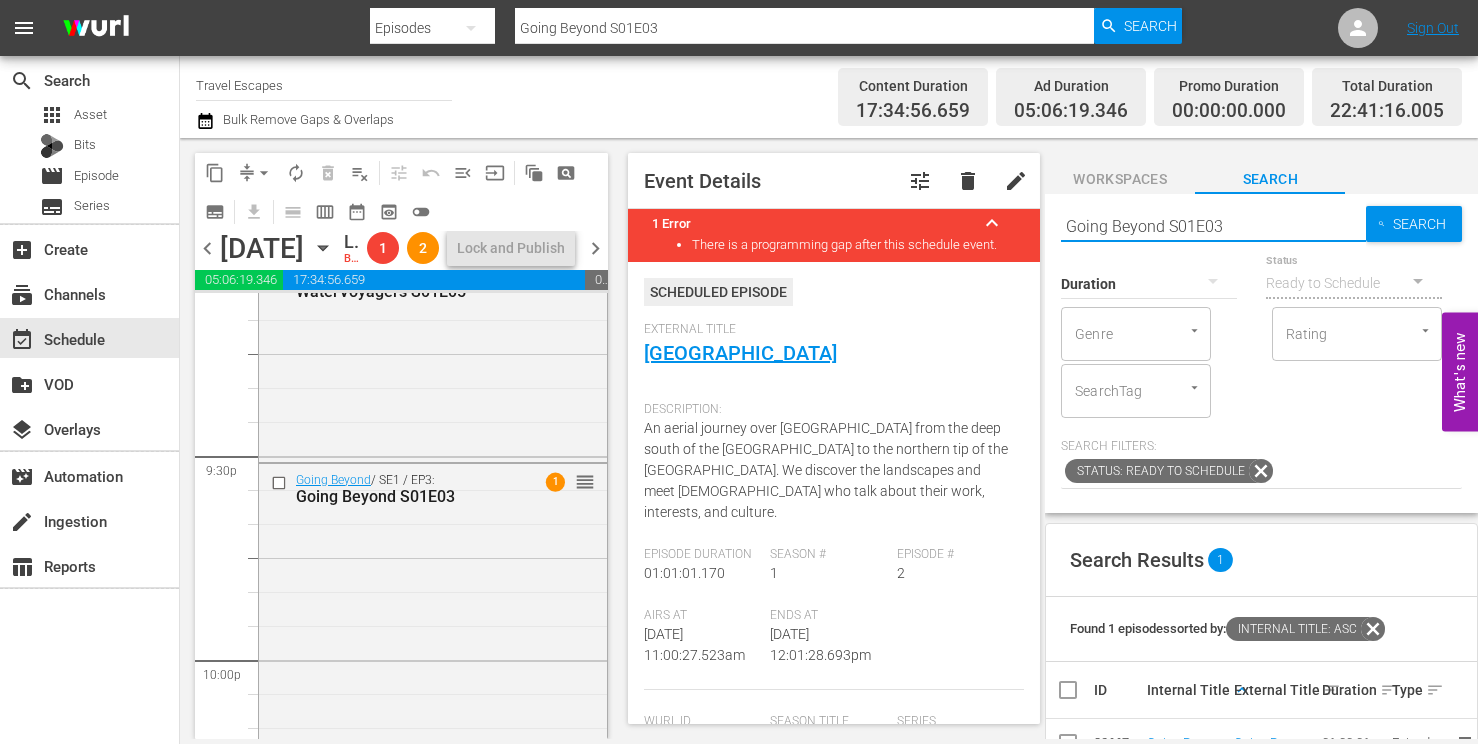 click on "Going Beyond S01E03" at bounding box center [1213, 226] 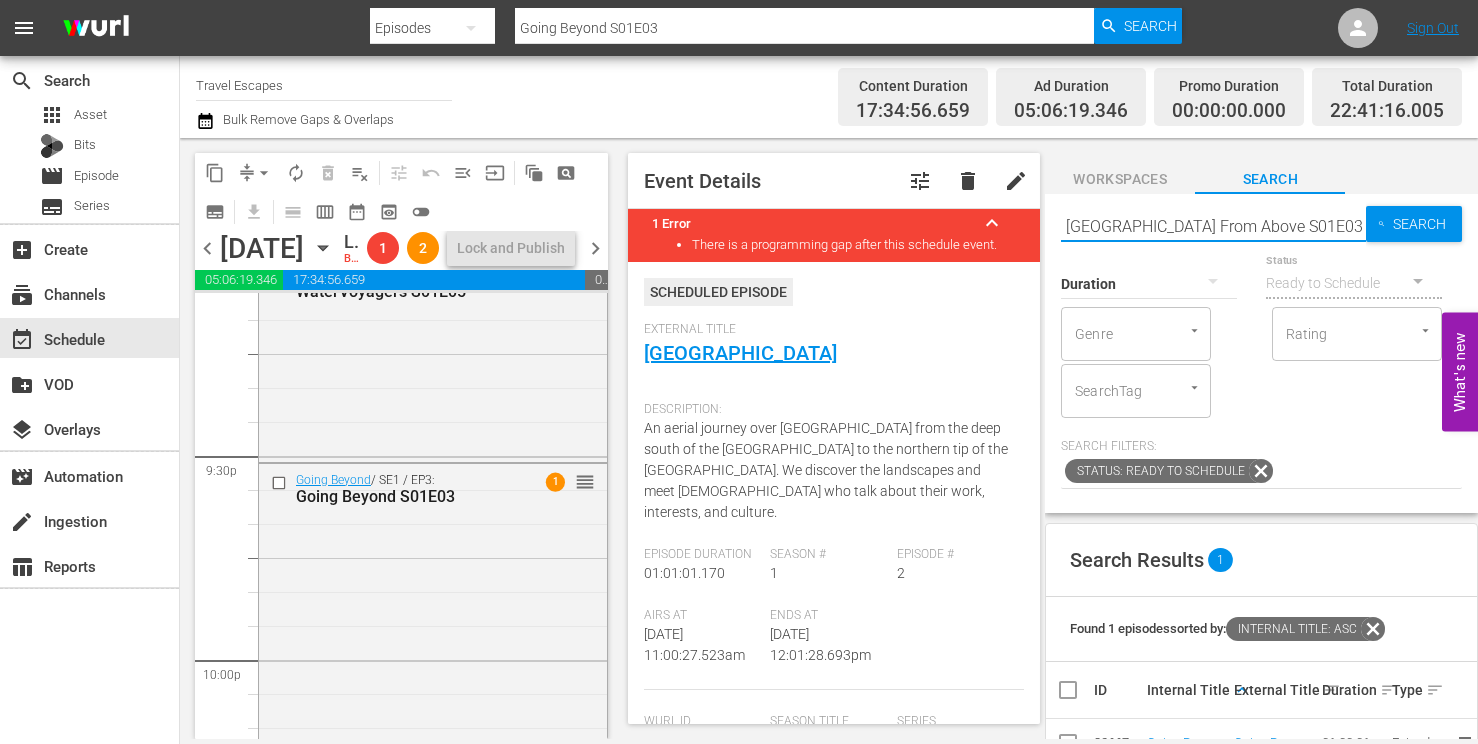 type on "[GEOGRAPHIC_DATA] From Above S01E03" 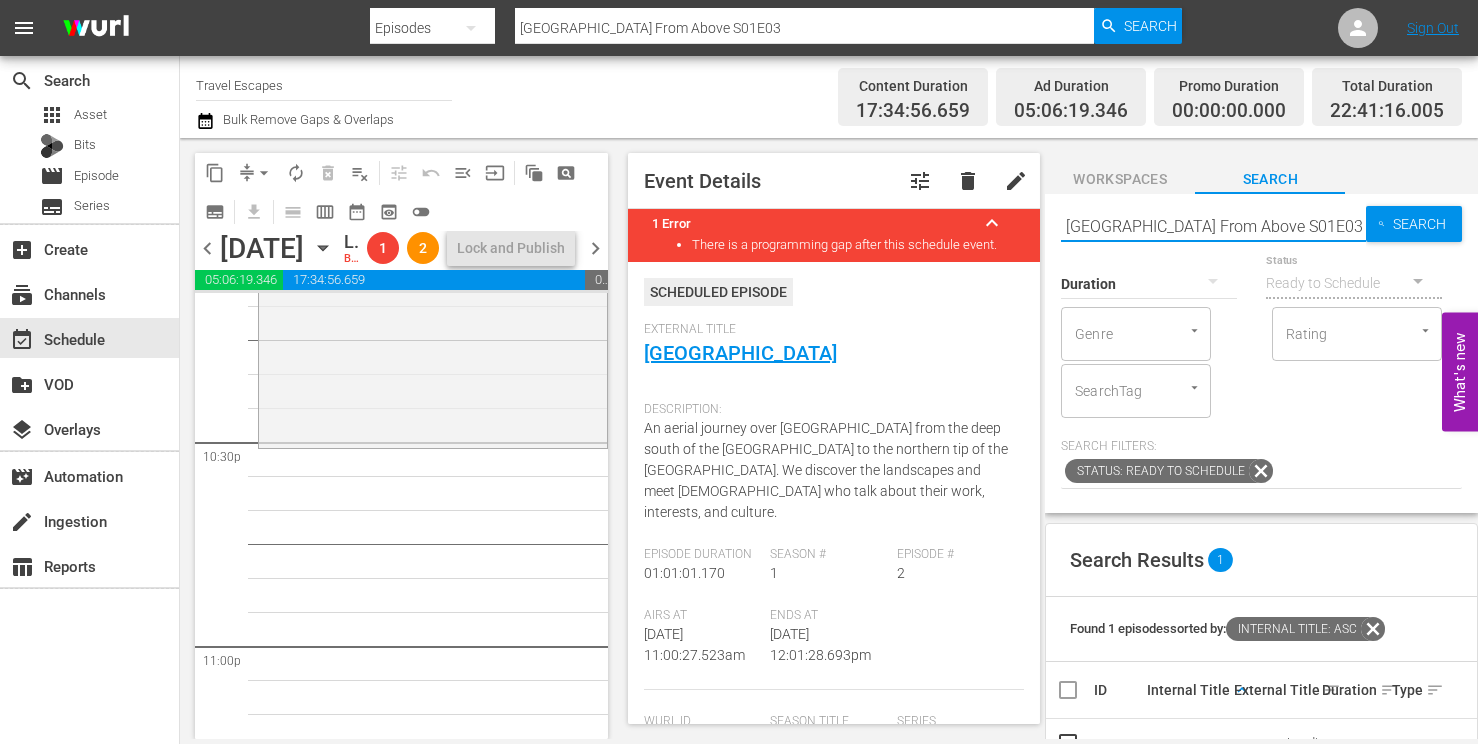 scroll, scrollTop: 9042, scrollLeft: 0, axis: vertical 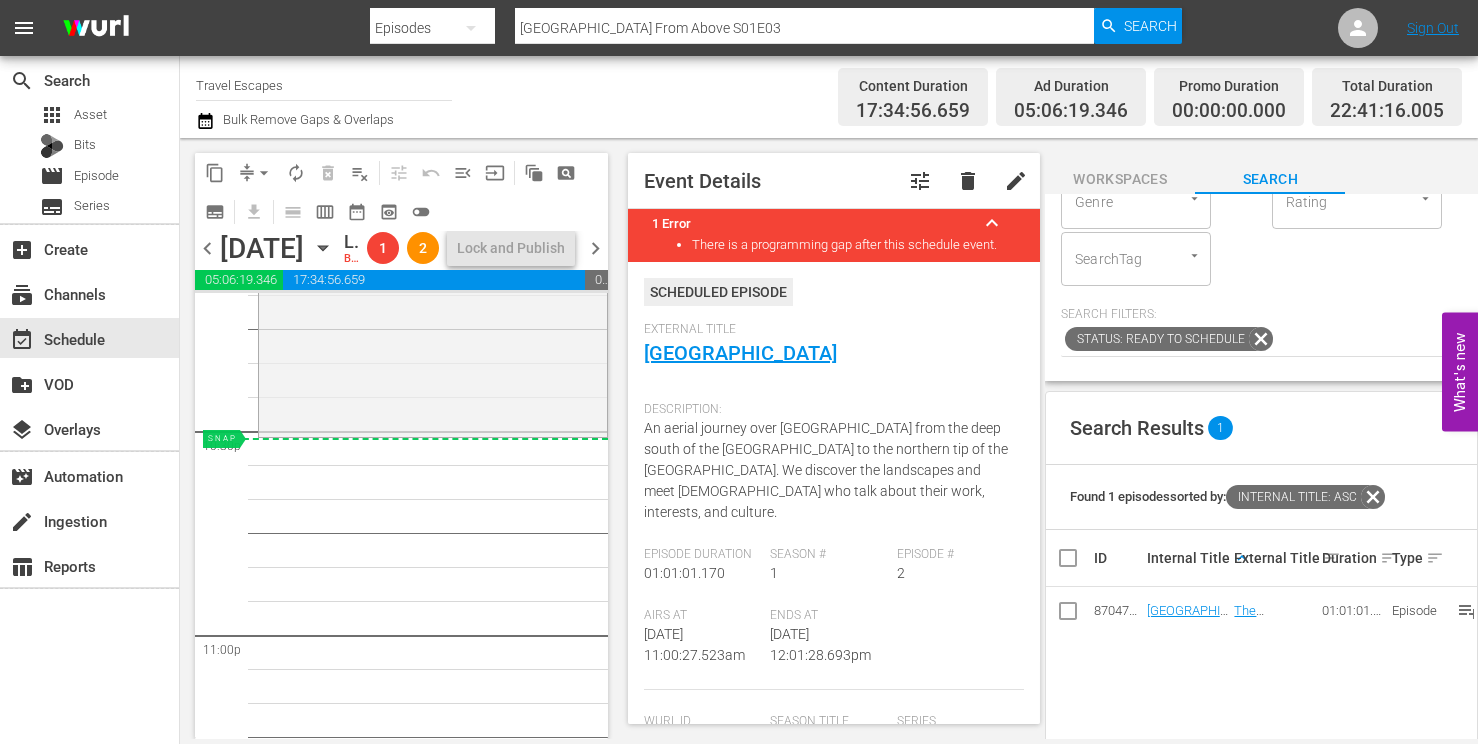 drag, startPoint x: 1190, startPoint y: 673, endPoint x: 1140, endPoint y: 673, distance: 50 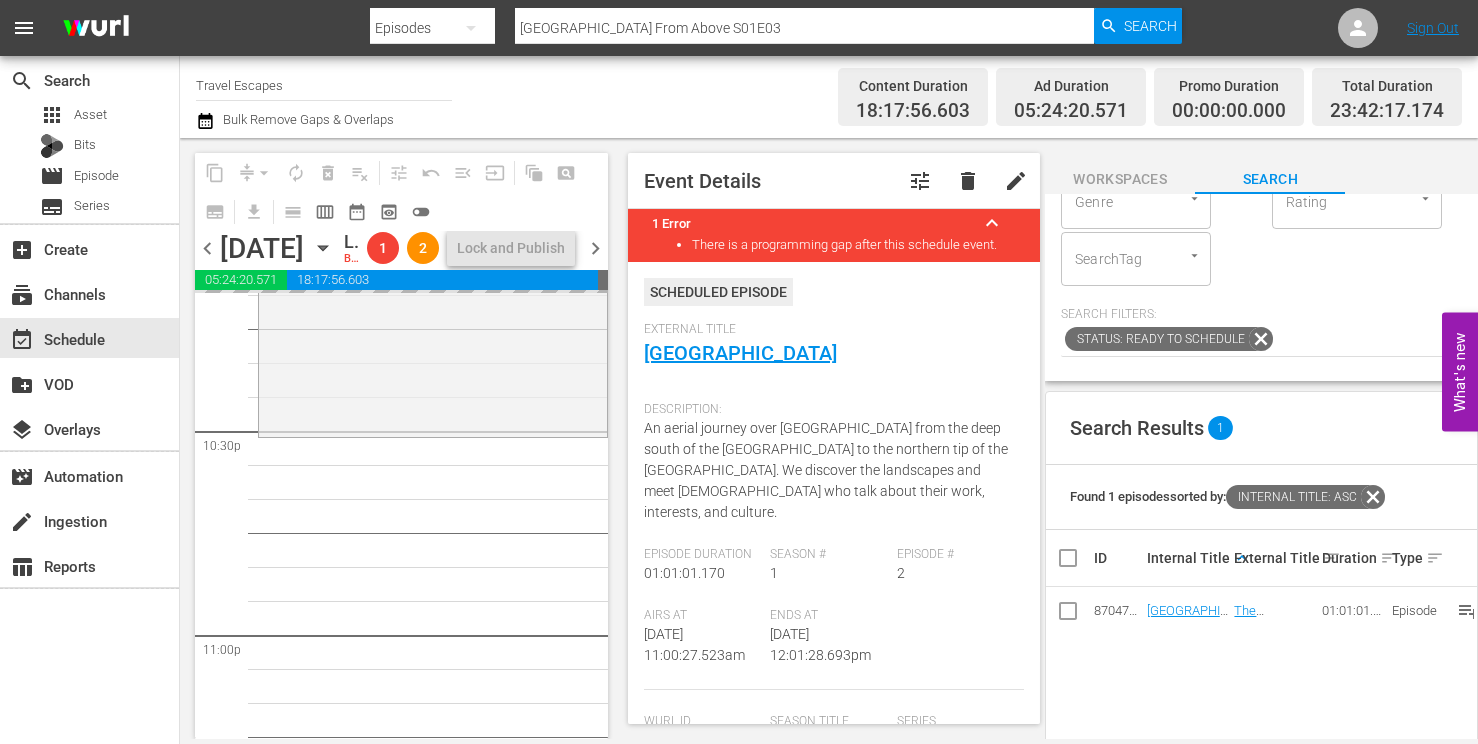 scroll, scrollTop: 19, scrollLeft: 0, axis: vertical 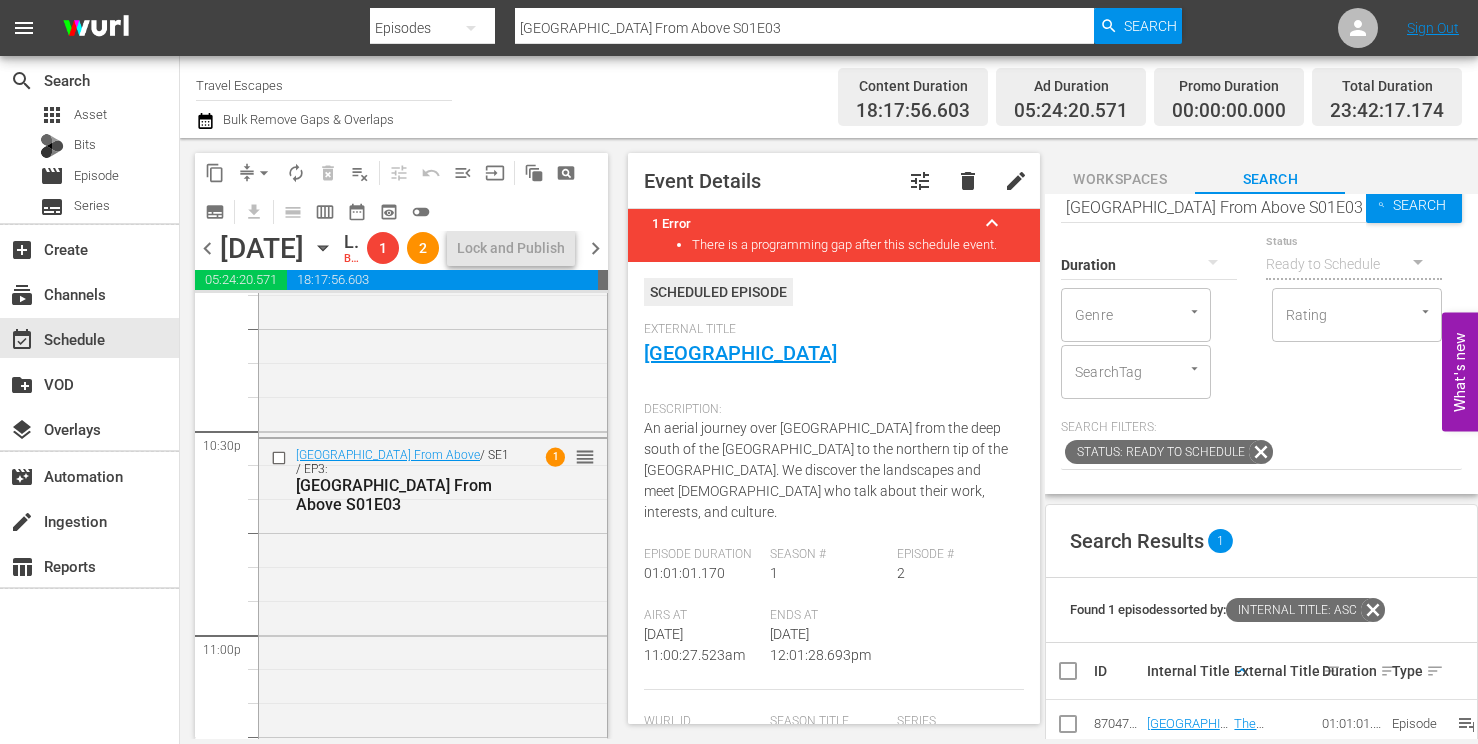 click on "[GEOGRAPHIC_DATA] From Above S01E03" at bounding box center [1213, 207] 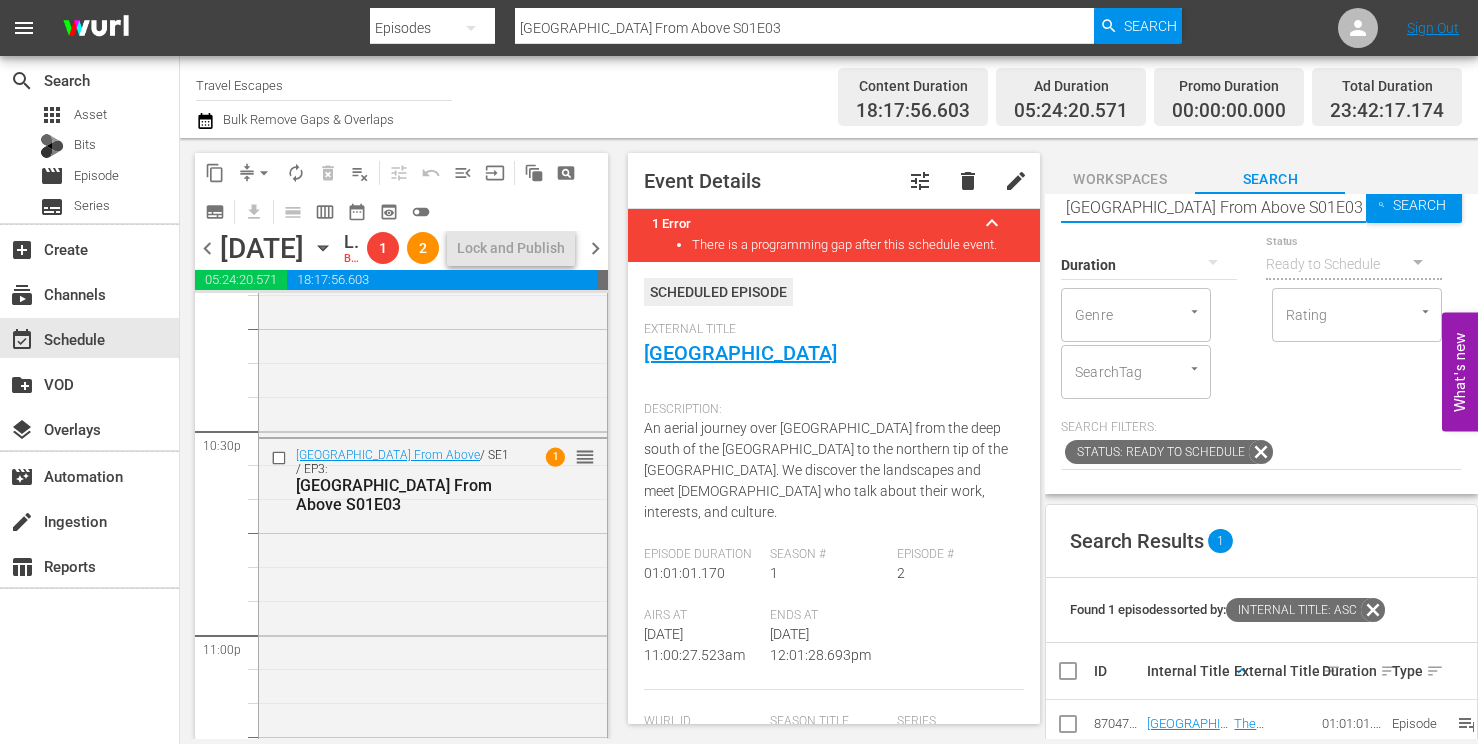 click on "[GEOGRAPHIC_DATA] From Above S01E03" at bounding box center [1213, 207] 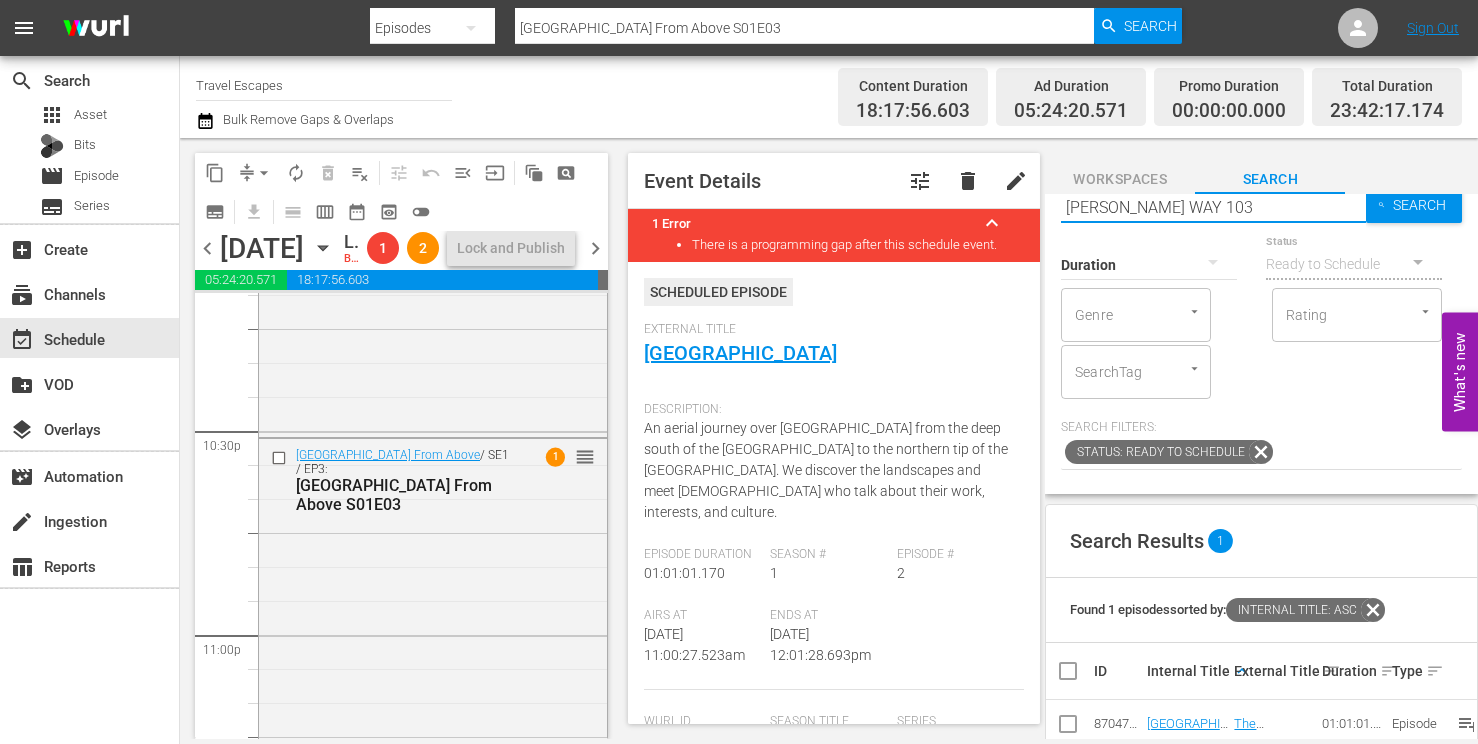 type on "HAYMAN'S WAY 103" 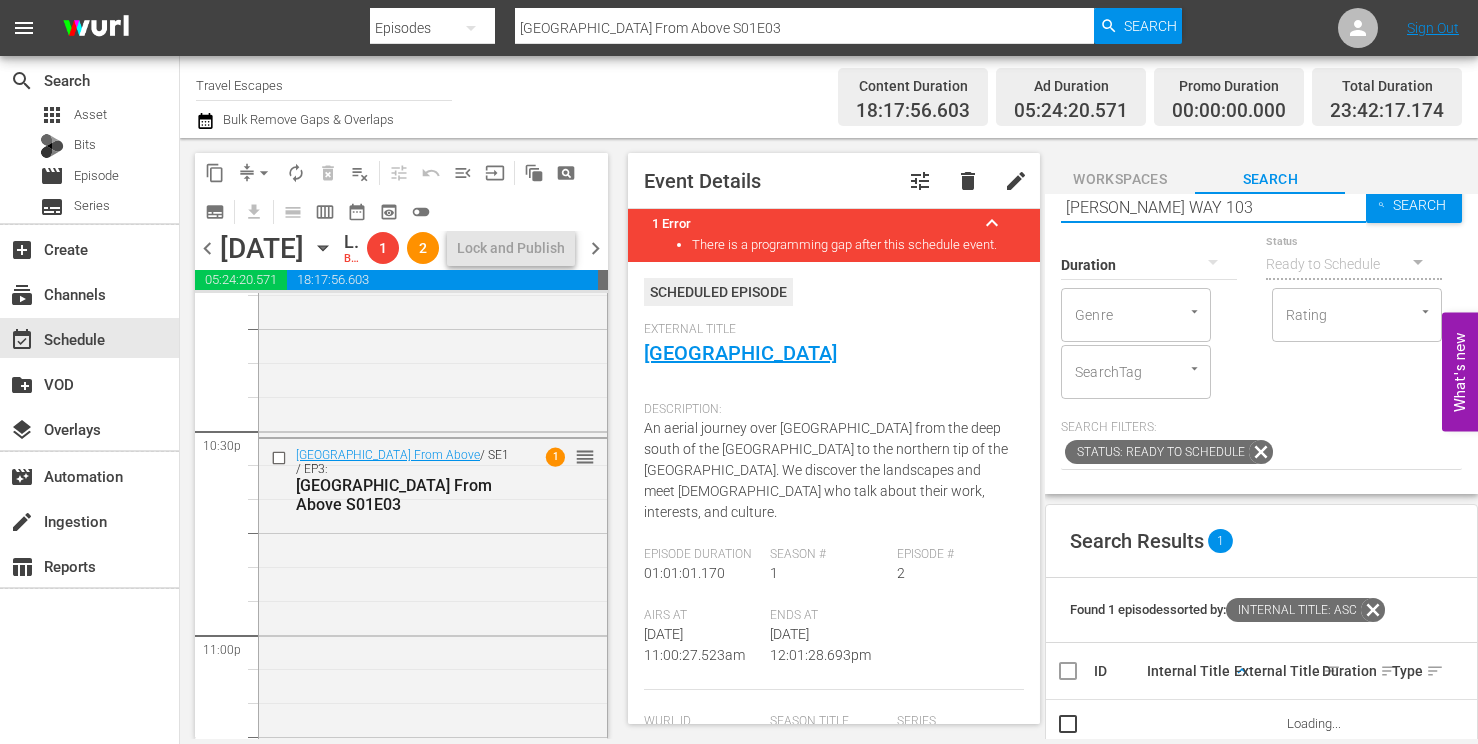 type on "HAYMAN'S WAY 103" 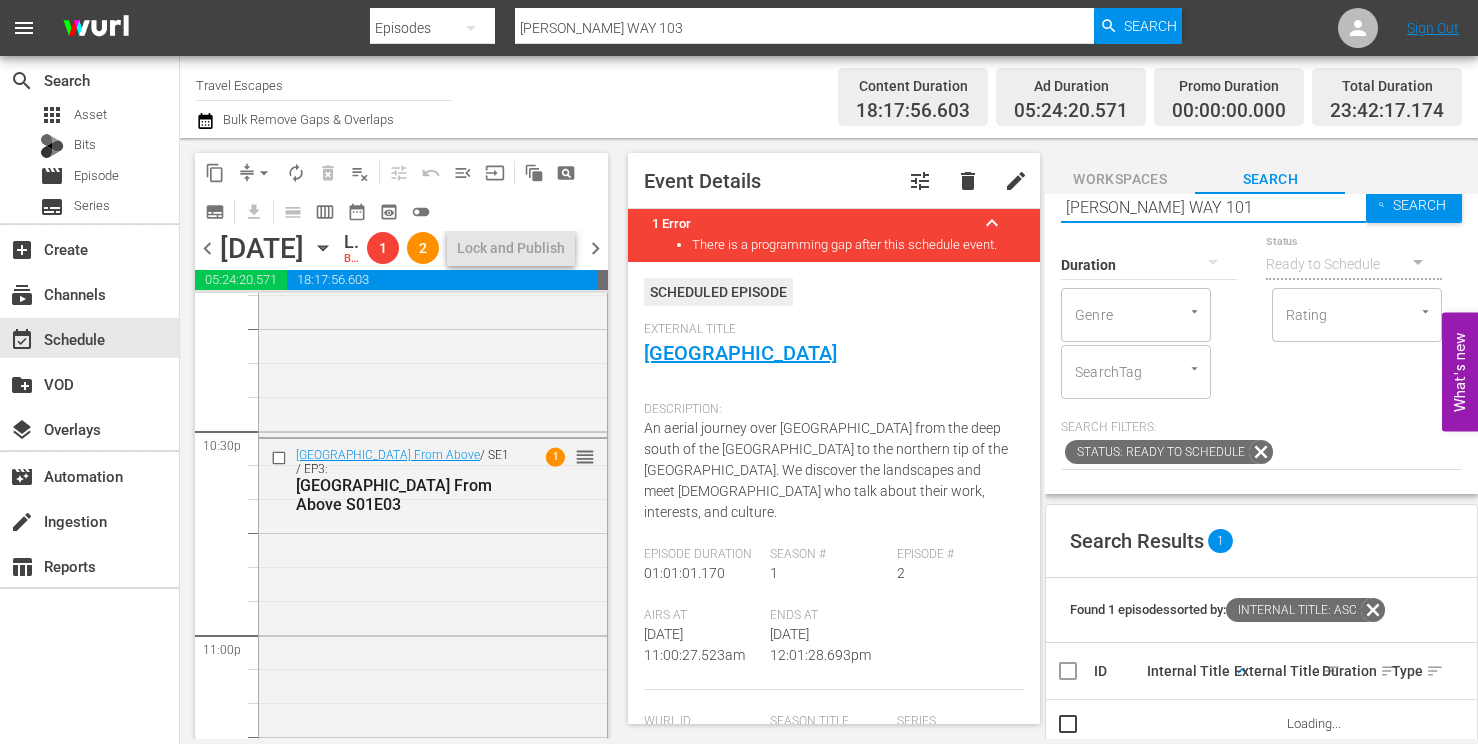 type on "HAYMAN'S WAY 101" 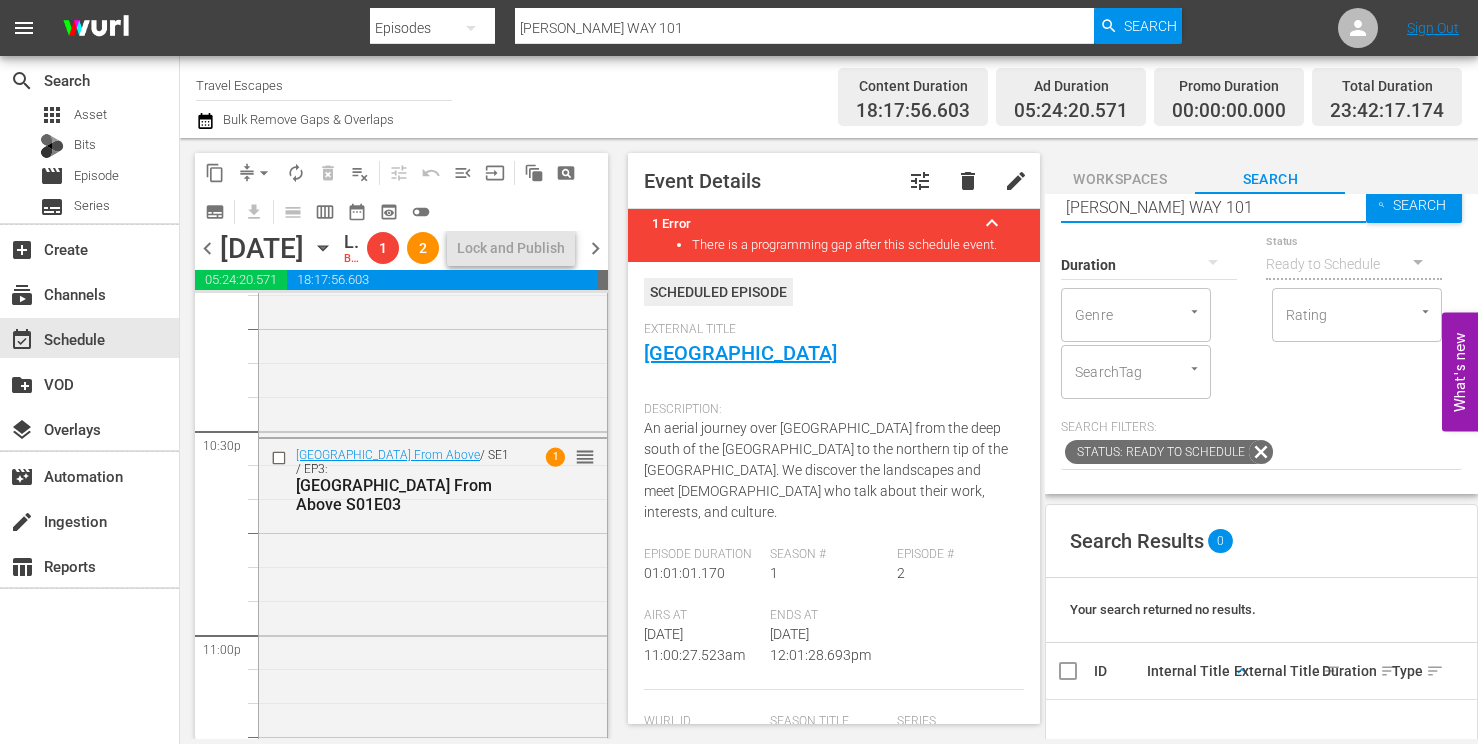 click on "HAYMAN'S WAY 101" at bounding box center [1213, 207] 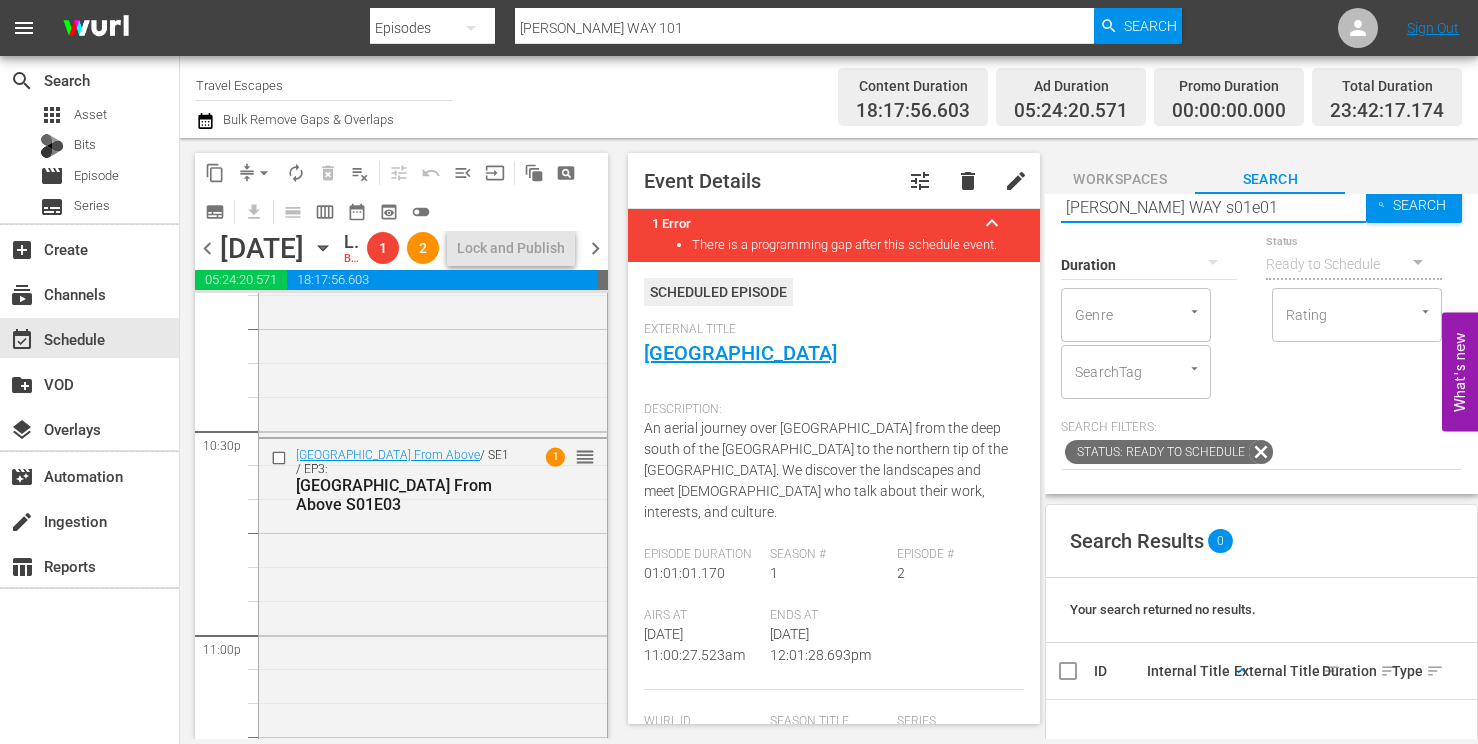 type on "HAYMAN'S WAY s01e01" 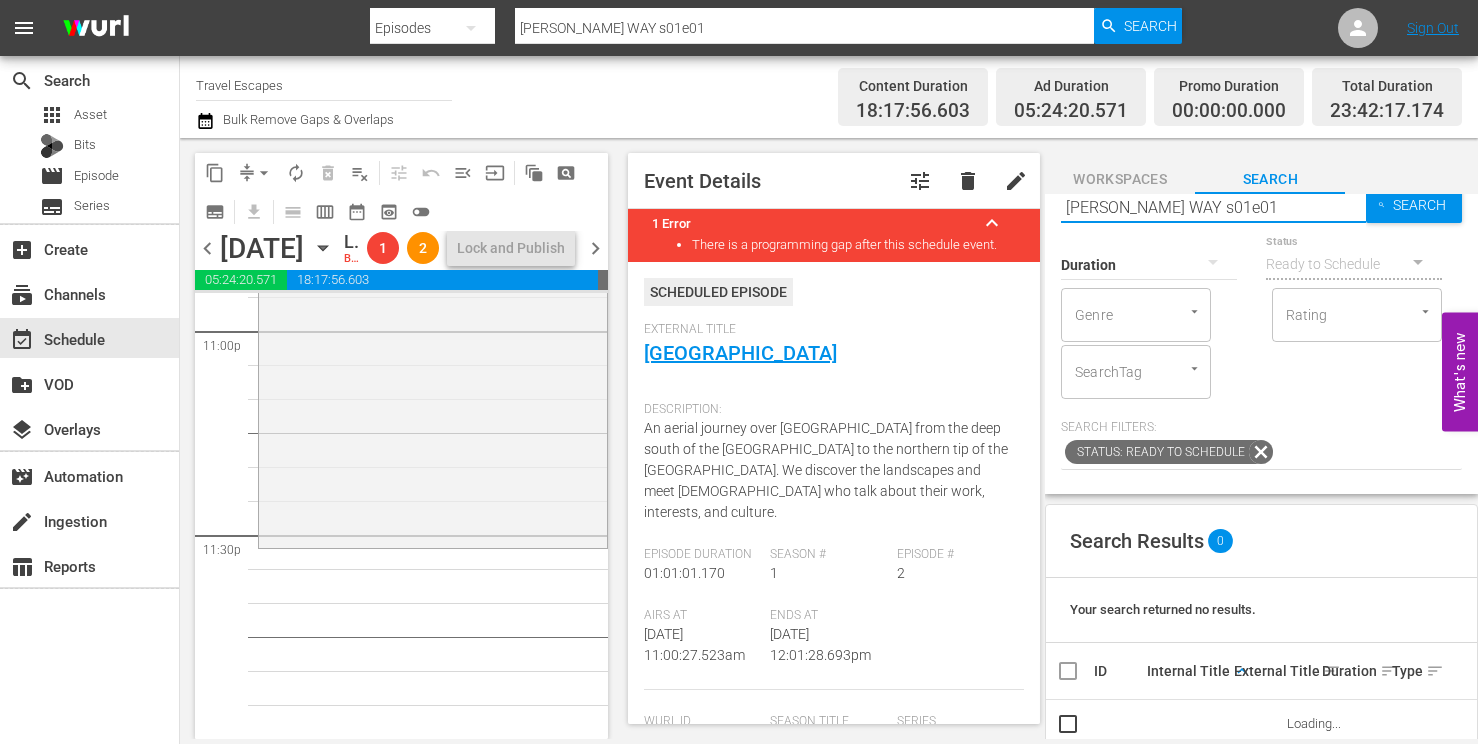 scroll, scrollTop: 9378, scrollLeft: 0, axis: vertical 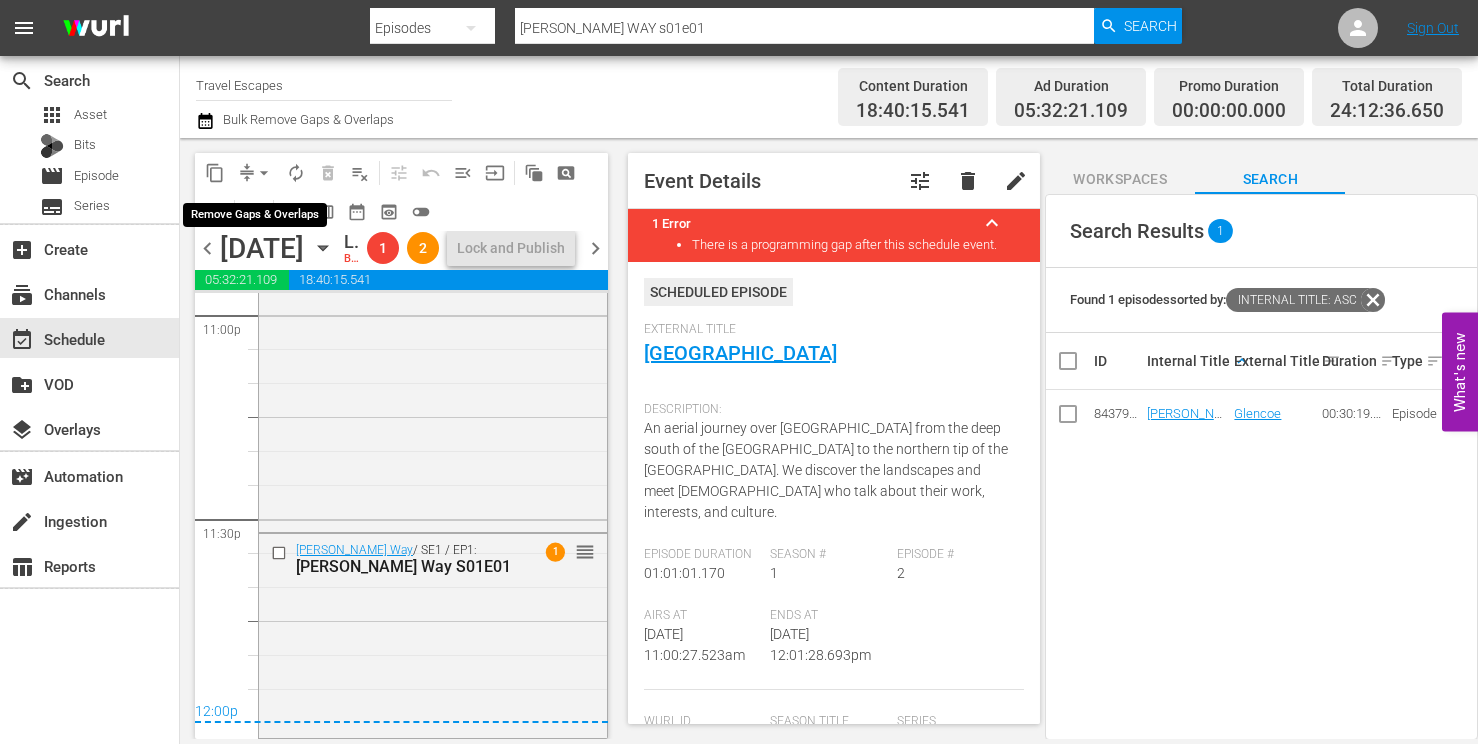 click on "arrow_drop_down" at bounding box center [264, 173] 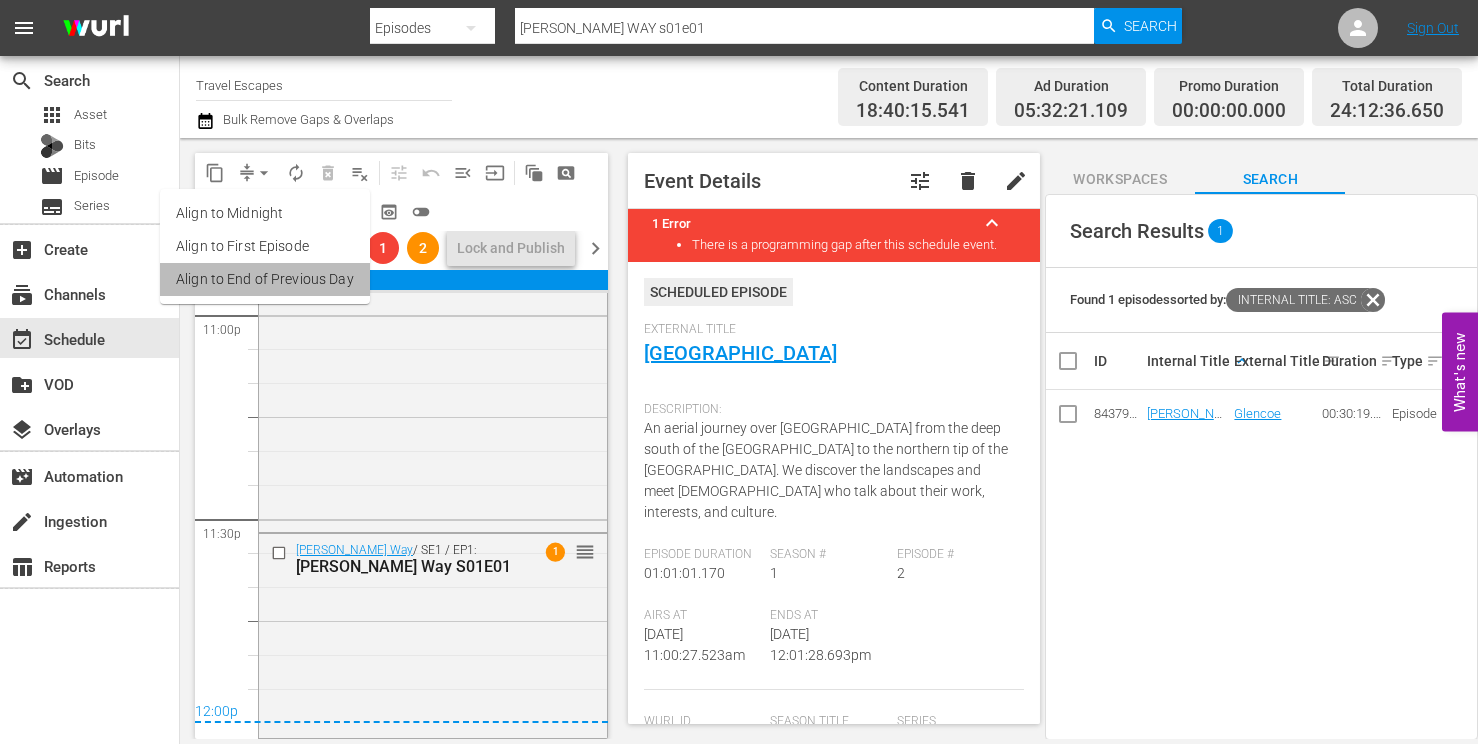 click on "Align to End of Previous Day" at bounding box center [265, 279] 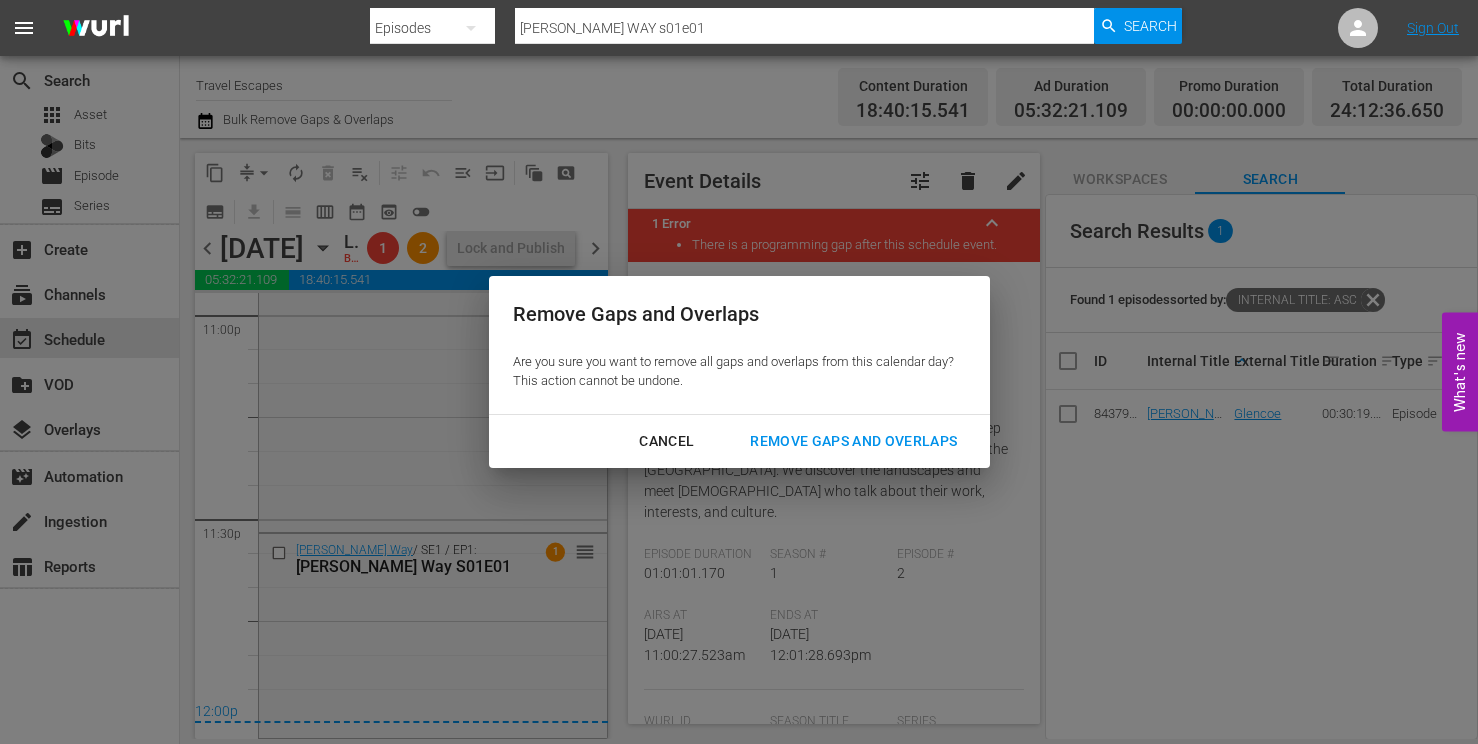click on "Remove Gaps and Overlaps" at bounding box center [853, 441] 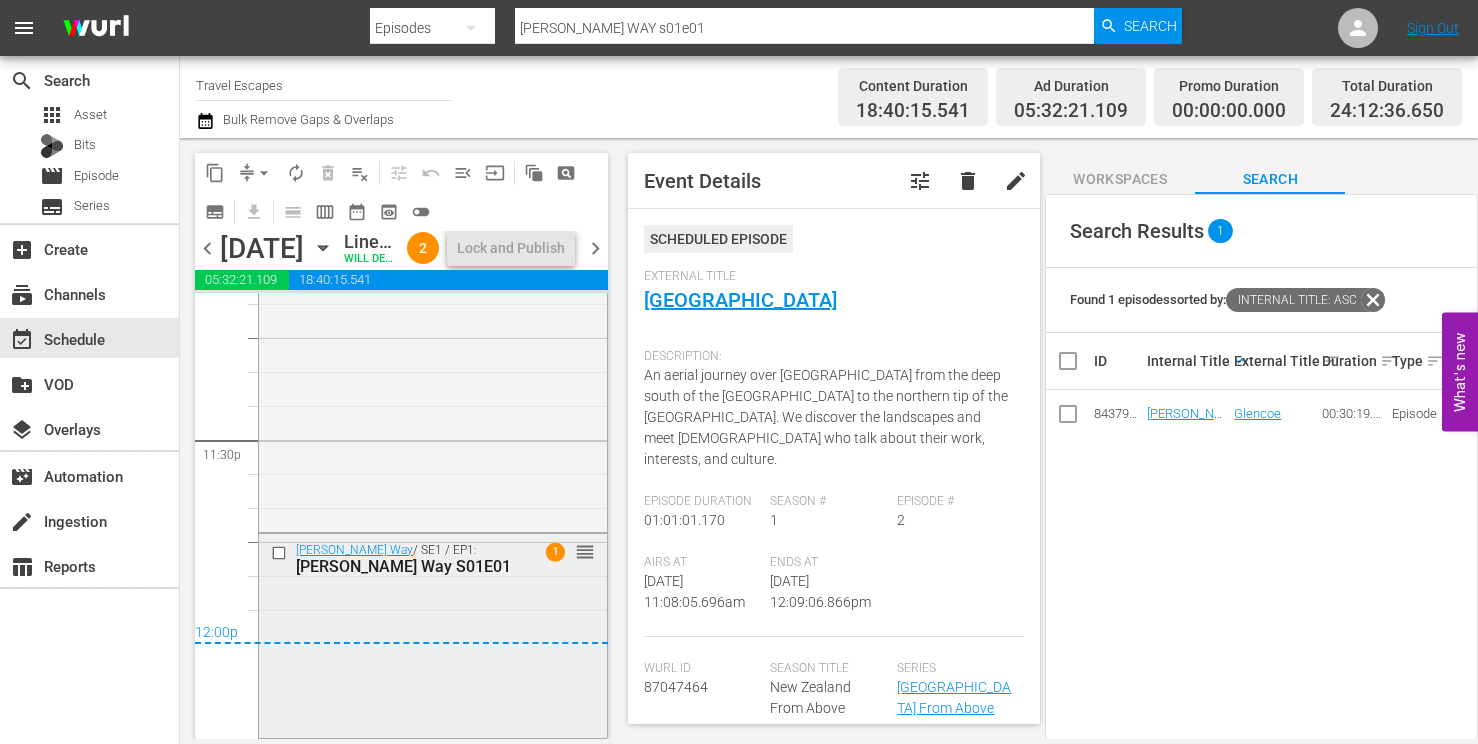 scroll, scrollTop: 9473, scrollLeft: 0, axis: vertical 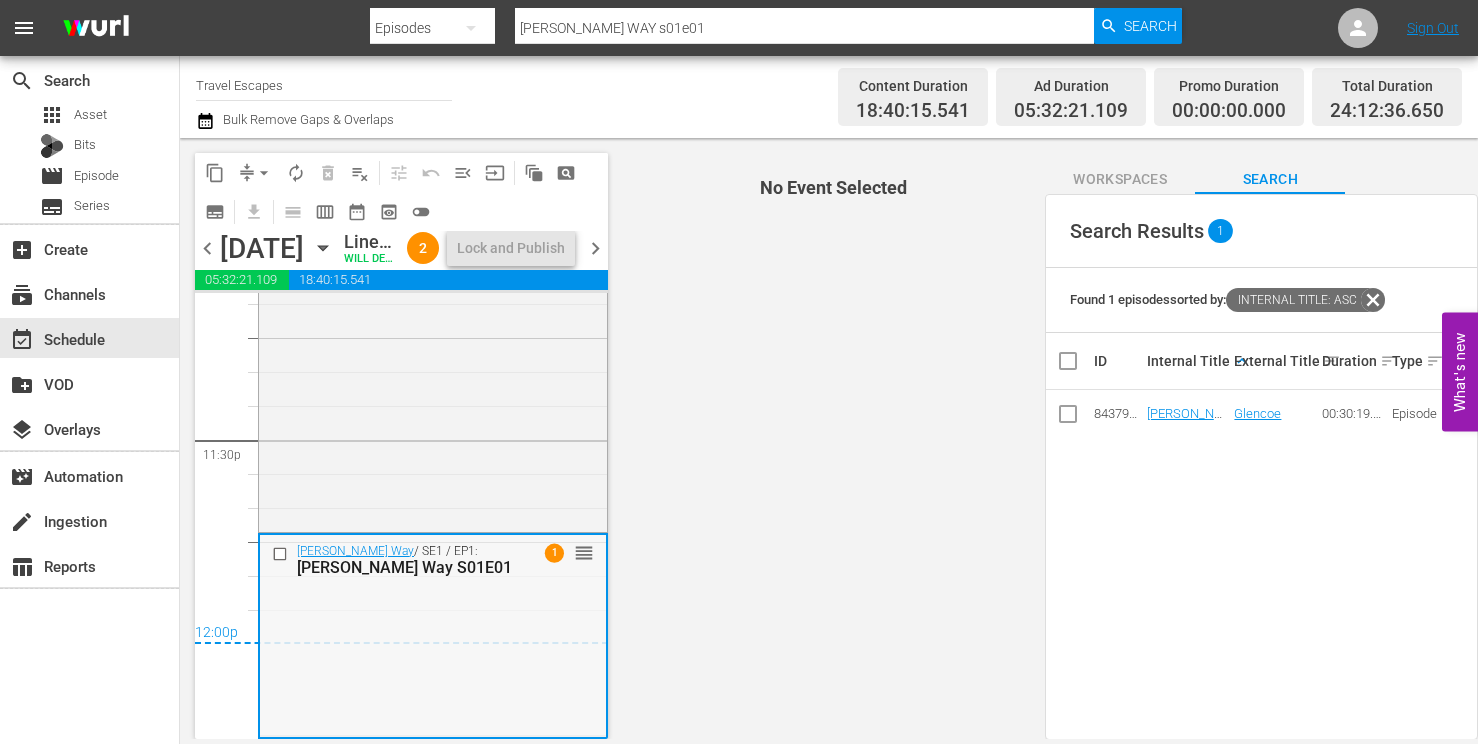 click on "Hayman's Way  / SE1 / EP1:
Hayman's Way S01E01 1 reorder" at bounding box center (433, 635) 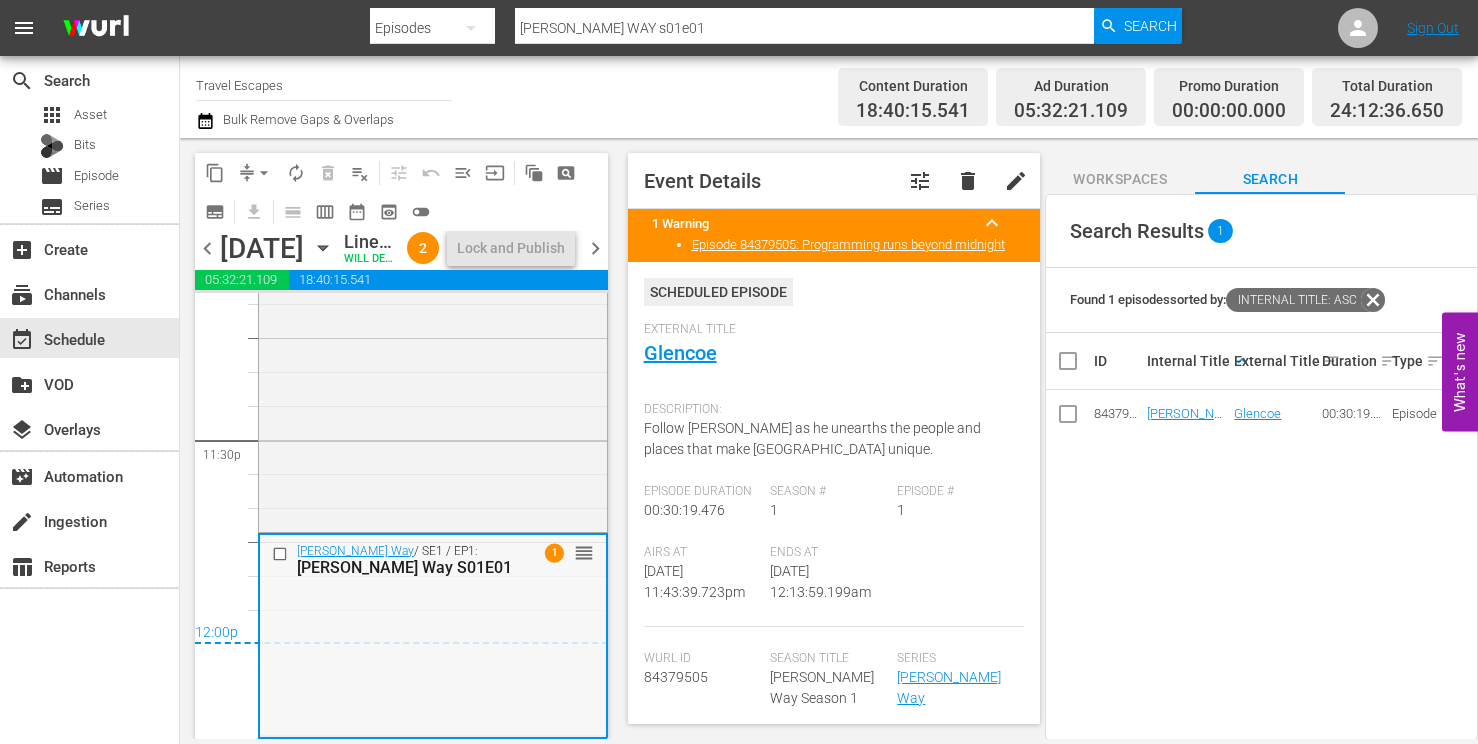 click on "Hayman's Way  / SE1 / EP1:
Hayman's Way S01E01 1 reorder" at bounding box center [433, 635] 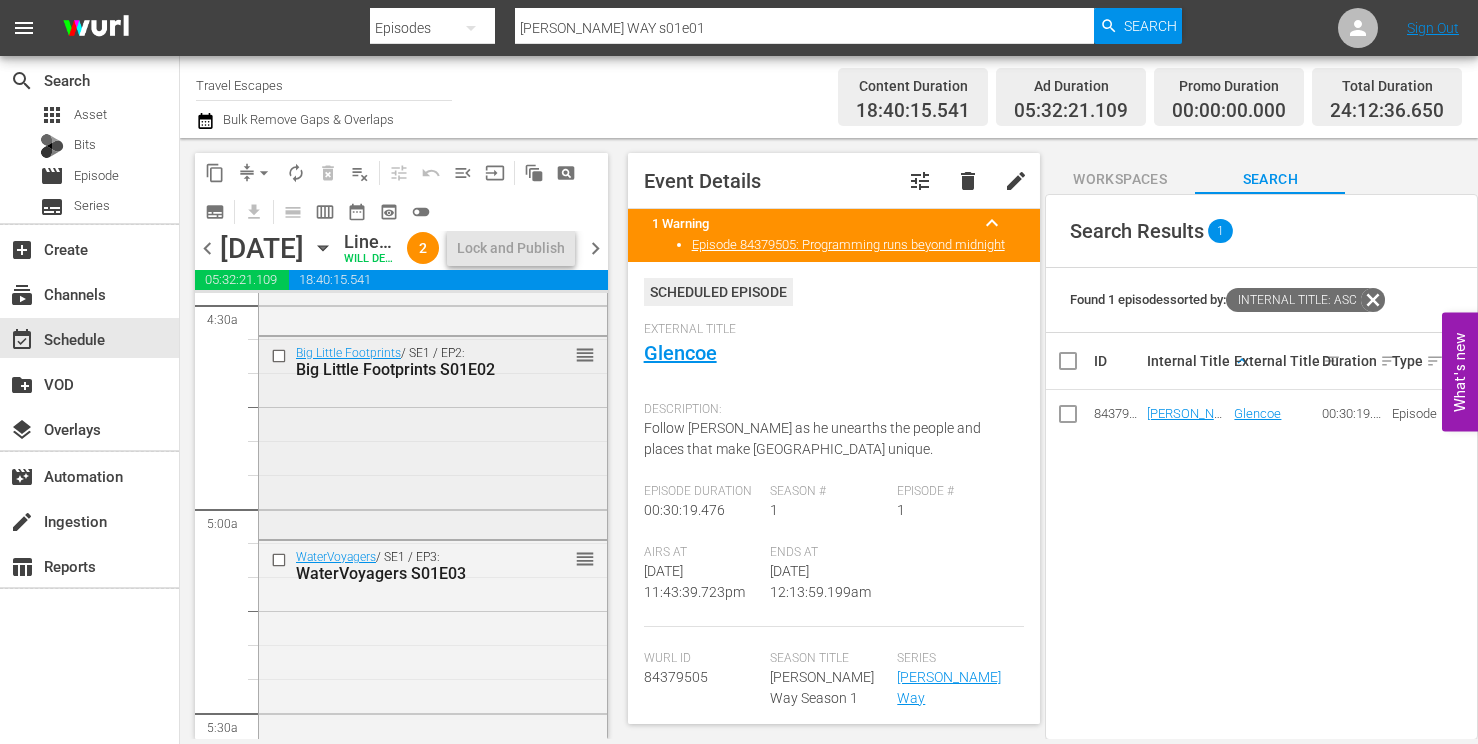 scroll, scrollTop: 1832, scrollLeft: 0, axis: vertical 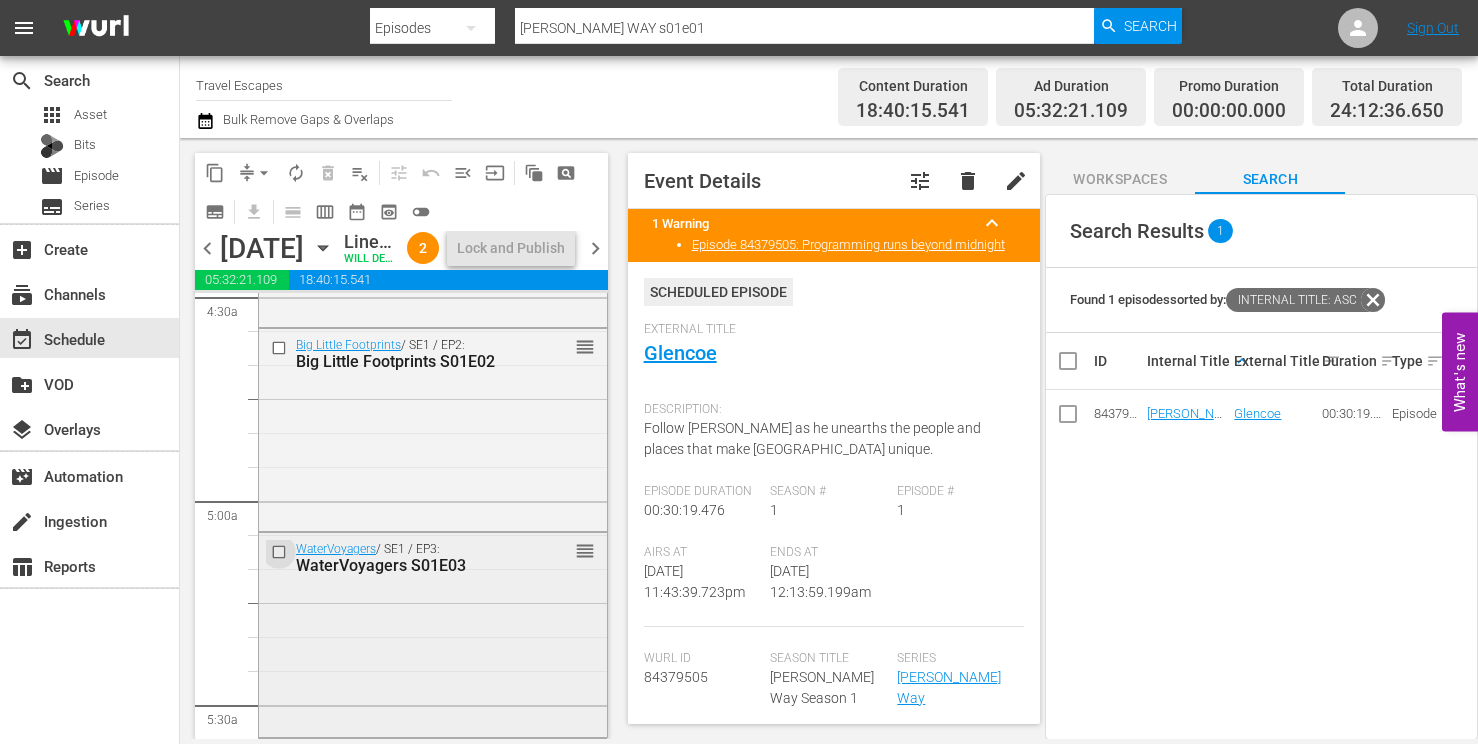 click at bounding box center [281, 552] 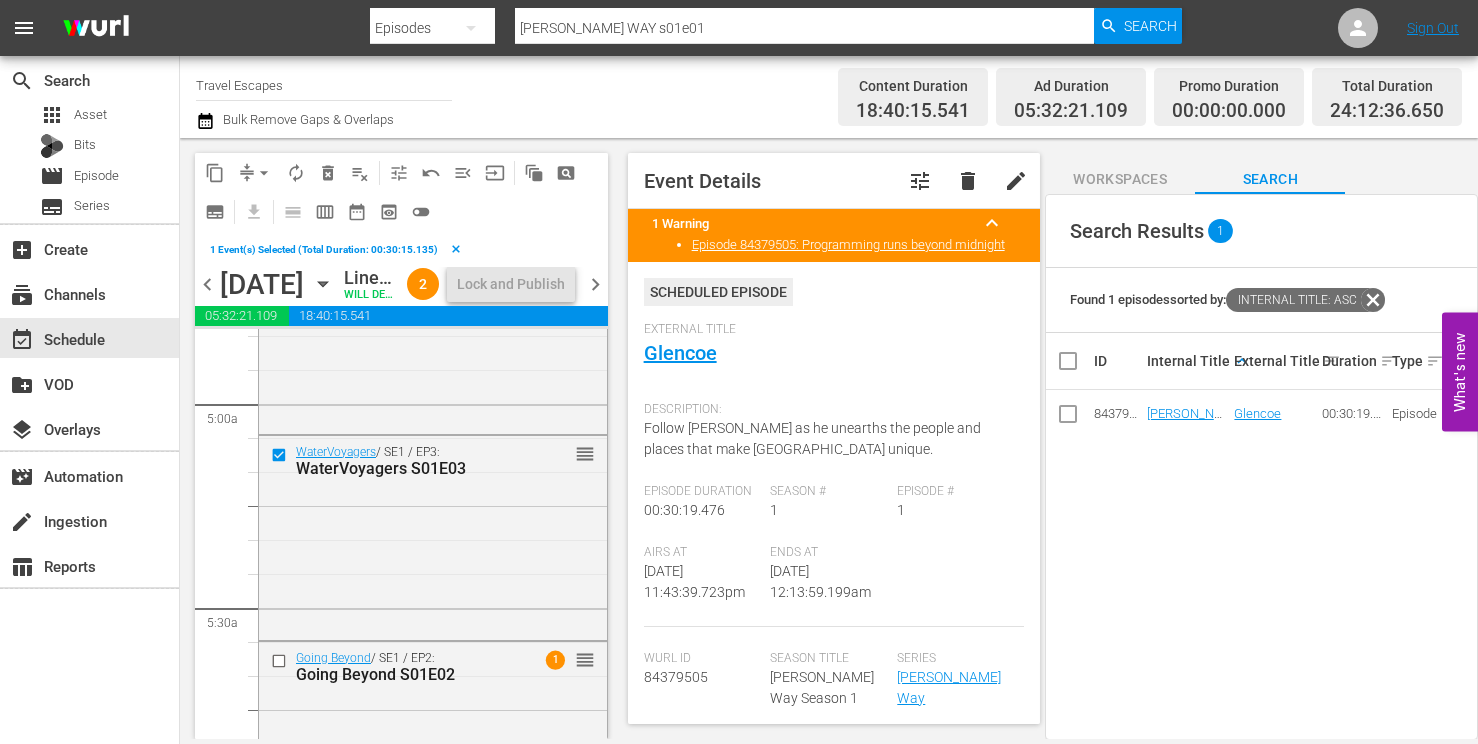 scroll, scrollTop: 1967, scrollLeft: 0, axis: vertical 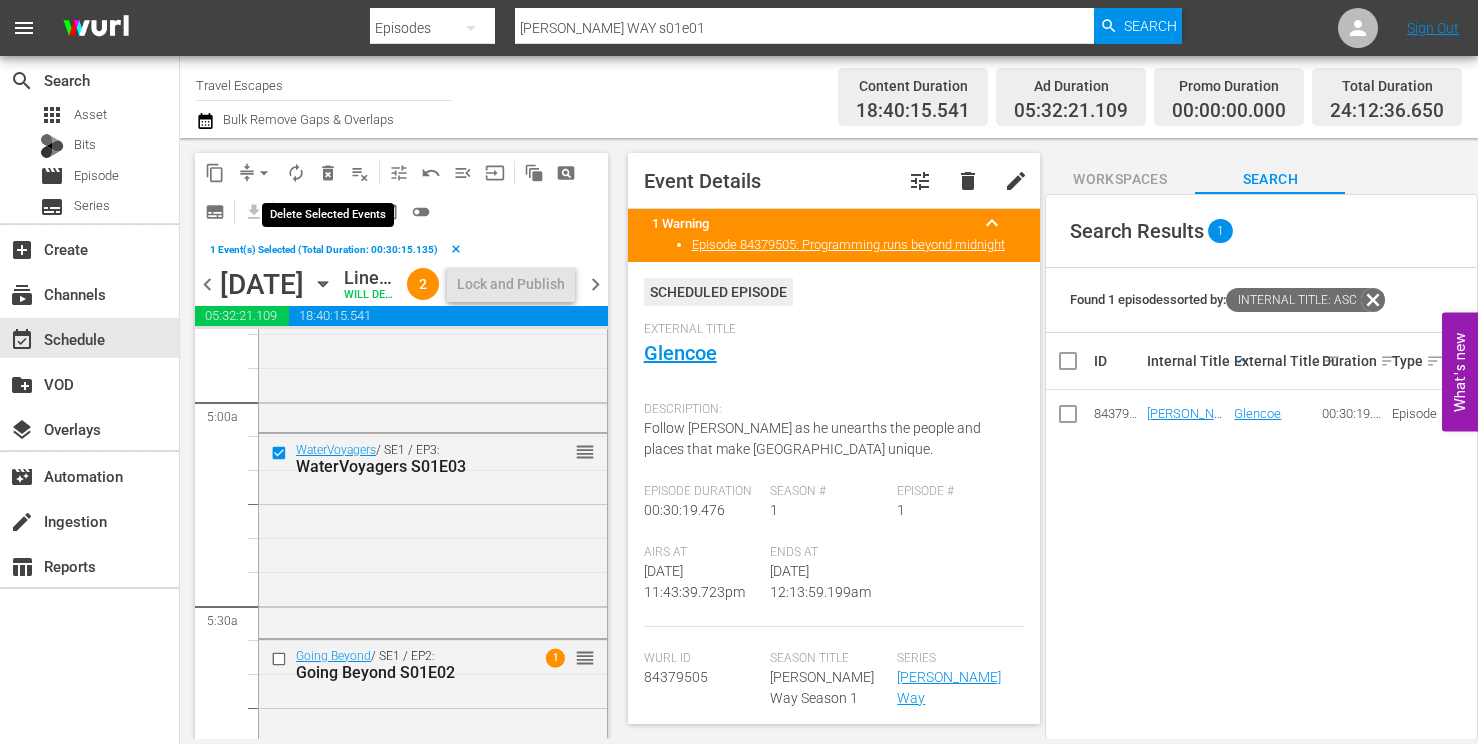 click on "delete_forever_outlined" at bounding box center (328, 173) 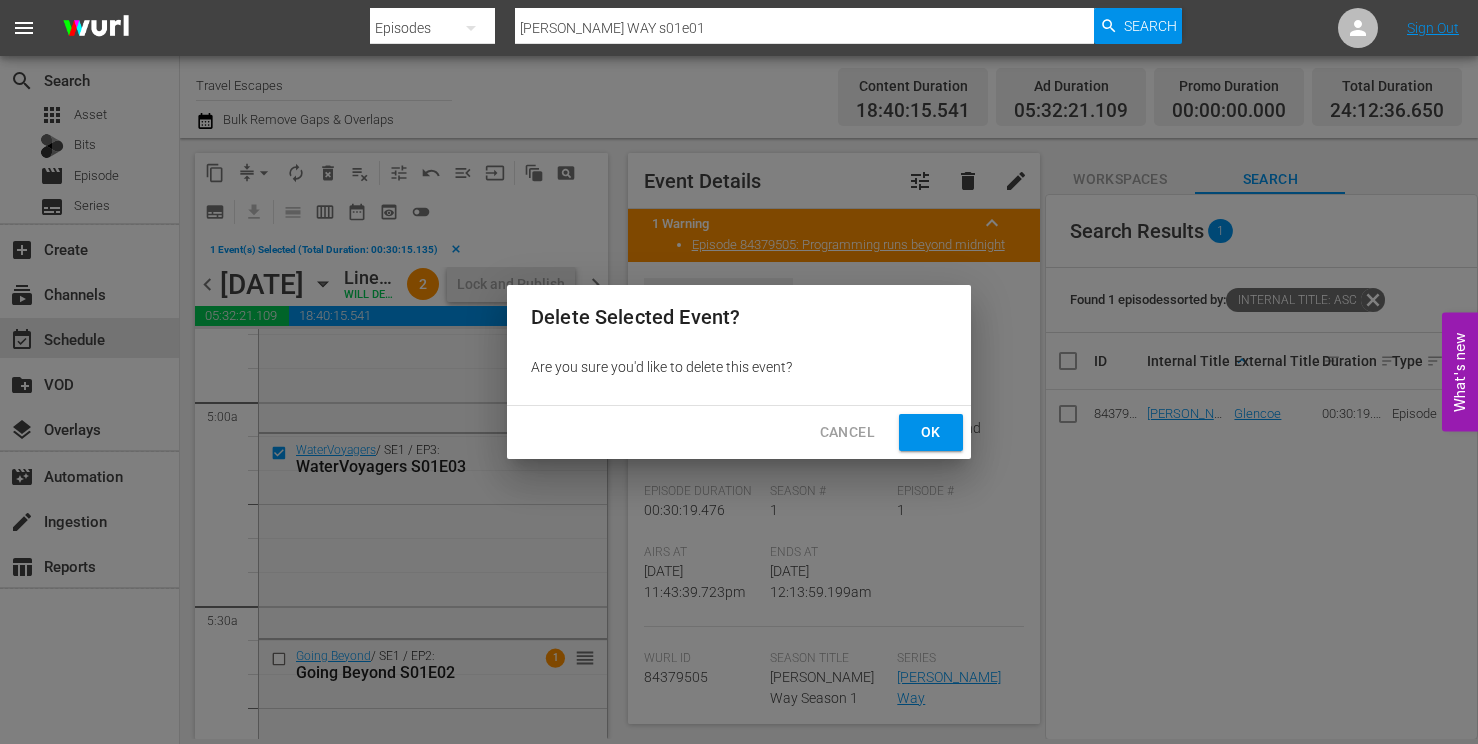click on "Ok" at bounding box center [931, 432] 